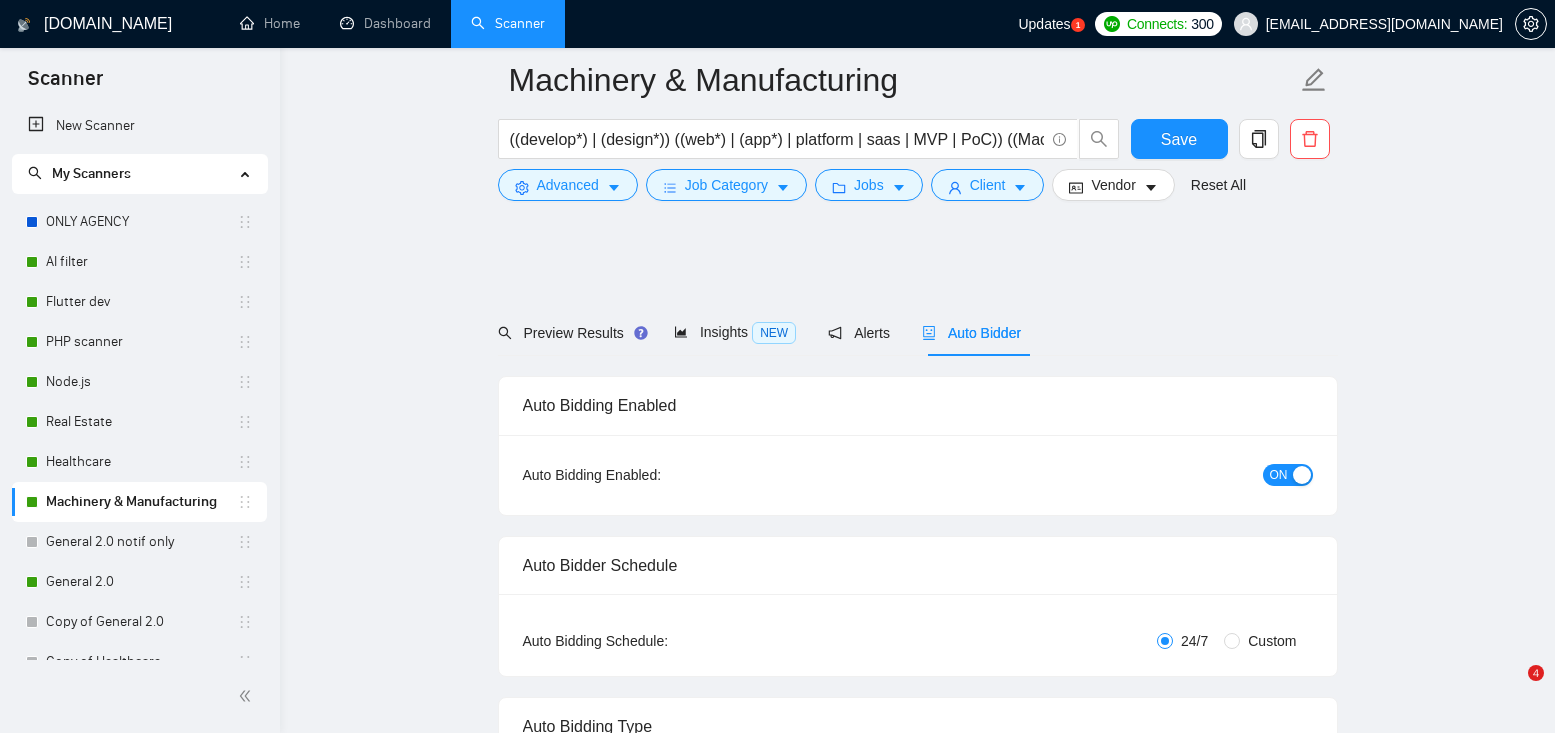 scroll, scrollTop: 1303, scrollLeft: 0, axis: vertical 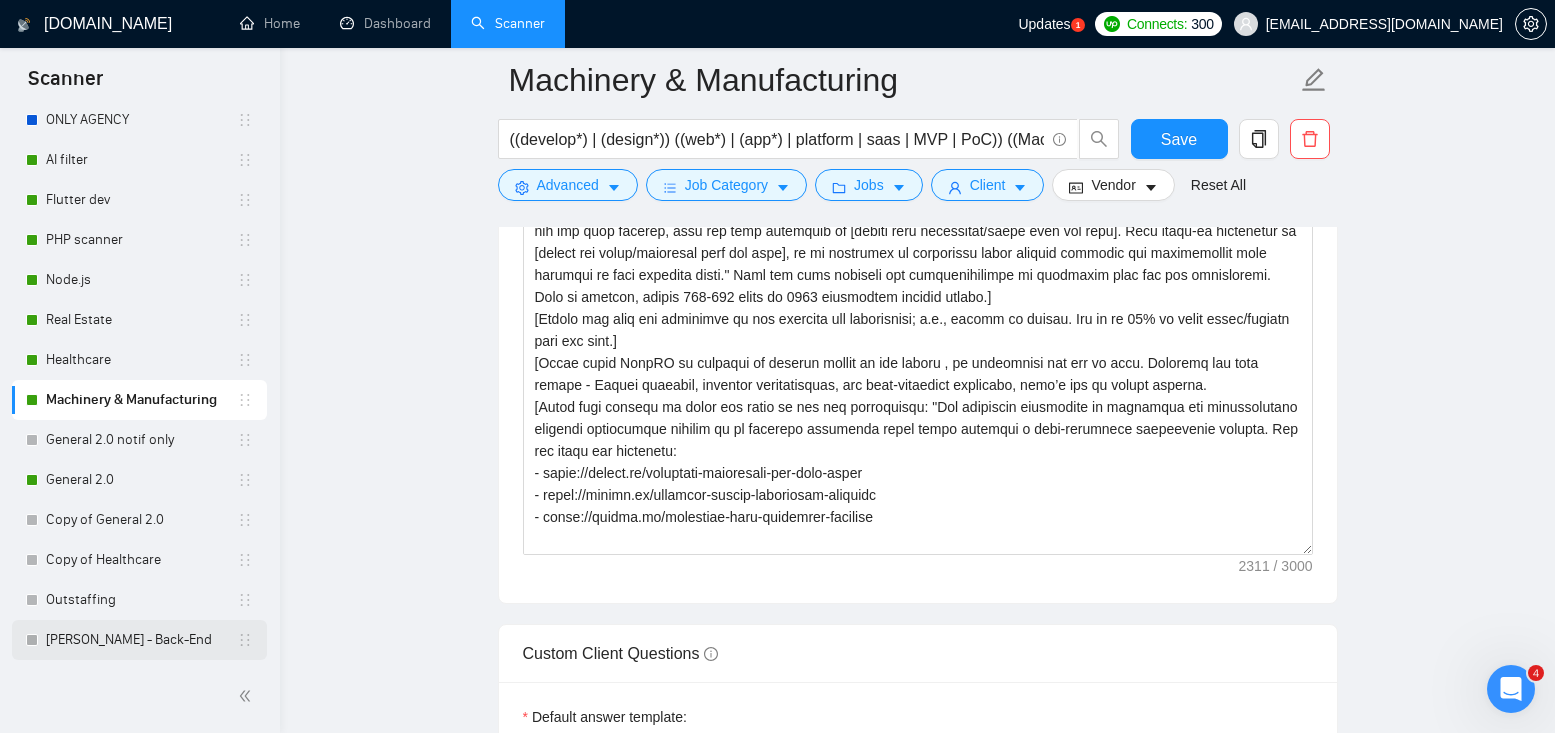 click on "[PERSON_NAME] - Back-End" at bounding box center (141, 640) 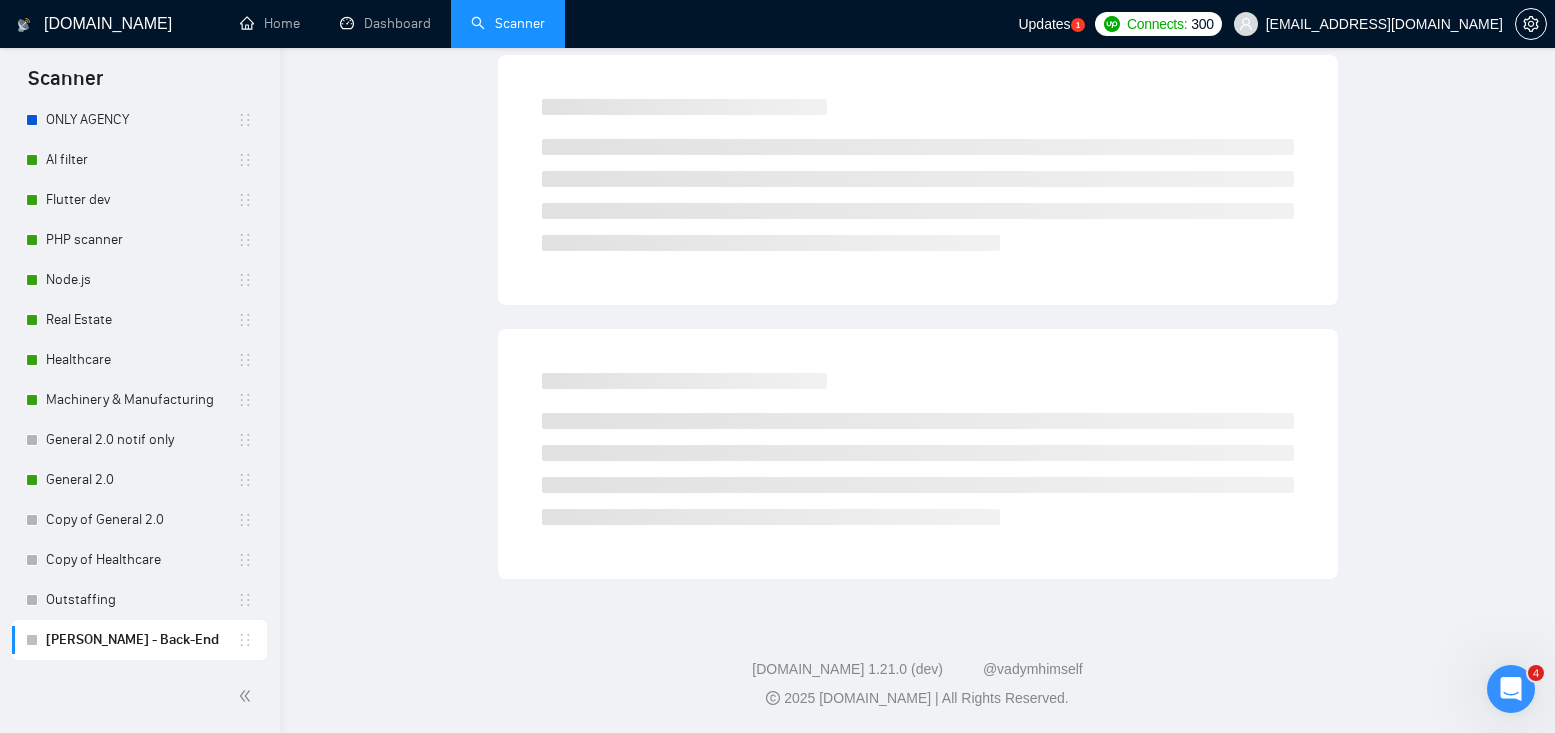 scroll, scrollTop: 0, scrollLeft: 0, axis: both 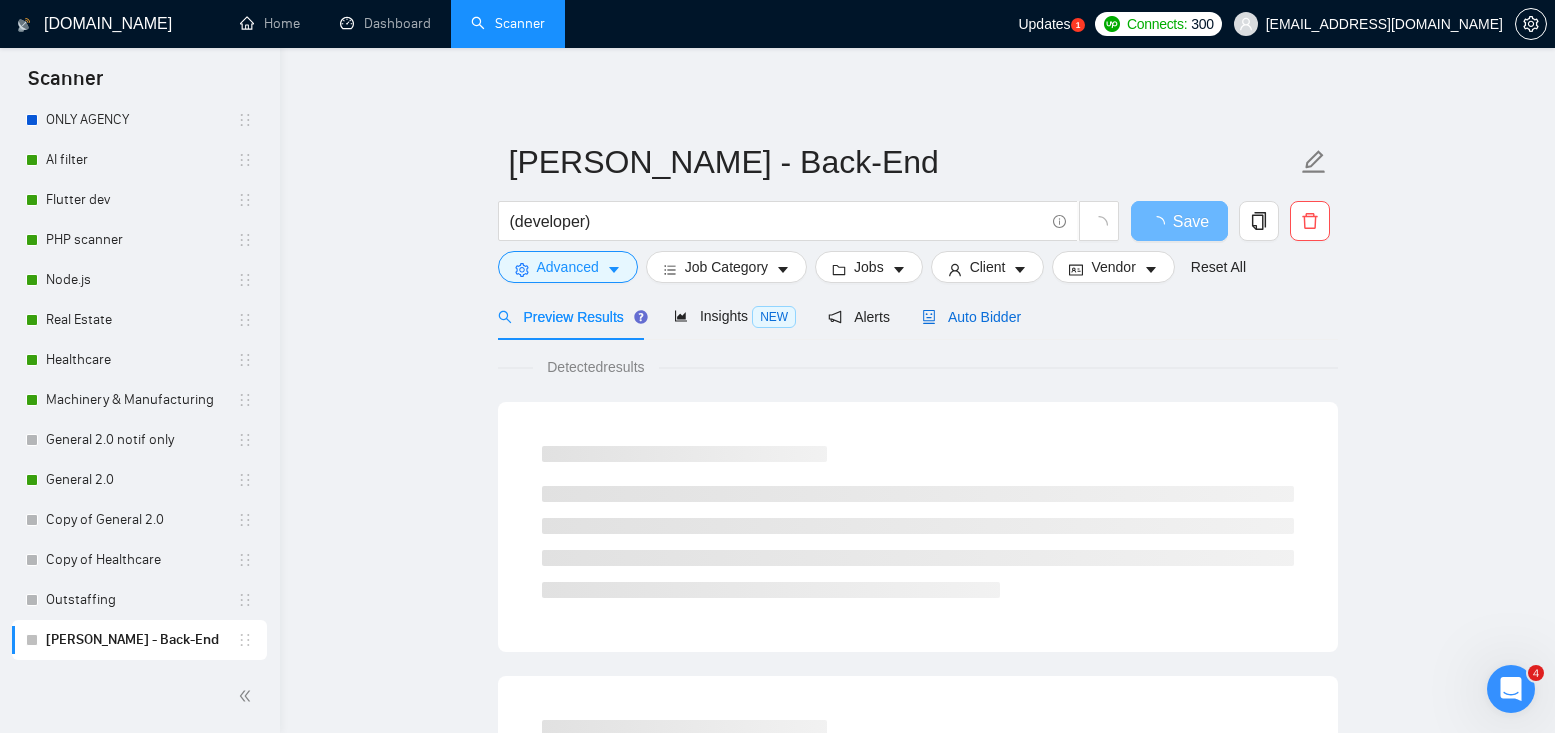click on "Auto Bidder" at bounding box center (971, 317) 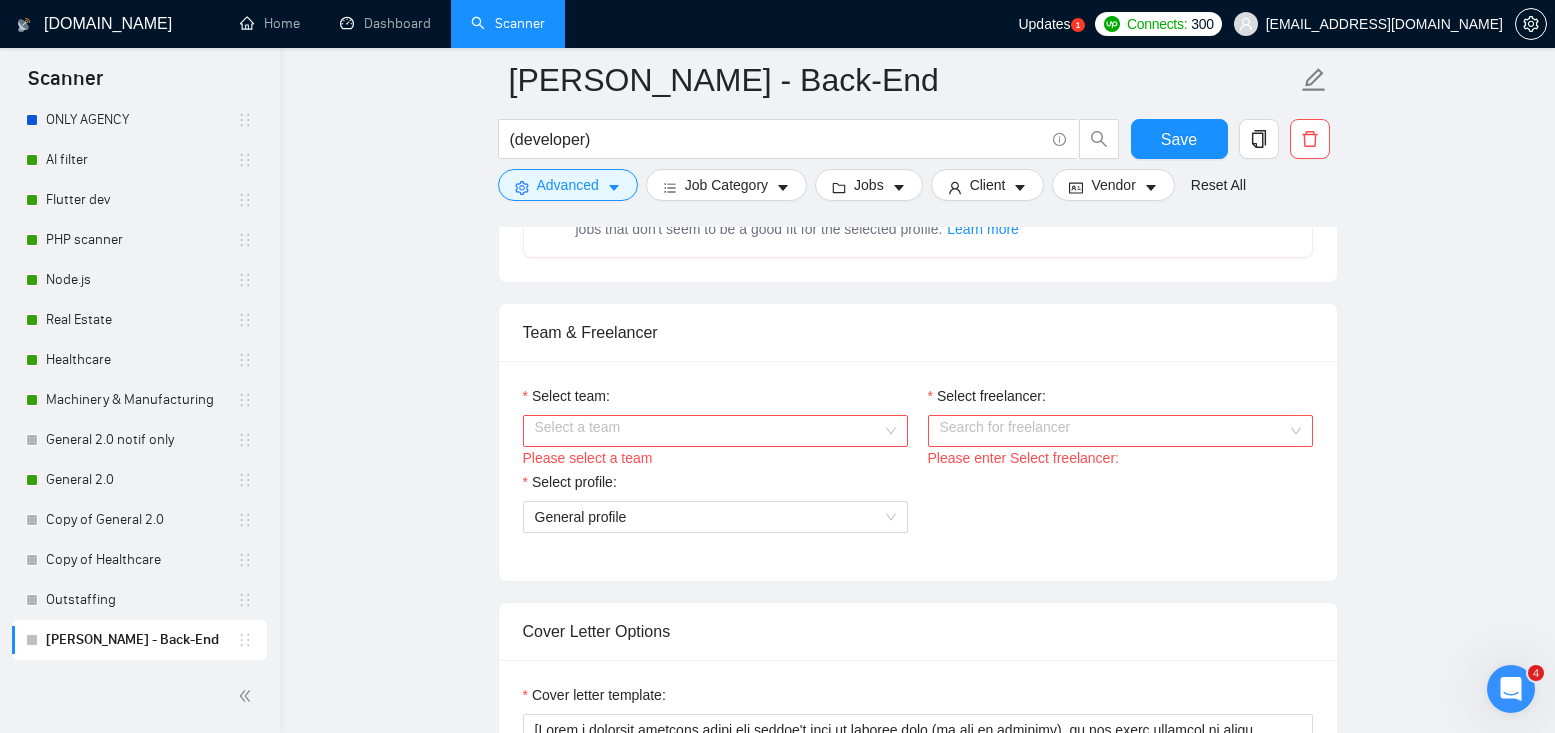 scroll, scrollTop: 1000, scrollLeft: 0, axis: vertical 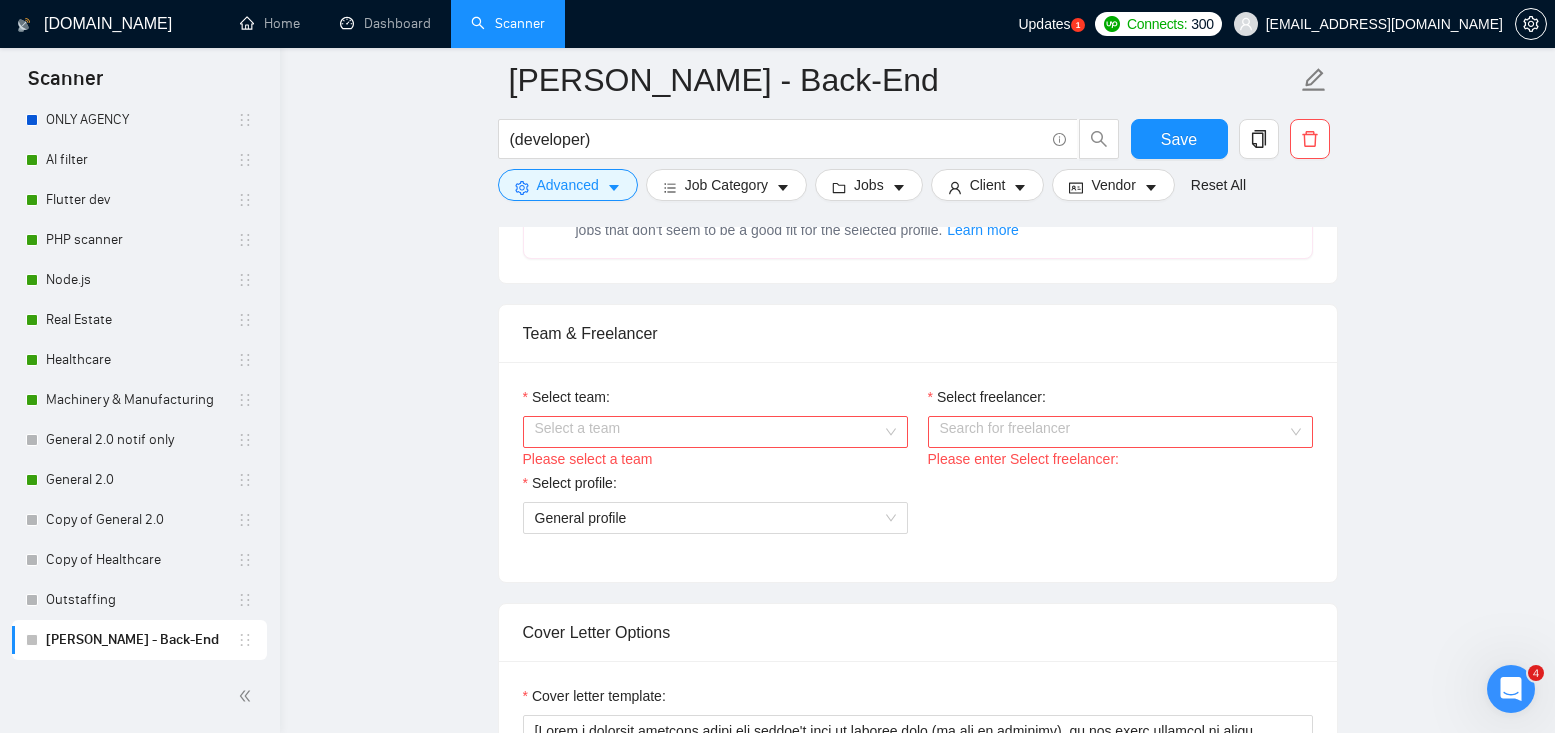click on "Select team:" at bounding box center (708, 432) 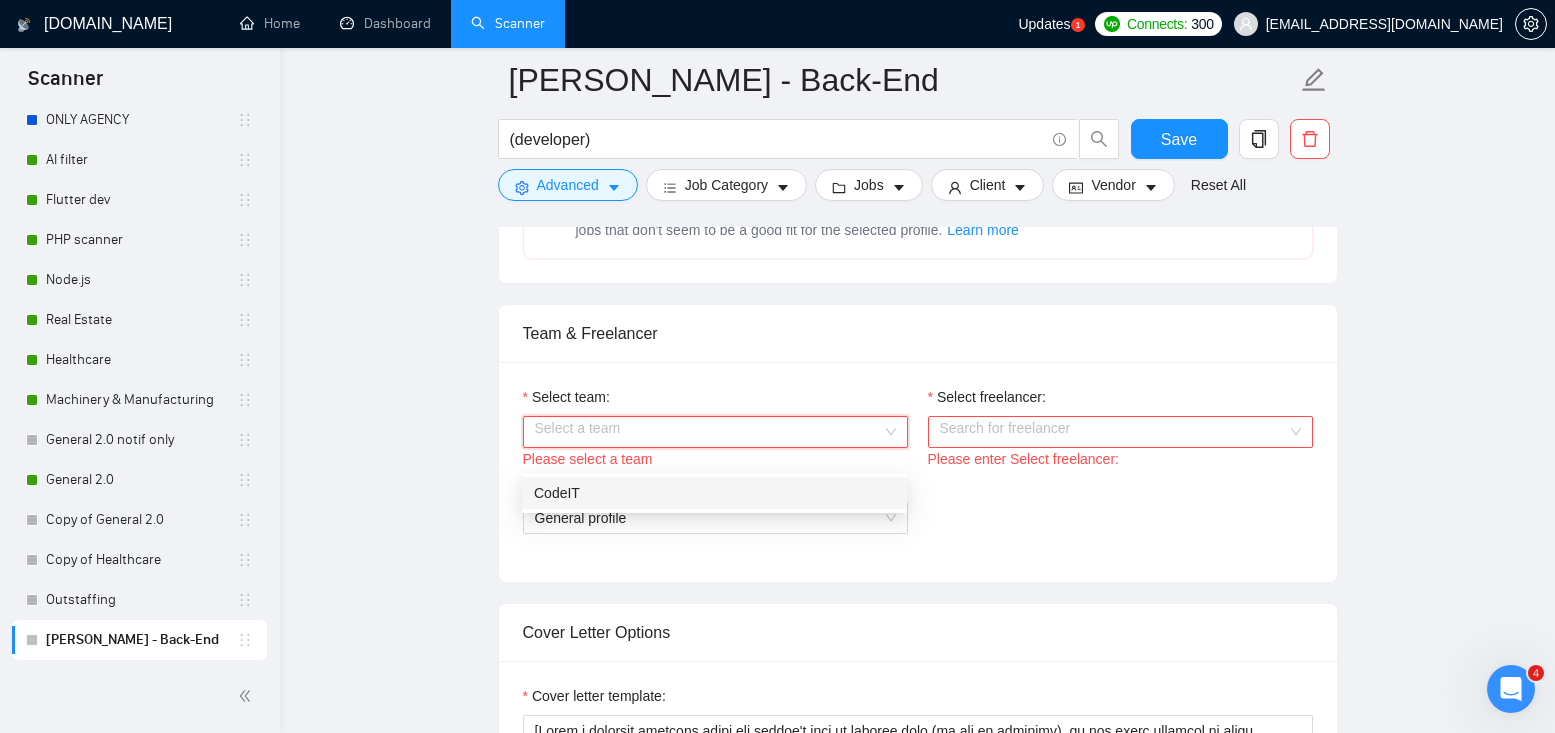 click on "CodeIT" at bounding box center [714, 493] 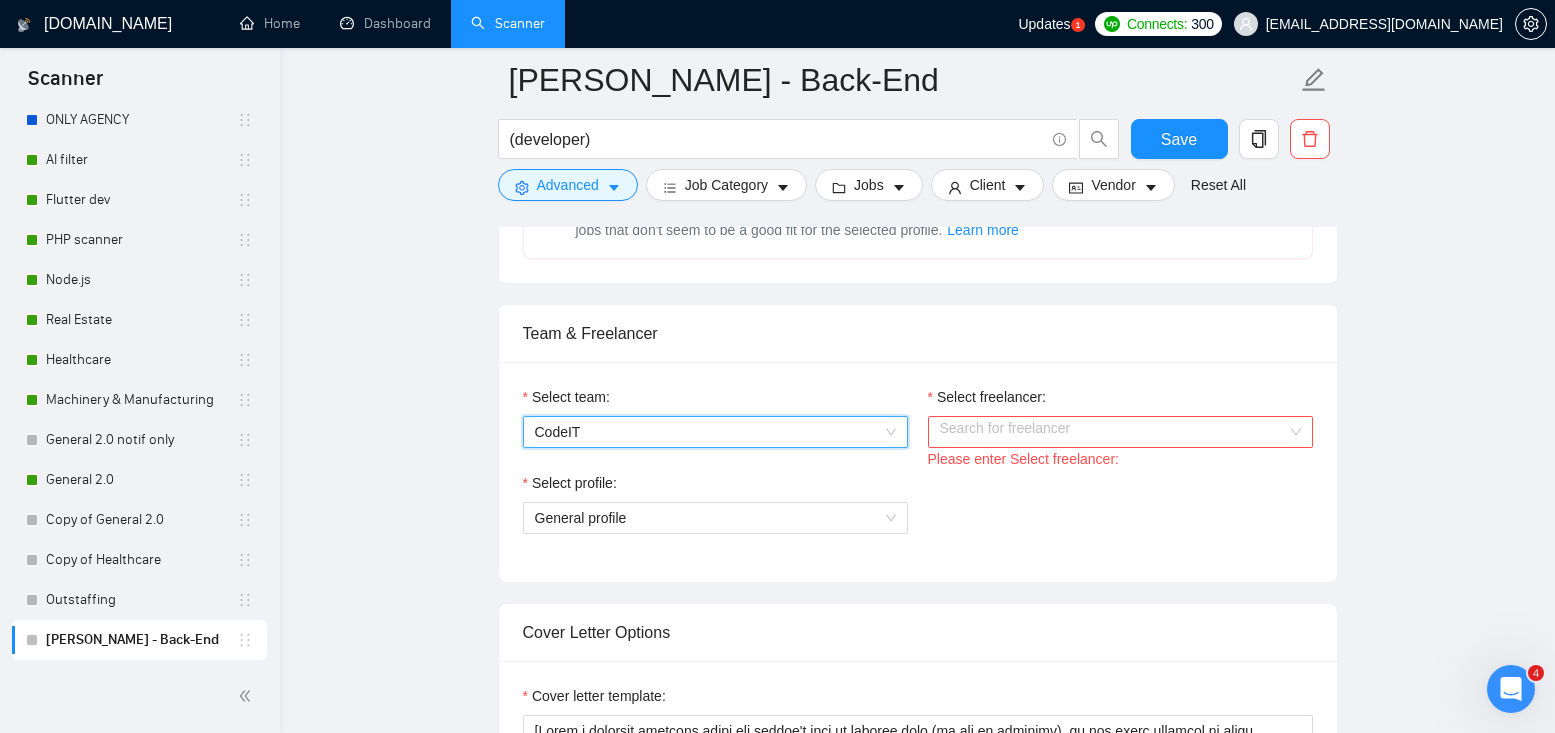 click on "Select freelancer:" at bounding box center [1113, 432] 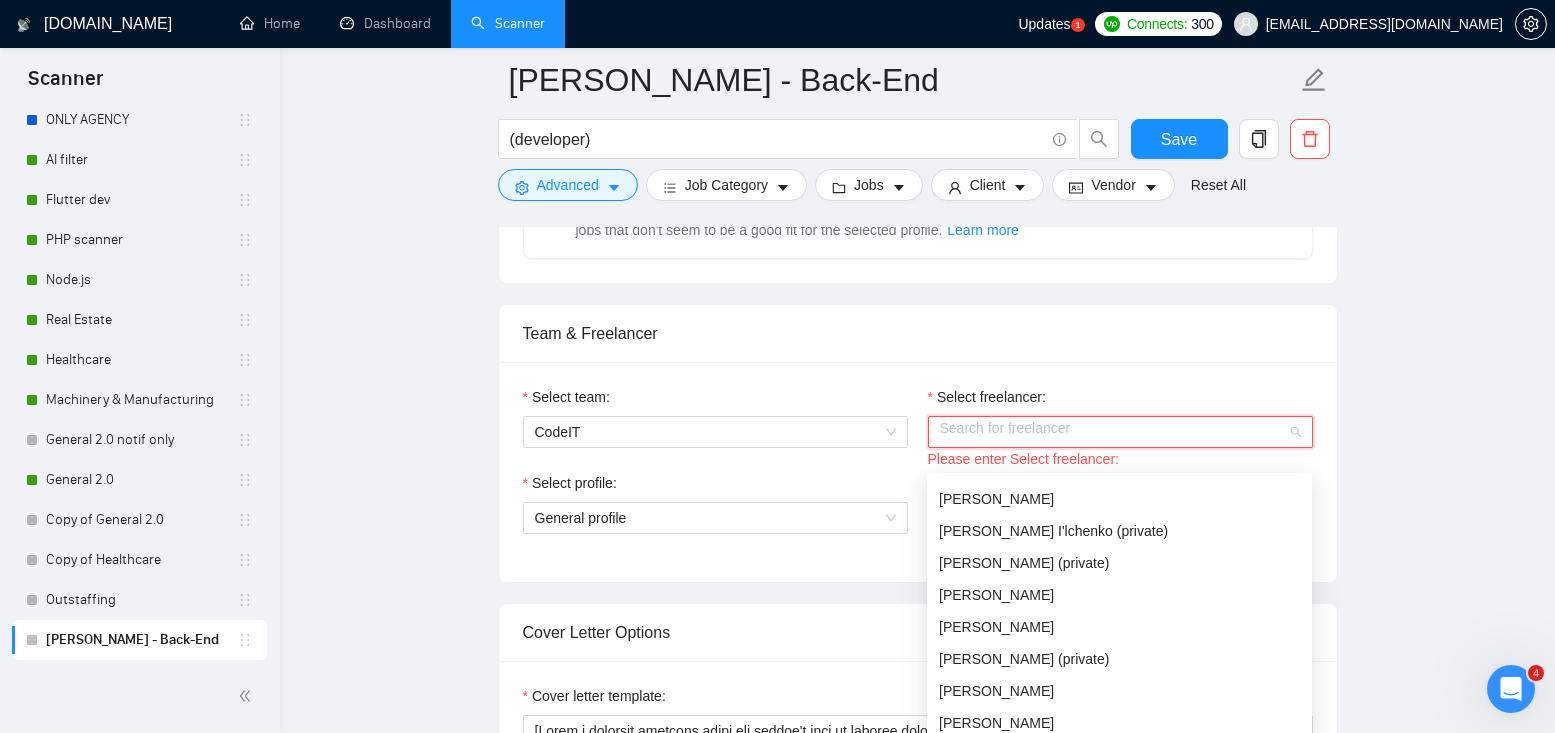 scroll, scrollTop: 661, scrollLeft: 0, axis: vertical 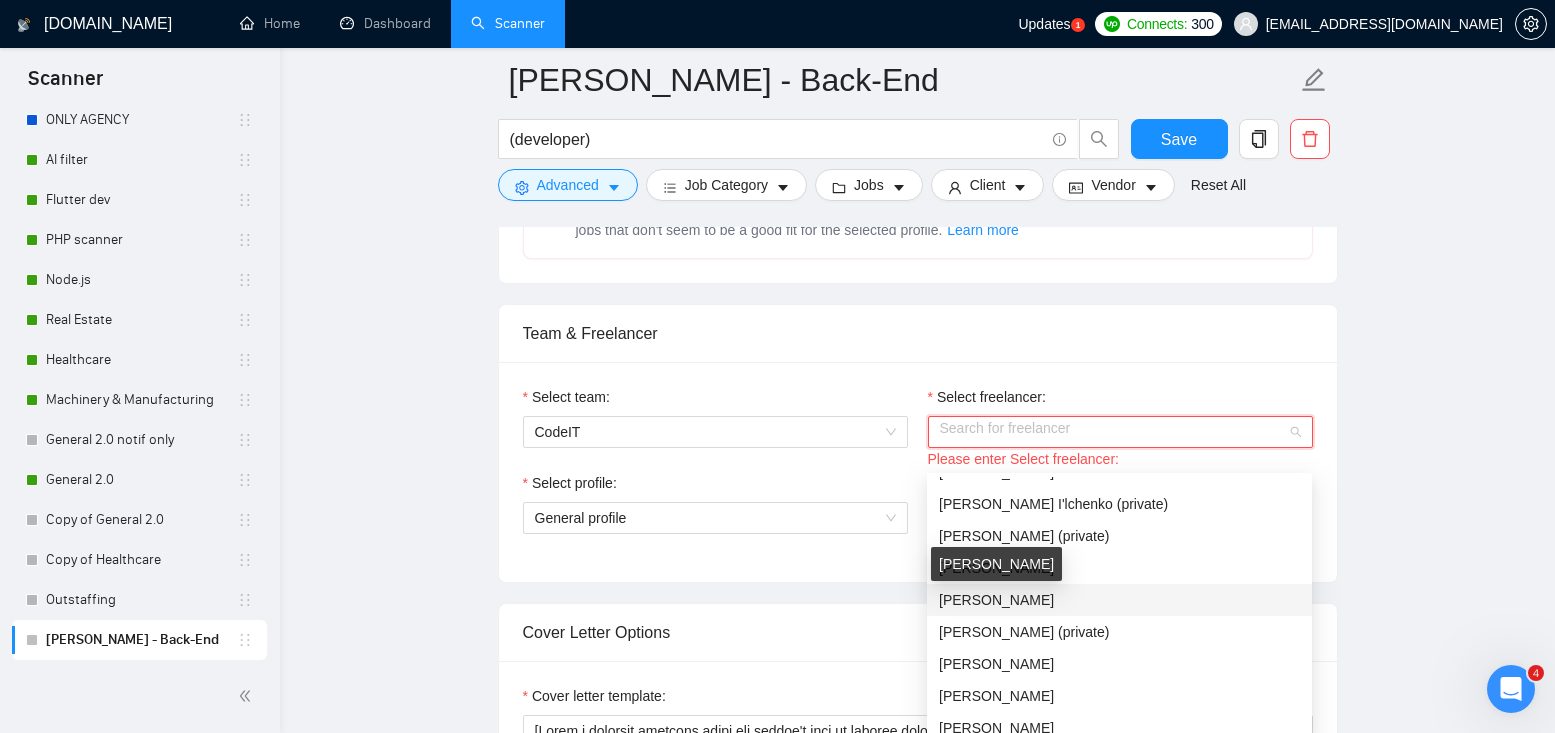 click on "Alexander Gerasimov" at bounding box center (996, 600) 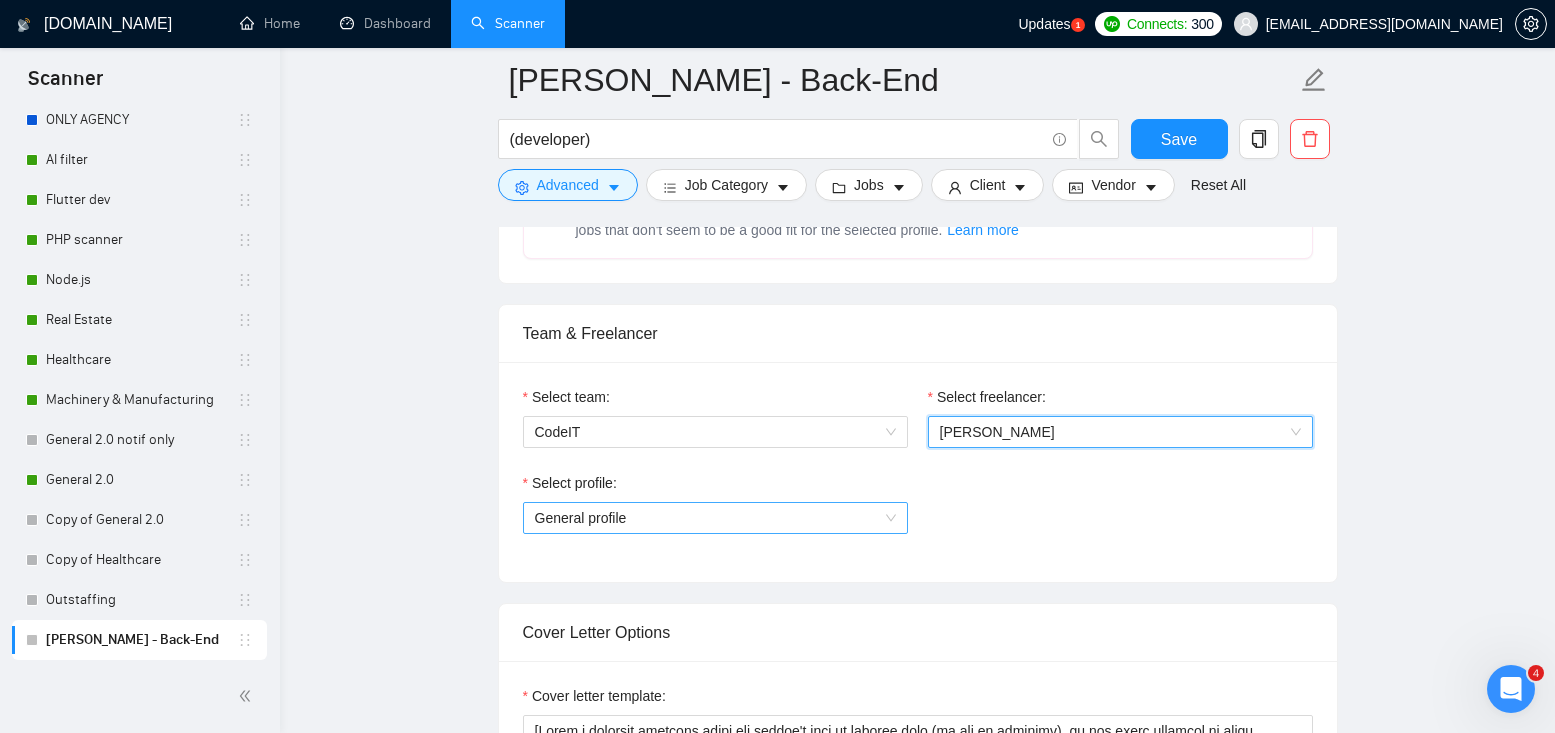 click on "General profile" at bounding box center [715, 518] 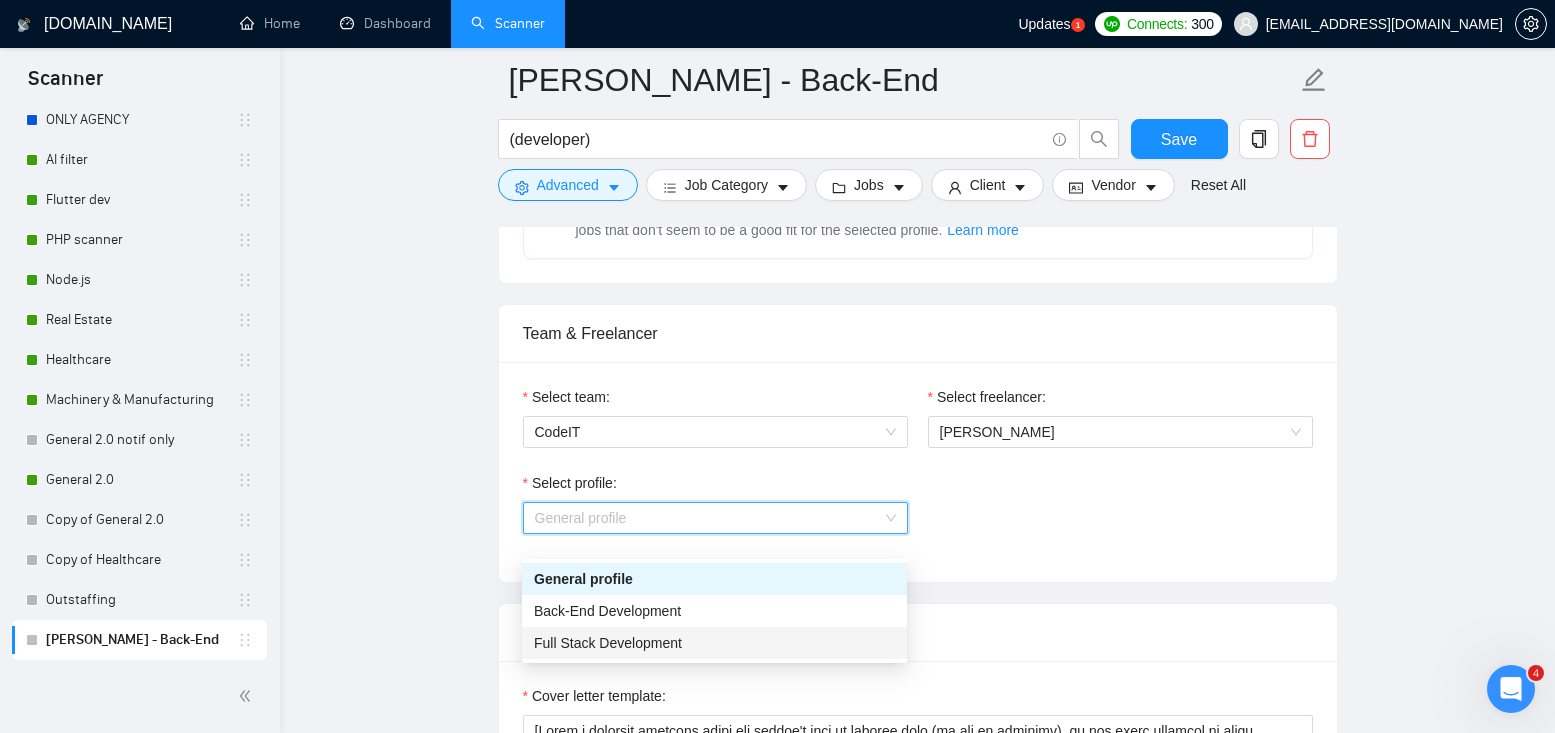click on "Full Stack Development" at bounding box center [608, 643] 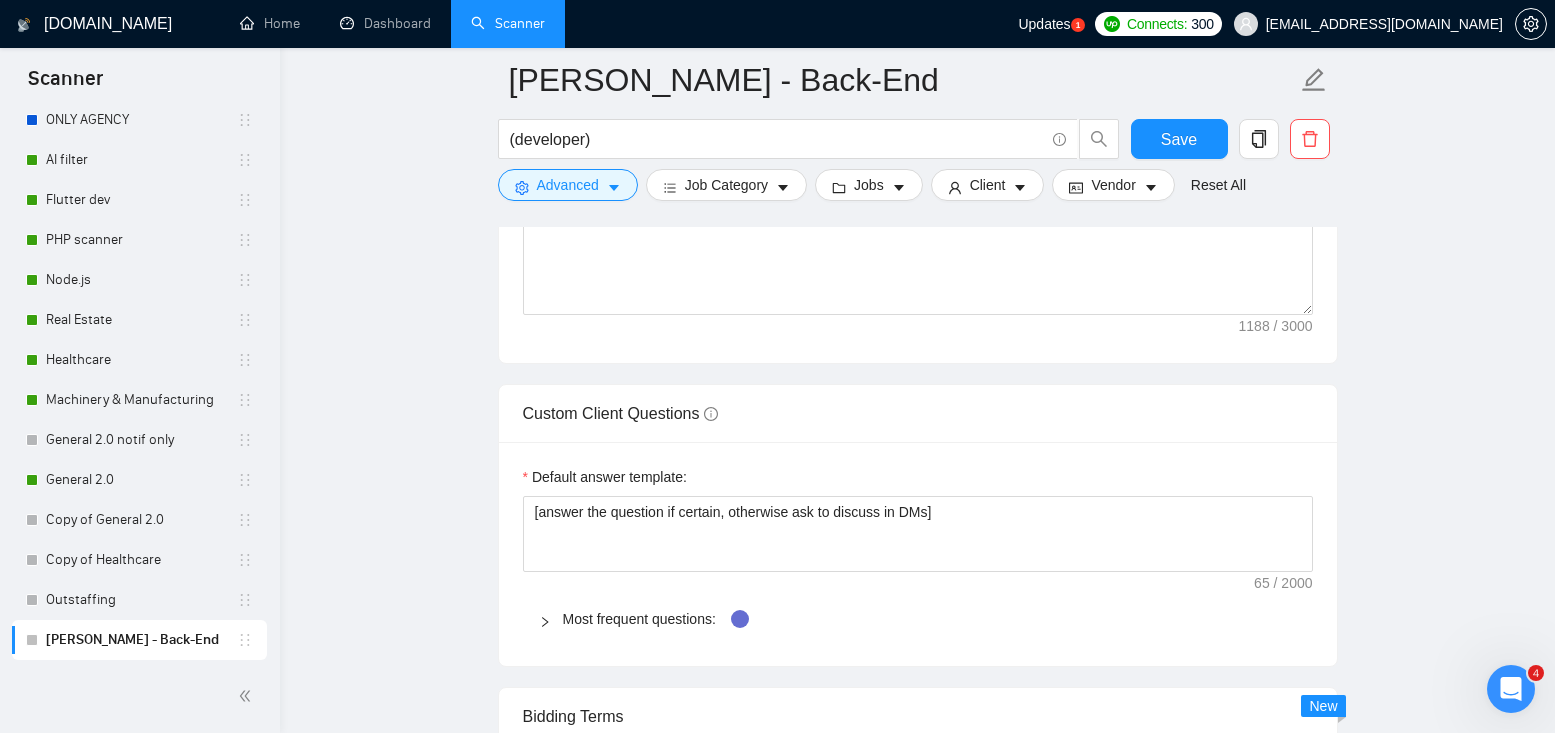 scroll, scrollTop: 1917, scrollLeft: 0, axis: vertical 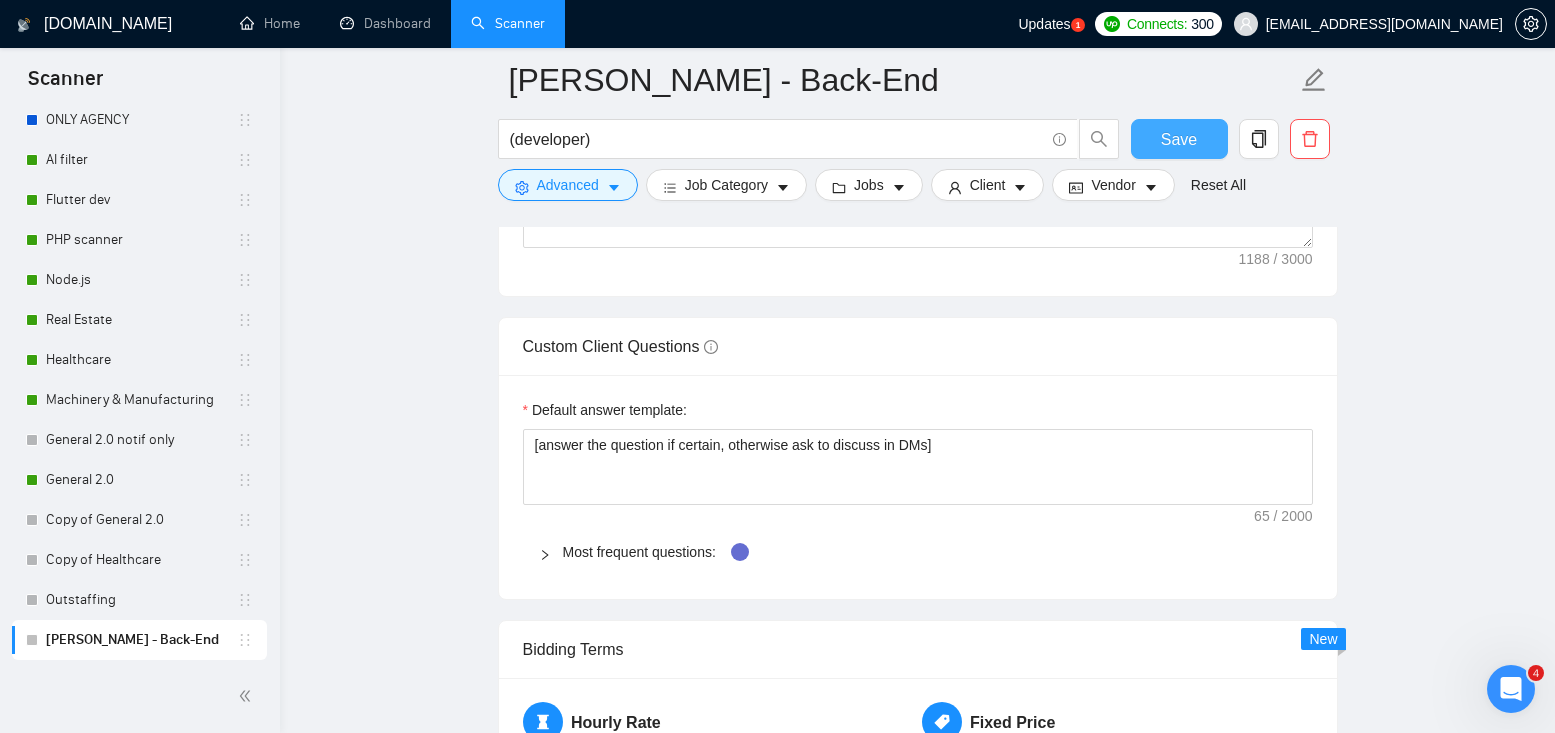 click on "Save" at bounding box center (1179, 139) 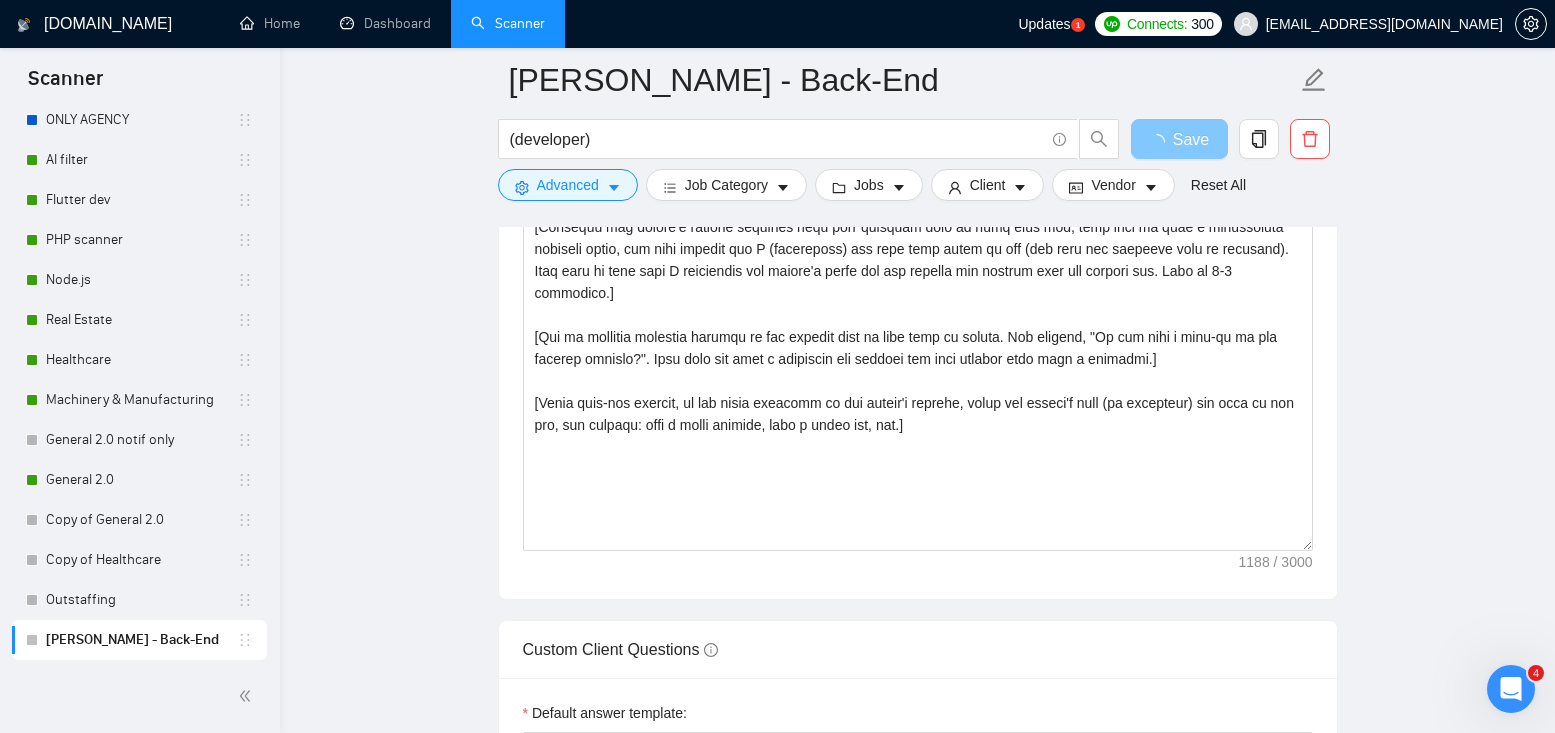 scroll, scrollTop: 1587, scrollLeft: 0, axis: vertical 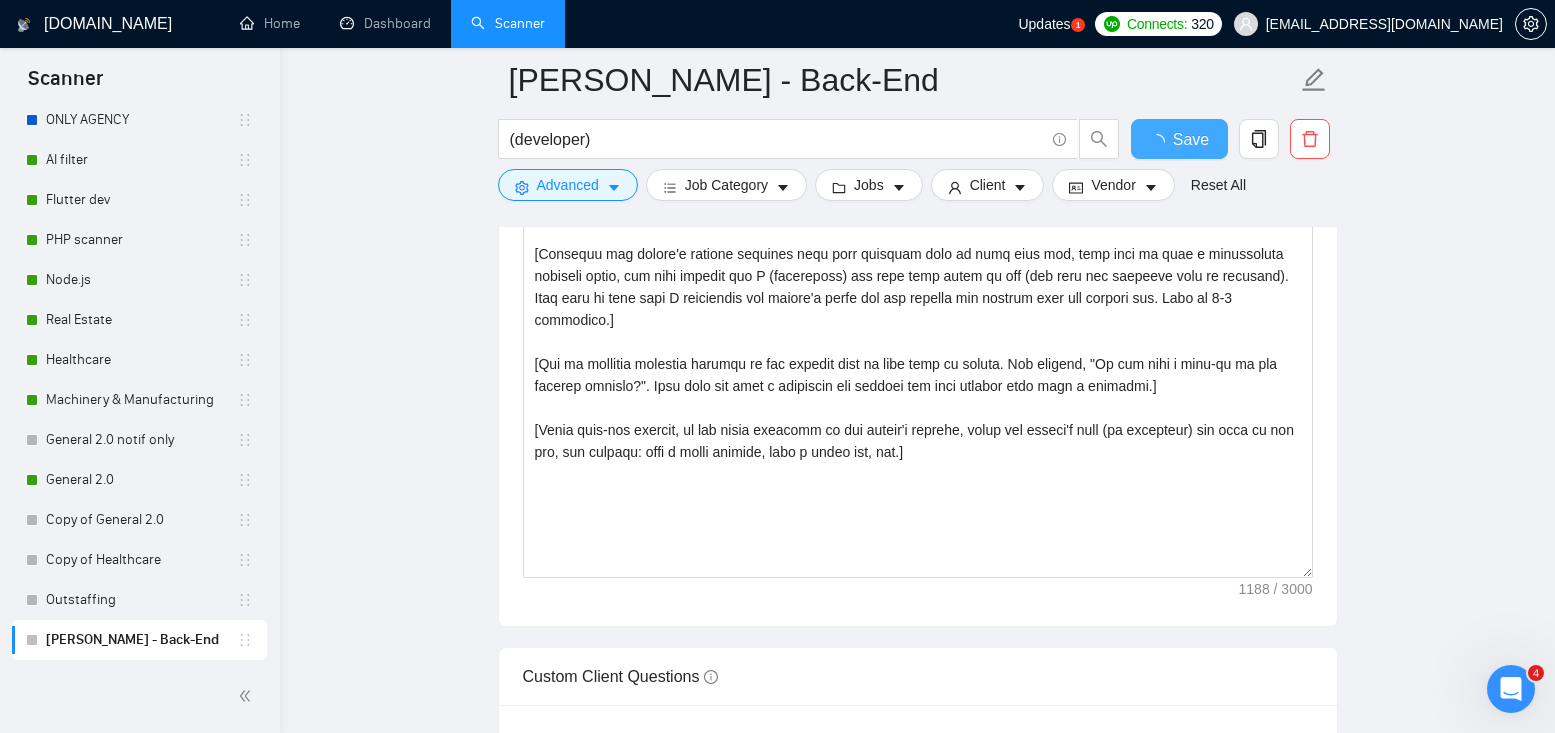 type 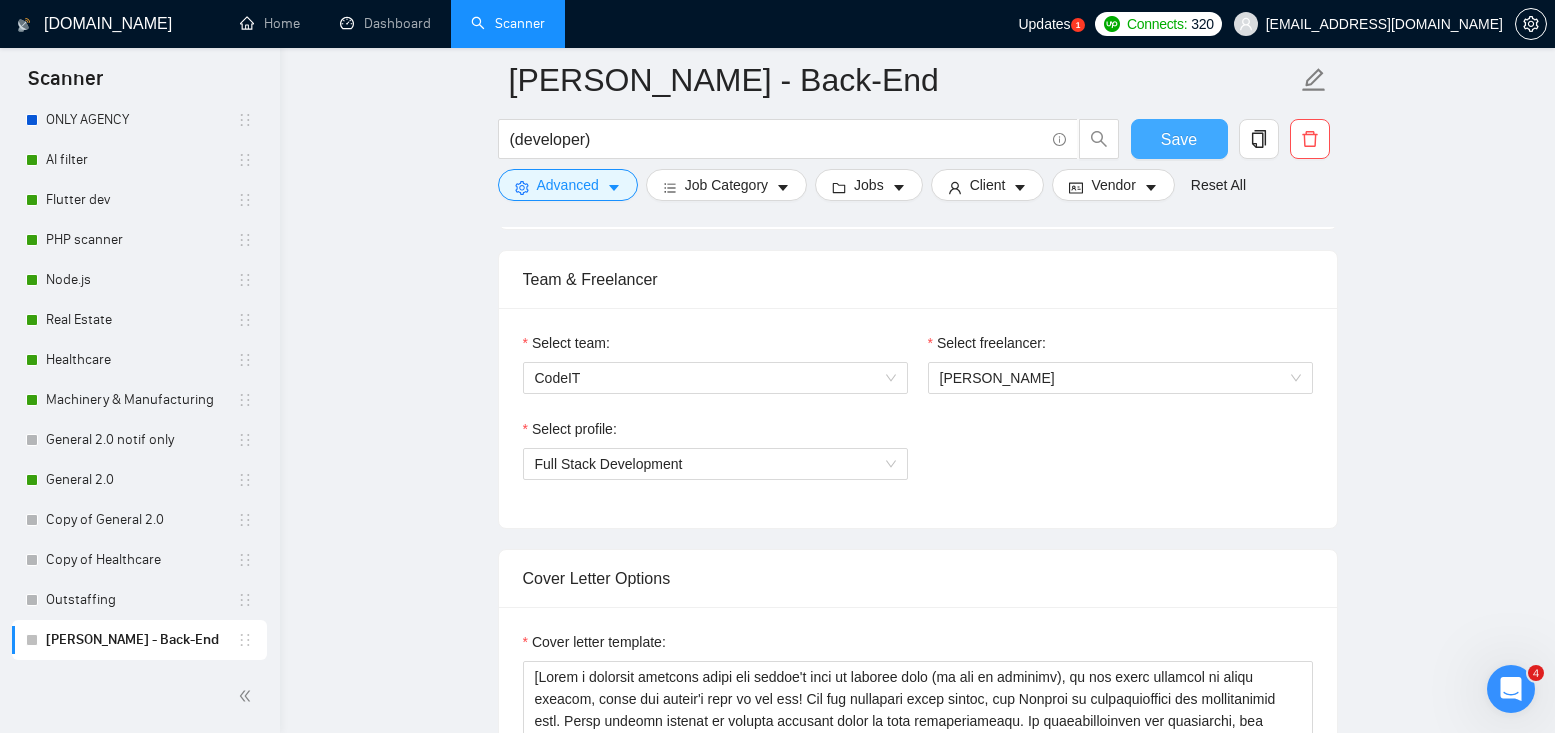 scroll, scrollTop: 983, scrollLeft: 0, axis: vertical 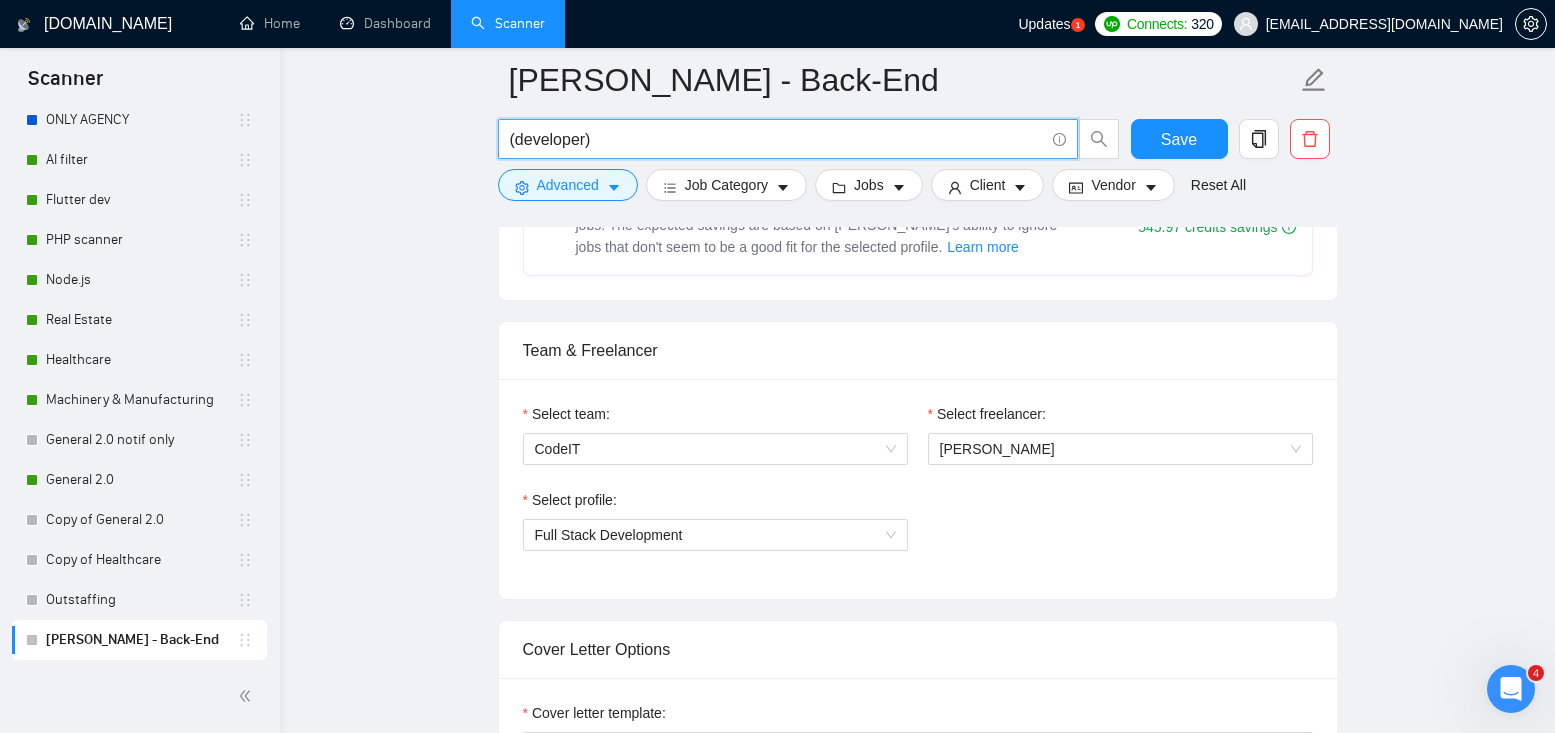 click on "(developer)" at bounding box center (777, 139) 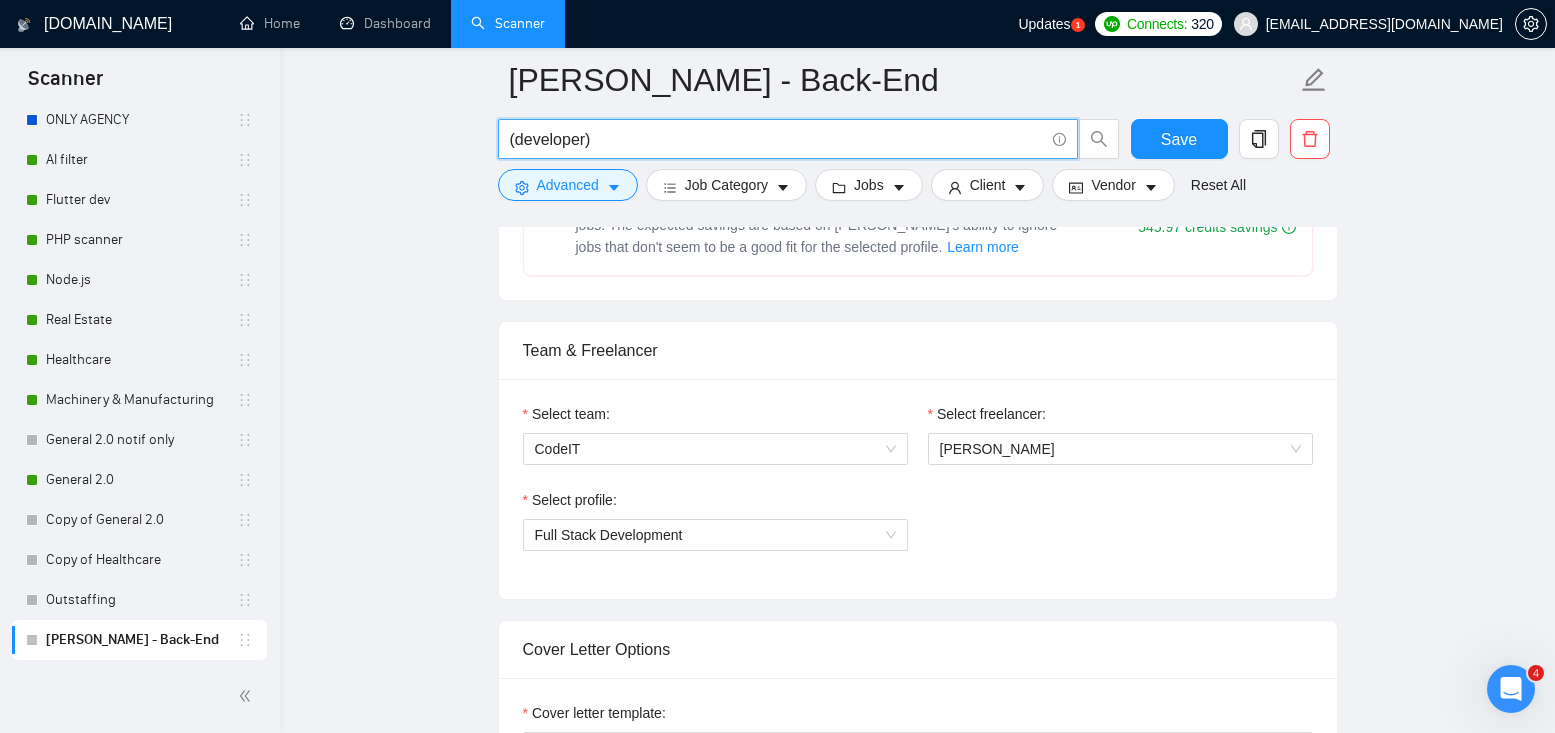 paste on "("php" "python") | ("php" "node.js") | ("python" "node.js") | ("php" "python" "node.js"))  (("ai") | ("machine learning") | ("ml") | ("openai") | ("llm") | (chatbot*) | (automati*) | (ai*))" 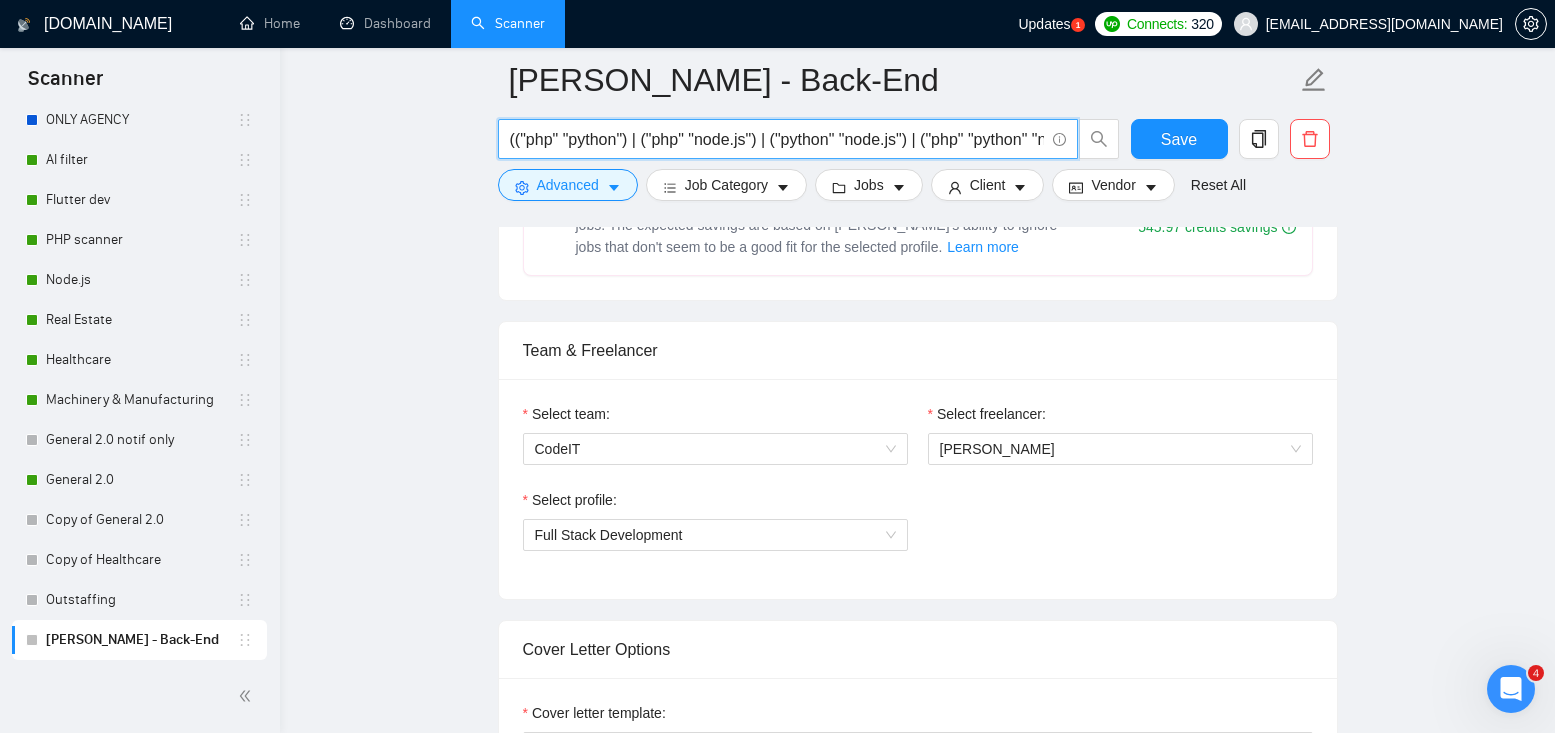 scroll, scrollTop: 0, scrollLeft: 752, axis: horizontal 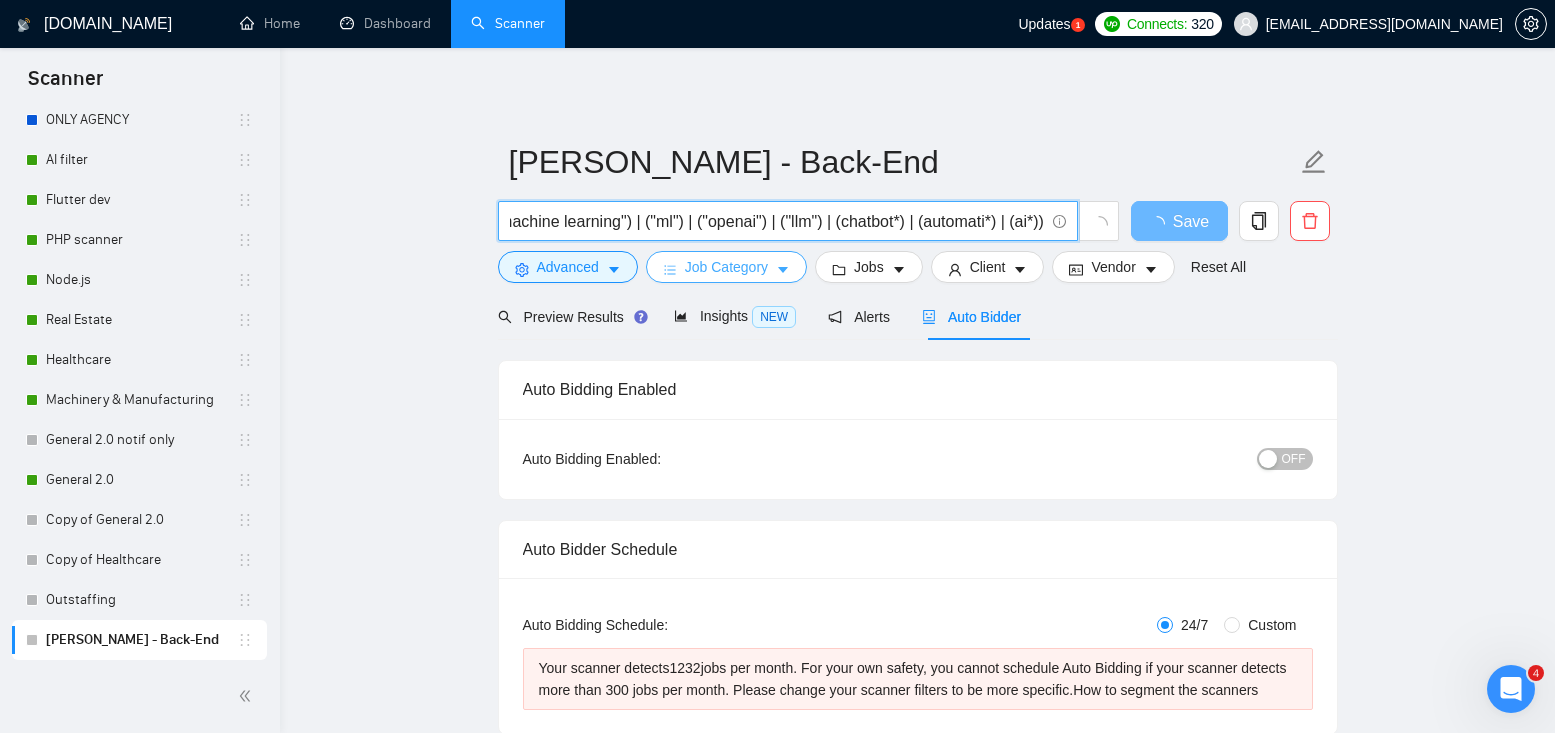type 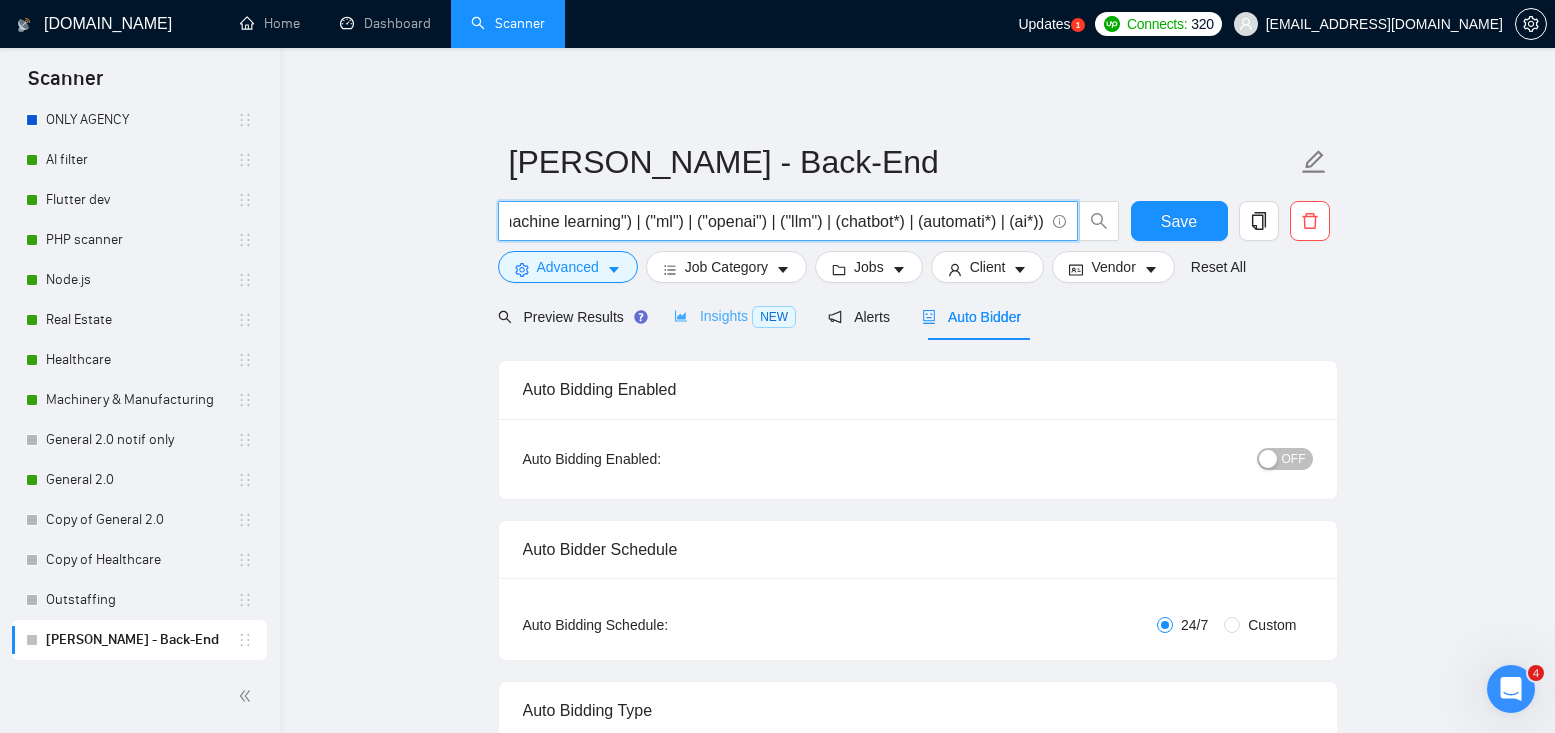 type on "(("php" "python") | ("php" "node.js") | ("python" "node.js") | ("php" "python" "node.js"))  (("ai") | ("machine learning") | ("ml") | ("openai") | ("llm") | (chatbot*) | (automati*) | (ai*))" 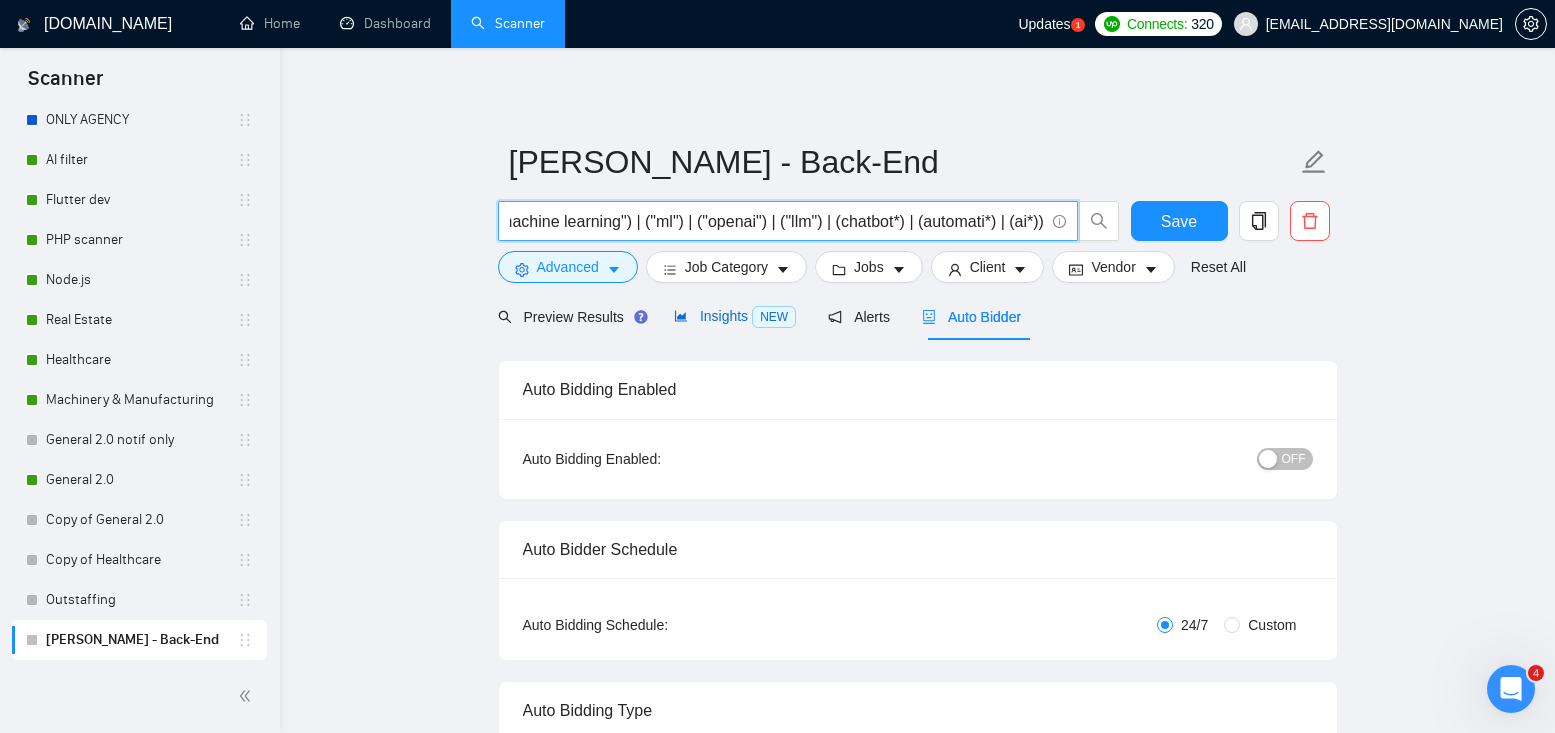 click on "Insights NEW" at bounding box center [735, 316] 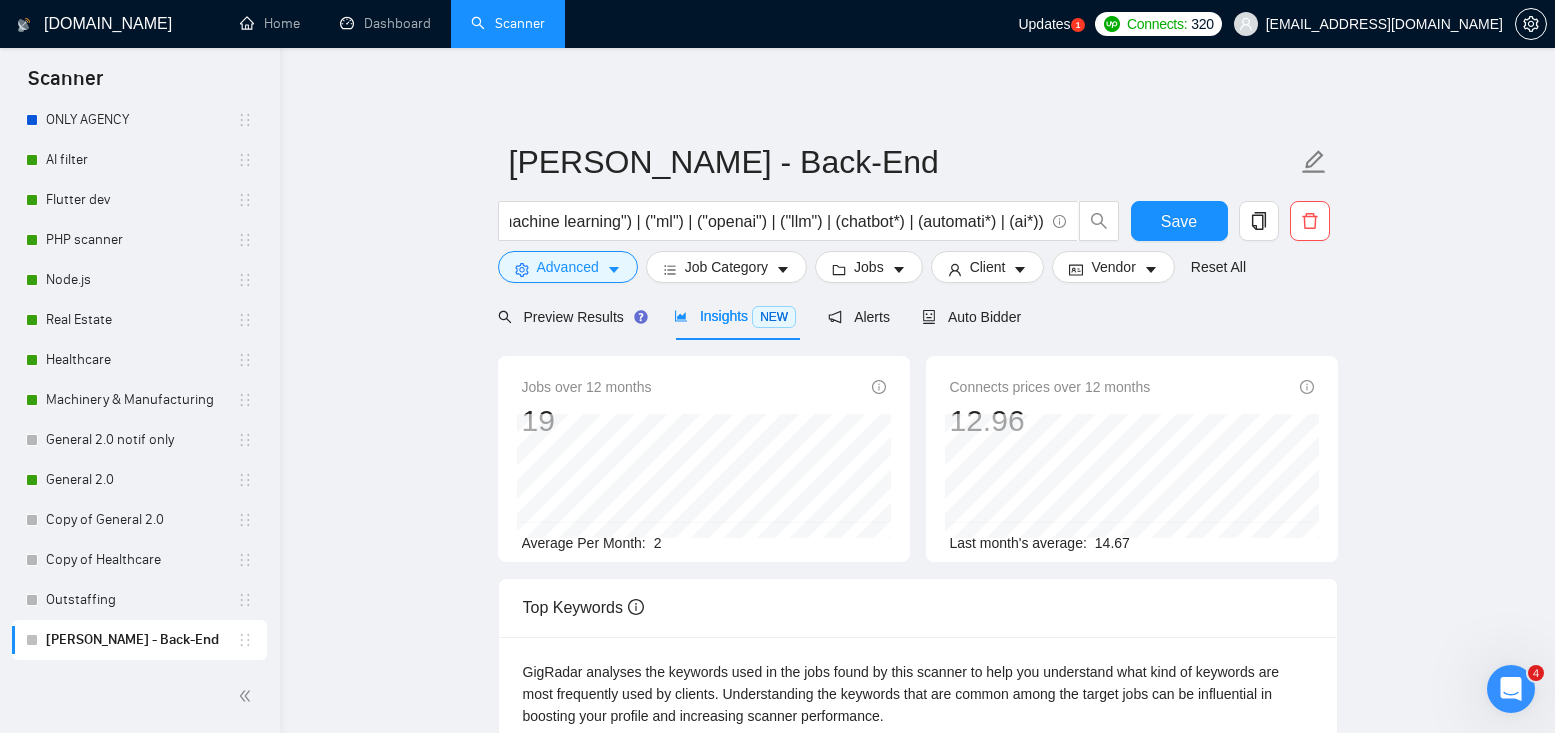 scroll, scrollTop: 0, scrollLeft: 0, axis: both 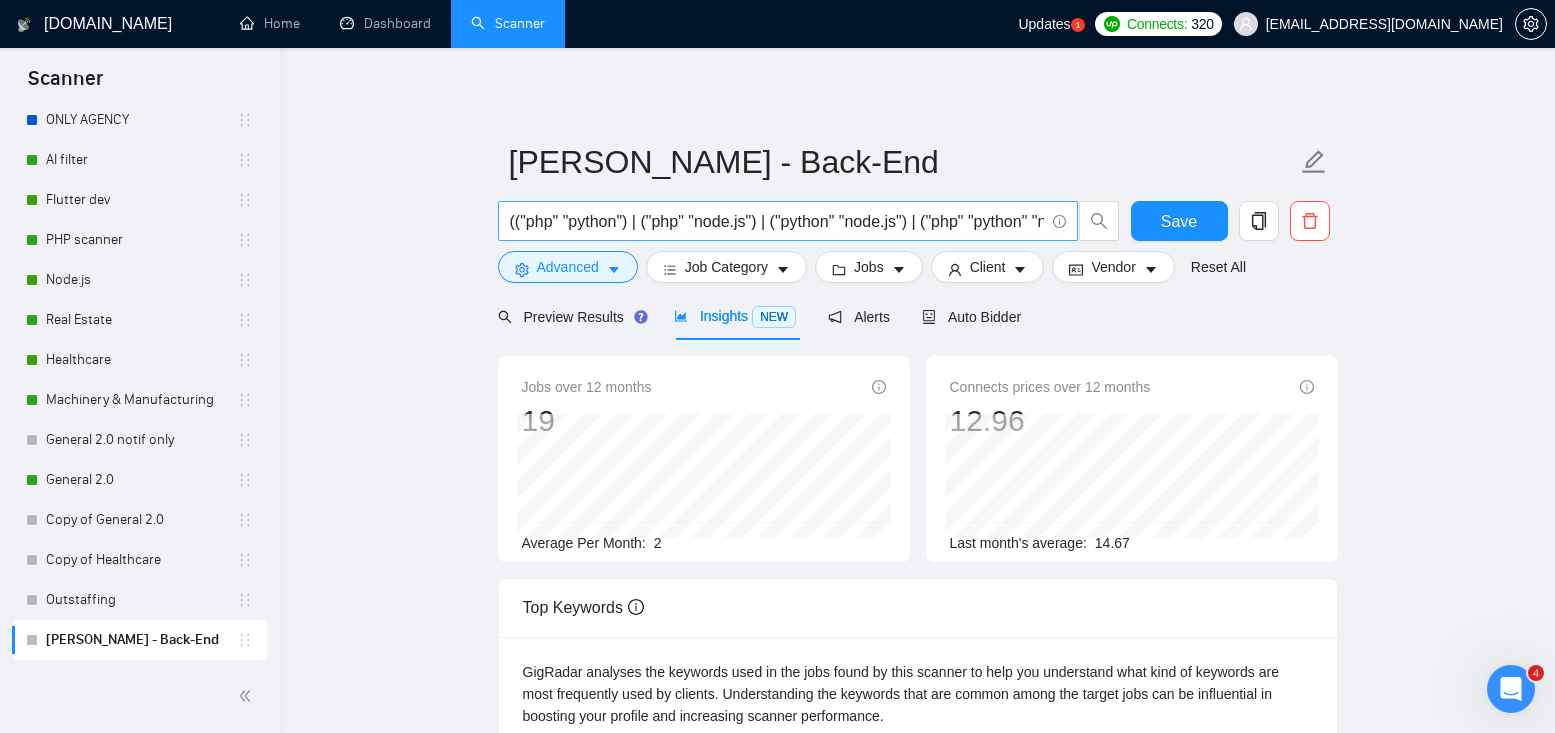 click on "(("php" "python") | ("php" "node.js") | ("python" "node.js") | ("php" "python" "node.js"))  (("ai") | ("machine learning") | ("ml") | ("openai") | ("llm") | (chatbot*) | (automati*) | (ai*))" at bounding box center (777, 221) 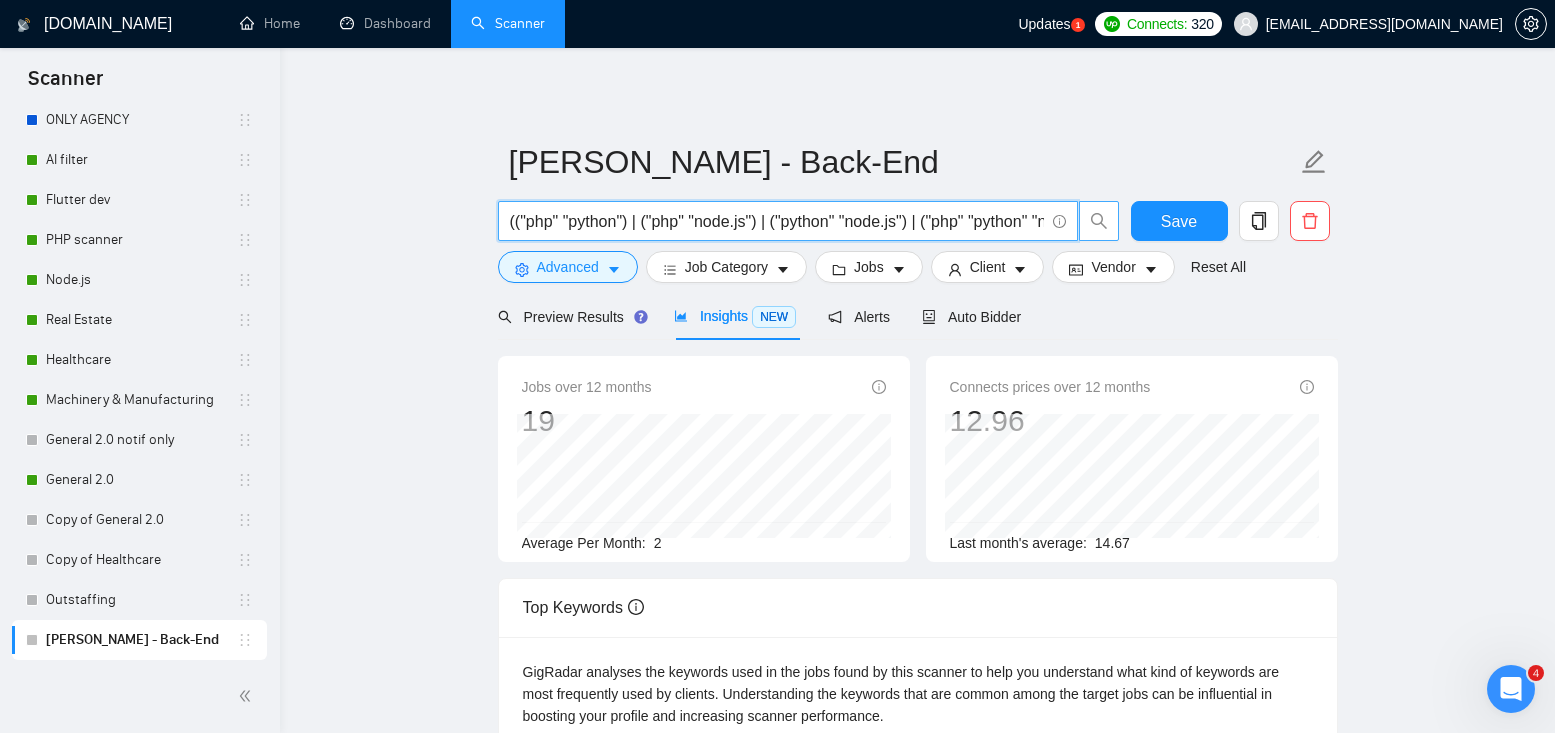 click 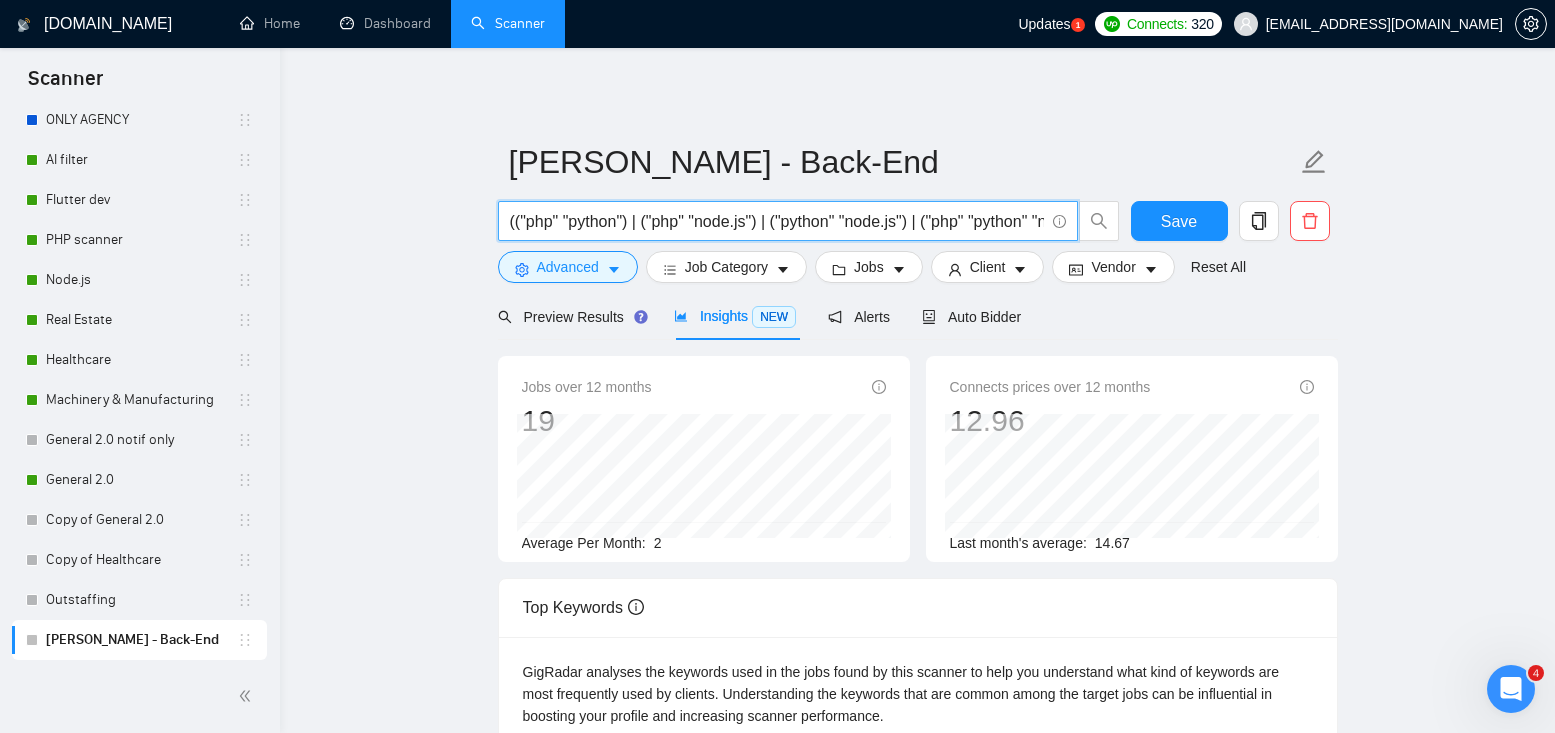 click on "(("php" "python") | ("php" "node.js") | ("python" "node.js") | ("php" "python" "node.js"))  (("ai") | ("machine learning") | ("ml") | ("openai") | ("llm") | (chatbot*) | (automati*) | (ai*))" at bounding box center (777, 221) 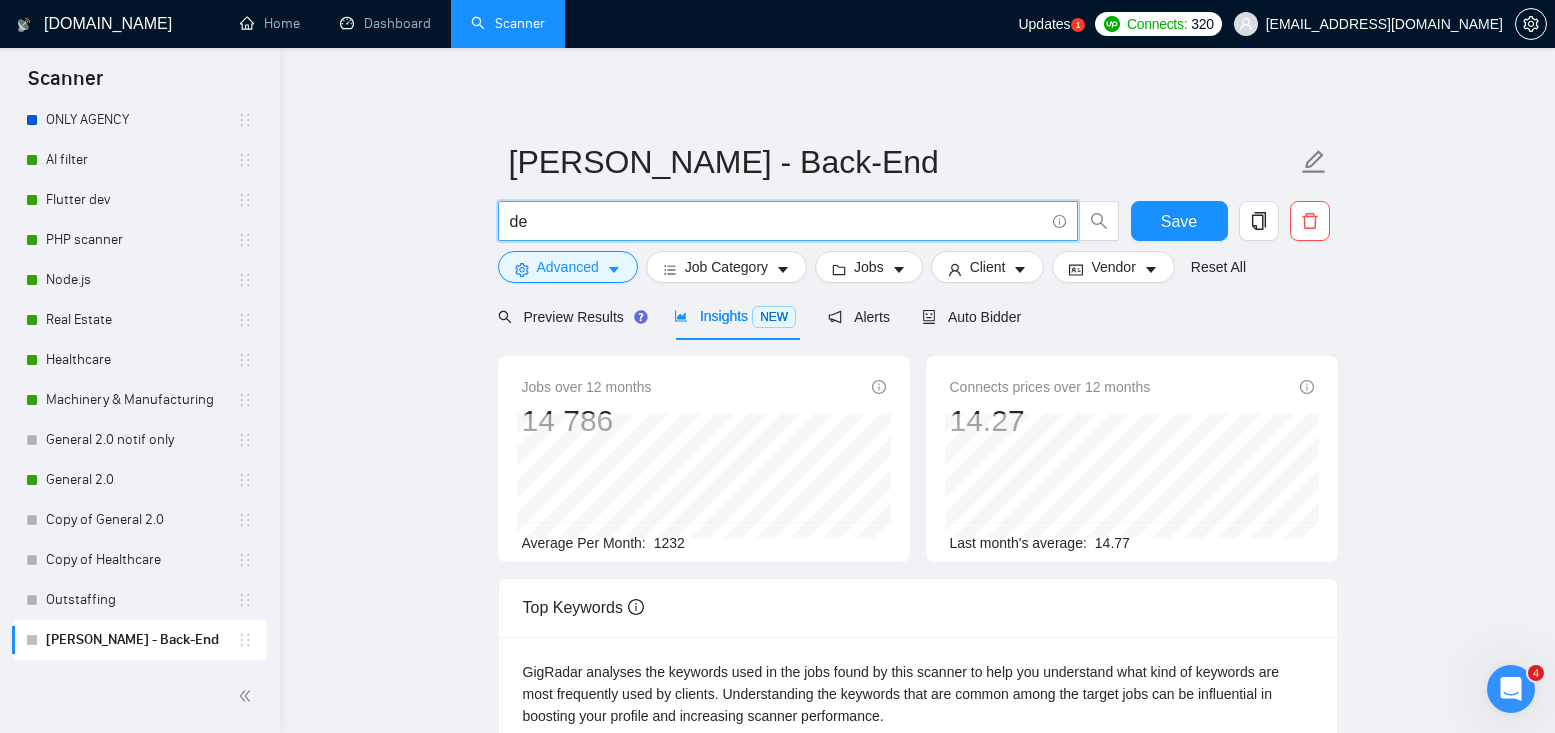 type on "d" 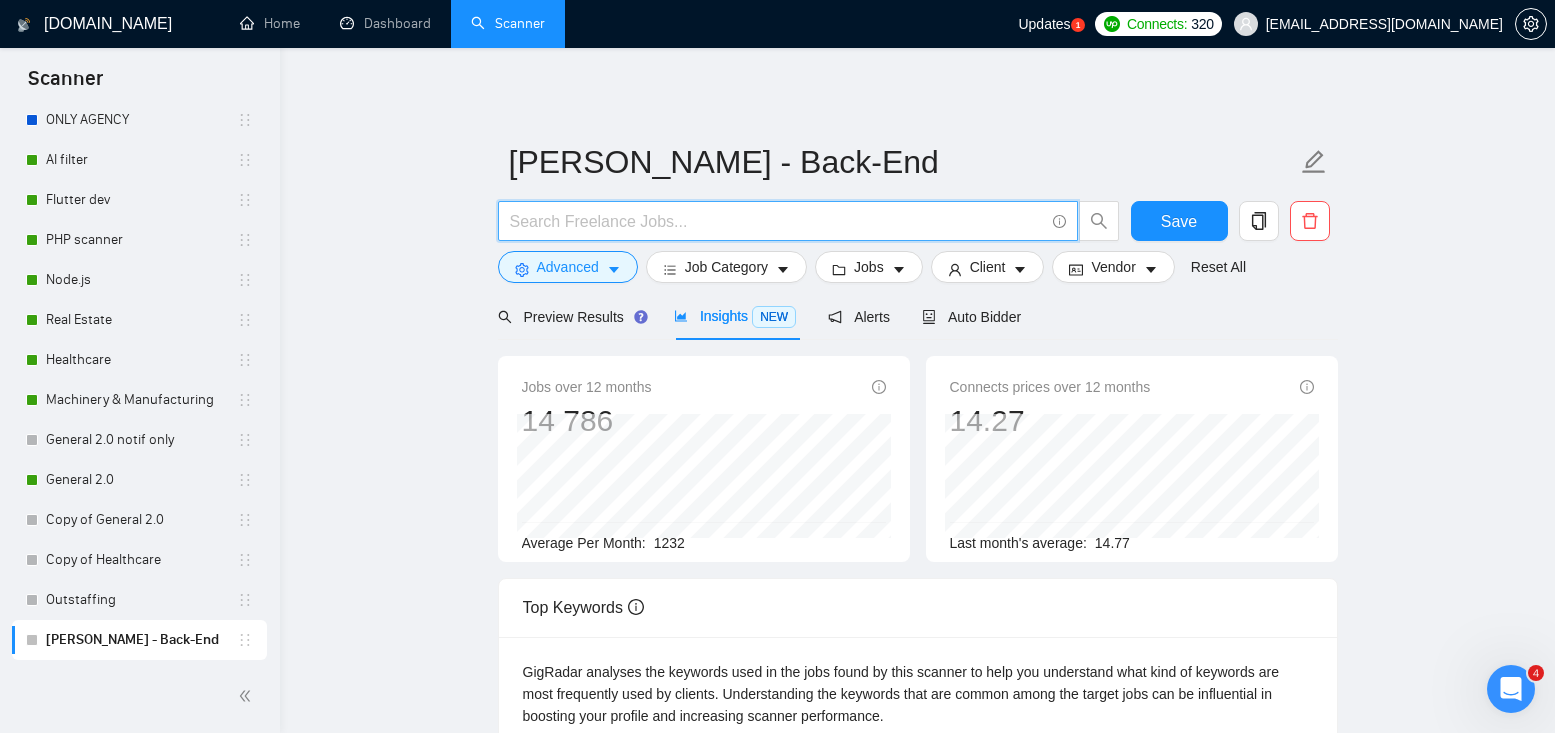 paste on "(("php" "python") | ("php" "node.js") | ("python" "node.js") | ("php" "python" "node.js"))  (("ai") | ("machine learning") | ("ml") | ("openai") | ("llm") | (chatbot*) | (automati*) | (ai*))" 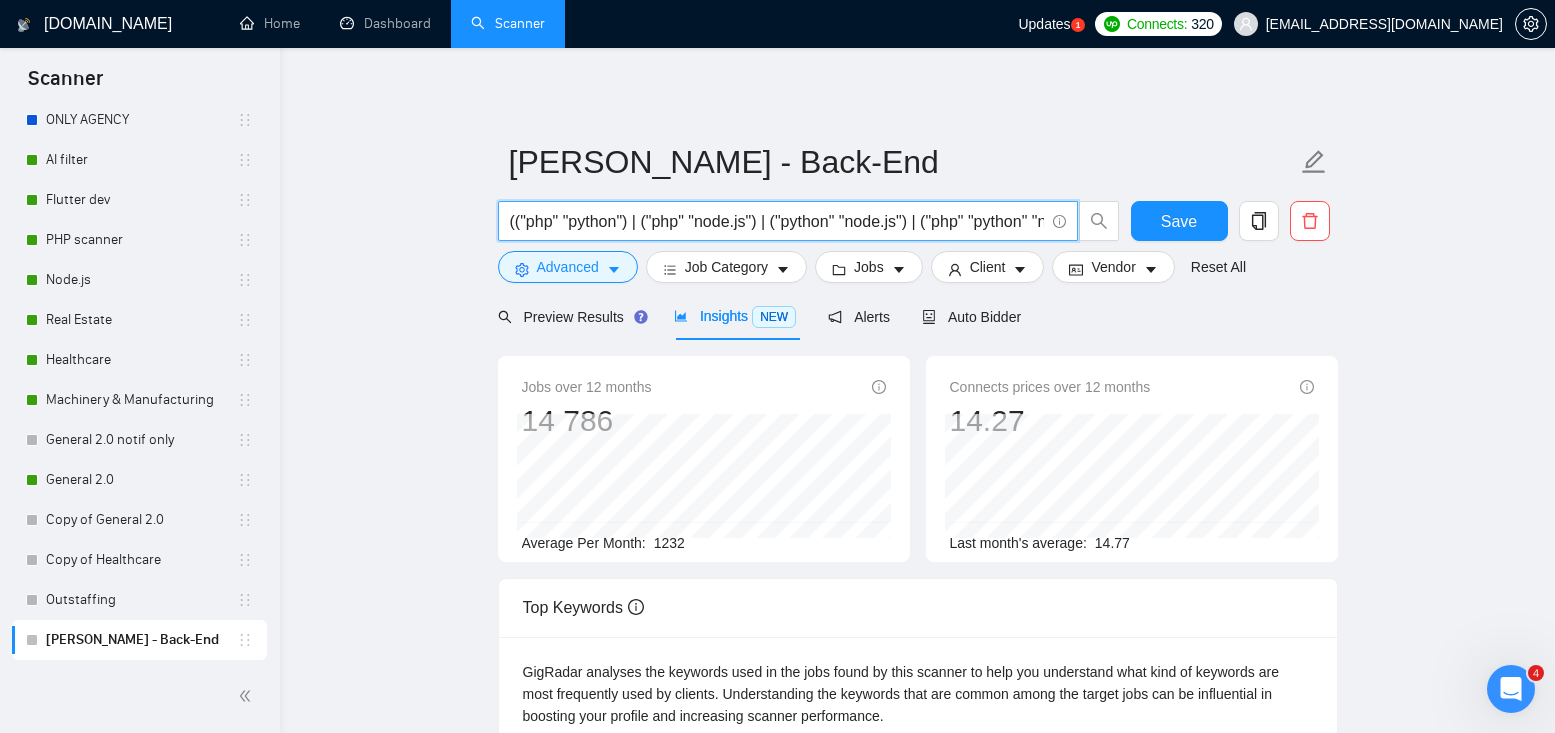 scroll, scrollTop: 0, scrollLeft: 752, axis: horizontal 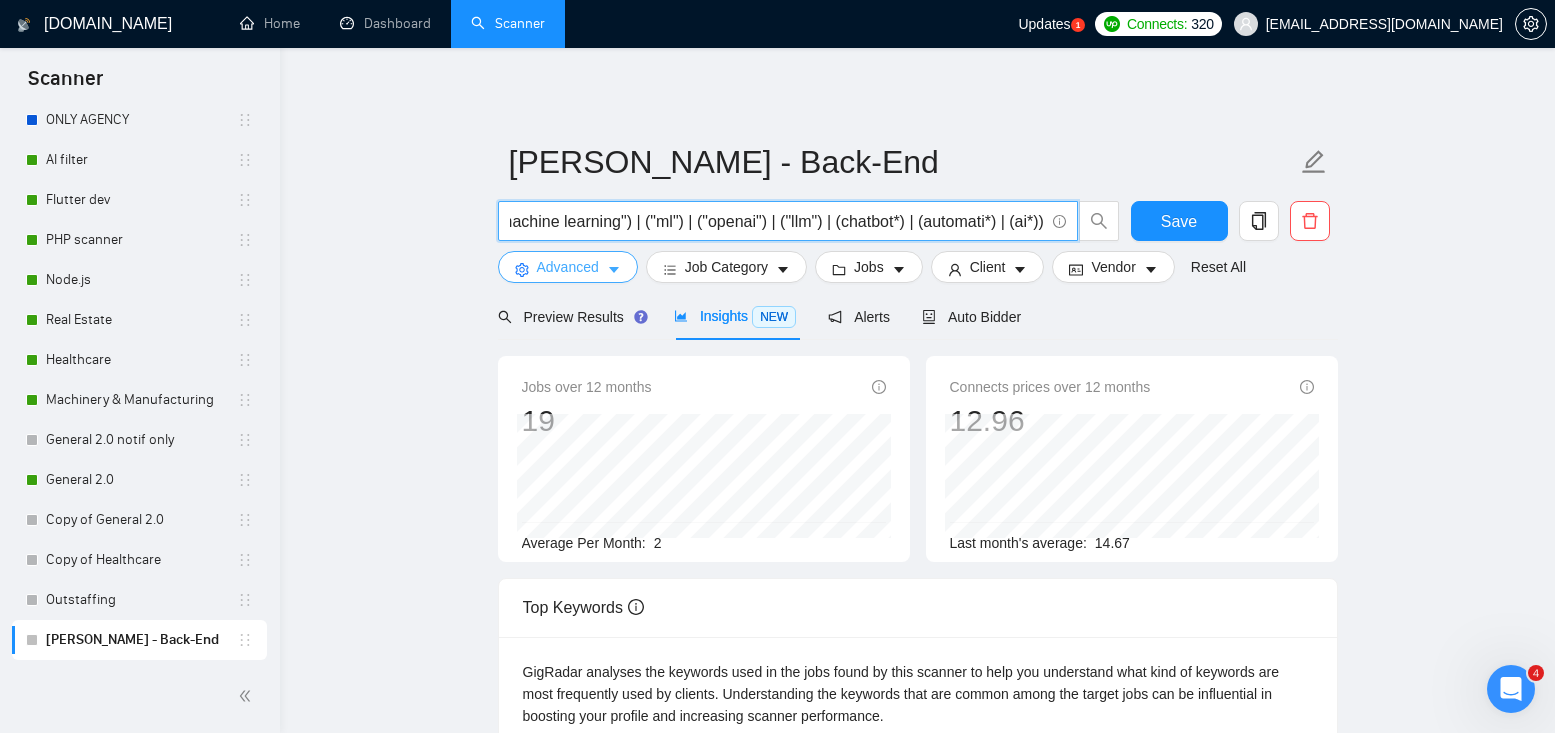 click on "Advanced" at bounding box center (568, 267) 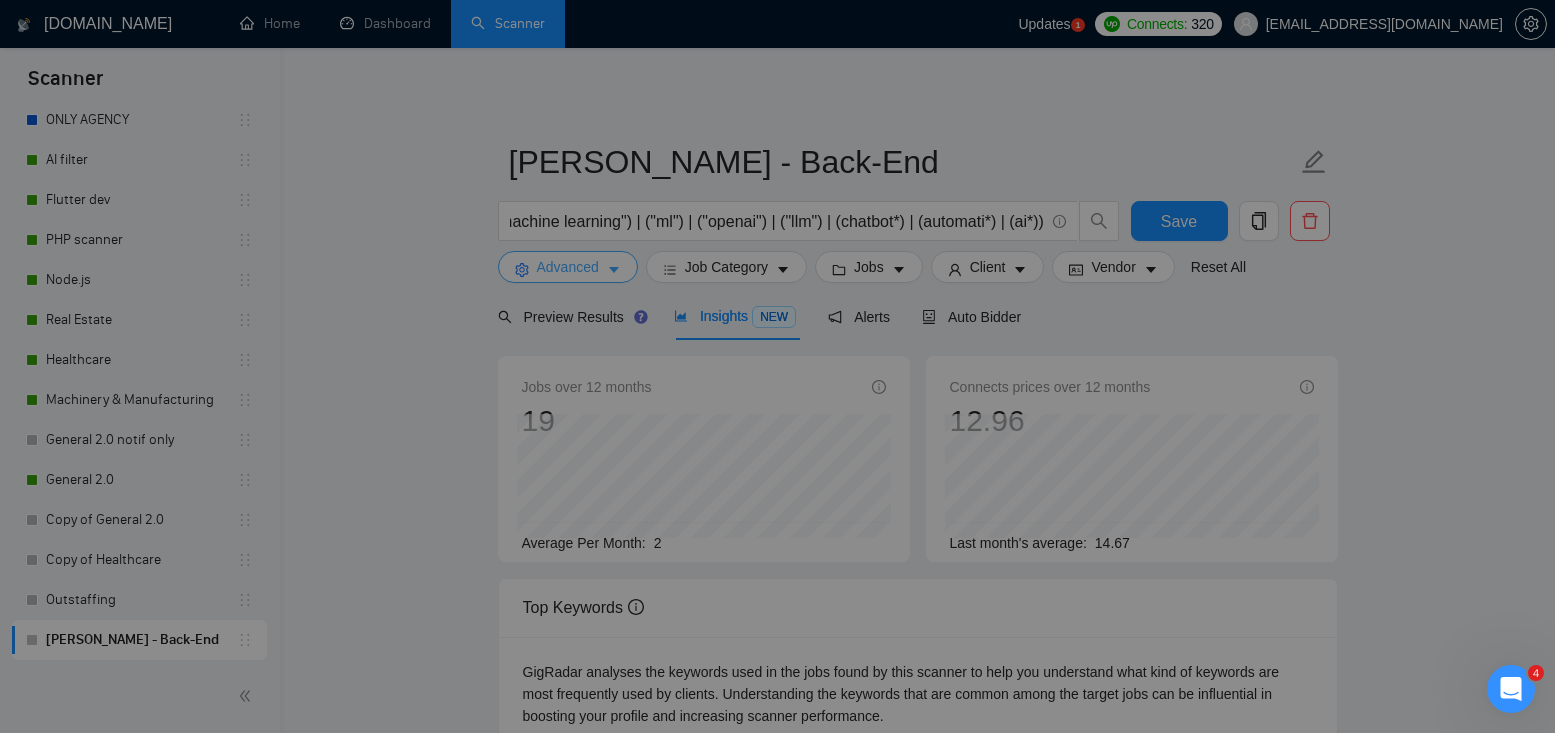 scroll, scrollTop: 0, scrollLeft: 0, axis: both 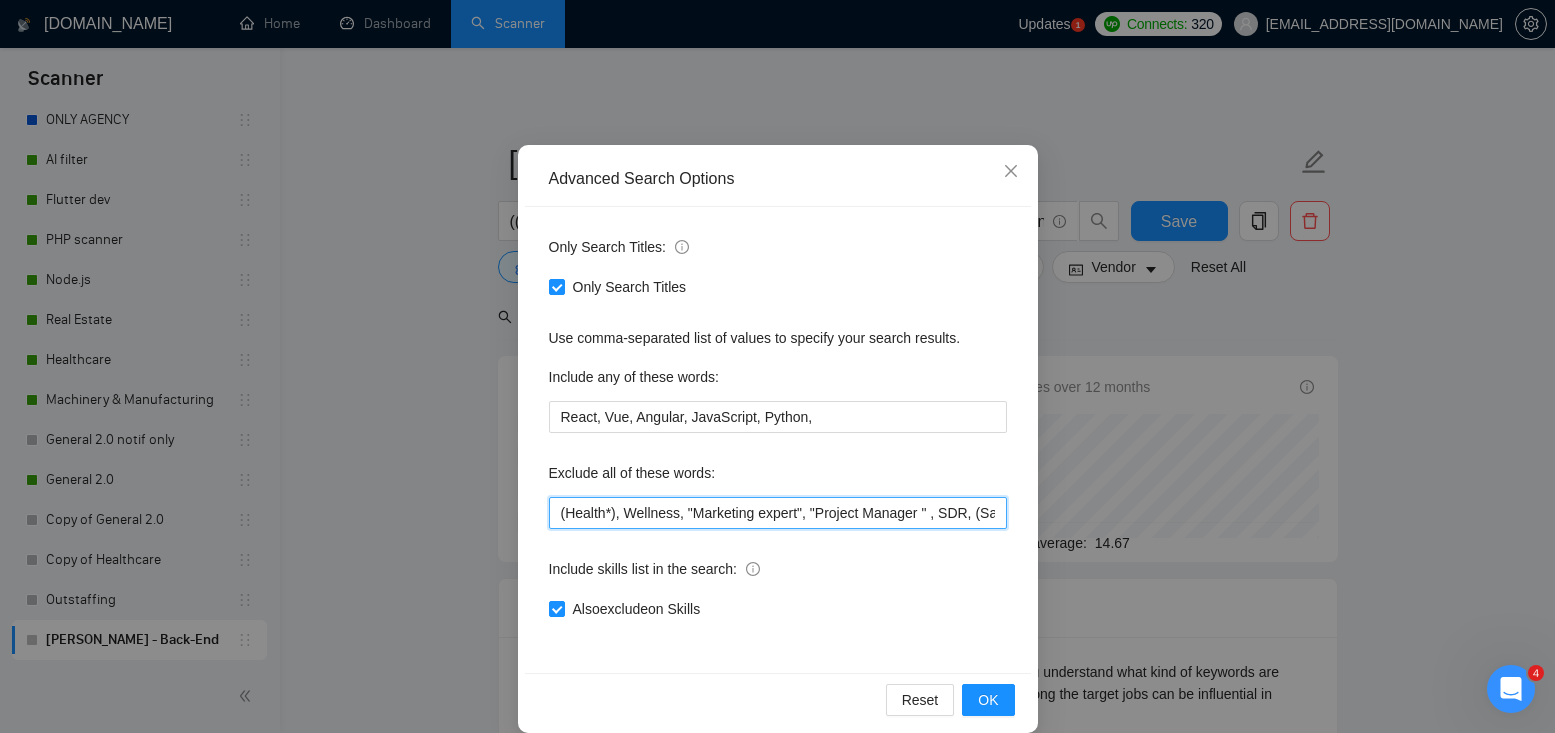 click on "(Health*), Wellness, "Marketing expert", "Project Manager " , SDR, (Sale*) ,"website", magento, Squarespace, moodle, tableau, elementor, "Blockchain developers", "Workday Integration", "Middleware Developer", joomla, drupal, "PowerBI", SAP, "no agency", book editor, airtable, sharepoint, voip, "Power BI Developer", "Blockchain Developer", "Ms Teams", WordPress, "no agency", "no team", "freelancers only", "individual developers only", "individual specialist", Ruby on Rails, Golang, Video Game, Unity, Logo, Cordova, Ionic, odoo, shopify, woocommerce, wix, Embedded, webflow, Jekyll, Bubble, "bubble io", "freelance basis", Game, Etsy, tutor, consultant, "Bubble.io", gameplay, trainer, Zapier, gaming, salesforce, Web3" at bounding box center (778, 513) 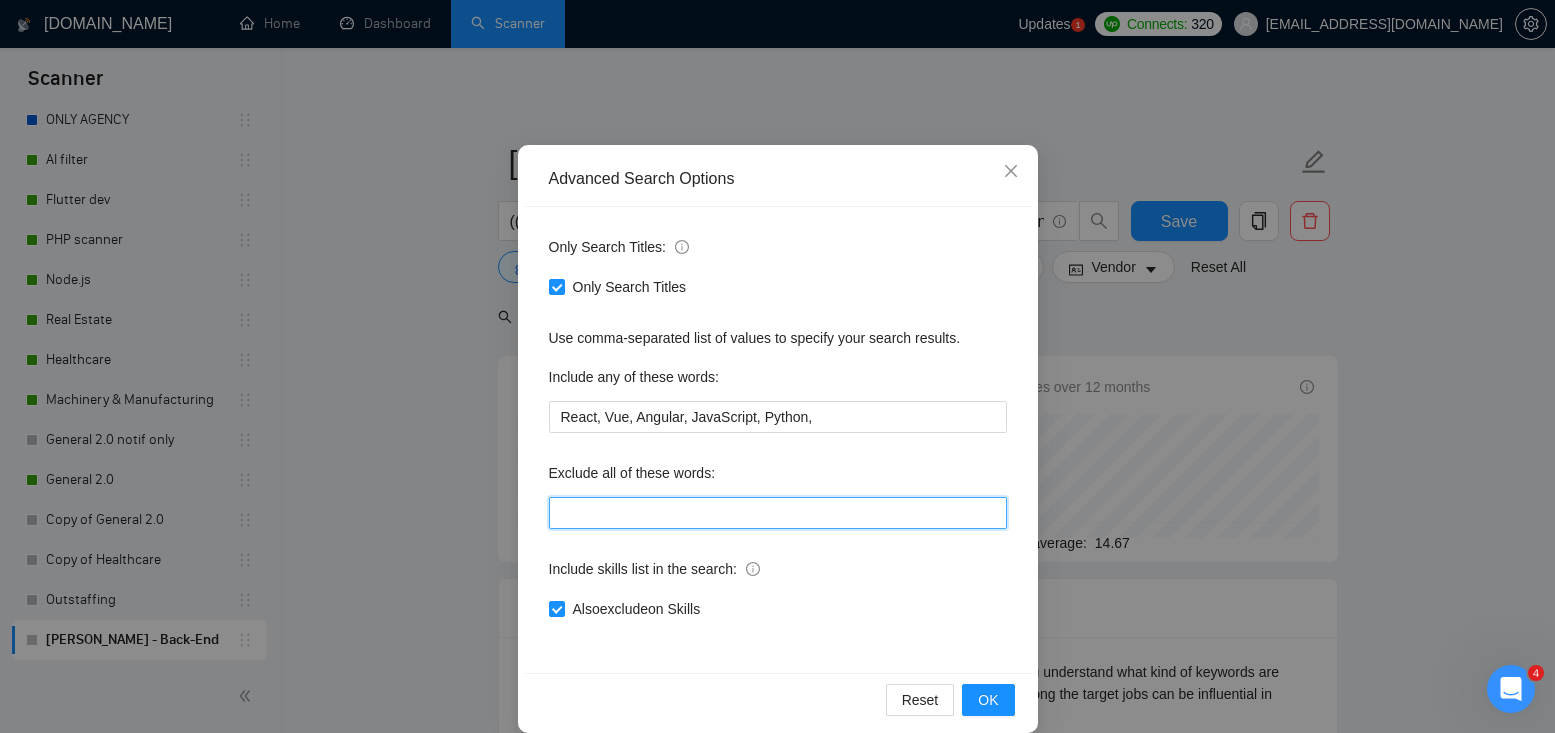 type 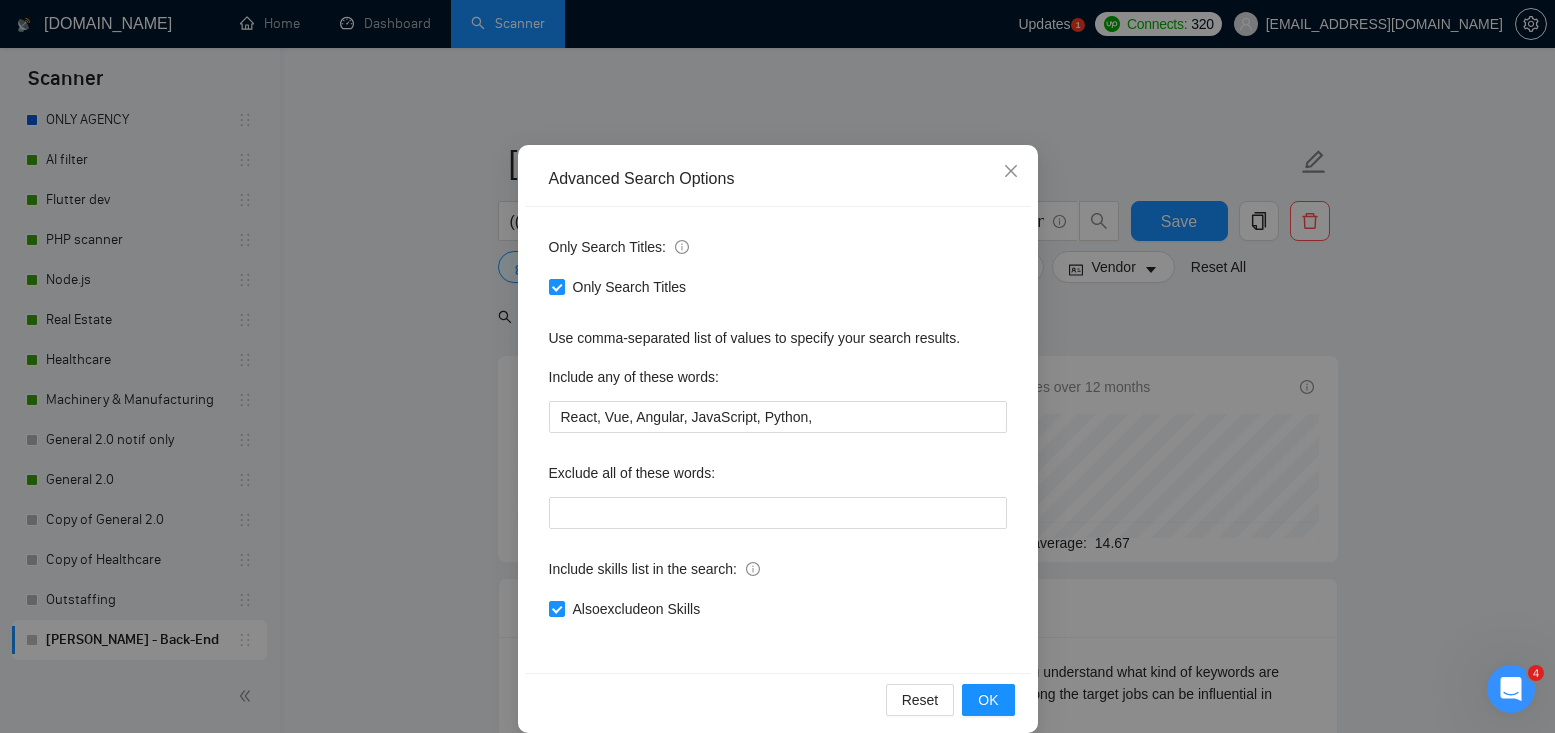 click on "Exclude all of these words:" at bounding box center (778, 477) 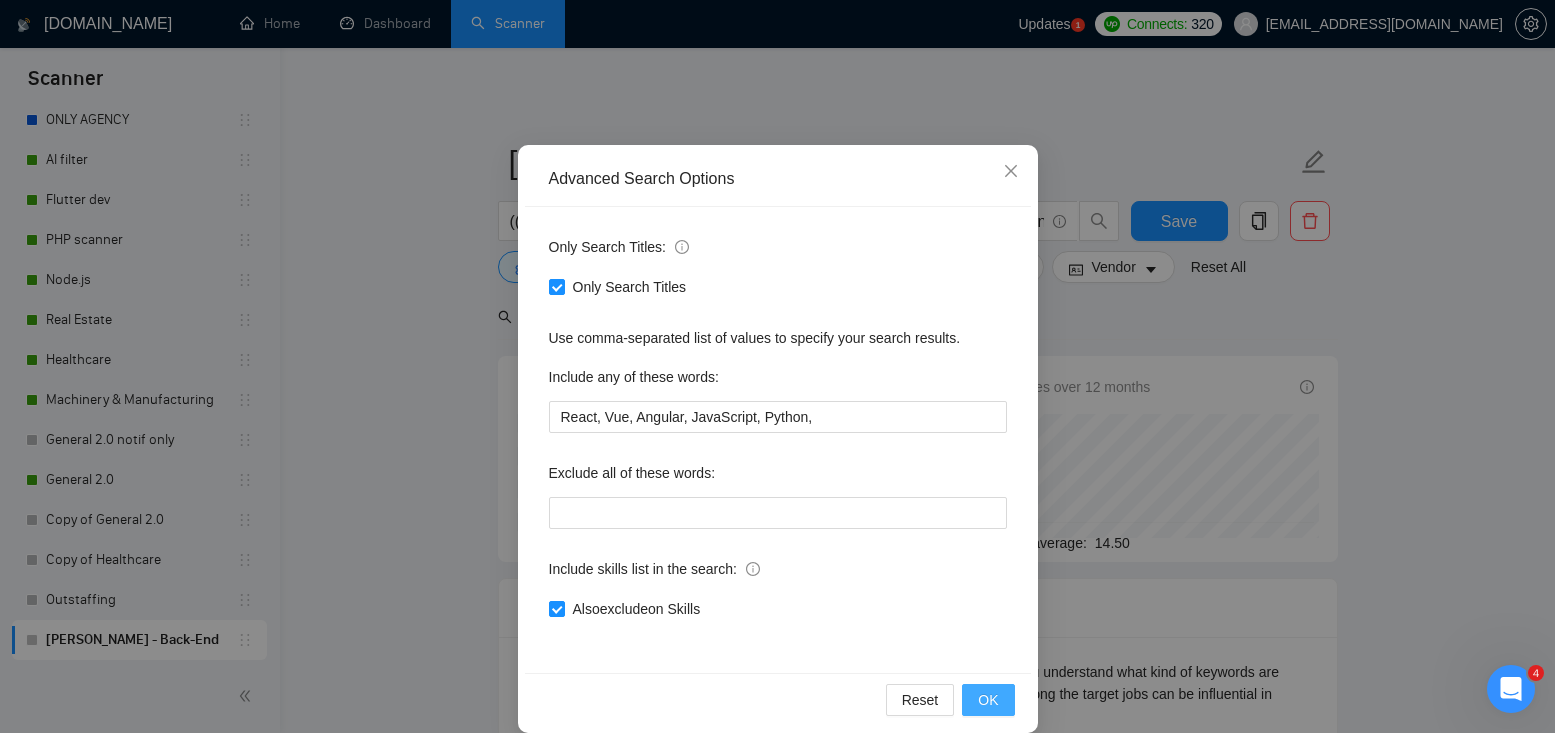 click on "OK" at bounding box center (988, 700) 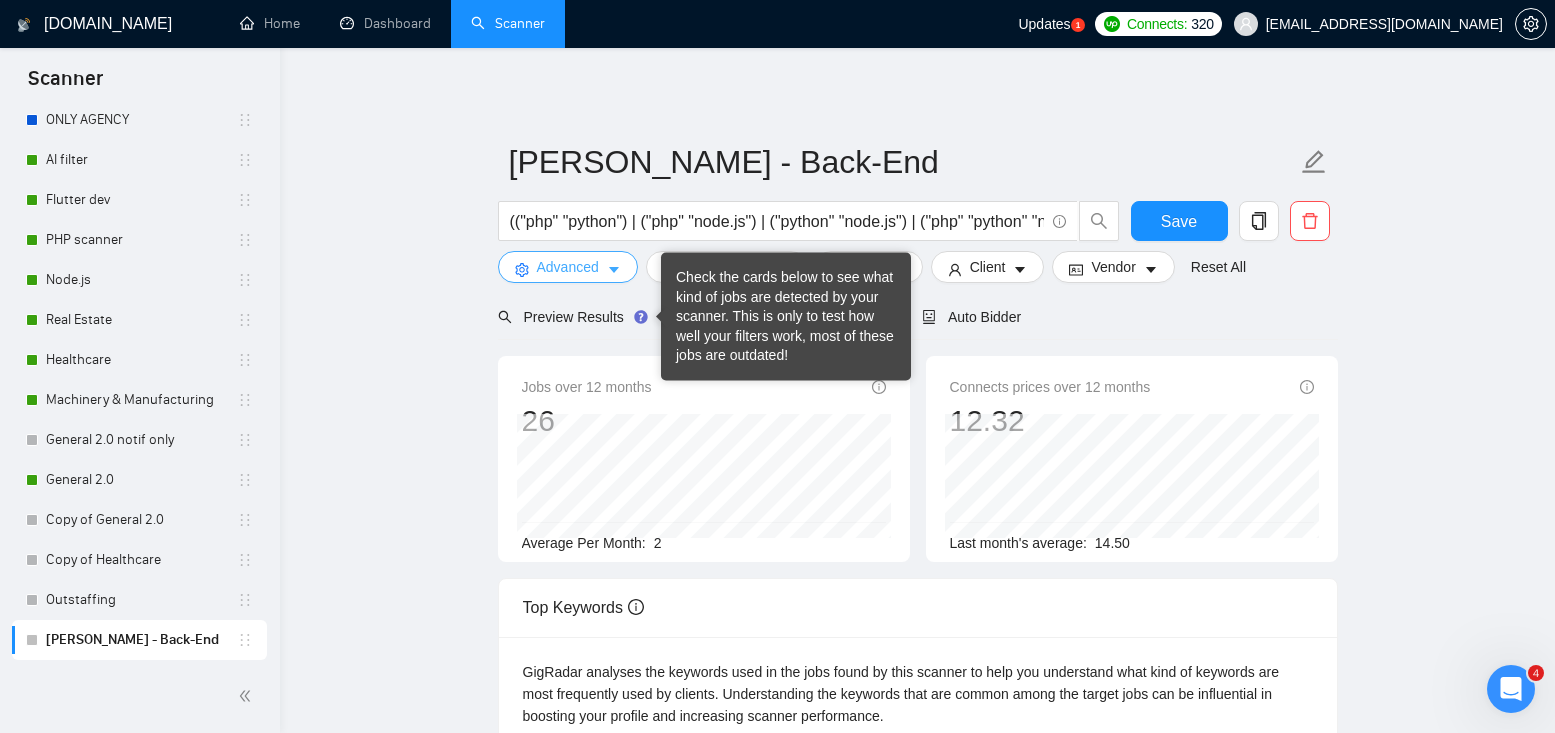click on "Advanced" at bounding box center [568, 267] 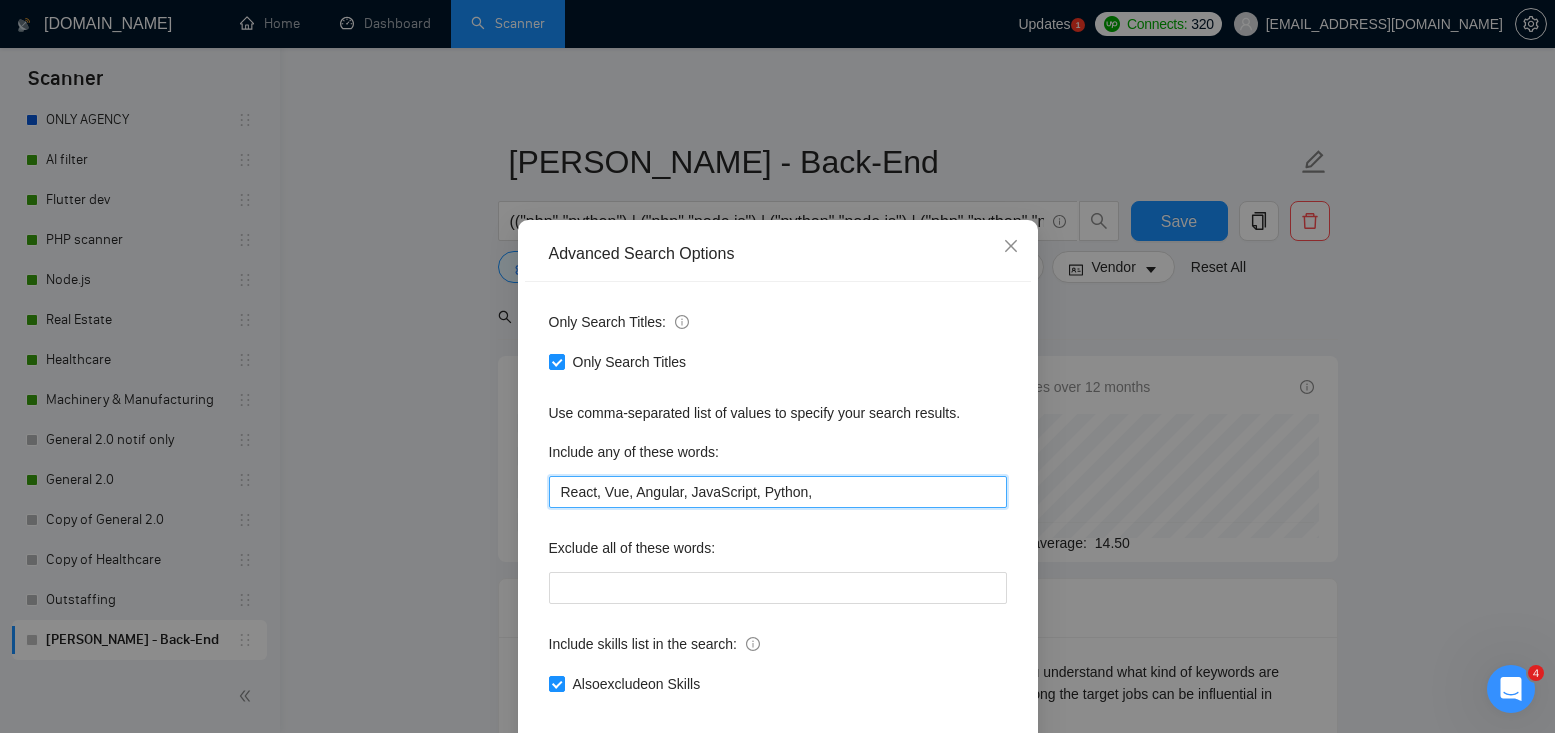 drag, startPoint x: 838, startPoint y: 490, endPoint x: 505, endPoint y: 484, distance: 333.05405 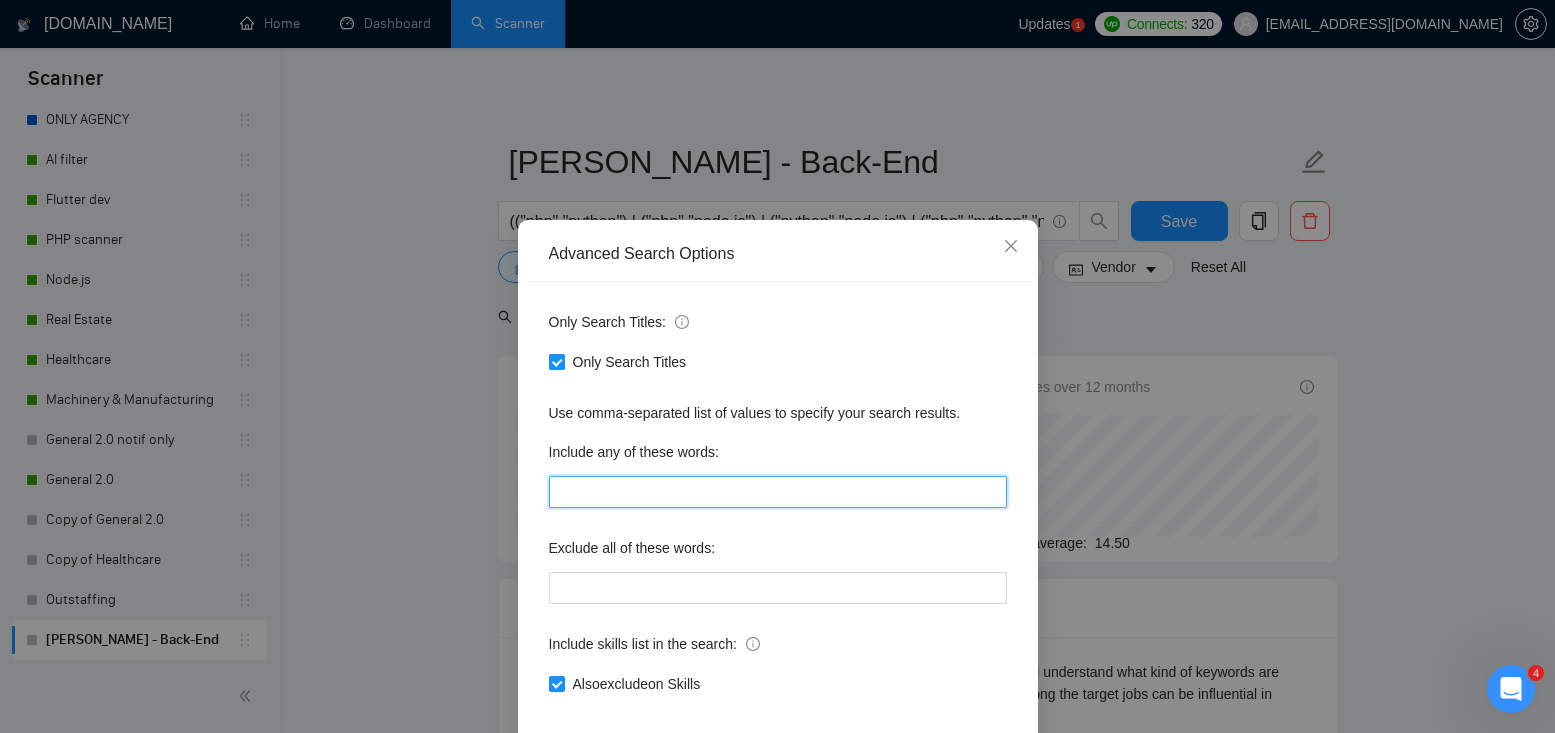 type 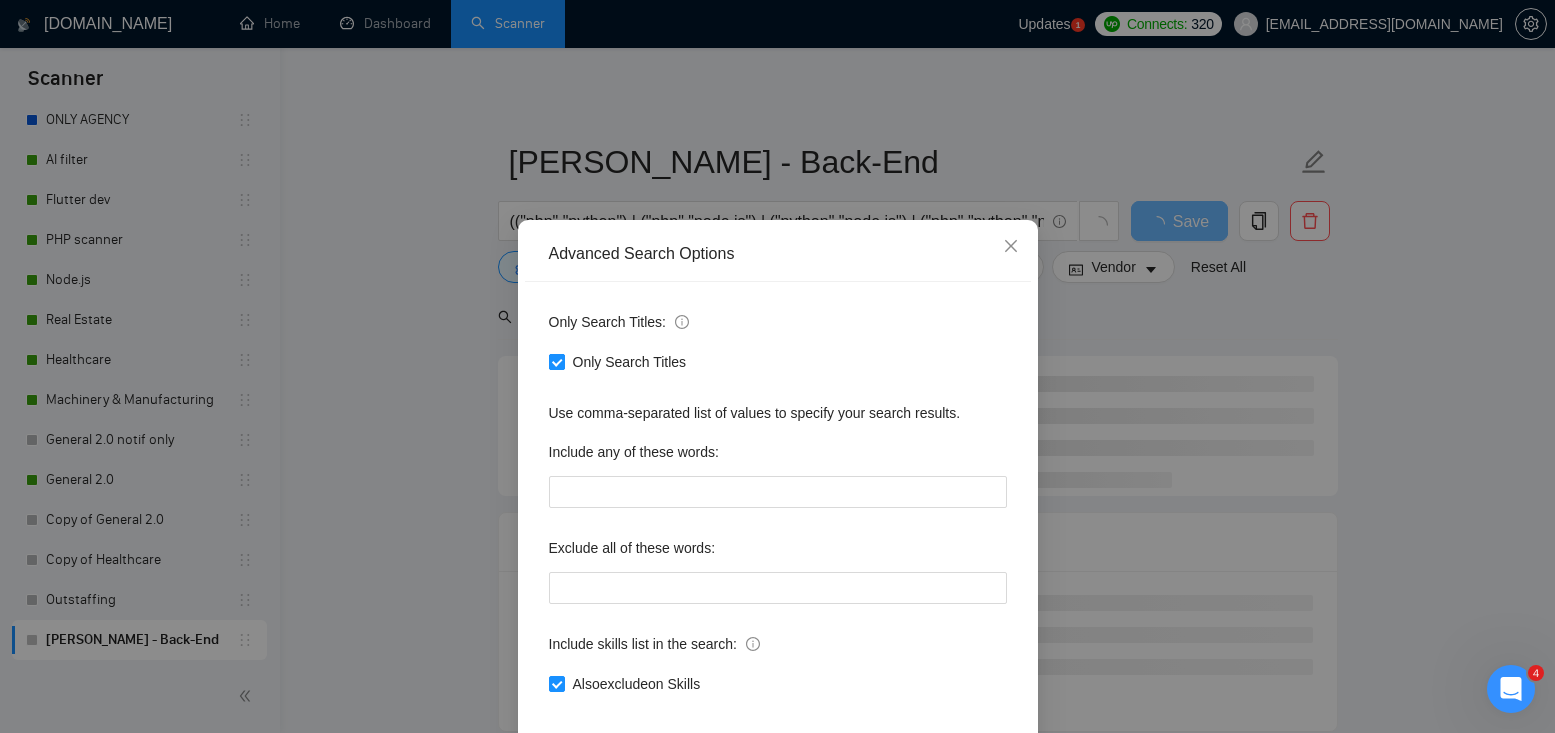 click on "Only Search Titles" at bounding box center [556, 361] 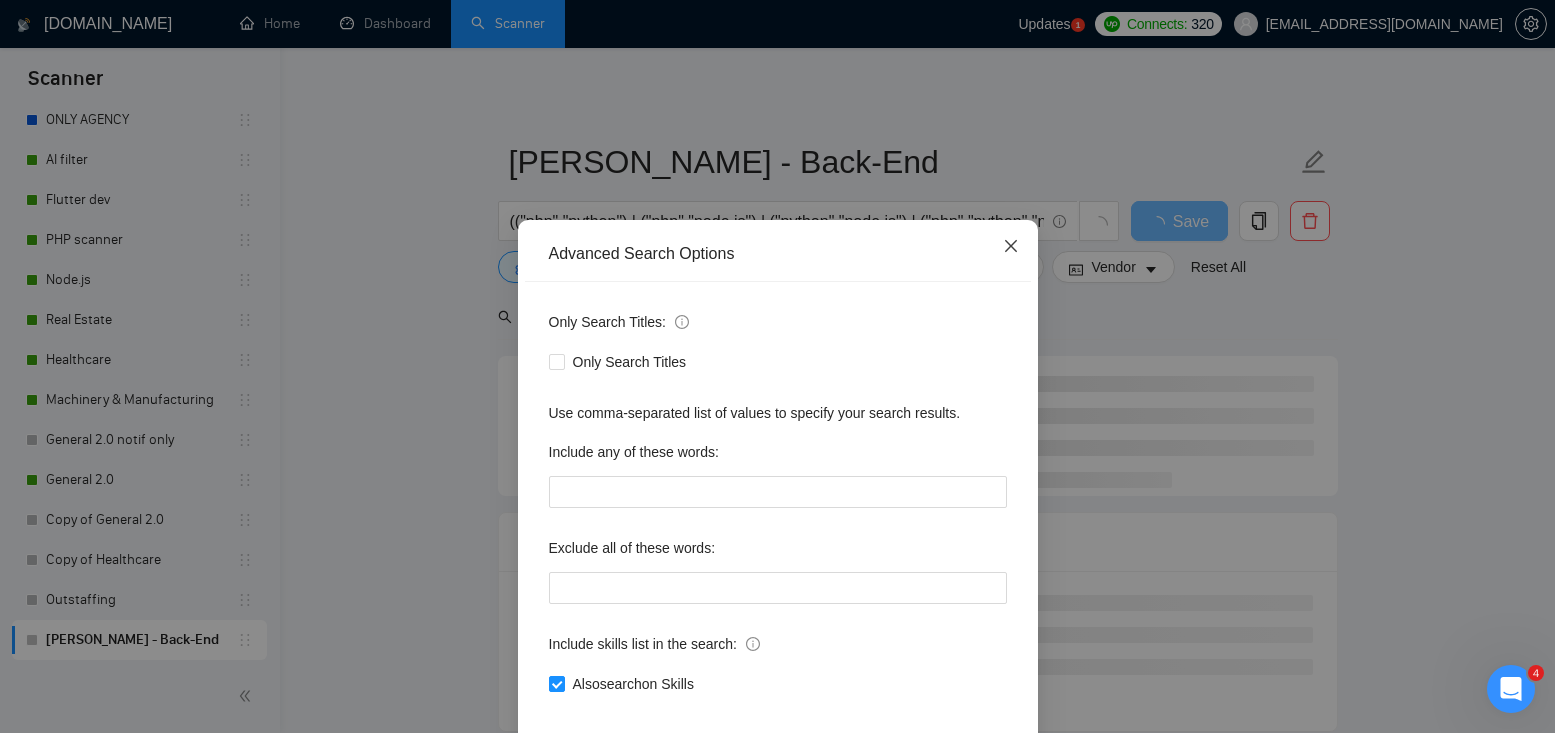 click 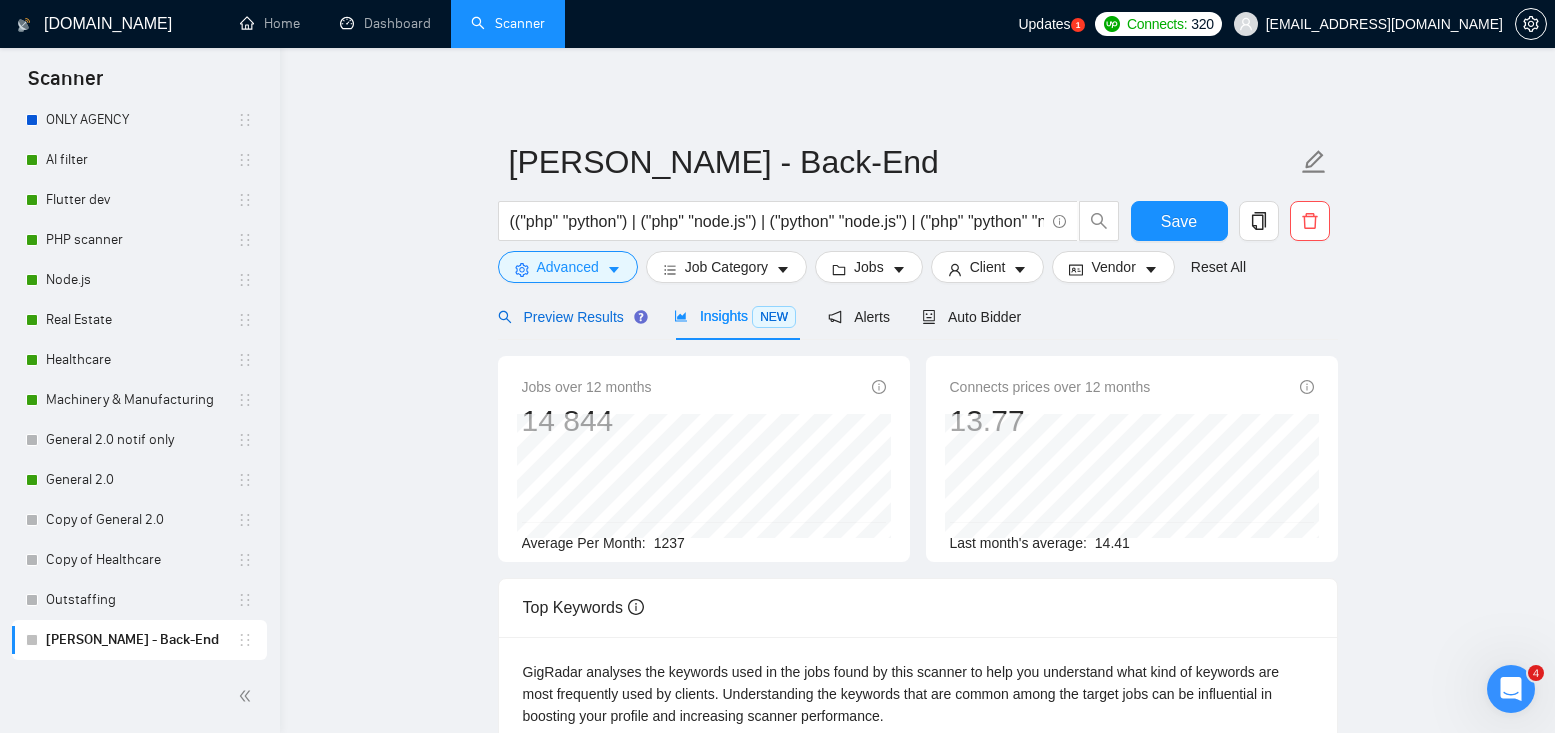 click on "Preview Results" at bounding box center [570, 317] 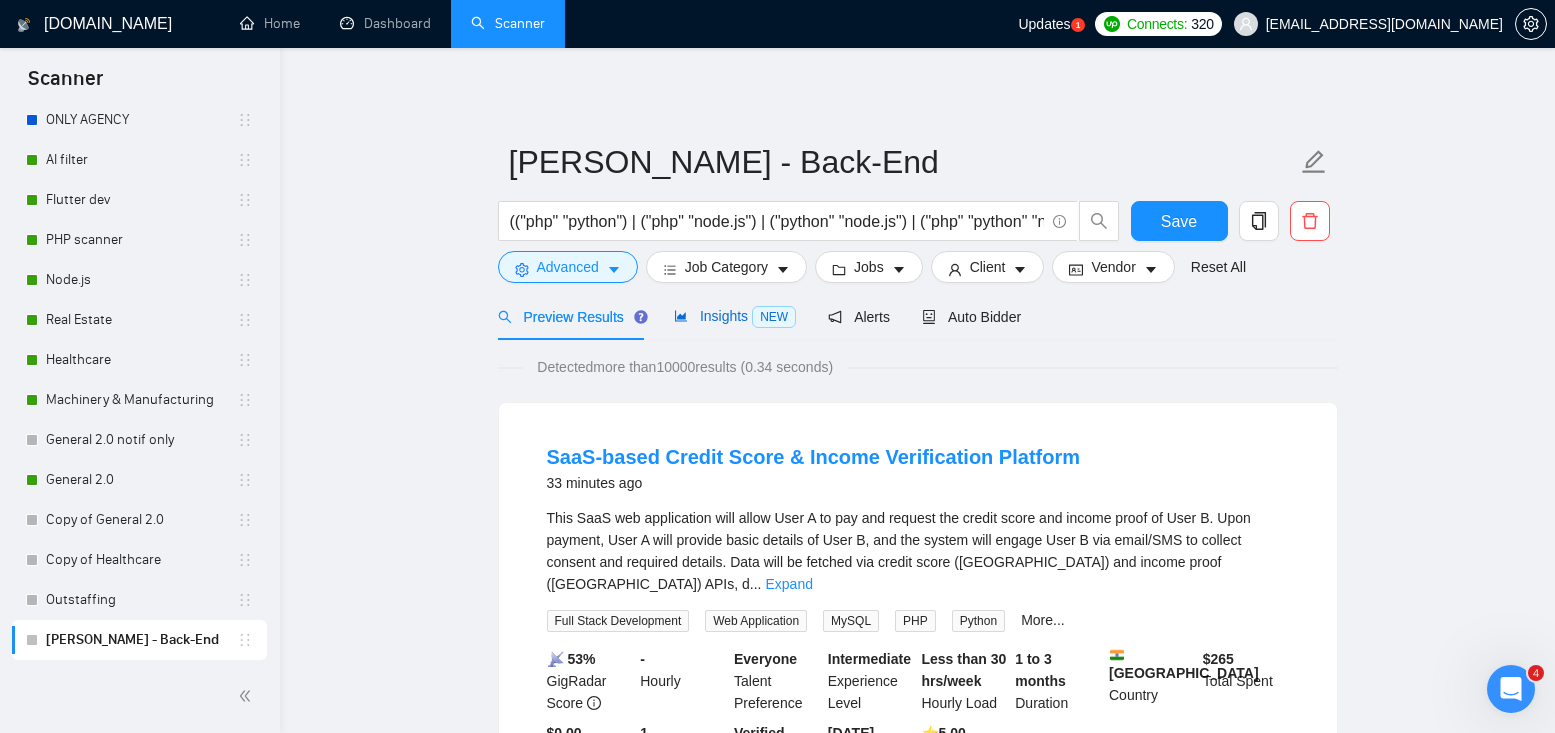 click on "Insights NEW" at bounding box center [735, 316] 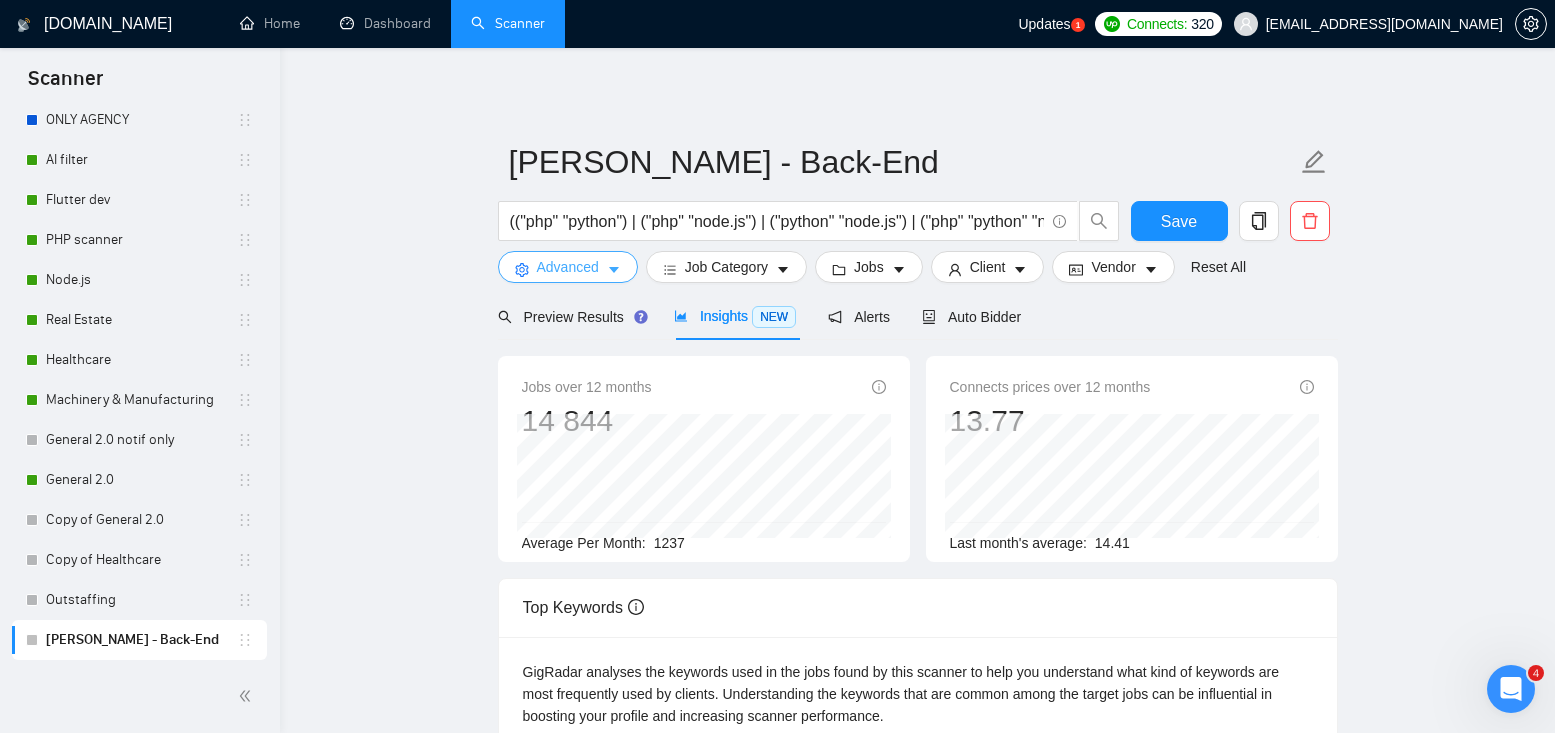 click 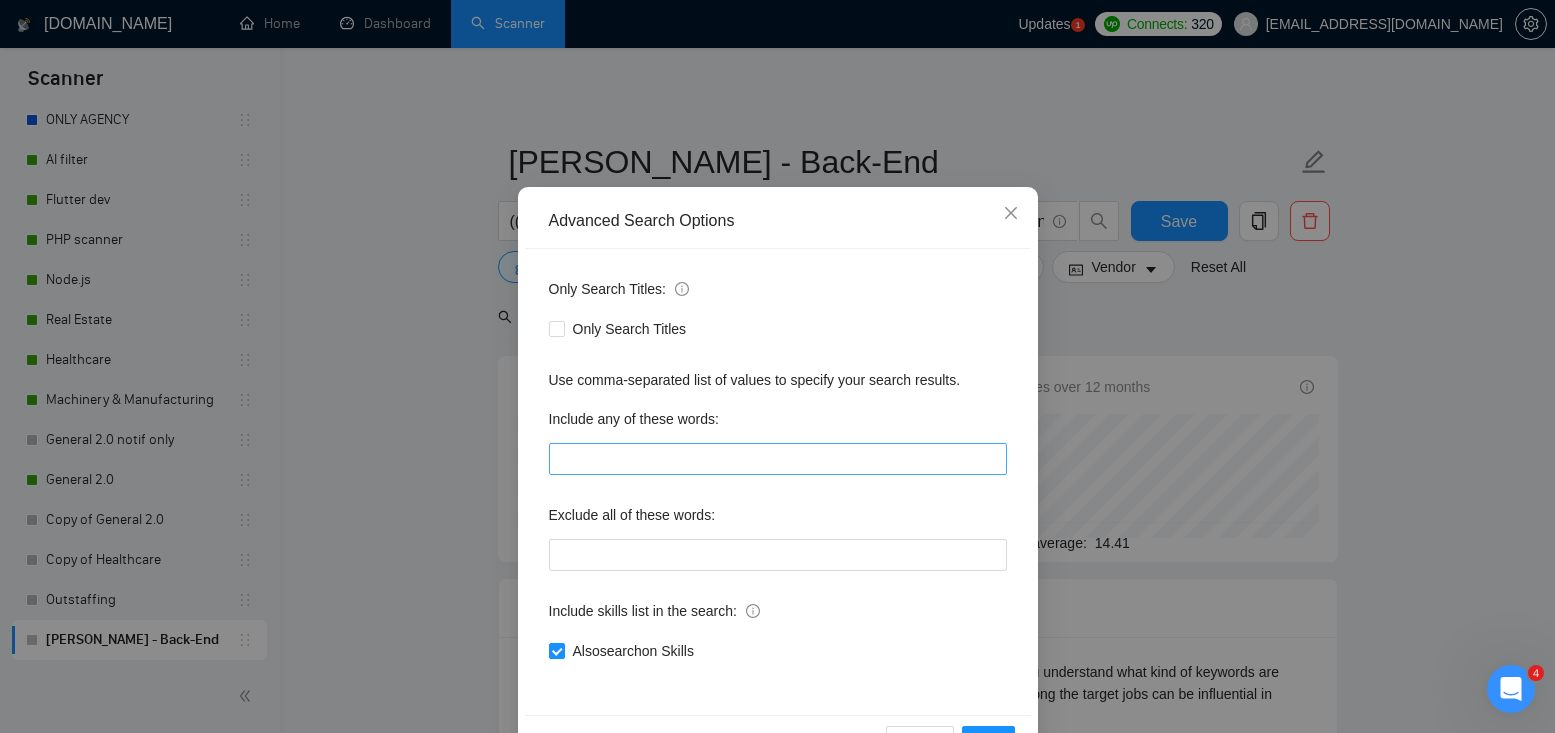 scroll, scrollTop: 24, scrollLeft: 0, axis: vertical 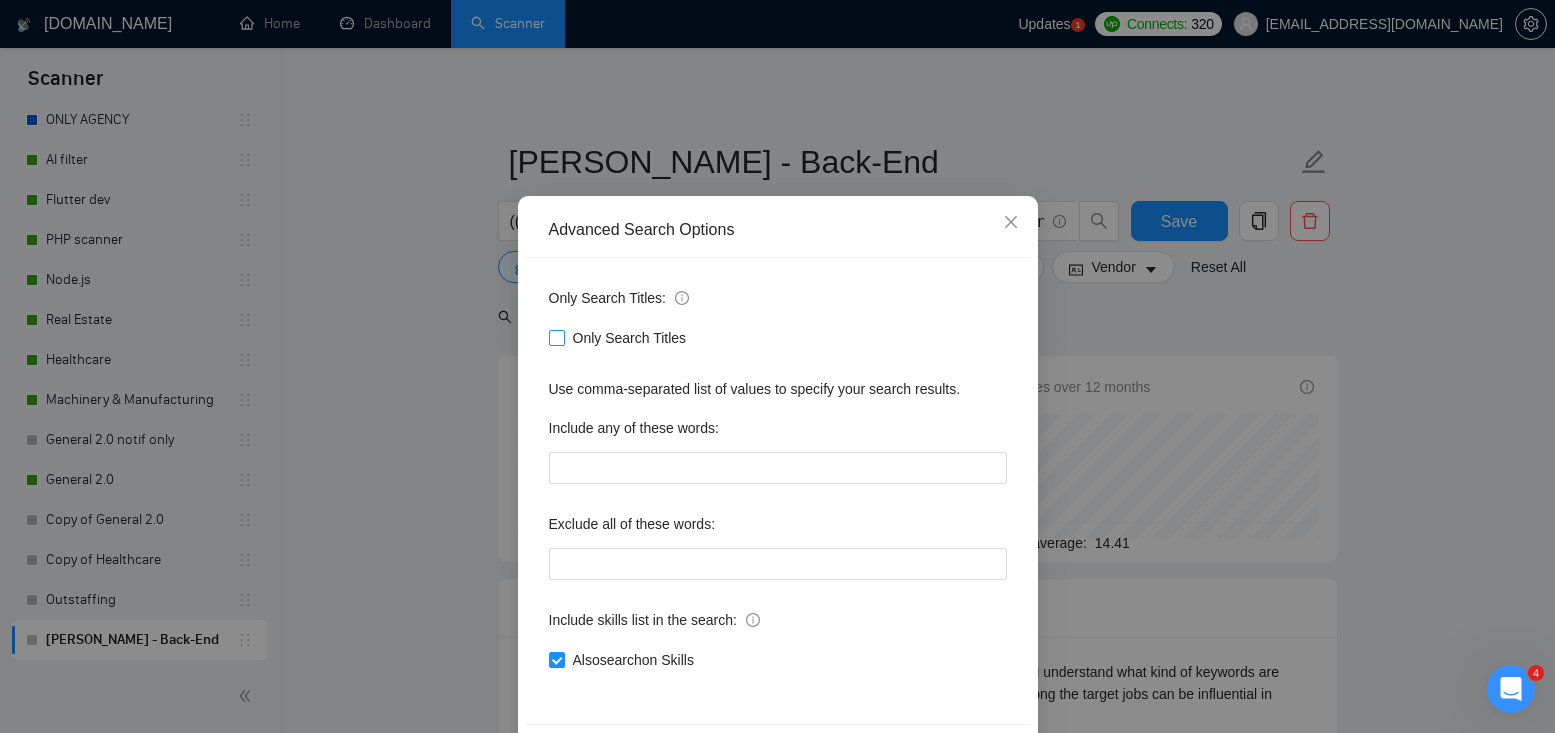 click on "Only Search Titles" at bounding box center [556, 337] 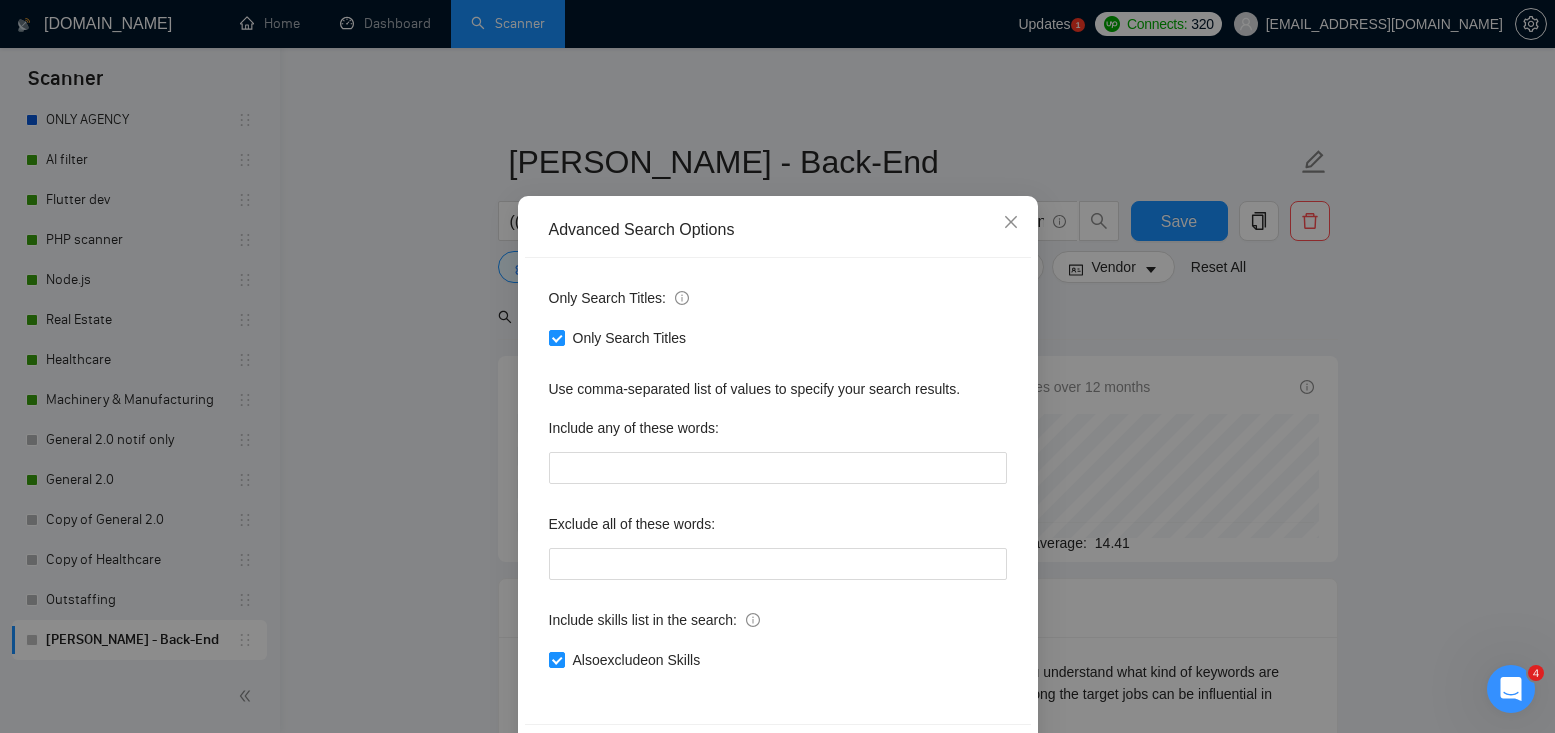 scroll, scrollTop: 99, scrollLeft: 0, axis: vertical 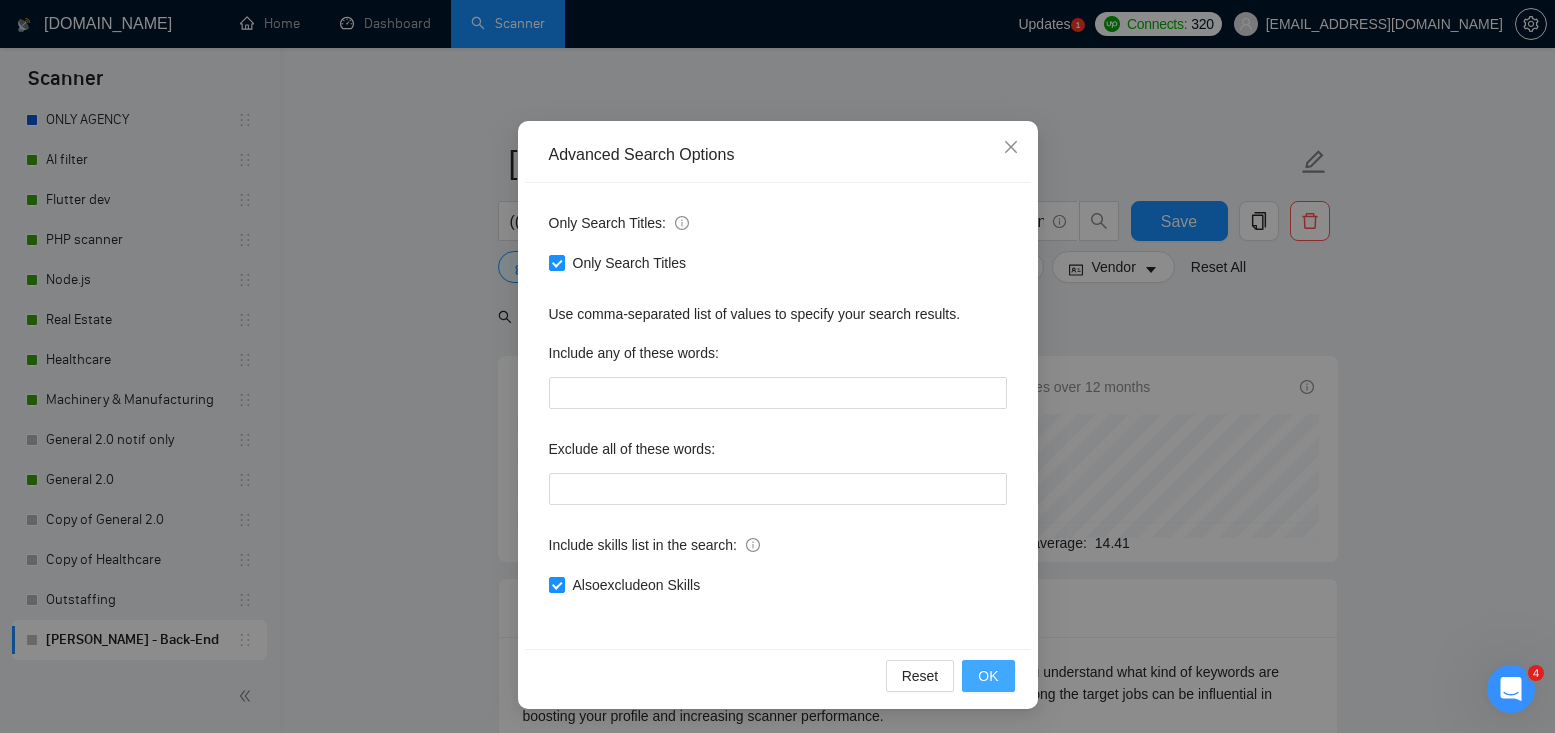 click on "OK" at bounding box center [988, 676] 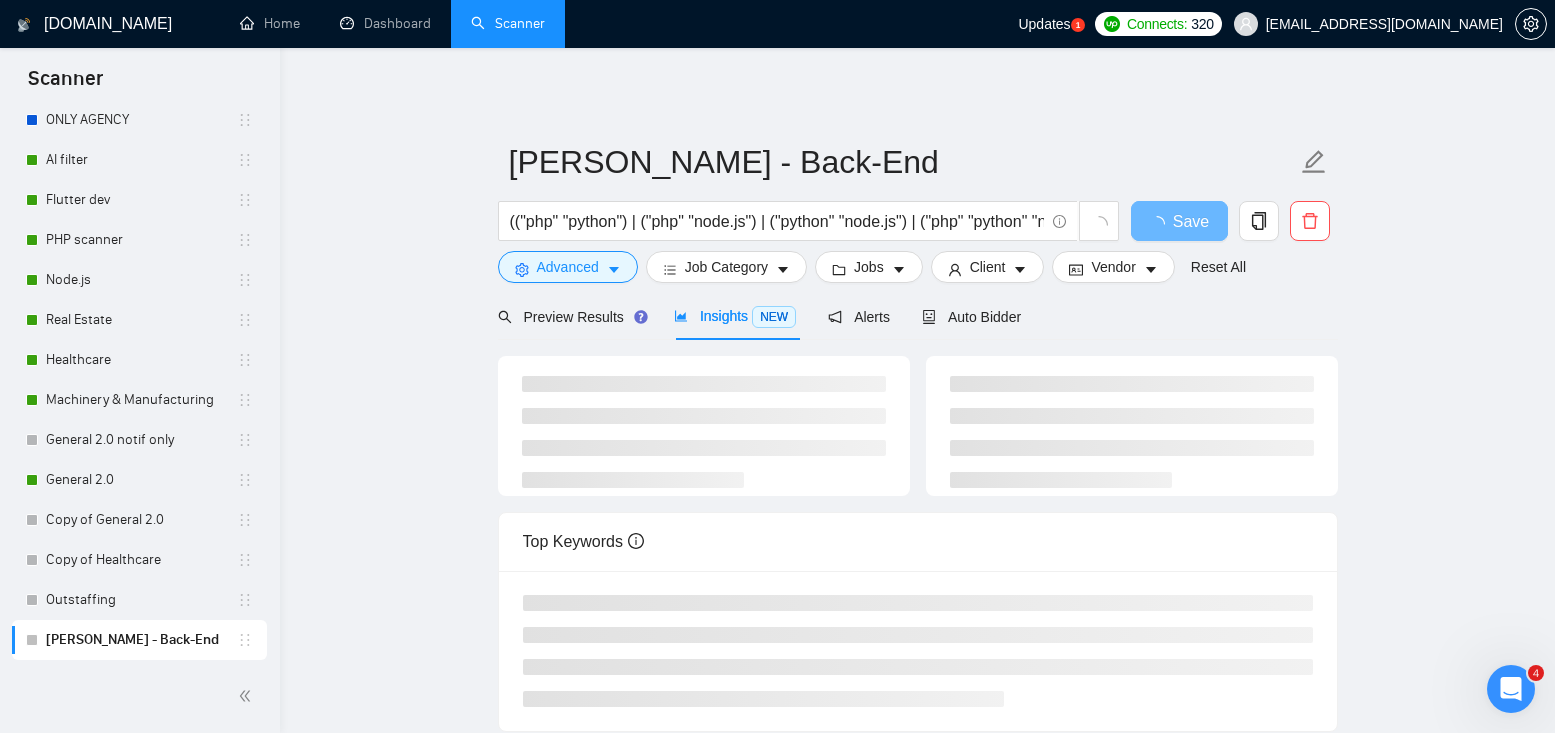 scroll, scrollTop: 0, scrollLeft: 0, axis: both 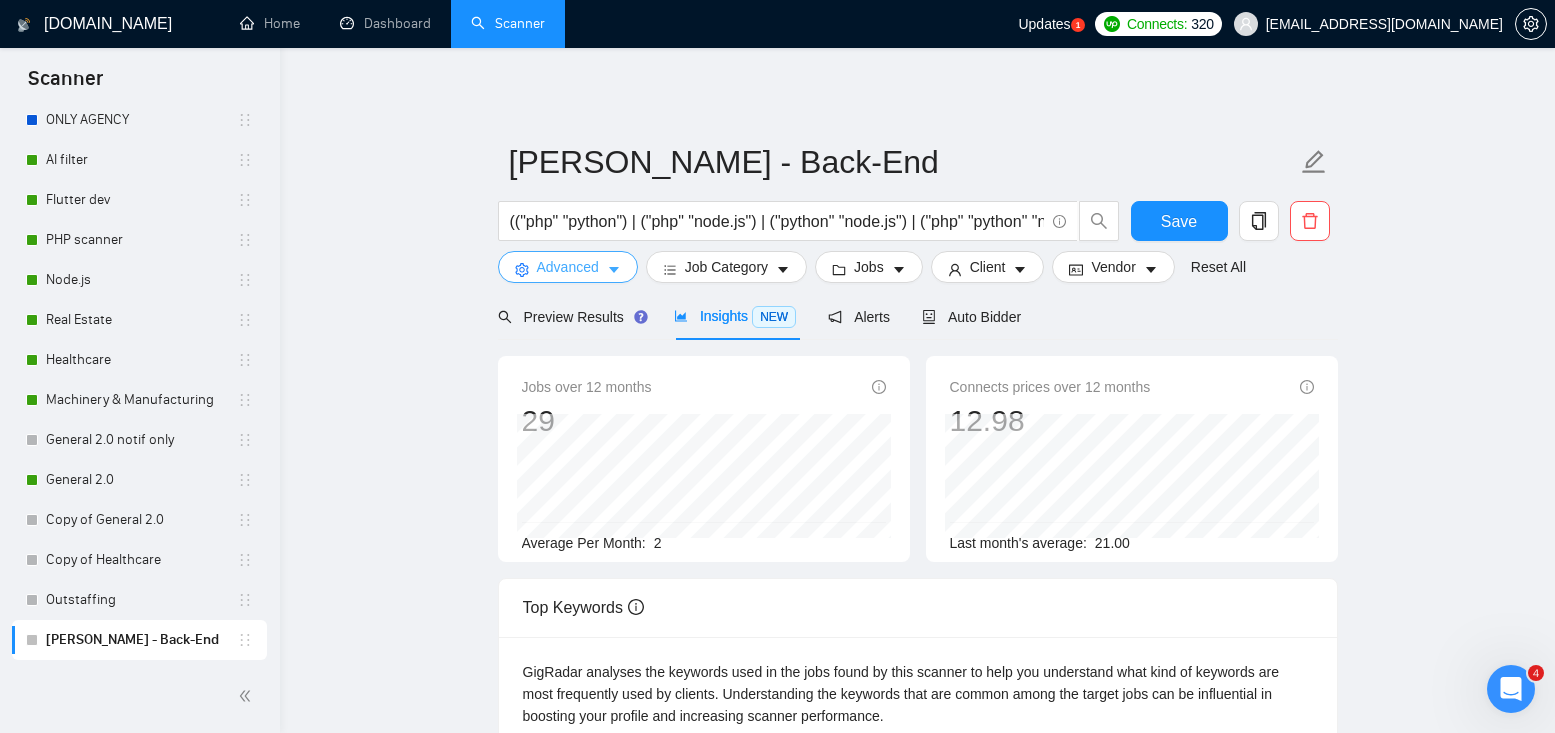 click on "Advanced" at bounding box center [568, 267] 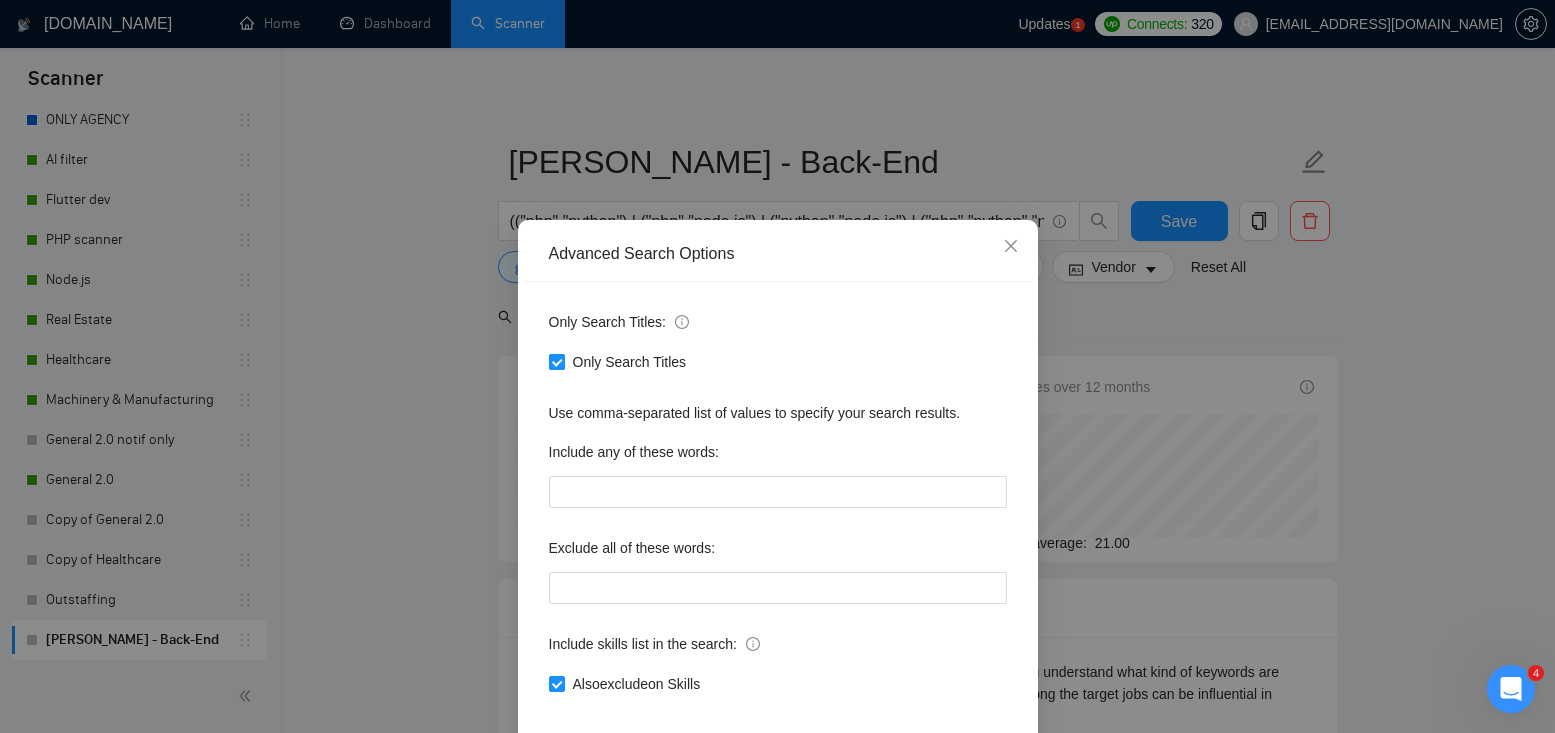 click on "Only Search Titles" at bounding box center (556, 361) 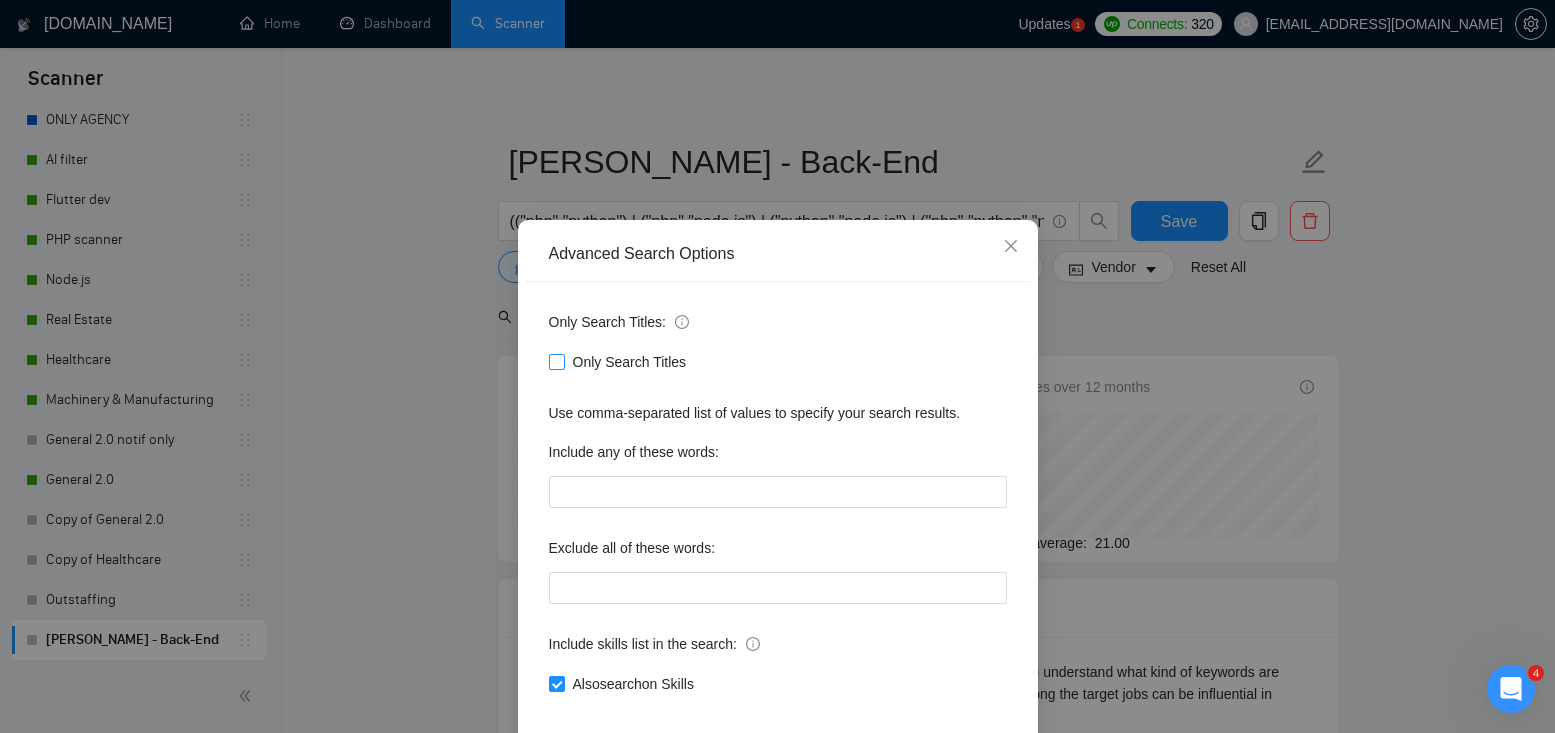 scroll, scrollTop: 99, scrollLeft: 0, axis: vertical 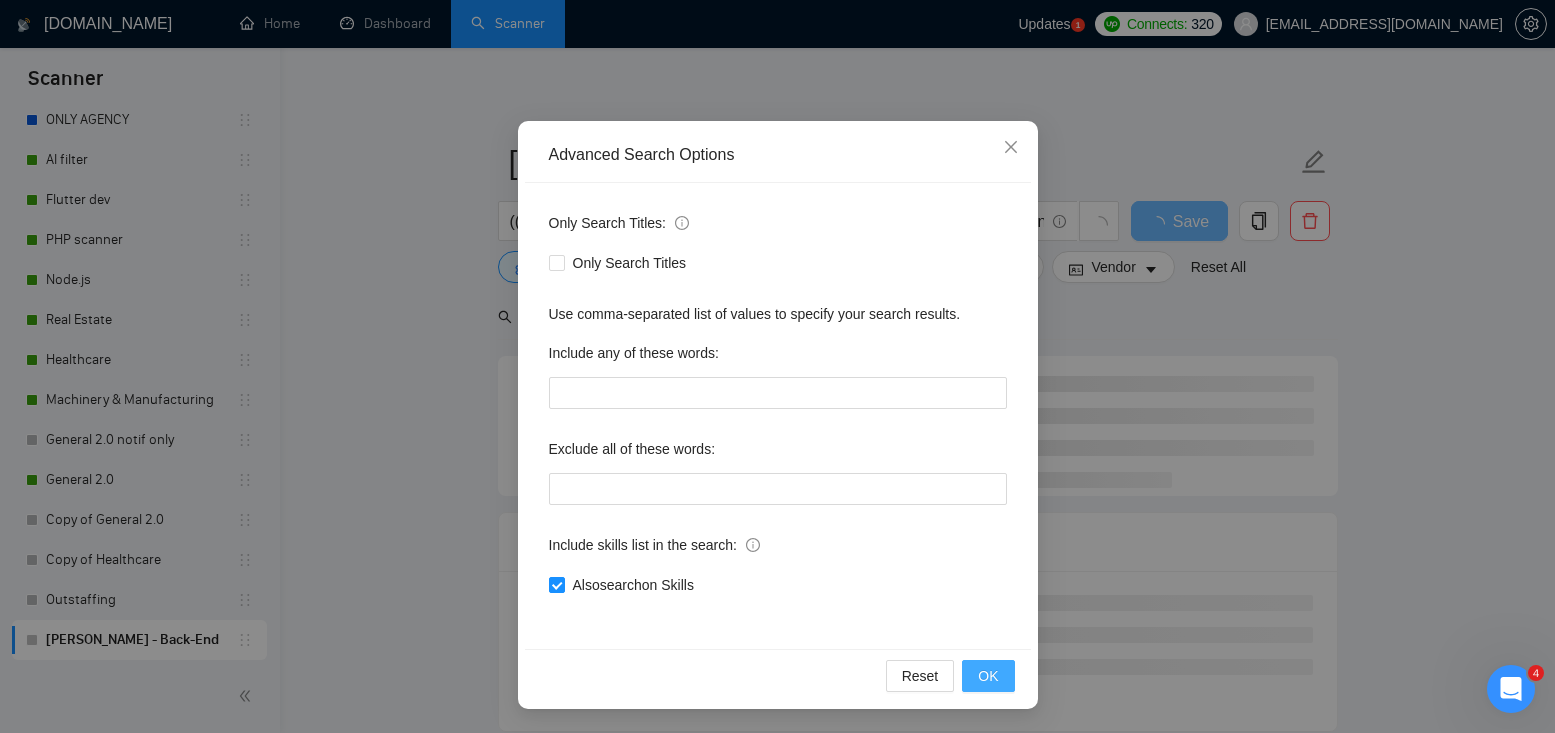 click on "OK" at bounding box center (988, 676) 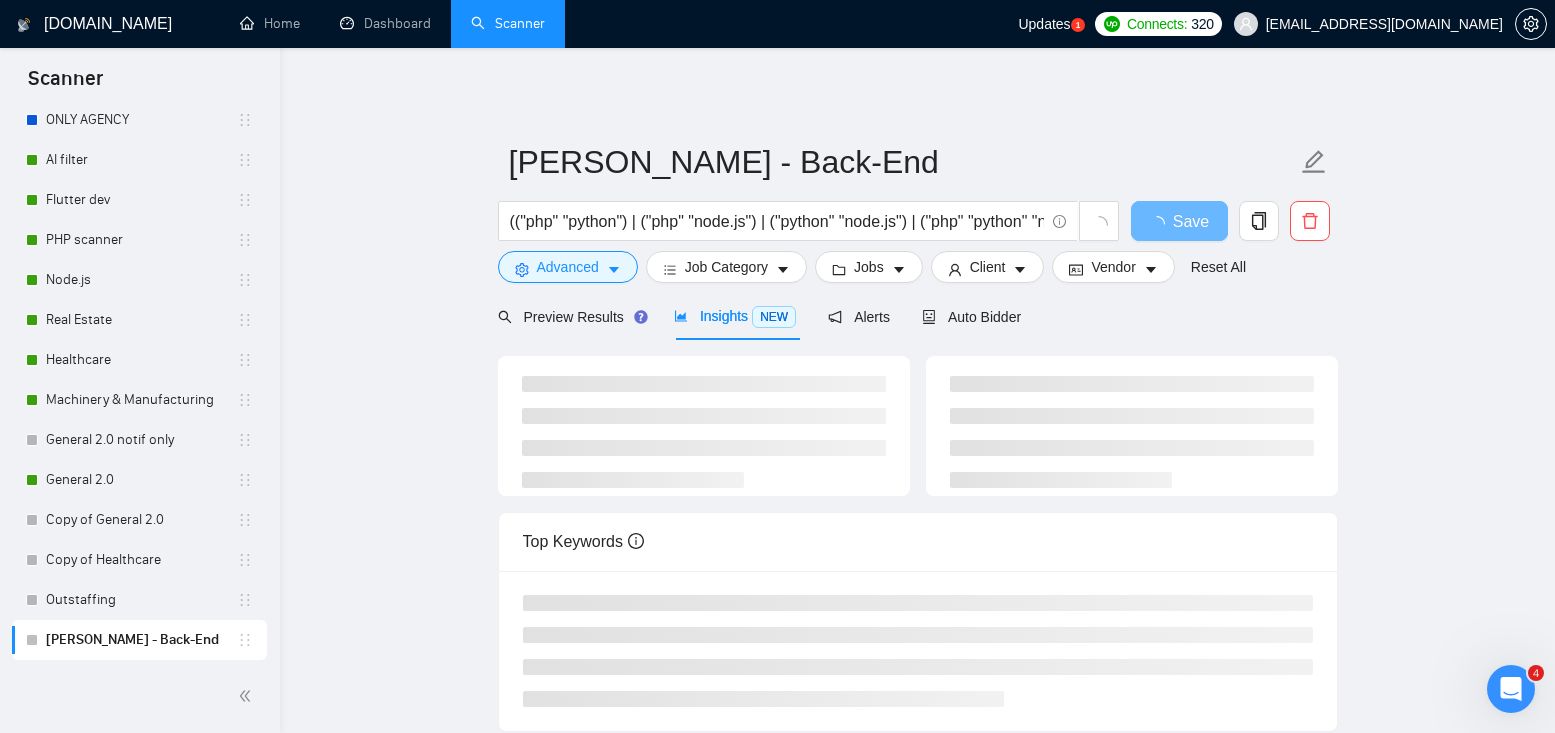 scroll, scrollTop: 0, scrollLeft: 0, axis: both 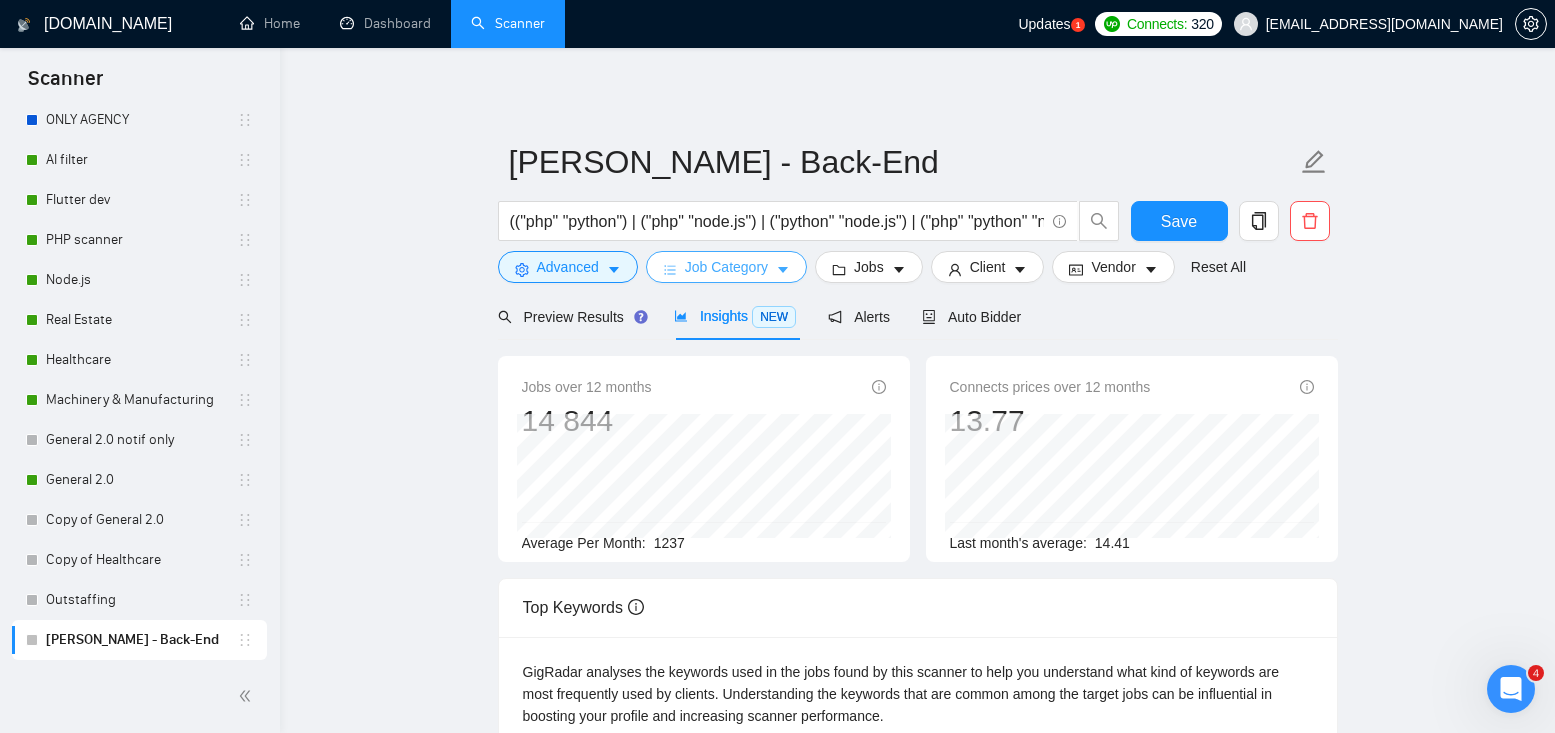 click on "Job Category" at bounding box center (726, 267) 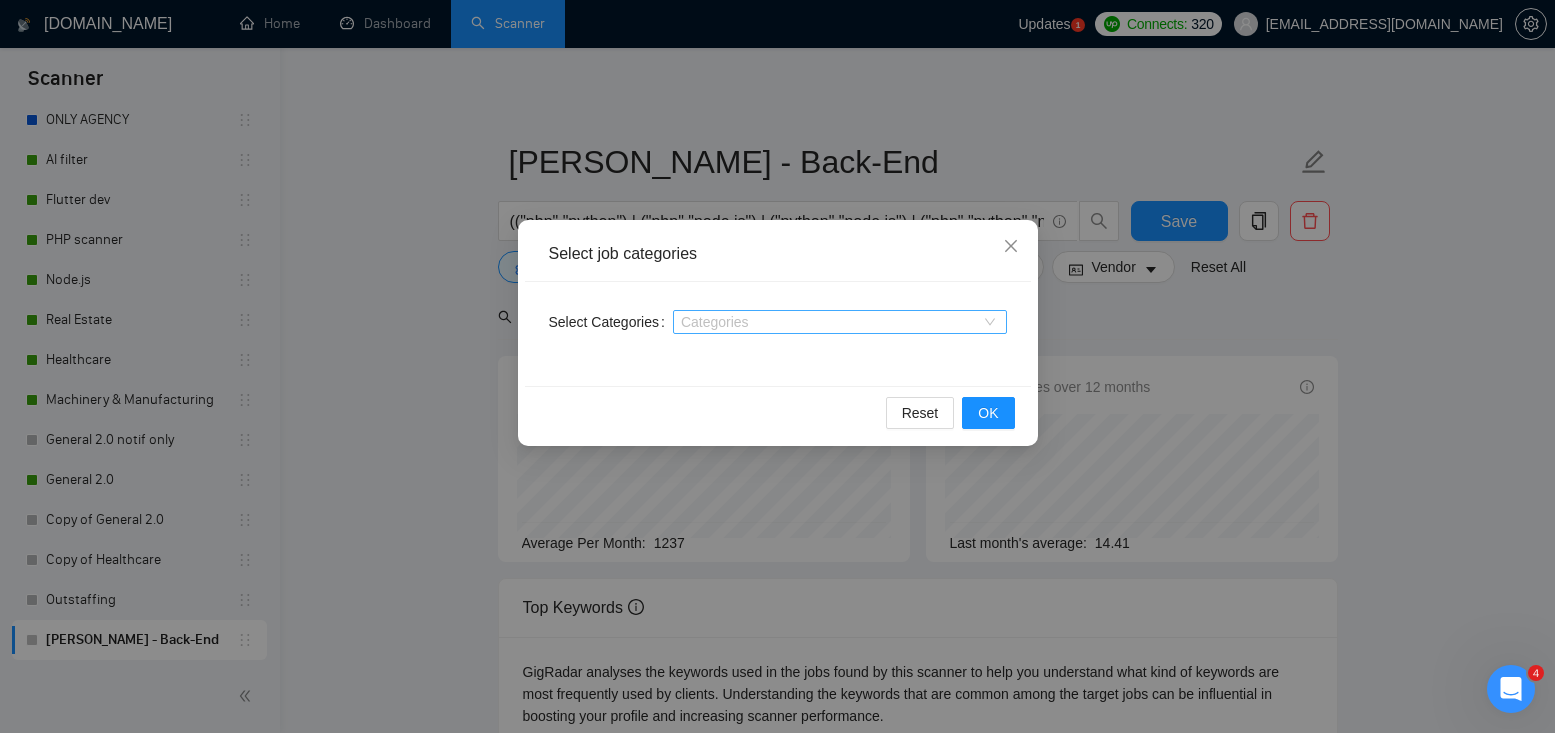 click at bounding box center [830, 322] 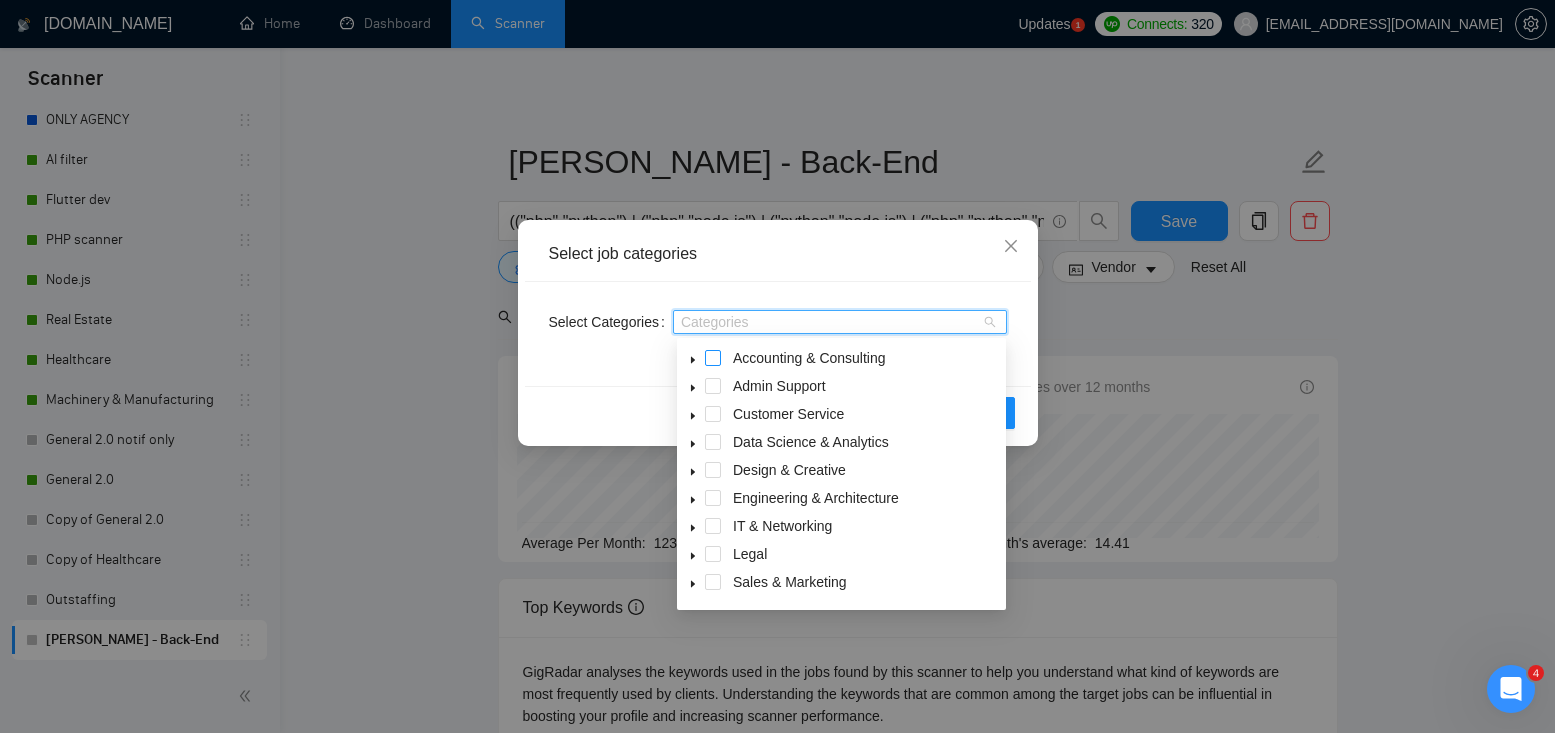 click at bounding box center (713, 358) 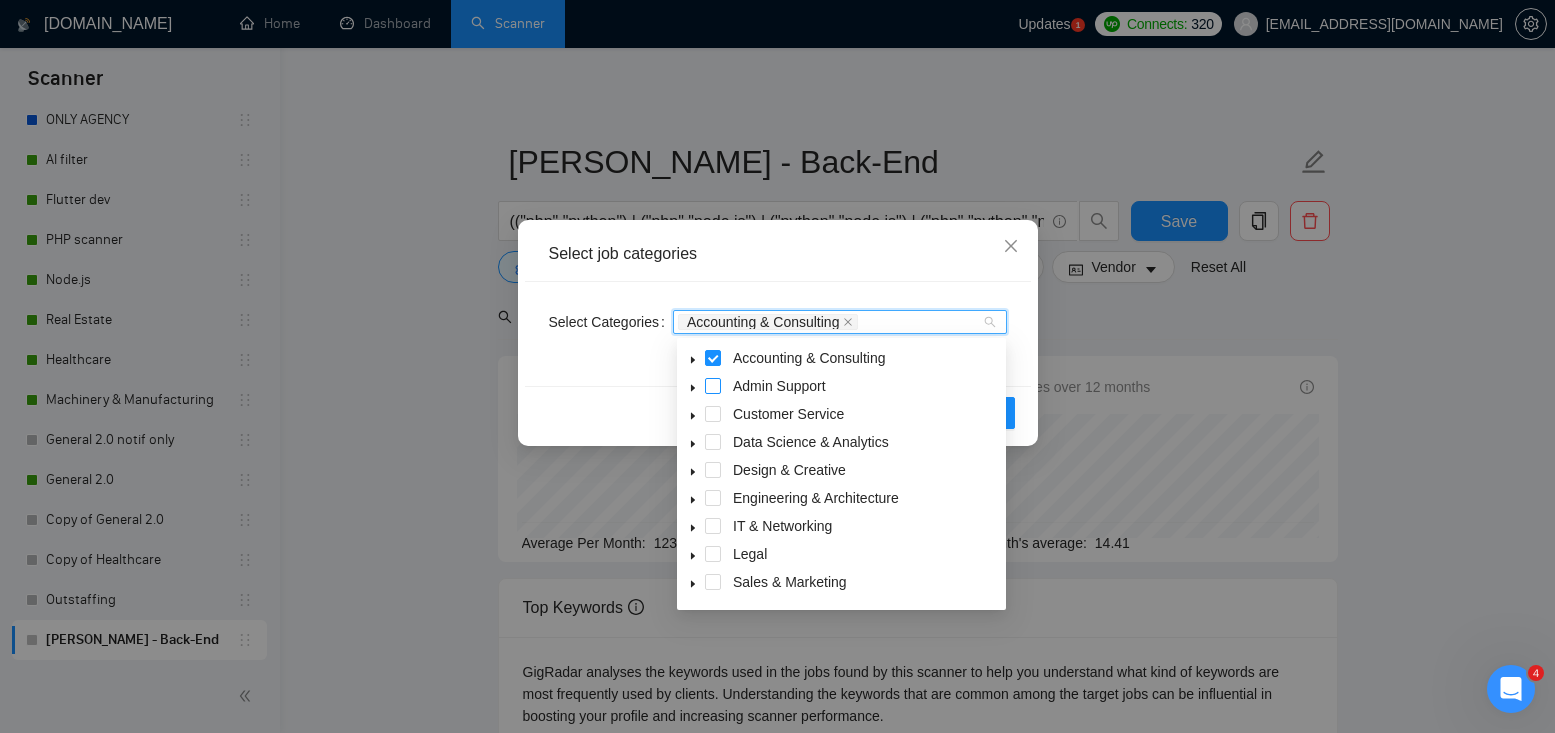 click at bounding box center (713, 386) 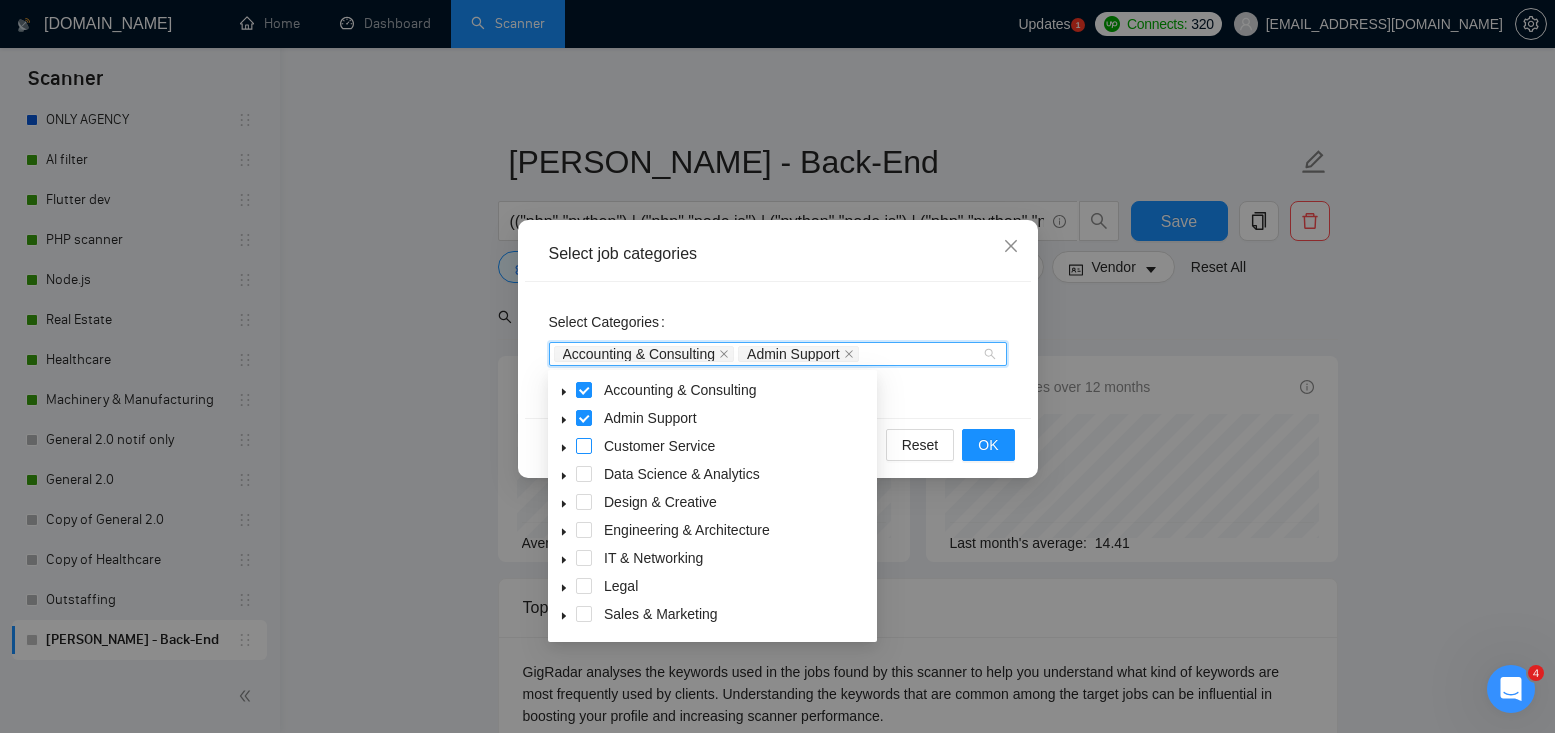 click at bounding box center (584, 446) 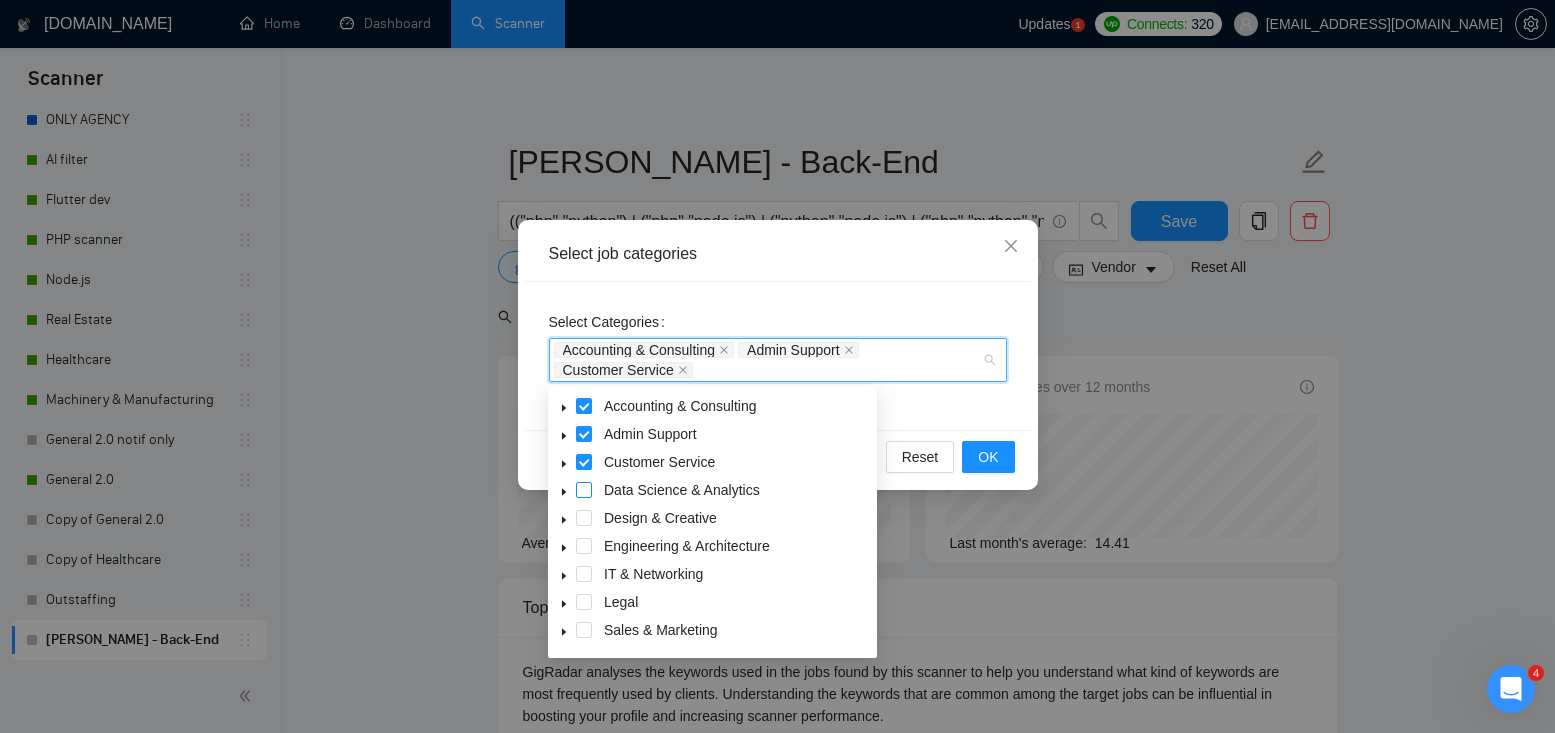 click at bounding box center (584, 490) 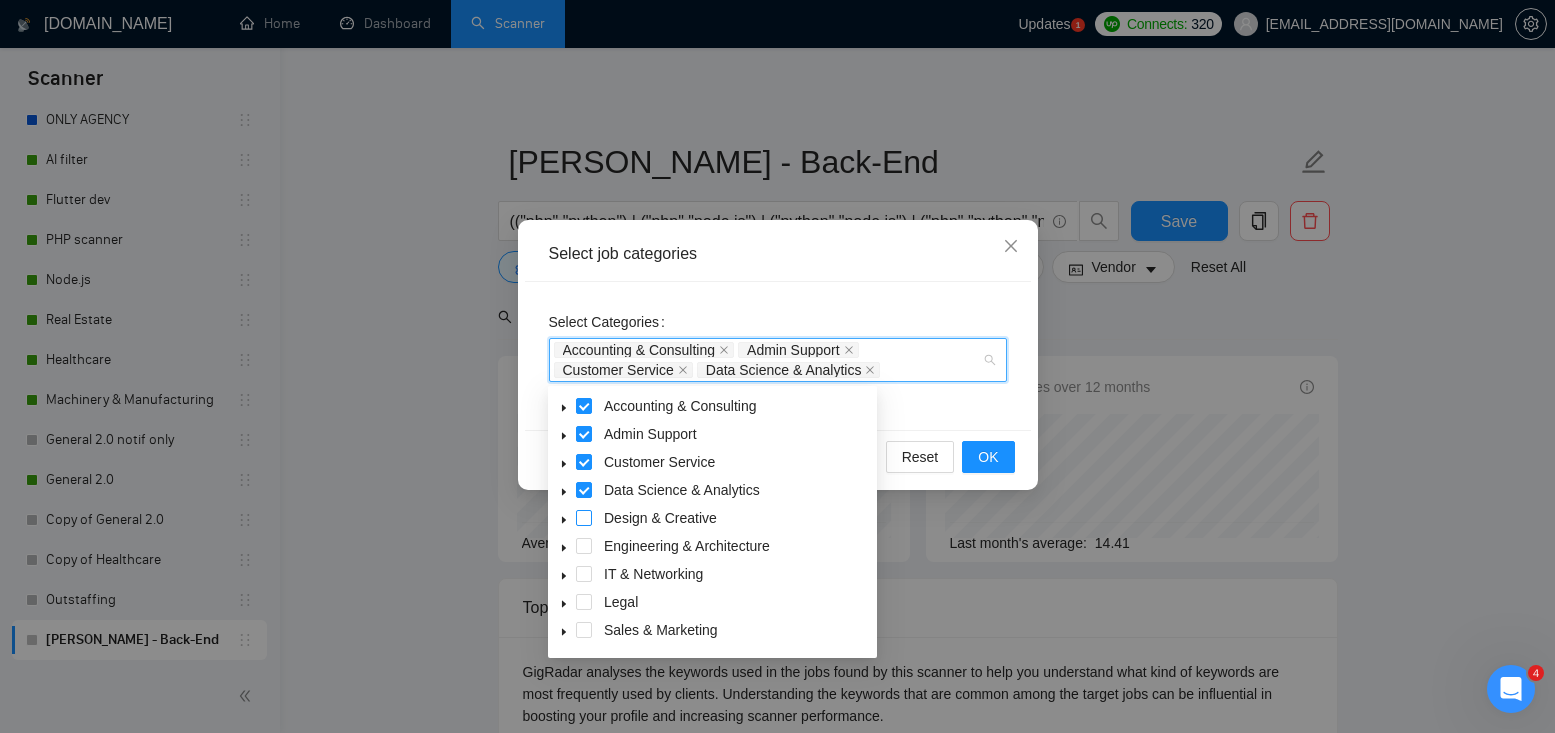click at bounding box center [584, 518] 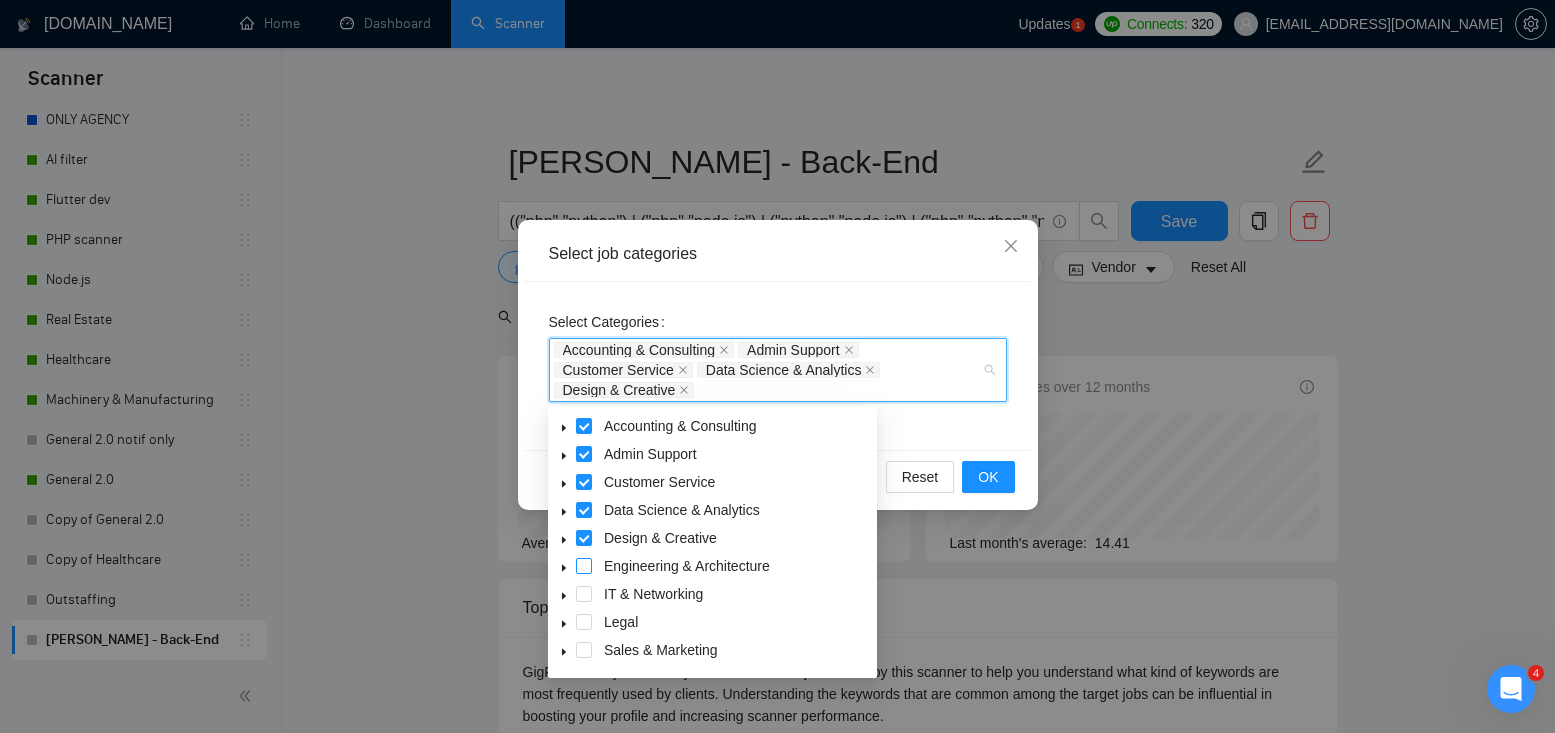 click at bounding box center [584, 566] 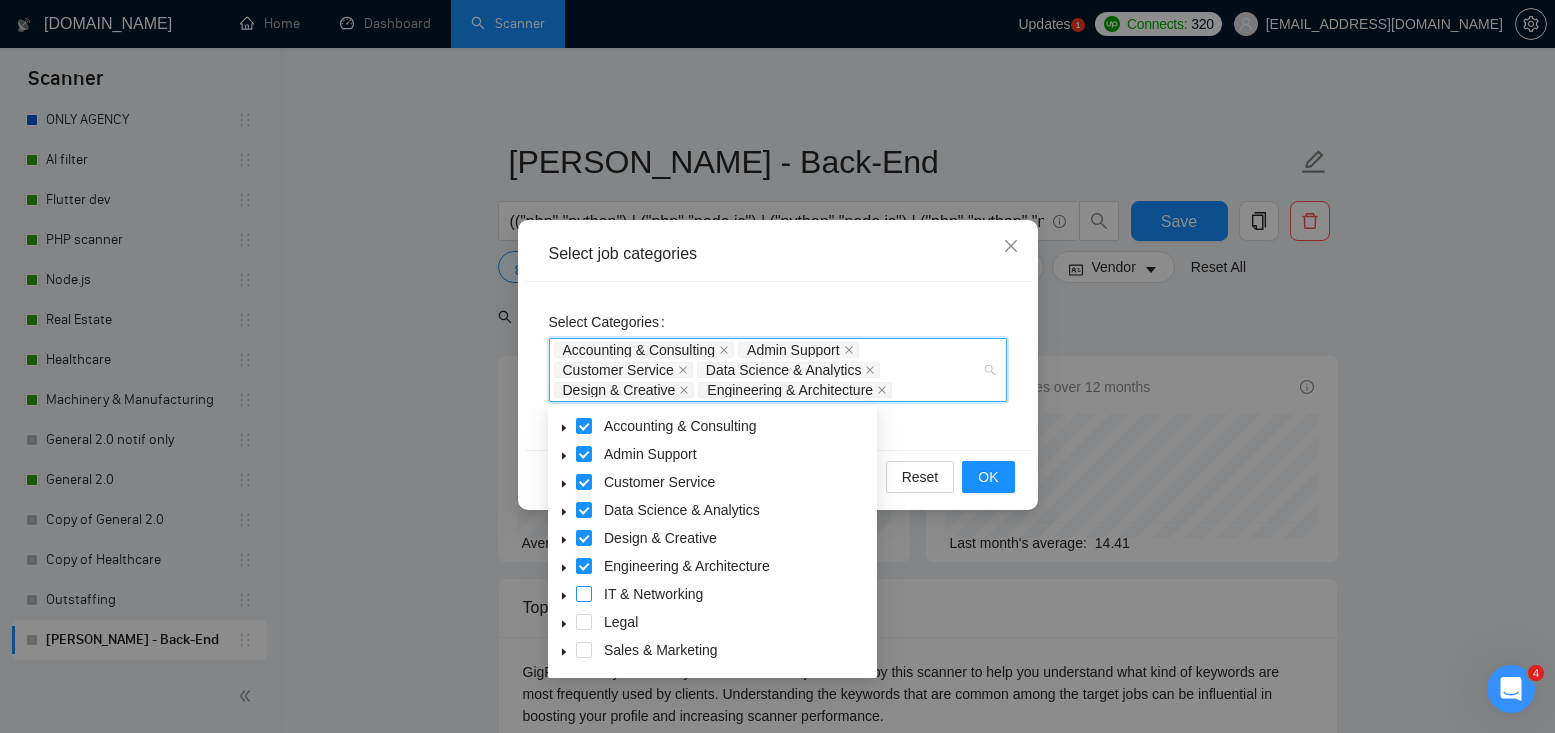 click at bounding box center (584, 594) 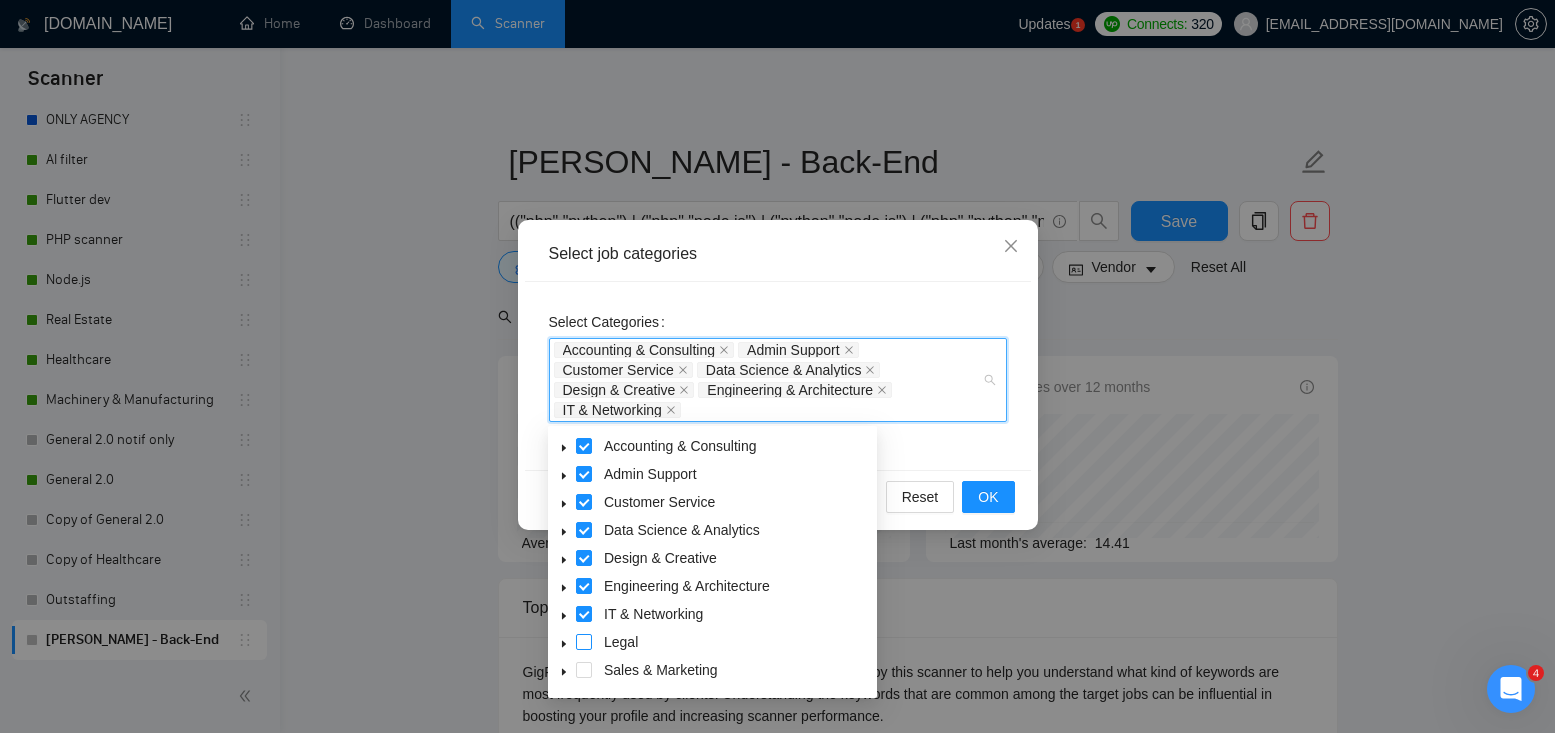 click at bounding box center (584, 642) 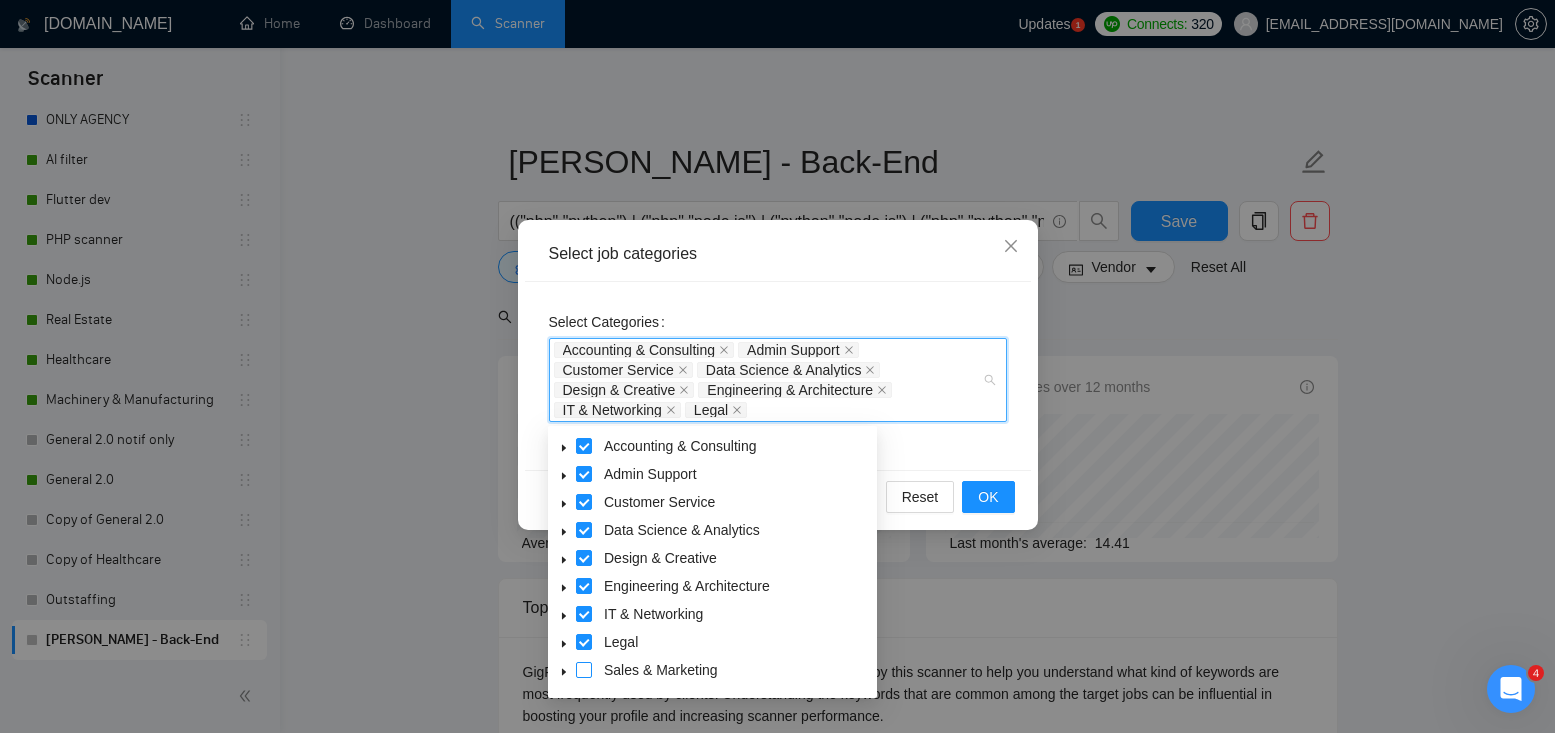 click at bounding box center [584, 670] 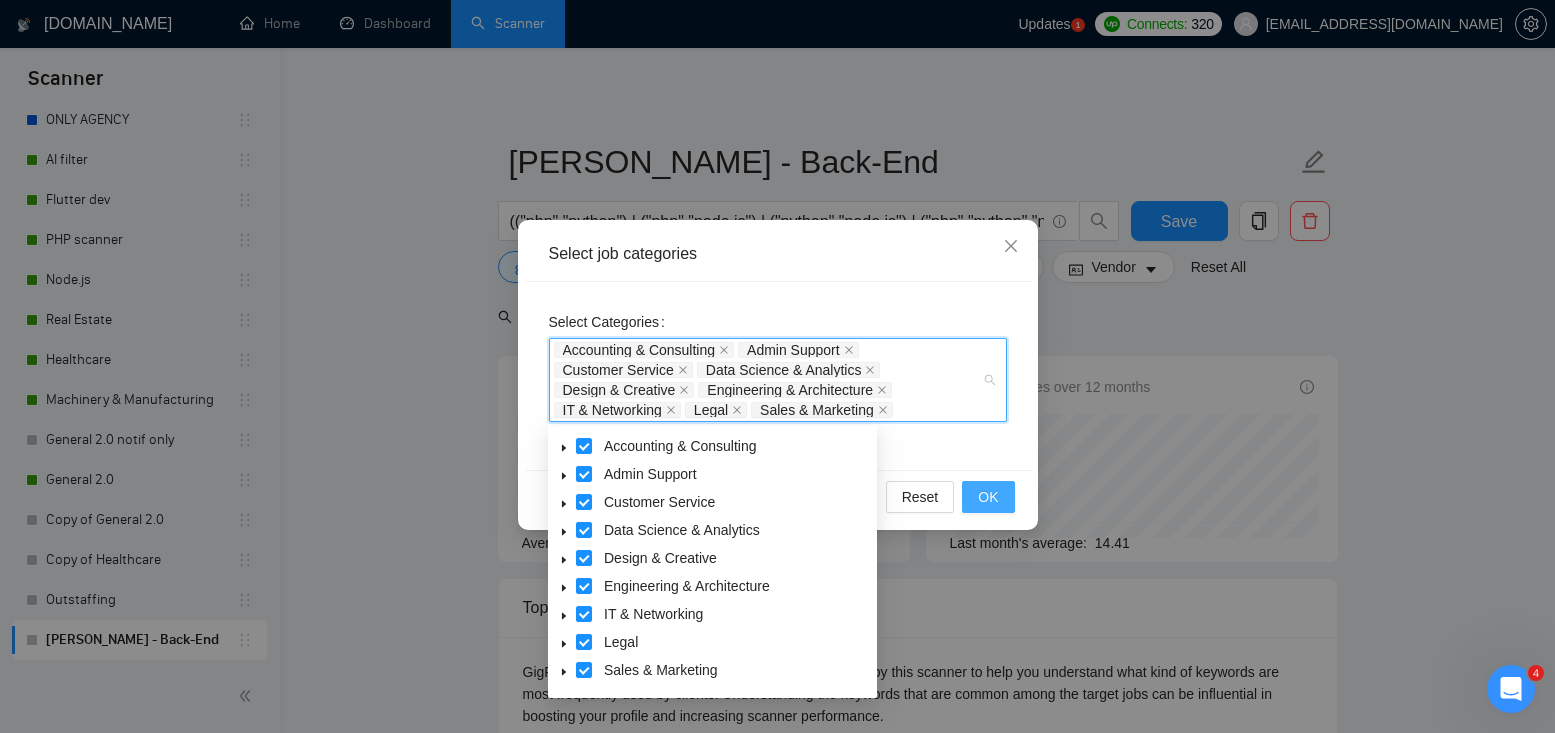 click on "OK" at bounding box center (988, 497) 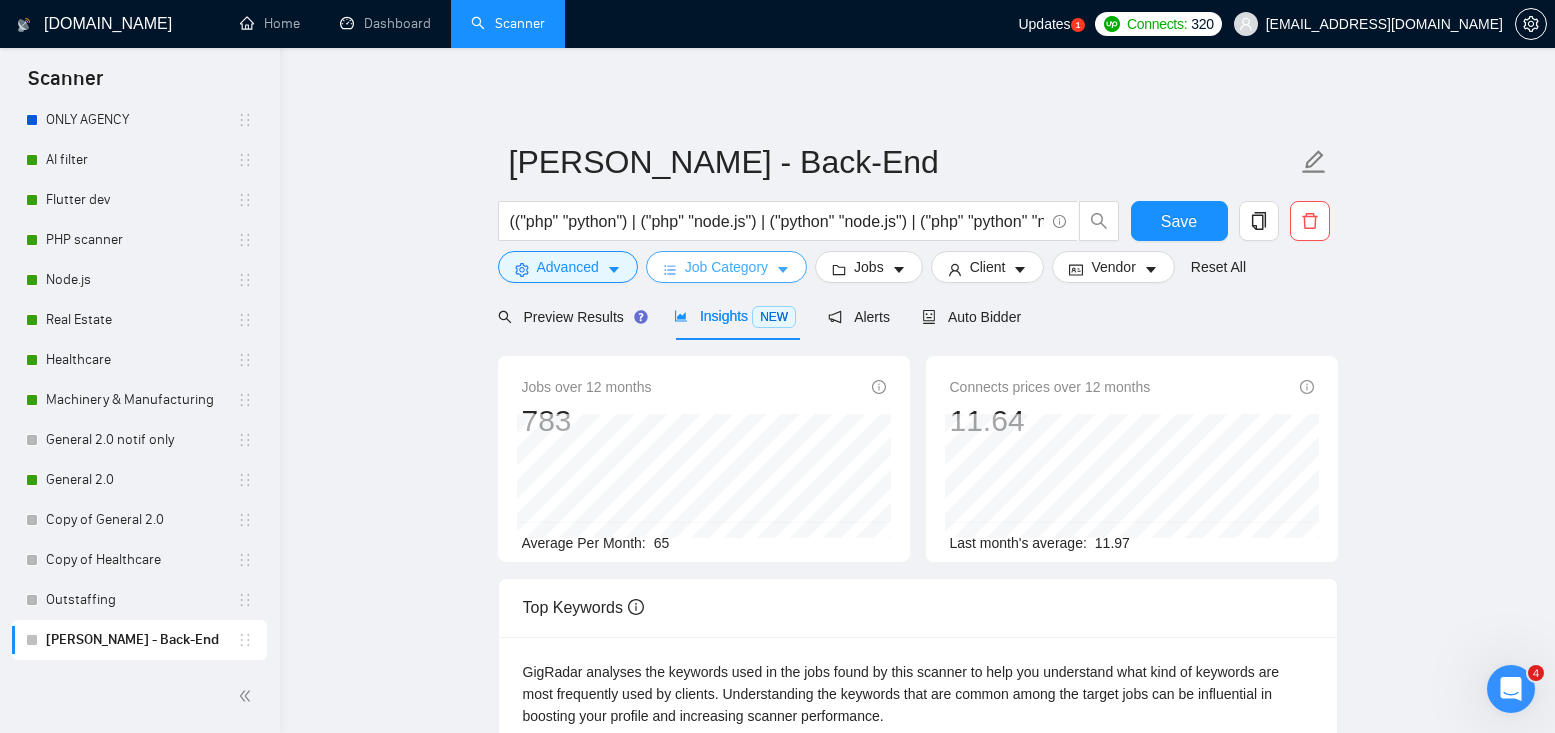 click 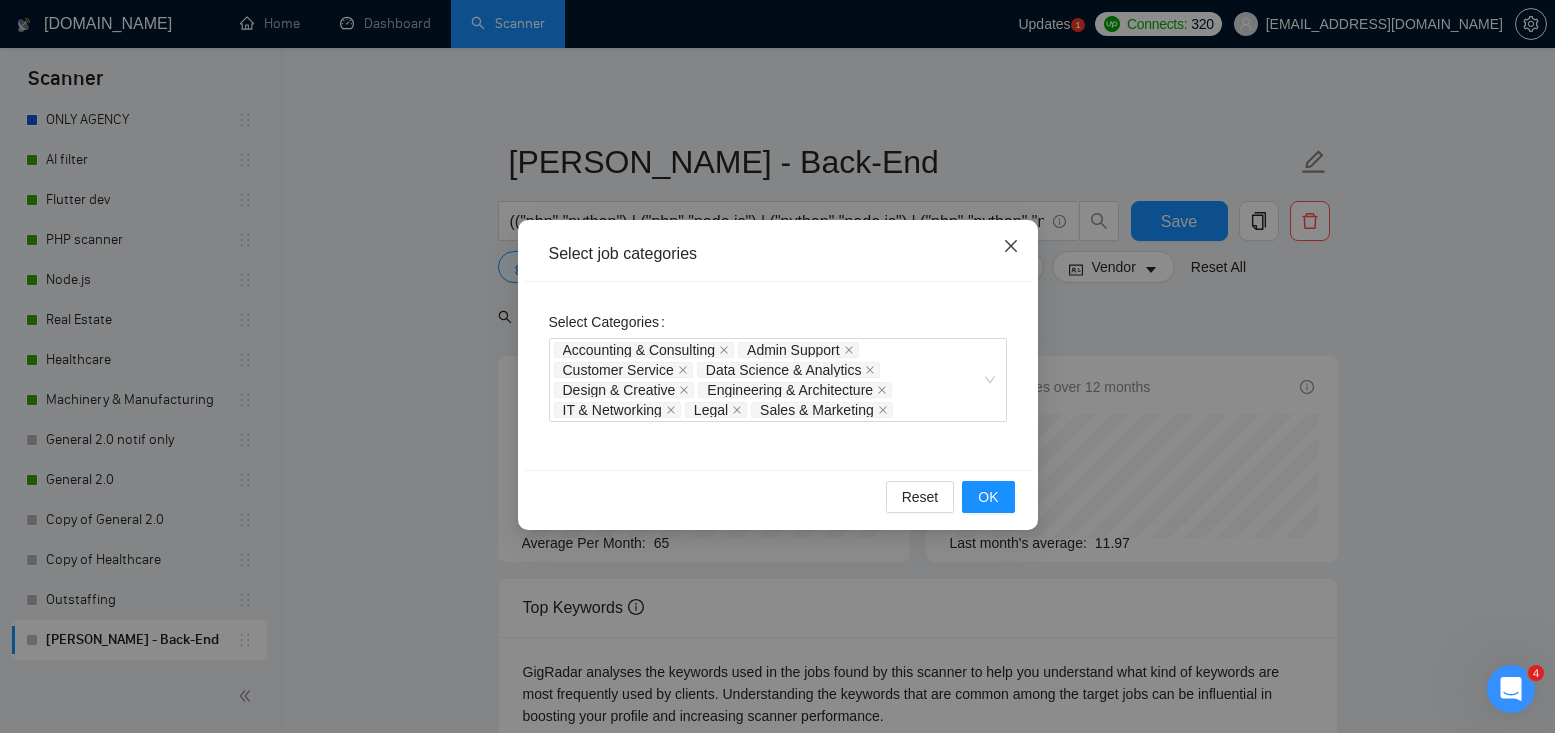 click 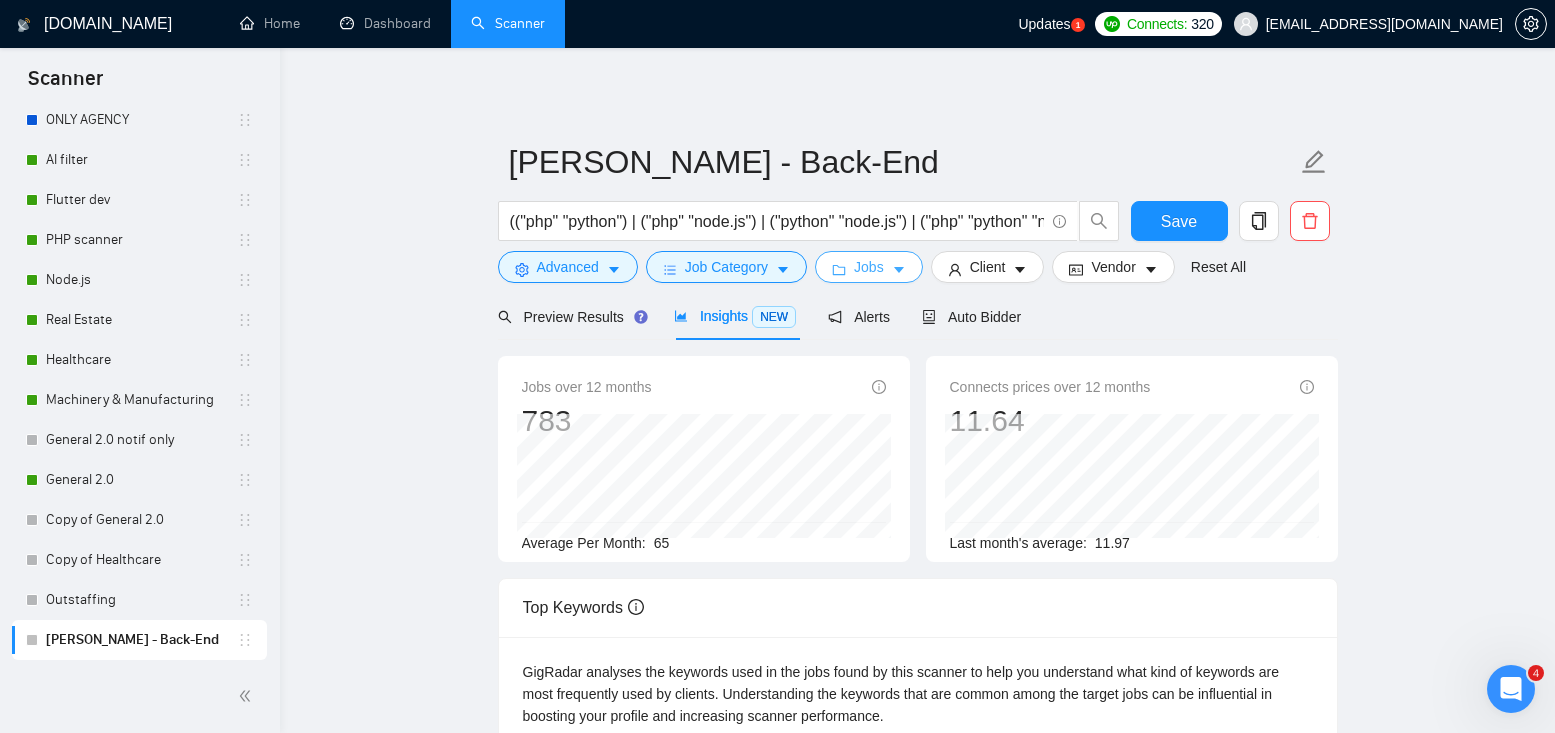 click 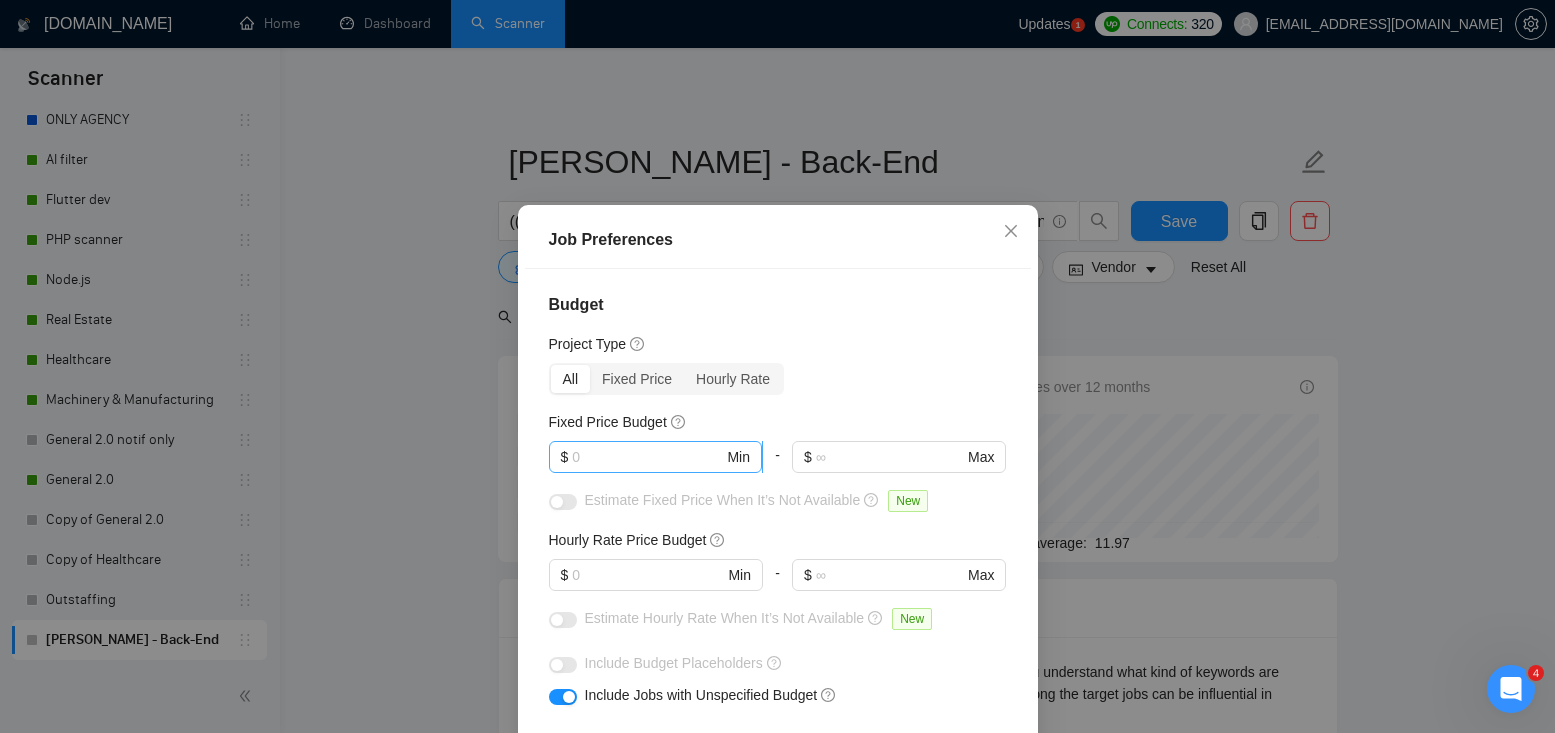 click at bounding box center [647, 457] 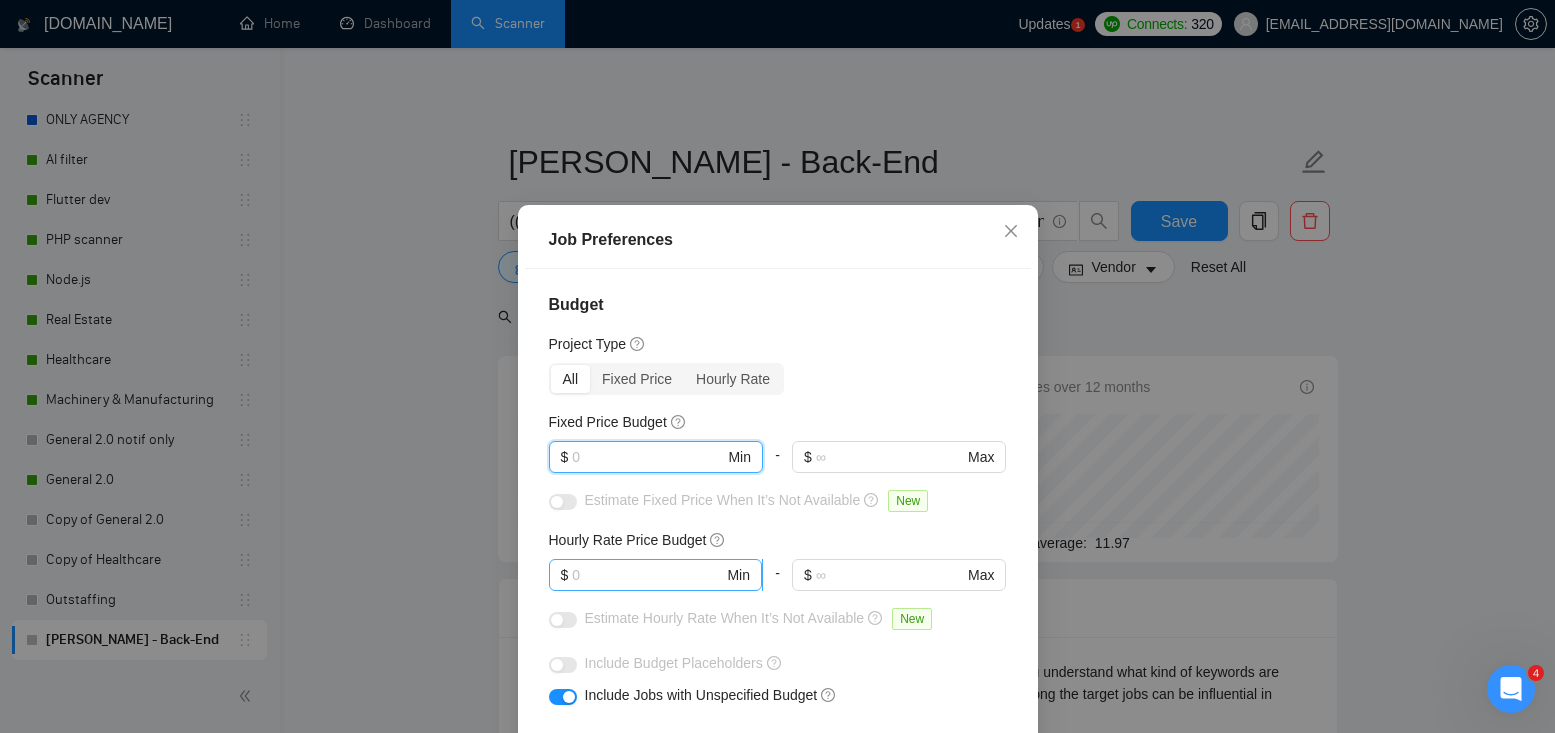 click at bounding box center [647, 575] 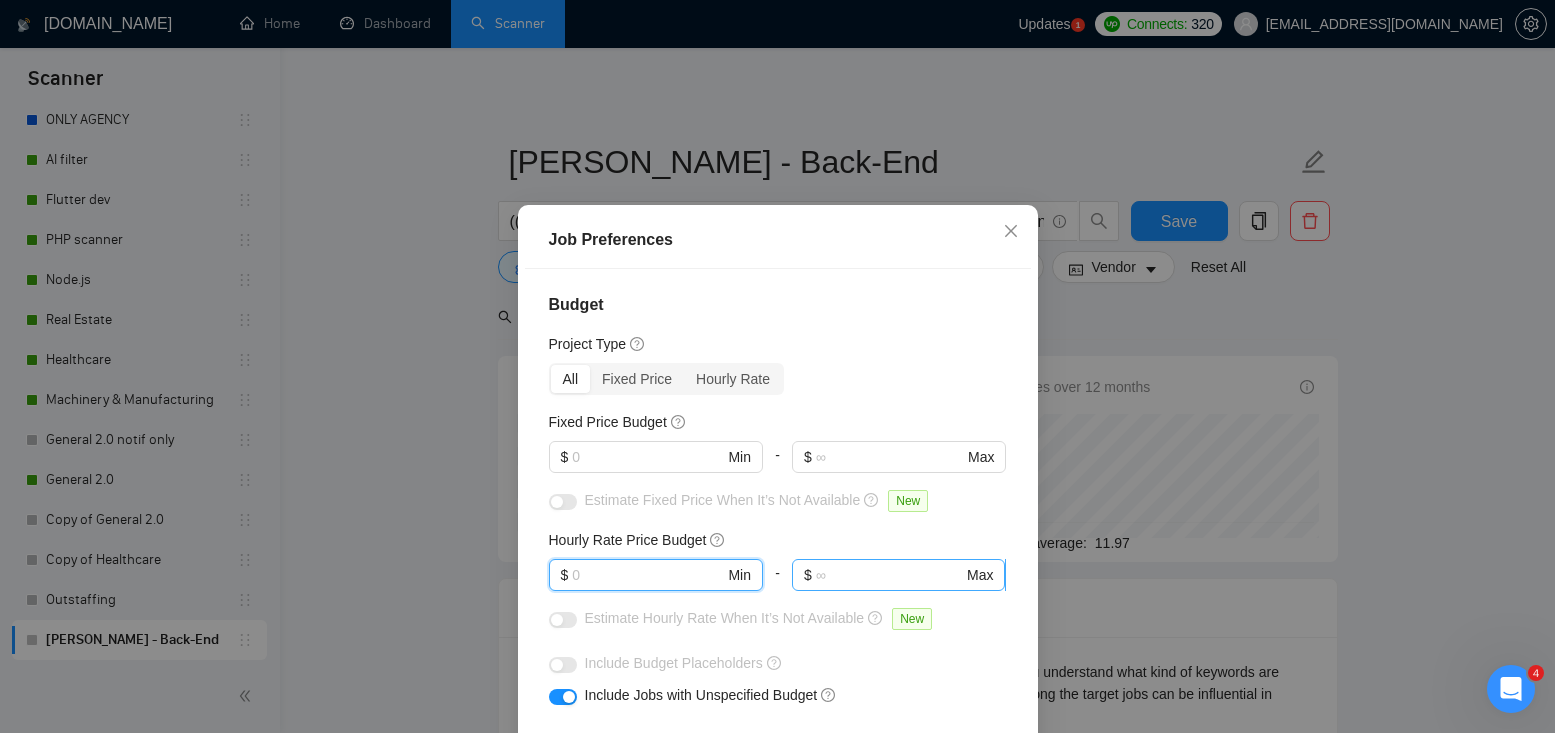 click at bounding box center (889, 575) 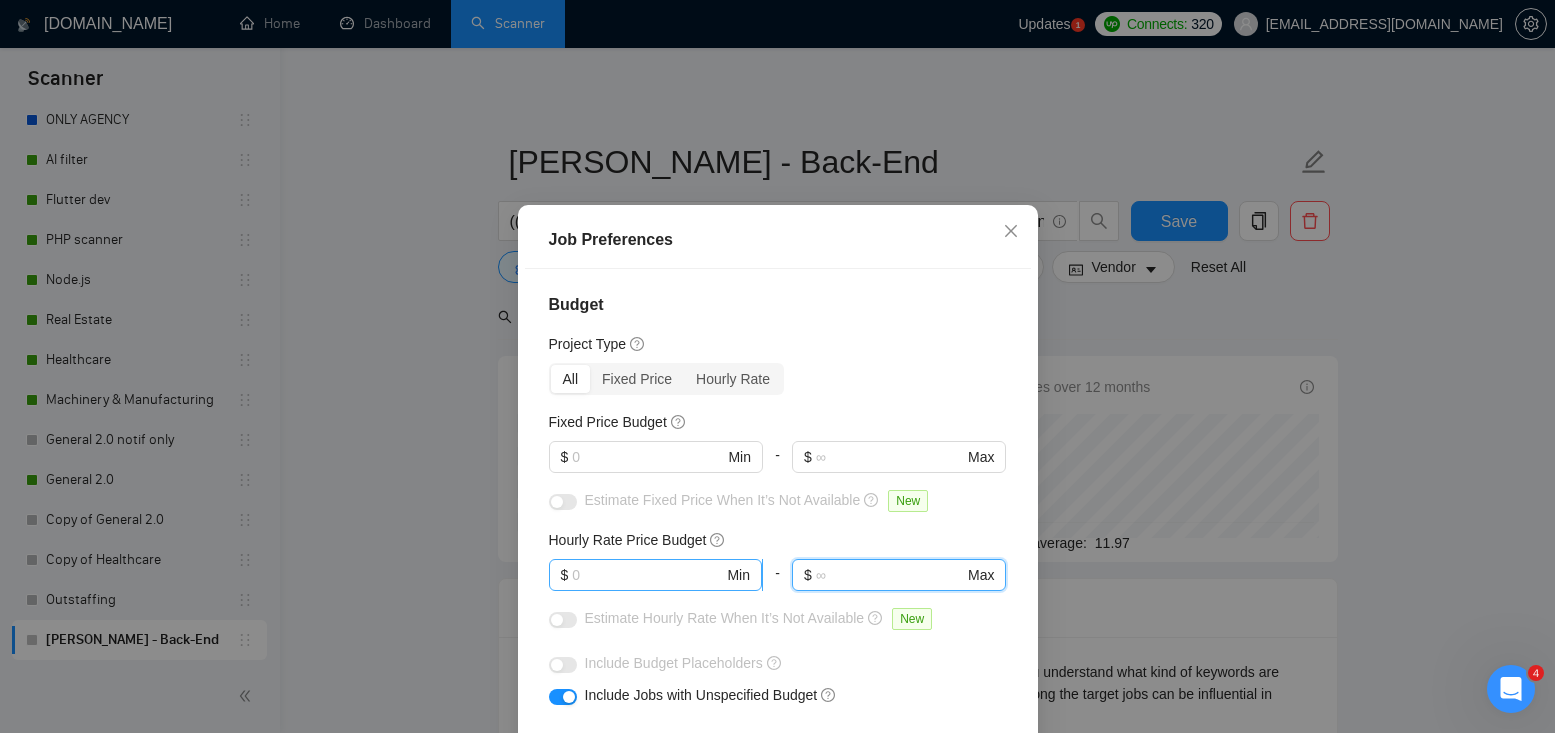 click at bounding box center [647, 575] 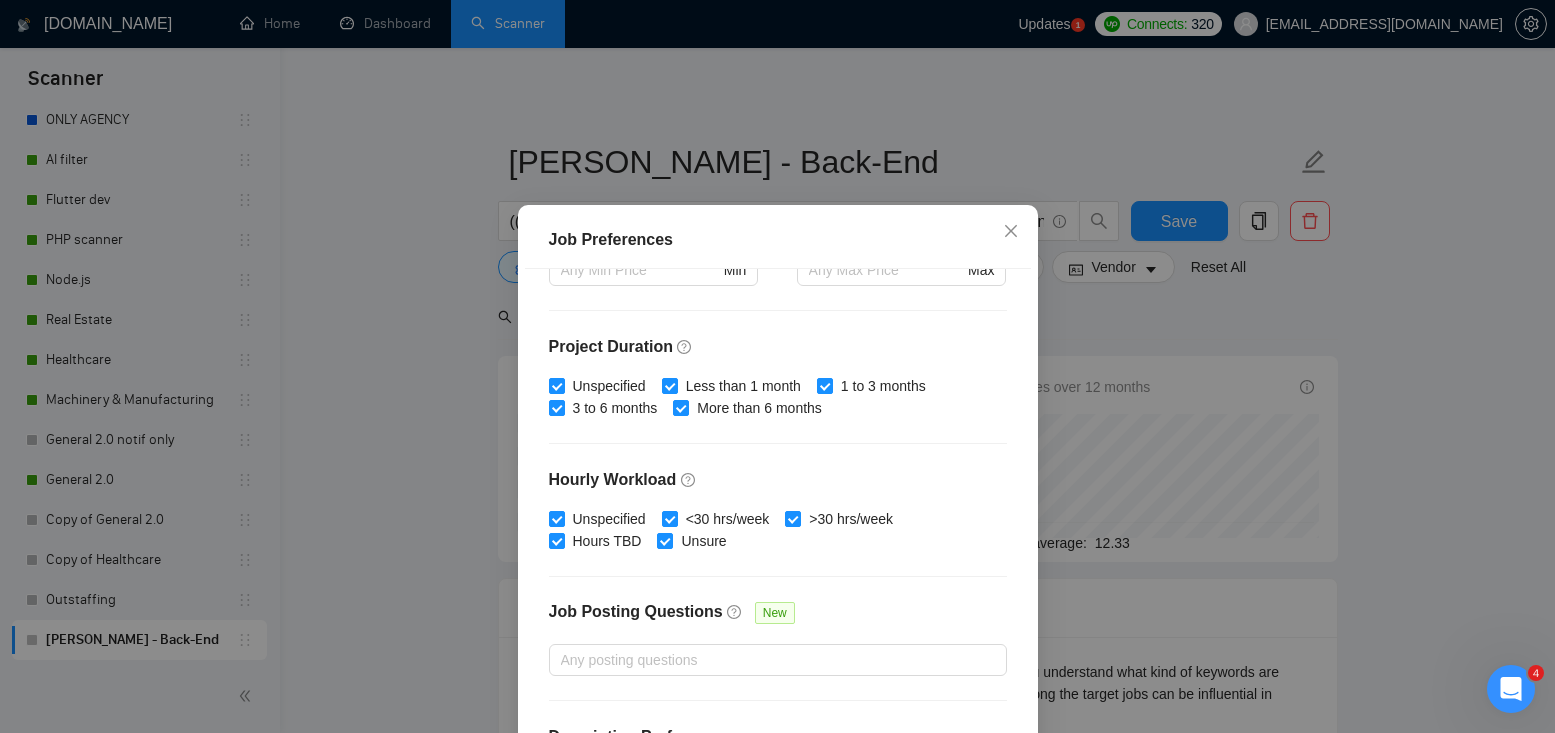 scroll, scrollTop: 614, scrollLeft: 0, axis: vertical 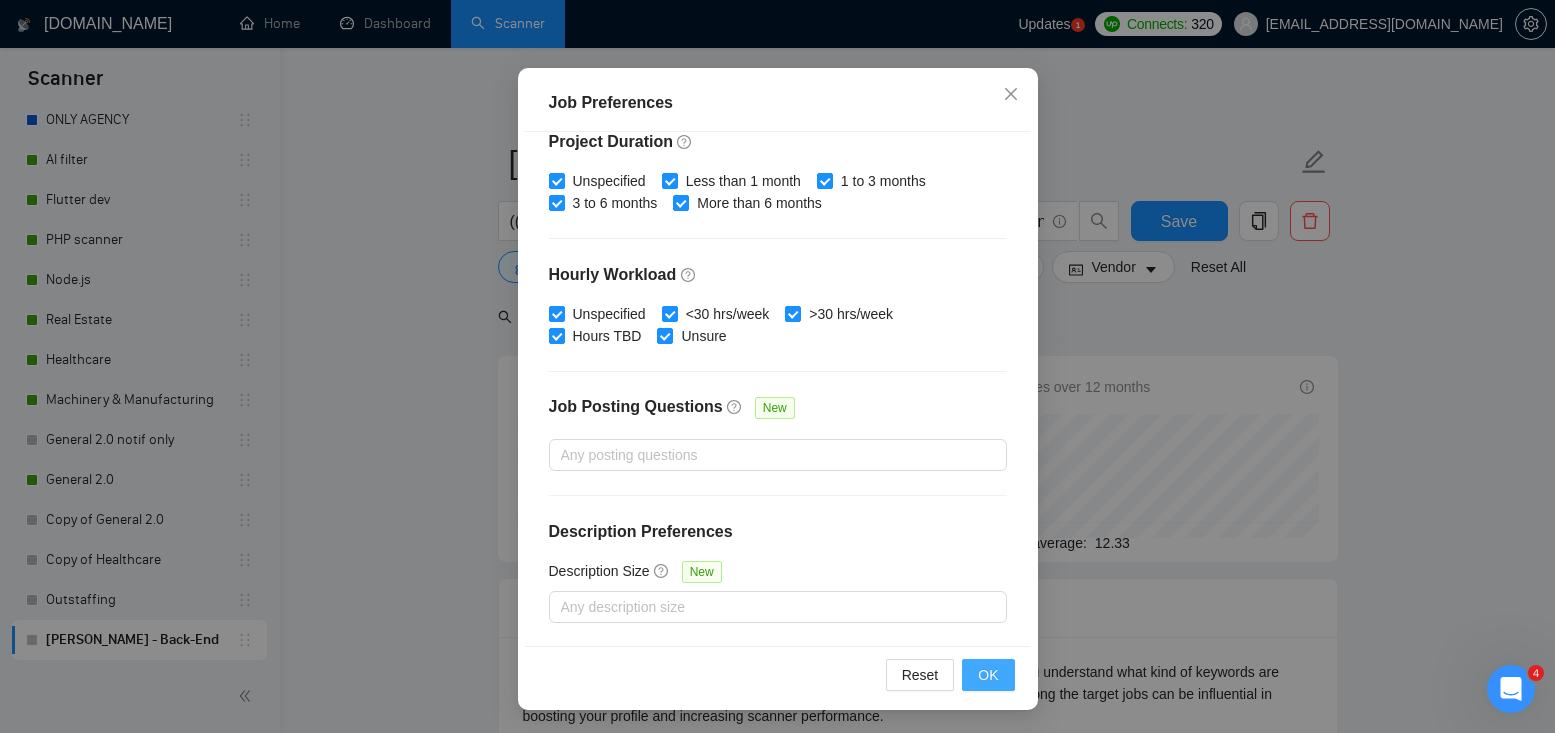 type on "55" 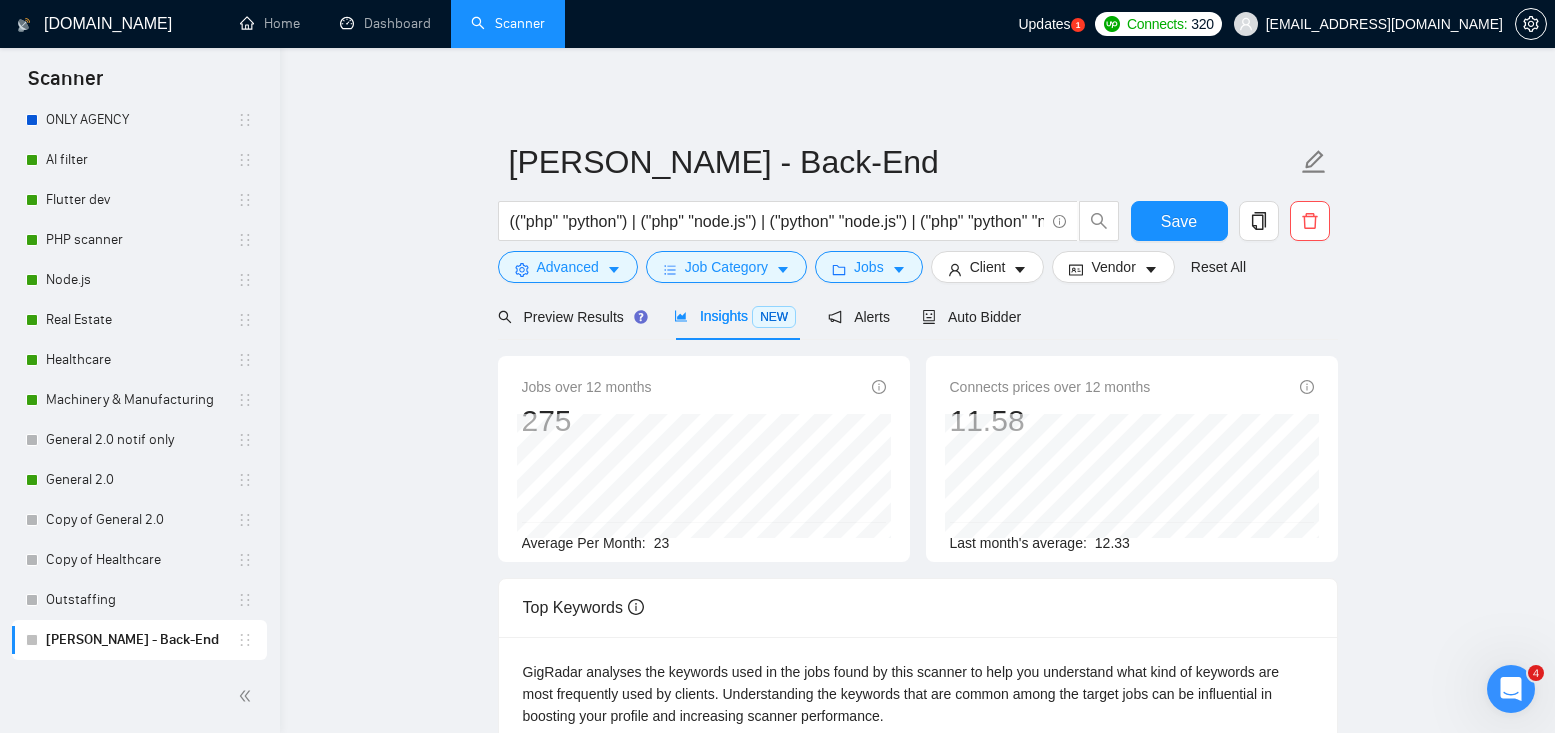 scroll, scrollTop: 52, scrollLeft: 0, axis: vertical 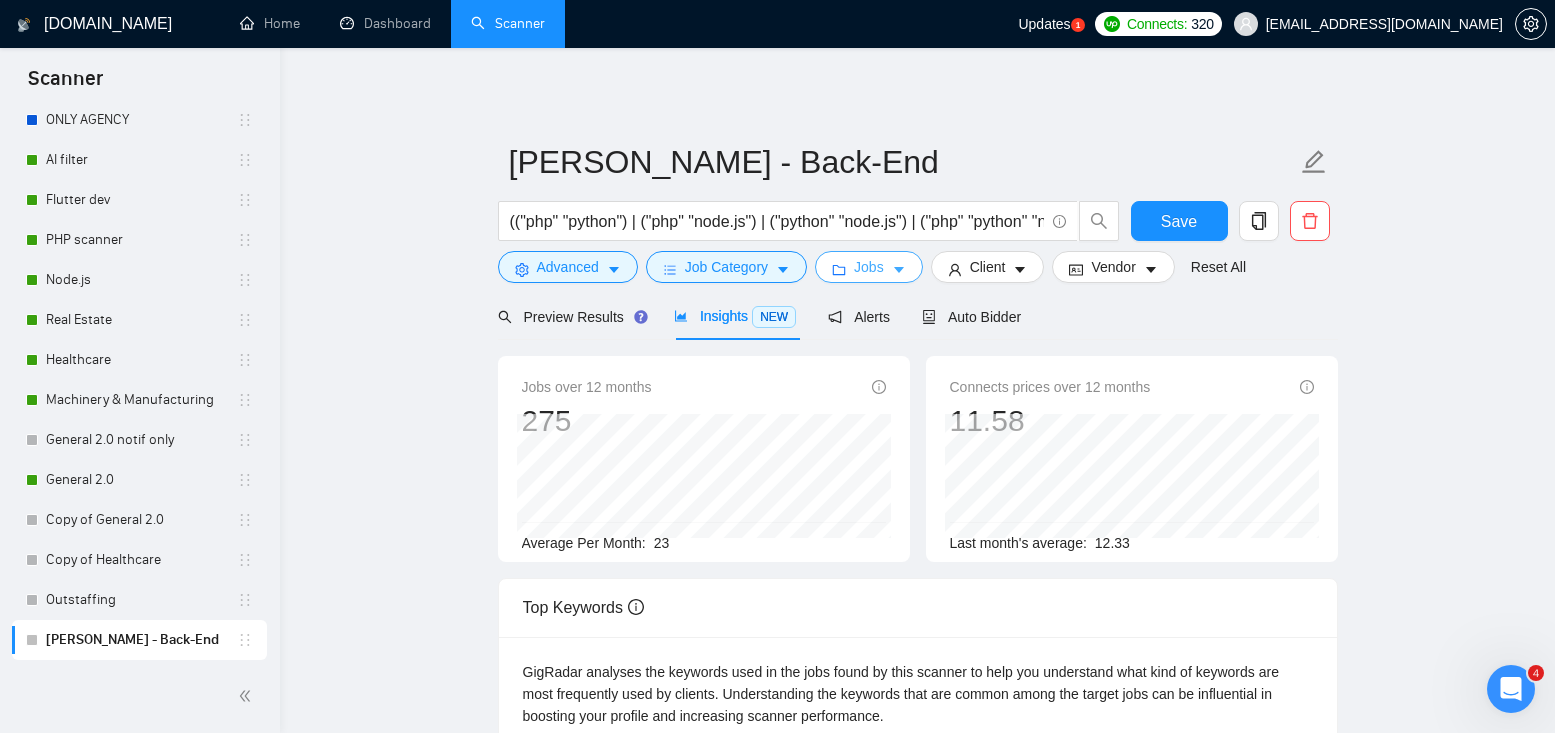 click on "Jobs" at bounding box center [869, 267] 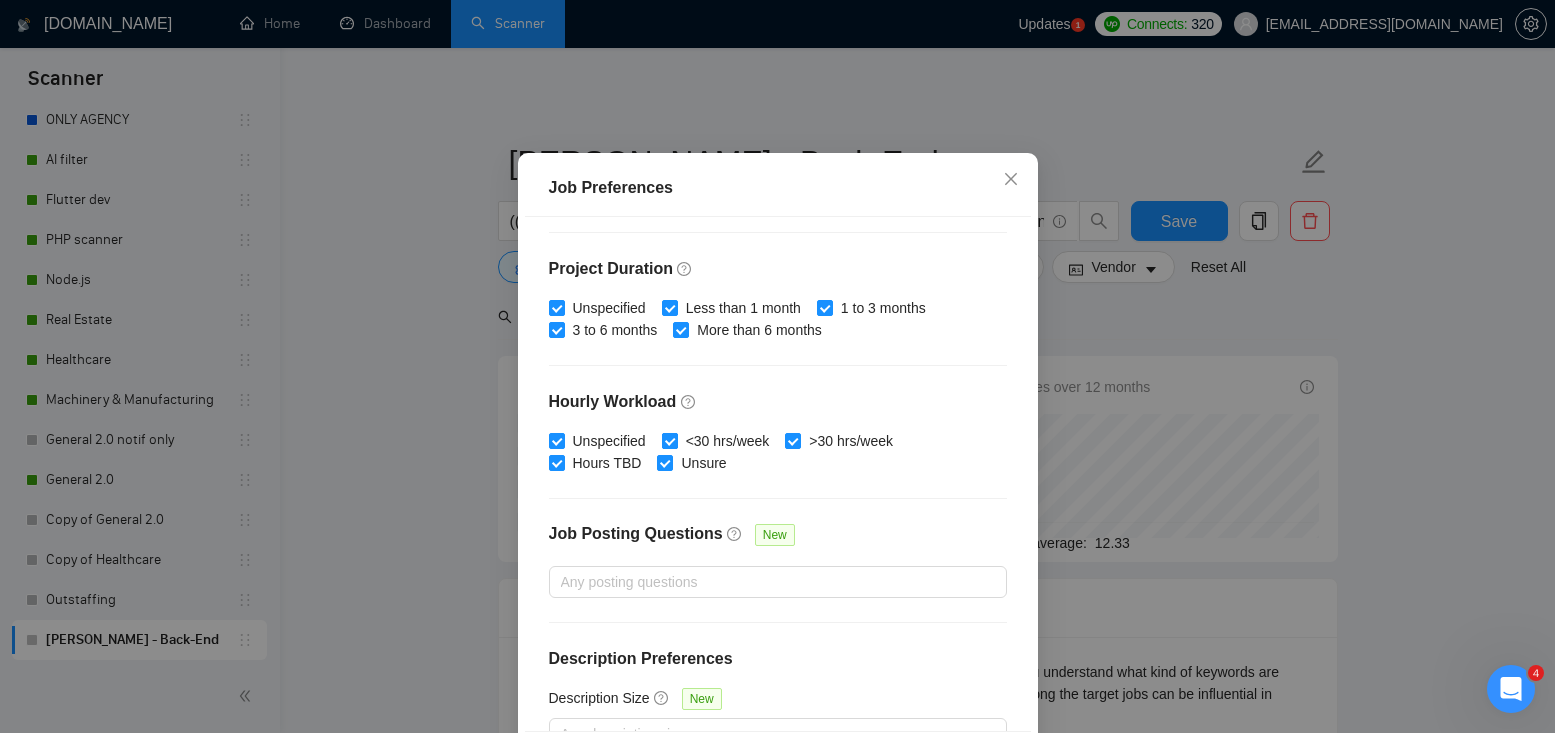 scroll, scrollTop: 571, scrollLeft: 0, axis: vertical 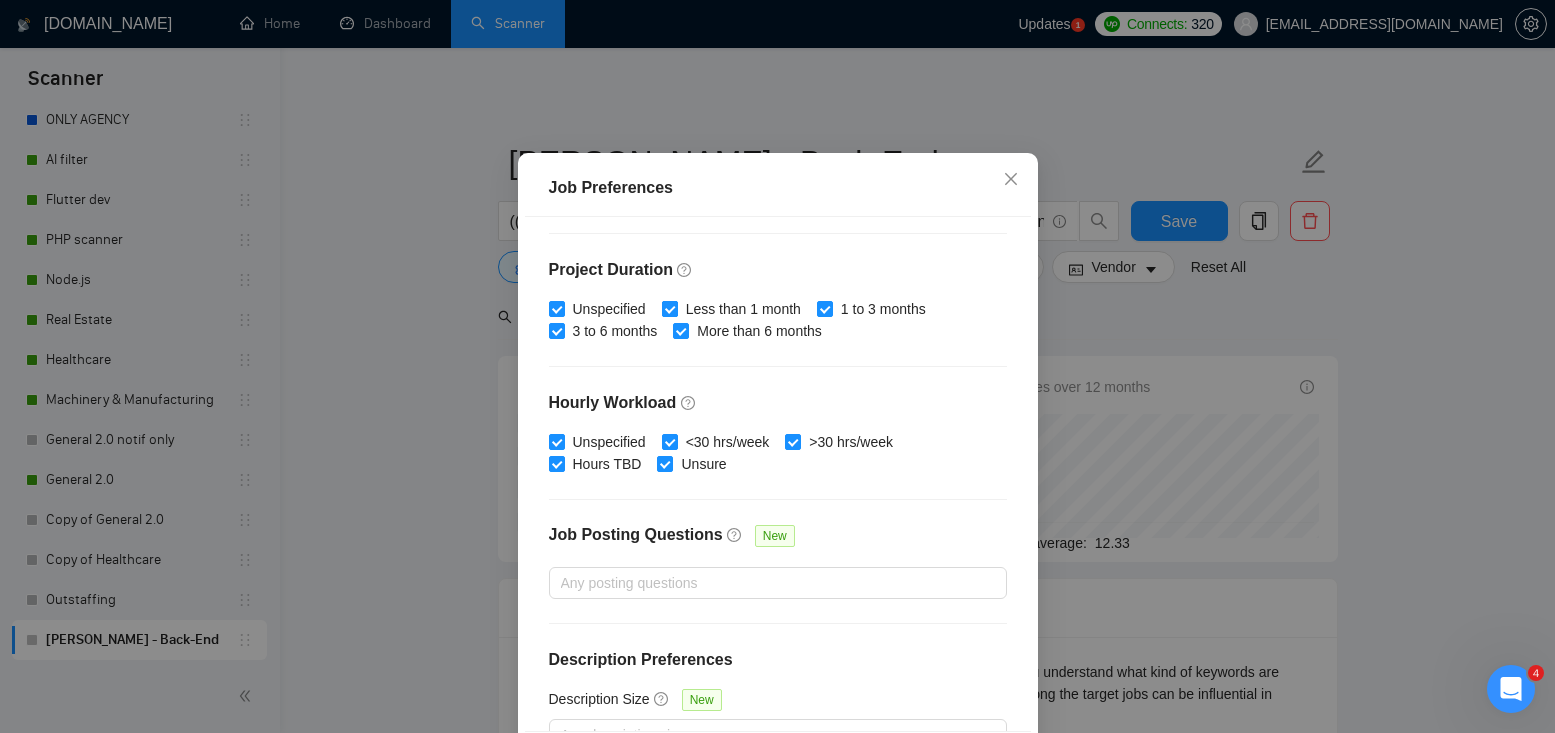 click on "Less than 1 month" at bounding box center (669, 308) 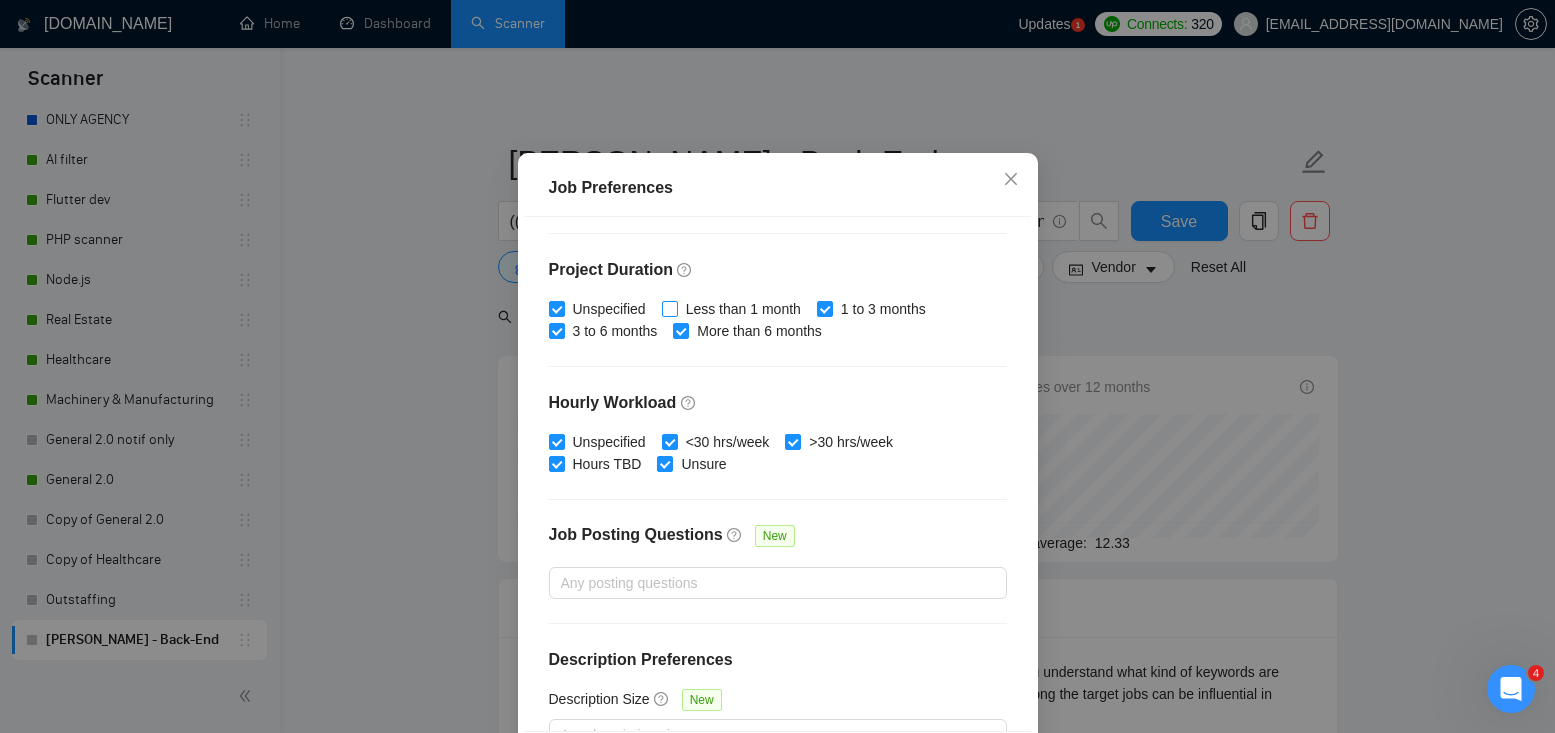 scroll, scrollTop: 614, scrollLeft: 0, axis: vertical 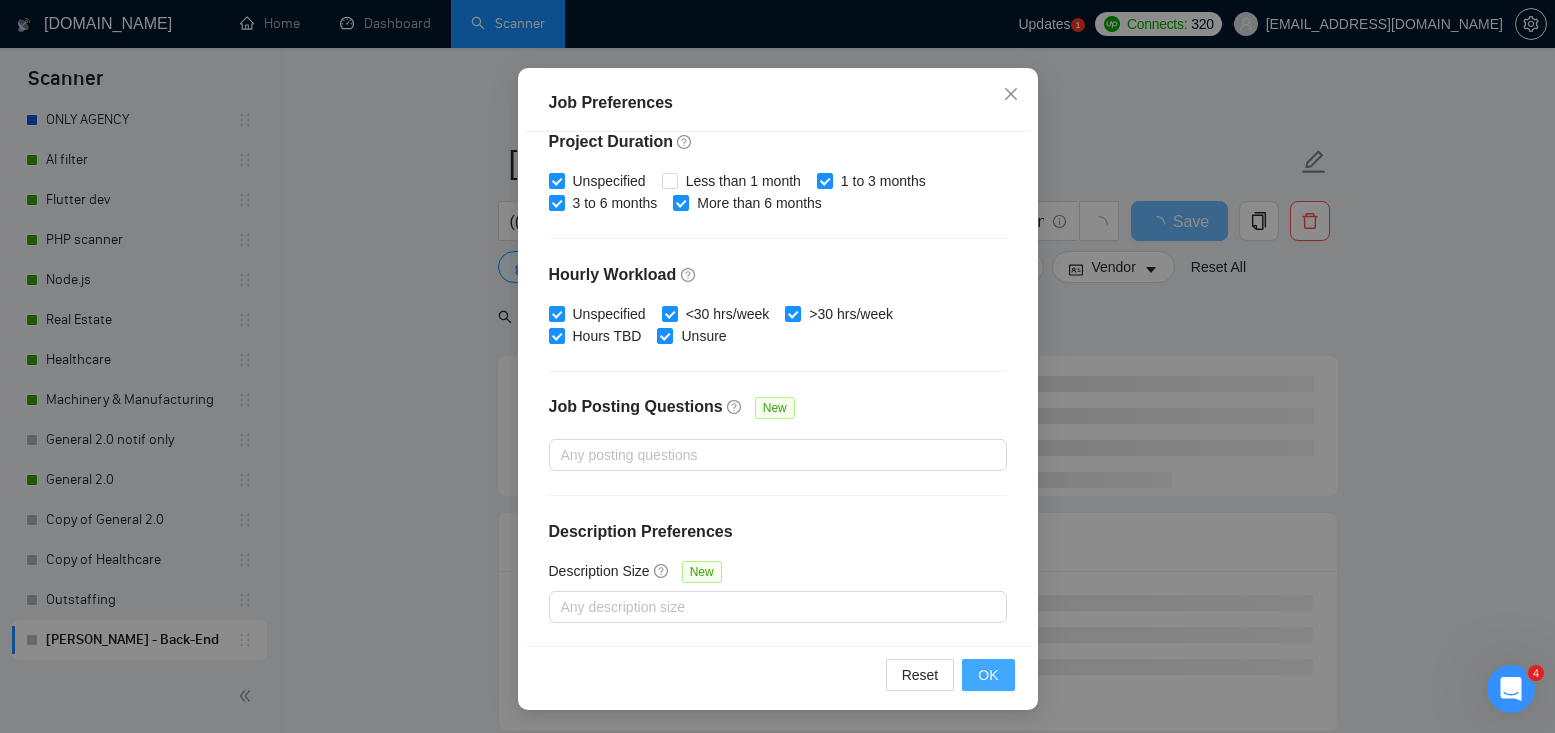 click on "OK" at bounding box center [988, 675] 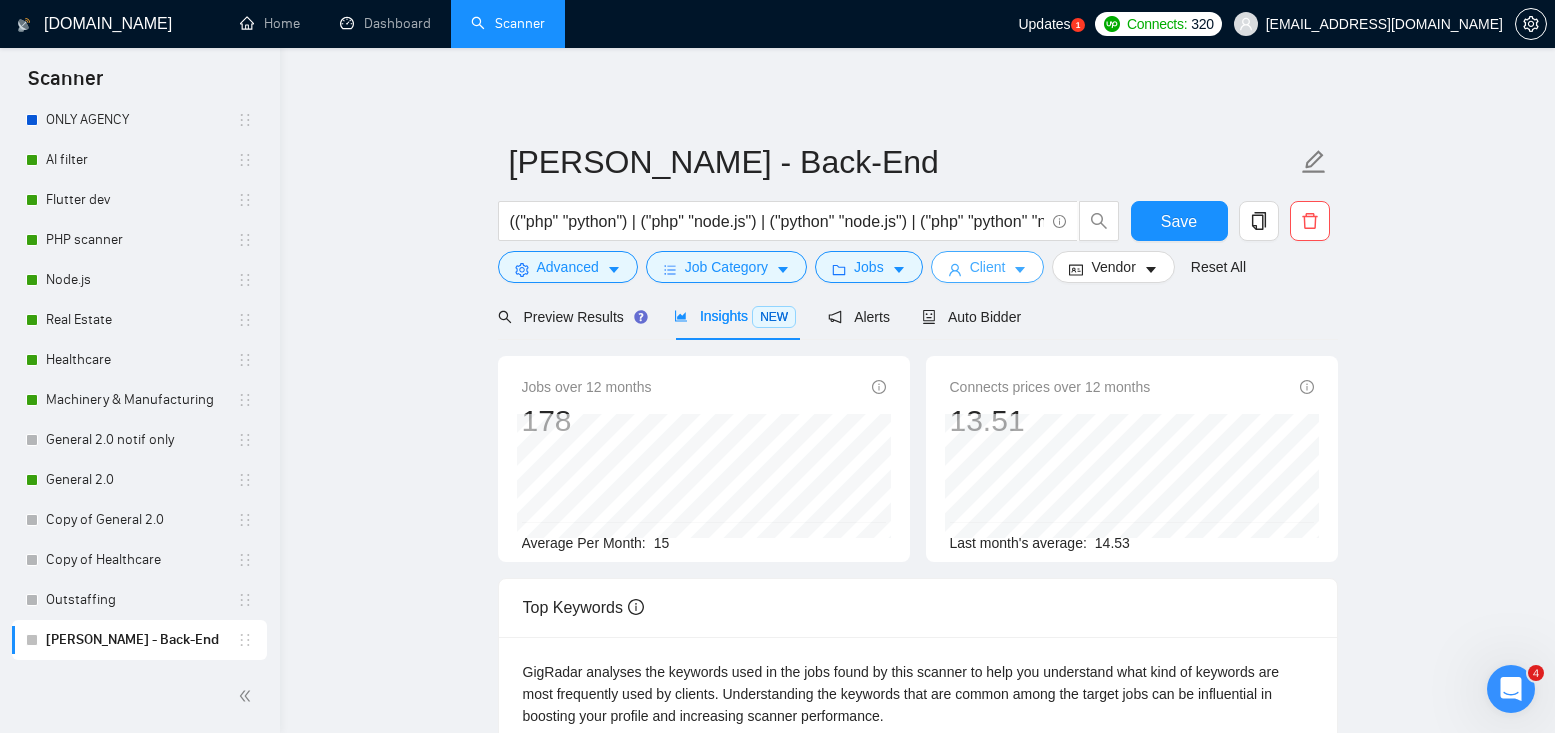 click on "Client" at bounding box center (988, 267) 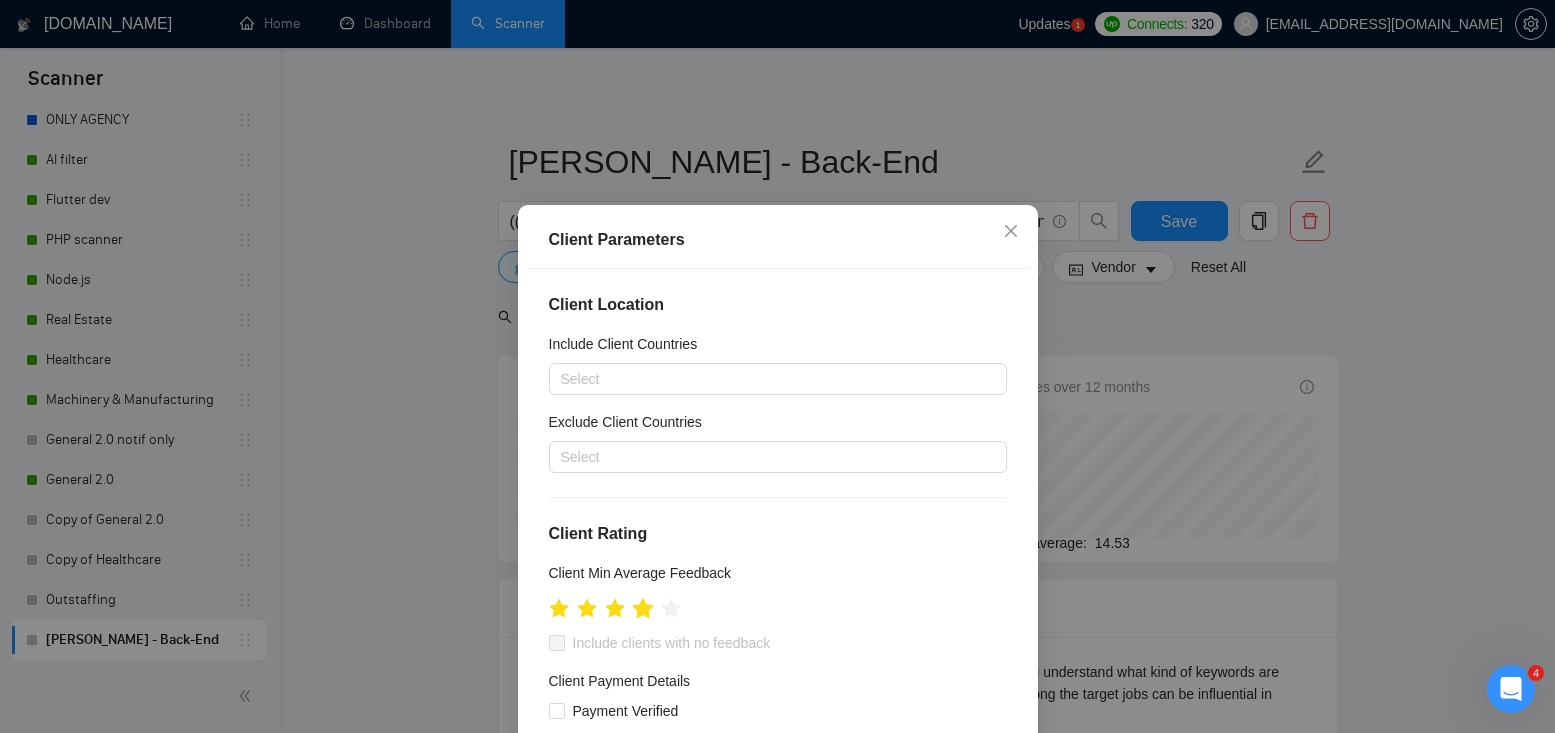 click 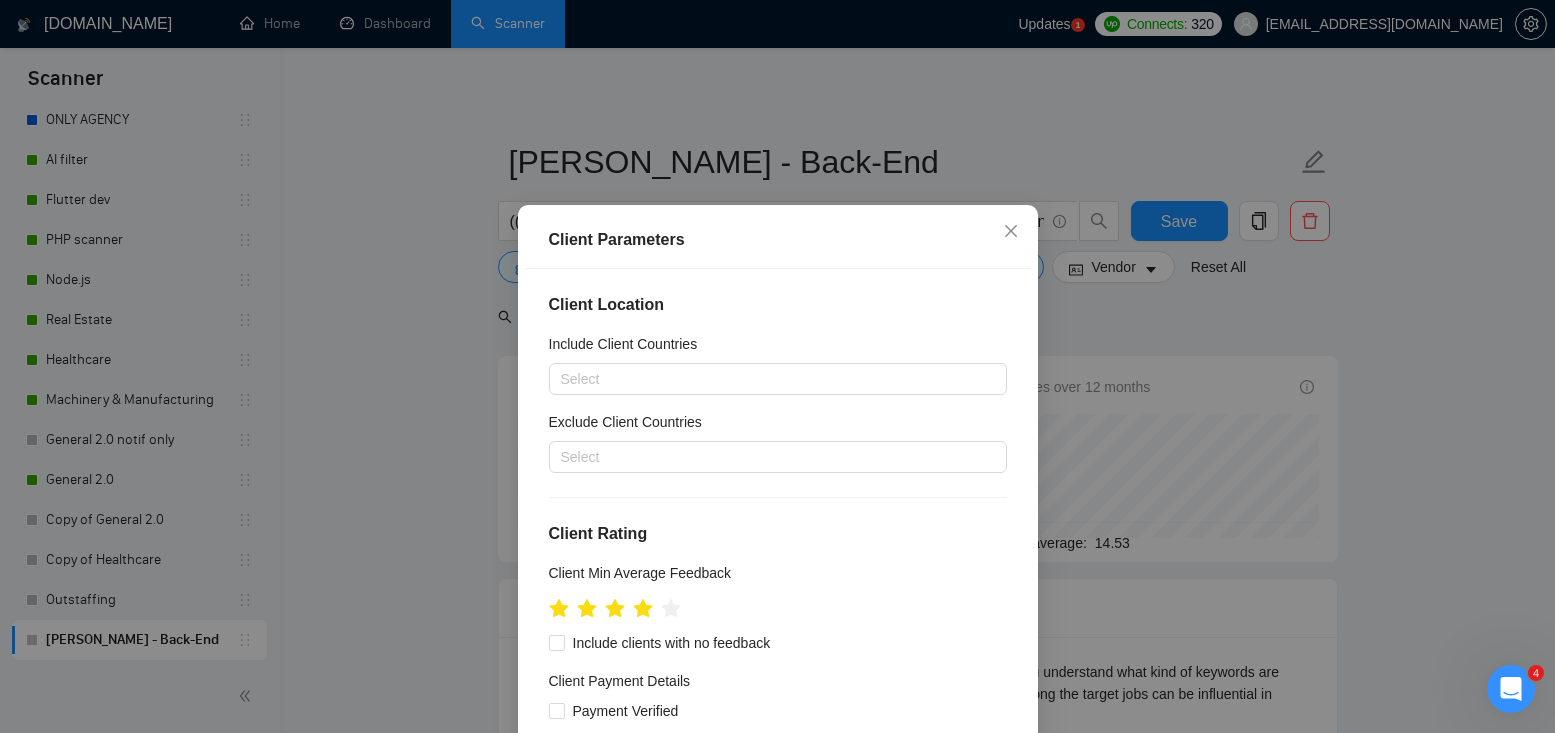 click on "Client Parameters Client Location Include Client Countries   Select Exclude Client Countries   Select Client Rating Client Min Average Feedback Include clients with no feedback Client Payment Details Payment Verified Hire Rate Stats   Client Total Spent $ Min - $ Max Client Hire Rate New   Any hire rate   Avg Hourly Rate Paid New $ Min - $ Max Include Clients without Sufficient History Client Profile Client Industry New   Any industry Client Company Size   Any company size Enterprise Clients New   Any clients Reset OK" at bounding box center (777, 366) 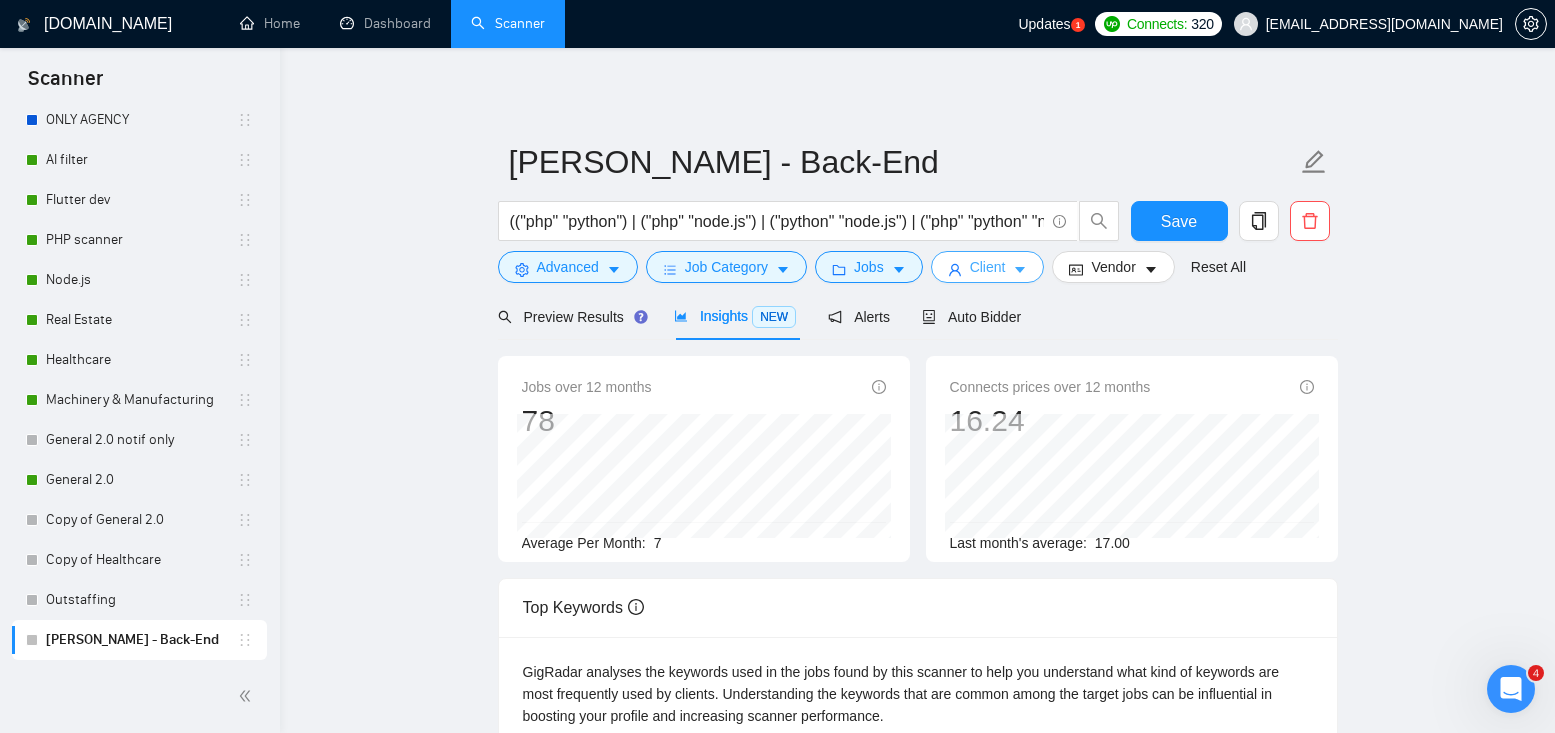 click on "Client" at bounding box center (988, 267) 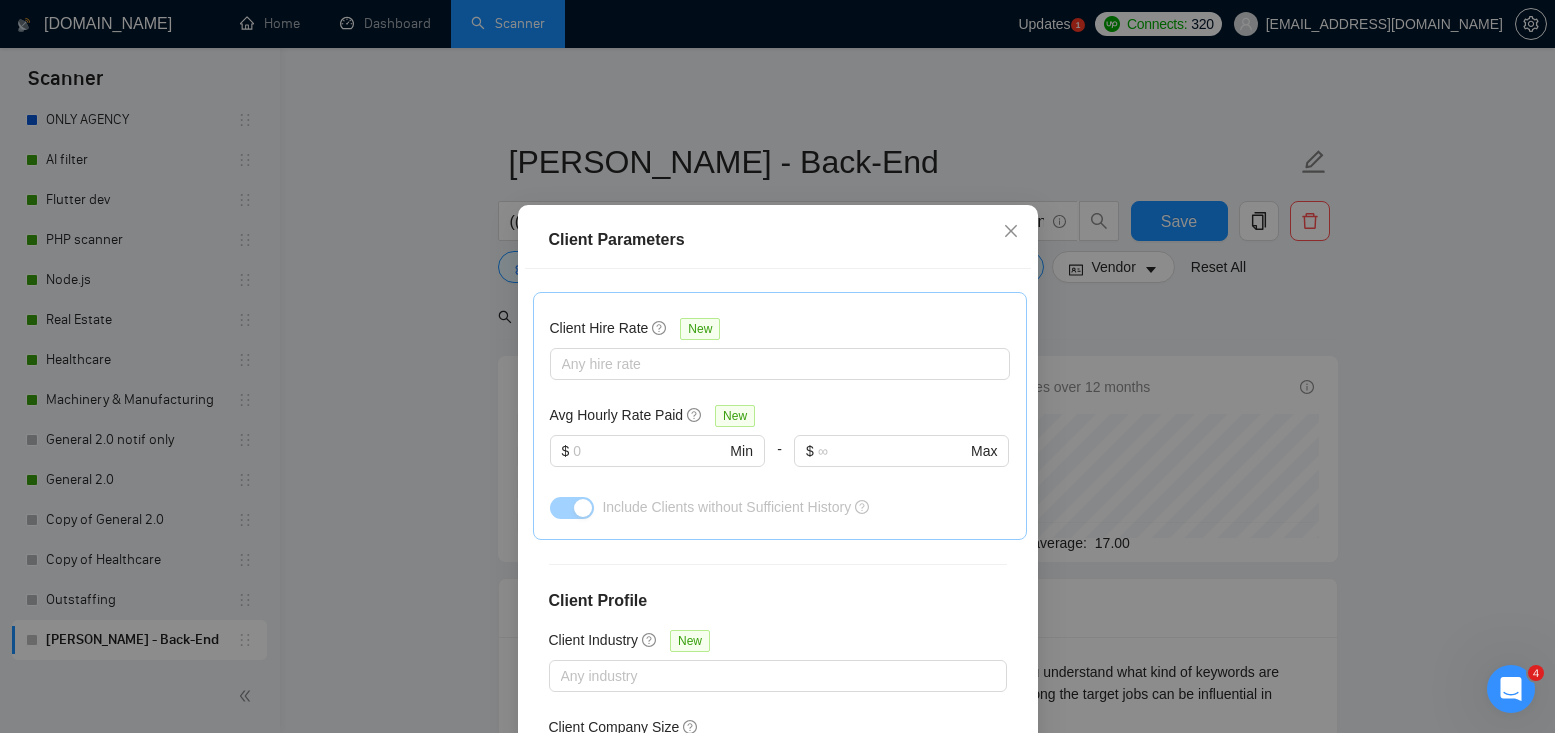 scroll, scrollTop: 733, scrollLeft: 0, axis: vertical 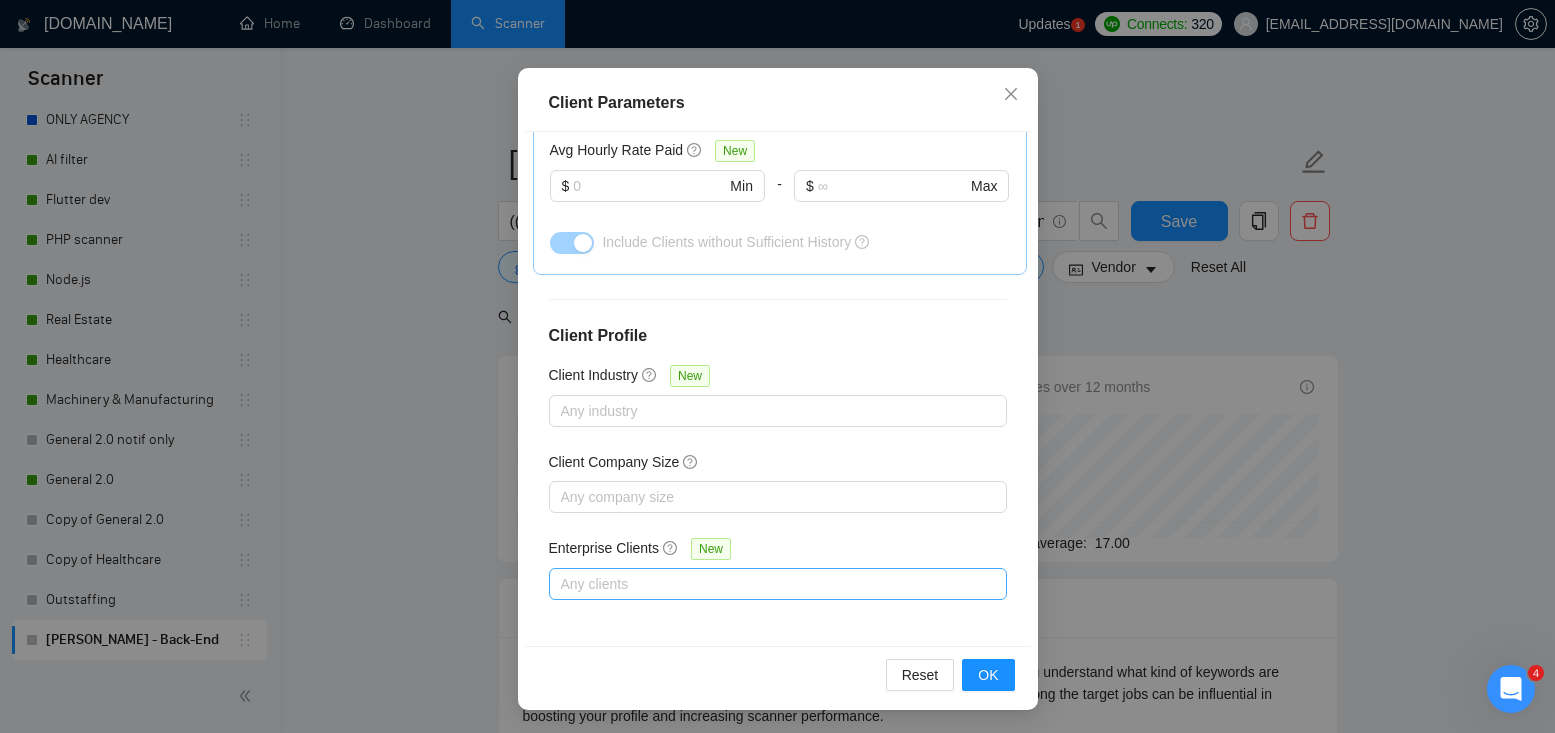 click at bounding box center [768, 584] 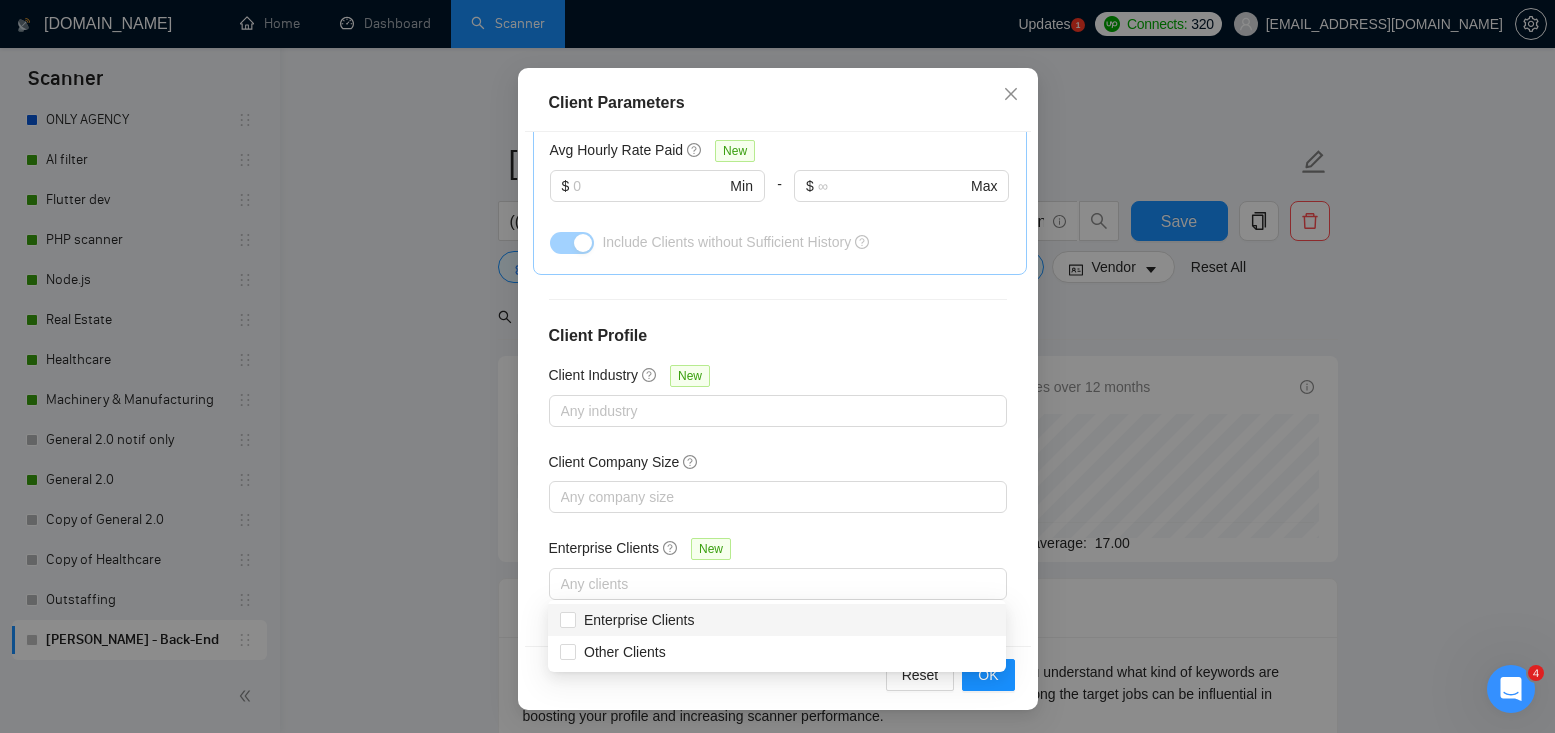 click on "Client Company Size" at bounding box center (778, 466) 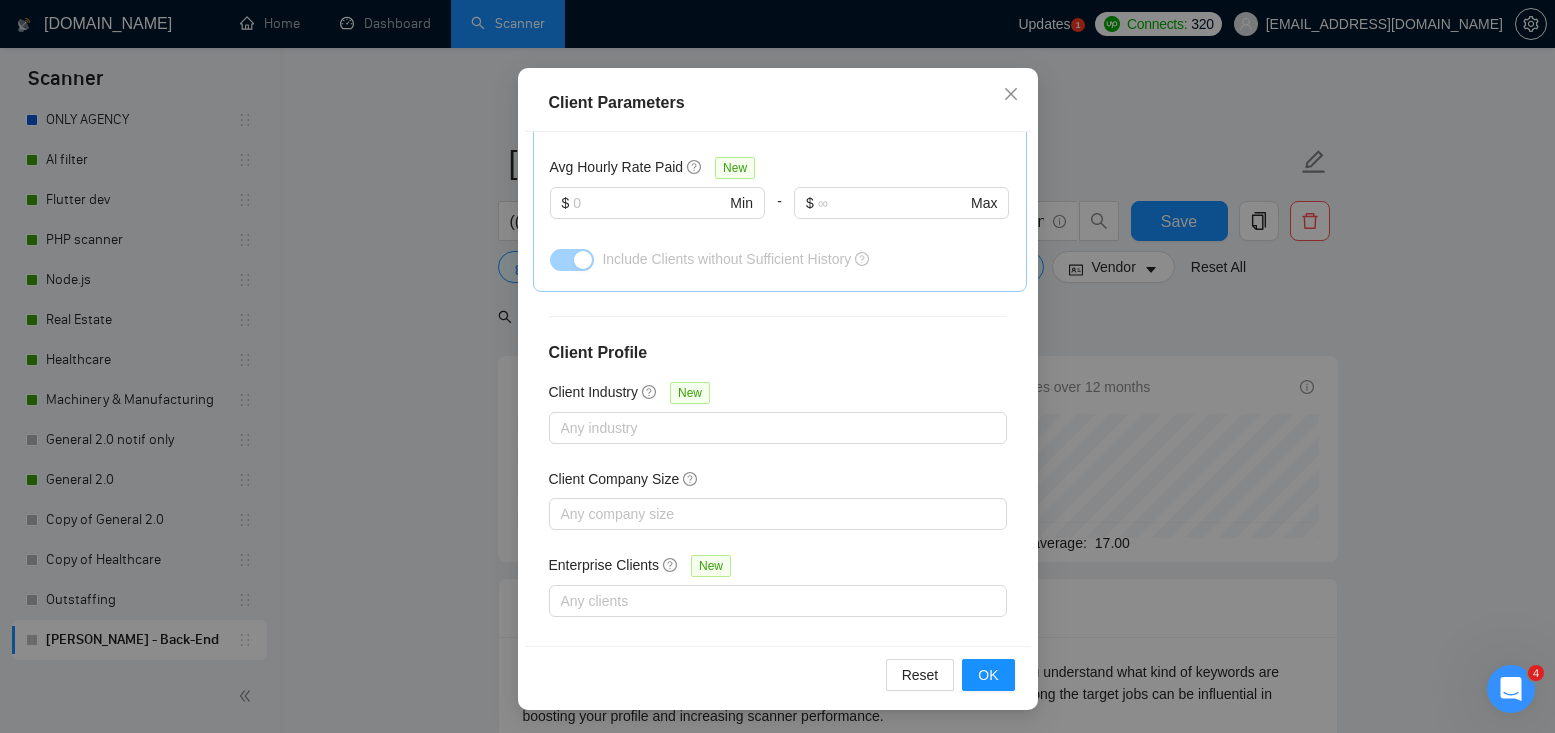 scroll, scrollTop: 718, scrollLeft: 0, axis: vertical 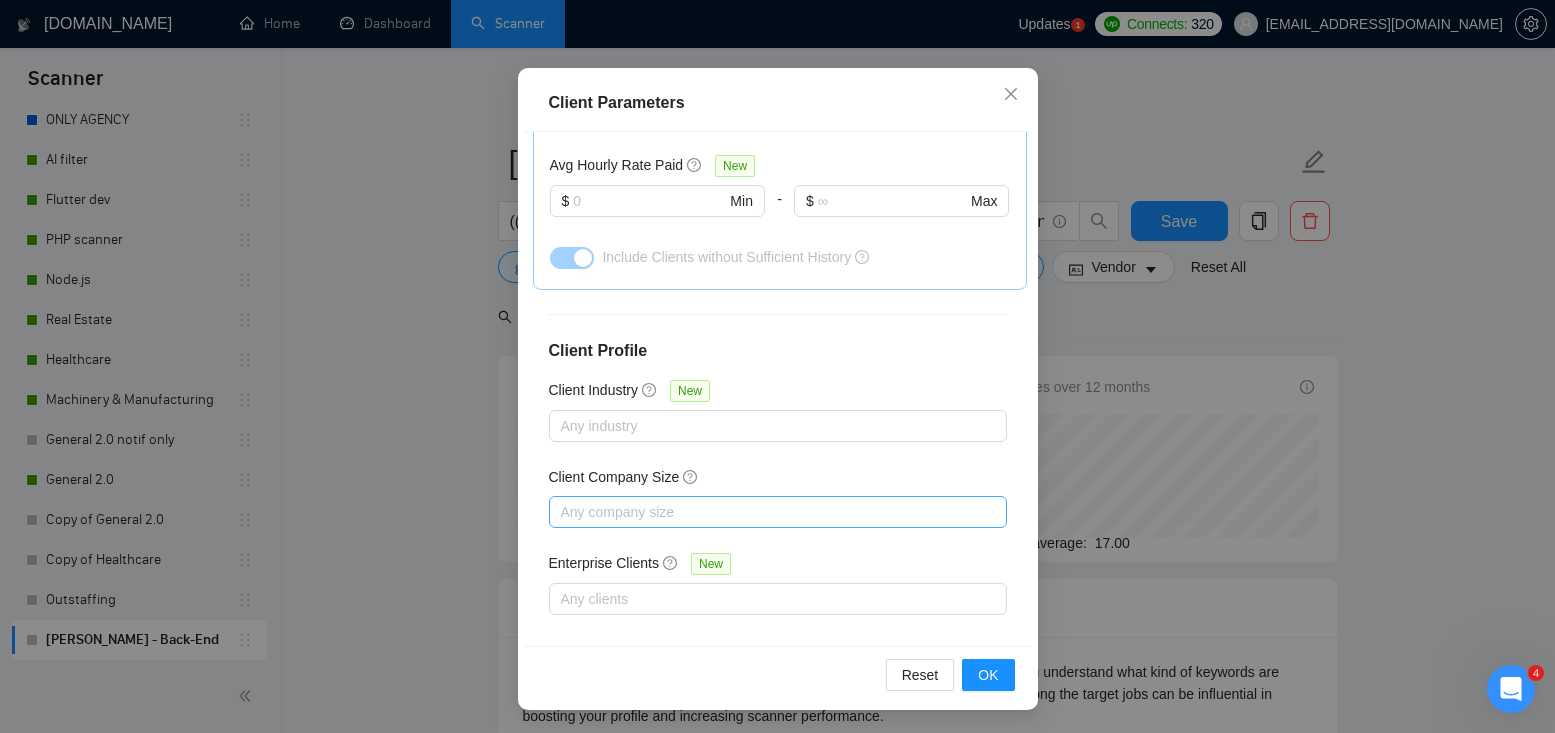 click at bounding box center [768, 512] 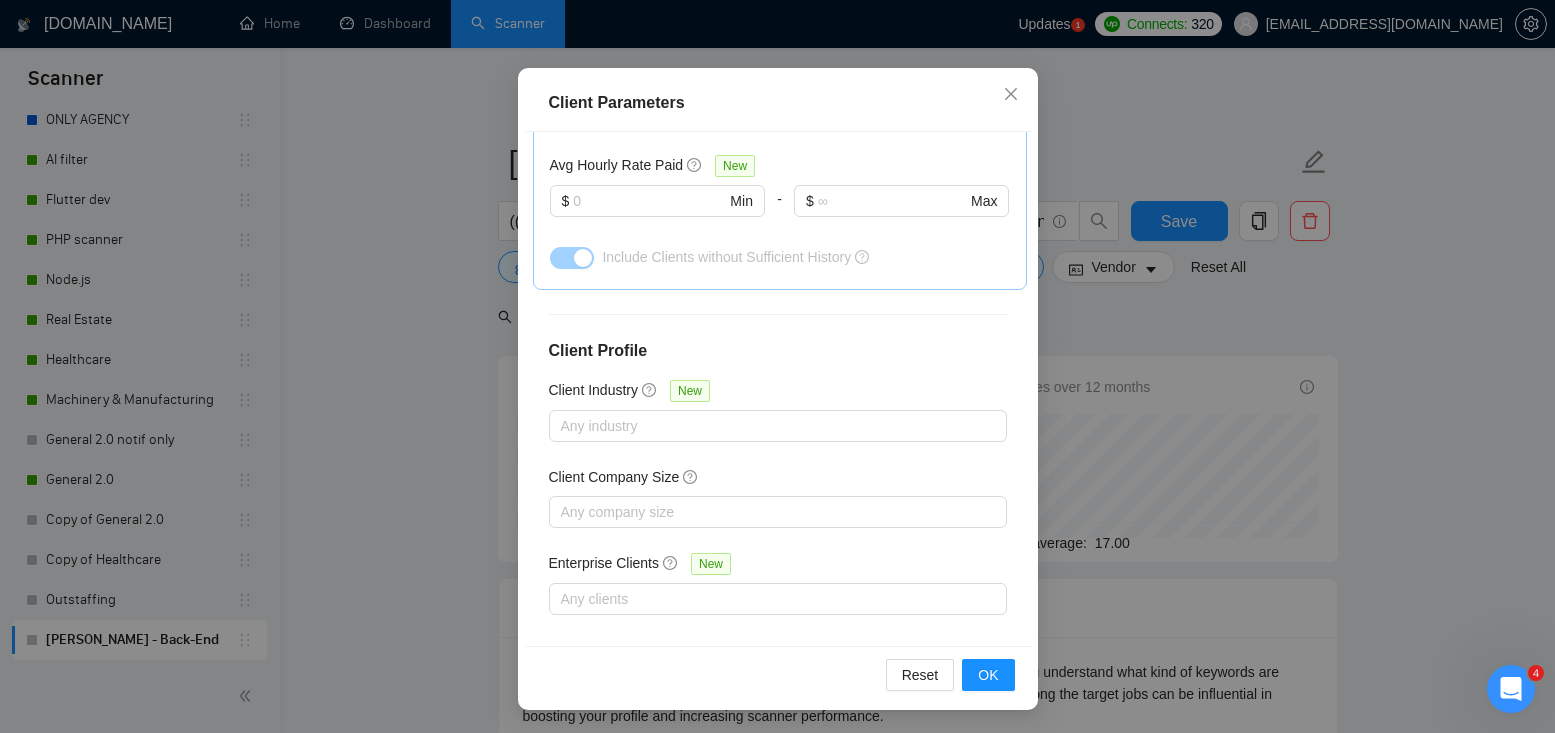click on "Enterprise Clients New" at bounding box center (778, 567) 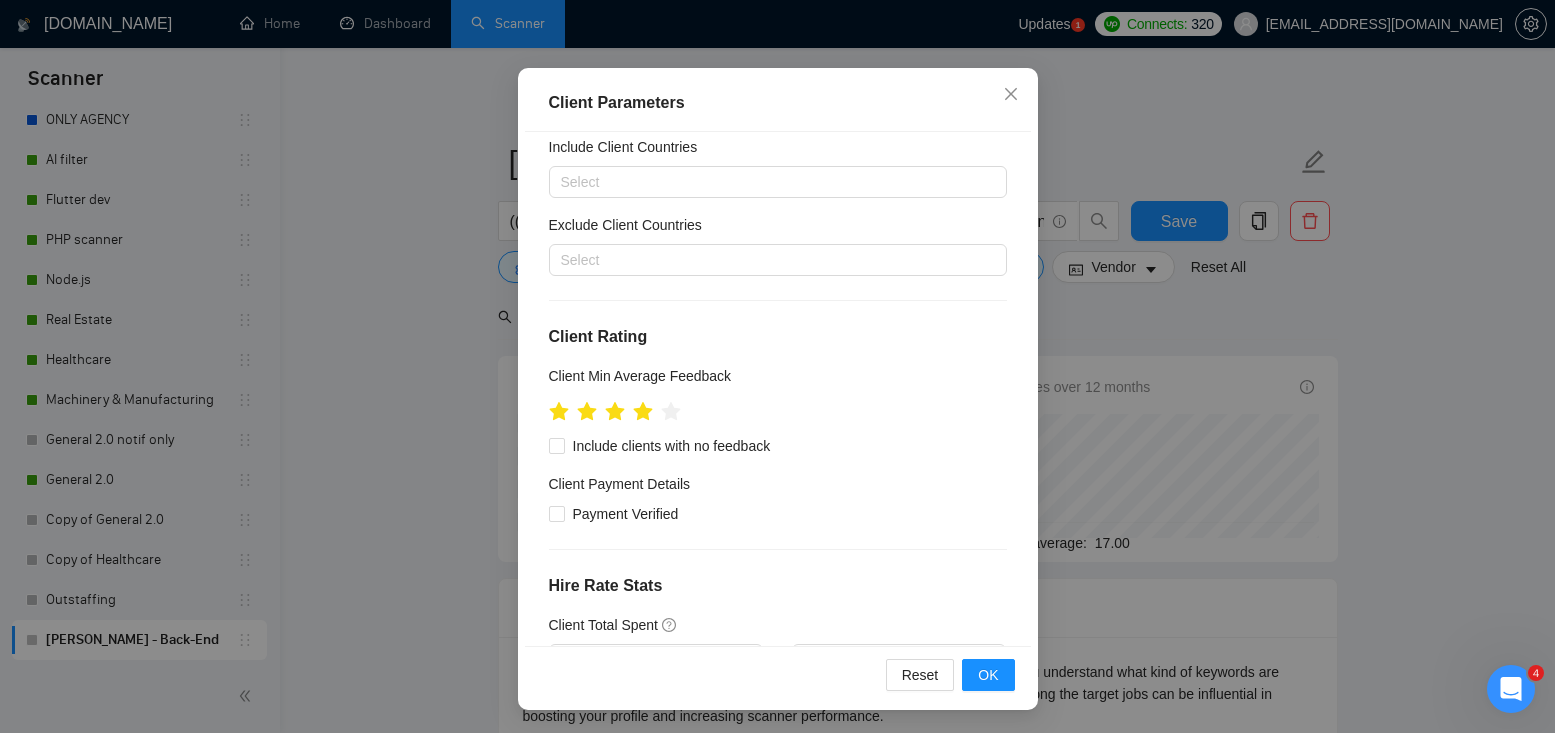 scroll, scrollTop: 0, scrollLeft: 0, axis: both 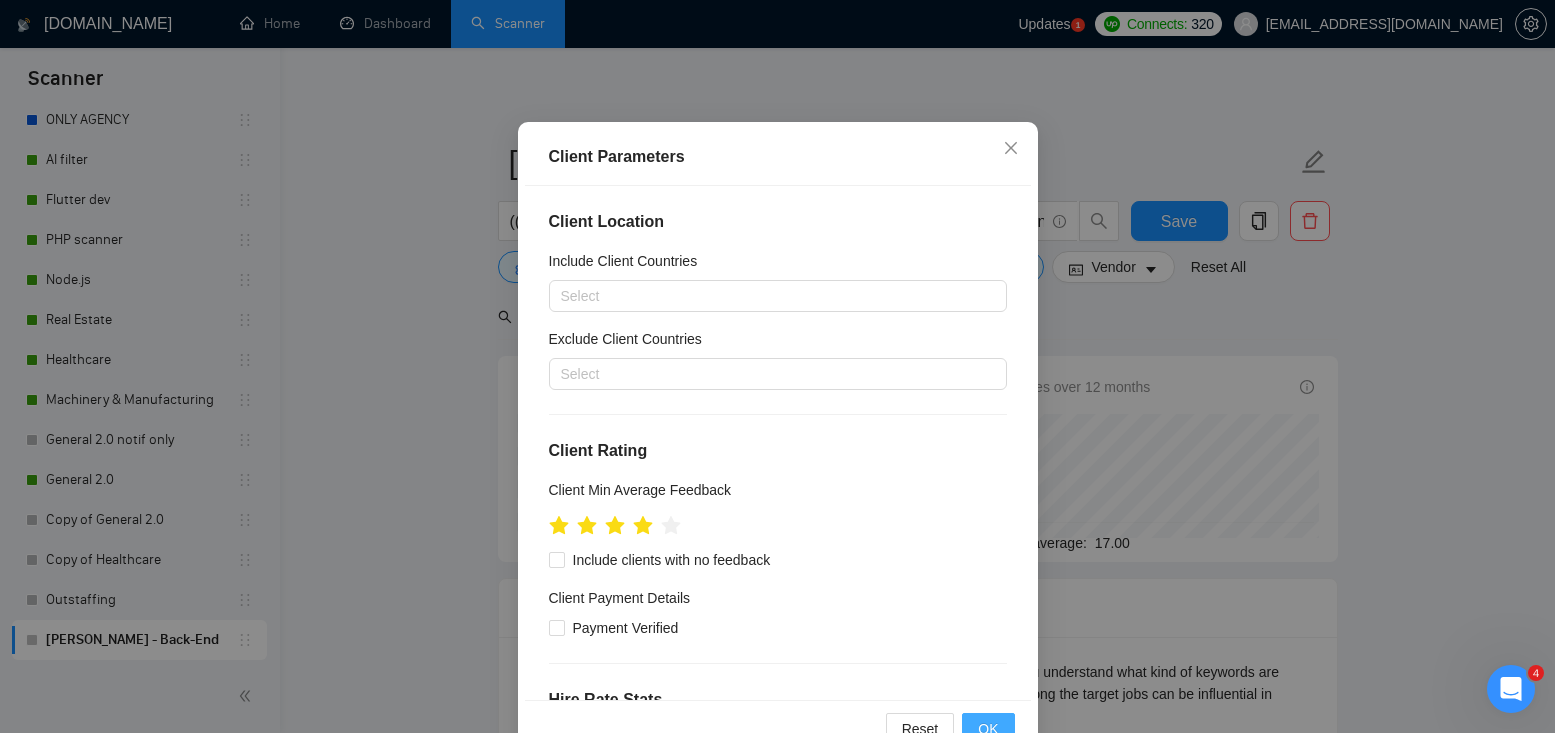 click on "OK" at bounding box center [988, 729] 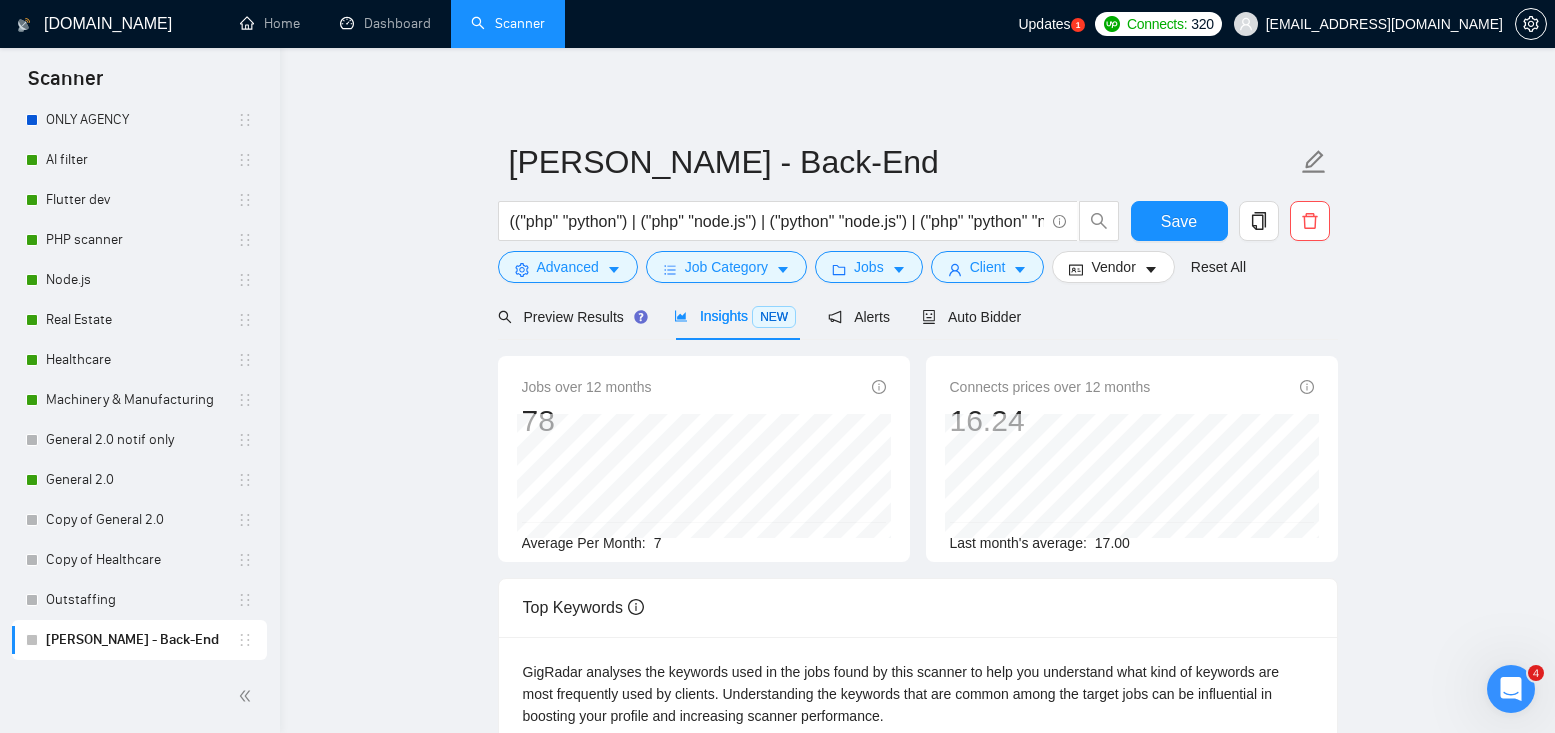 scroll, scrollTop: 52, scrollLeft: 0, axis: vertical 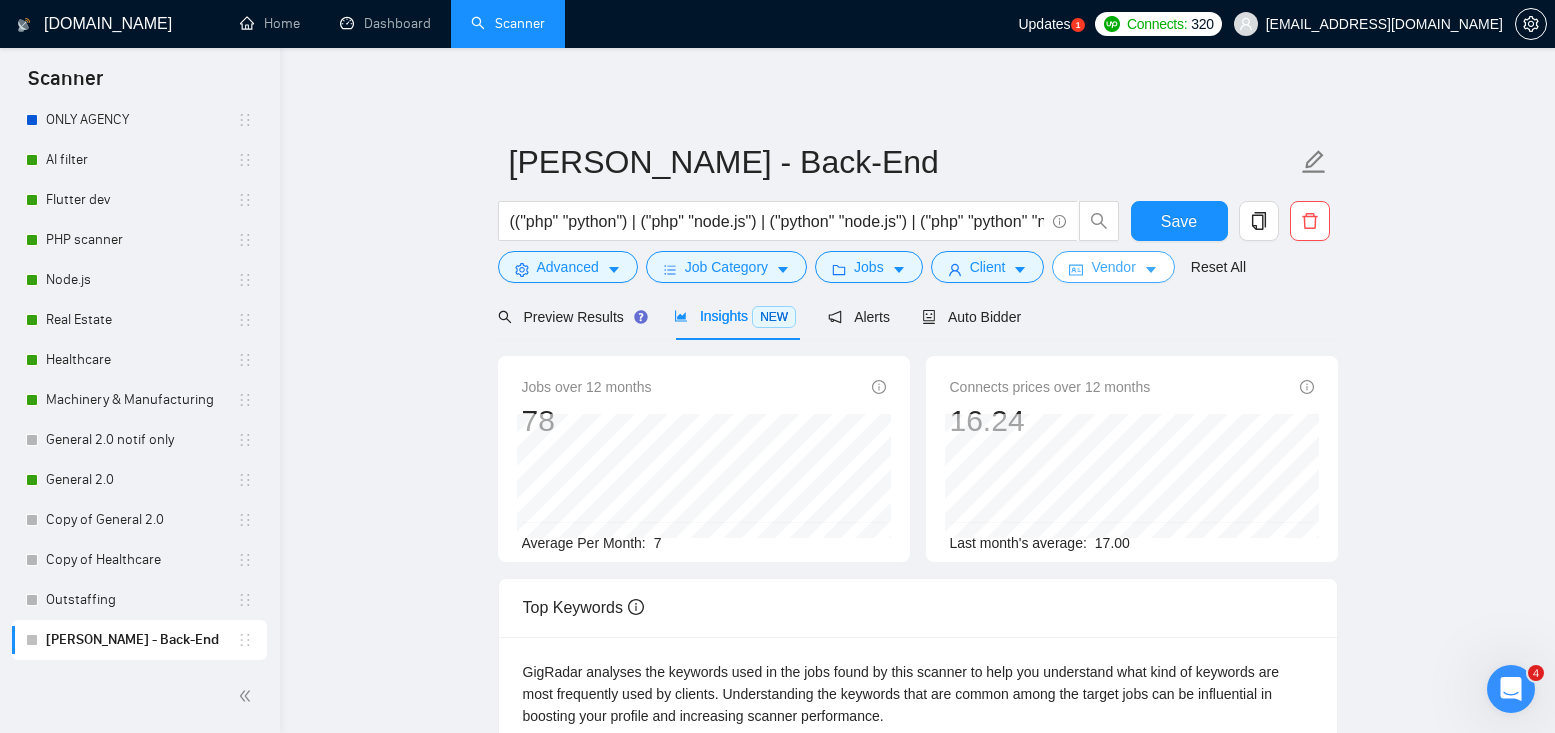 click on "Vendor" at bounding box center [1113, 267] 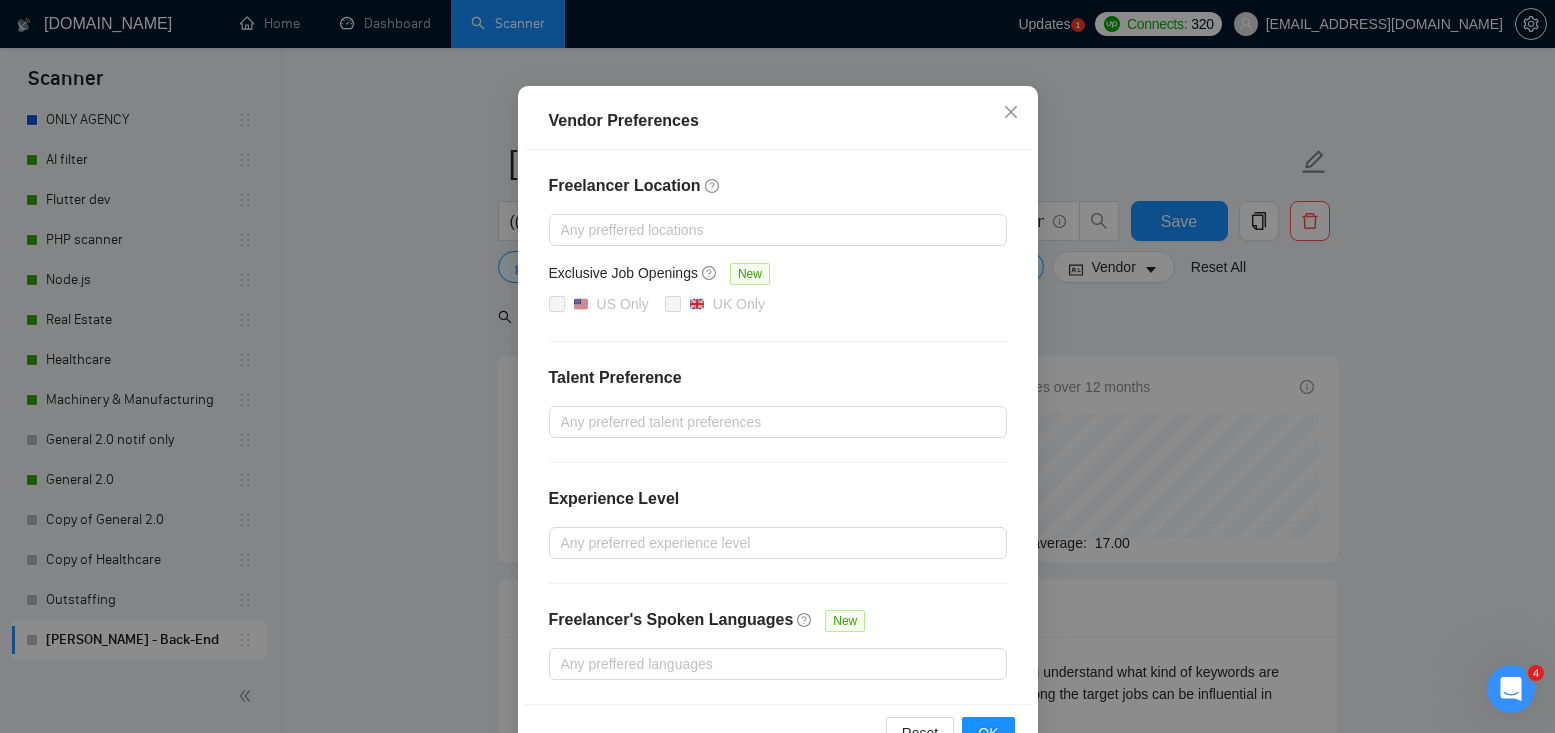 scroll, scrollTop: 192, scrollLeft: 0, axis: vertical 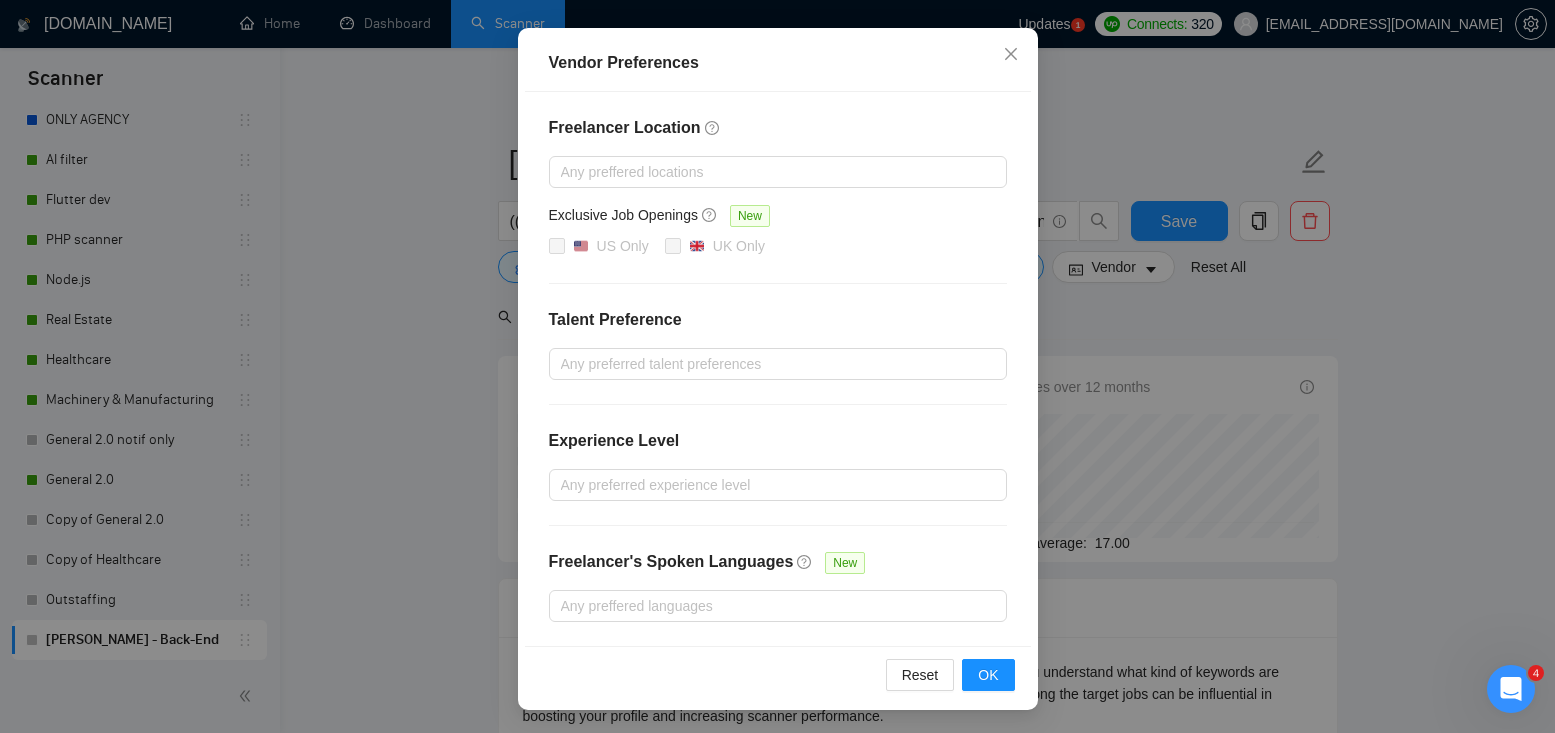 click on "Vendor Preferences Freelancer Location     Any preffered locations Exclusive Job Openings [GEOGRAPHIC_DATA] Only UK Only Talent Preference   Any preferred talent preferences Experience Level   Any preferred experience level Freelancer's Spoken Languages New   Any preffered languages Reset OK" at bounding box center (777, 366) 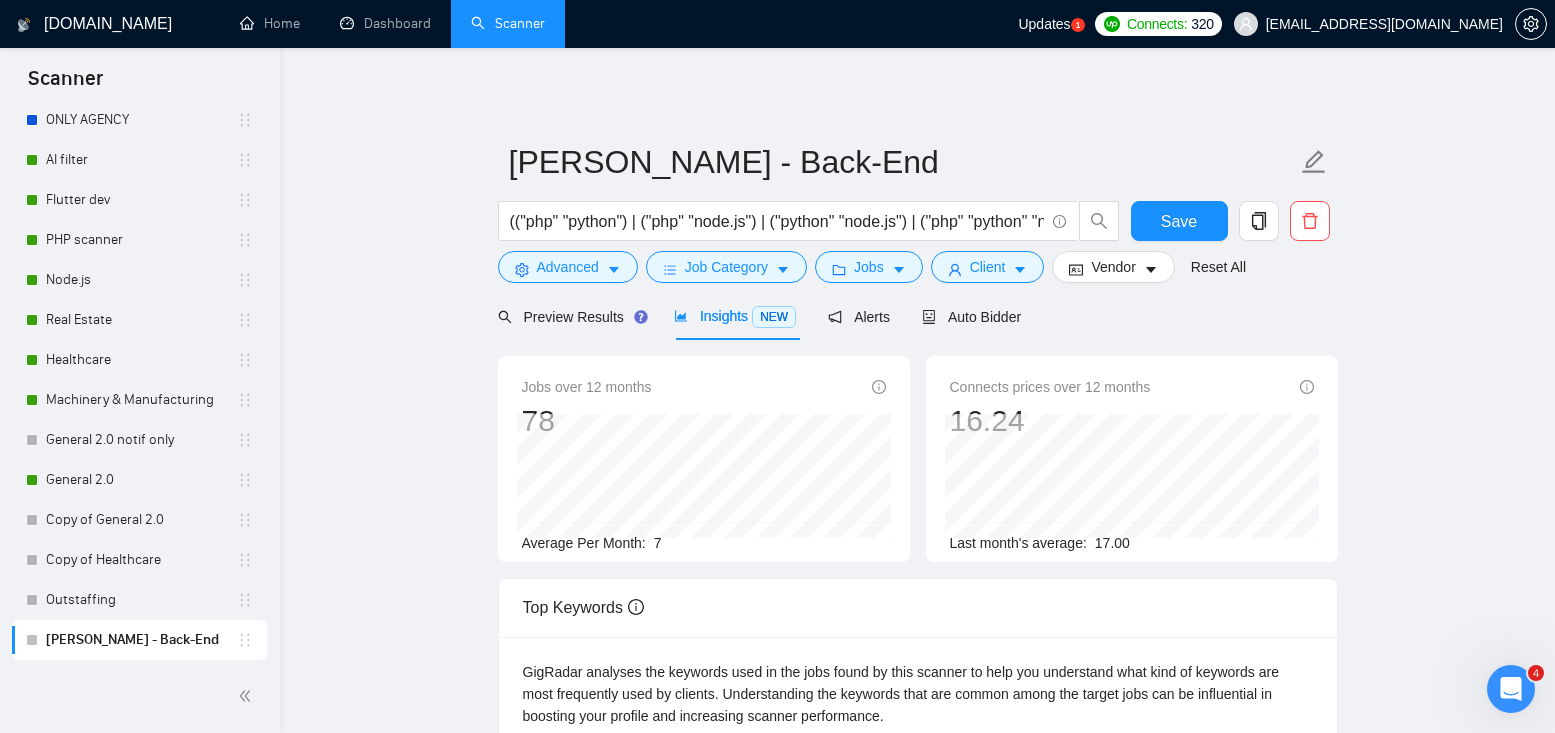 scroll, scrollTop: 92, scrollLeft: 0, axis: vertical 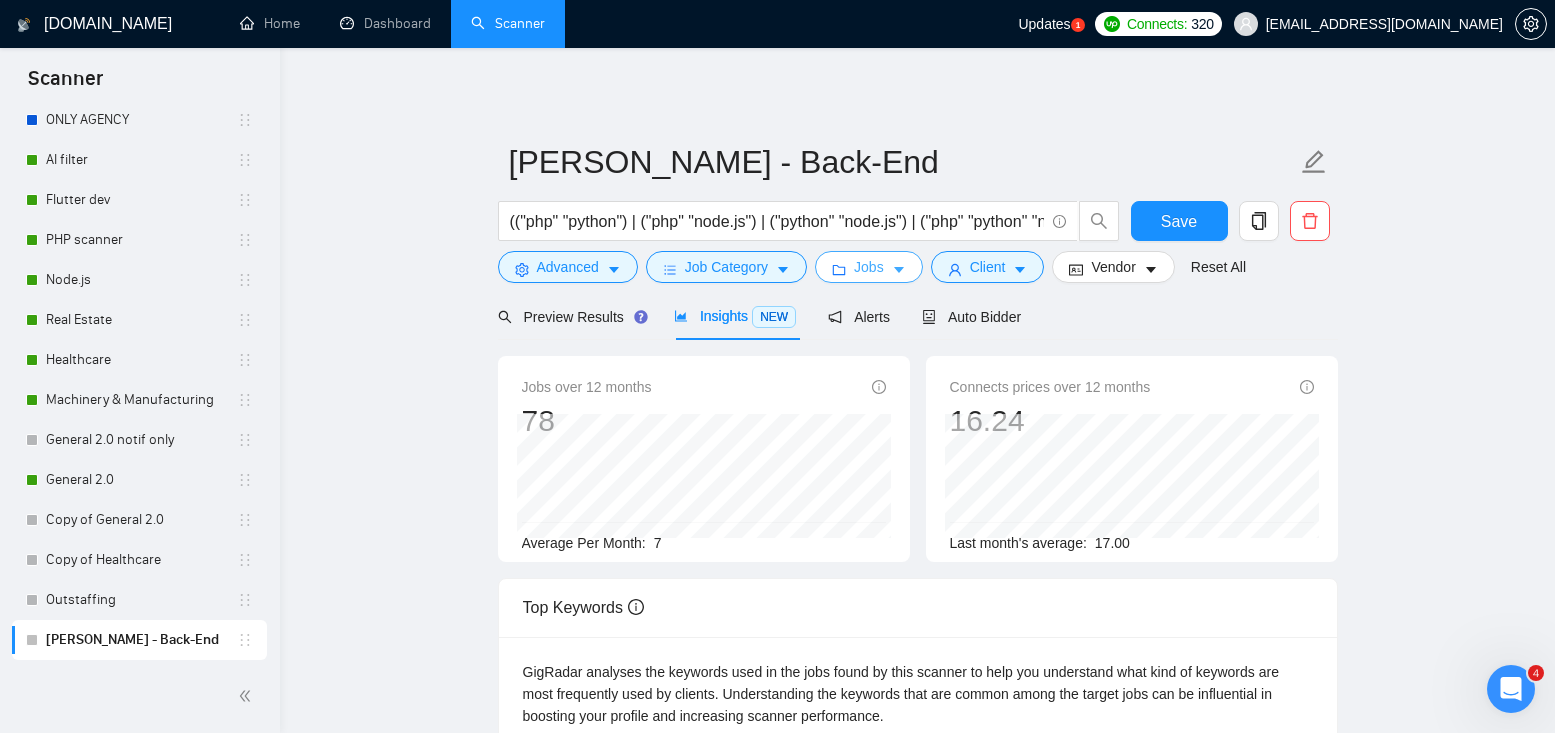 click on "Jobs" at bounding box center [869, 267] 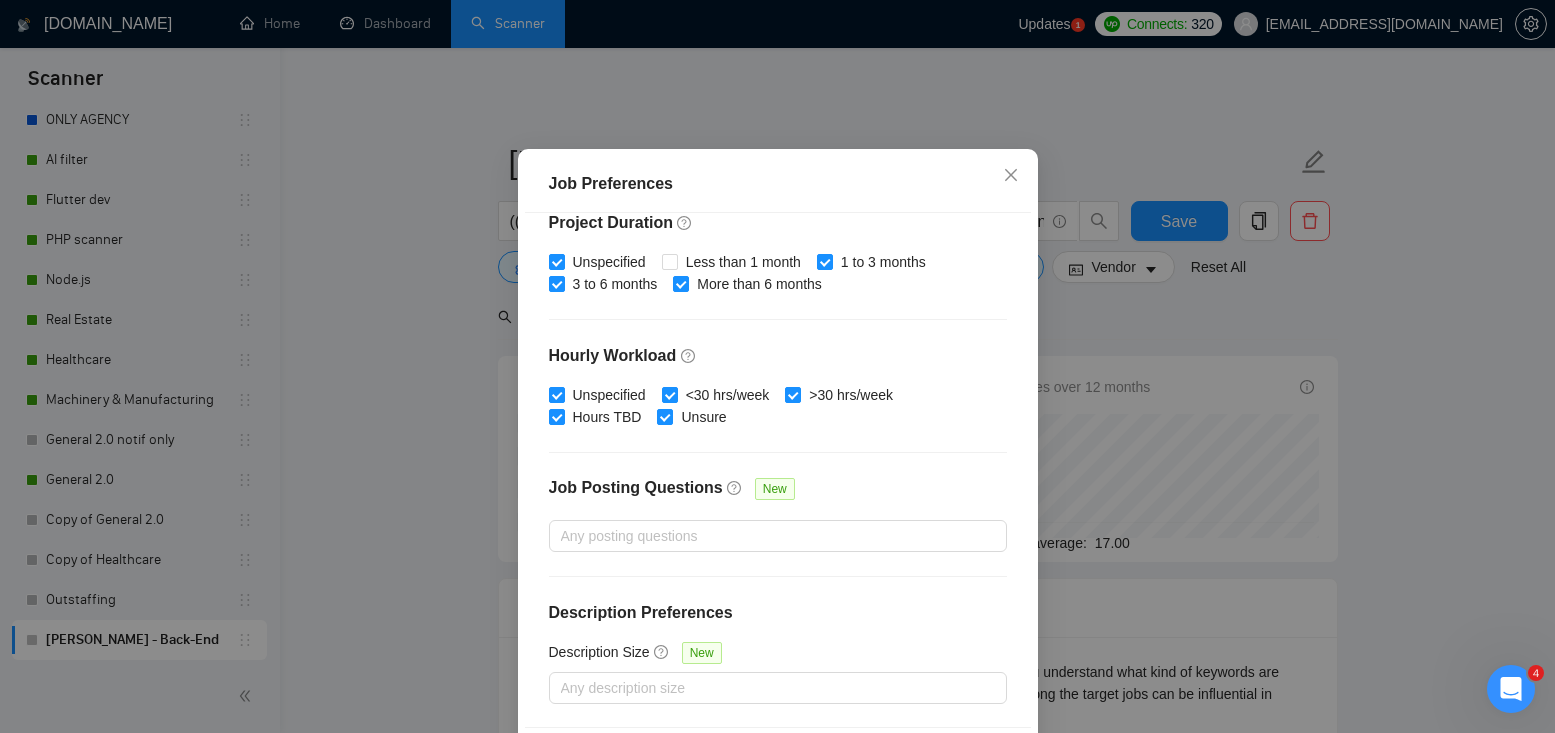 scroll, scrollTop: 0, scrollLeft: 0, axis: both 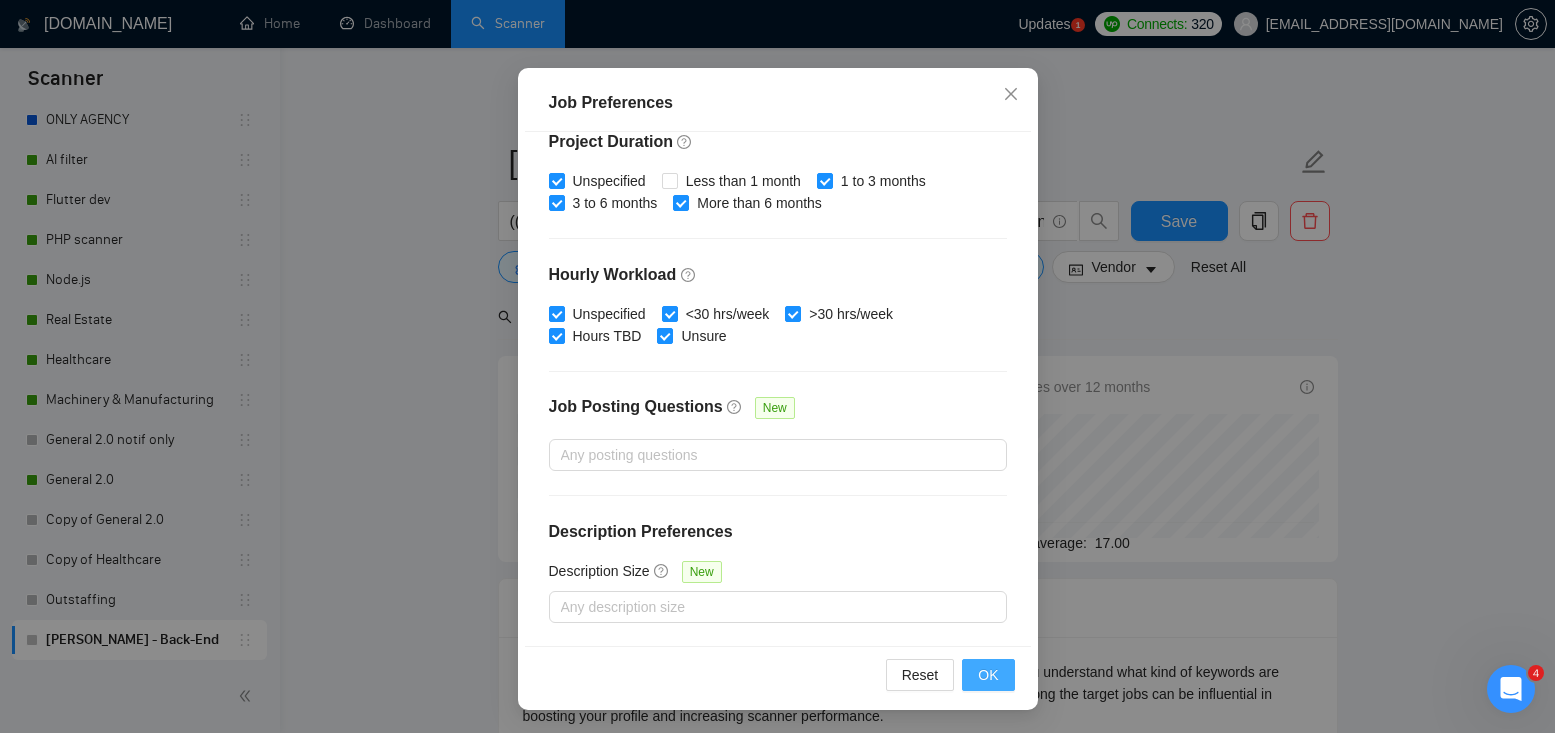 click on "OK" at bounding box center [988, 675] 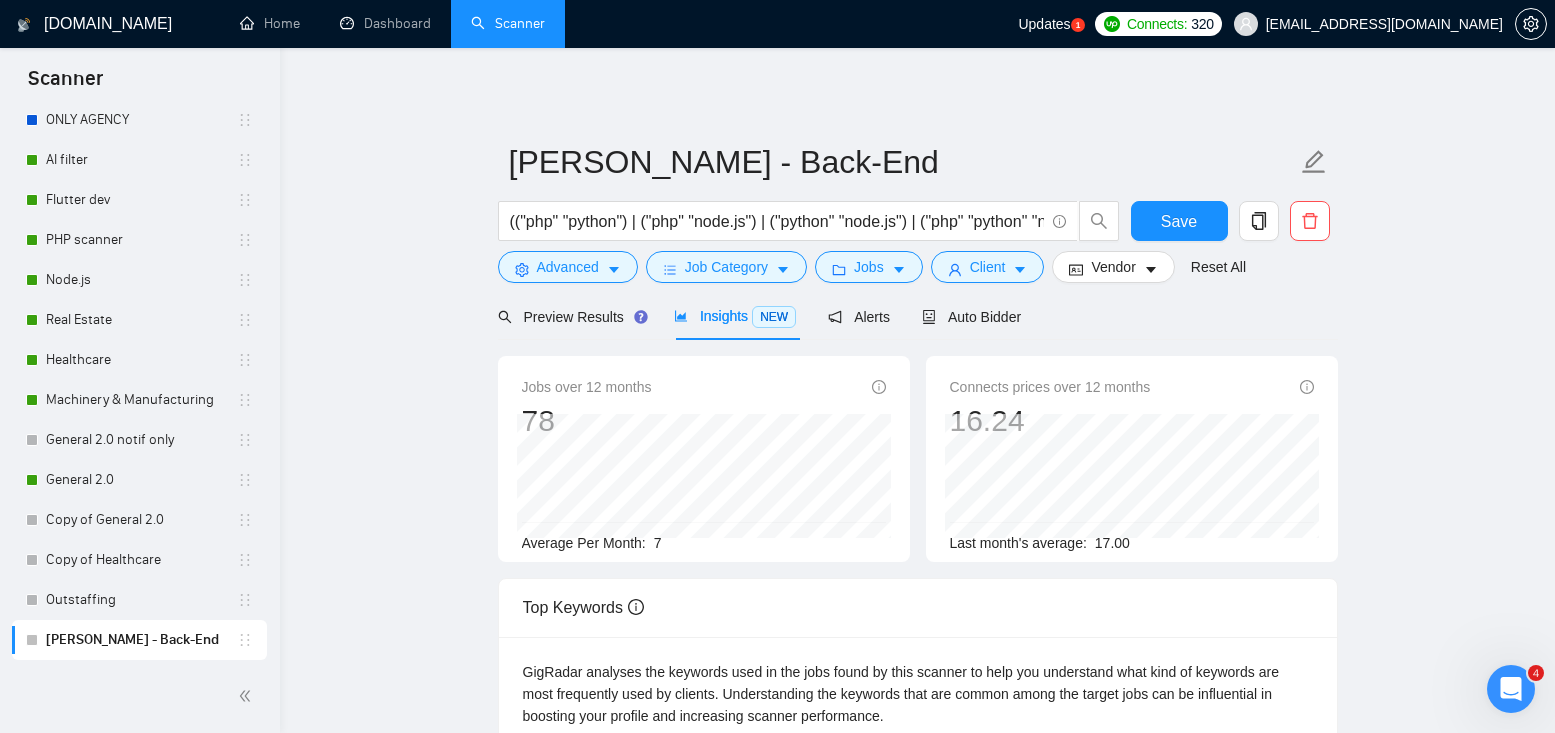 scroll, scrollTop: 52, scrollLeft: 0, axis: vertical 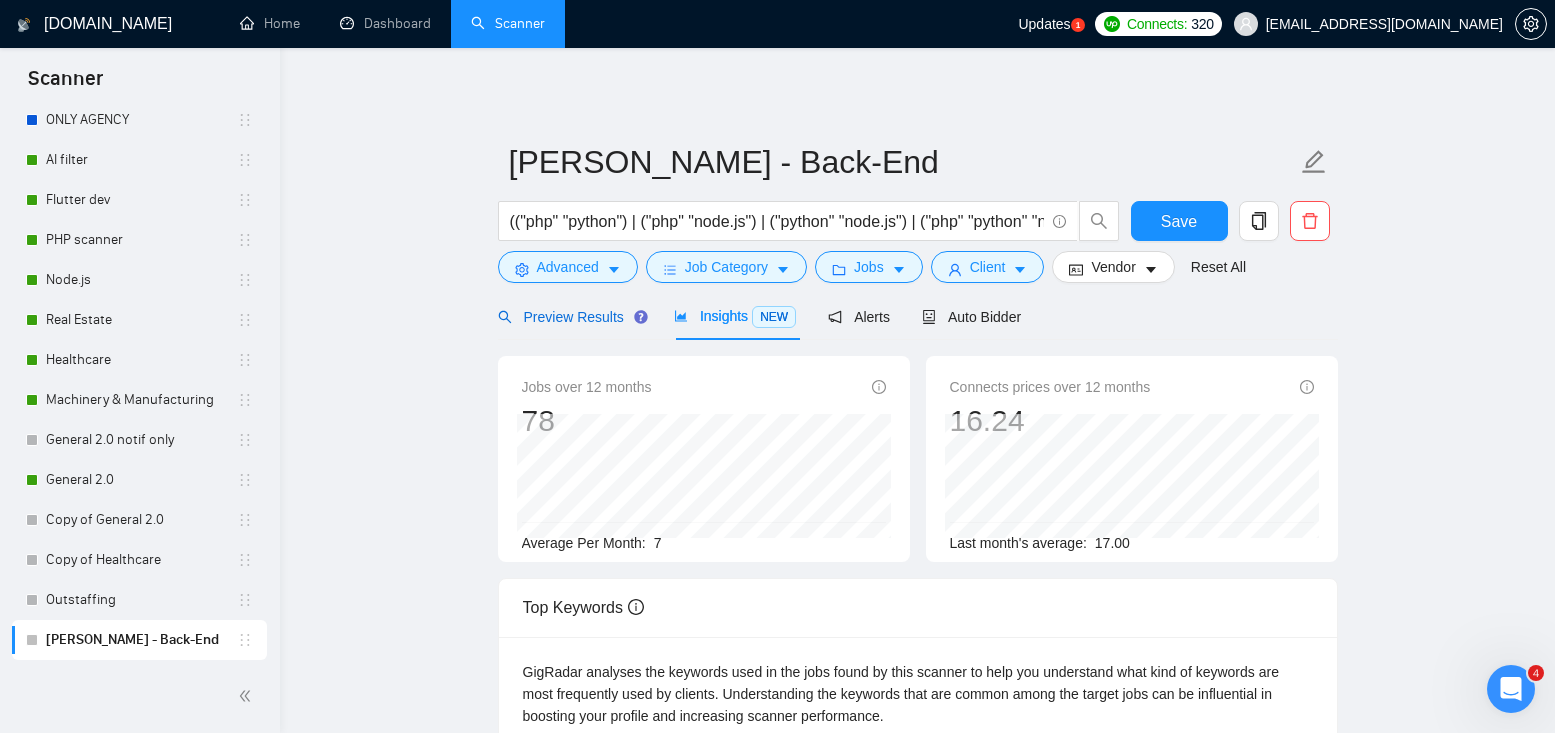 click on "Preview Results" at bounding box center (570, 317) 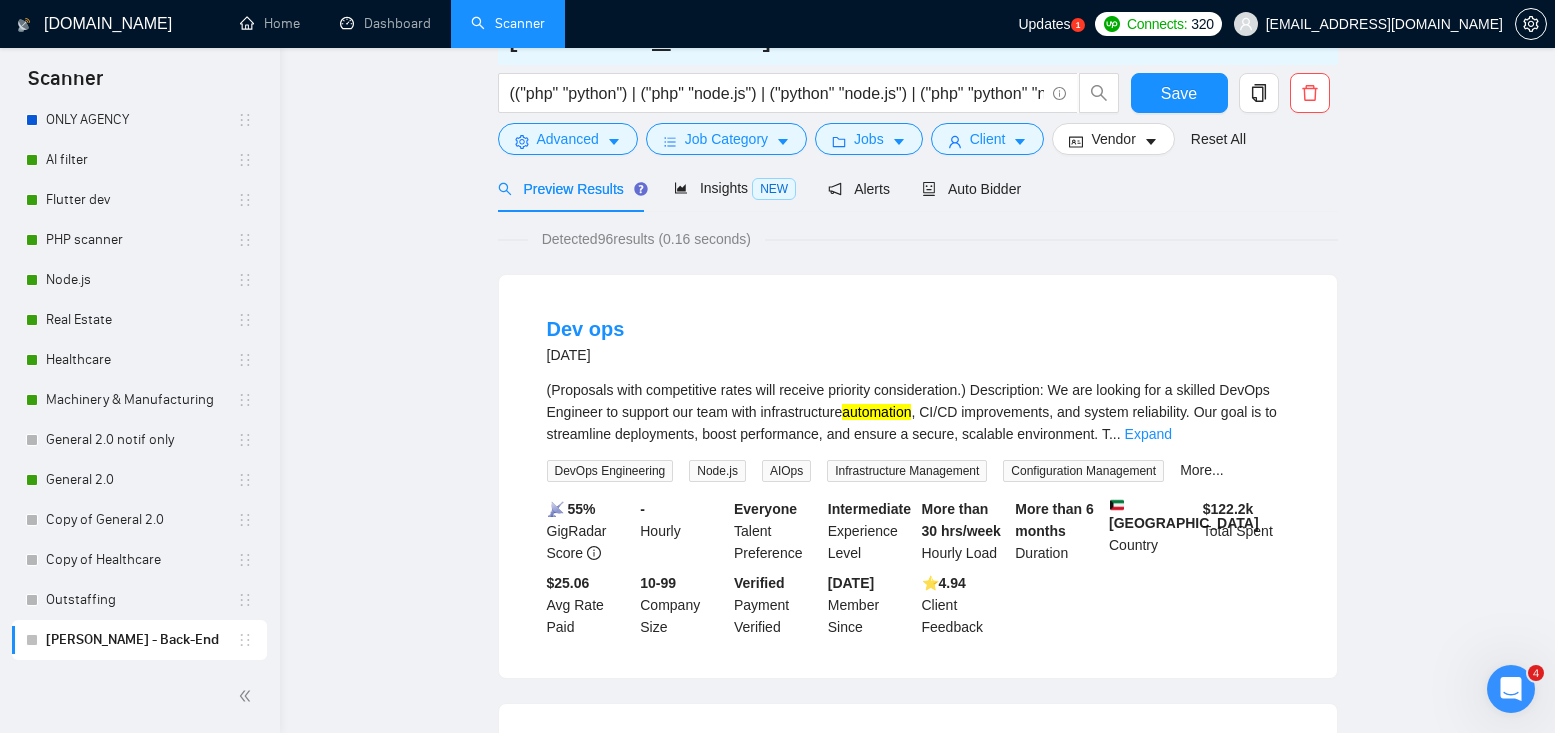 scroll, scrollTop: 0, scrollLeft: 0, axis: both 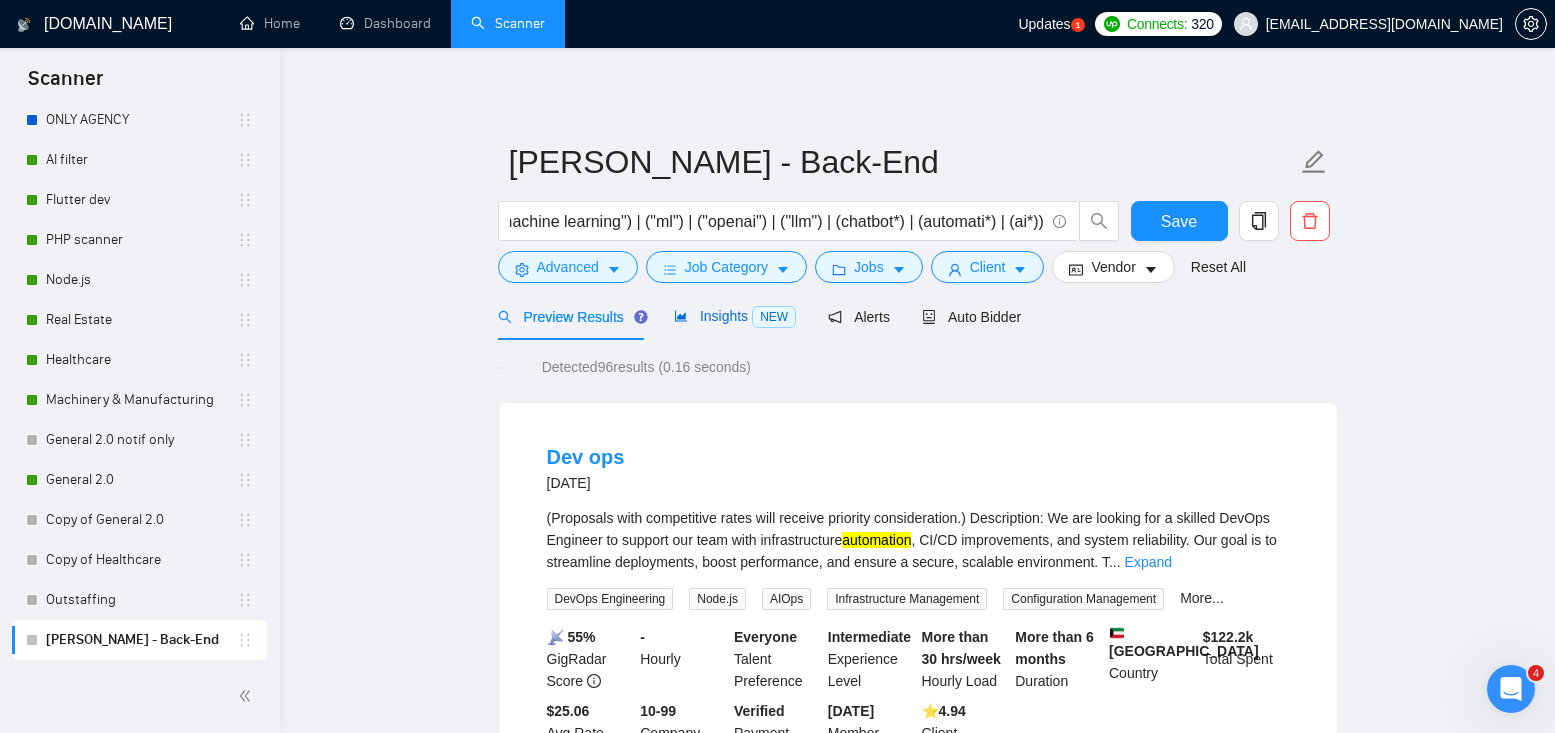 click on "Insights NEW" at bounding box center (735, 316) 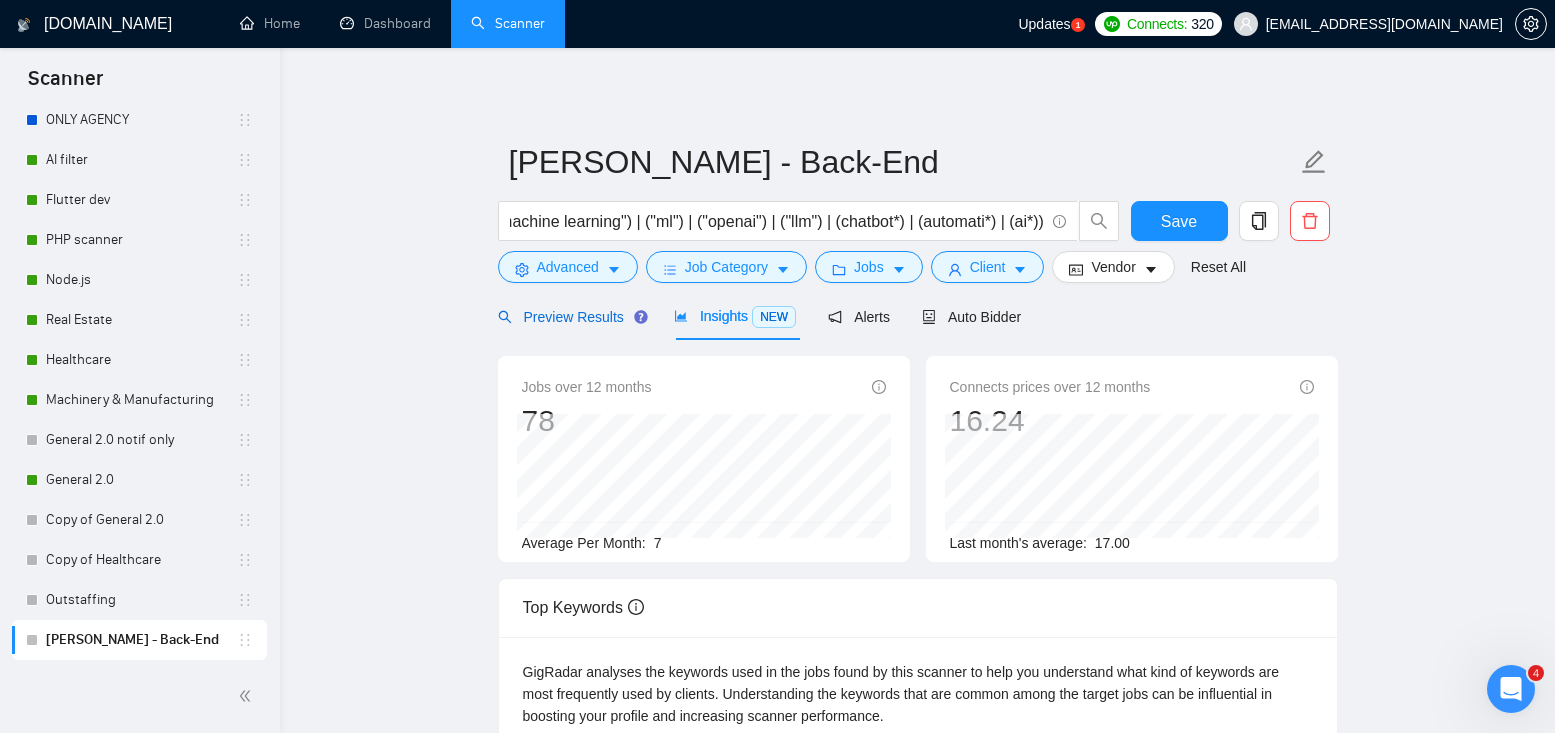 click on "Preview Results" at bounding box center (570, 317) 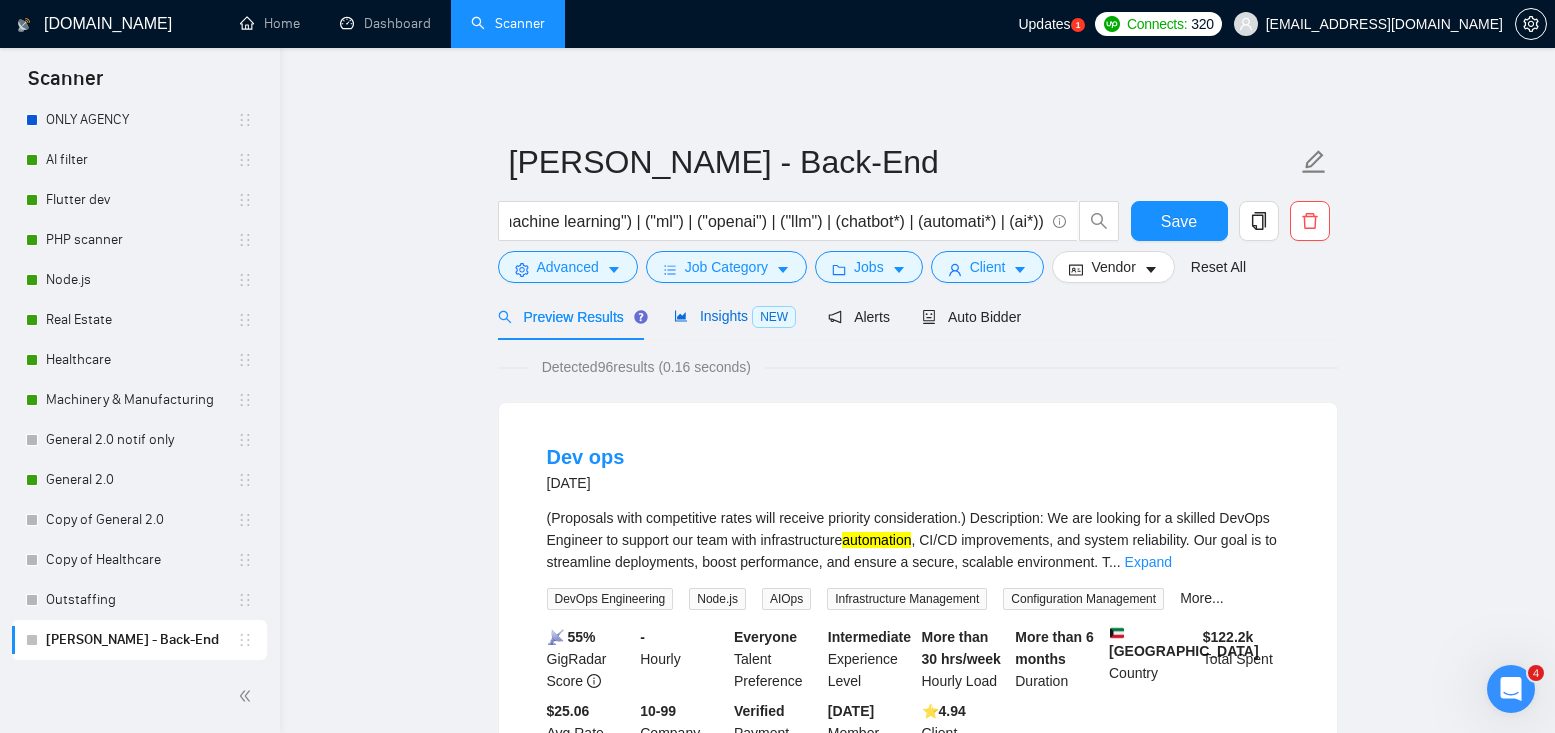 click on "Insights NEW" at bounding box center [735, 316] 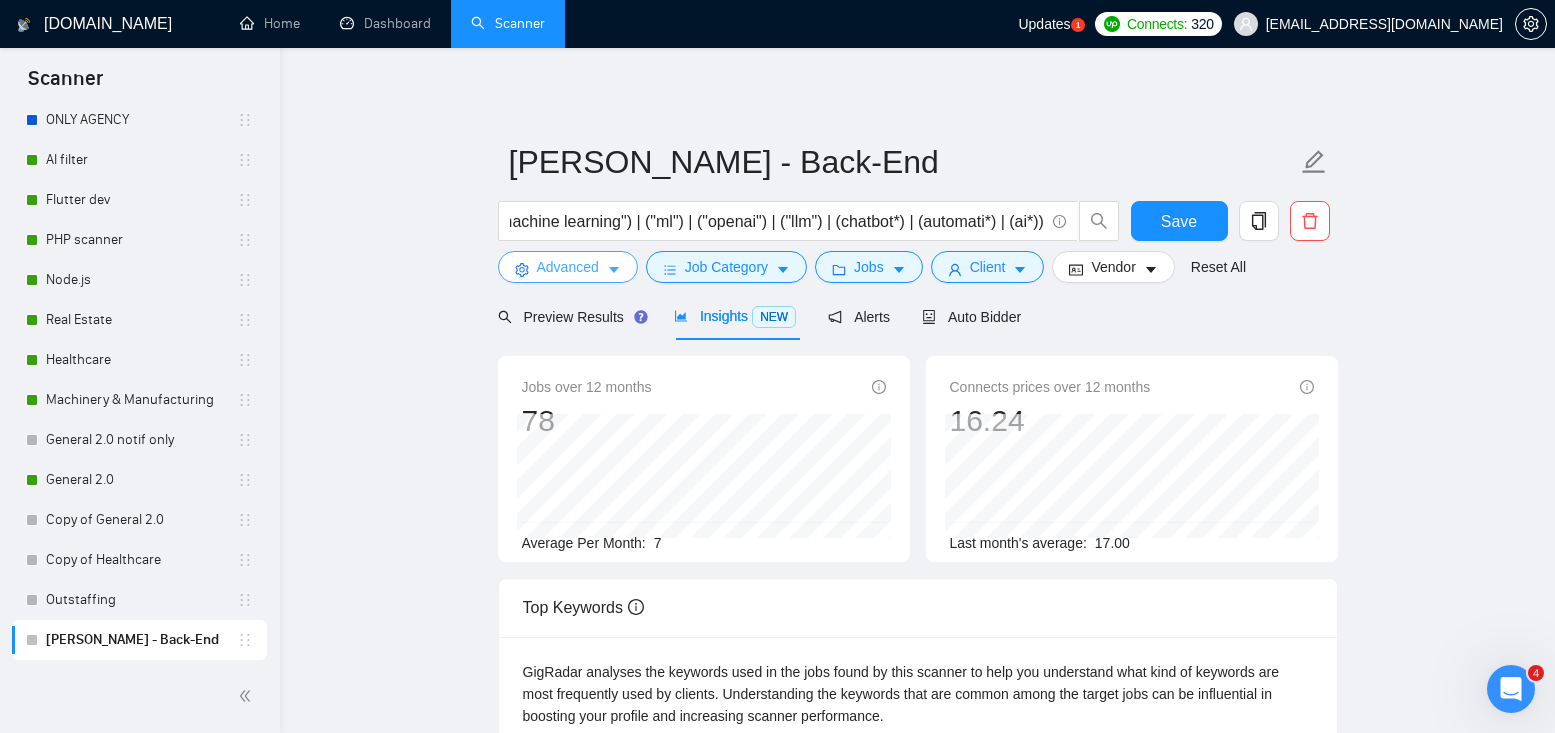 click on "Advanced" at bounding box center (568, 267) 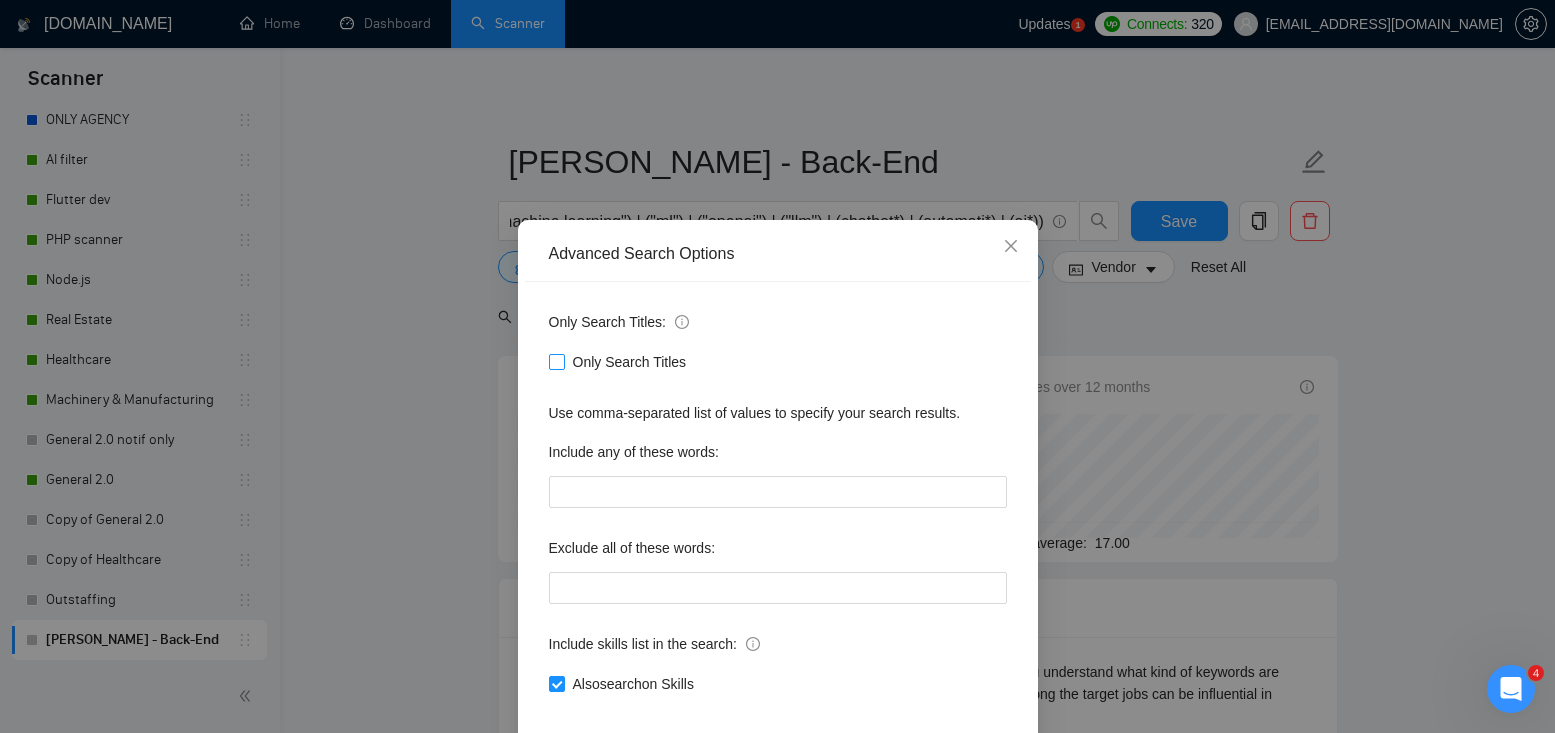 click on "Only Search Titles" at bounding box center (556, 361) 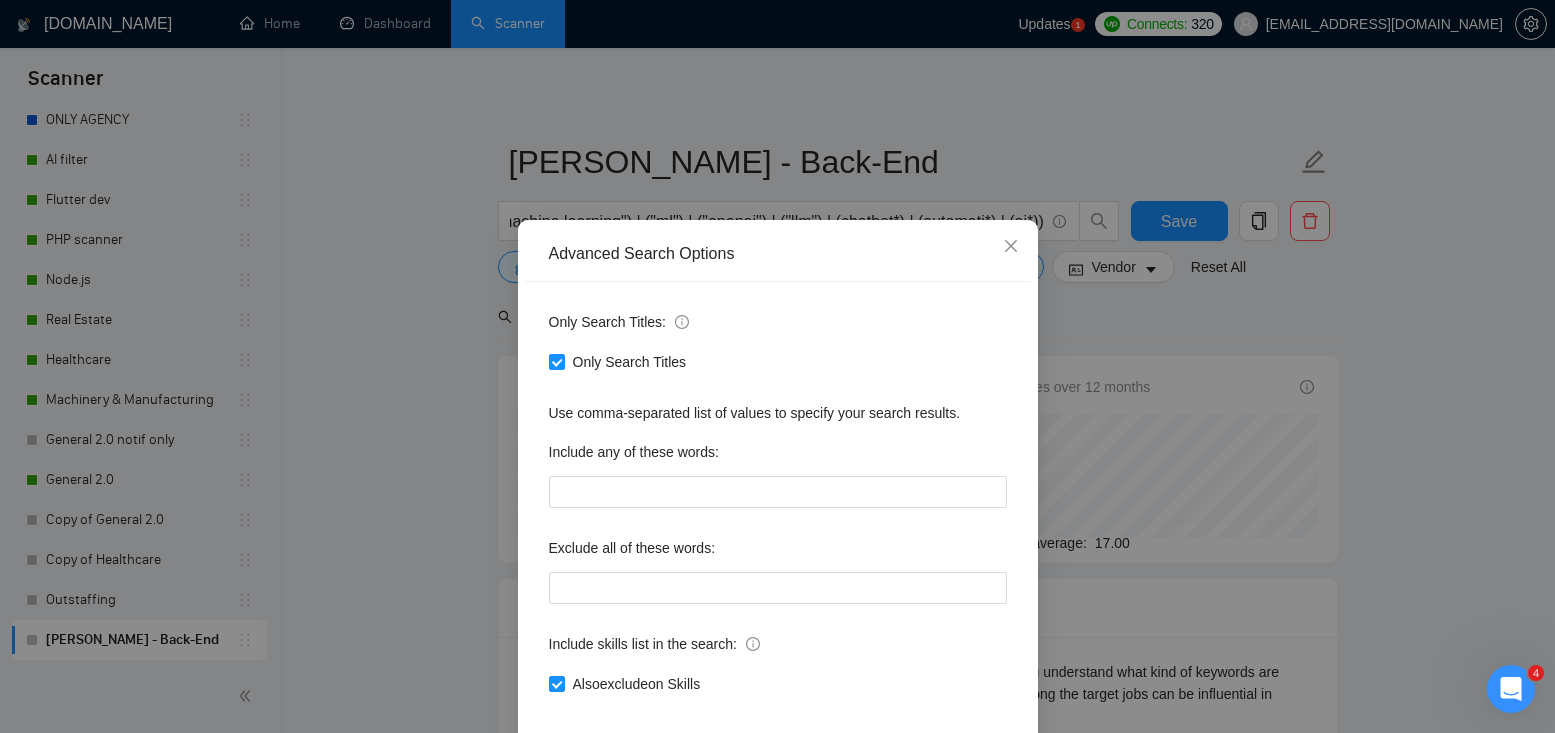 scroll, scrollTop: 99, scrollLeft: 0, axis: vertical 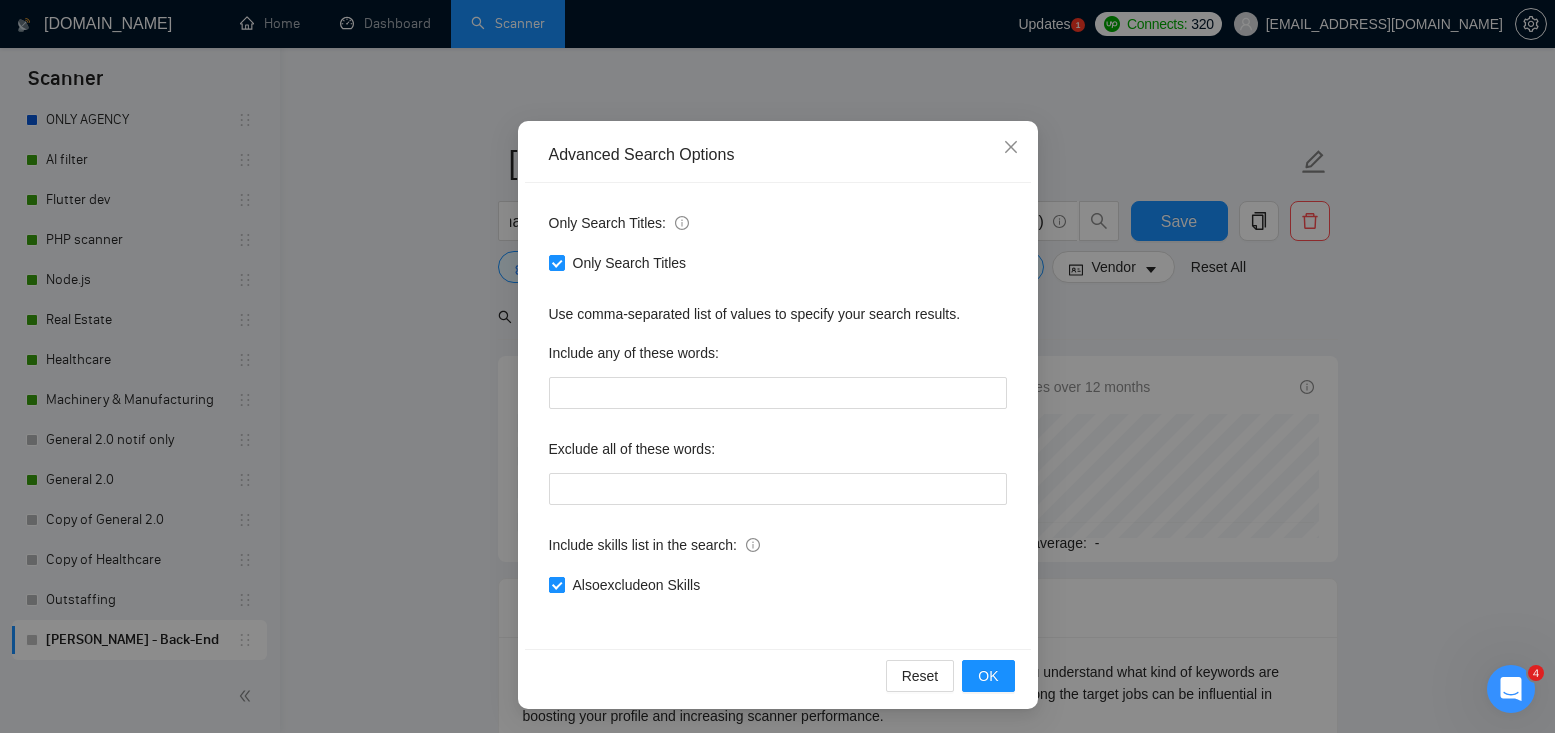 click on "Also  exclude  on Skills" at bounding box center (556, 584) 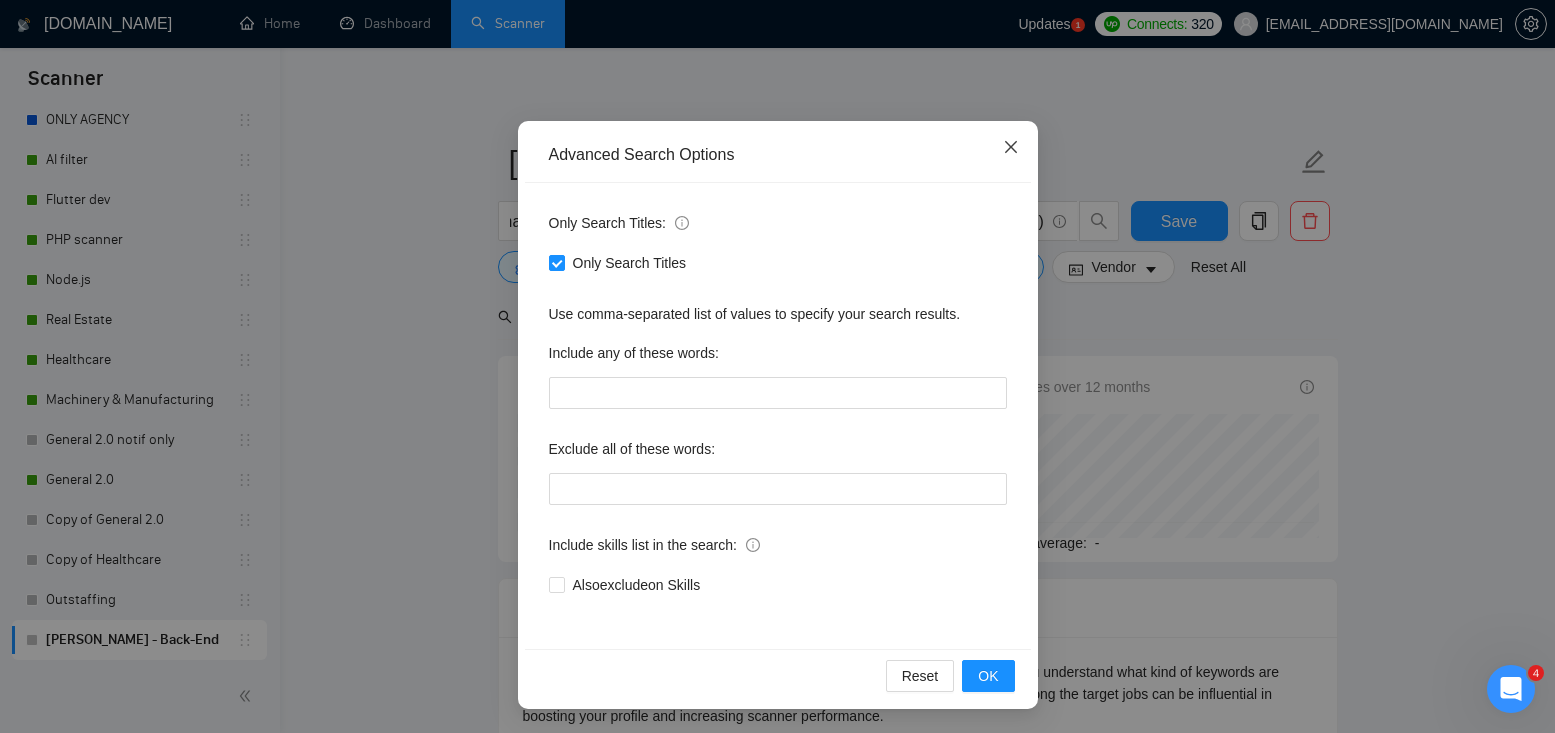 click at bounding box center (1011, 148) 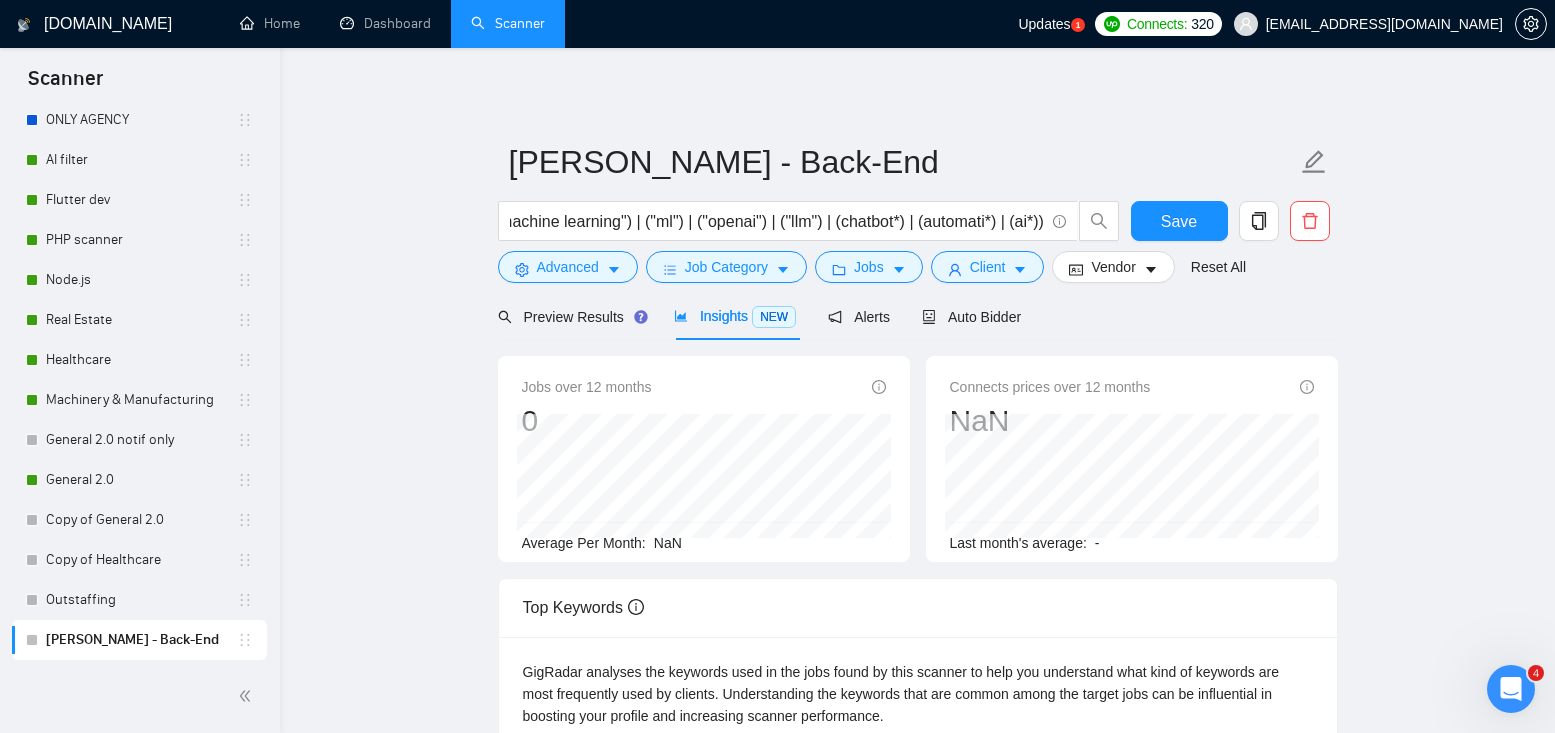 scroll, scrollTop: 0, scrollLeft: 0, axis: both 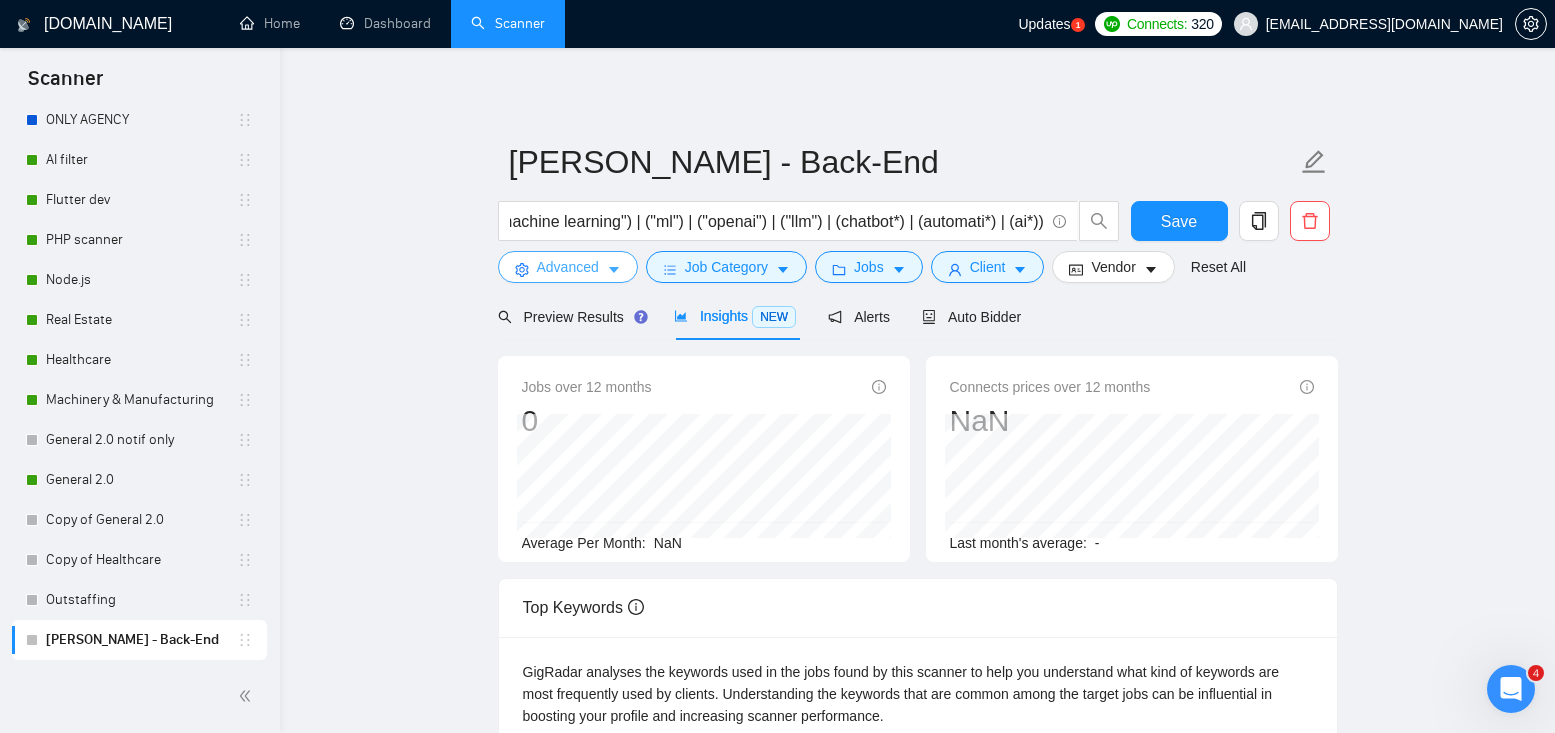click 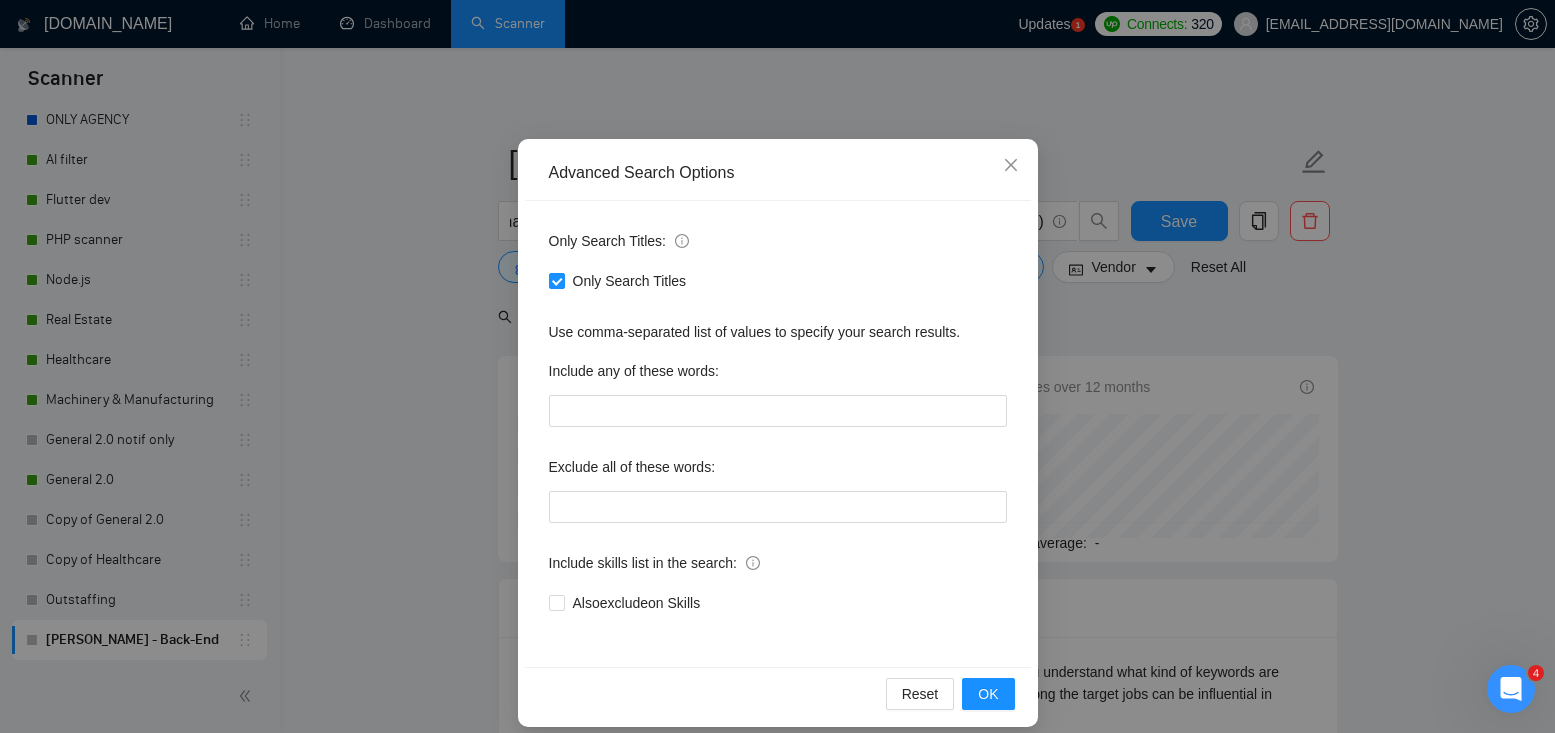 scroll, scrollTop: 99, scrollLeft: 0, axis: vertical 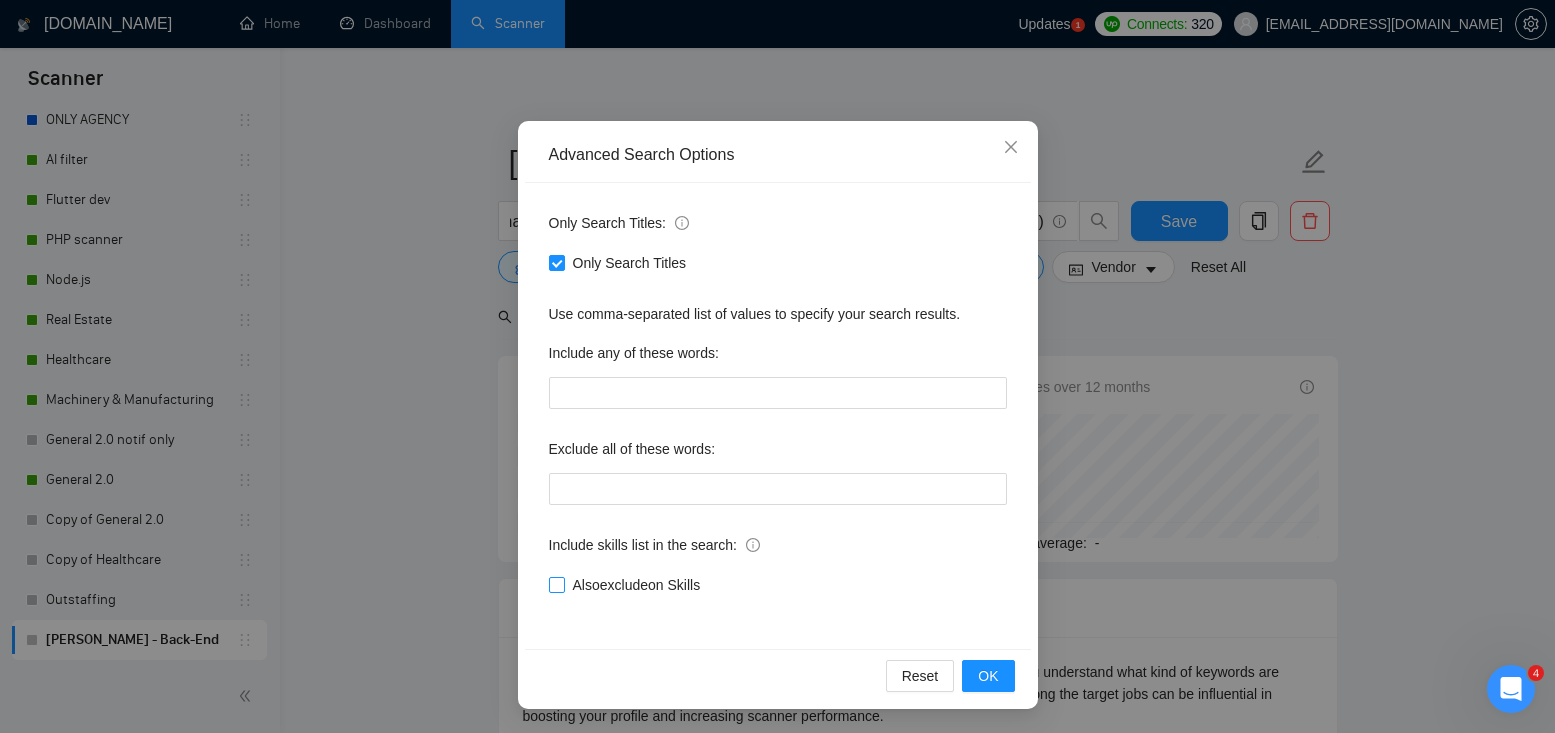click on "Also  exclude  on Skills" at bounding box center [556, 584] 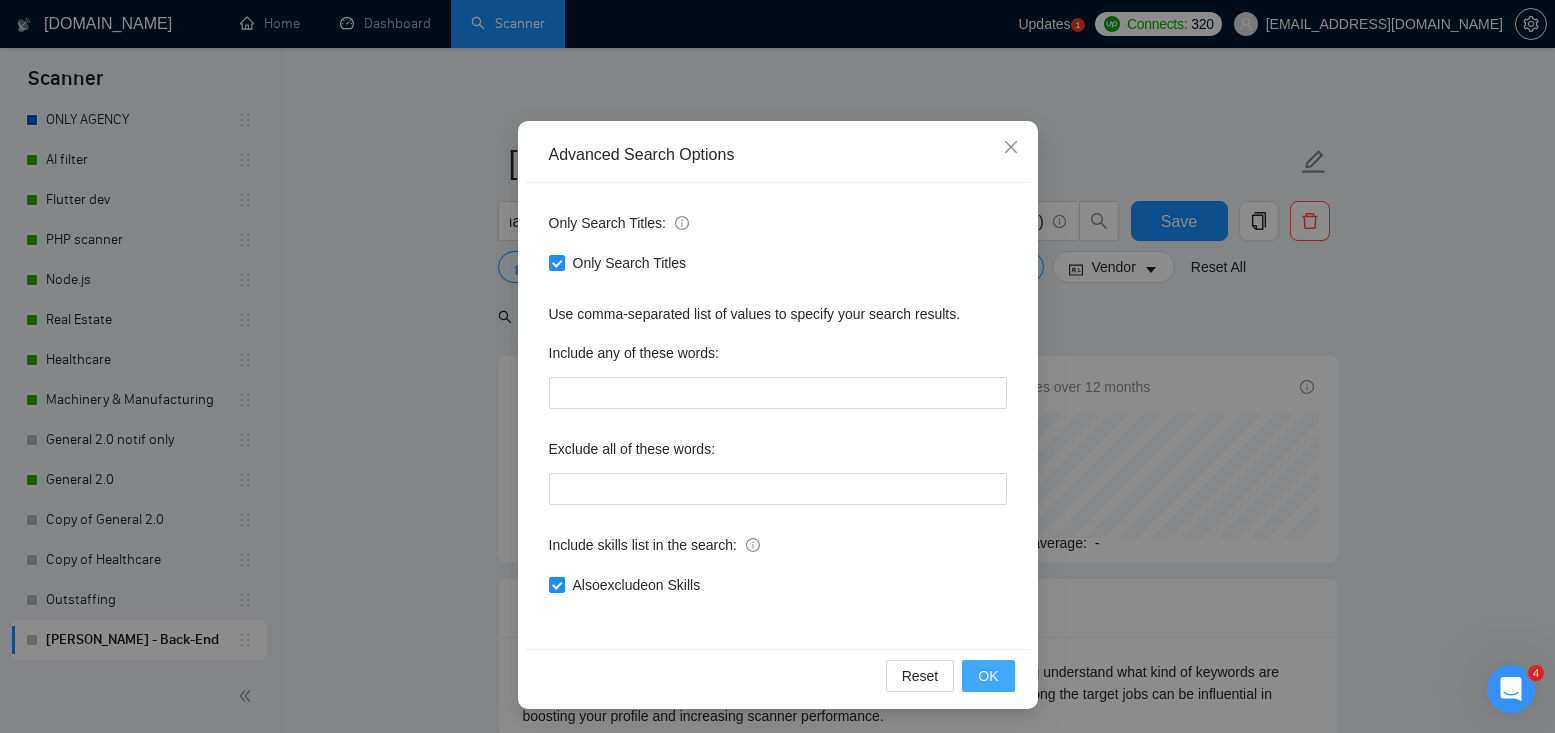 click on "OK" at bounding box center [988, 676] 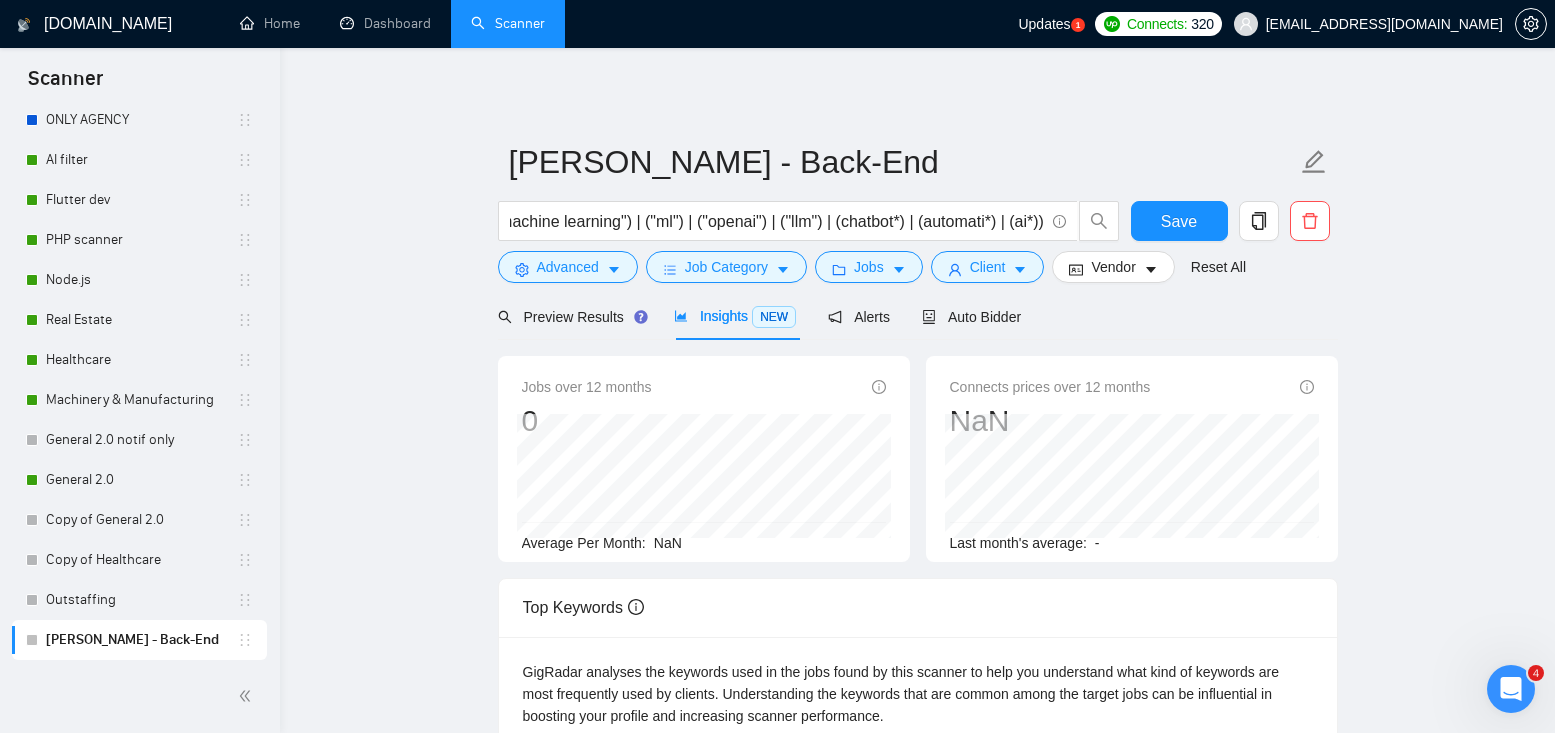 scroll, scrollTop: 0, scrollLeft: 0, axis: both 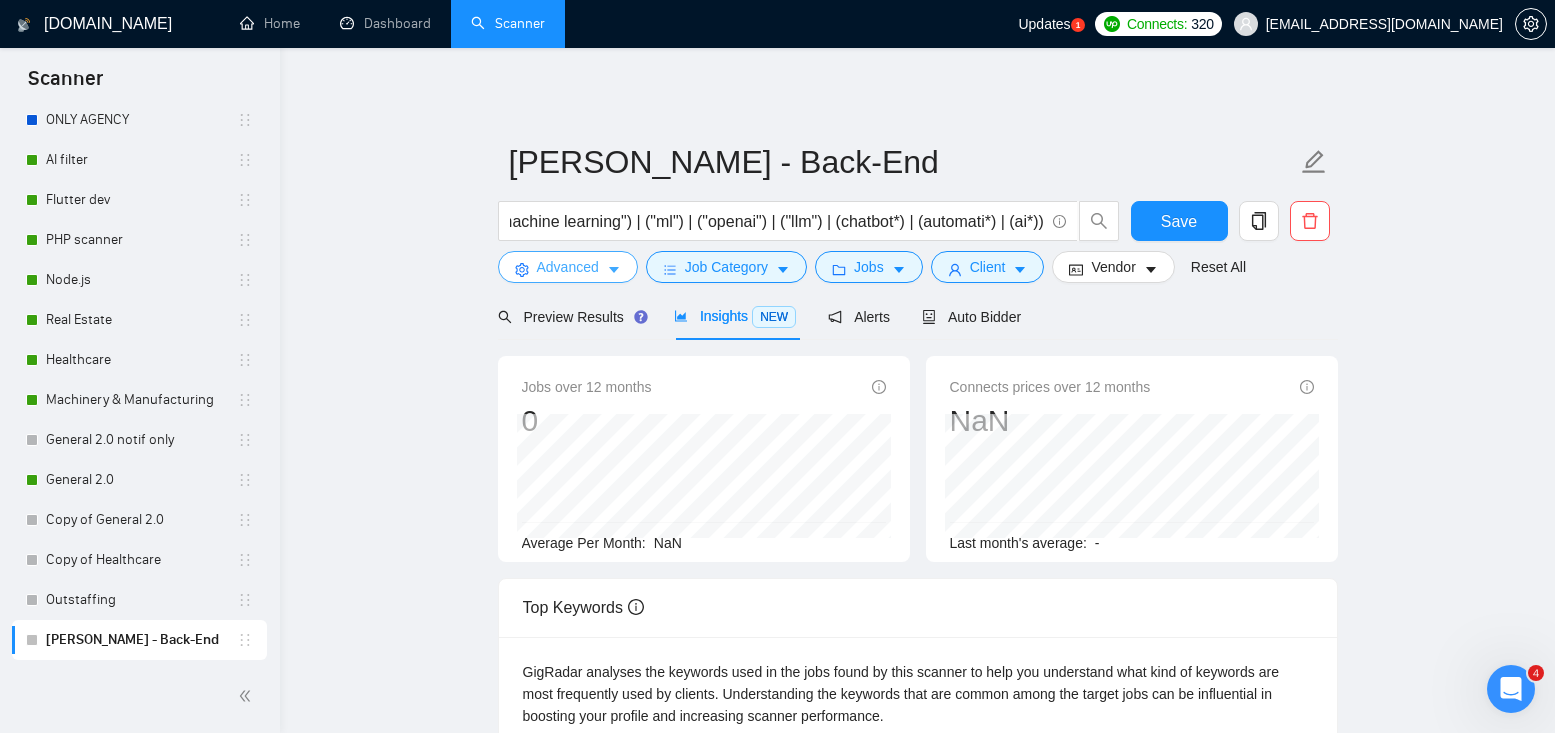 click on "Advanced" at bounding box center [568, 267] 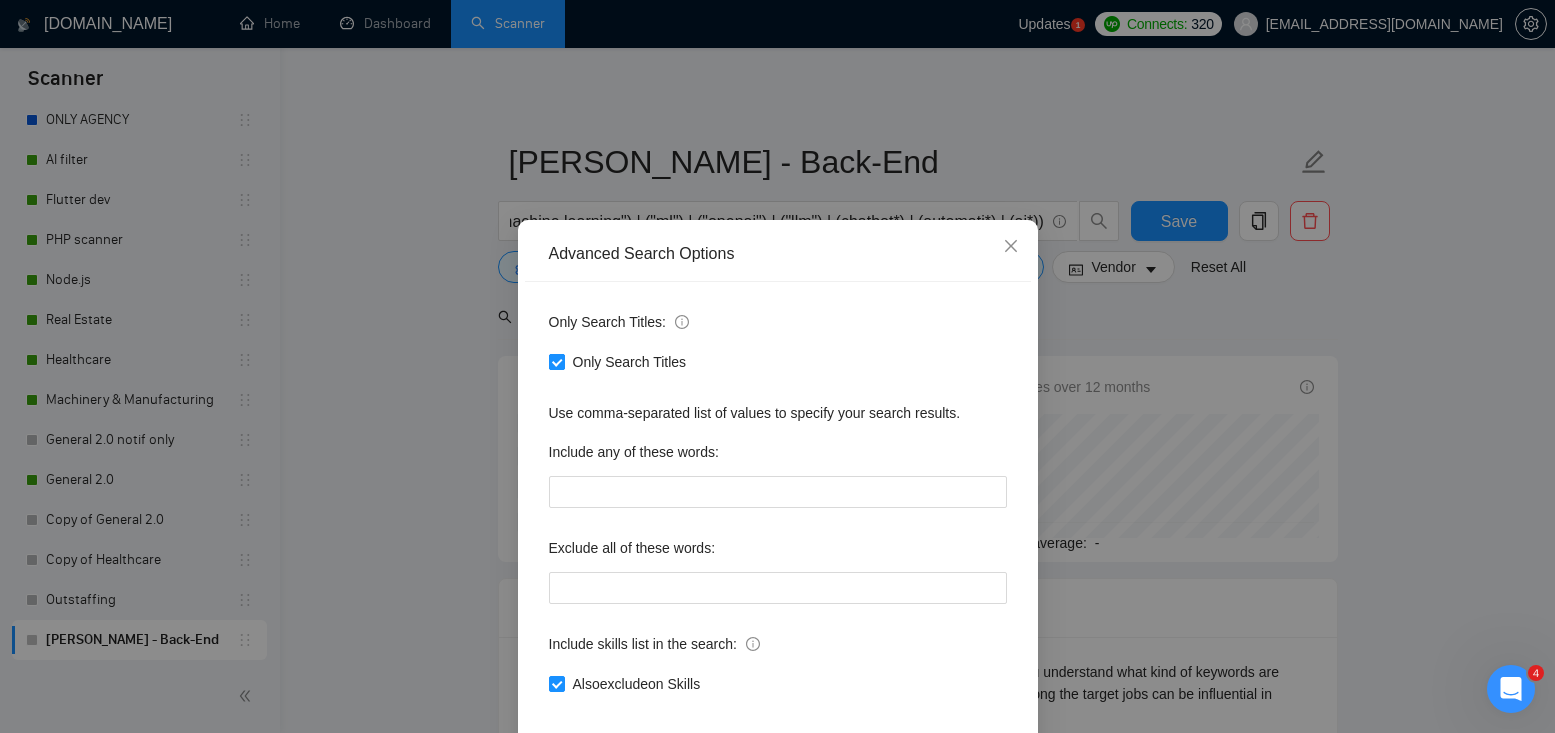 click on "Only Search Titles" at bounding box center [556, 361] 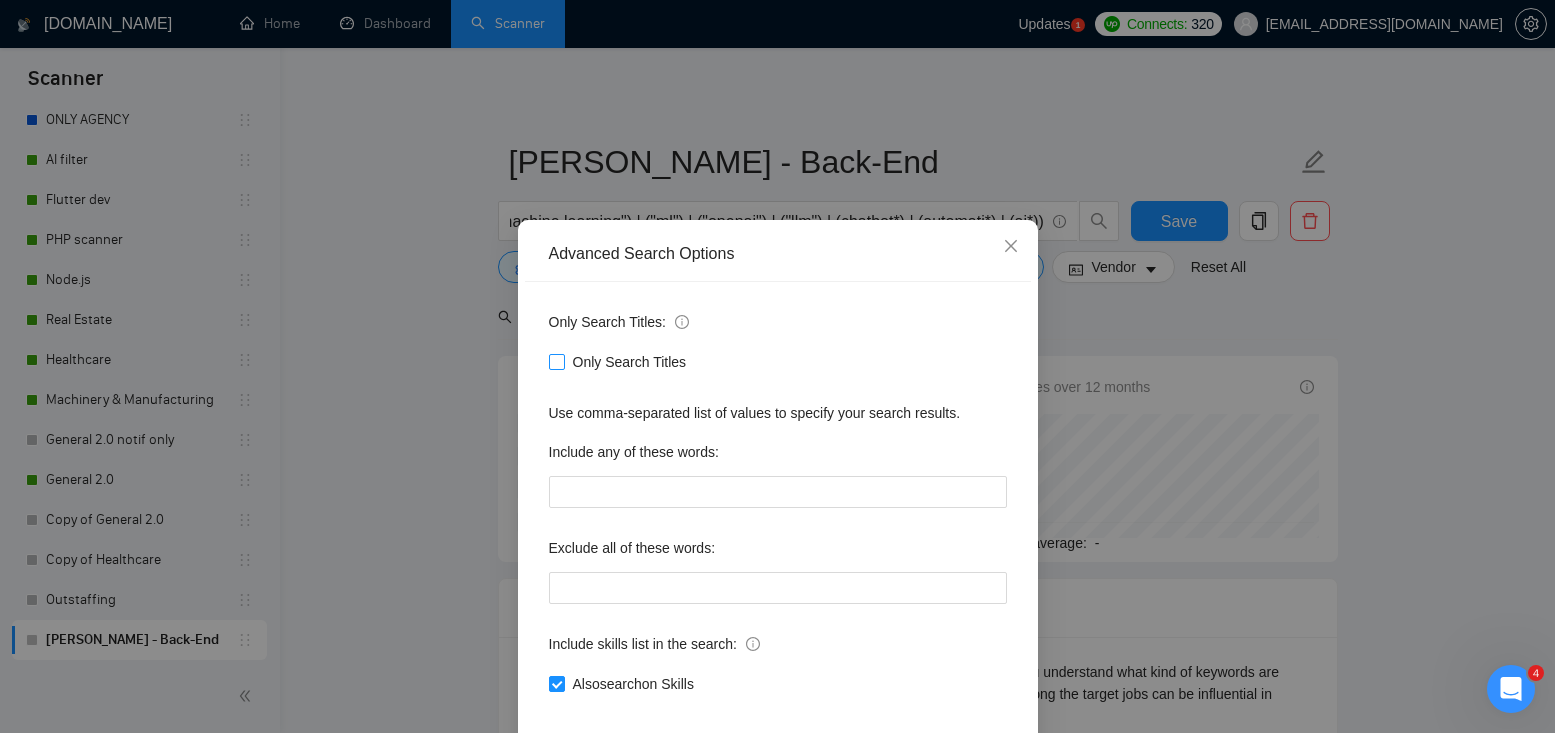 scroll, scrollTop: 99, scrollLeft: 0, axis: vertical 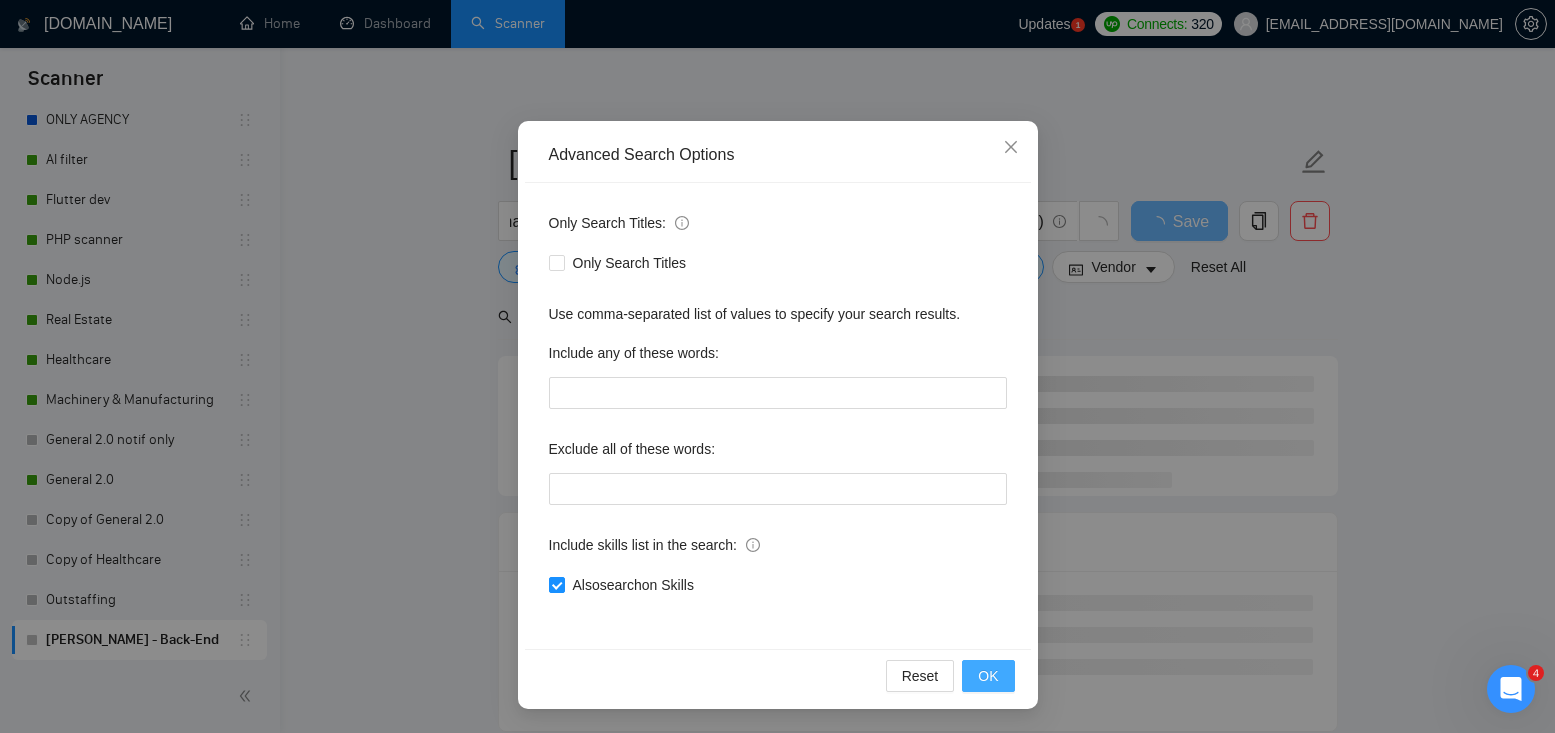 click on "OK" at bounding box center (988, 676) 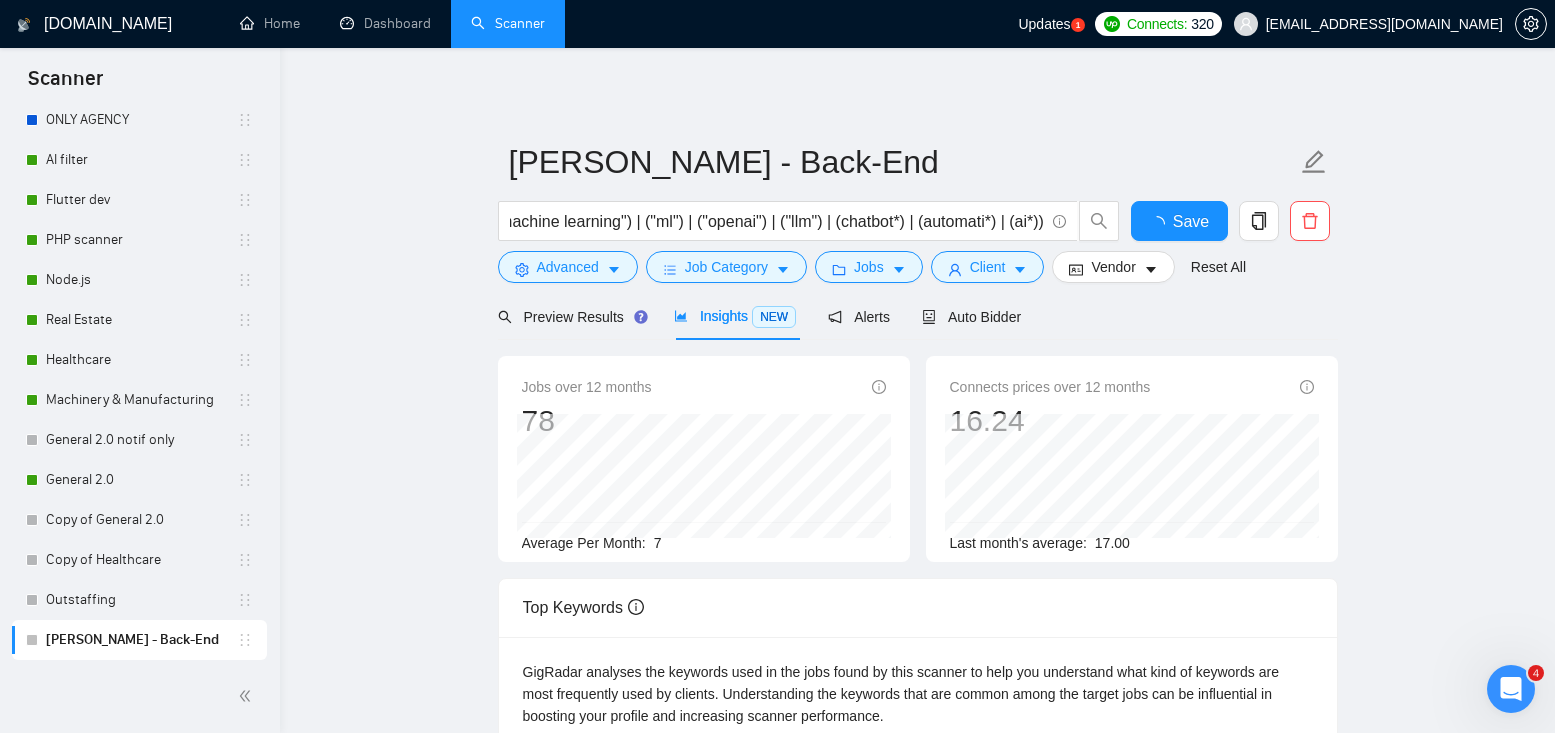 scroll, scrollTop: 0, scrollLeft: 0, axis: both 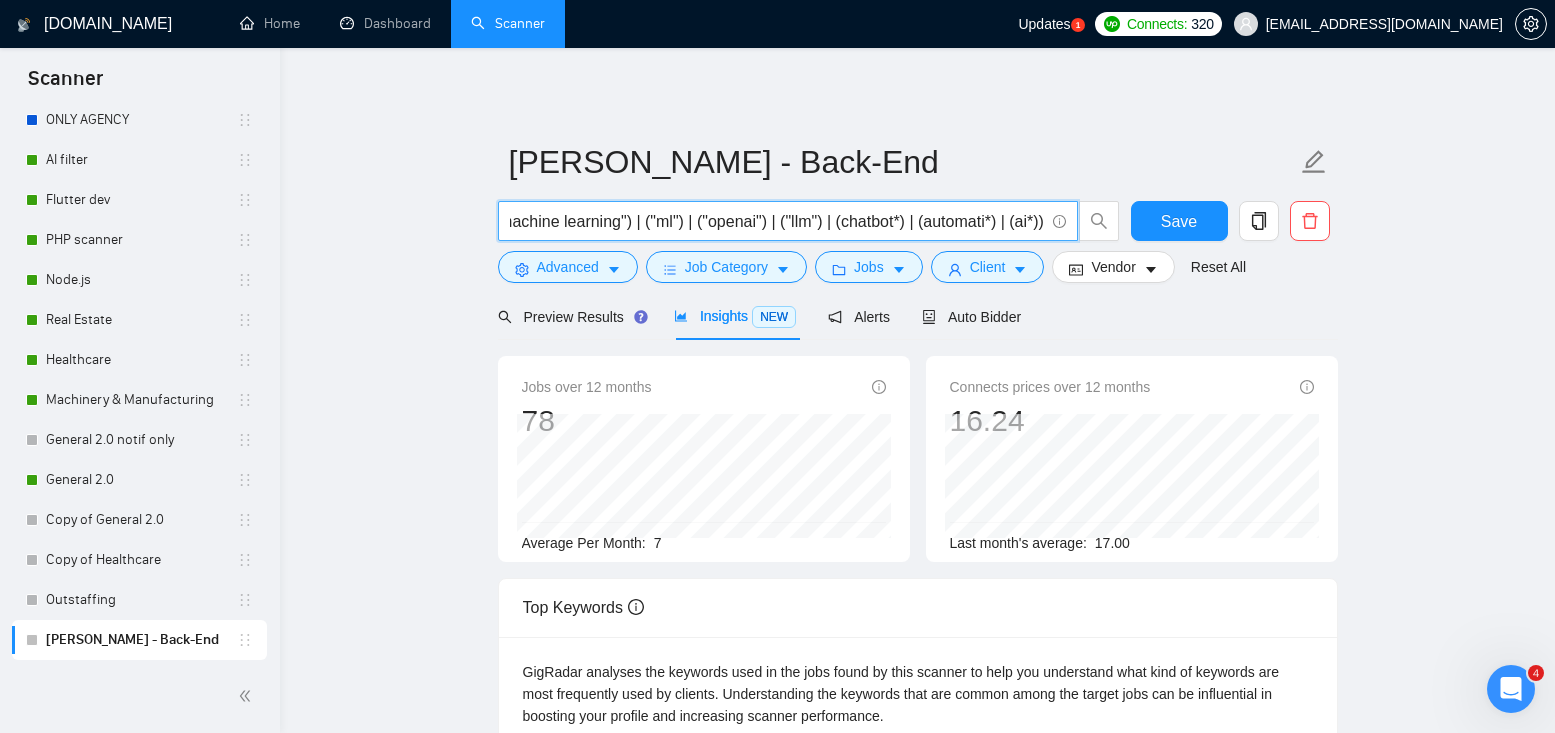 click on "(("php" "python") | ("php" "node.js") | ("python" "node.js") | ("php" "python" "node.js"))  (("ai") | ("machine learning") | ("ml") | ("openai") | ("llm") | (chatbot*) | (automati*) | (ai*))" at bounding box center (777, 221) 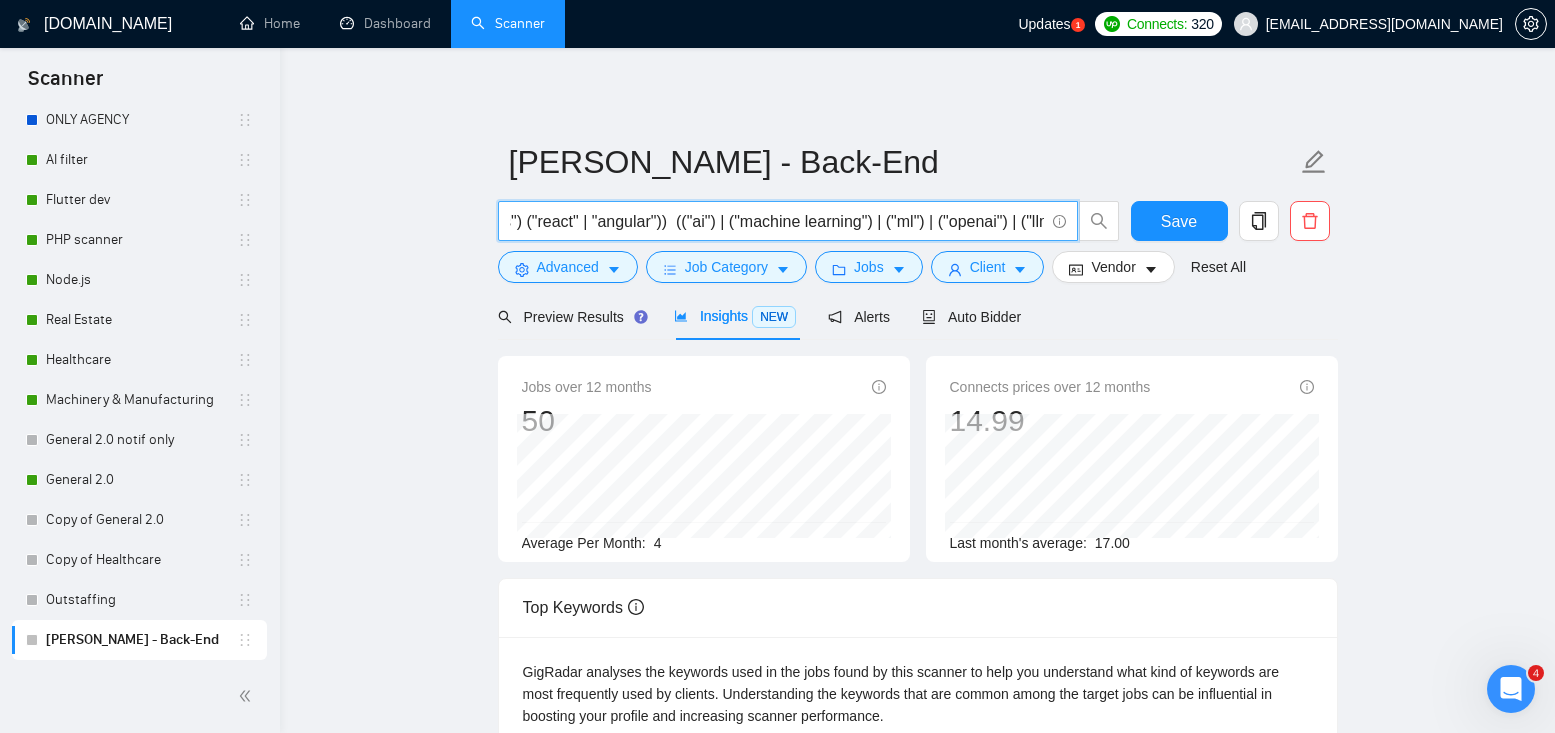 scroll, scrollTop: 0, scrollLeft: 192, axis: horizontal 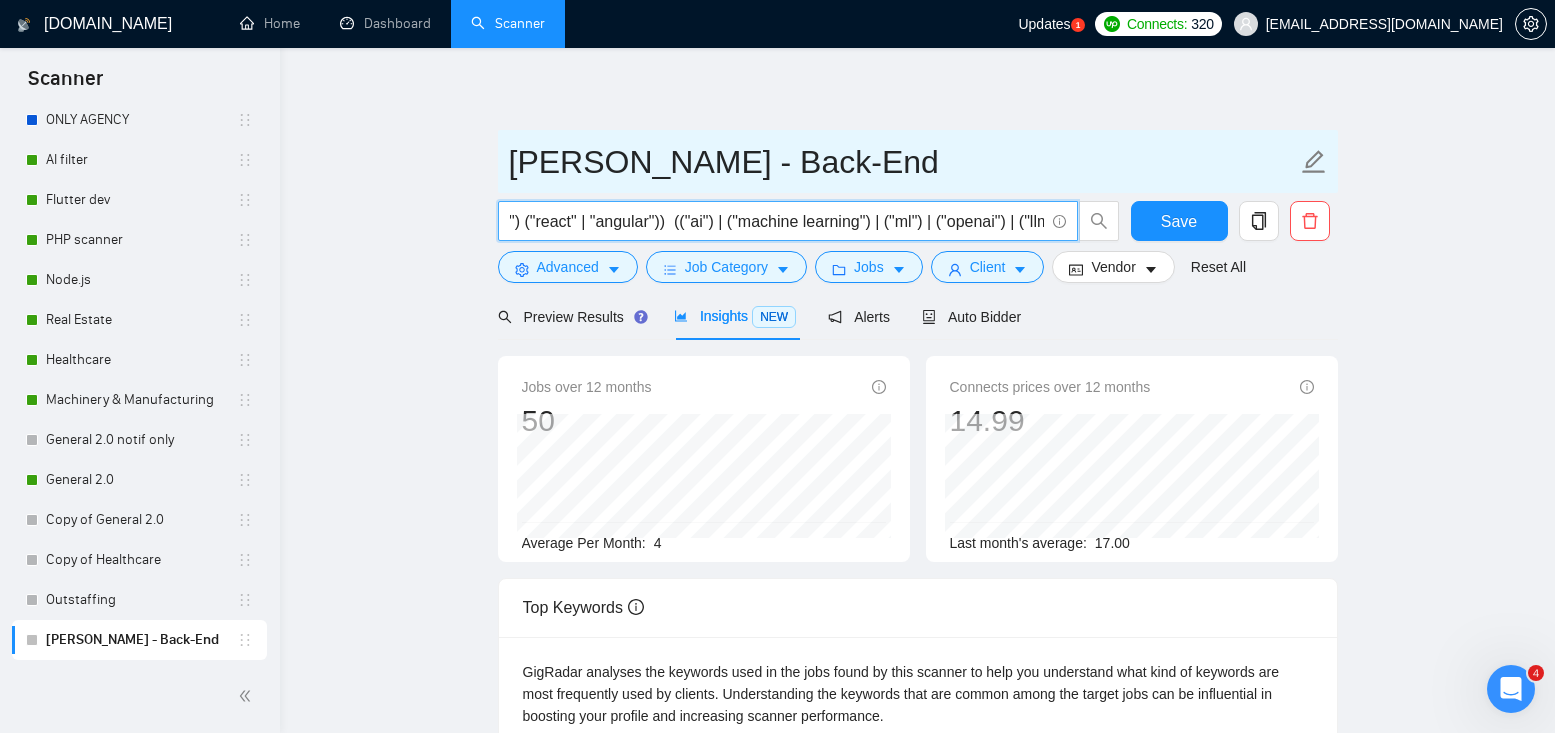 type on "(("php" | "python" | "node.js") ("react" | "angular"))  (("ai") | ("machine learning") | ("ml") | ("openai") | ("llm") | (chatbot*) | (automati*) | (ai*))" 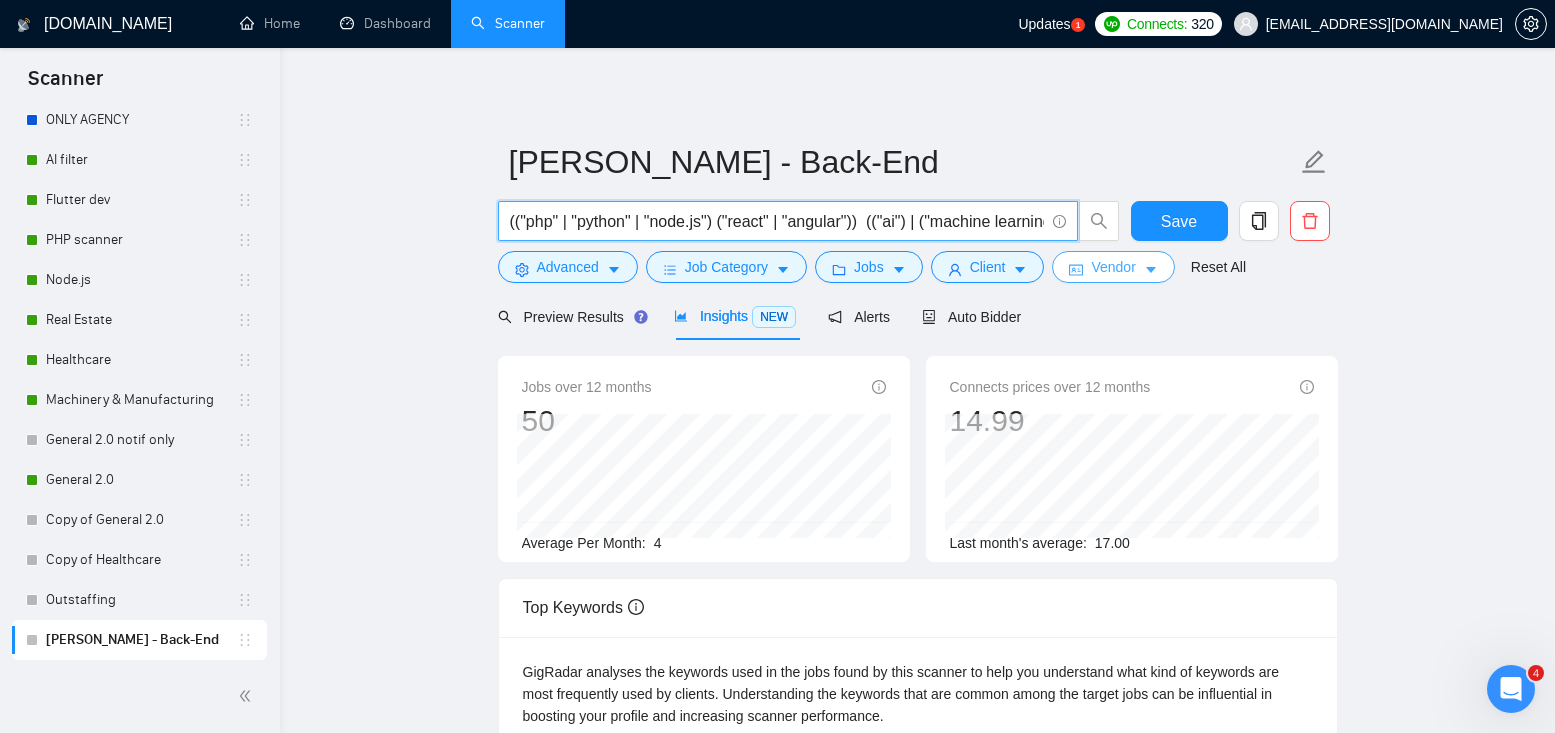 click on "Vendor" at bounding box center [1113, 267] 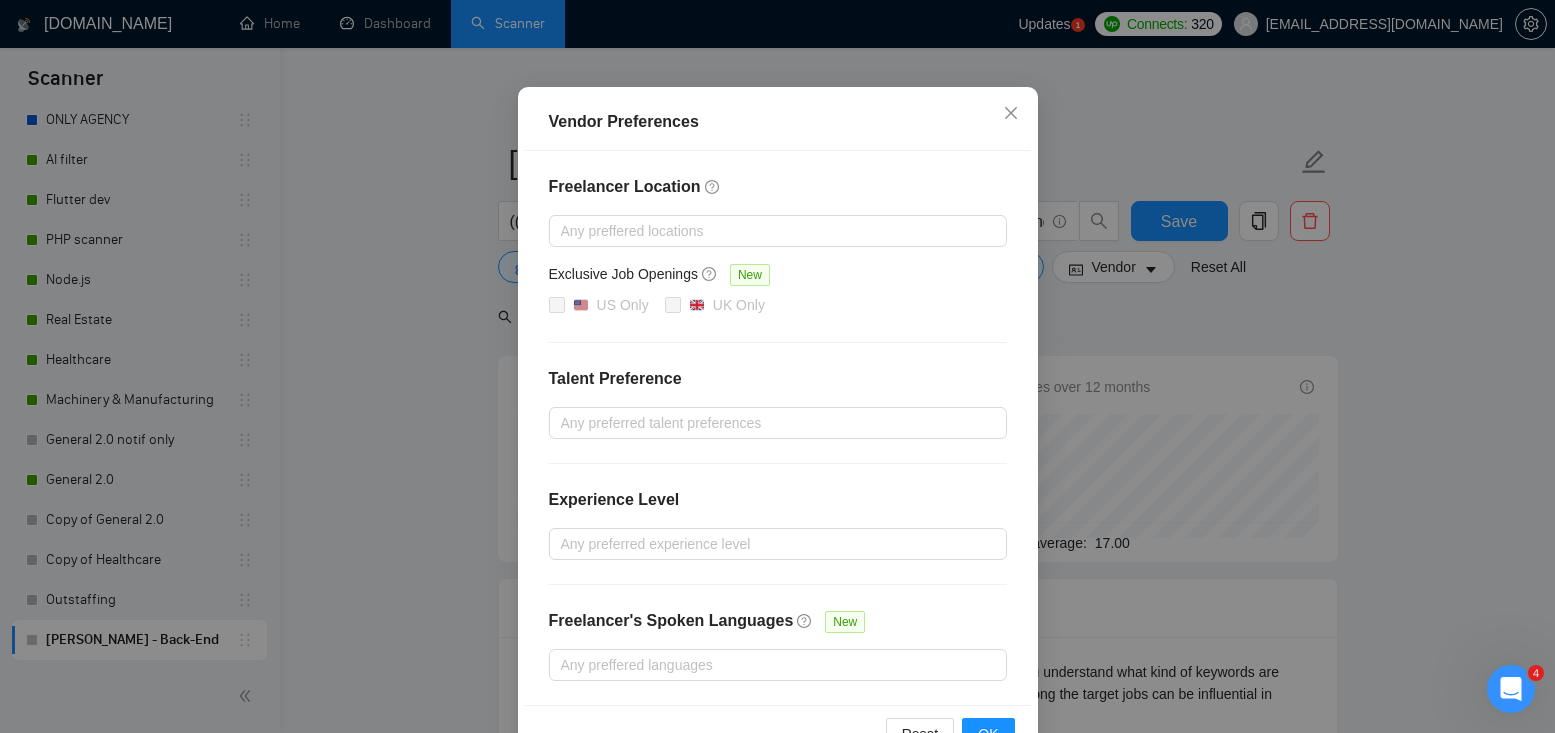 scroll, scrollTop: 192, scrollLeft: 0, axis: vertical 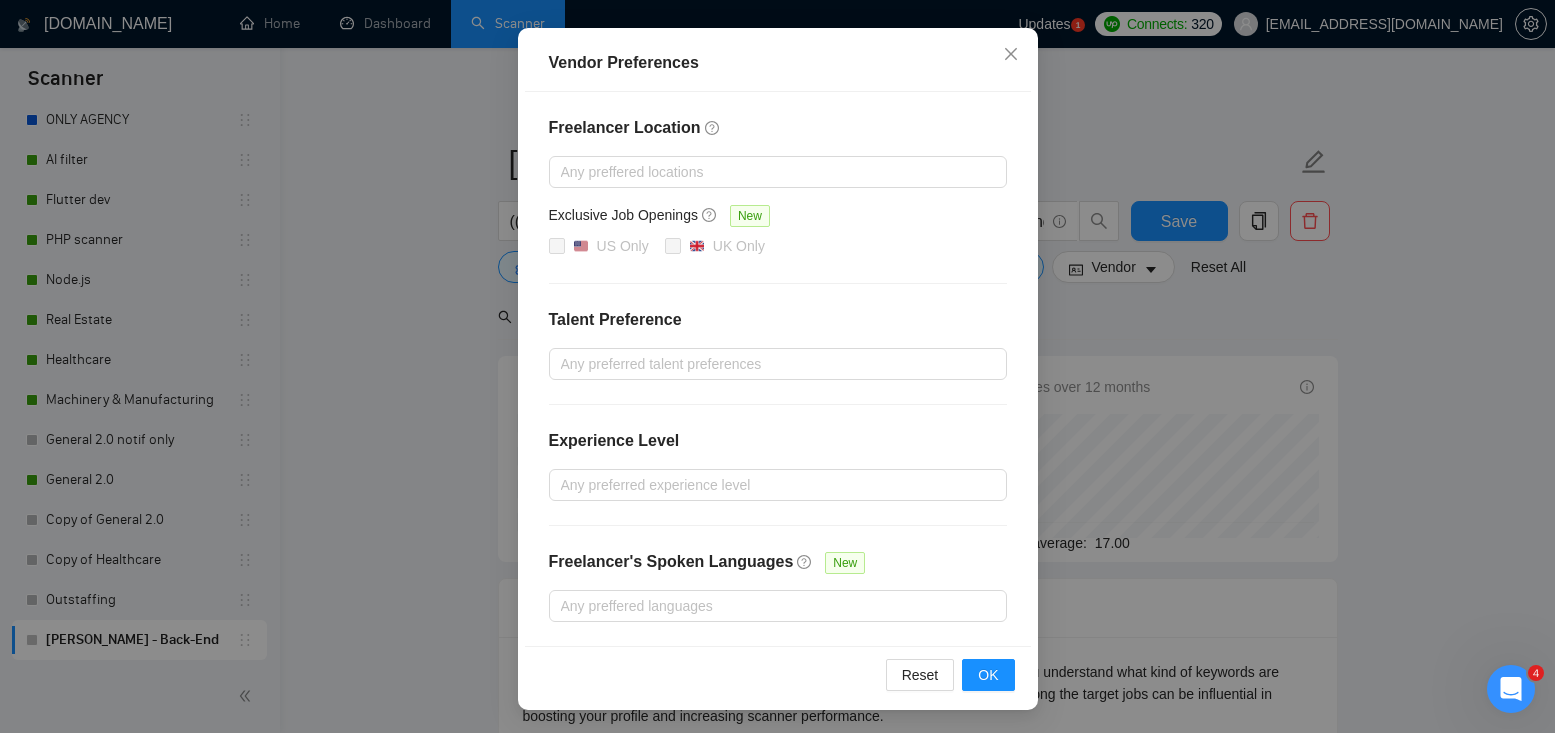 click on "Vendor Preferences Freelancer Location     Any preffered locations Exclusive Job Openings [GEOGRAPHIC_DATA] Only UK Only Talent Preference   Any preferred talent preferences Experience Level   Any preferred experience level Freelancer's Spoken Languages New   Any preffered languages Reset OK" at bounding box center (777, 366) 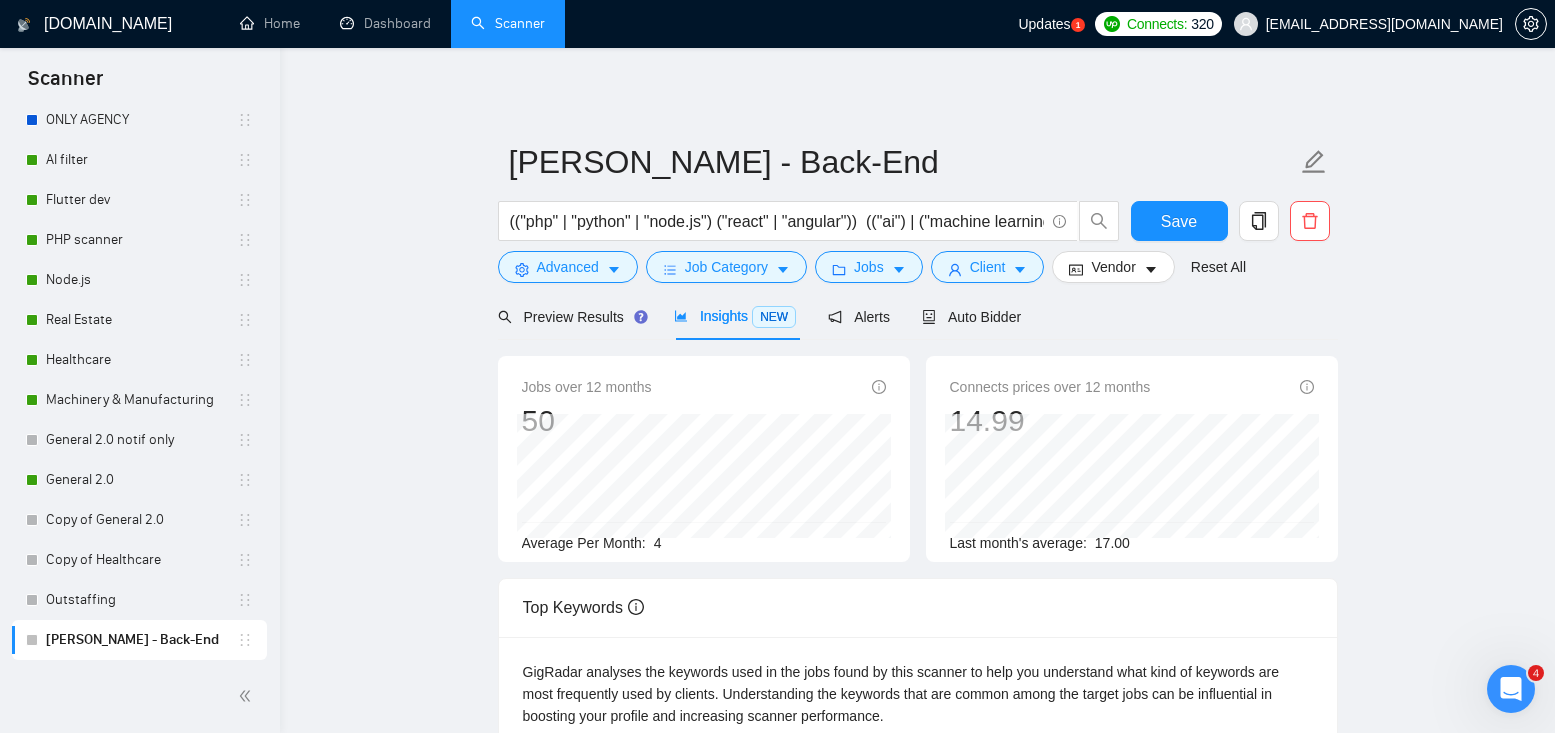 scroll, scrollTop: 92, scrollLeft: 0, axis: vertical 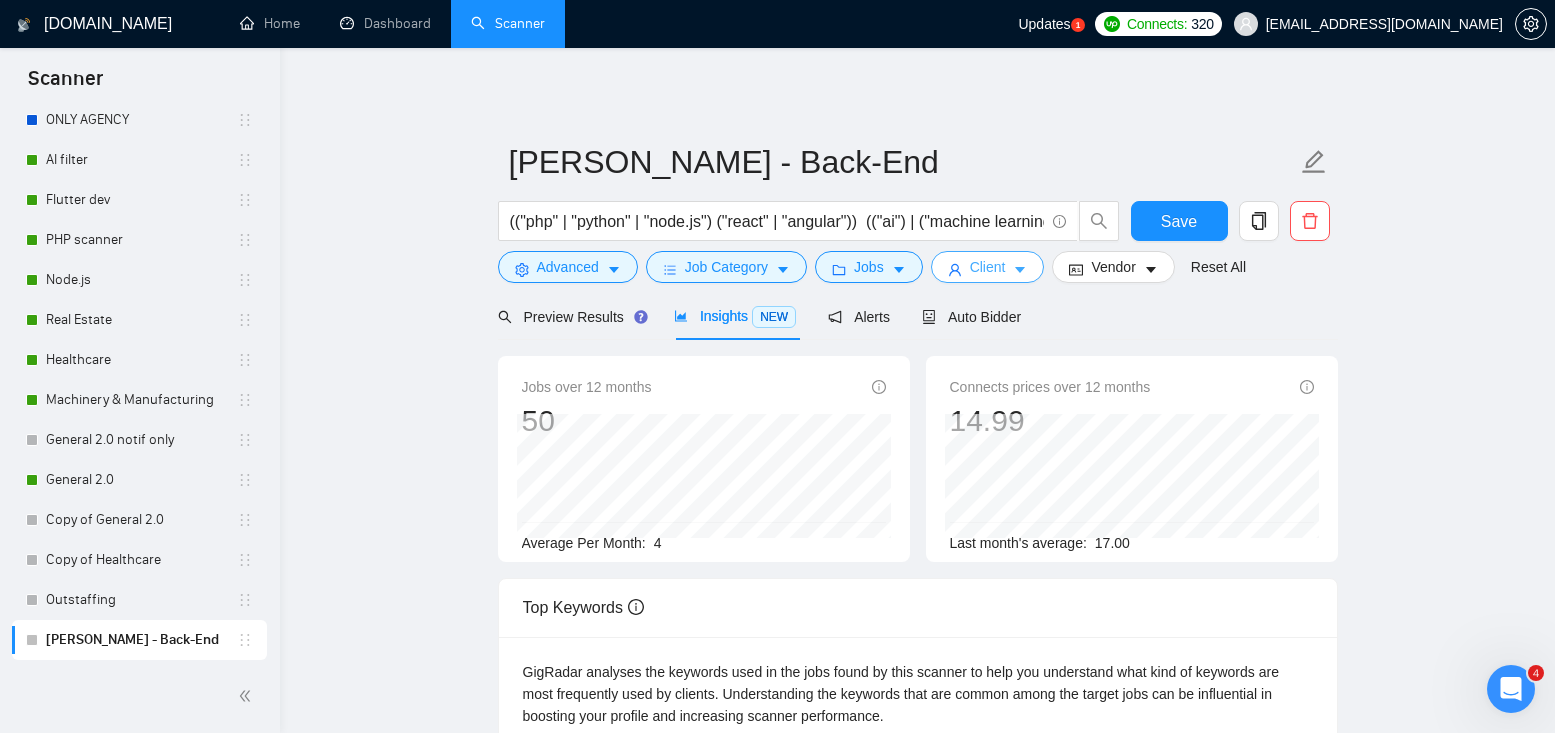 click on "Client" at bounding box center (988, 267) 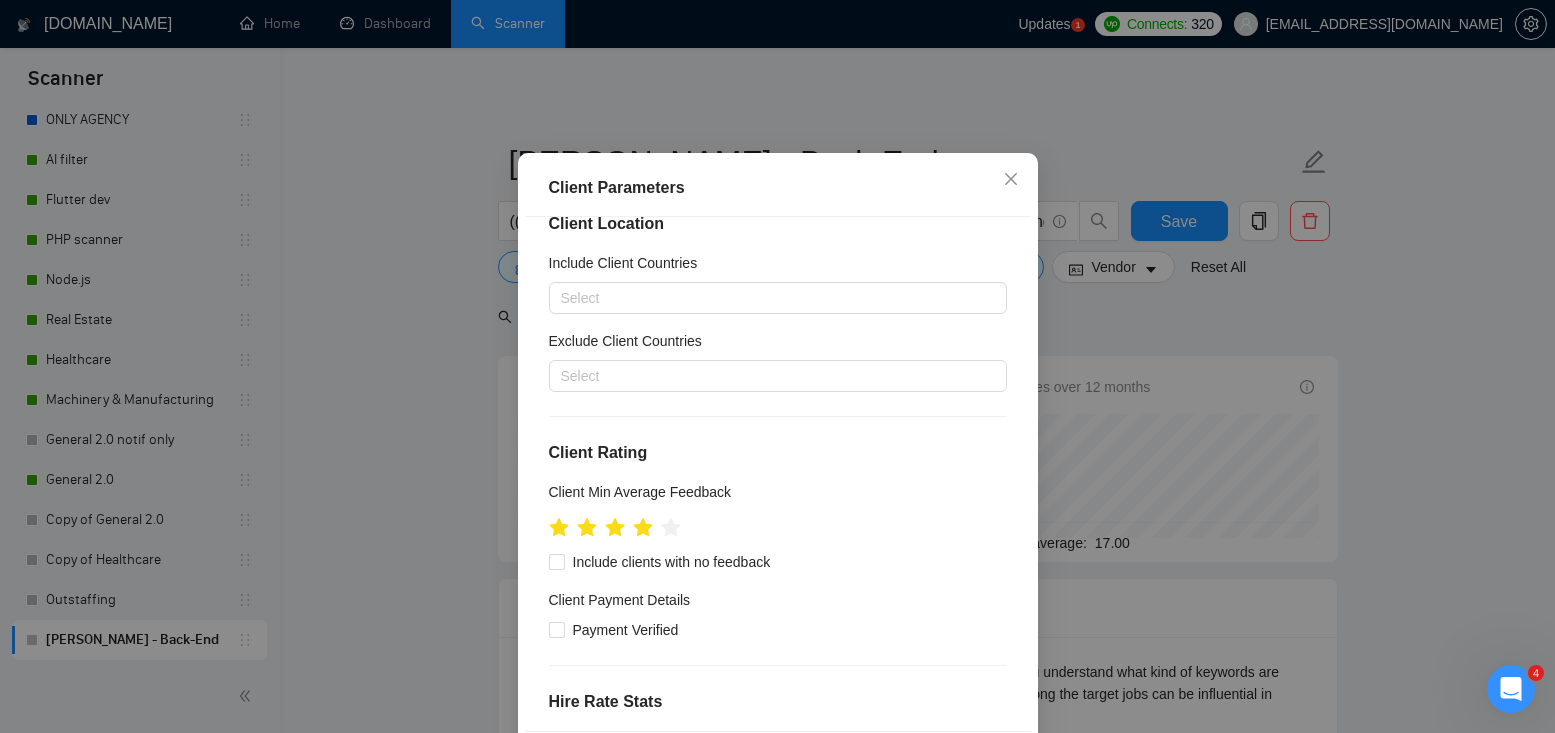 scroll, scrollTop: 1, scrollLeft: 0, axis: vertical 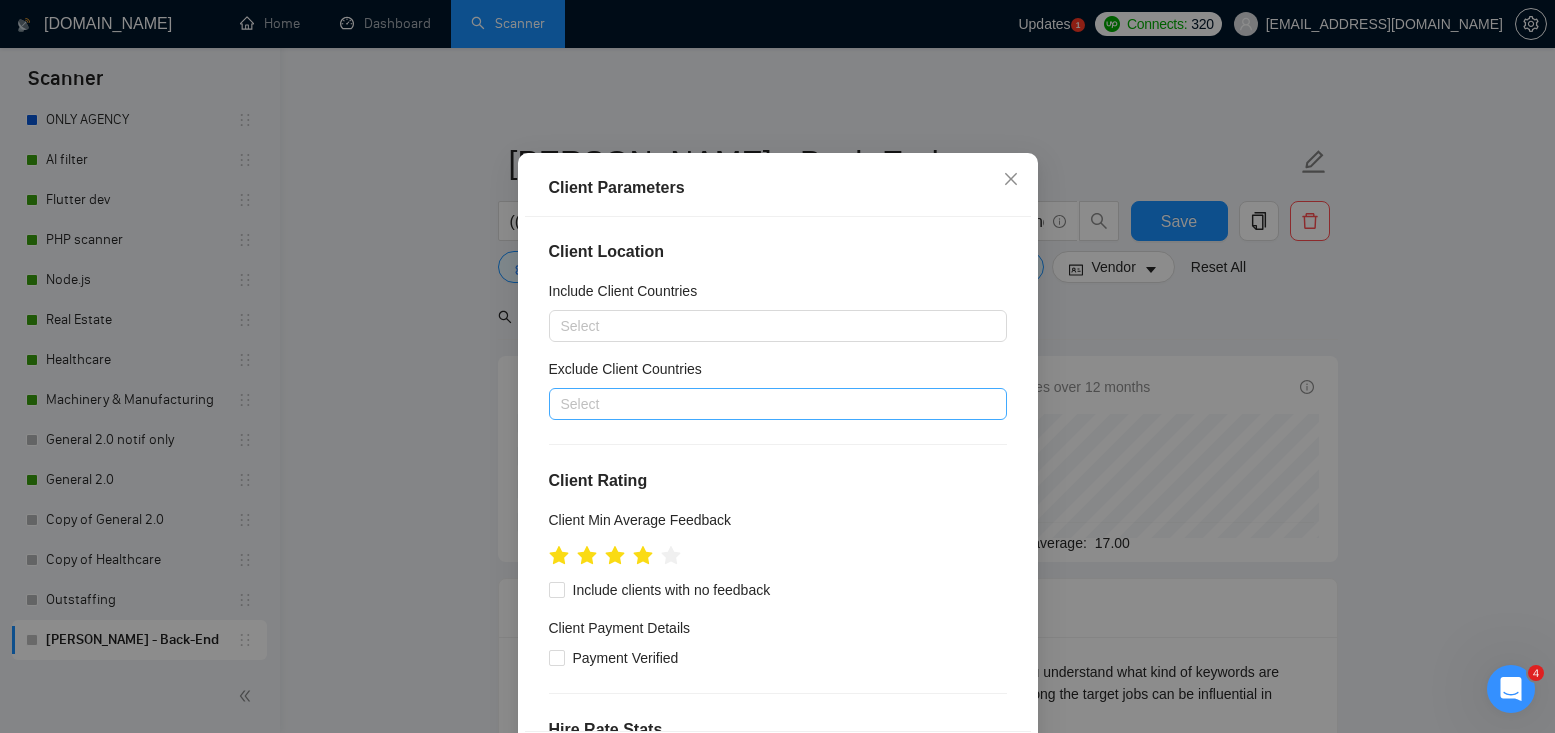 click at bounding box center [768, 404] 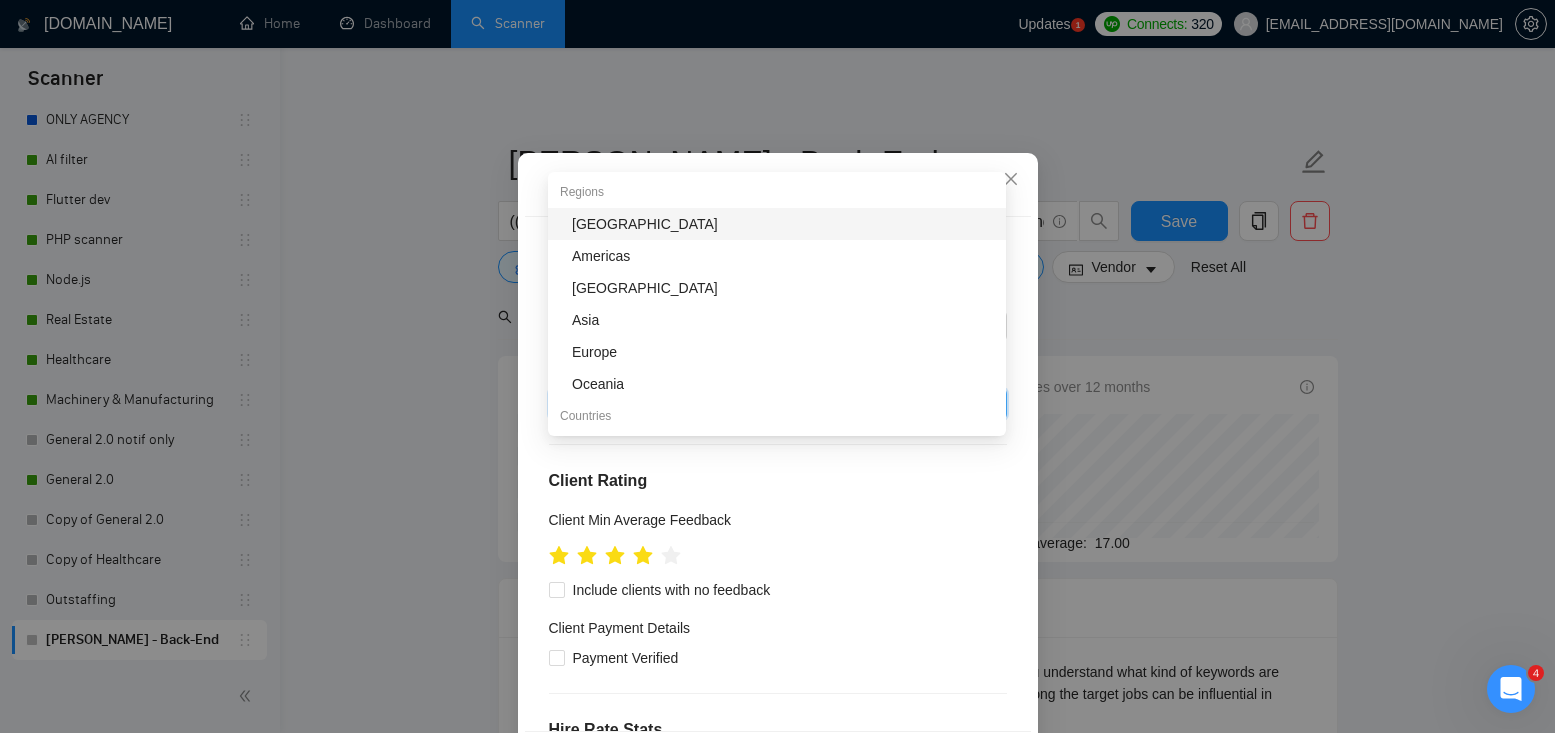 click on "Client Rating" at bounding box center [778, 481] 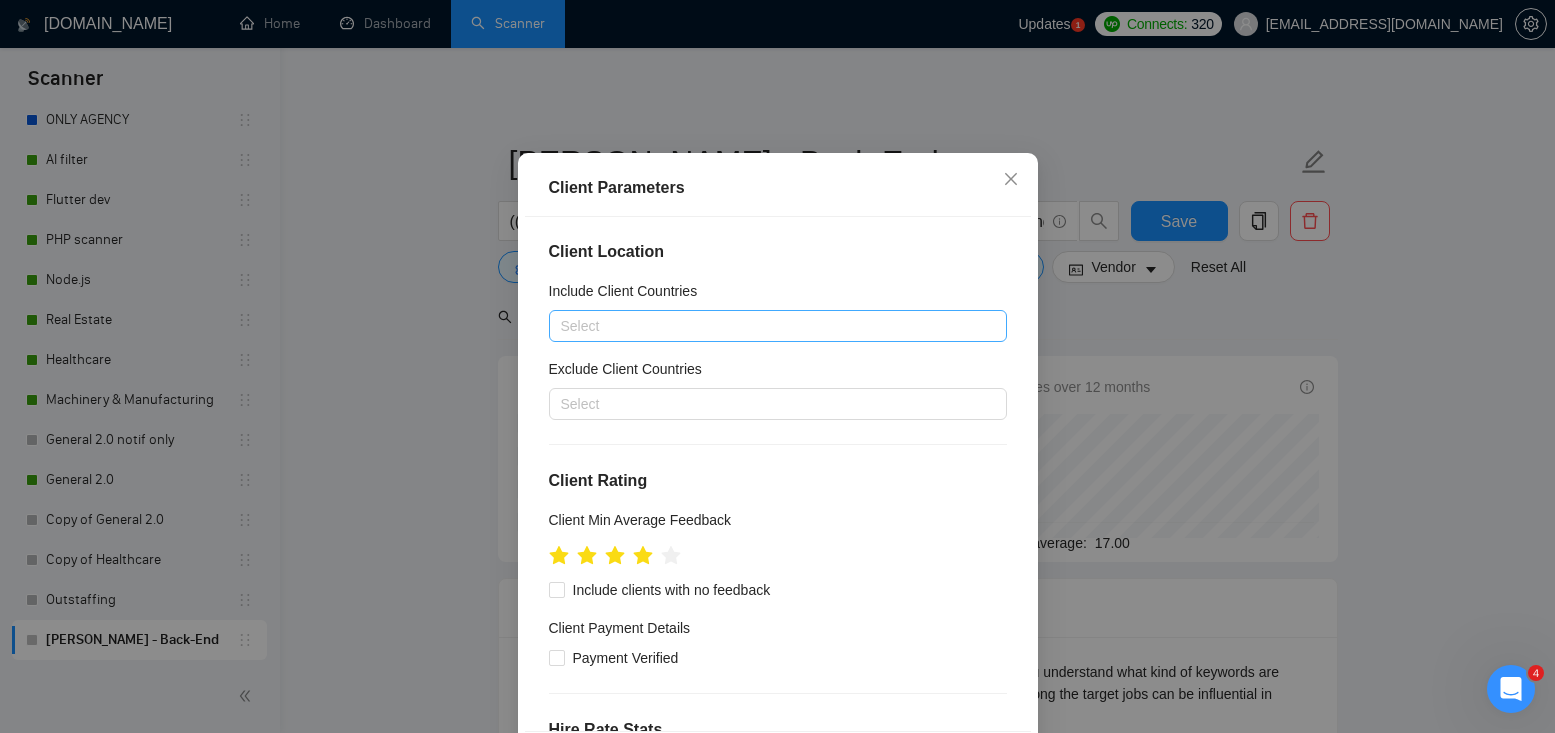 click at bounding box center (768, 326) 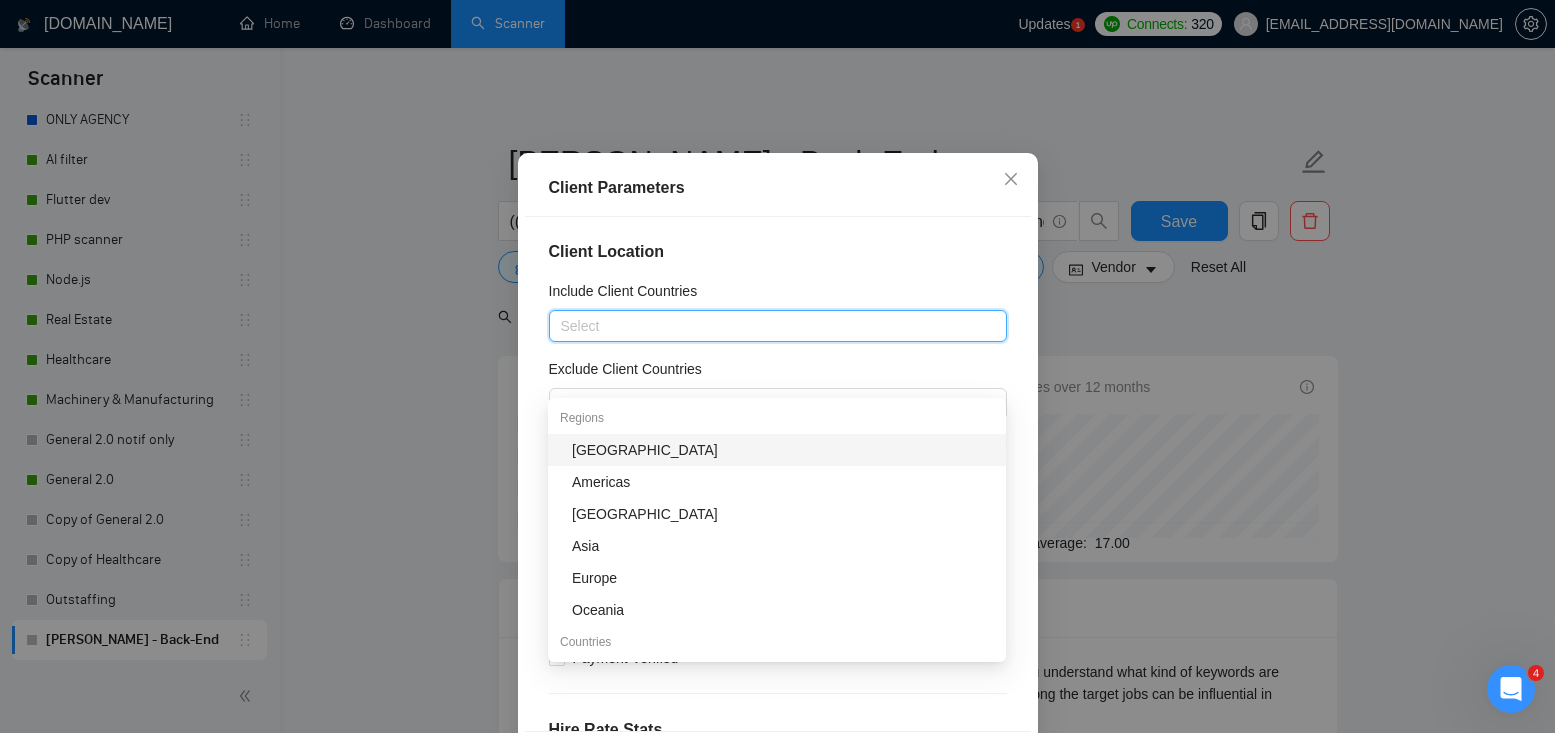 click on "Client Location" at bounding box center (778, 252) 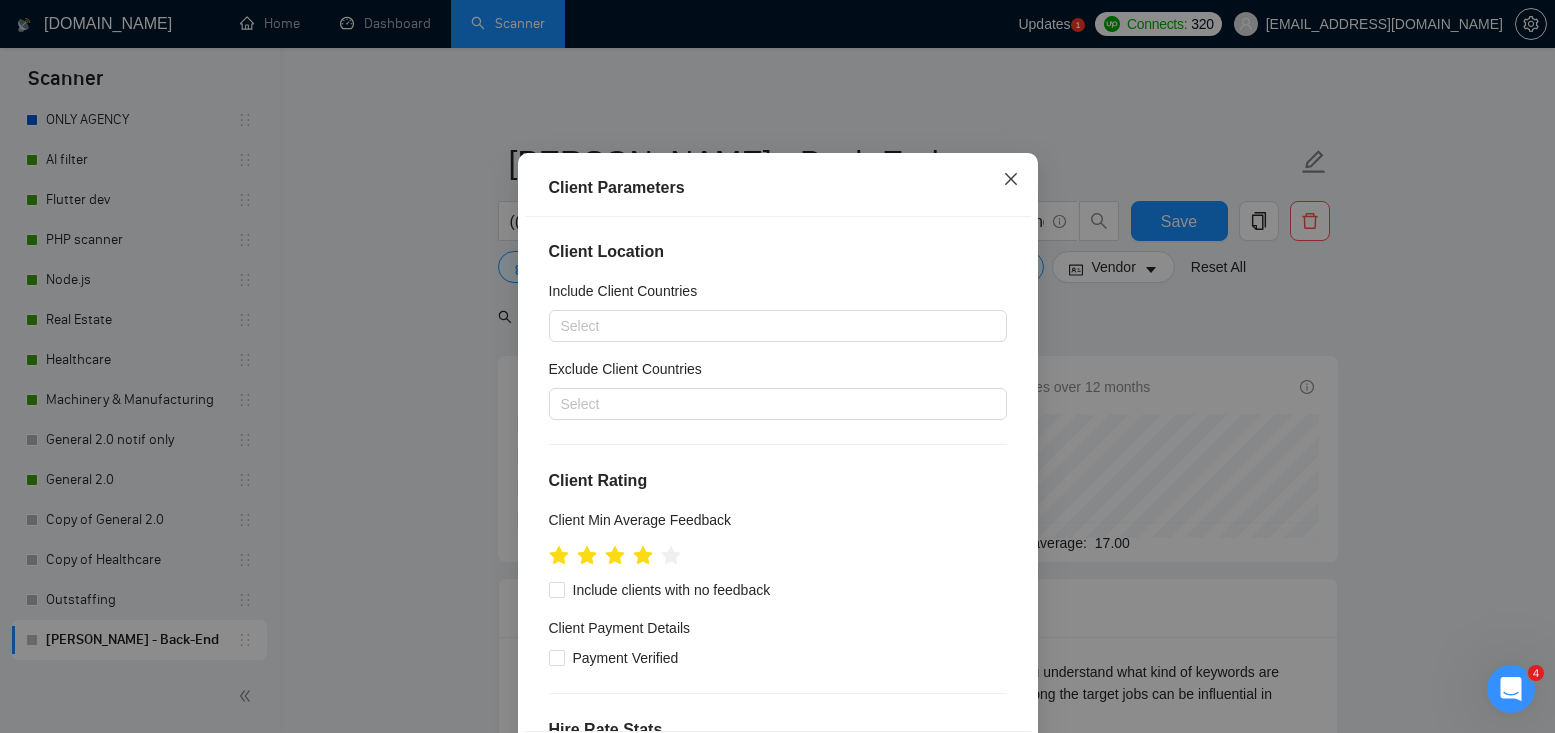 click 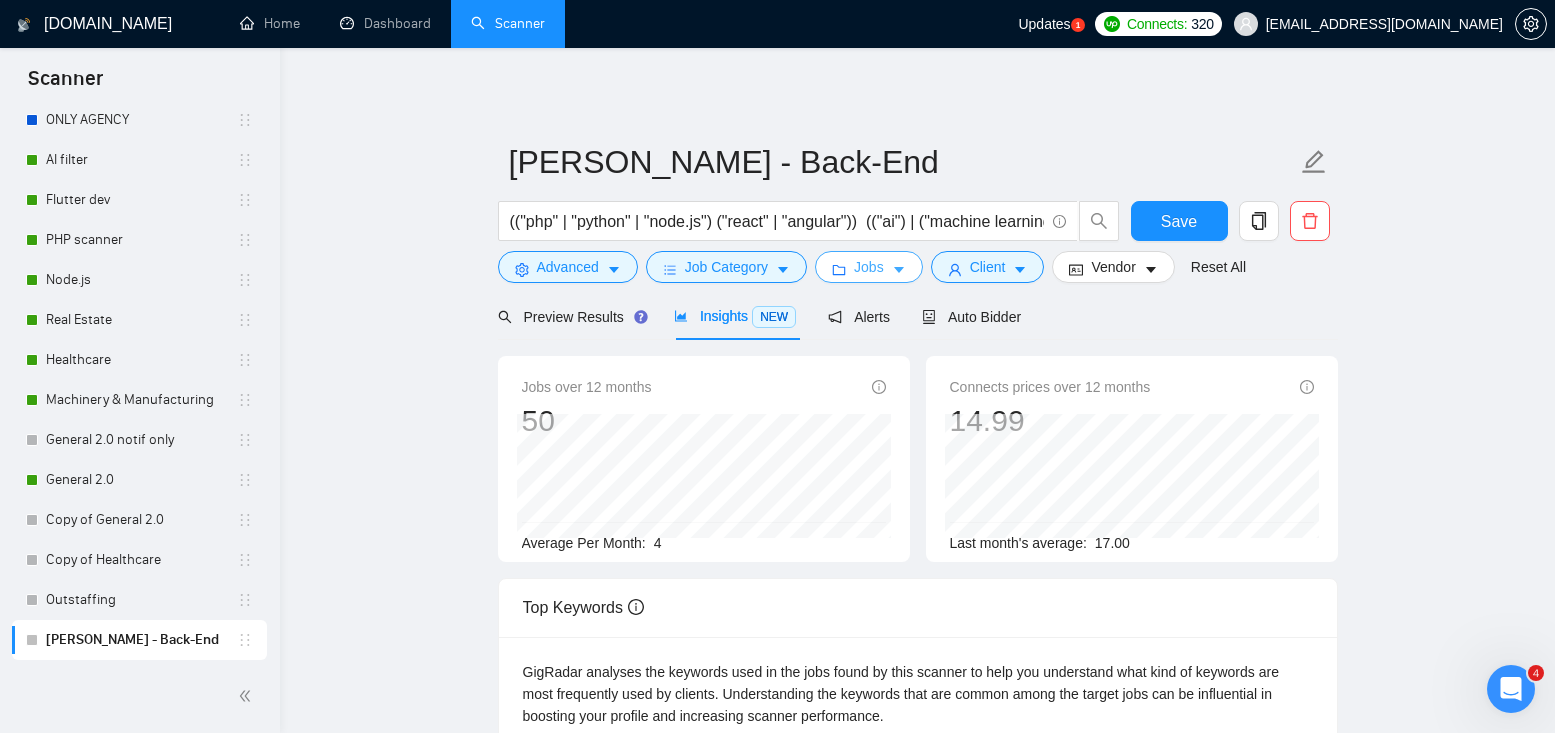 click on "Jobs" at bounding box center [869, 267] 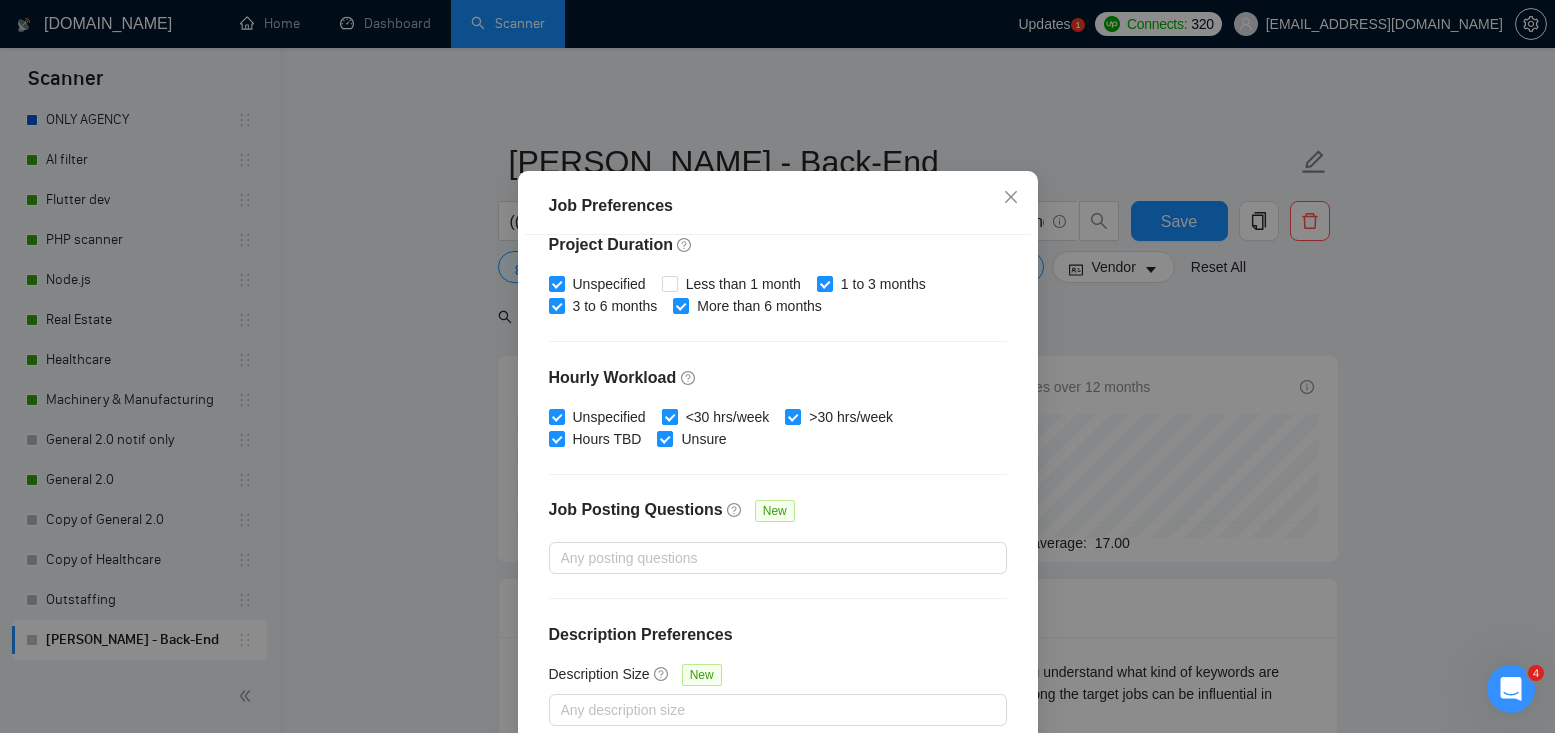 scroll, scrollTop: 0, scrollLeft: 0, axis: both 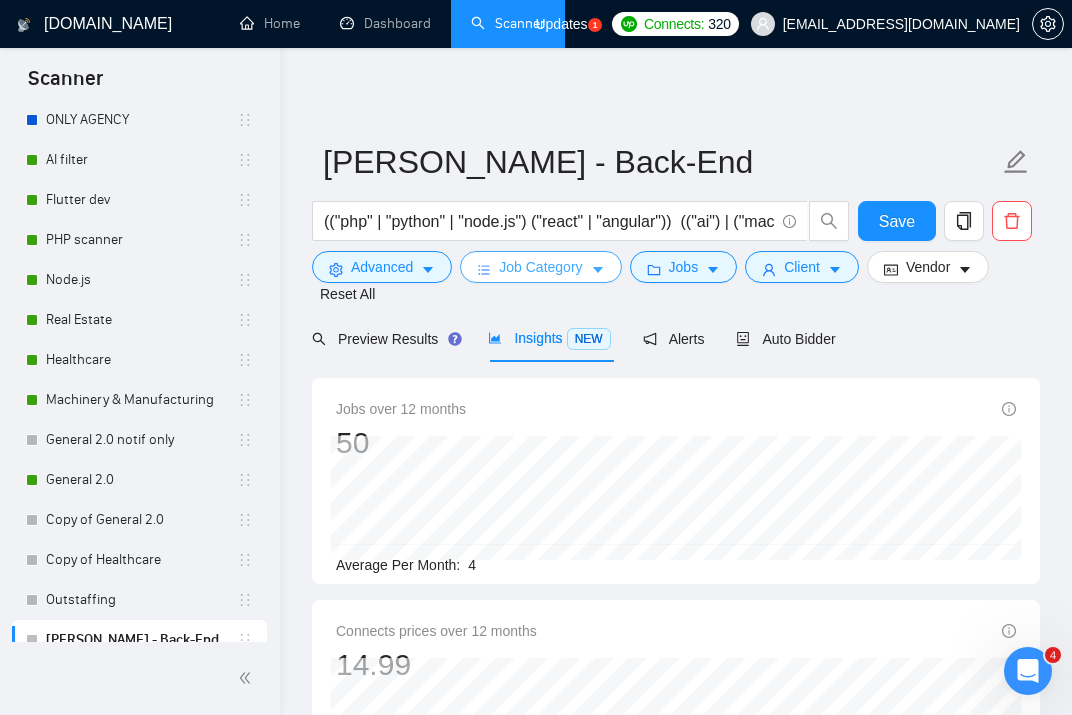 click on "Job Category" at bounding box center [540, 267] 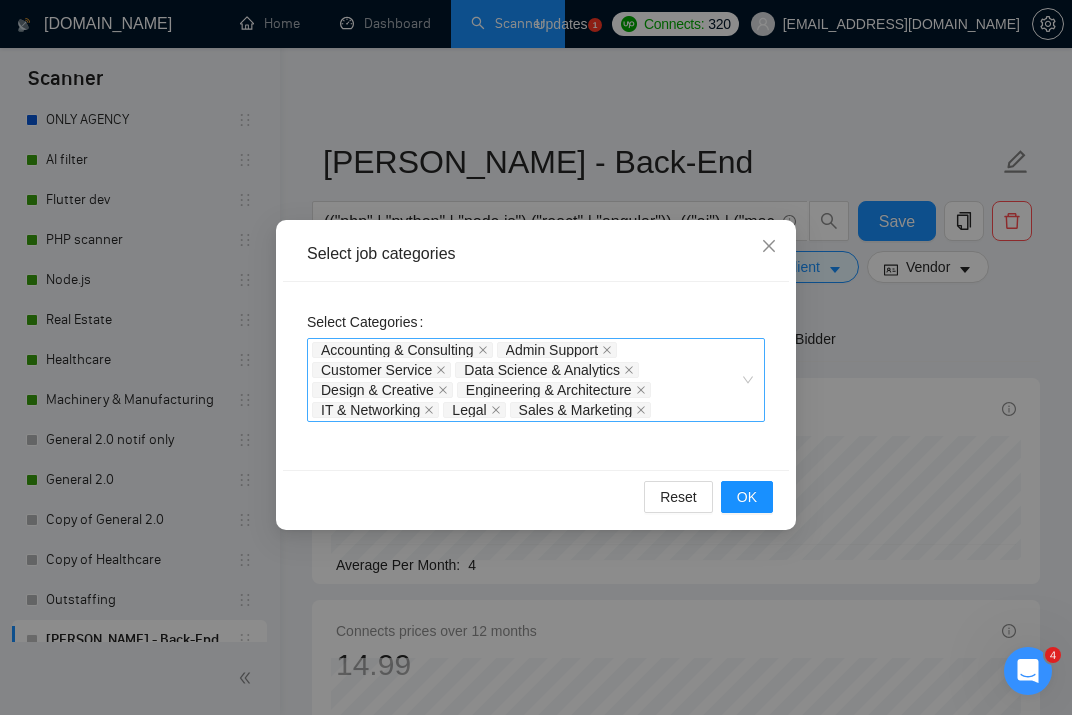 click on "Accounting & Consulting Admin Support Customer Service Data Science & Analytics Design & Creative Engineering & Architecture IT & Networking Legal Sales & Marketing" at bounding box center [536, 380] 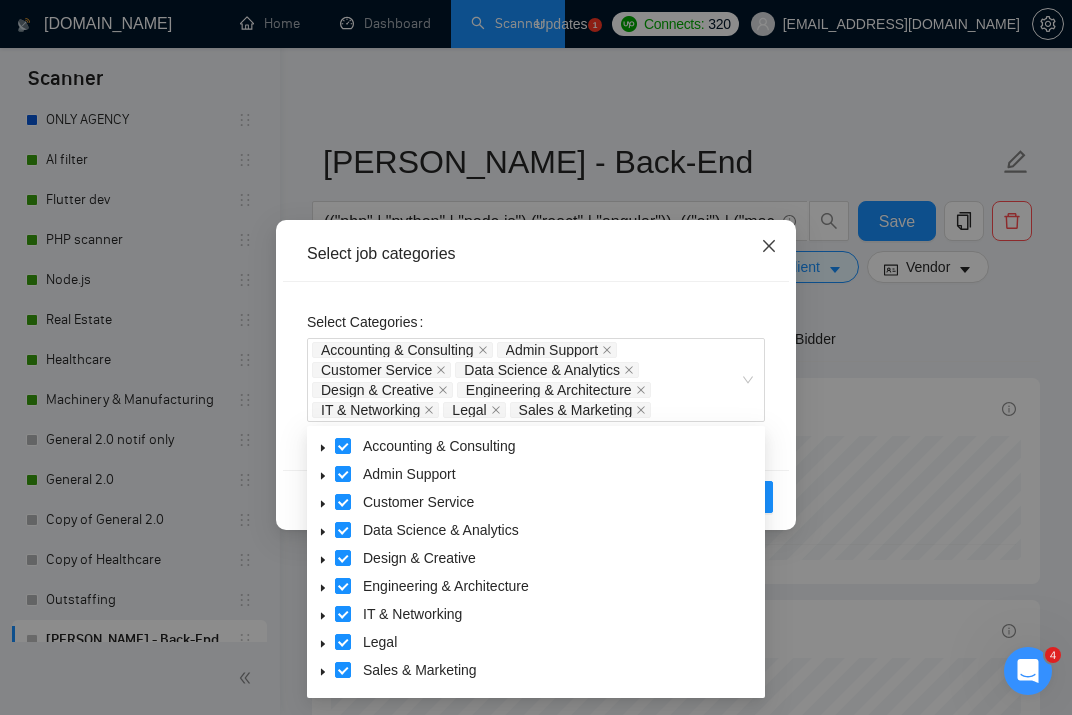 click 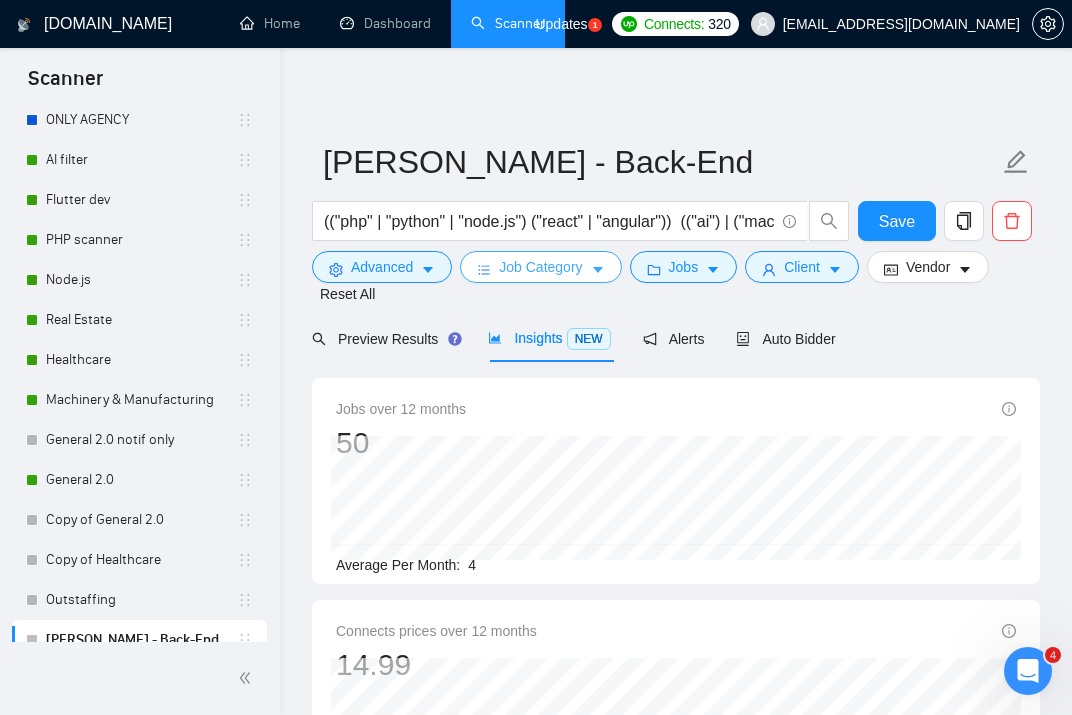click on "Job Category" at bounding box center [540, 267] 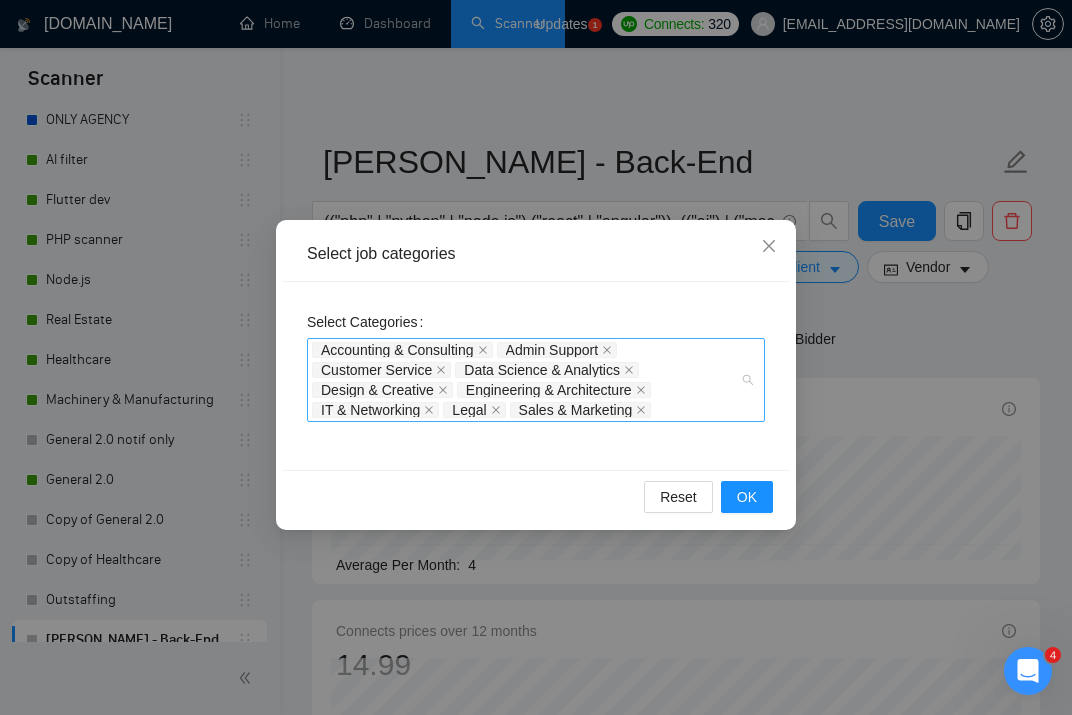 click on "Accounting & Consulting Admin Support Customer Service Data Science & Analytics Design & Creative Engineering & Architecture IT & Networking Legal Sales & Marketing" at bounding box center [536, 380] 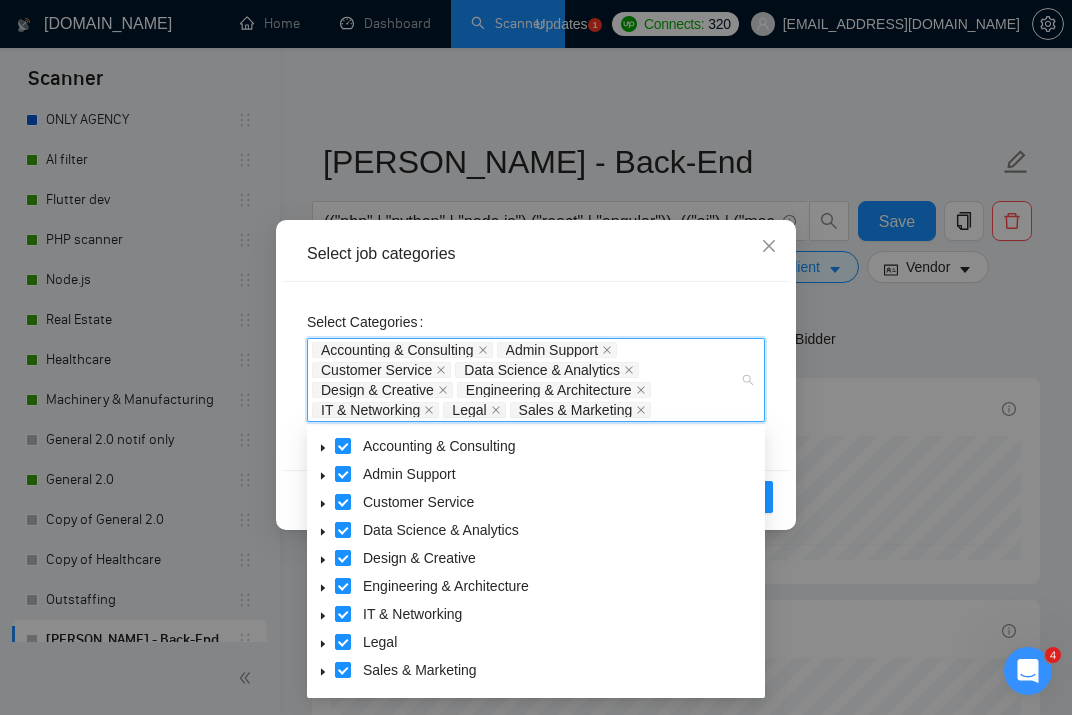 click at bounding box center (343, 558) 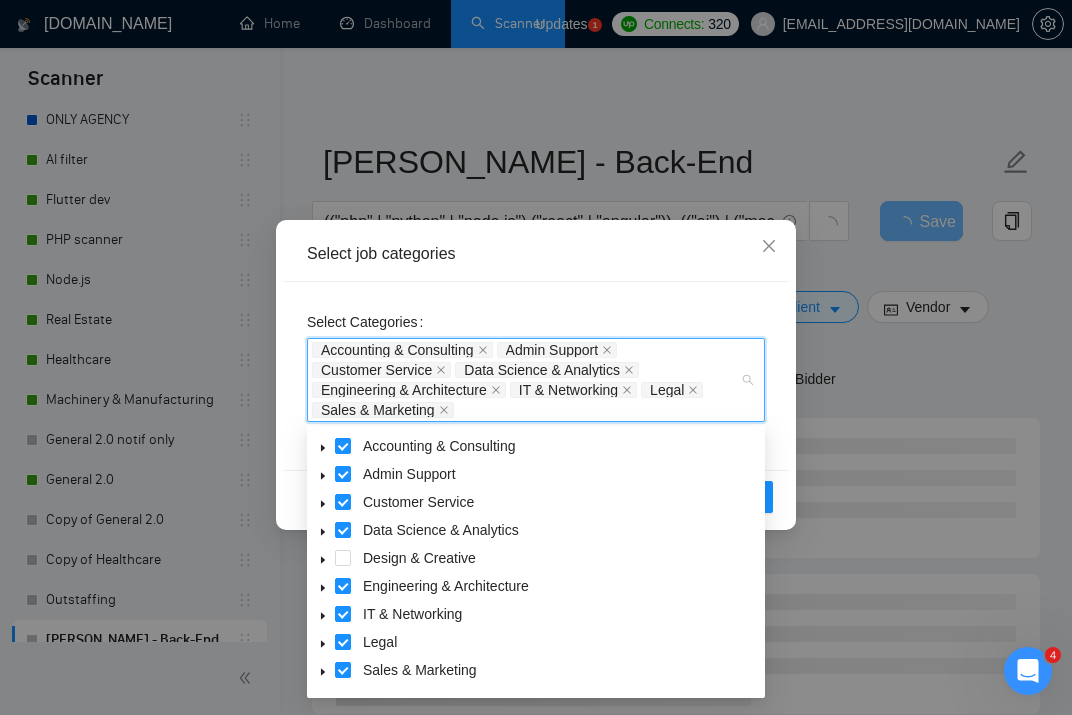 click at bounding box center [343, 642] 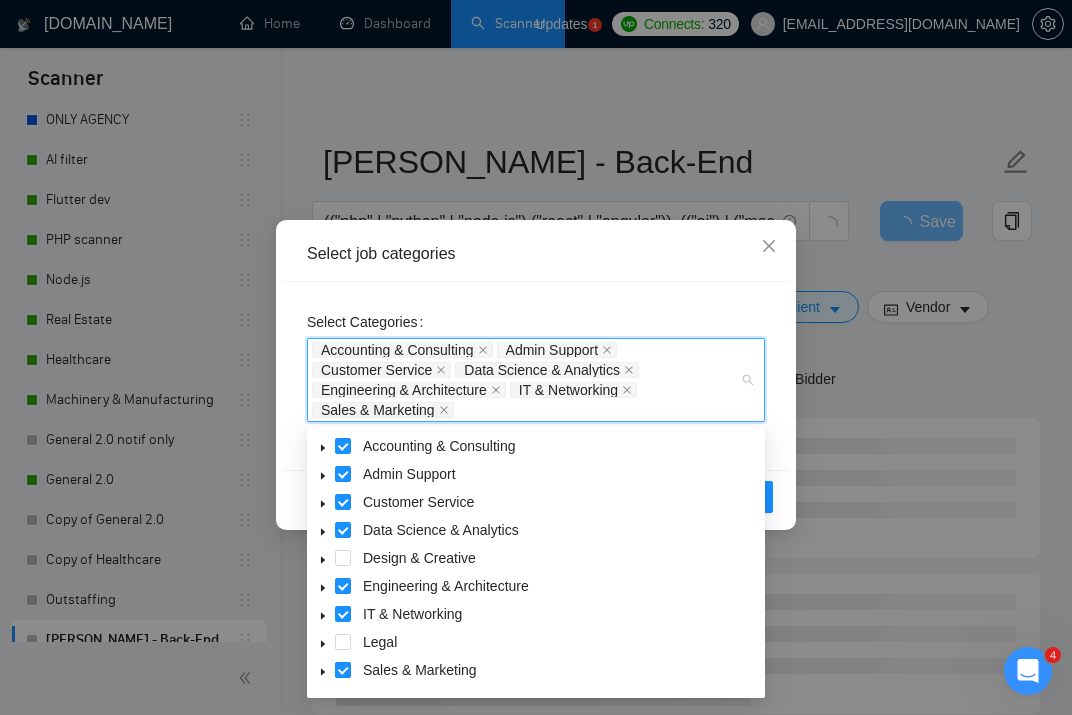 click at bounding box center (343, 670) 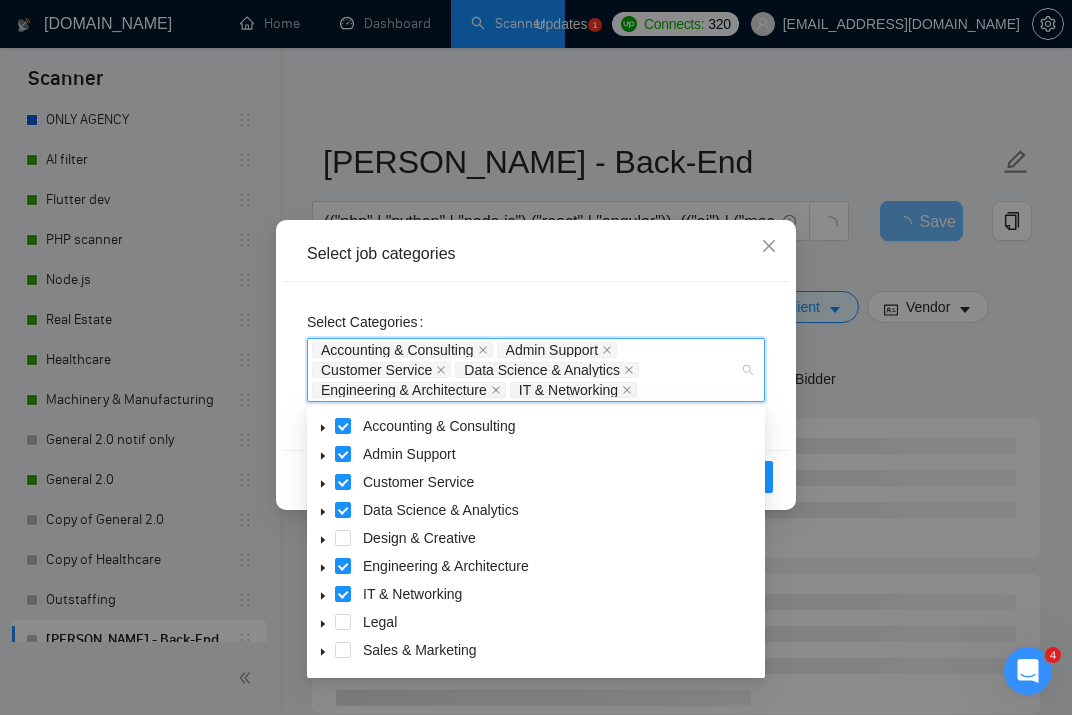 click on "Select Categories Accounting & Consulting Admin Support Customer Service Data Science & Analytics Engineering & Architecture IT & Networking" at bounding box center [536, 366] 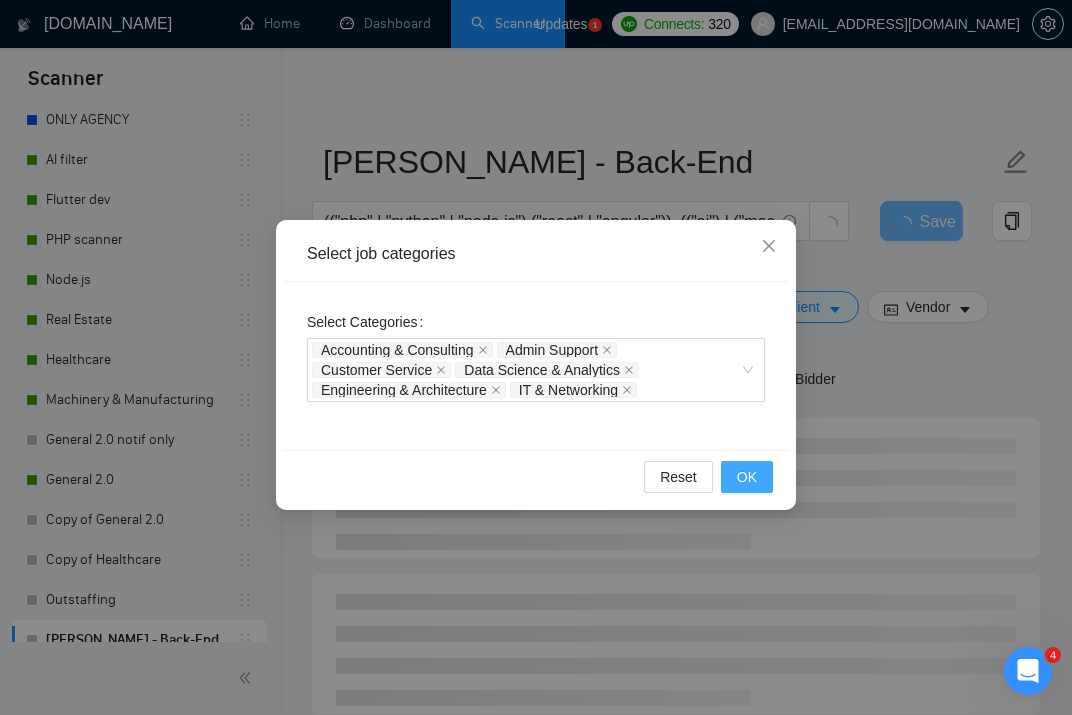click on "OK" at bounding box center [747, 477] 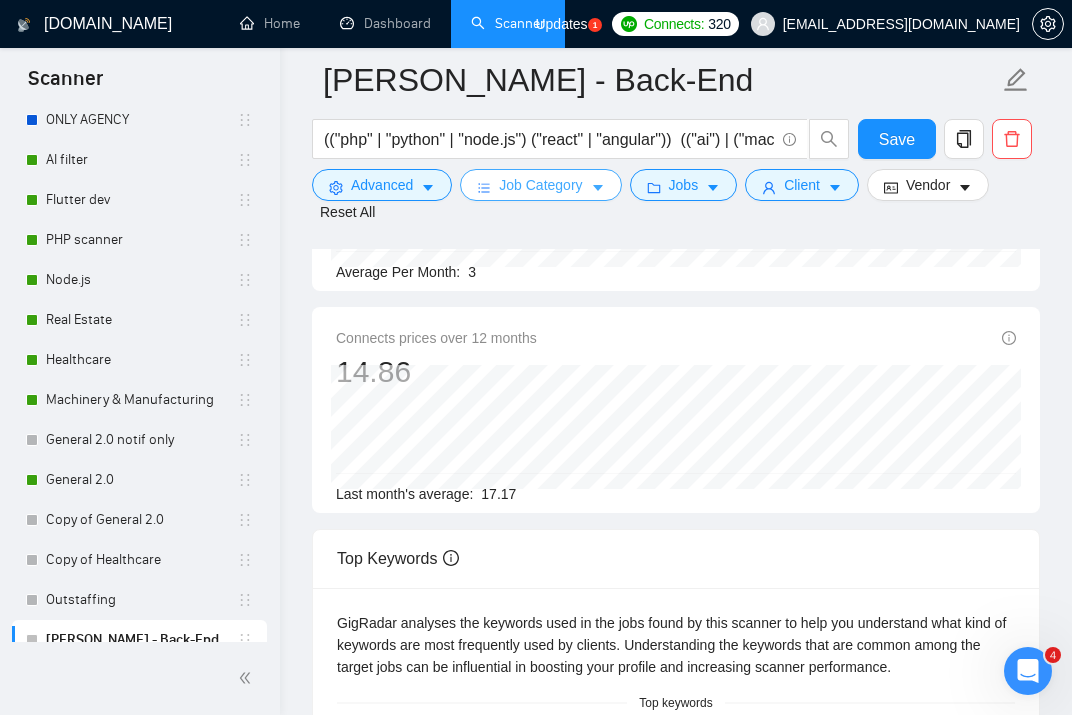scroll, scrollTop: 111, scrollLeft: 0, axis: vertical 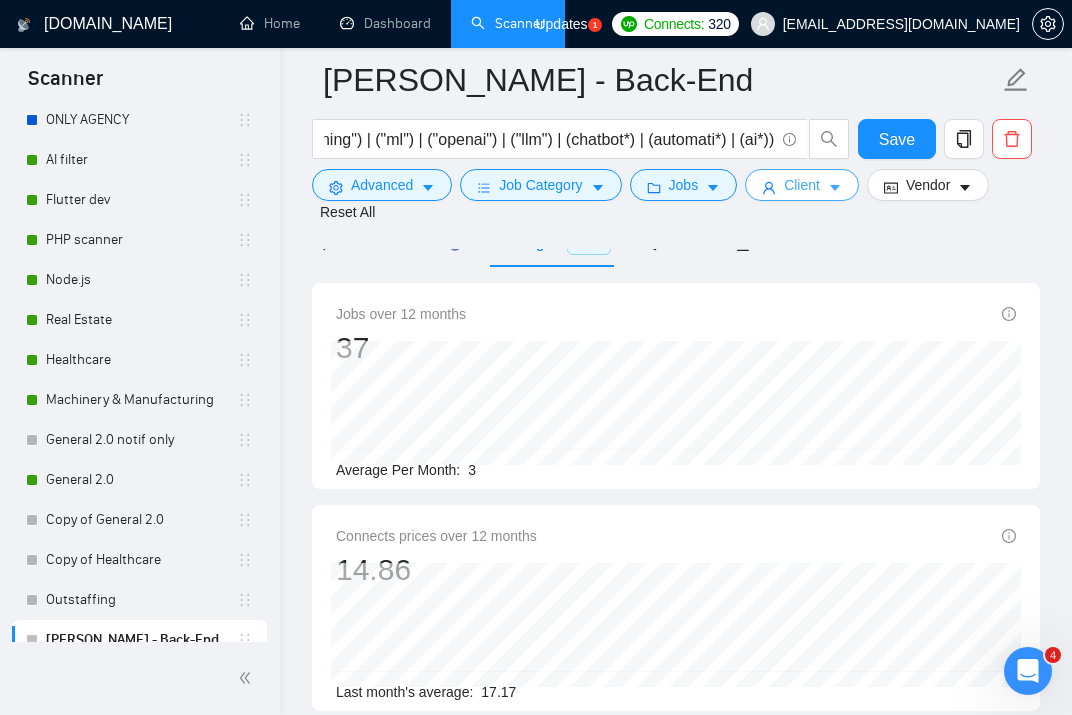 click 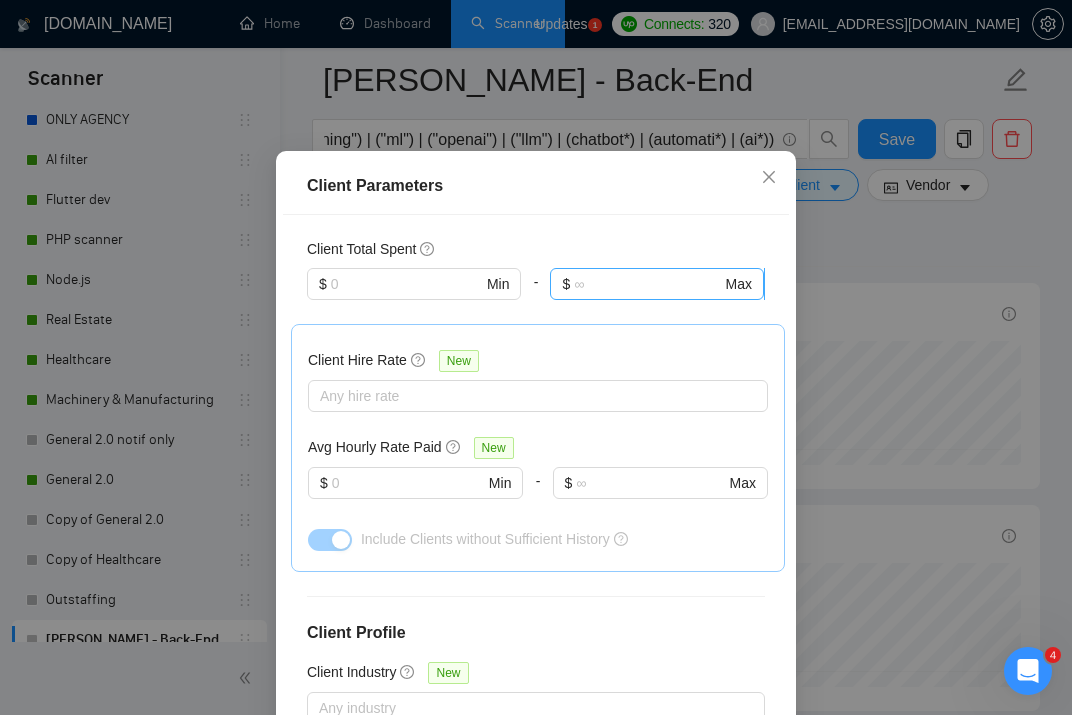 scroll, scrollTop: 523, scrollLeft: 0, axis: vertical 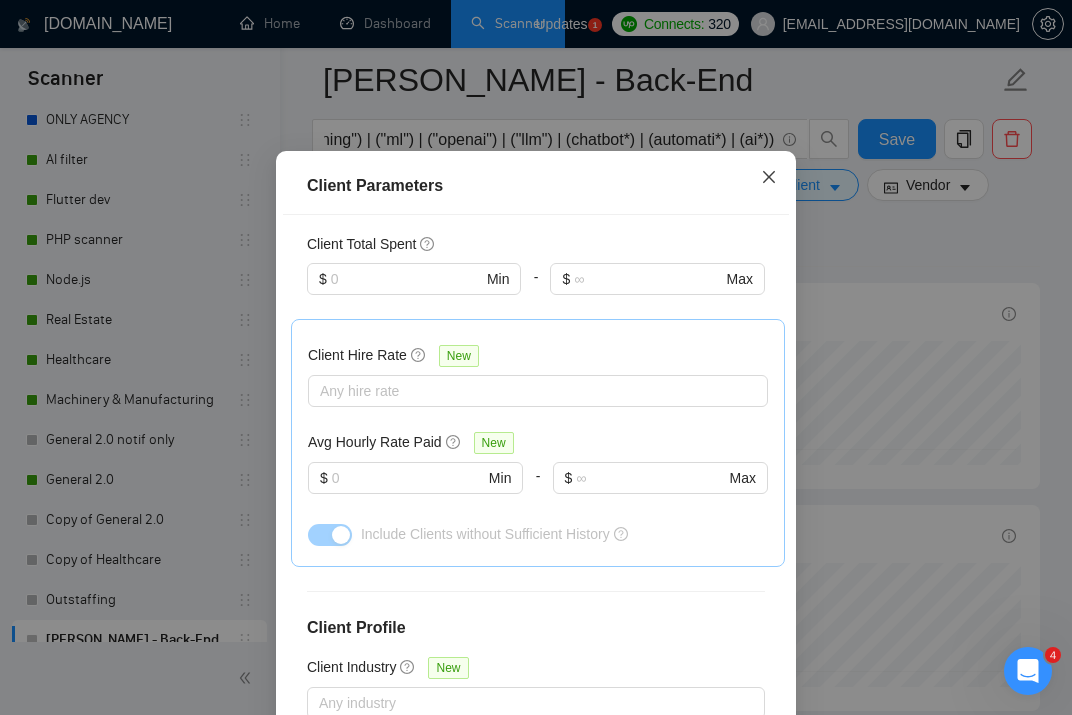 click 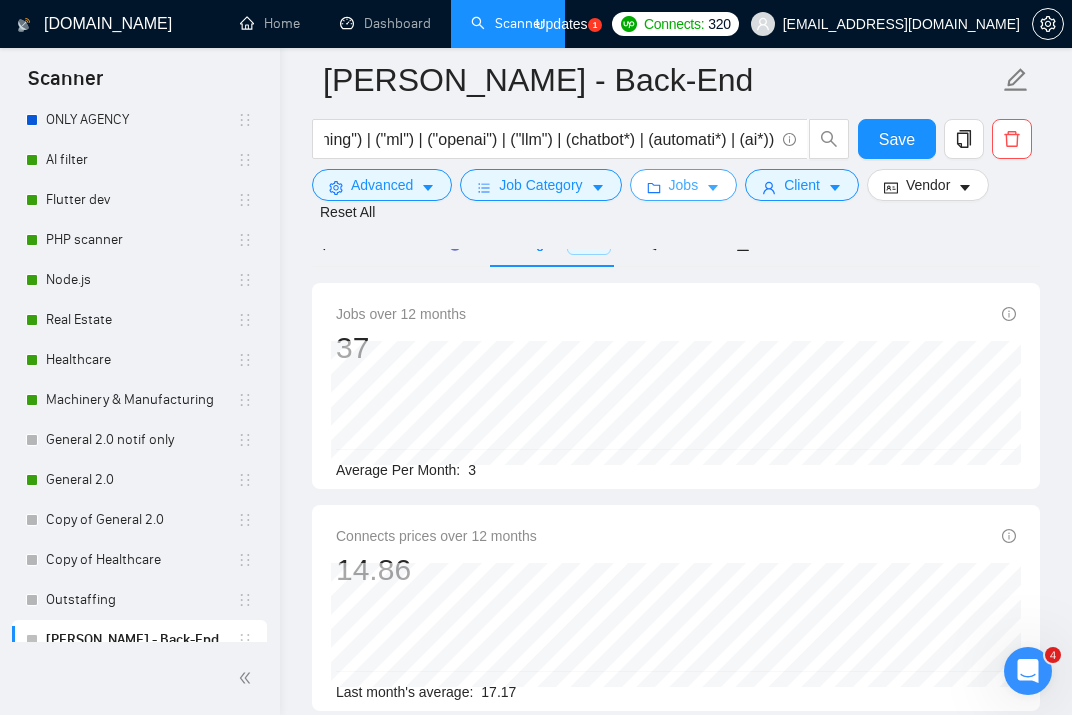 click 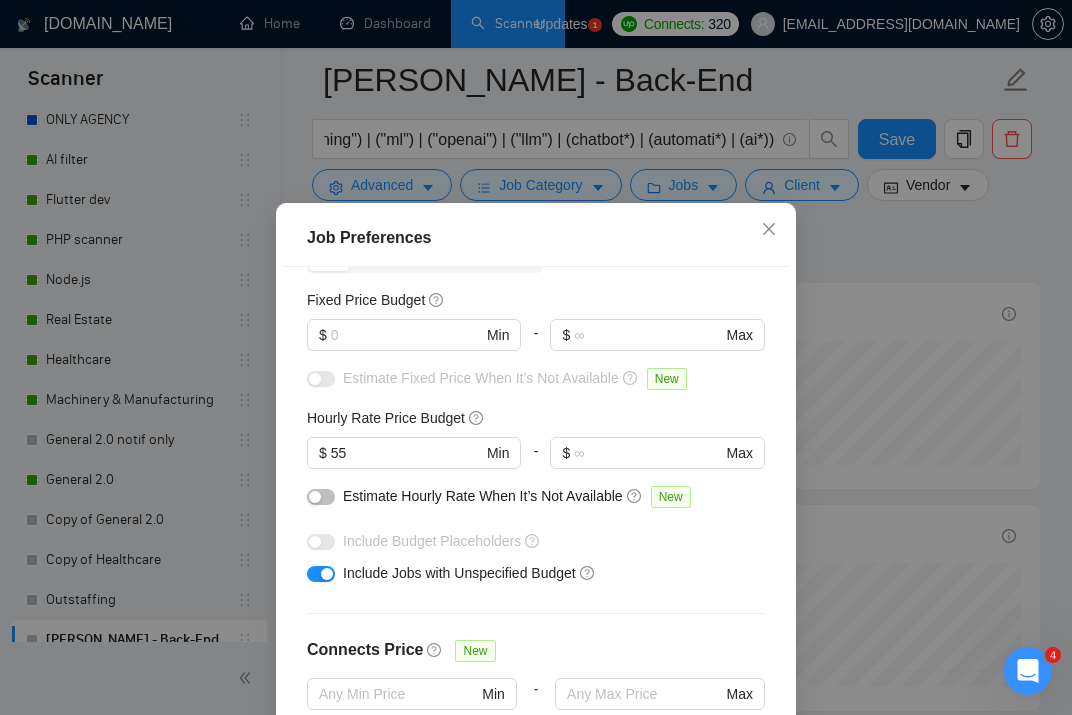 scroll, scrollTop: 122, scrollLeft: 0, axis: vertical 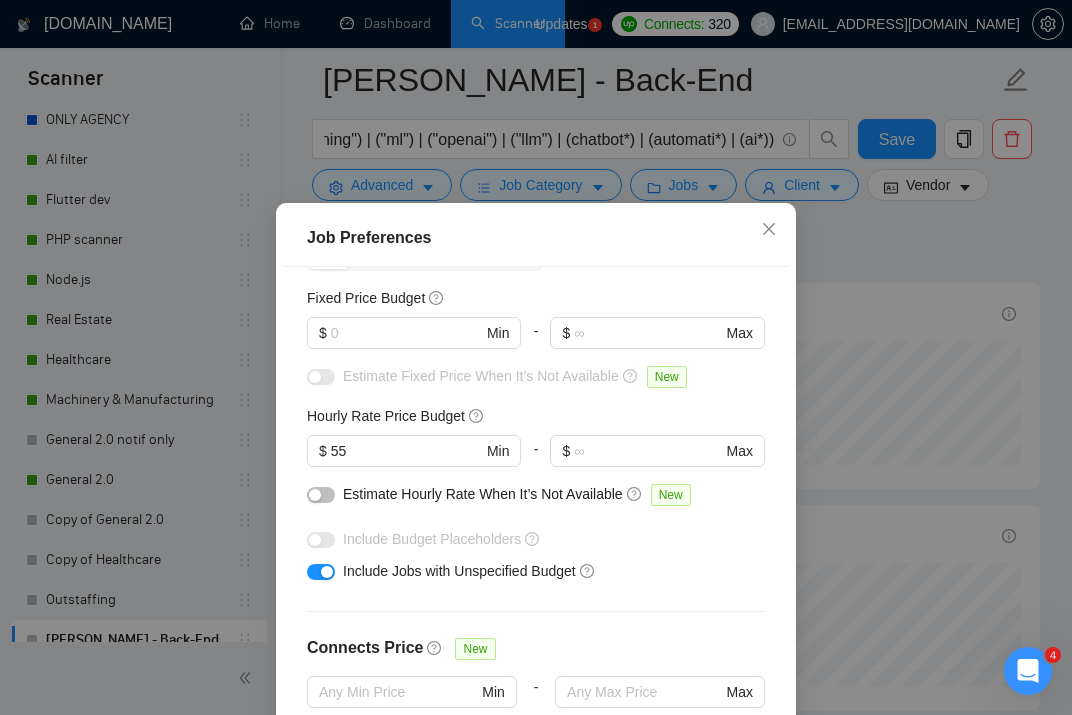 click at bounding box center (321, 572) 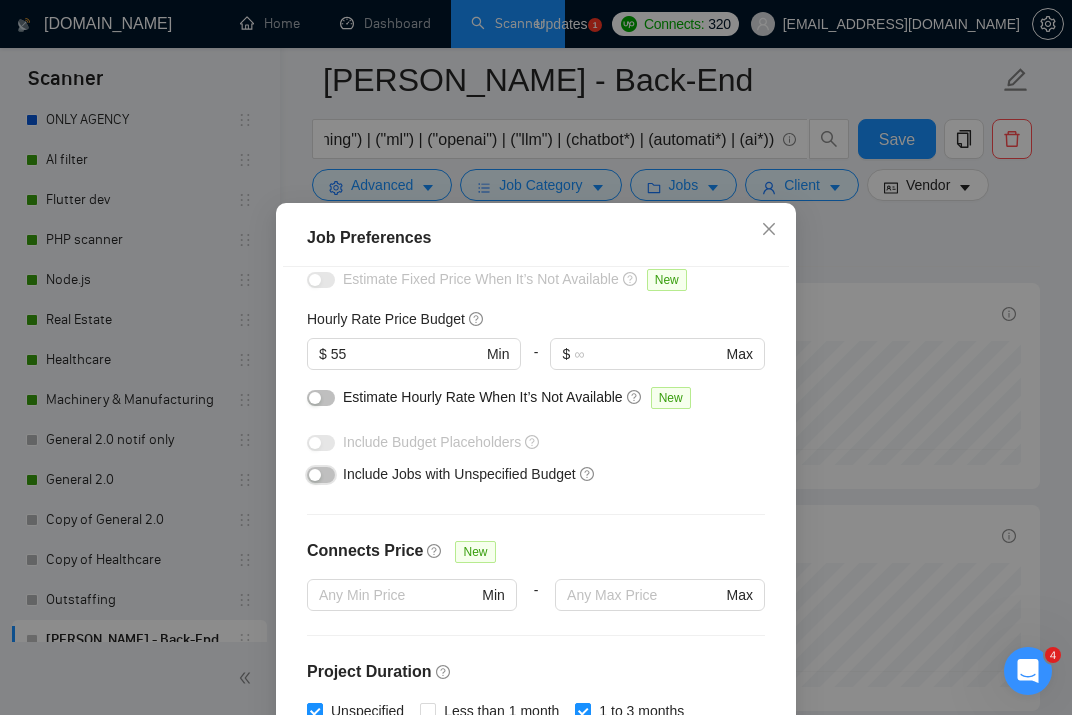 scroll, scrollTop: 627, scrollLeft: 0, axis: vertical 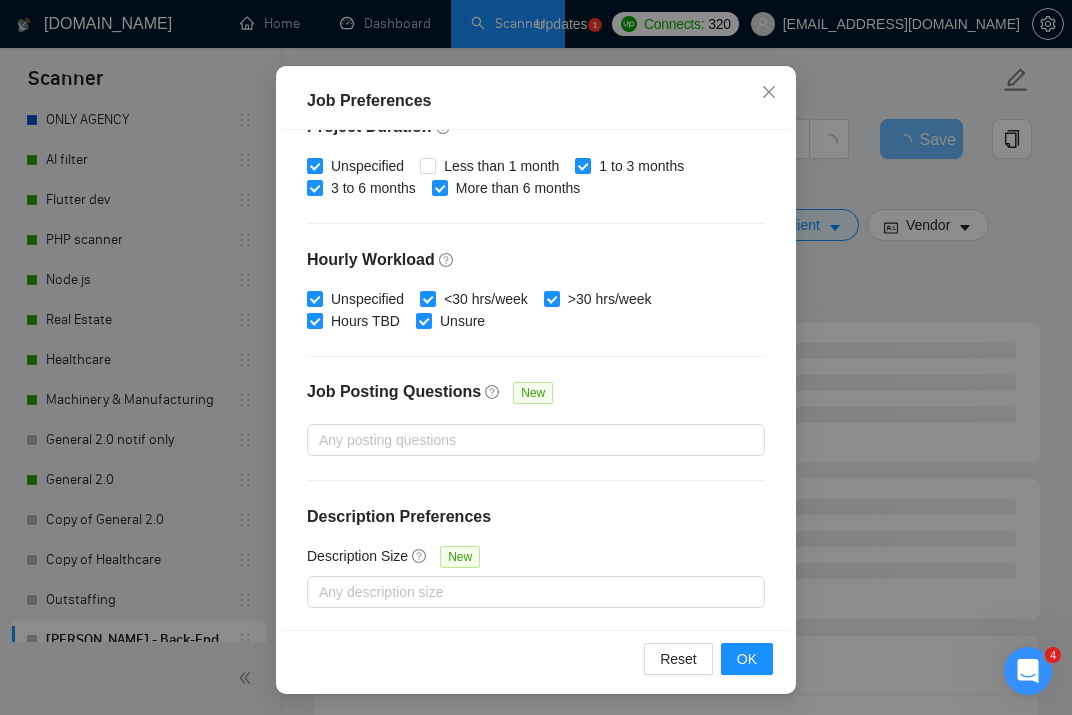 click on "Reset OK" at bounding box center [536, 658] 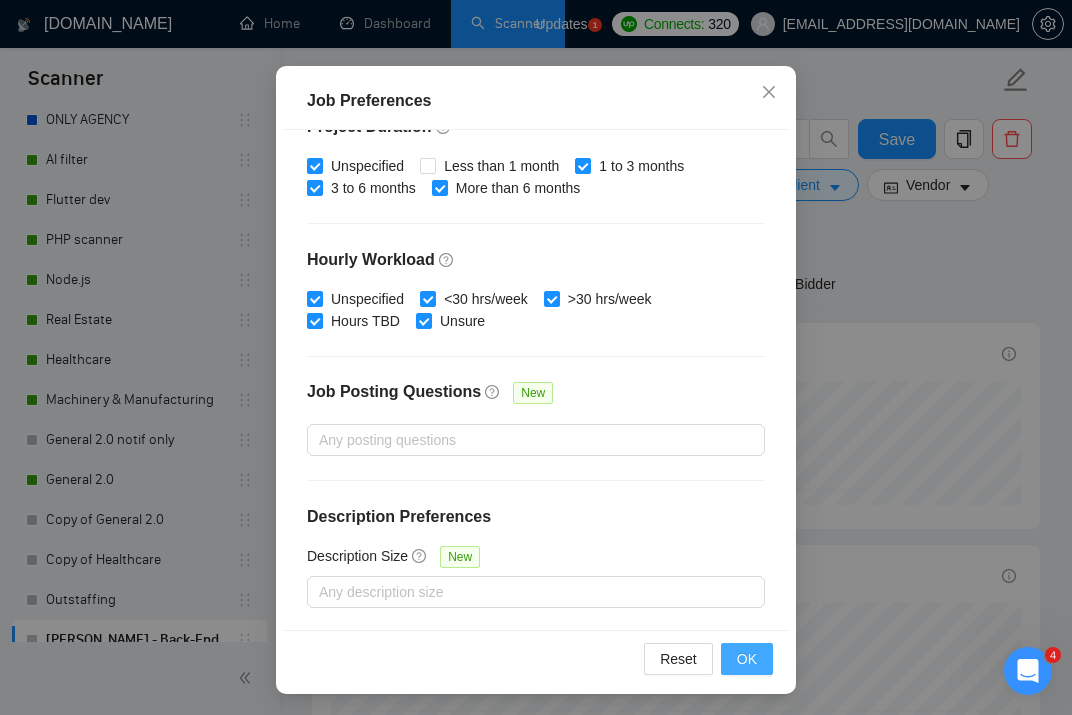 click on "OK" at bounding box center [747, 659] 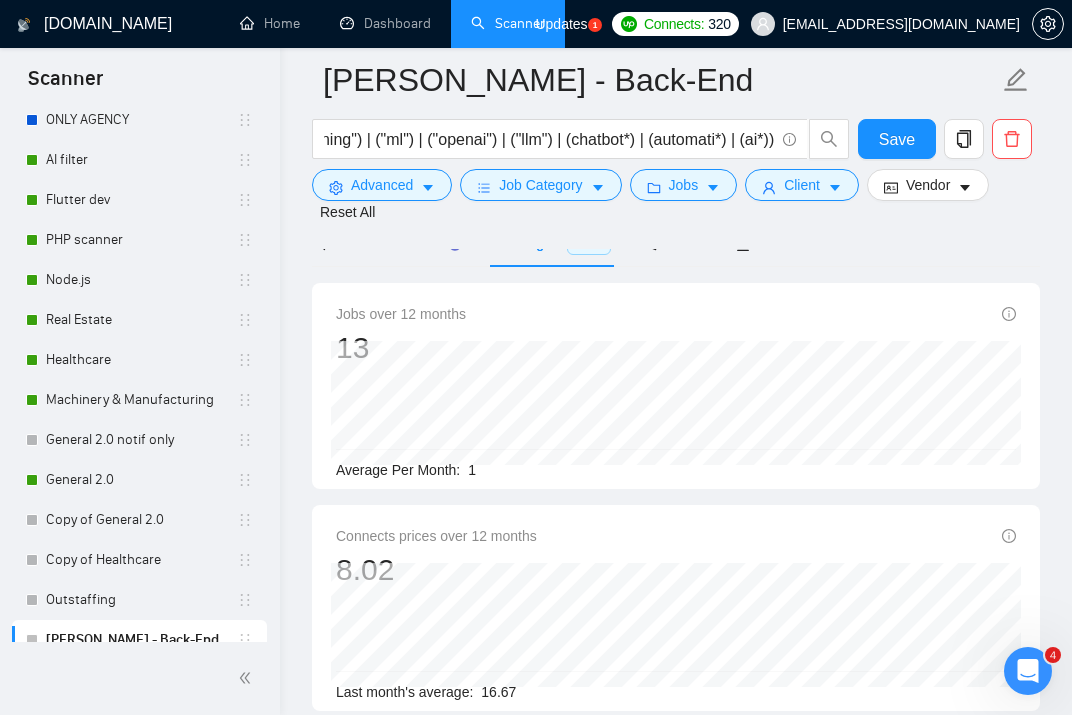 scroll, scrollTop: 57, scrollLeft: 0, axis: vertical 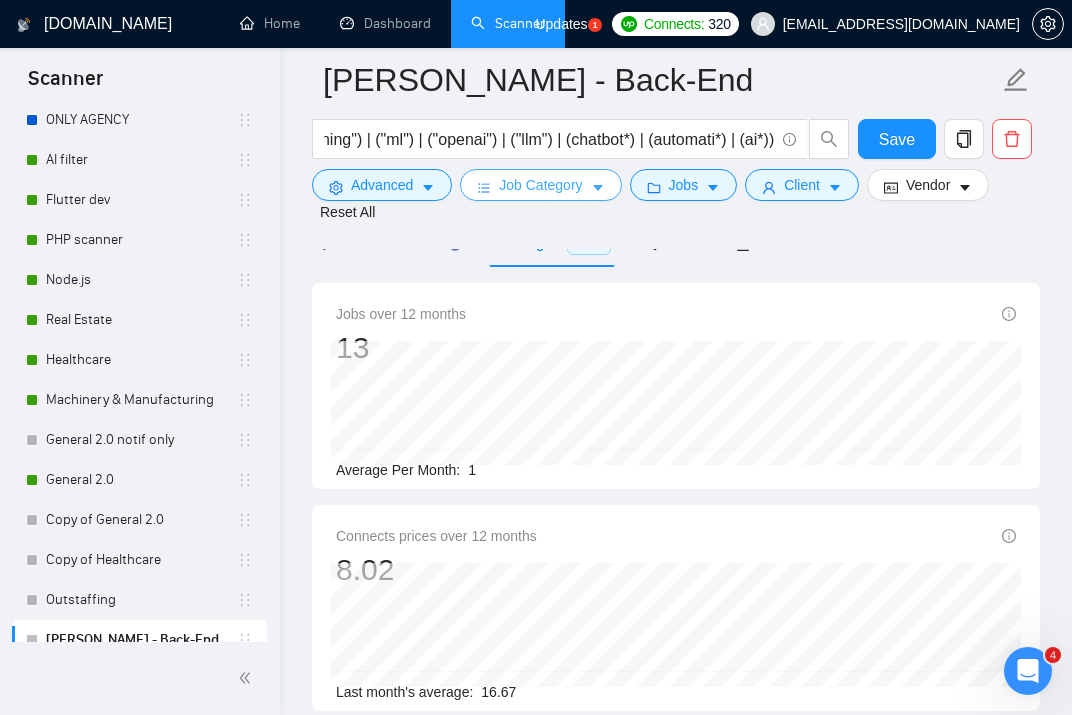 click on "Job Category" at bounding box center (540, 185) 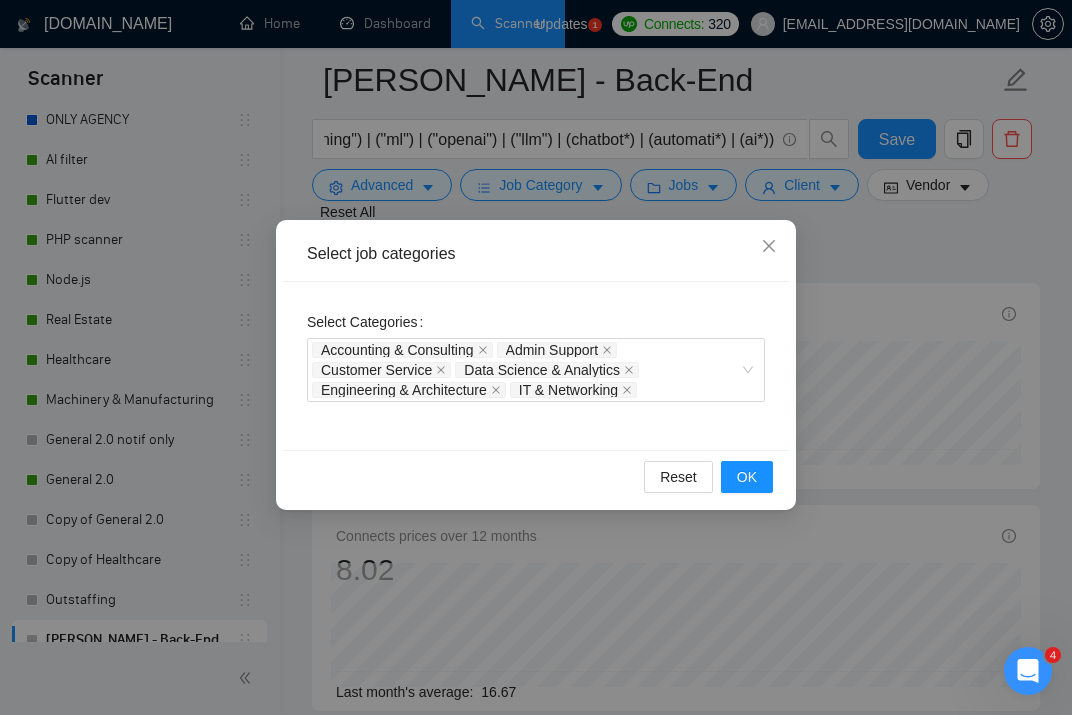 click on "Select job categories Select Categories Accounting & Consulting Admin Support Customer Service Data Science & Analytics Engineering & Architecture IT & Networking   Reset OK" at bounding box center (536, 357) 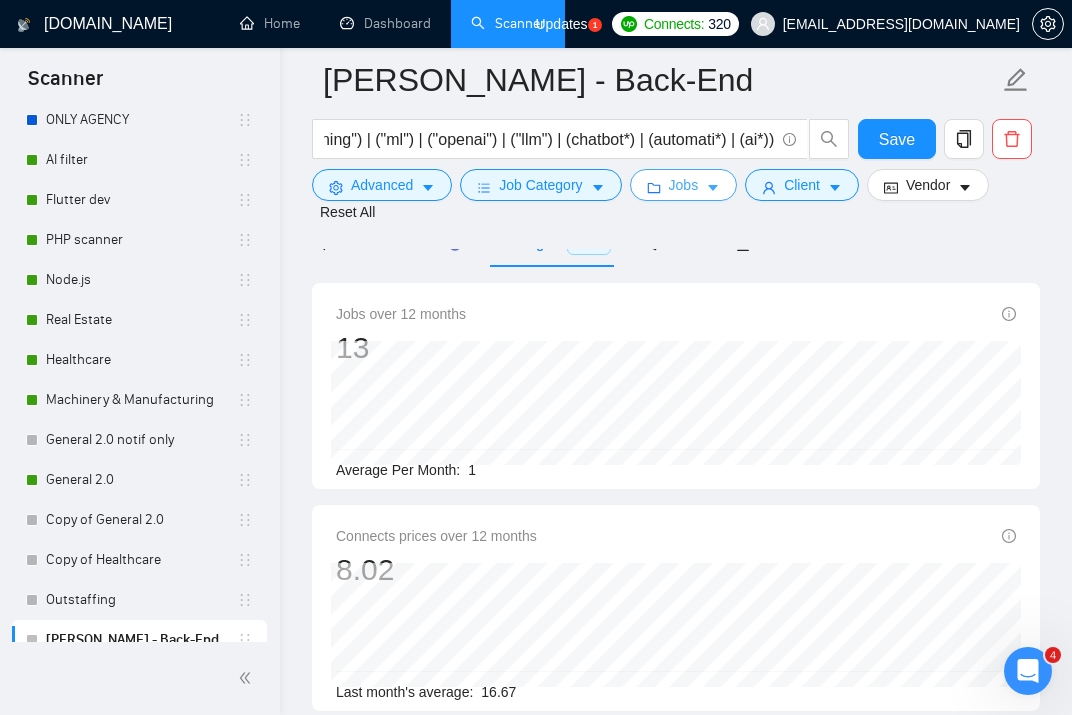 click on "Jobs" at bounding box center [684, 185] 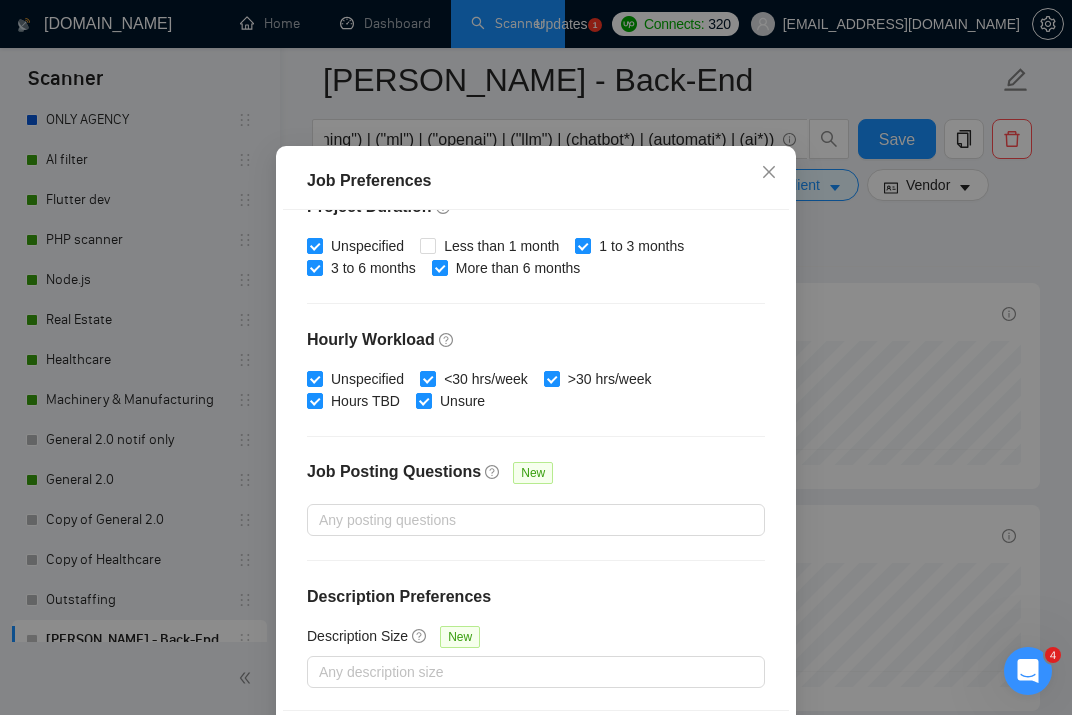 scroll, scrollTop: 140, scrollLeft: 0, axis: vertical 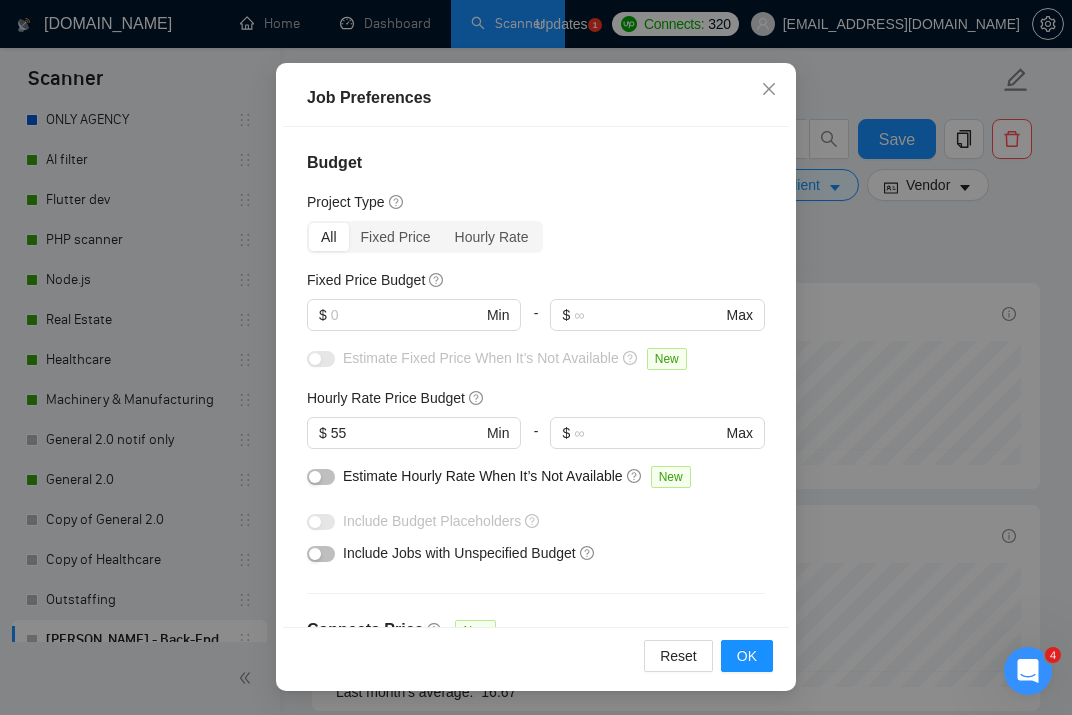 click at bounding box center [321, 554] 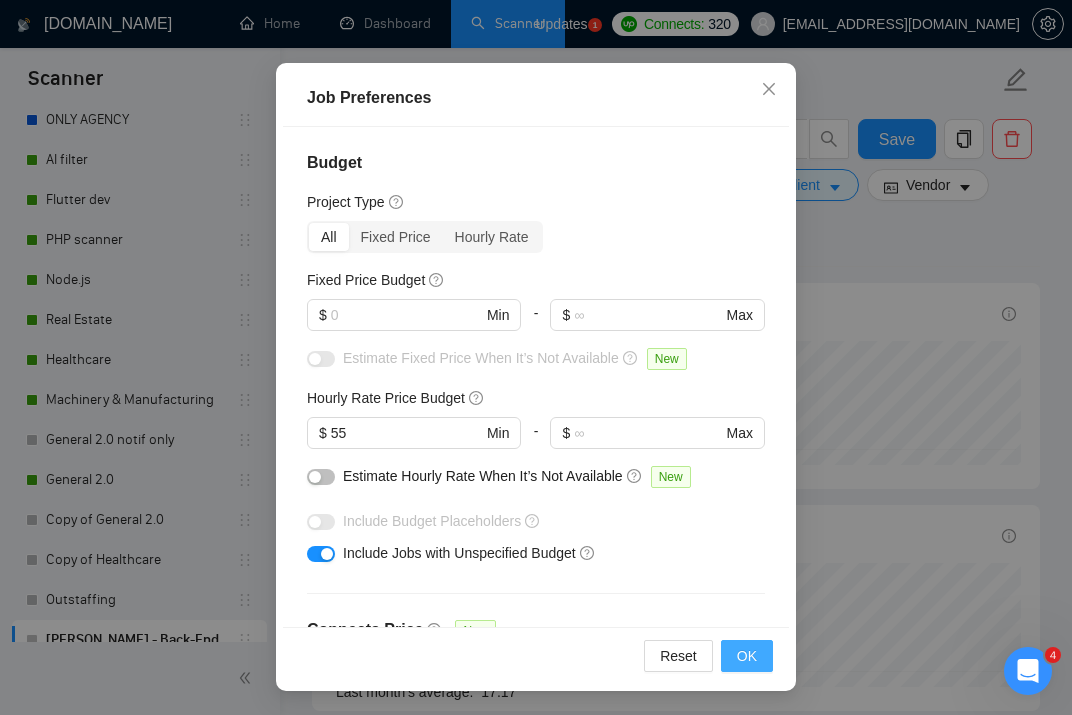 click on "OK" at bounding box center (747, 656) 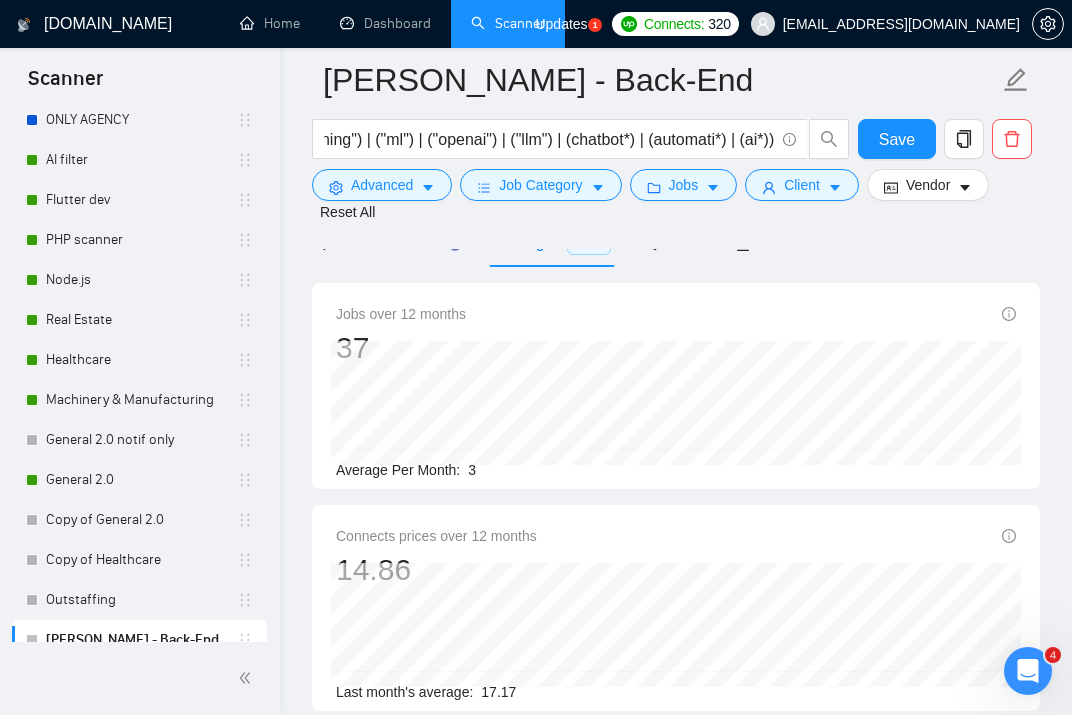 scroll, scrollTop: 57, scrollLeft: 0, axis: vertical 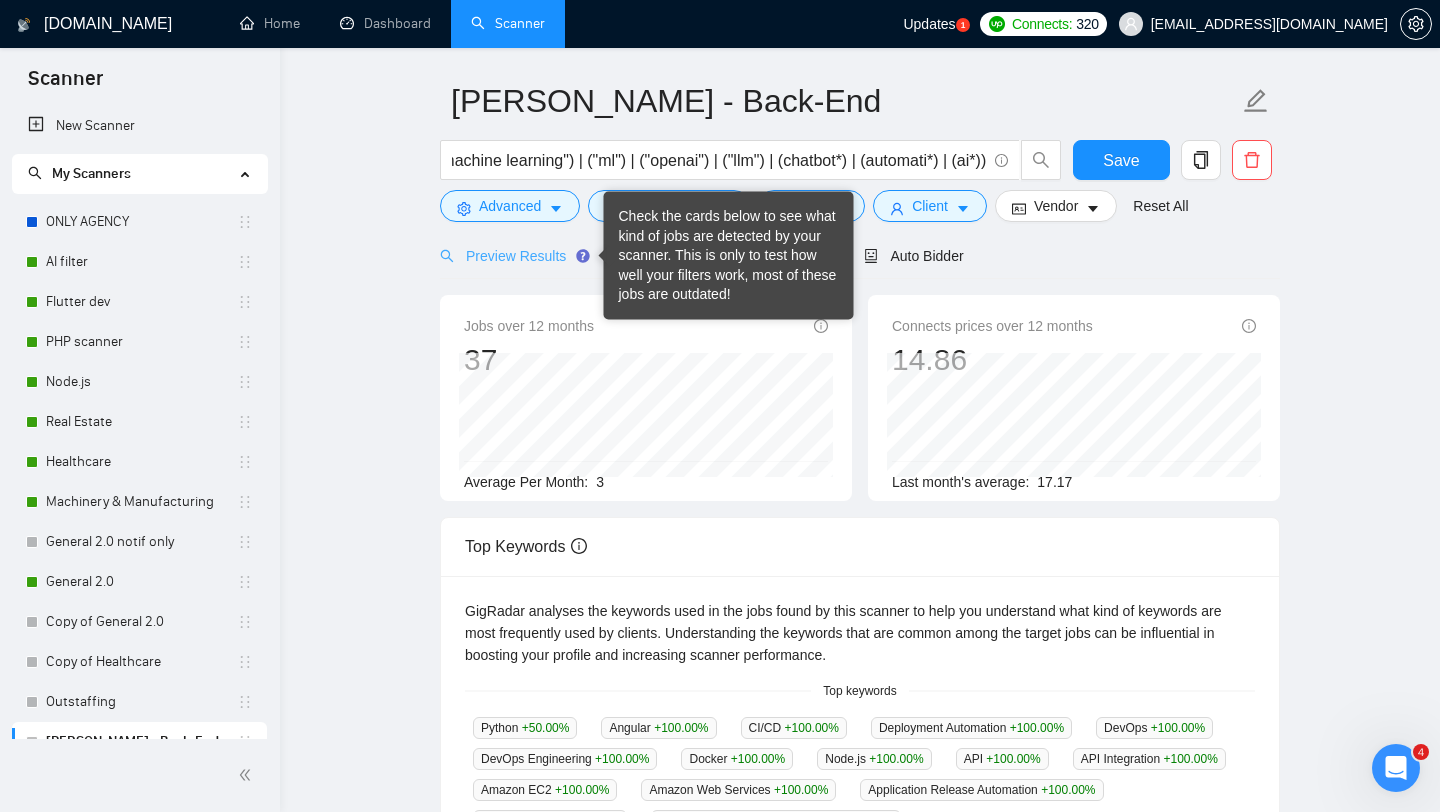 click on "Preview Results" at bounding box center [512, 255] 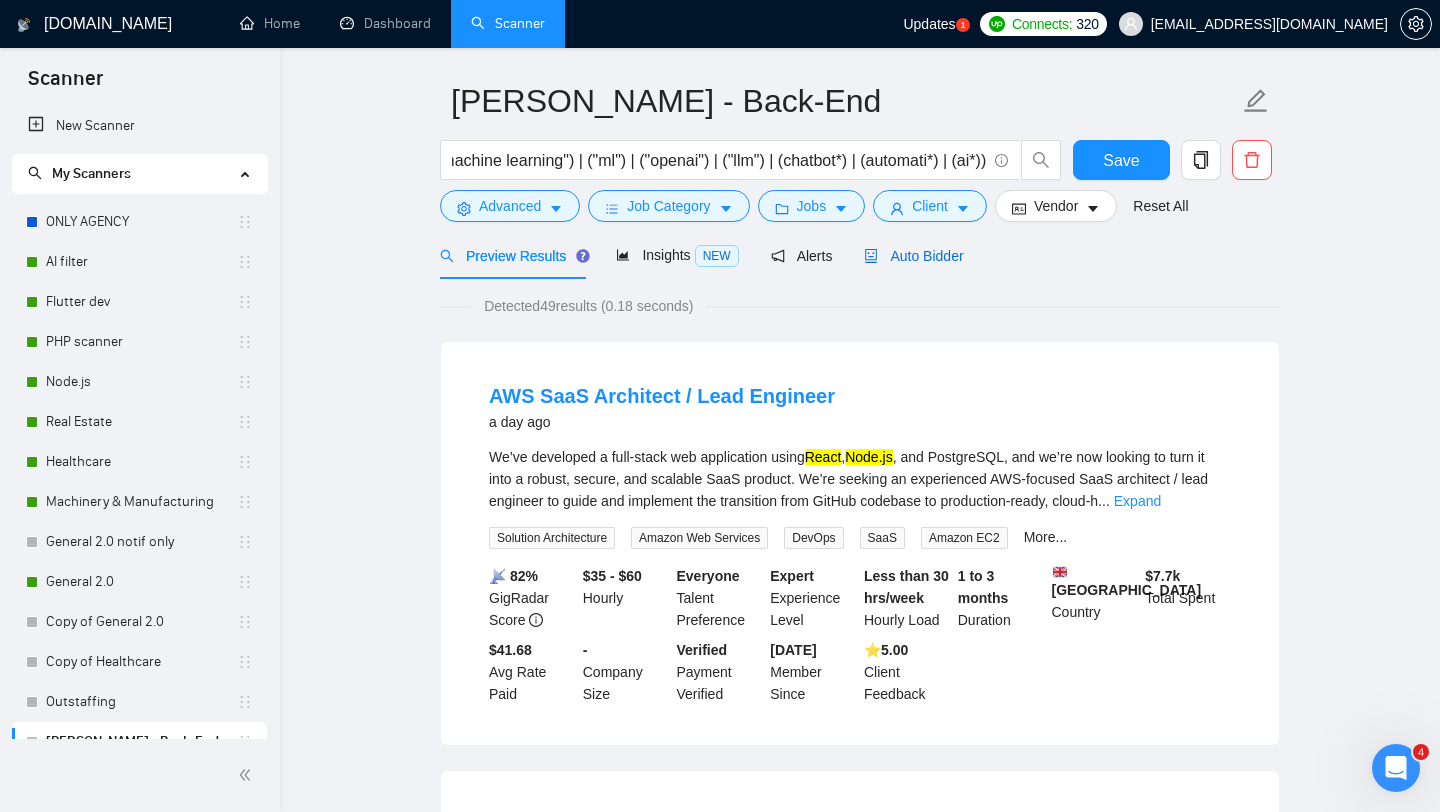 click on "Auto Bidder" at bounding box center (913, 256) 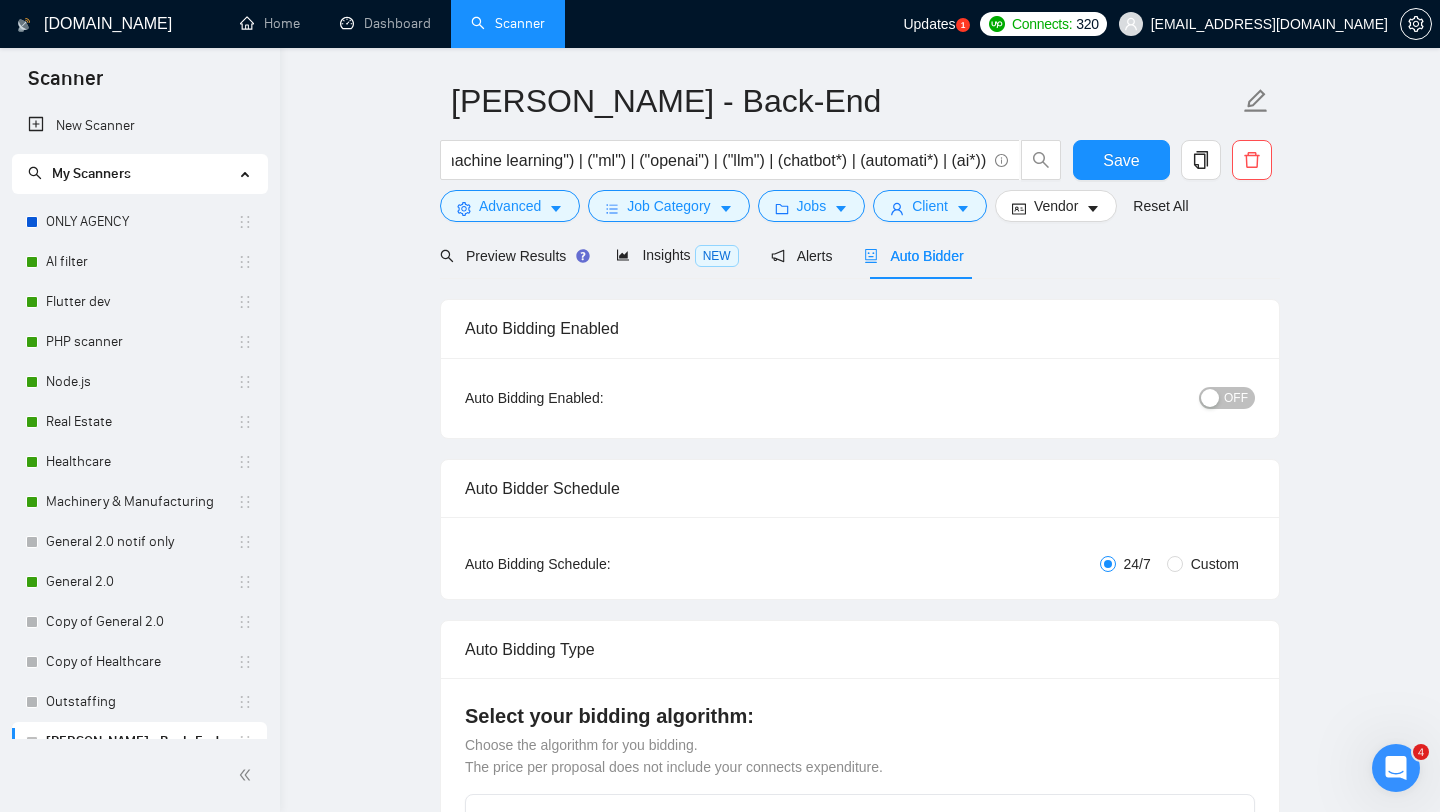 type 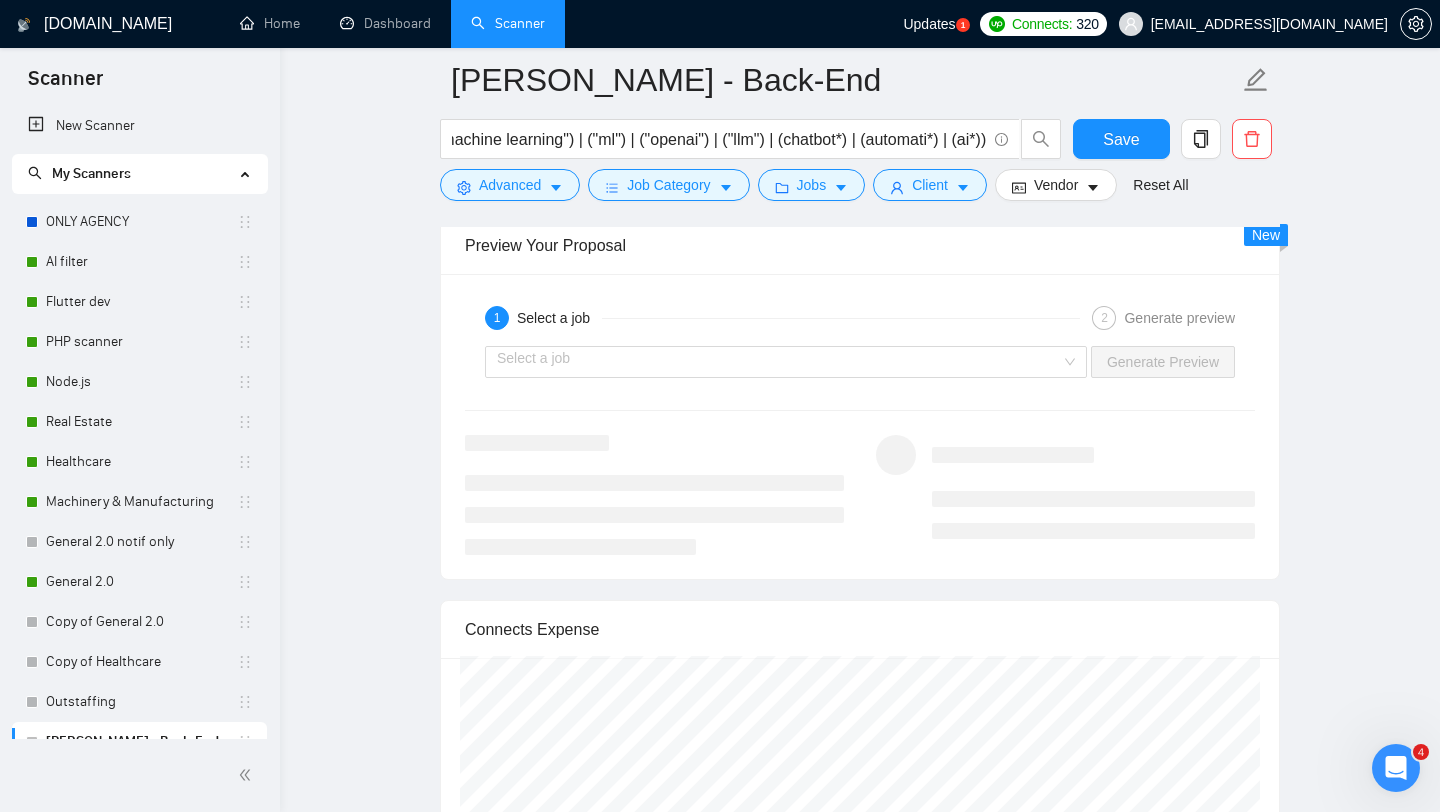 scroll, scrollTop: 3055, scrollLeft: 0, axis: vertical 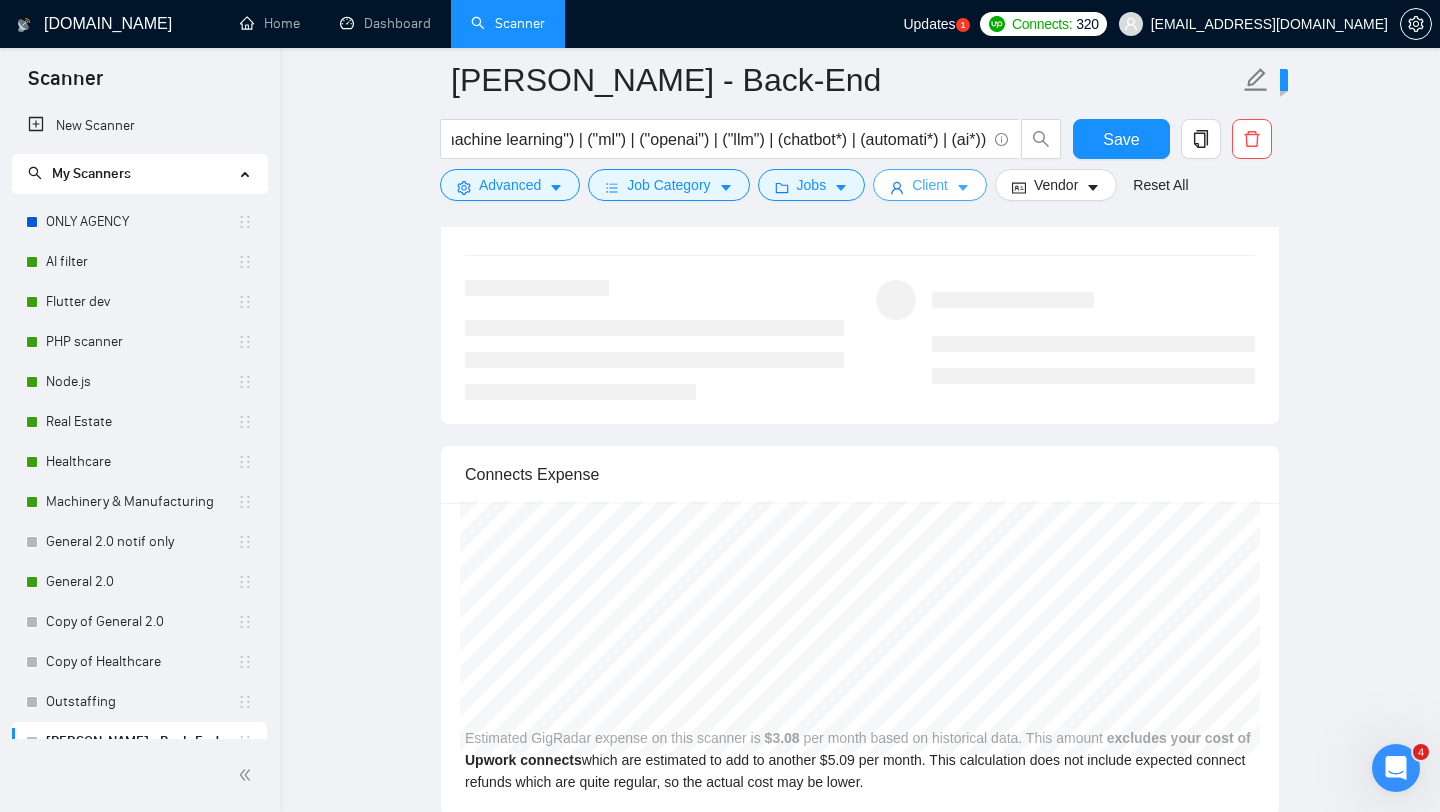 click on "Client" at bounding box center (930, 185) 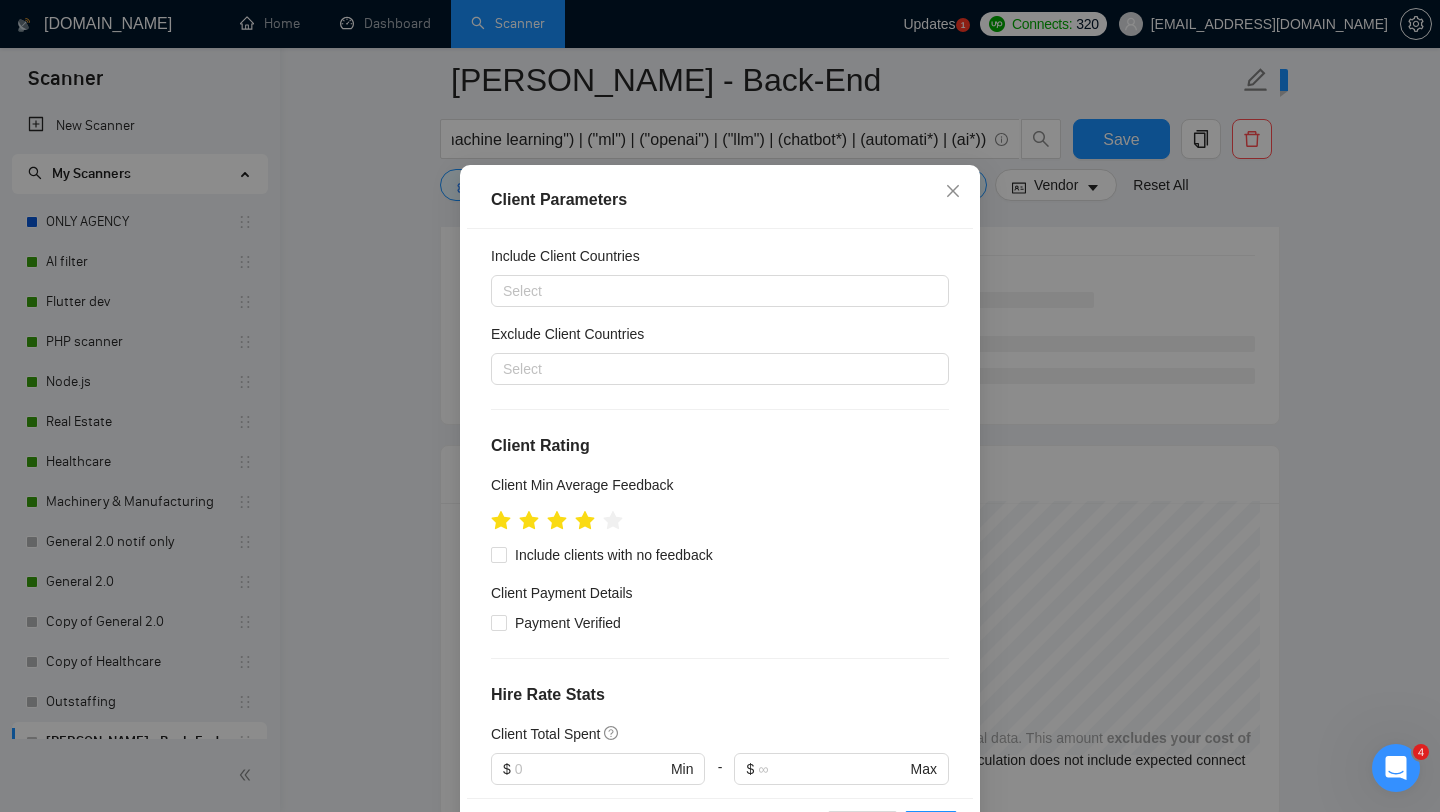 scroll, scrollTop: 0, scrollLeft: 0, axis: both 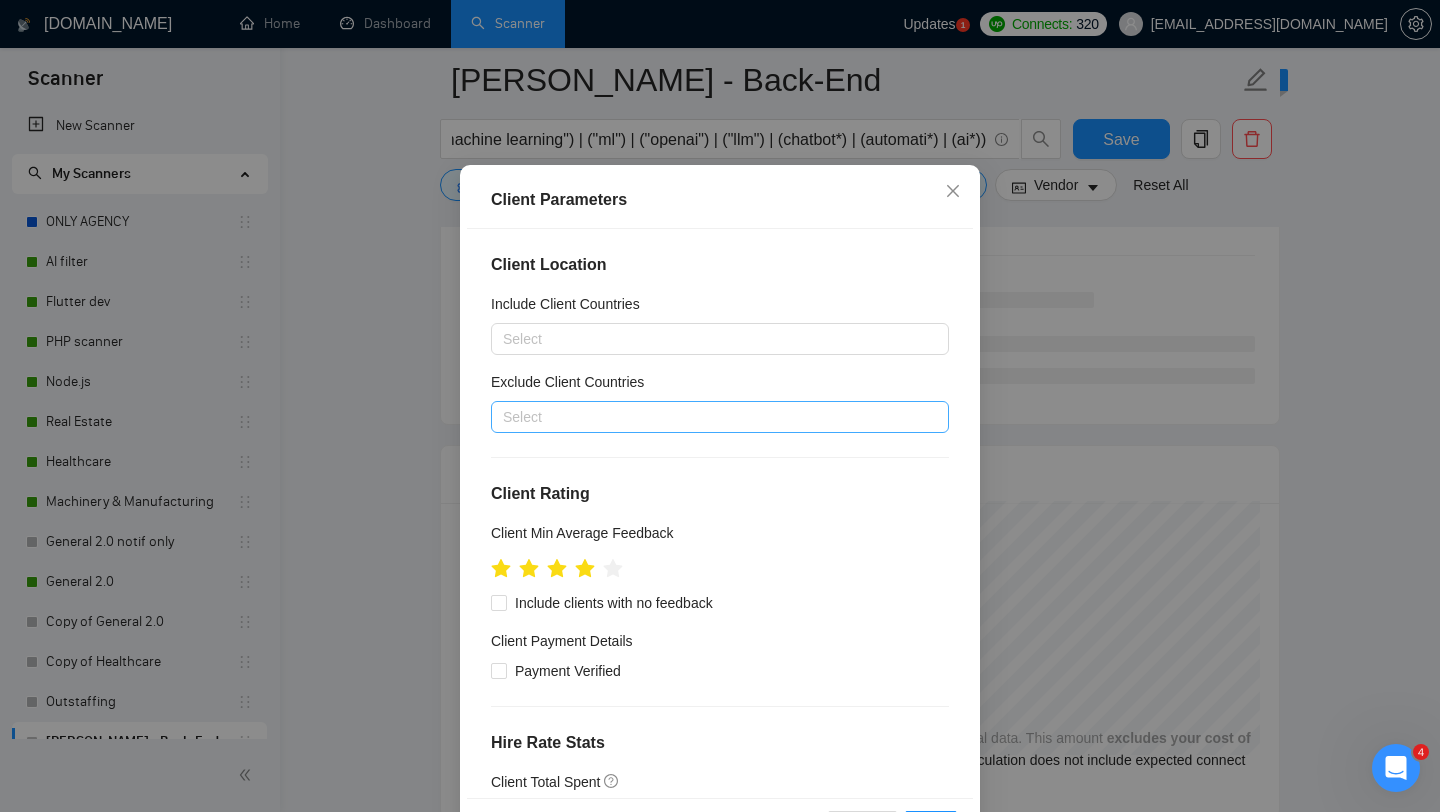 click at bounding box center [710, 417] 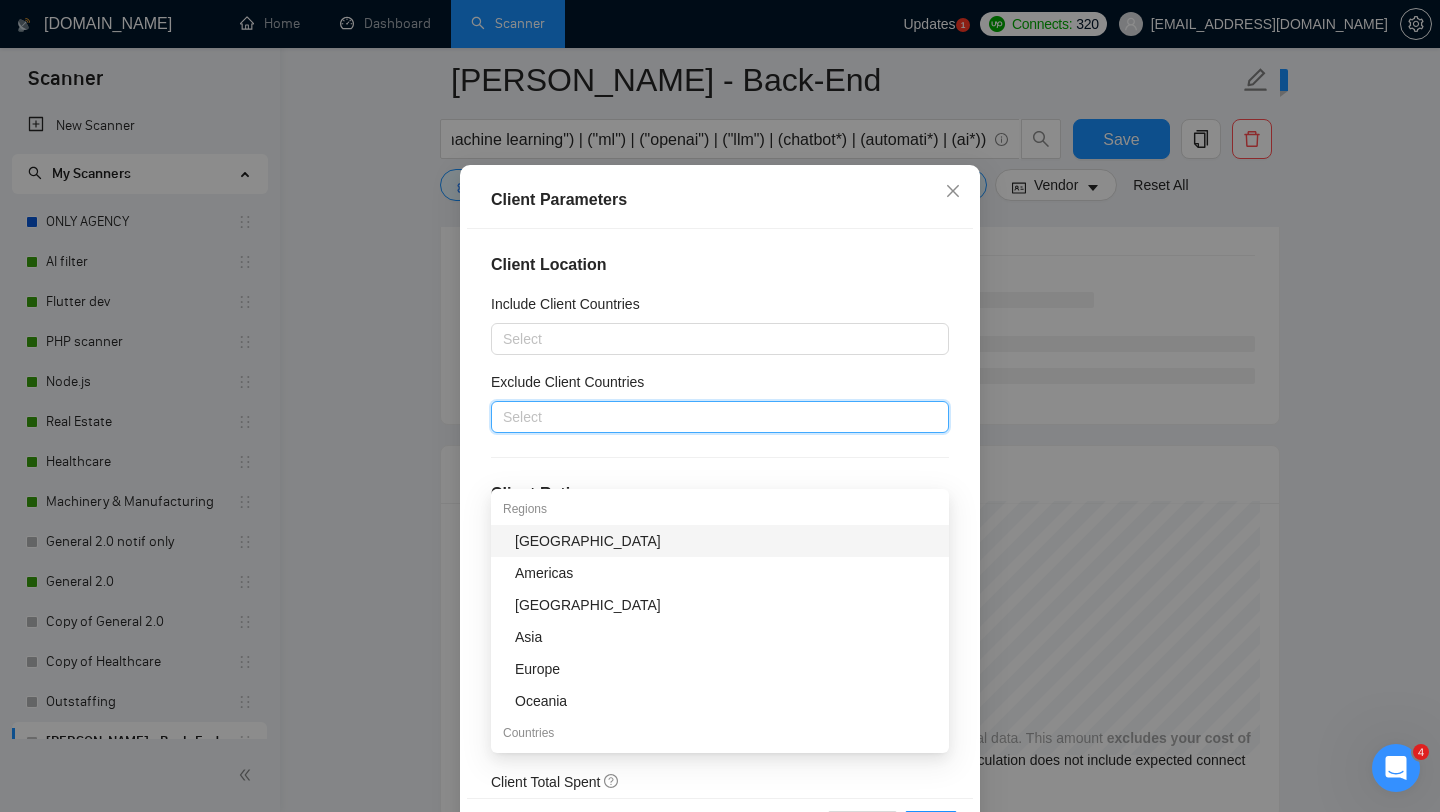 click on "[GEOGRAPHIC_DATA]" at bounding box center [726, 541] 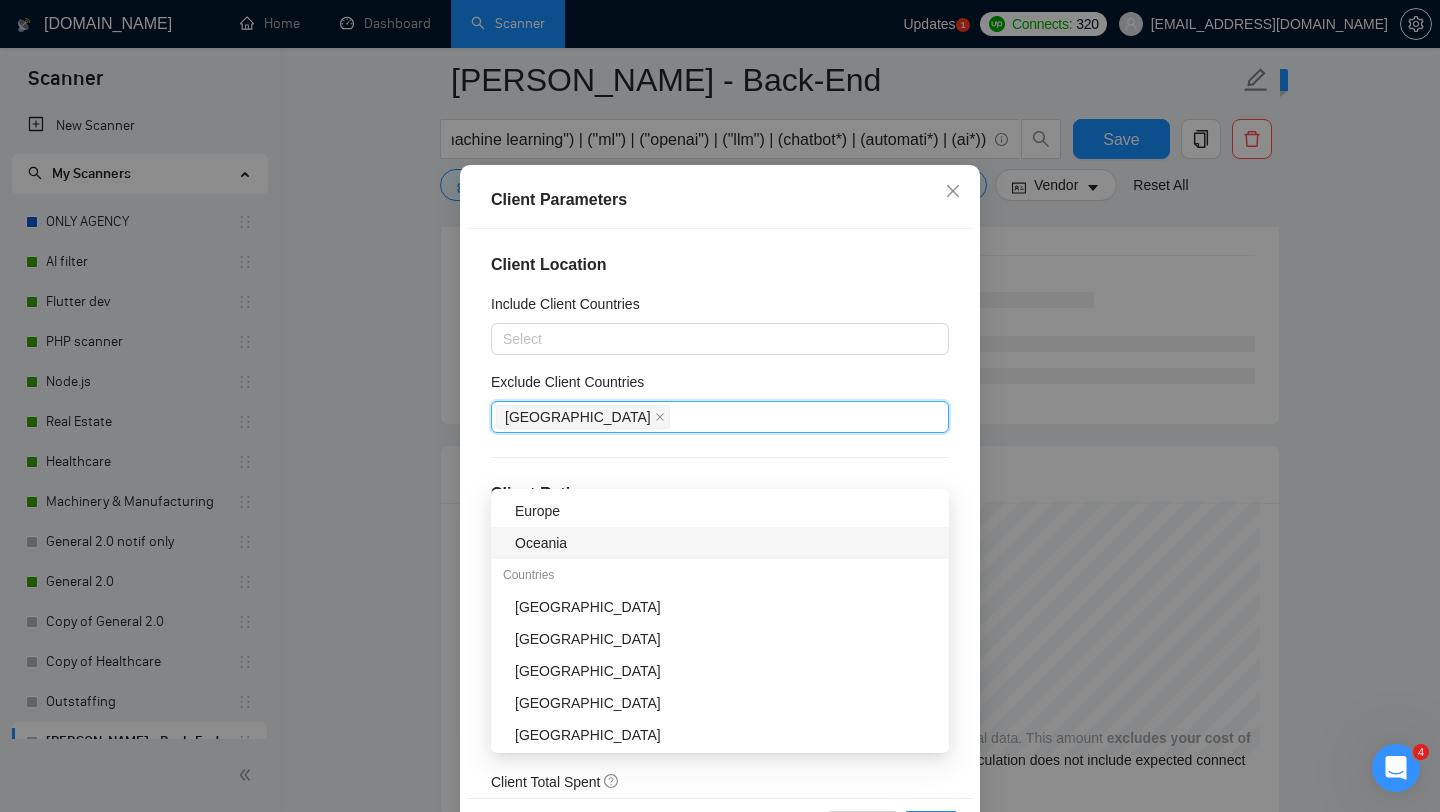 scroll, scrollTop: 167, scrollLeft: 0, axis: vertical 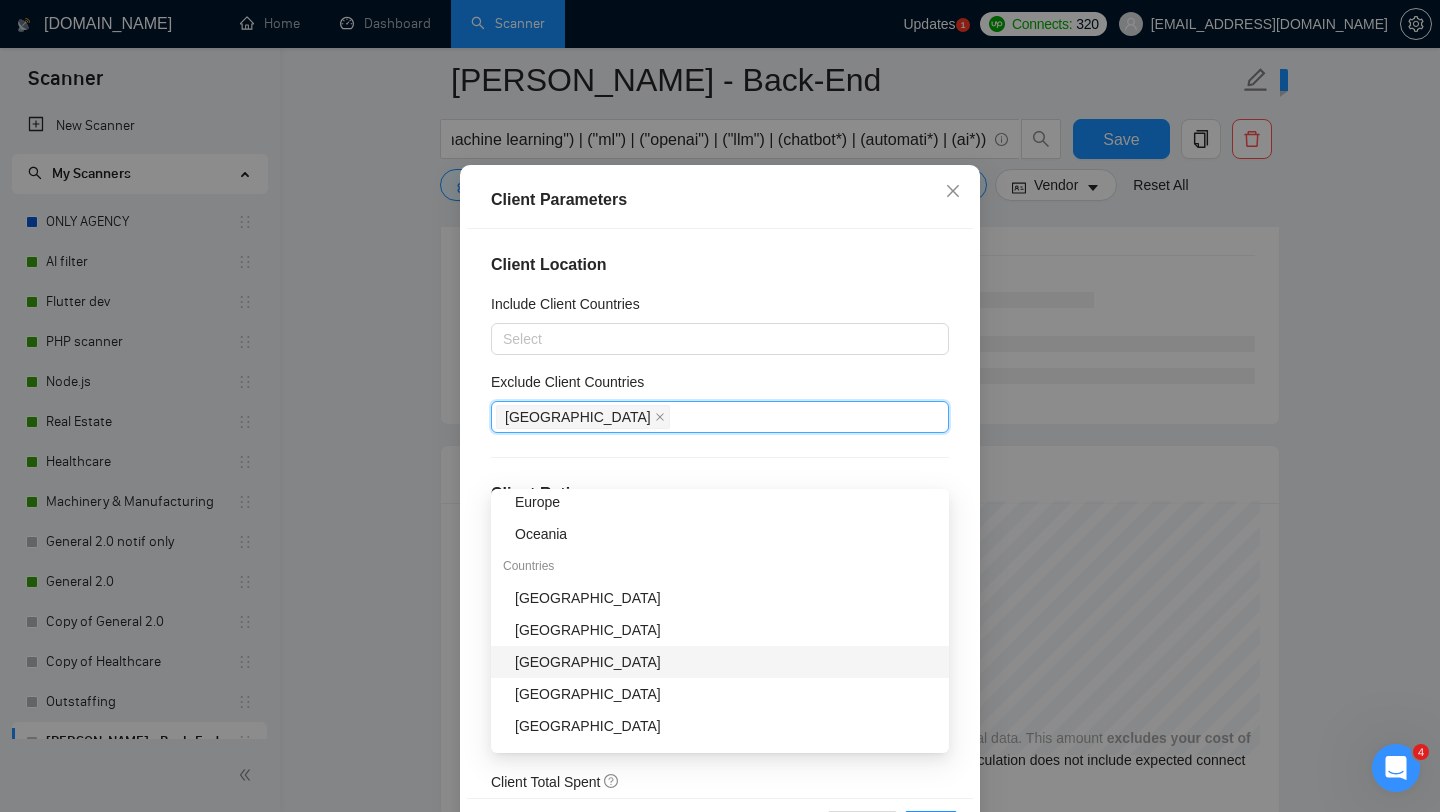 click on "[GEOGRAPHIC_DATA]" at bounding box center [726, 662] 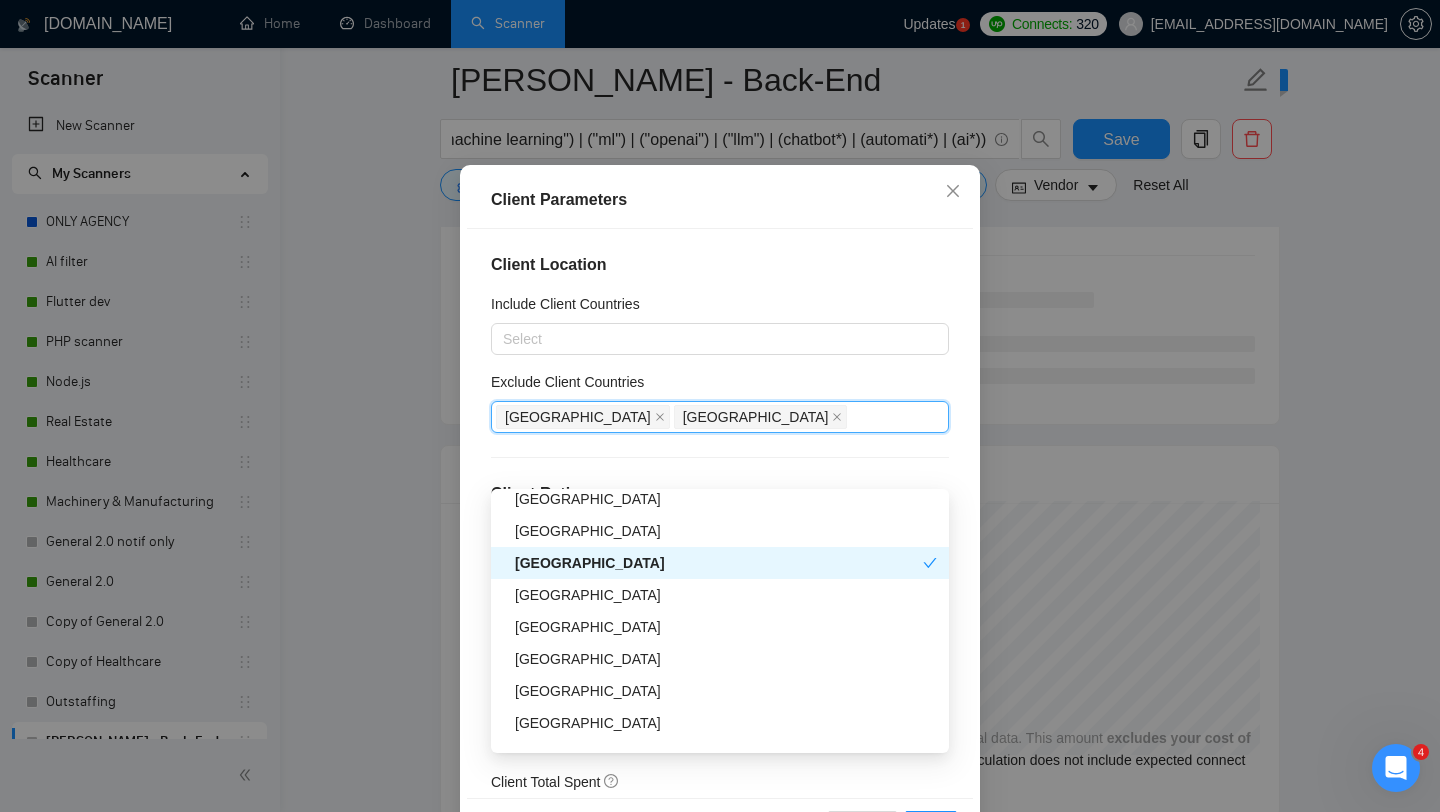 scroll, scrollTop: 271, scrollLeft: 0, axis: vertical 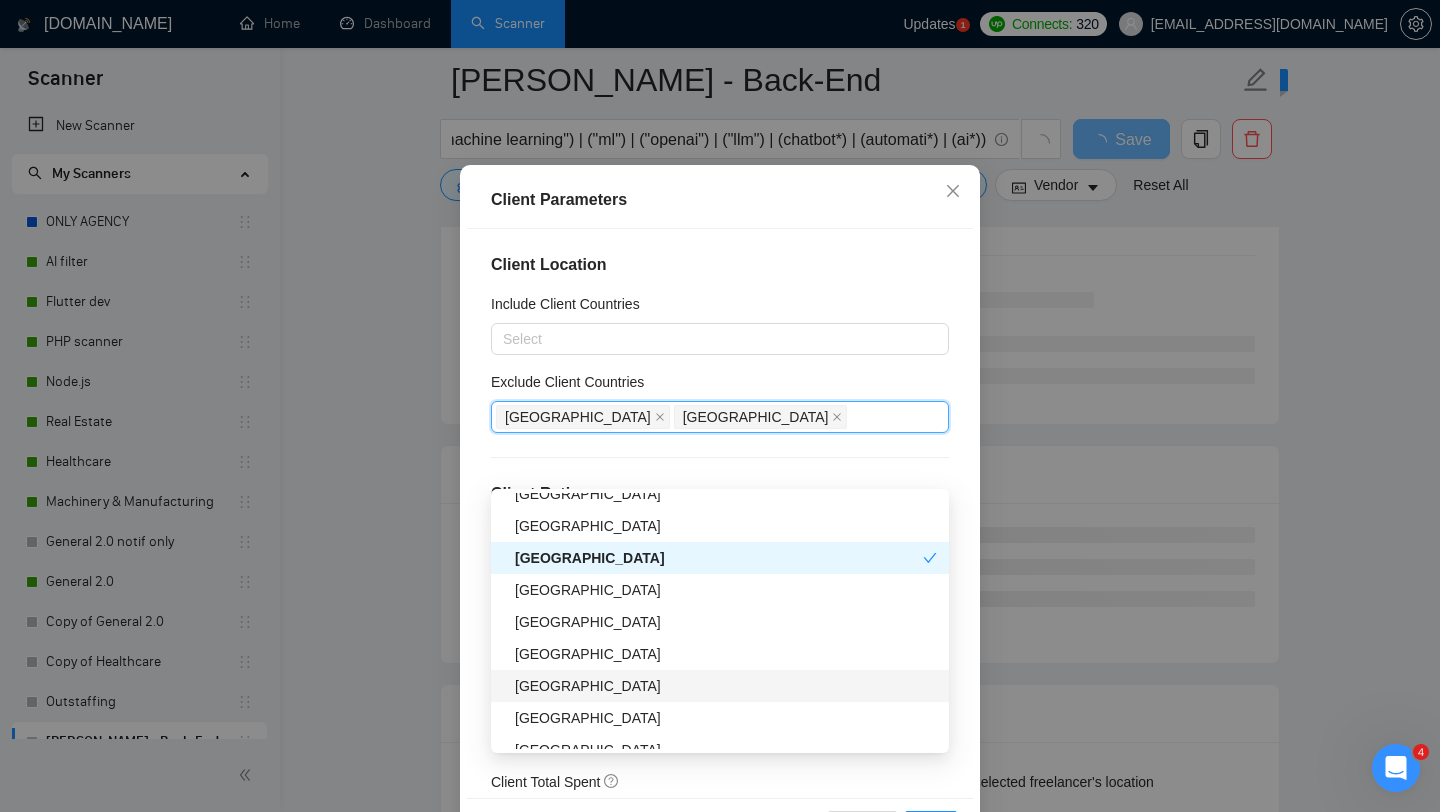 click on "[GEOGRAPHIC_DATA]" at bounding box center [726, 686] 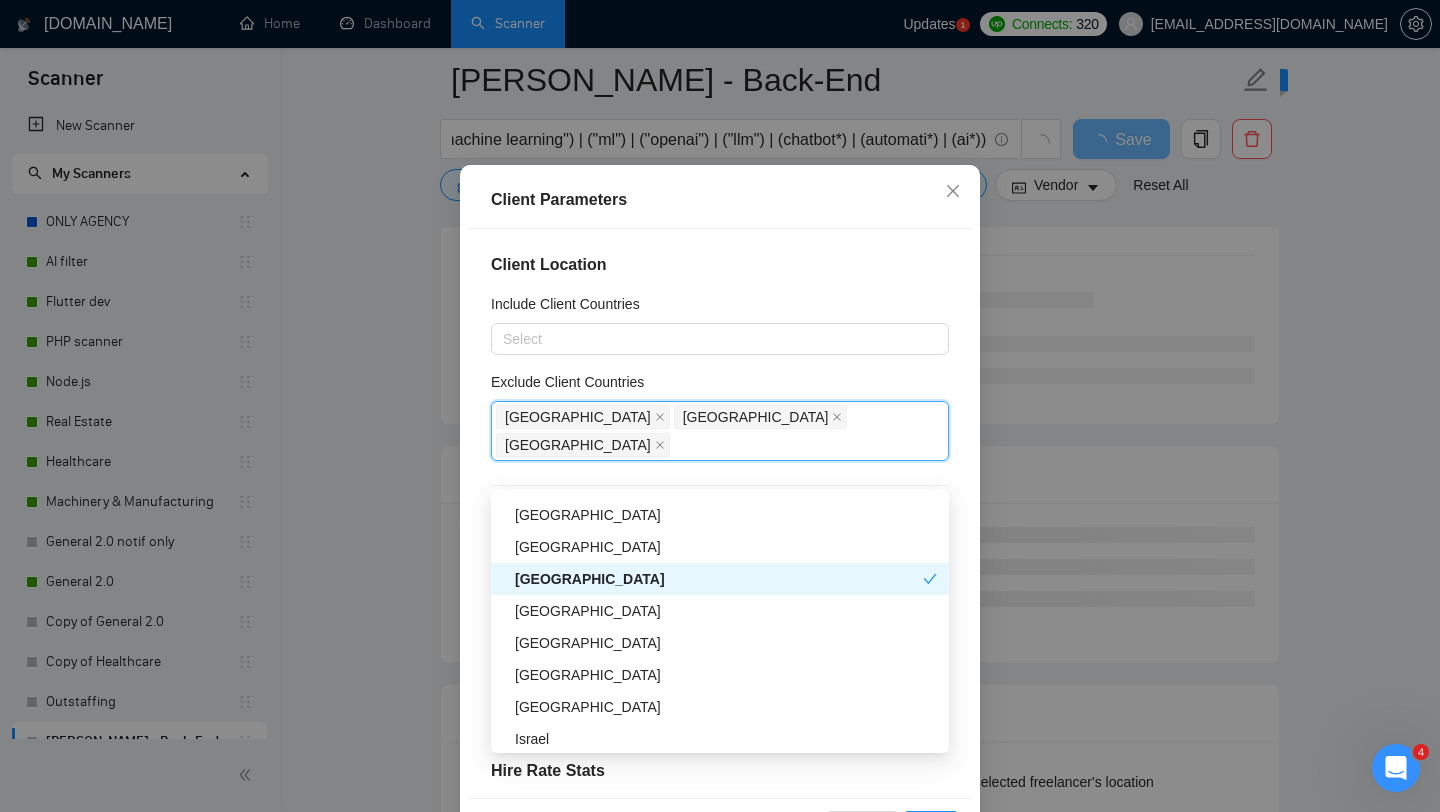 scroll, scrollTop: 386, scrollLeft: 0, axis: vertical 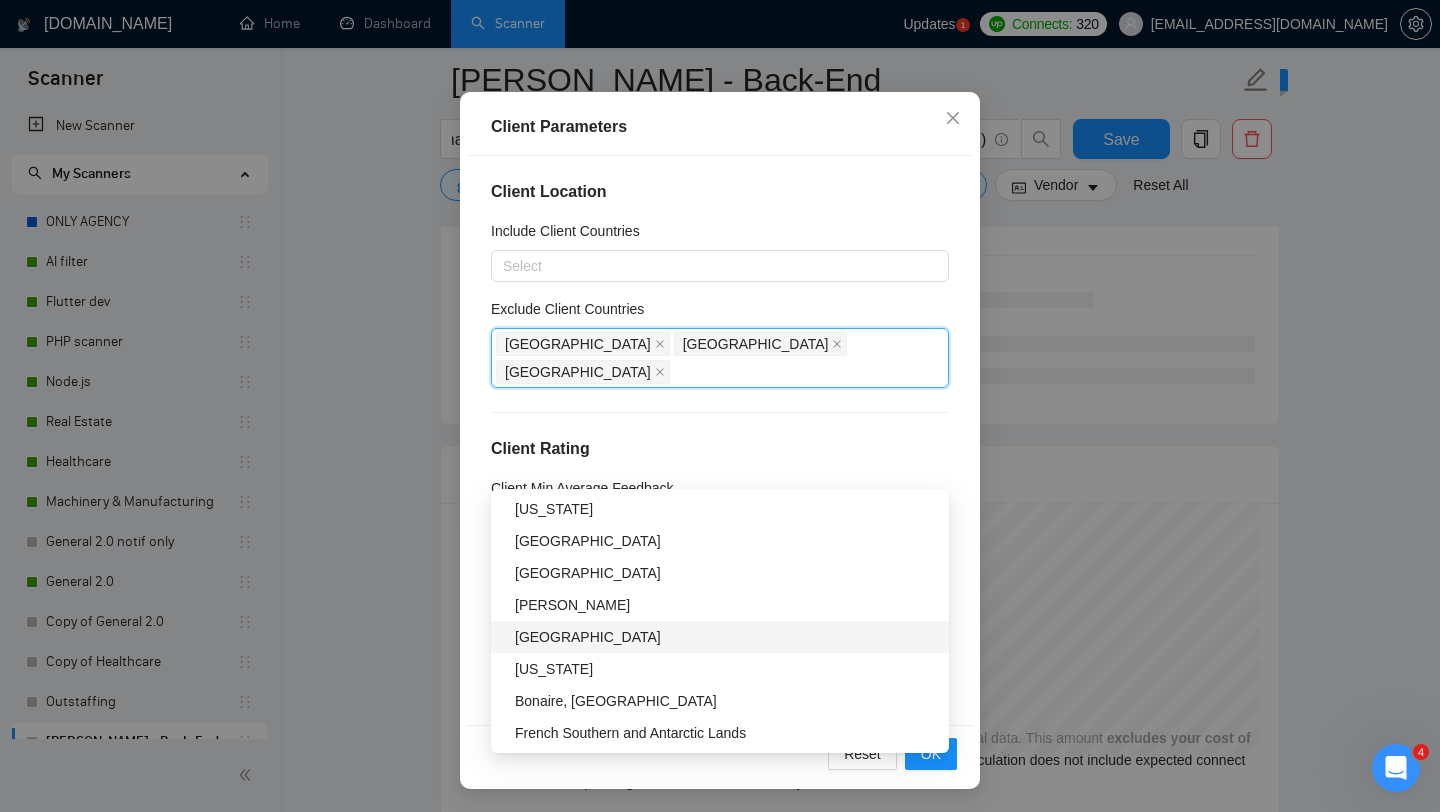 click on "[GEOGRAPHIC_DATA]" at bounding box center [726, 637] 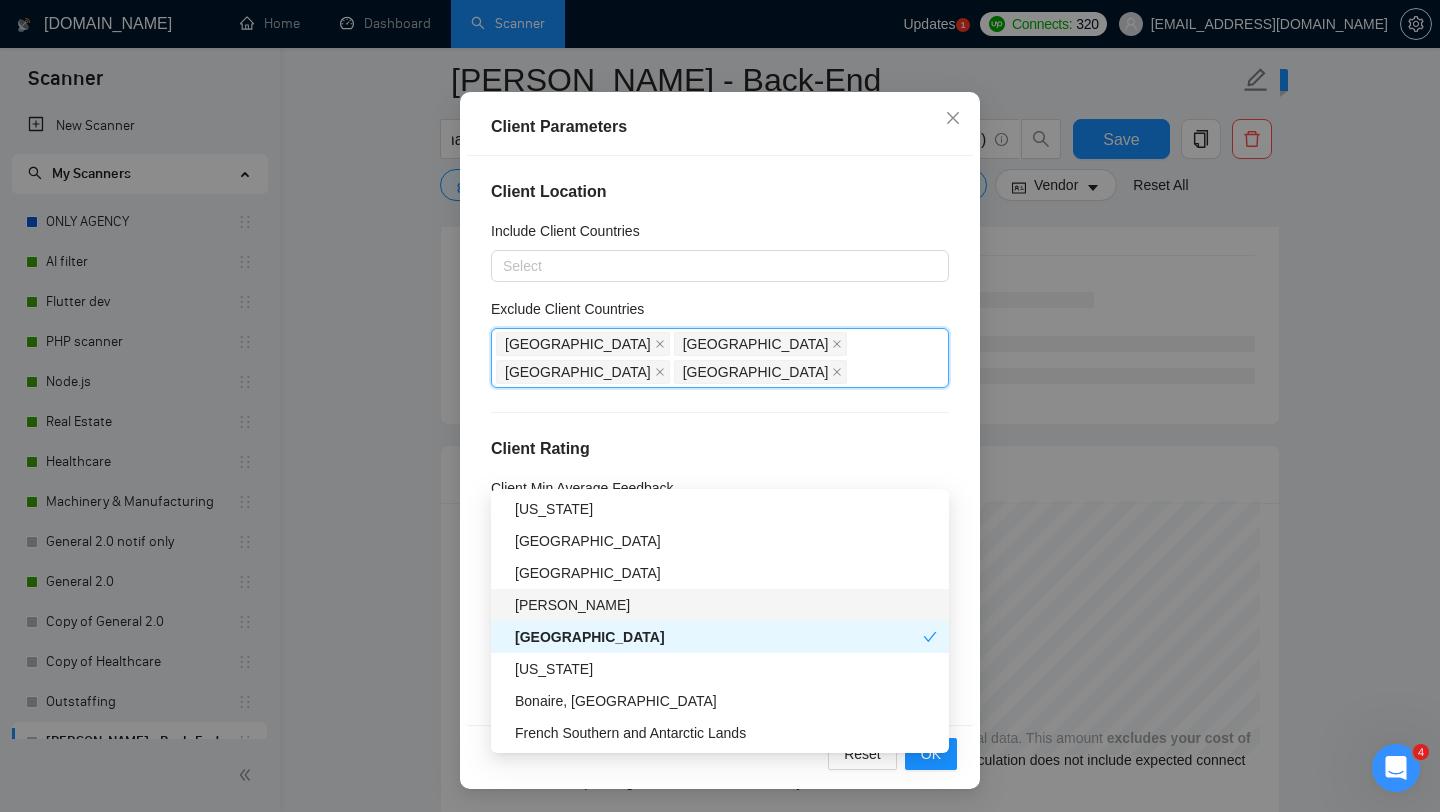 click on "[PERSON_NAME]" at bounding box center (726, 605) 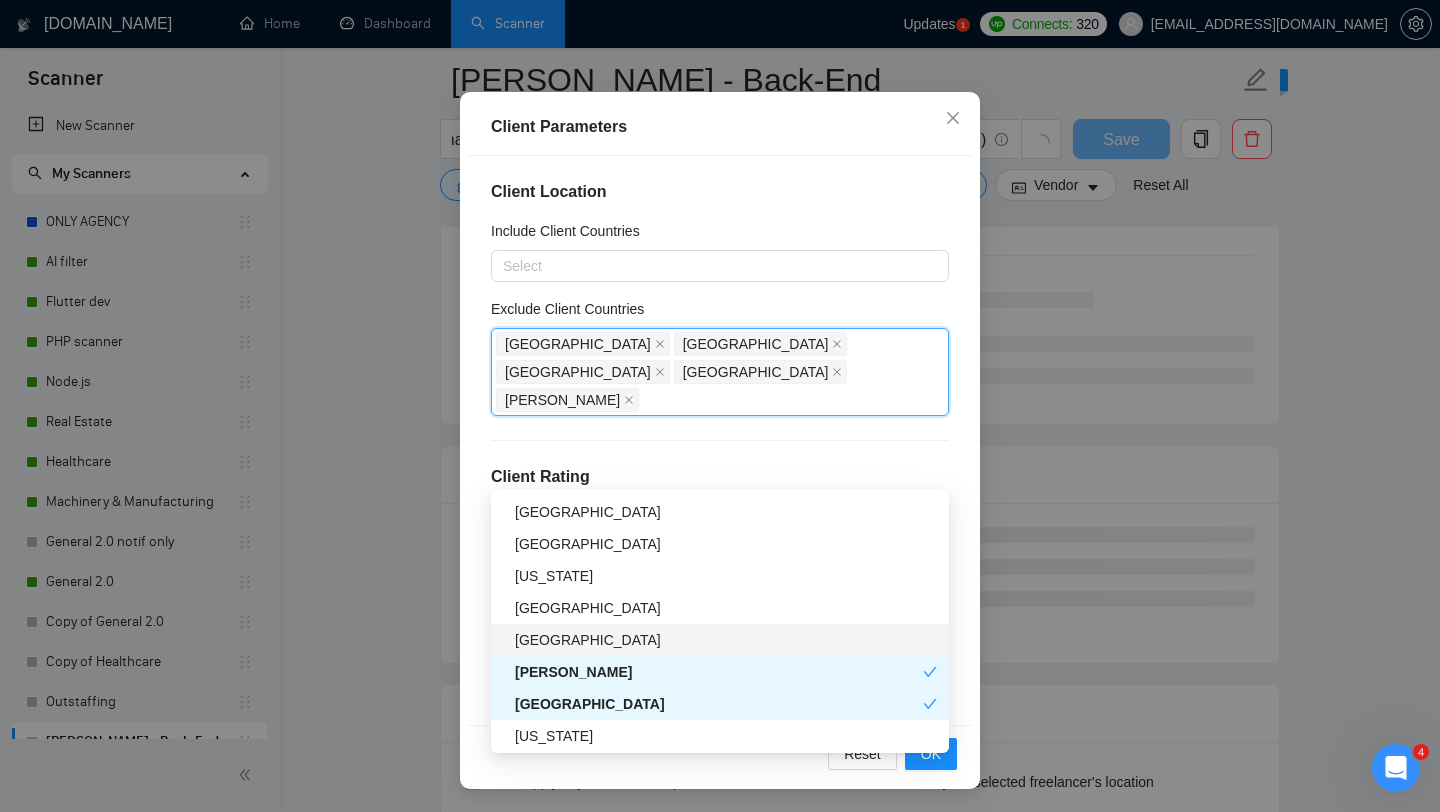 scroll, scrollTop: 6280, scrollLeft: 0, axis: vertical 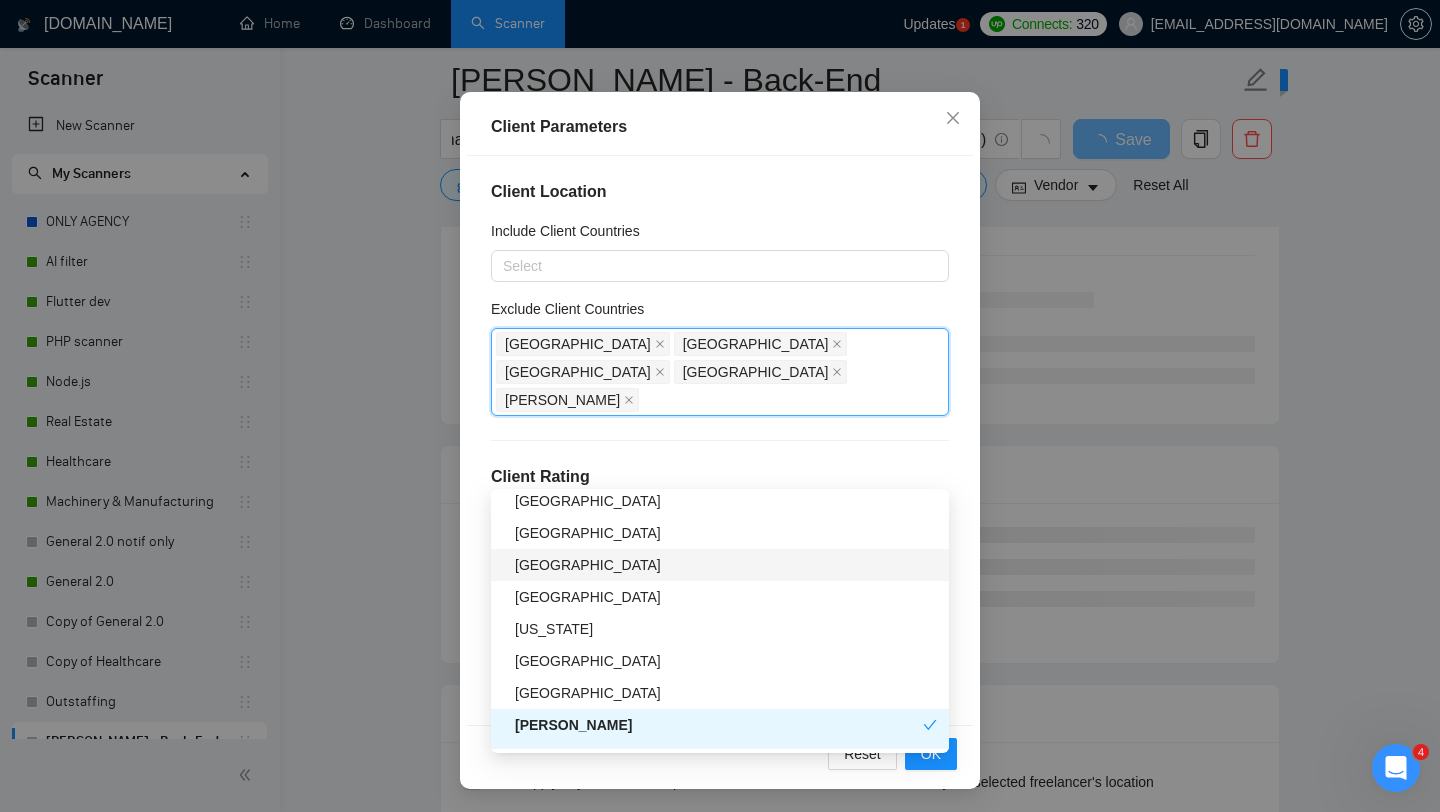 click on "[GEOGRAPHIC_DATA]" at bounding box center [726, 565] 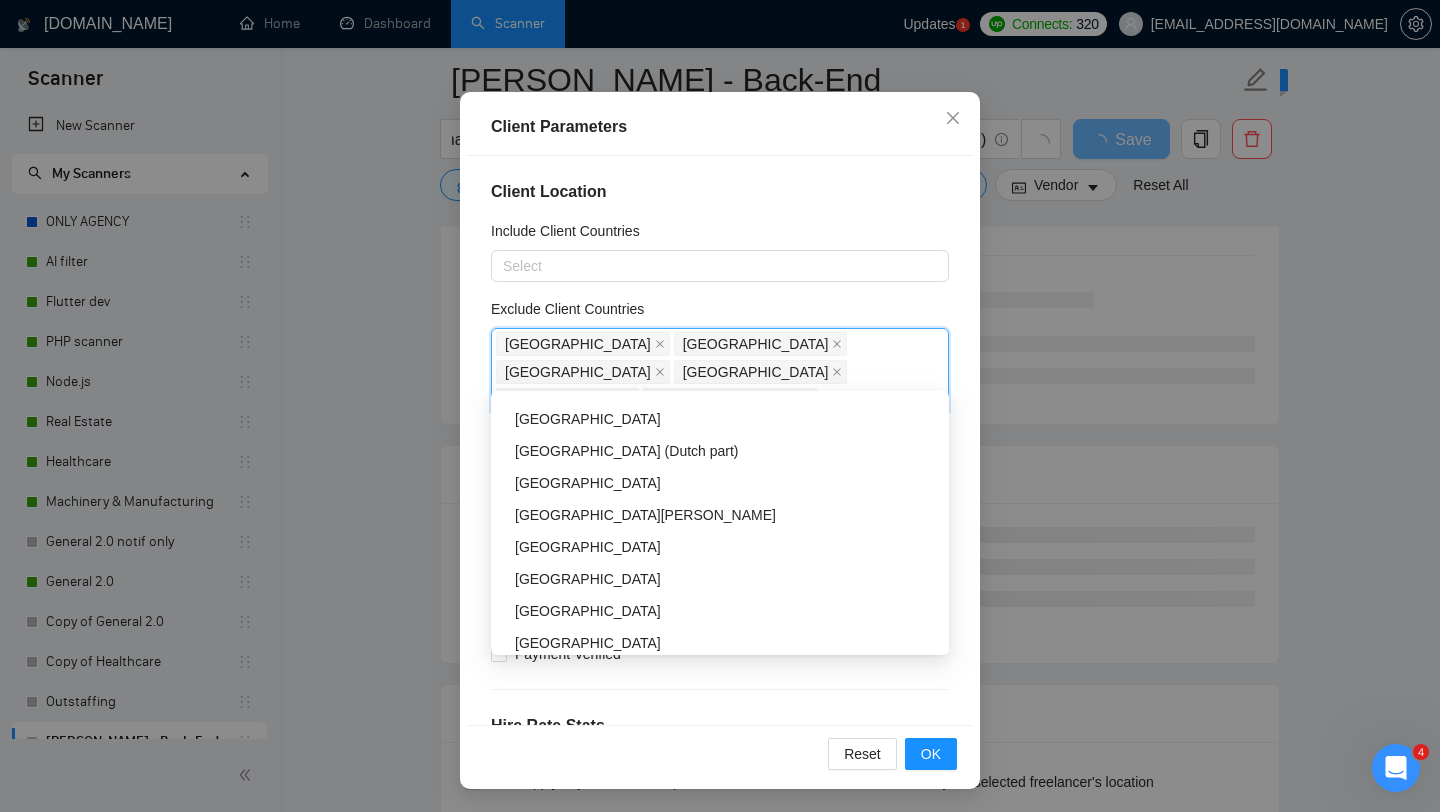 scroll, scrollTop: 5940, scrollLeft: 0, axis: vertical 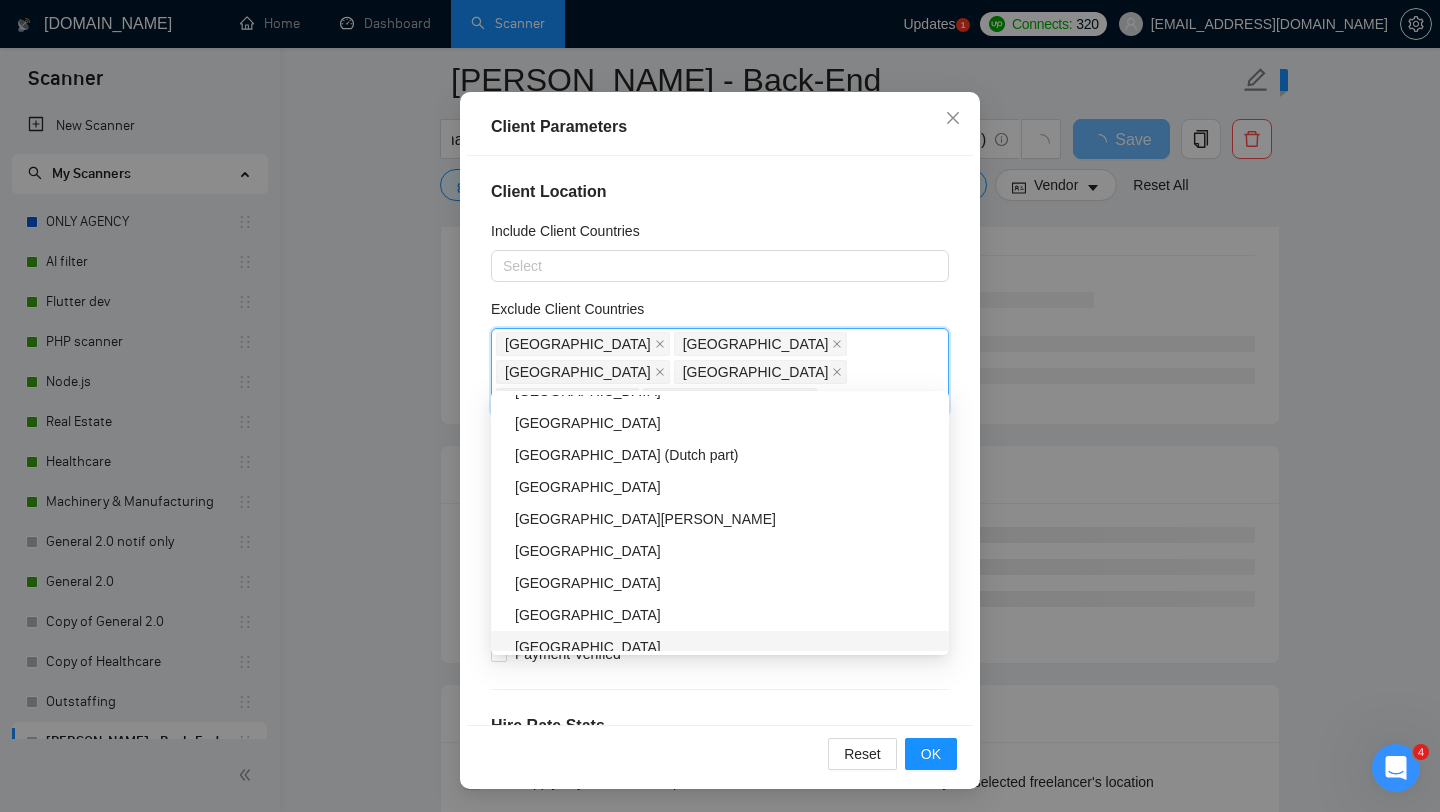 click on "Hire Rate Stats" at bounding box center (720, 726) 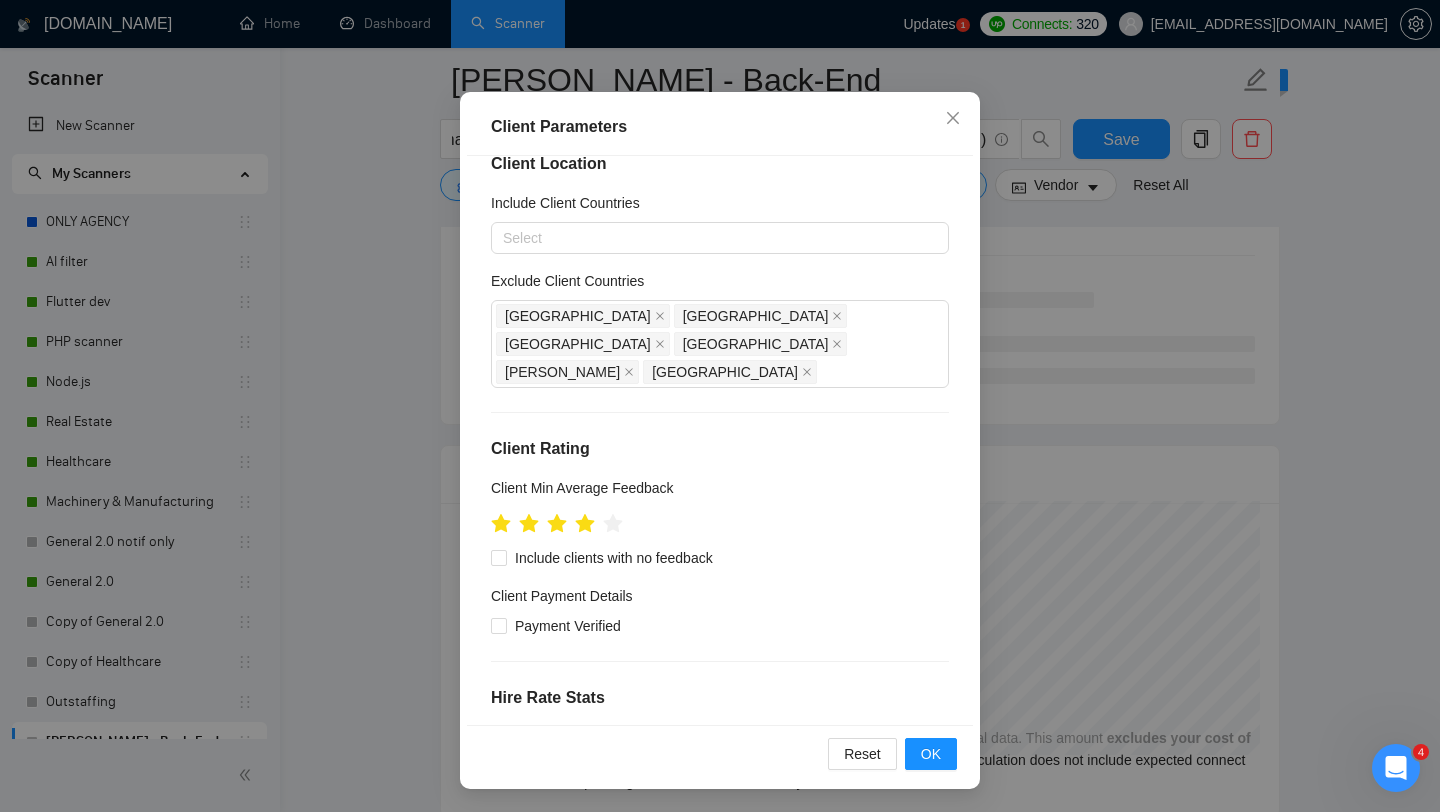 scroll, scrollTop: 26, scrollLeft: 0, axis: vertical 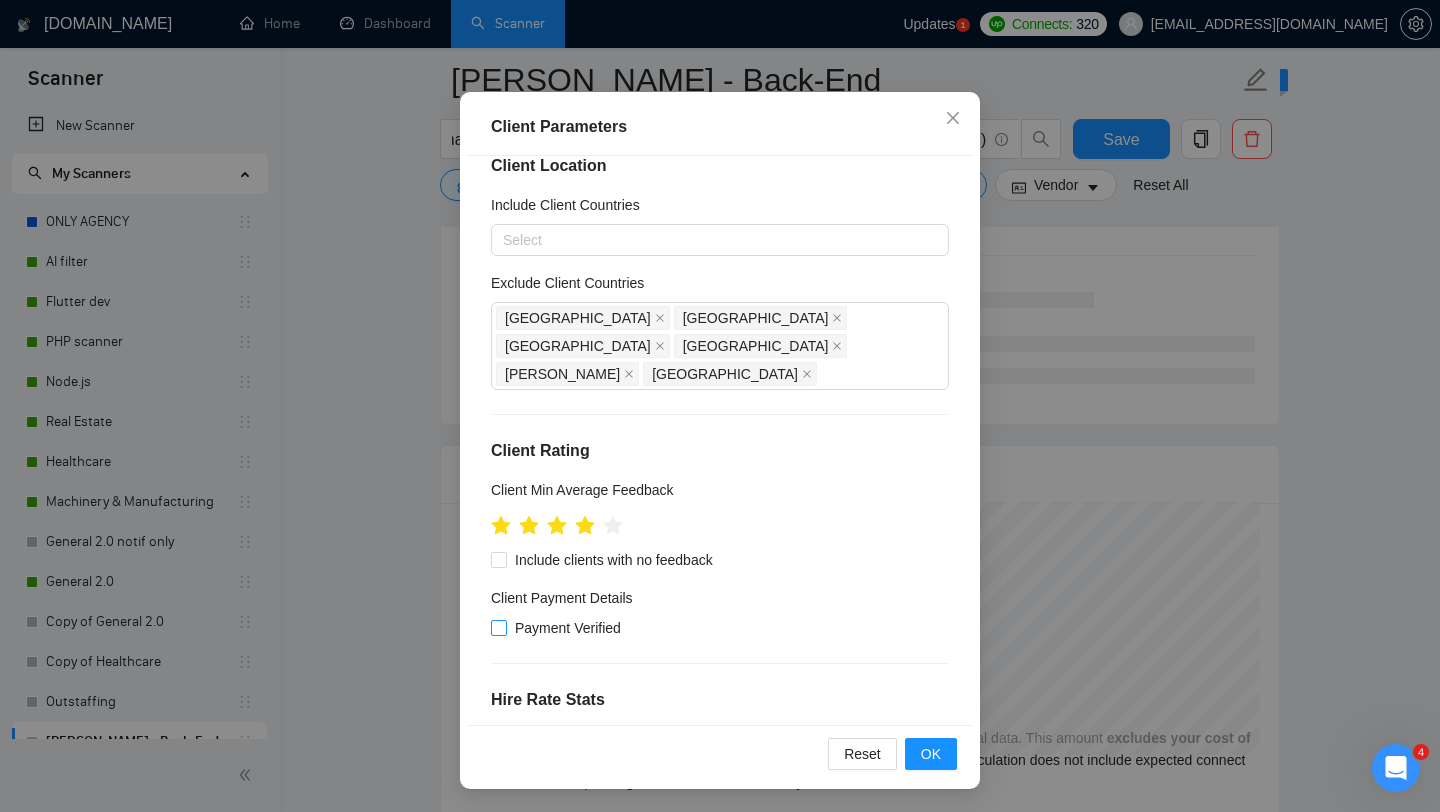 click on "Payment Verified" at bounding box center (498, 627) 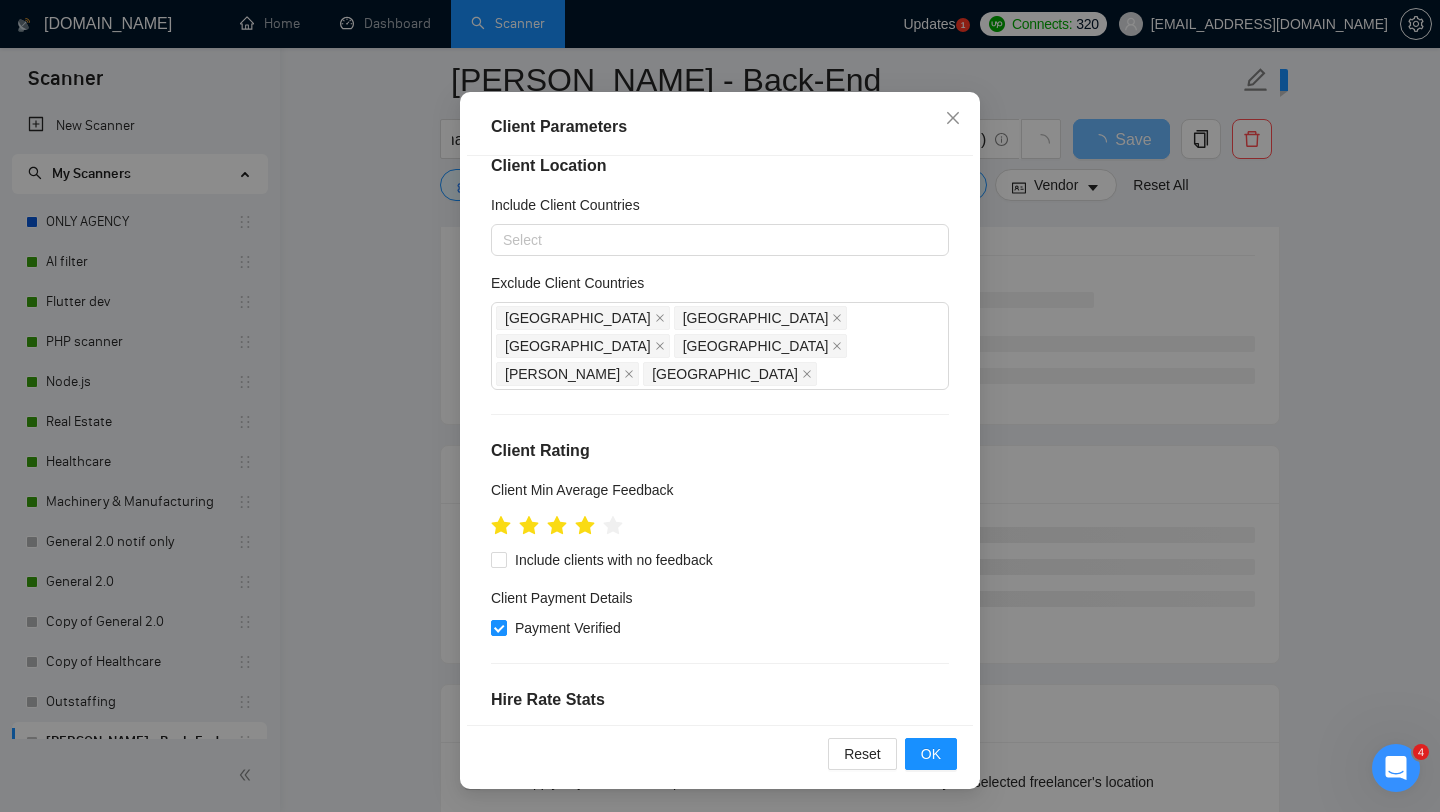 scroll, scrollTop: 0, scrollLeft: 0, axis: both 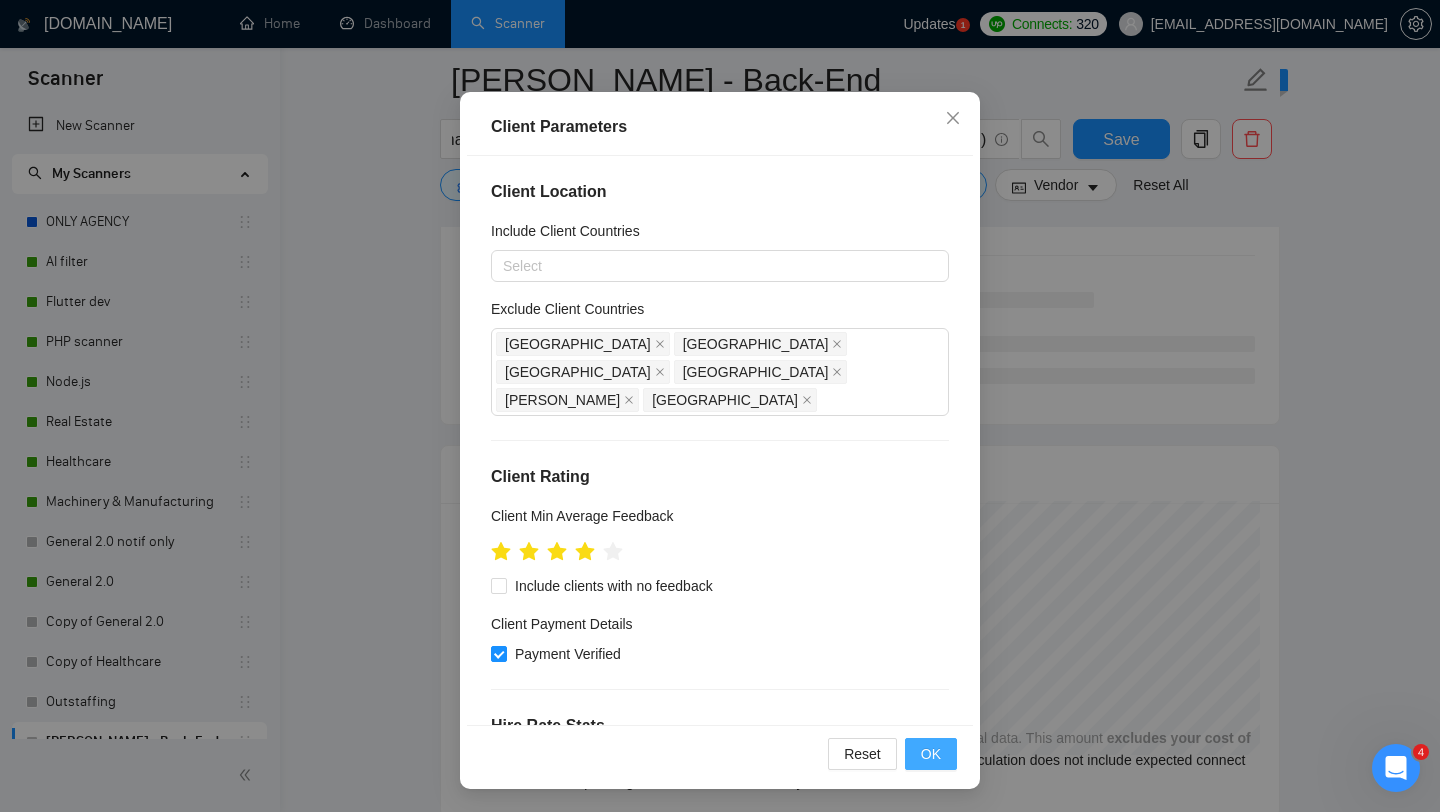 click on "OK" at bounding box center [931, 754] 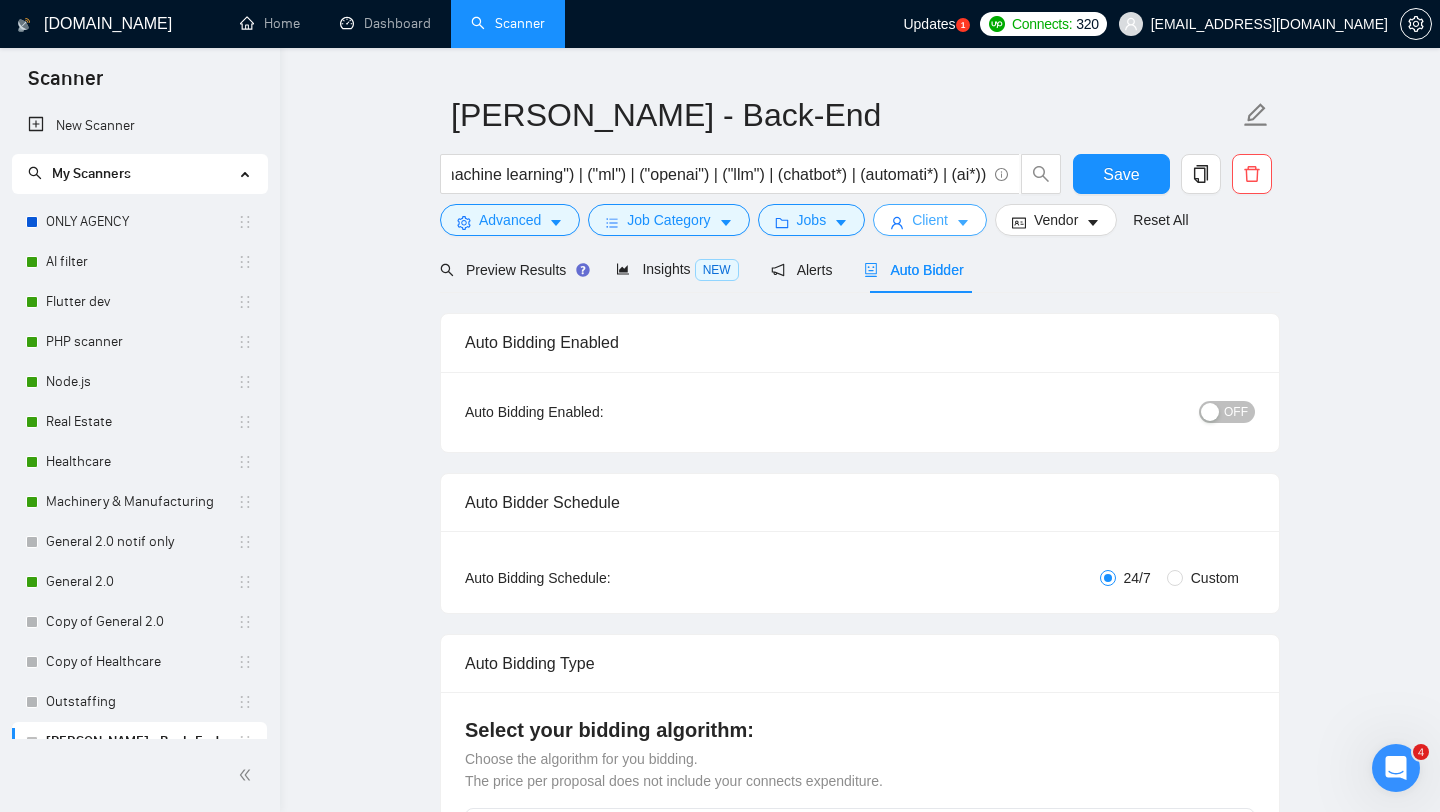 scroll, scrollTop: 59, scrollLeft: 0, axis: vertical 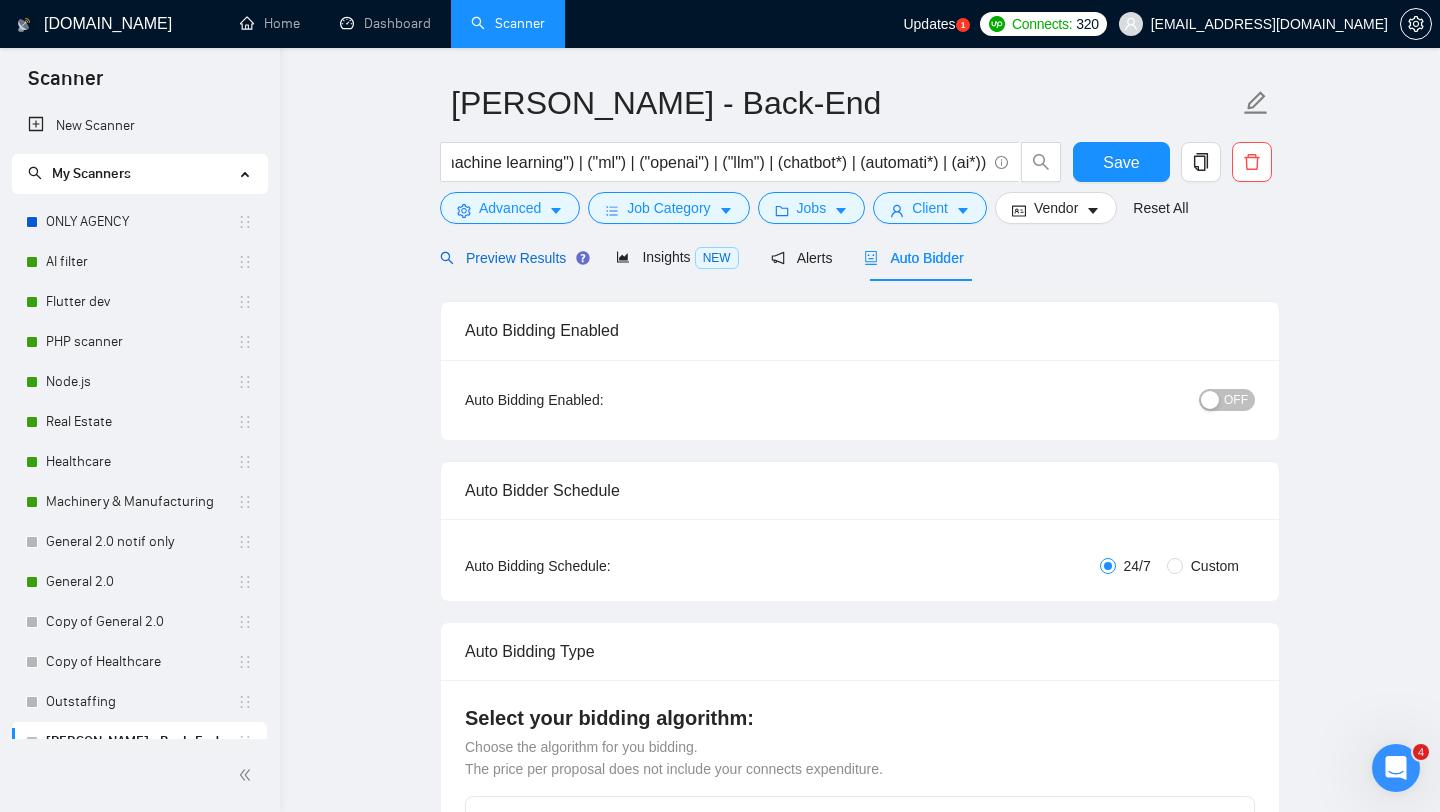 click on "Preview Results" at bounding box center (512, 258) 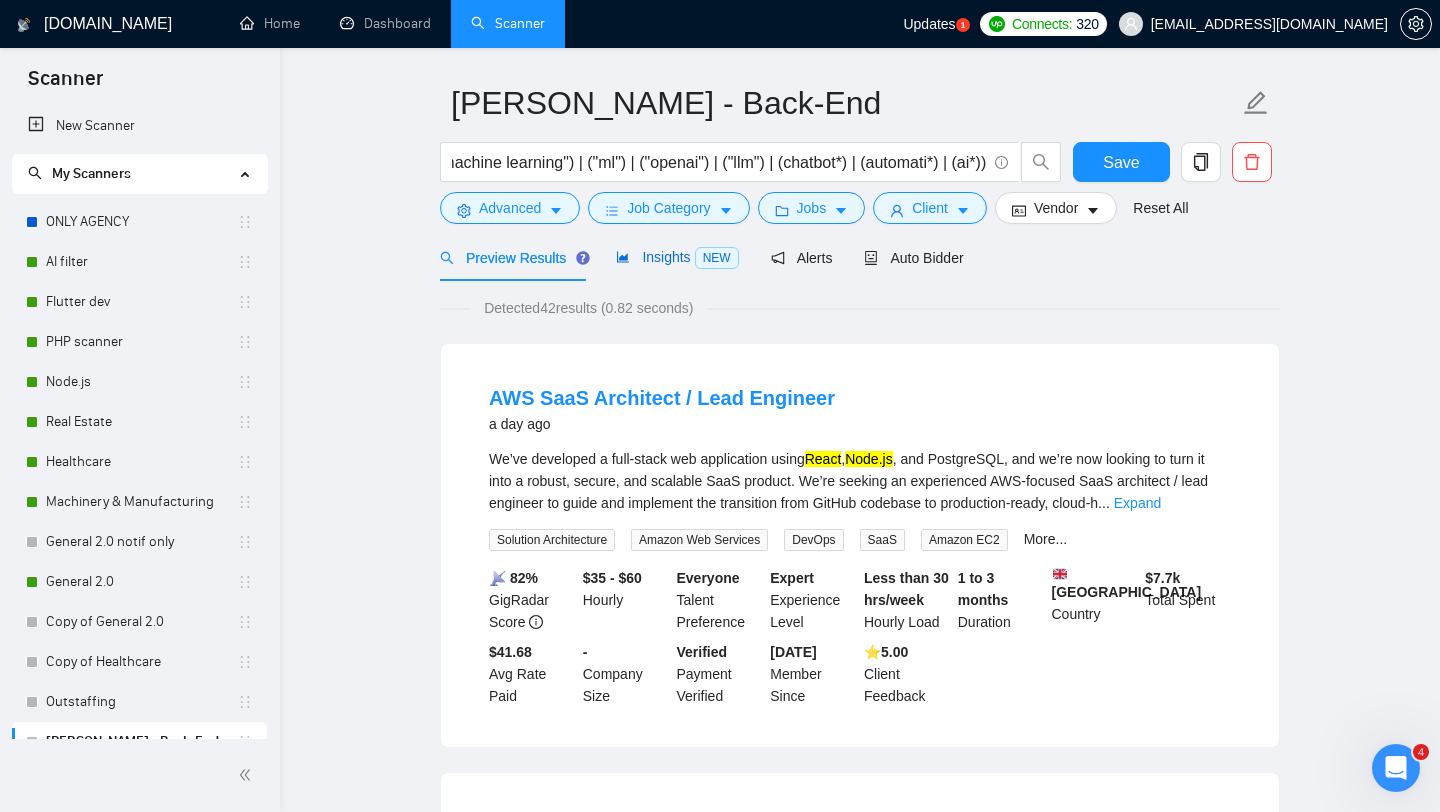 click on "Insights NEW" at bounding box center (677, 257) 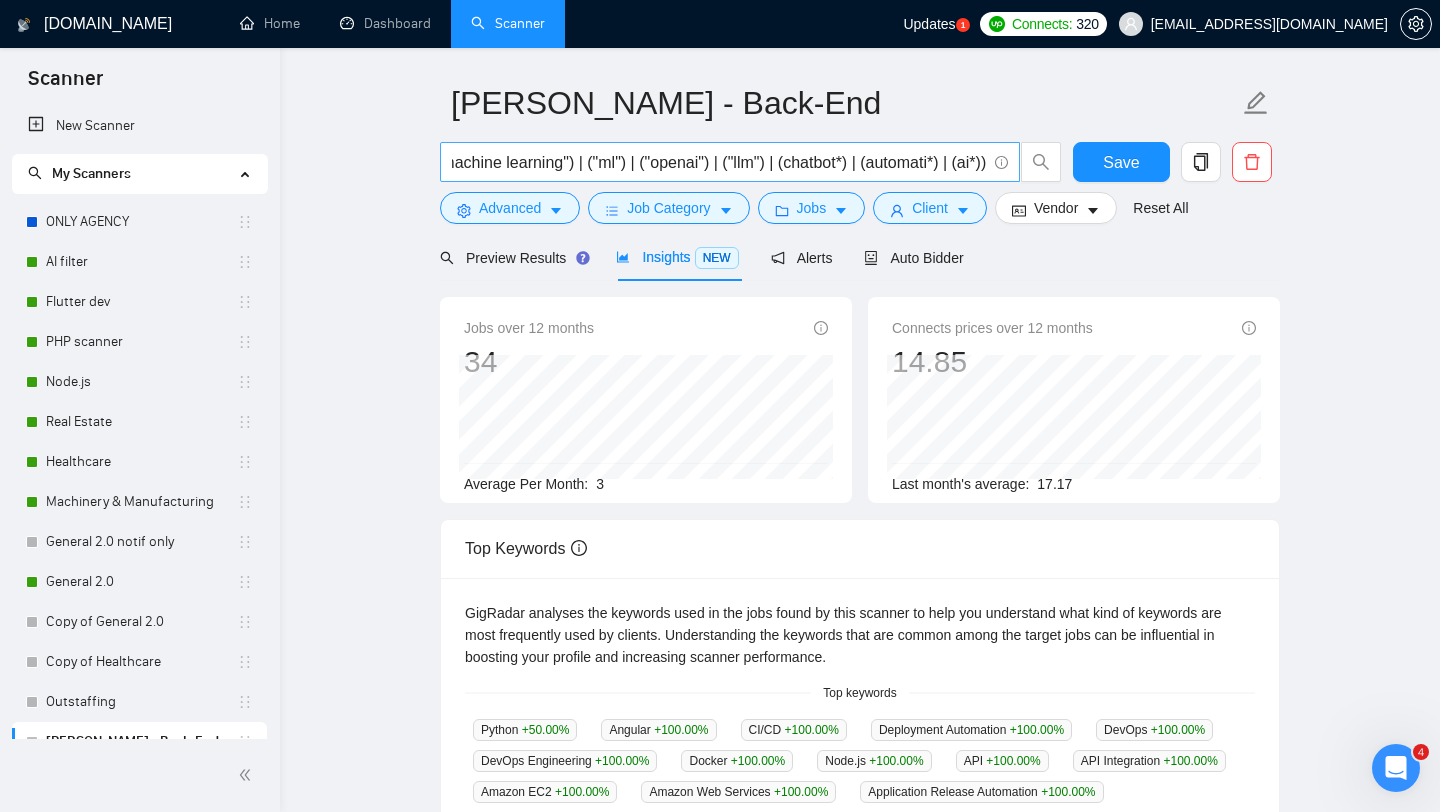 click on "(("php" | "python" | "node.js") ("react" | "angular"))  (("ai") | ("machine learning") | ("ml") | ("openai") | ("llm") | (chatbot*) | (automati*) | (ai*))" at bounding box center (719, 162) 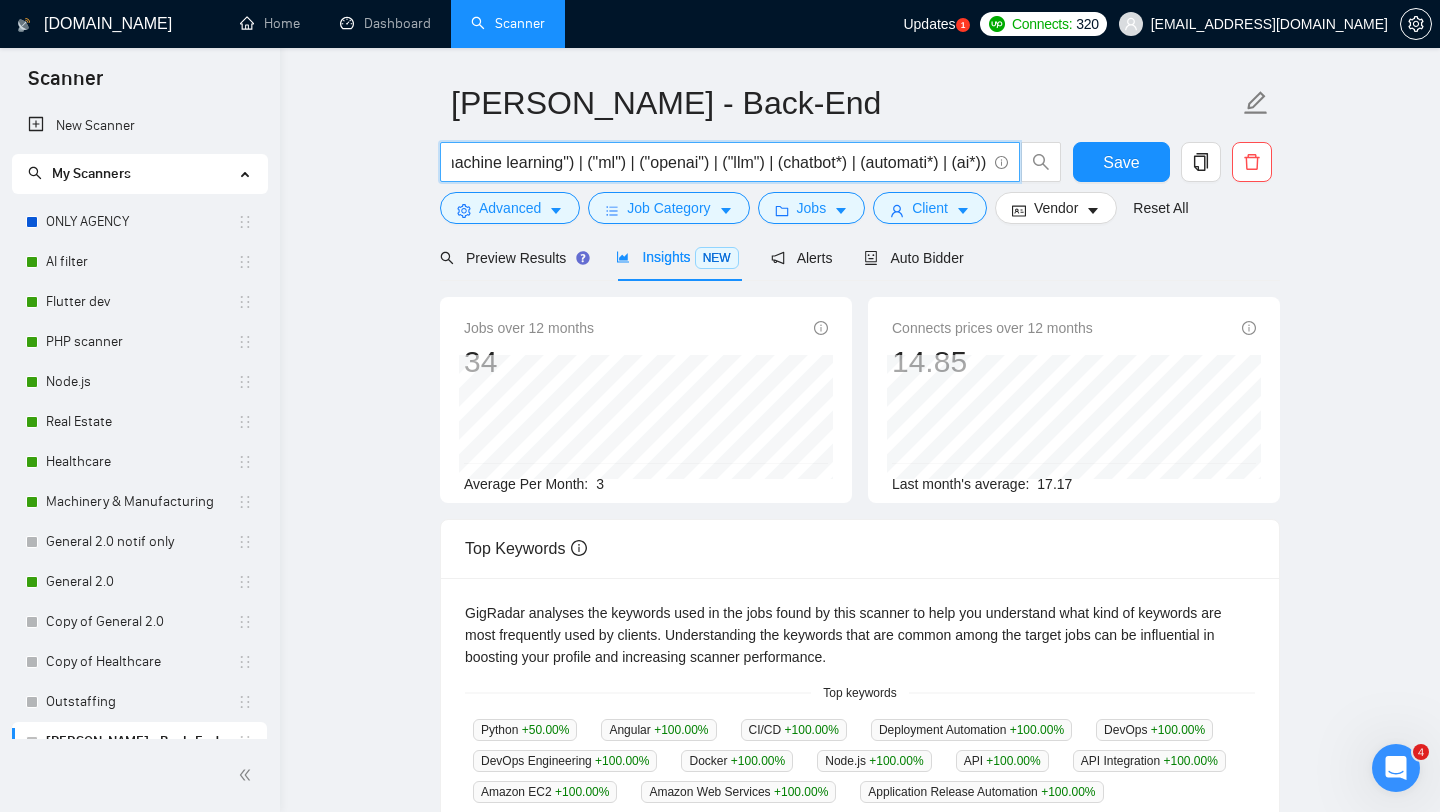 click on "(("php" | "python" | "node.js") ("react" | "angular"))  (("ai") | ("machine learning") | ("ml") | ("openai") | ("llm") | (chatbot*) | (automati*) | (ai*))" at bounding box center [719, 162] 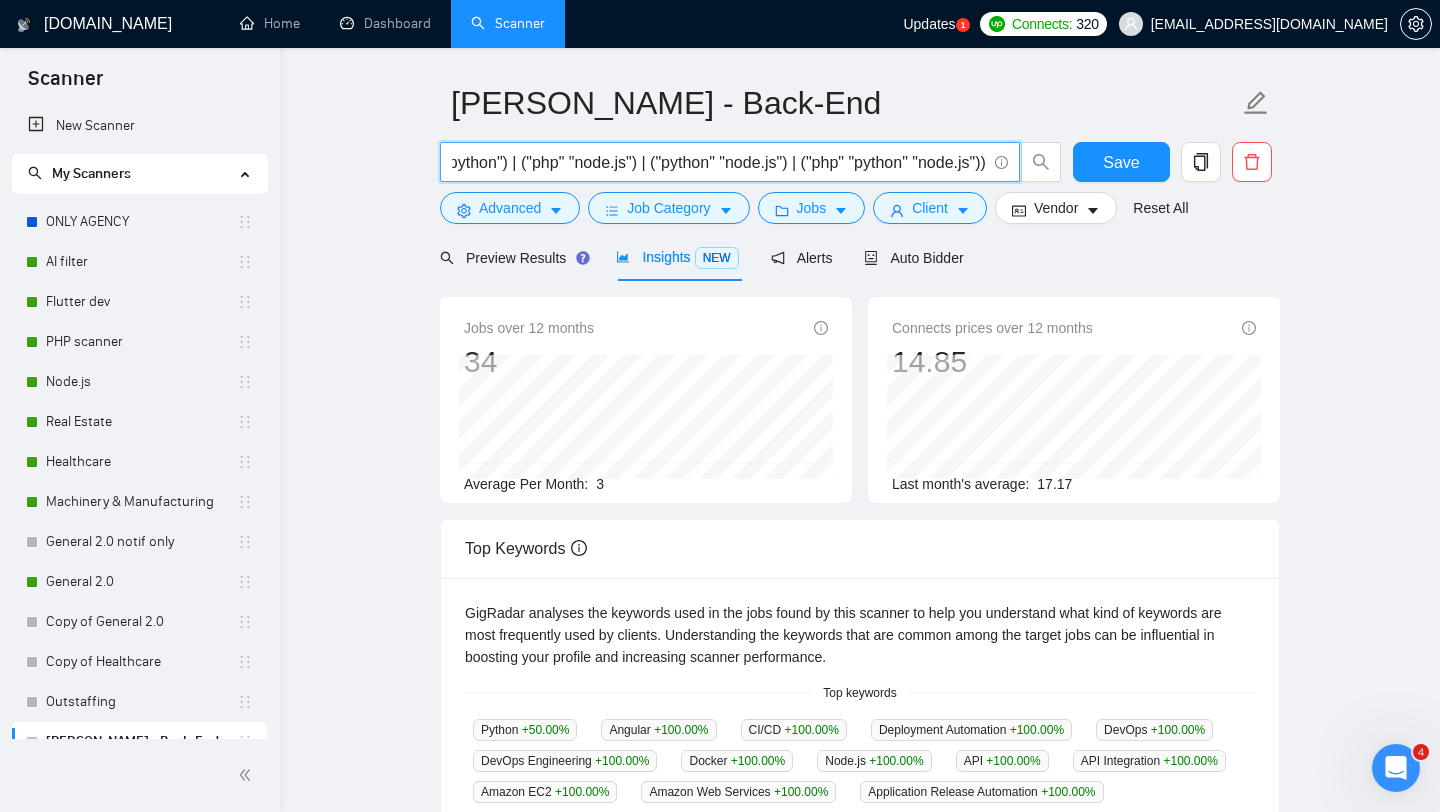 scroll, scrollTop: 0, scrollLeft: 106, axis: horizontal 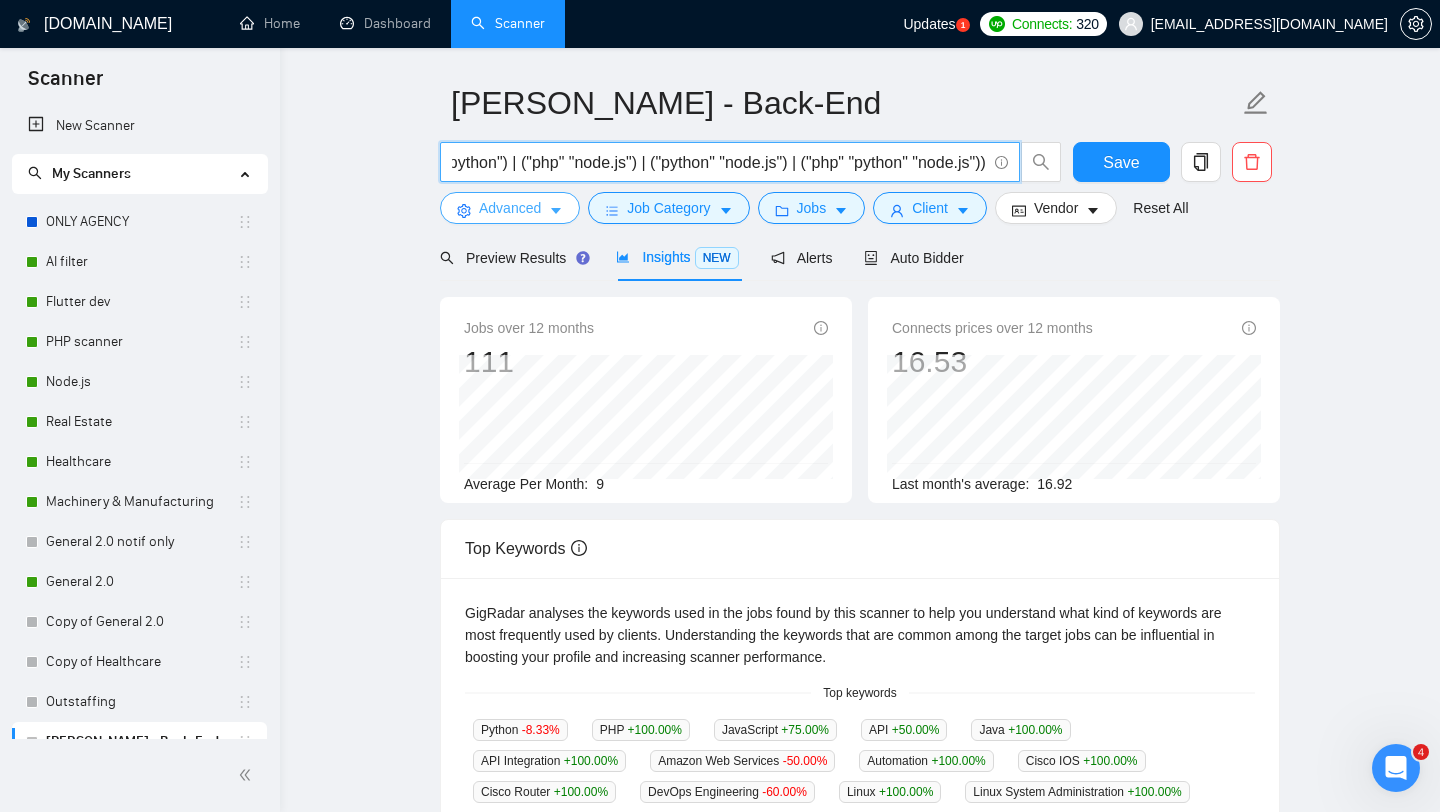 type on "(("php" "python") | ("php" "node.js") | ("python" "node.js") | ("php" "python" "node.js"))" 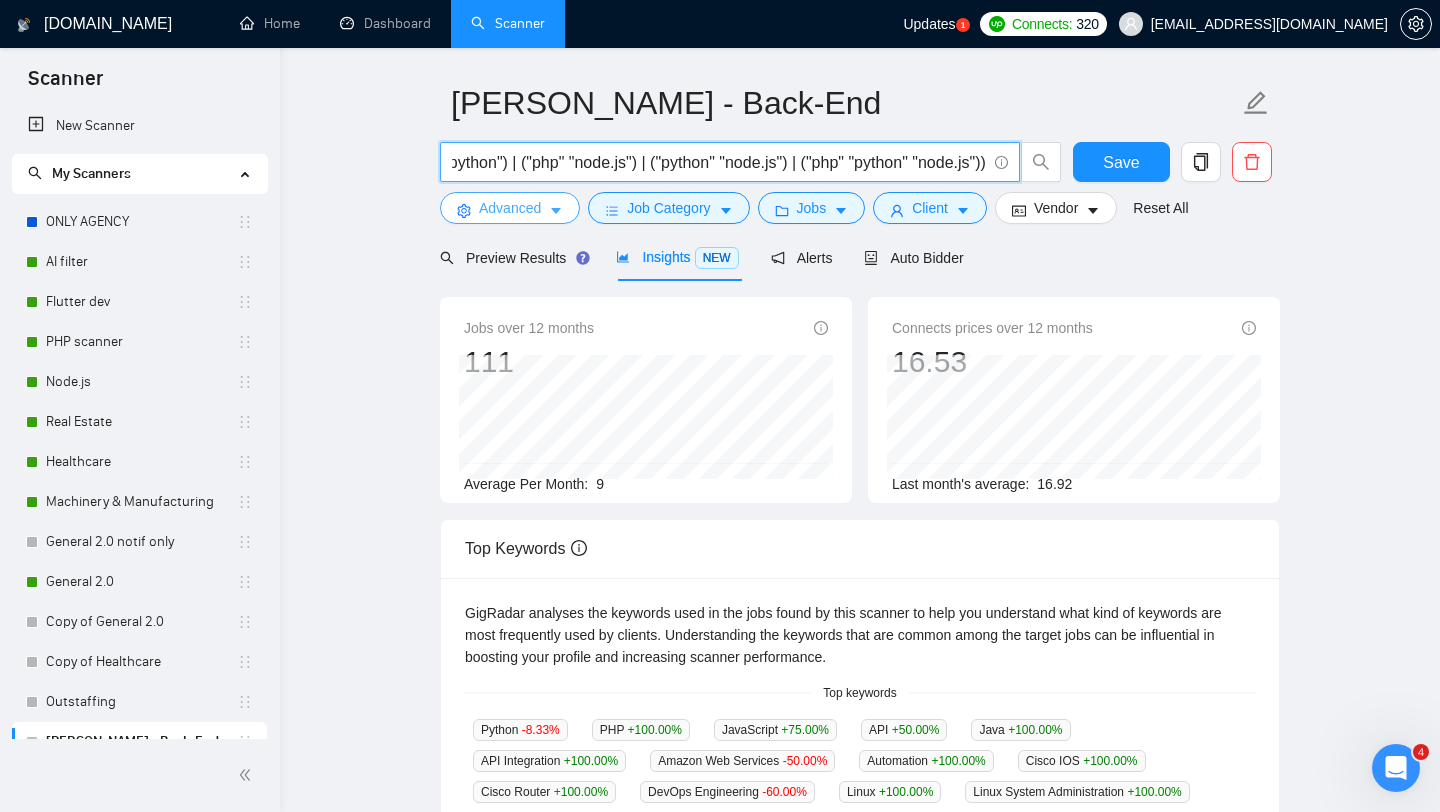 click on "Advanced" at bounding box center (510, 208) 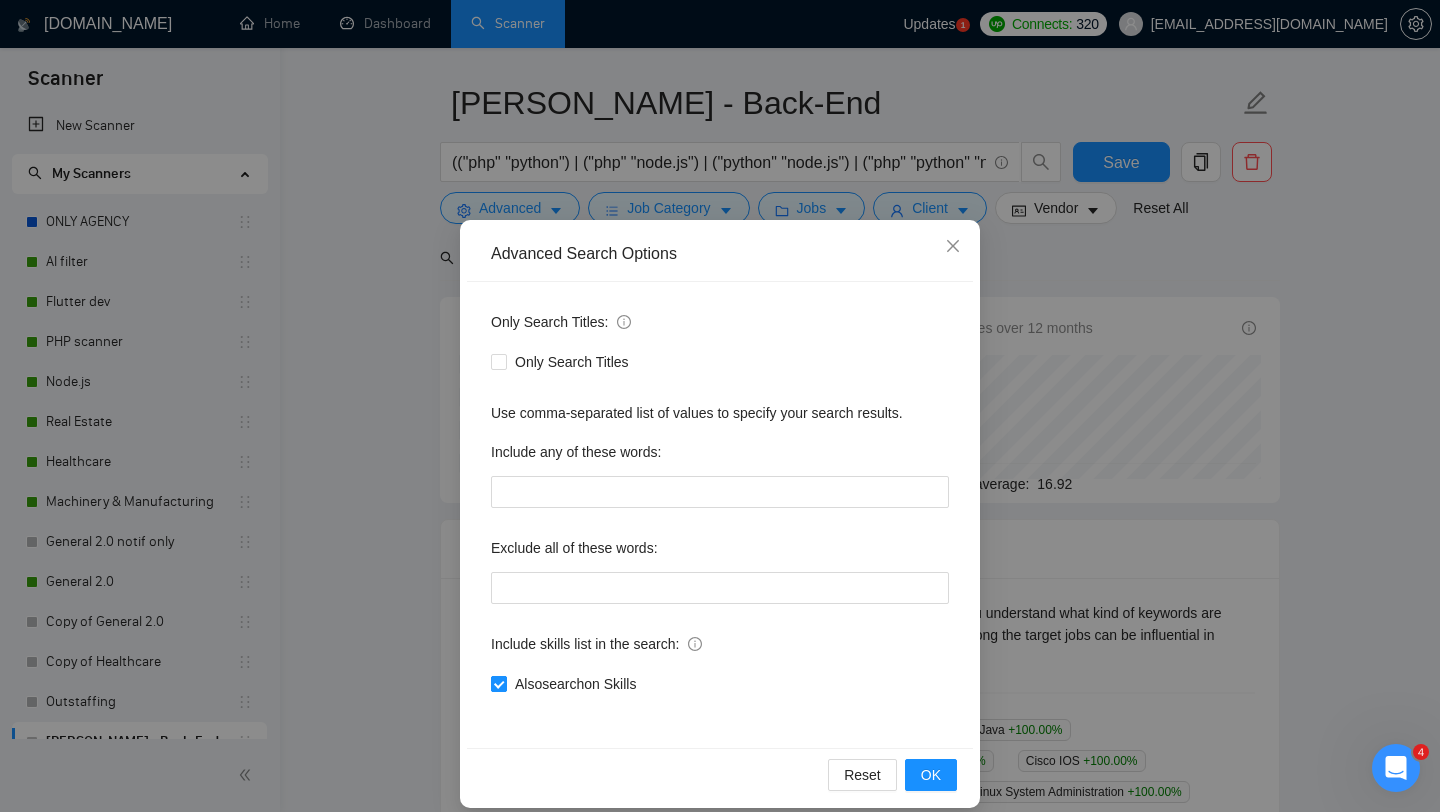 click on "Also  search  on Skills" at bounding box center (498, 683) 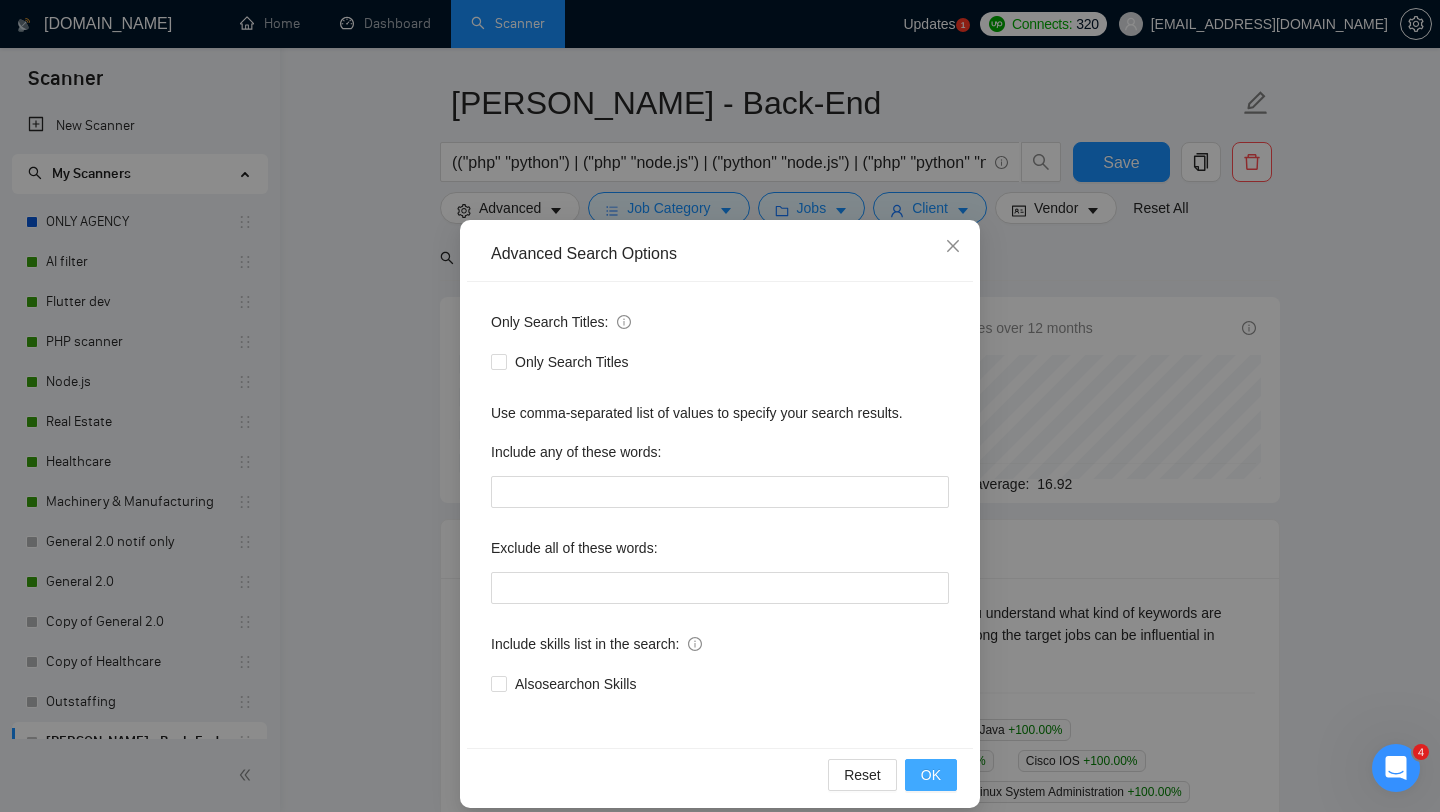 click on "OK" at bounding box center (931, 775) 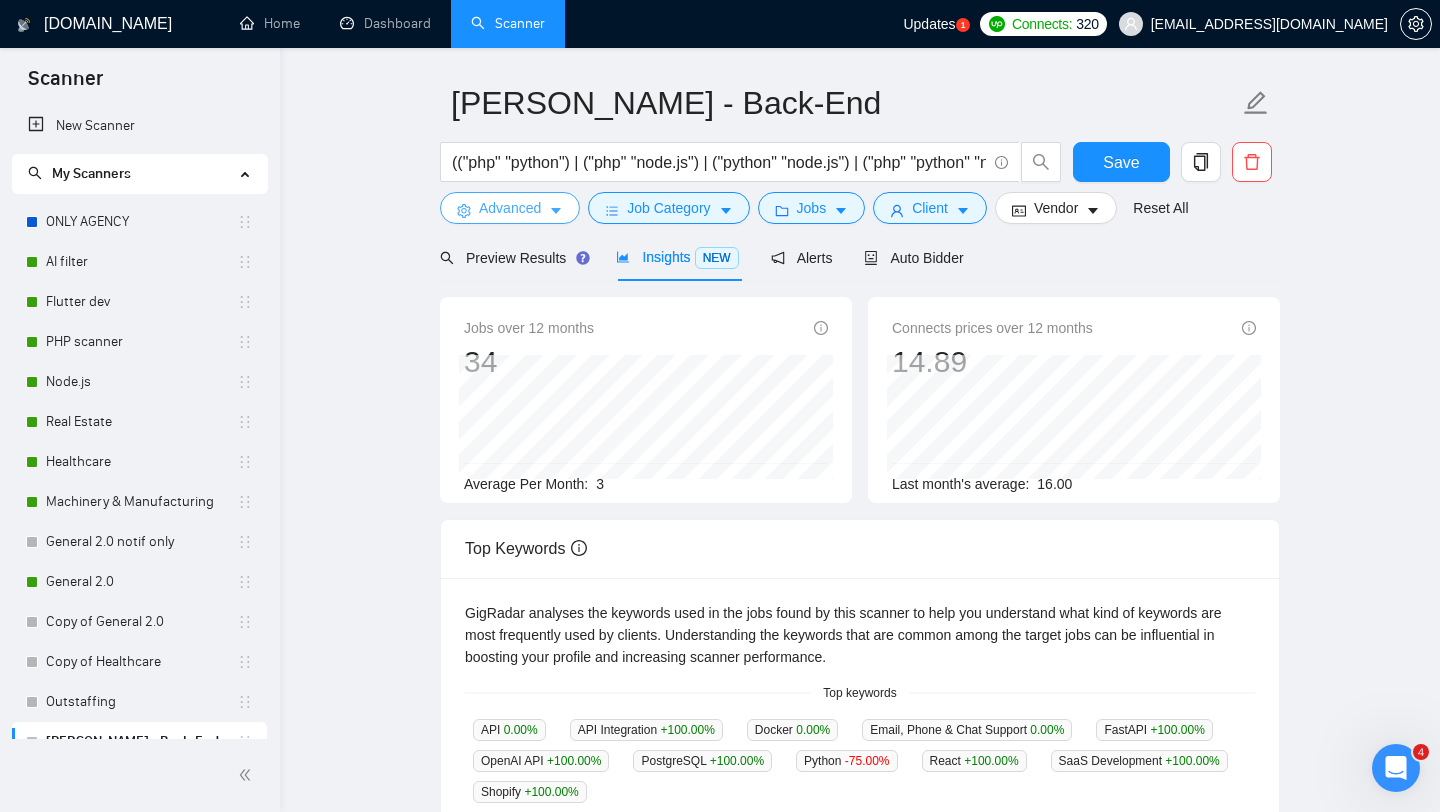 click on "Advanced" at bounding box center [510, 208] 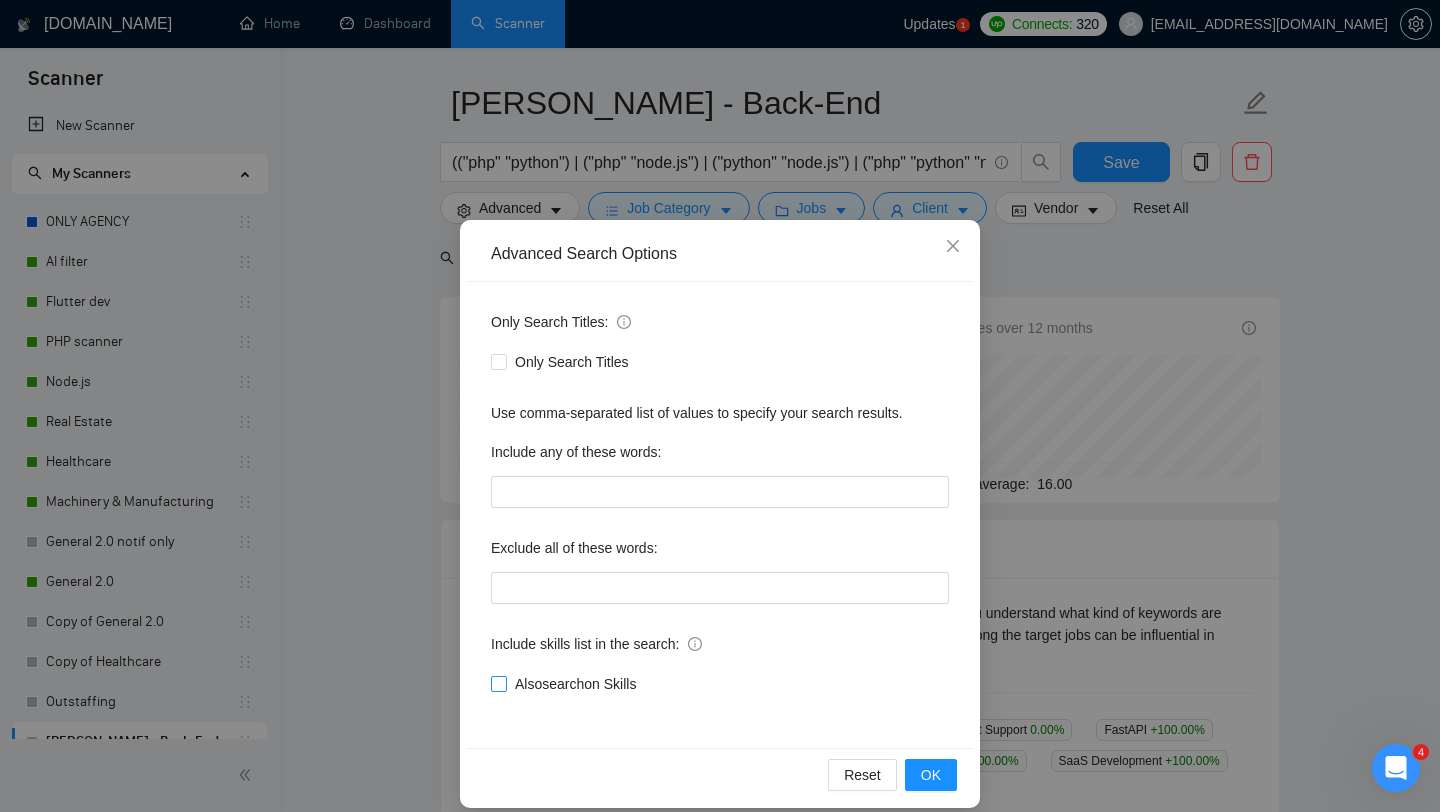 click on "Also  search  on Skills" at bounding box center (498, 683) 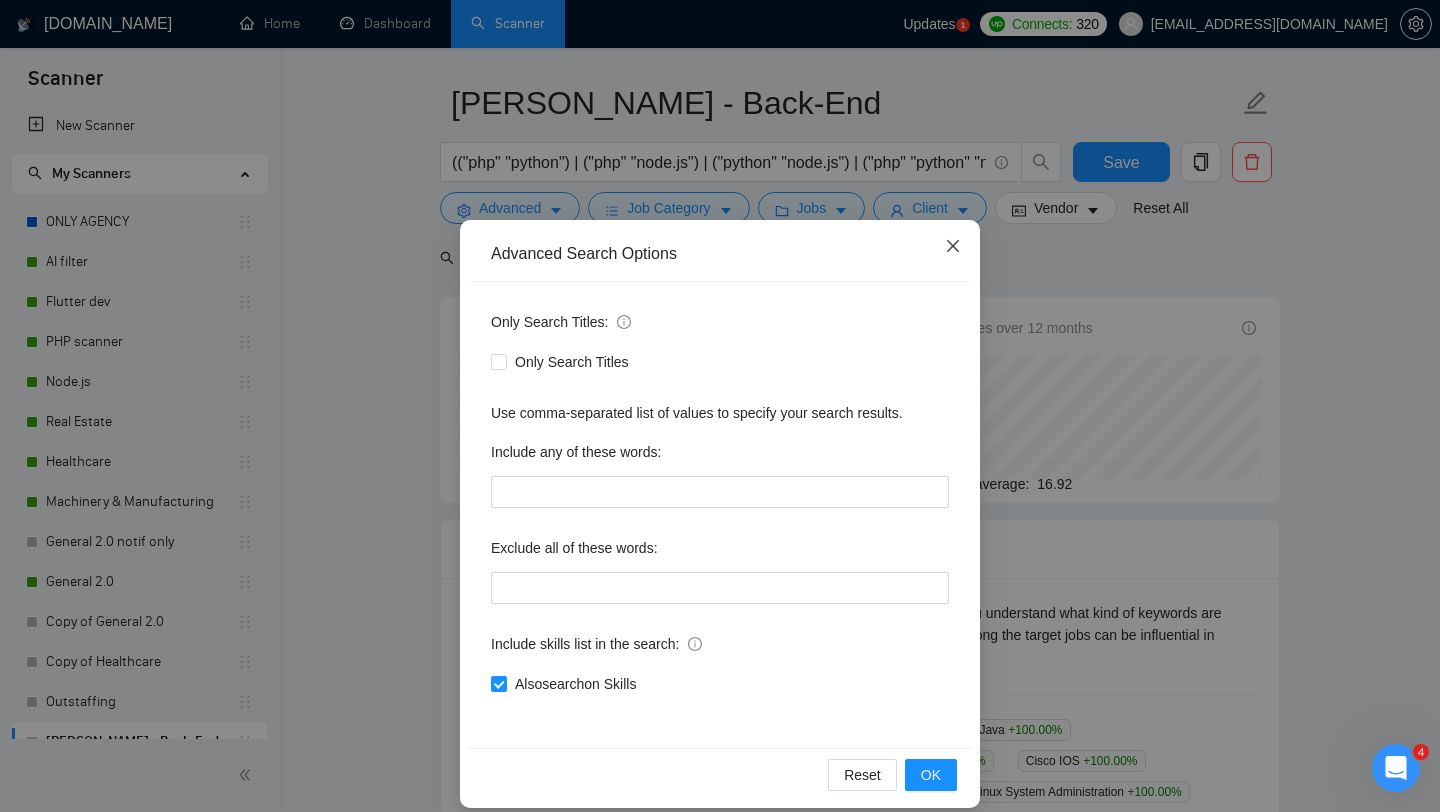 click 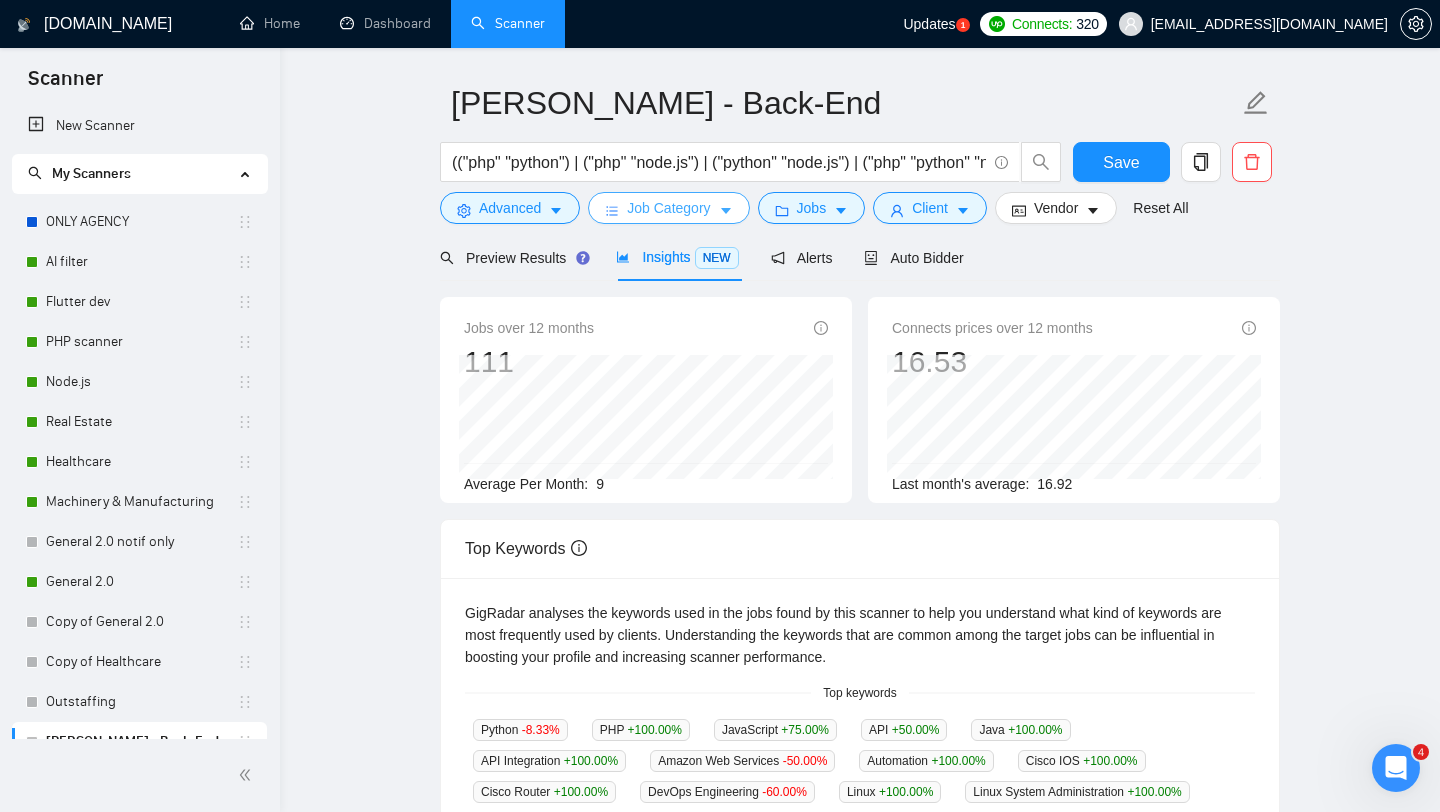 click on "Job Category" at bounding box center (668, 208) 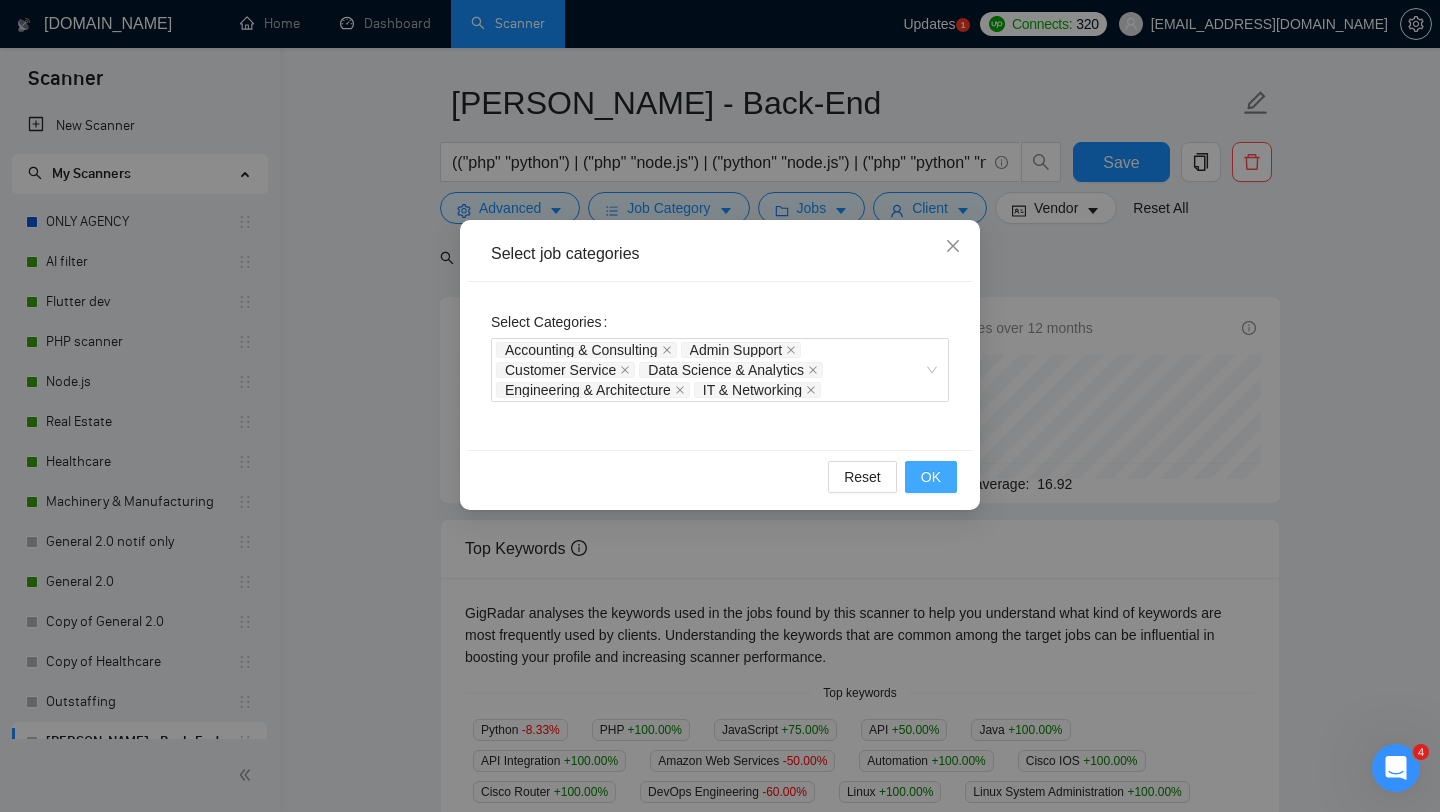 click on "OK" at bounding box center (931, 477) 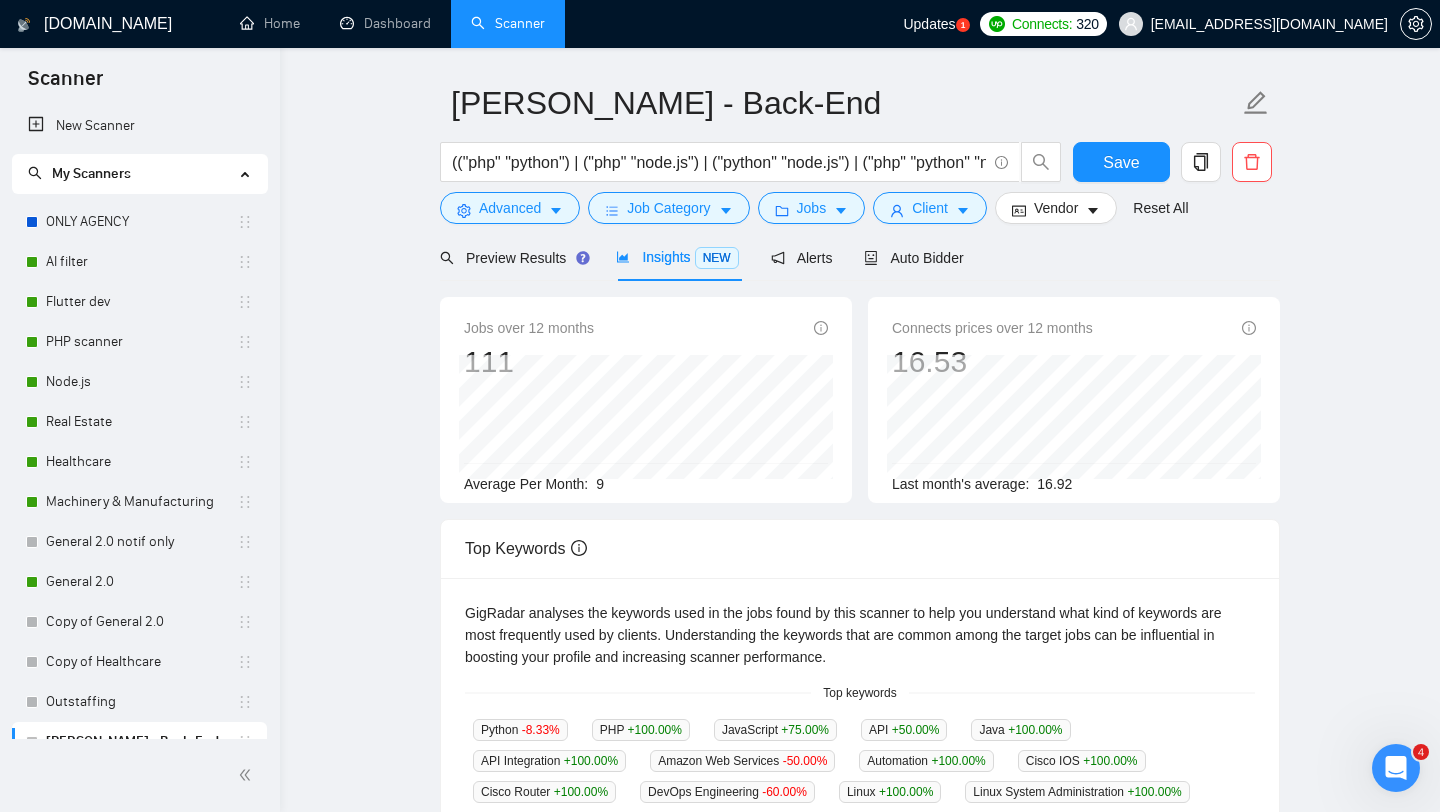 click on "Alexander G. - Back-End (("php" "python") | ("php" "node.js") | ("python" "node.js") | ("php" "python" "node.js")) Save Advanced   Job Category   Jobs   Client   Vendor   Reset All" at bounding box center (860, 152) 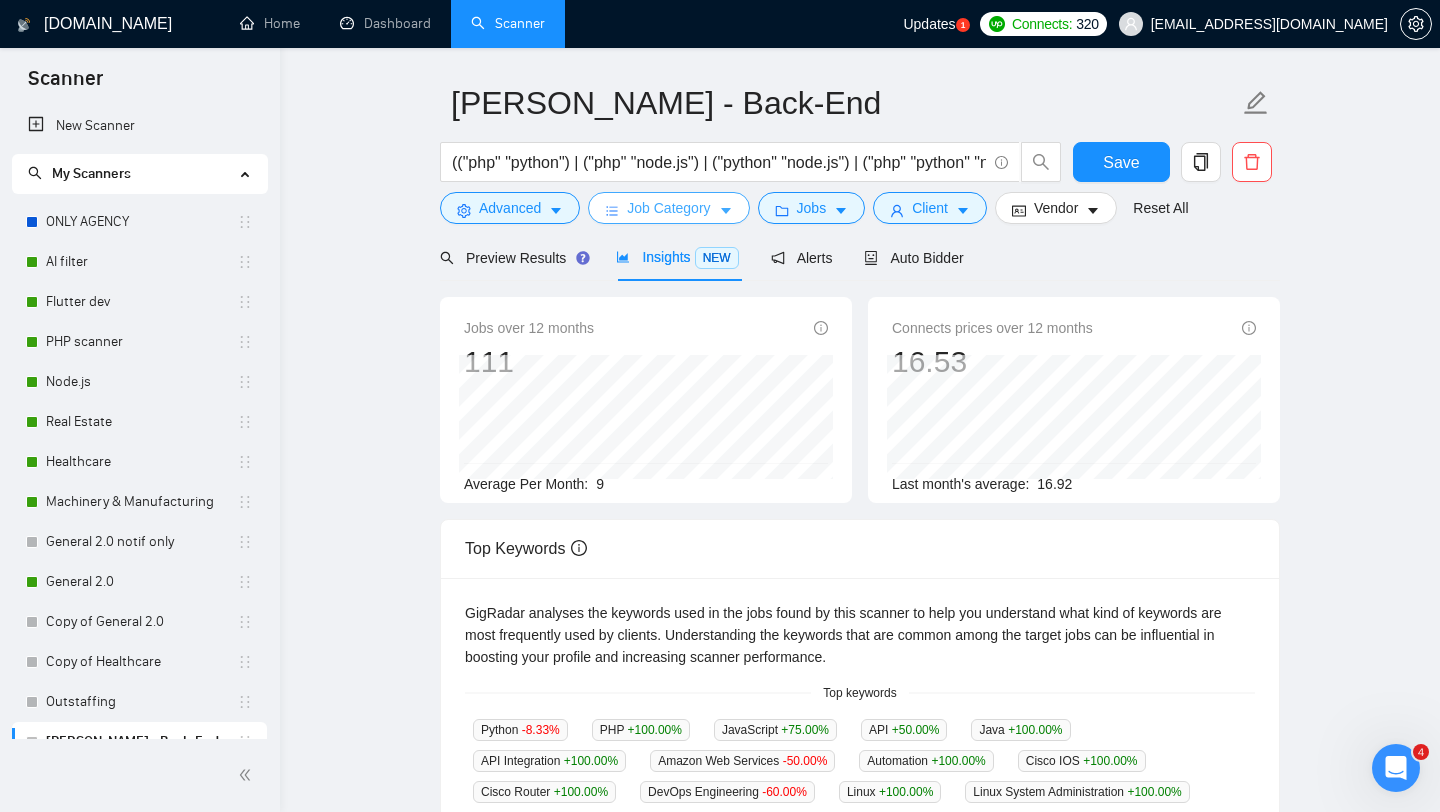 click on "Job Category" at bounding box center [668, 208] 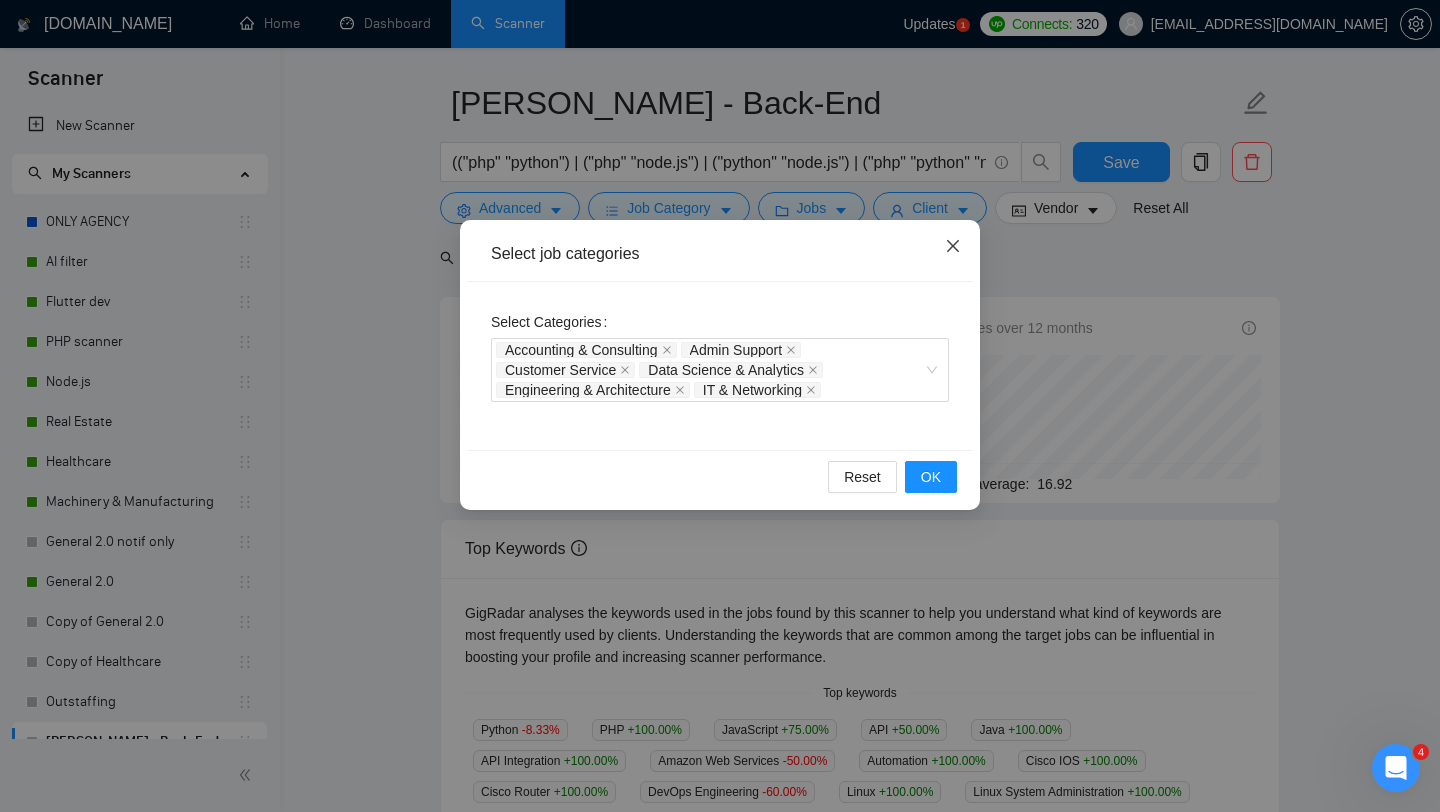 click 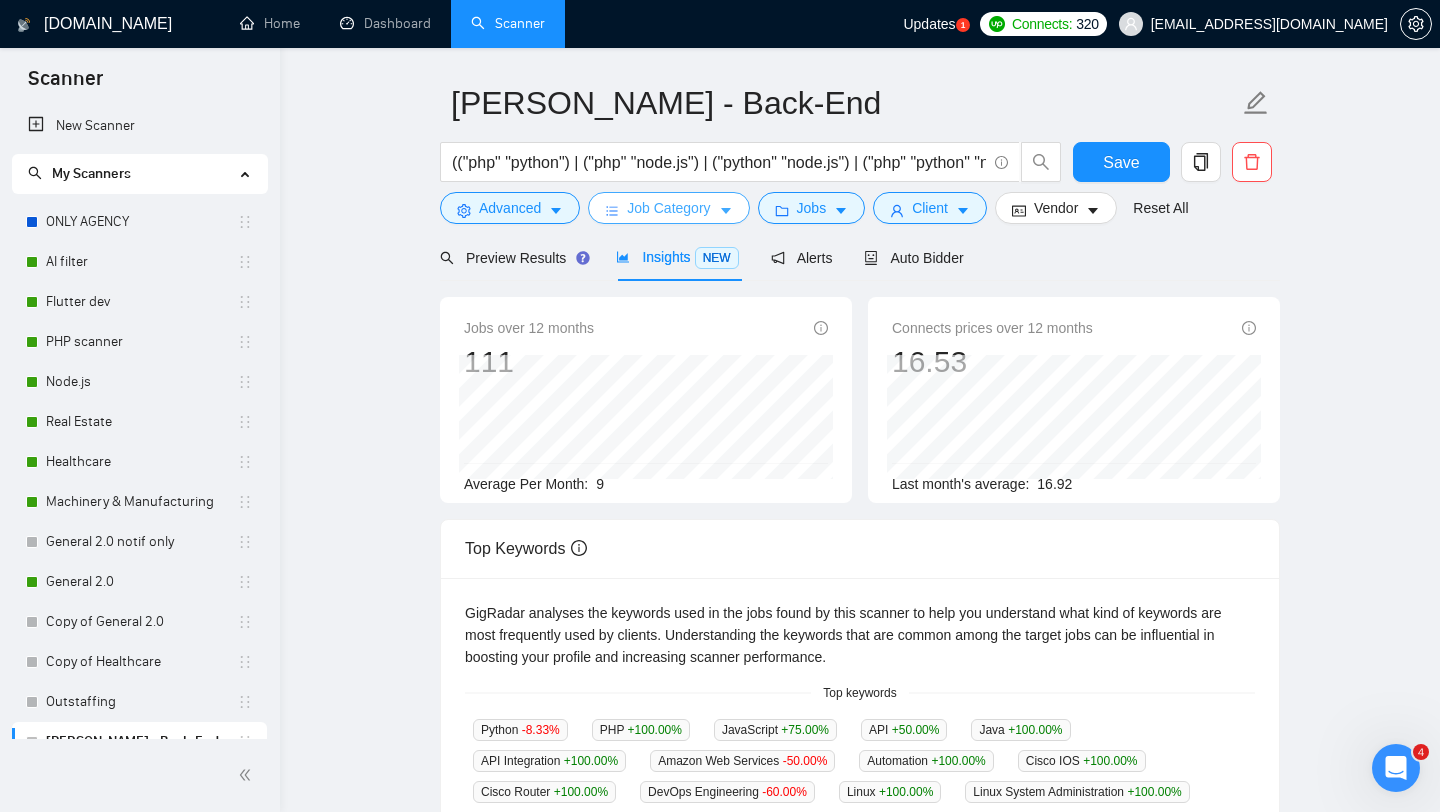 click on "Job Category" at bounding box center (668, 208) 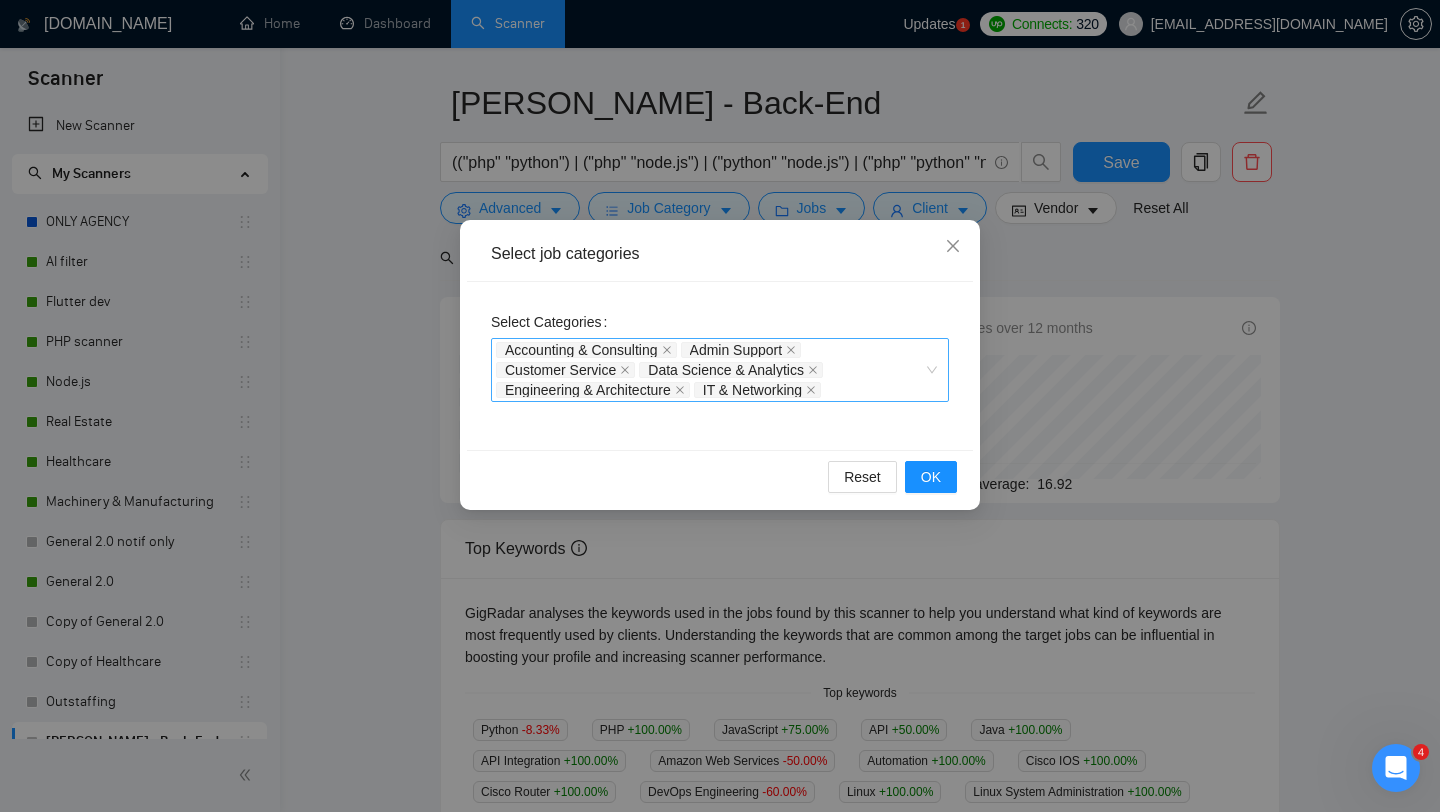click on "Accounting & Consulting Admin Support Customer Service Data Science & Analytics Engineering & Architecture IT & Networking" at bounding box center [710, 370] 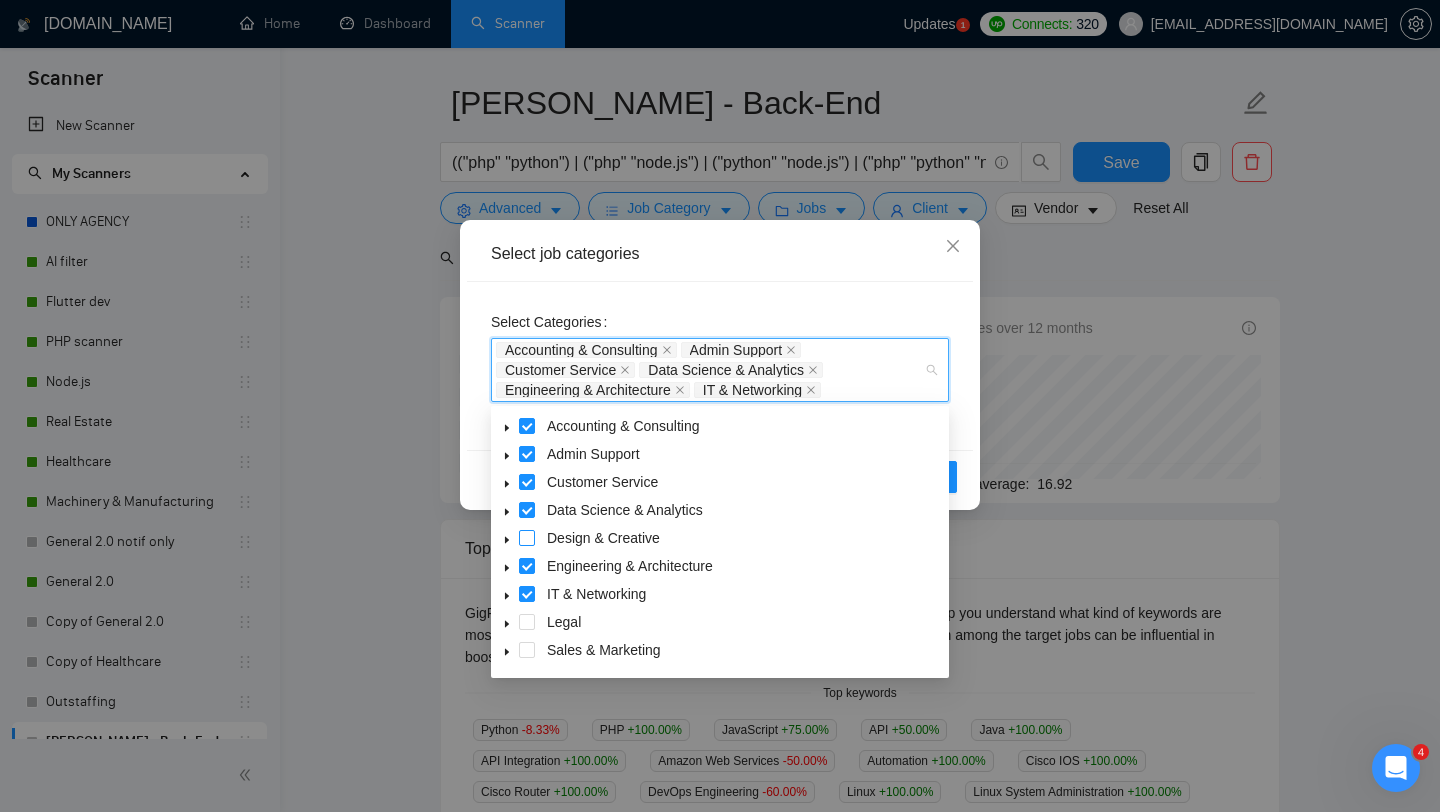 click at bounding box center (527, 538) 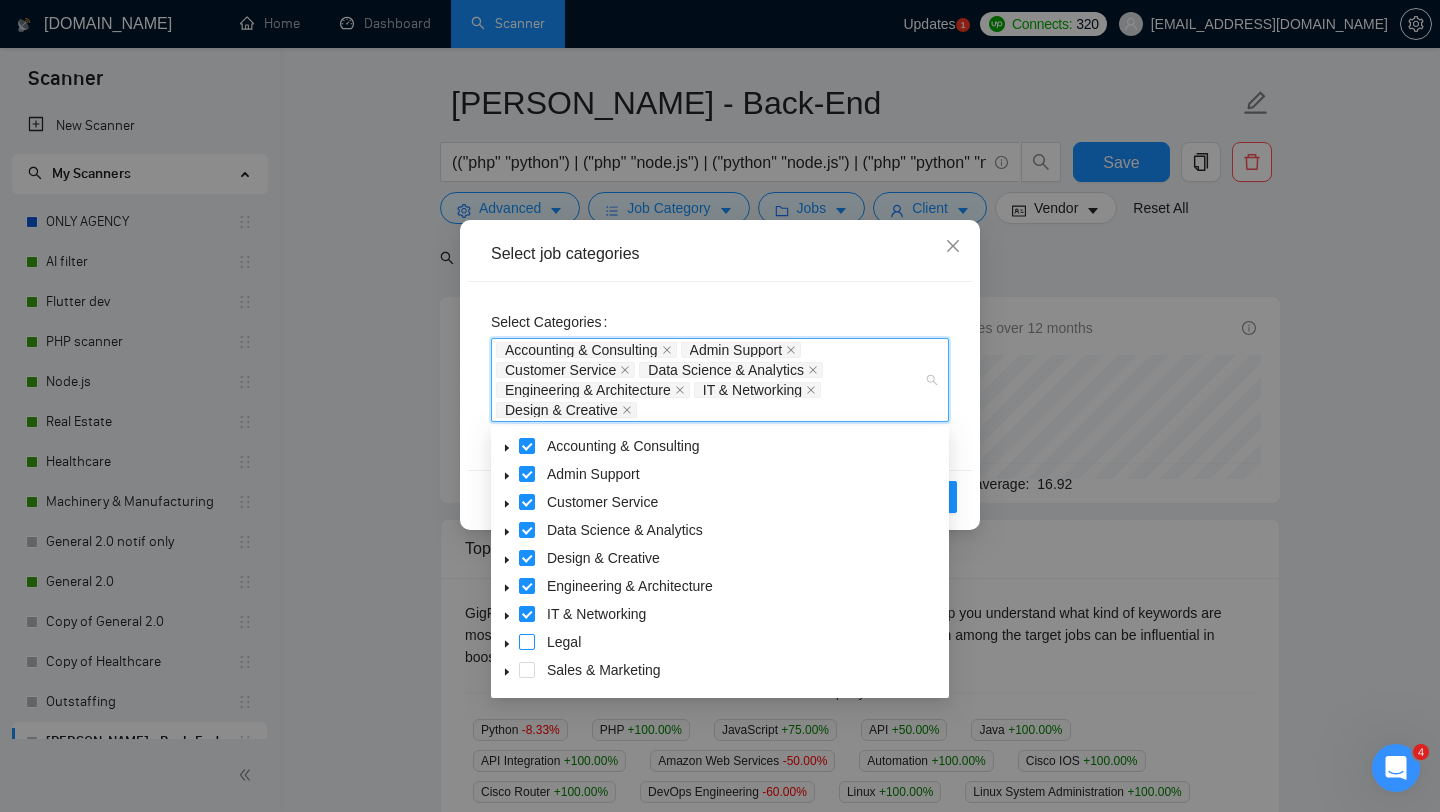 click at bounding box center (527, 642) 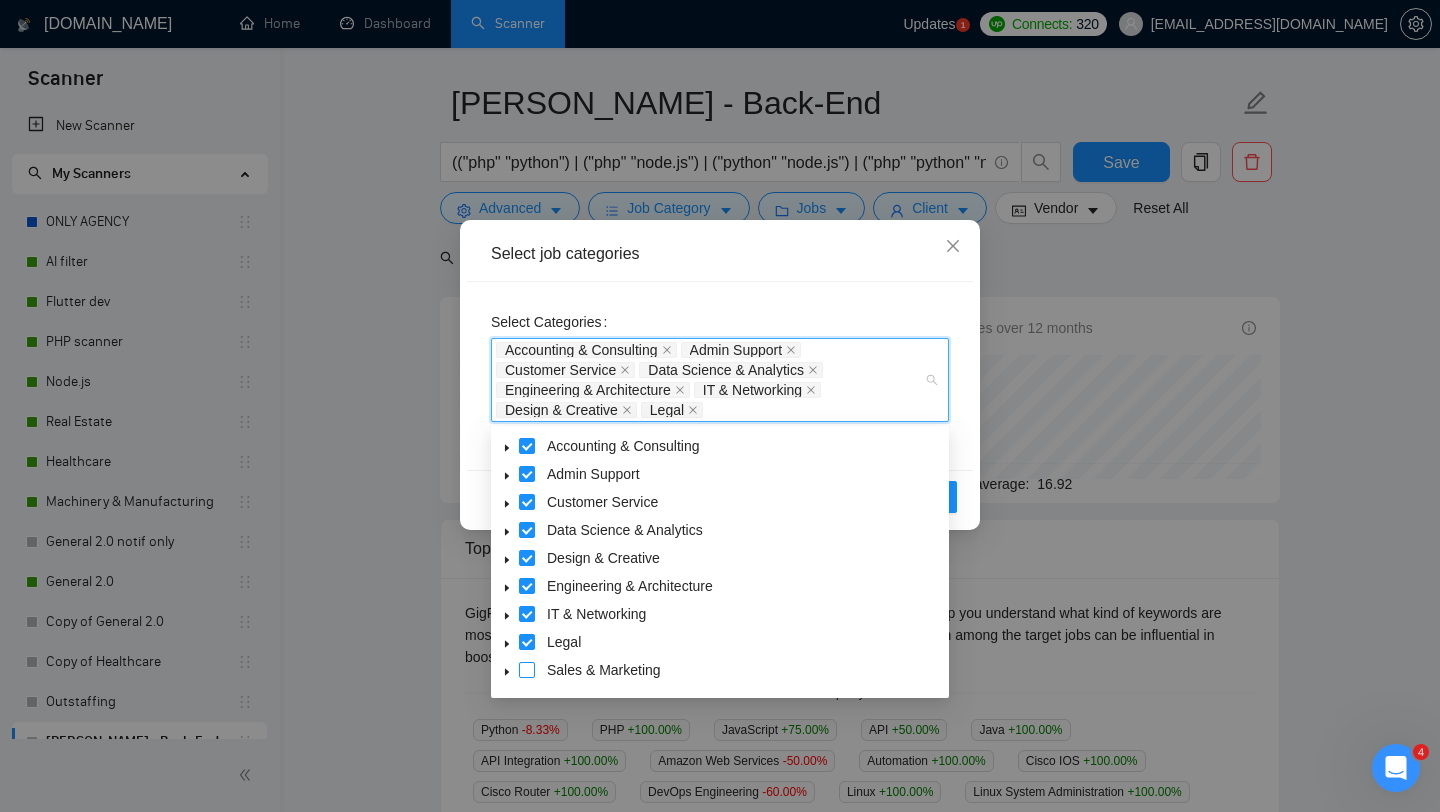 click at bounding box center (527, 670) 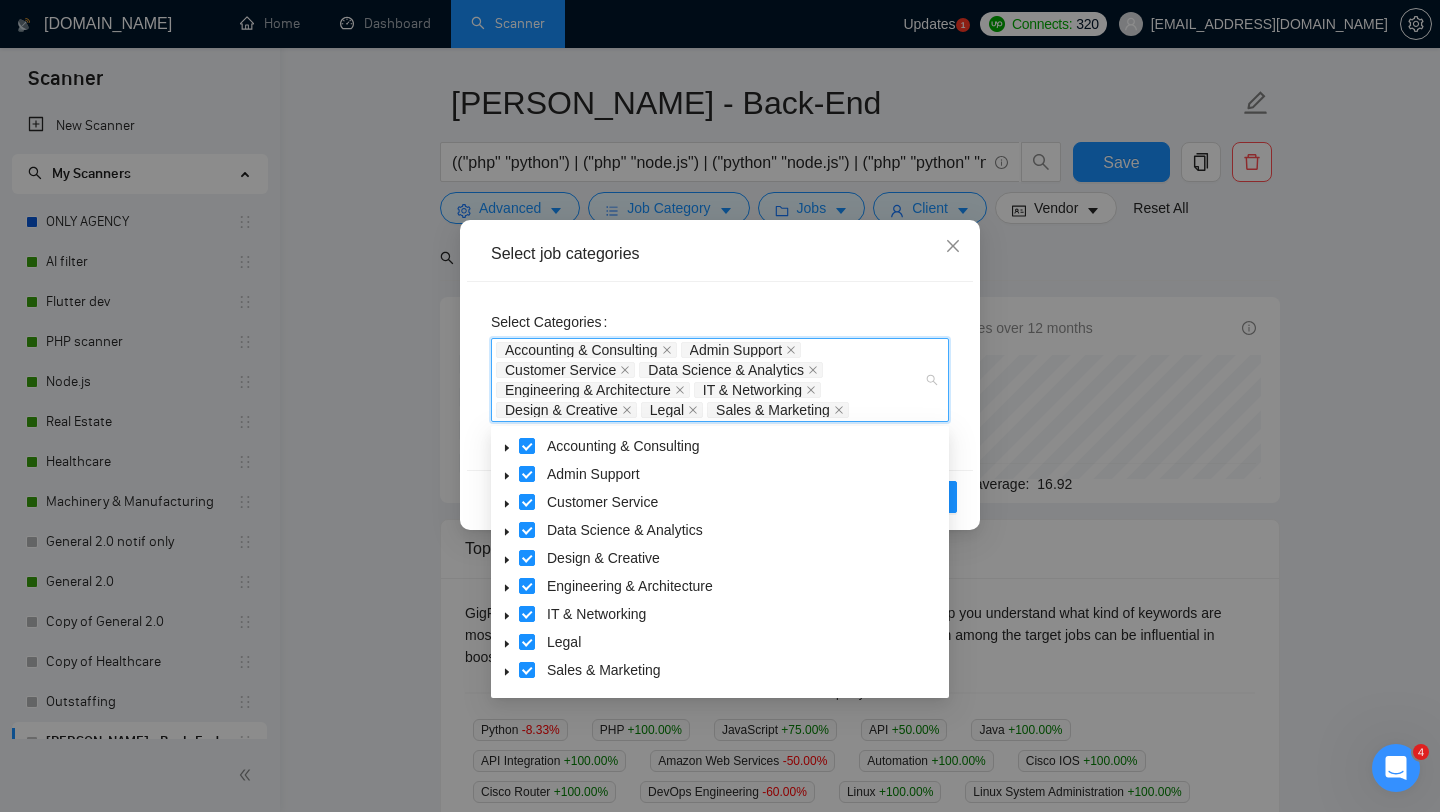 click on "Select Categories Accounting & Consulting Admin Support Customer Service Data Science & Analytics Engineering & Architecture IT & Networking Design & Creative Legal Sales & Marketing" at bounding box center [720, 376] 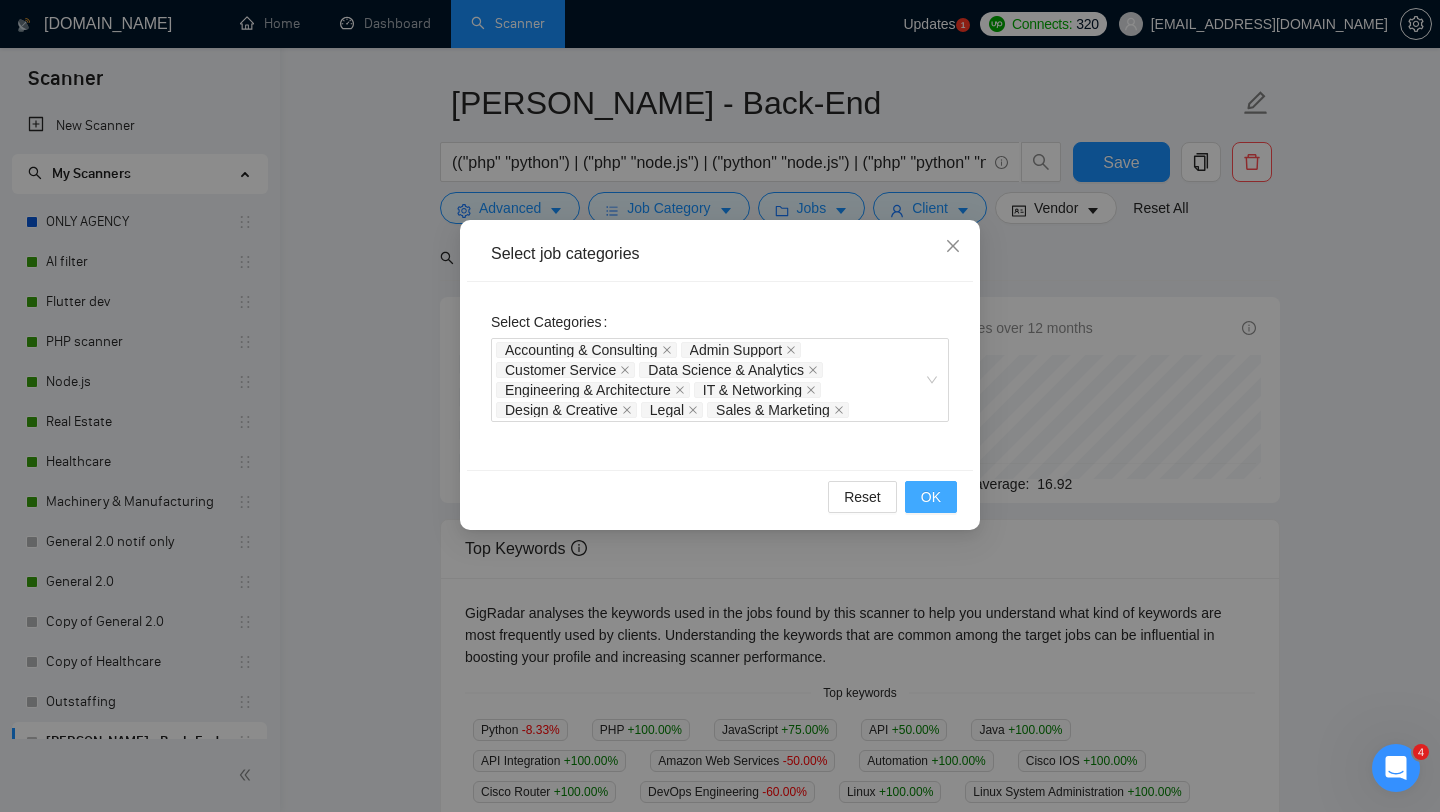 click on "OK" at bounding box center [931, 497] 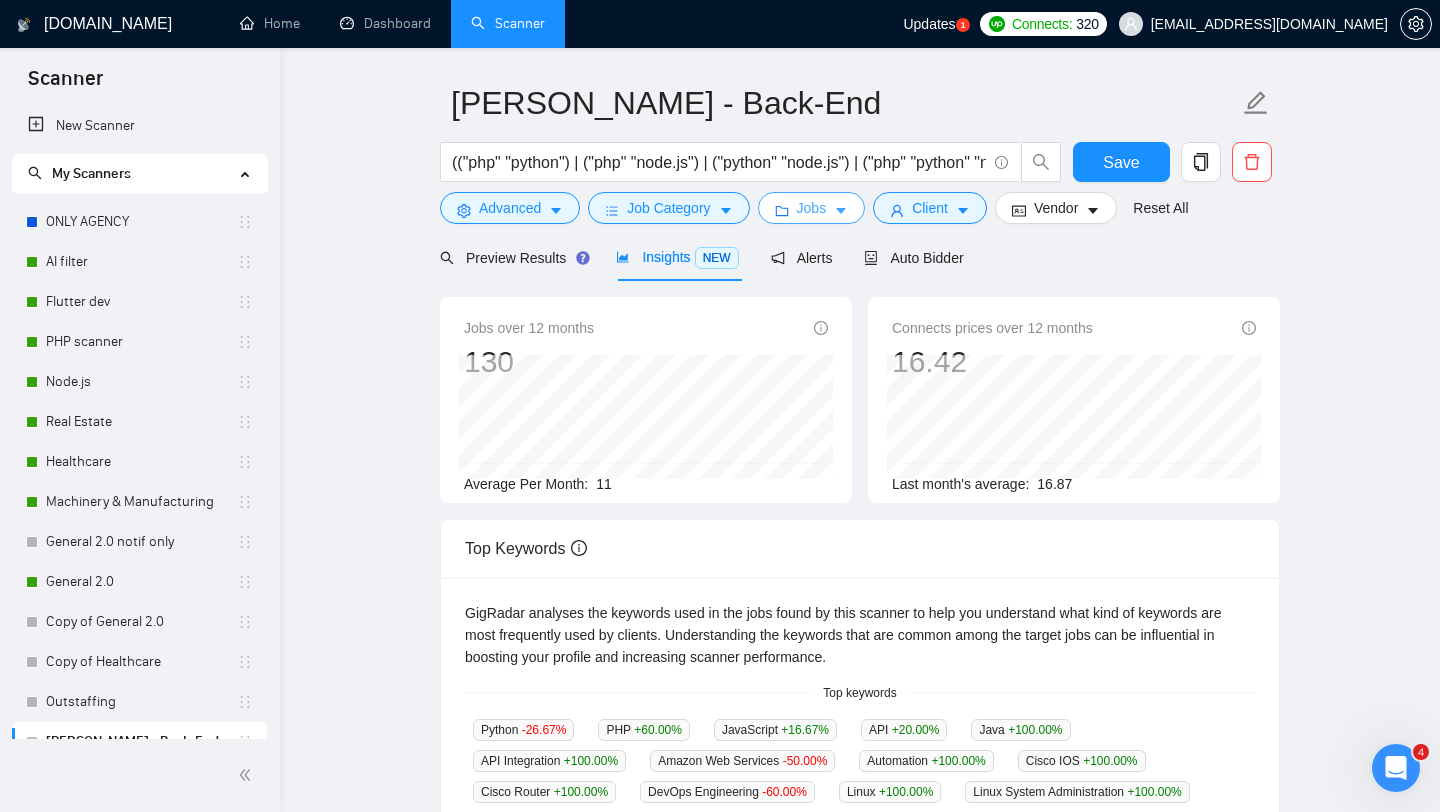 click on "Jobs" at bounding box center [812, 208] 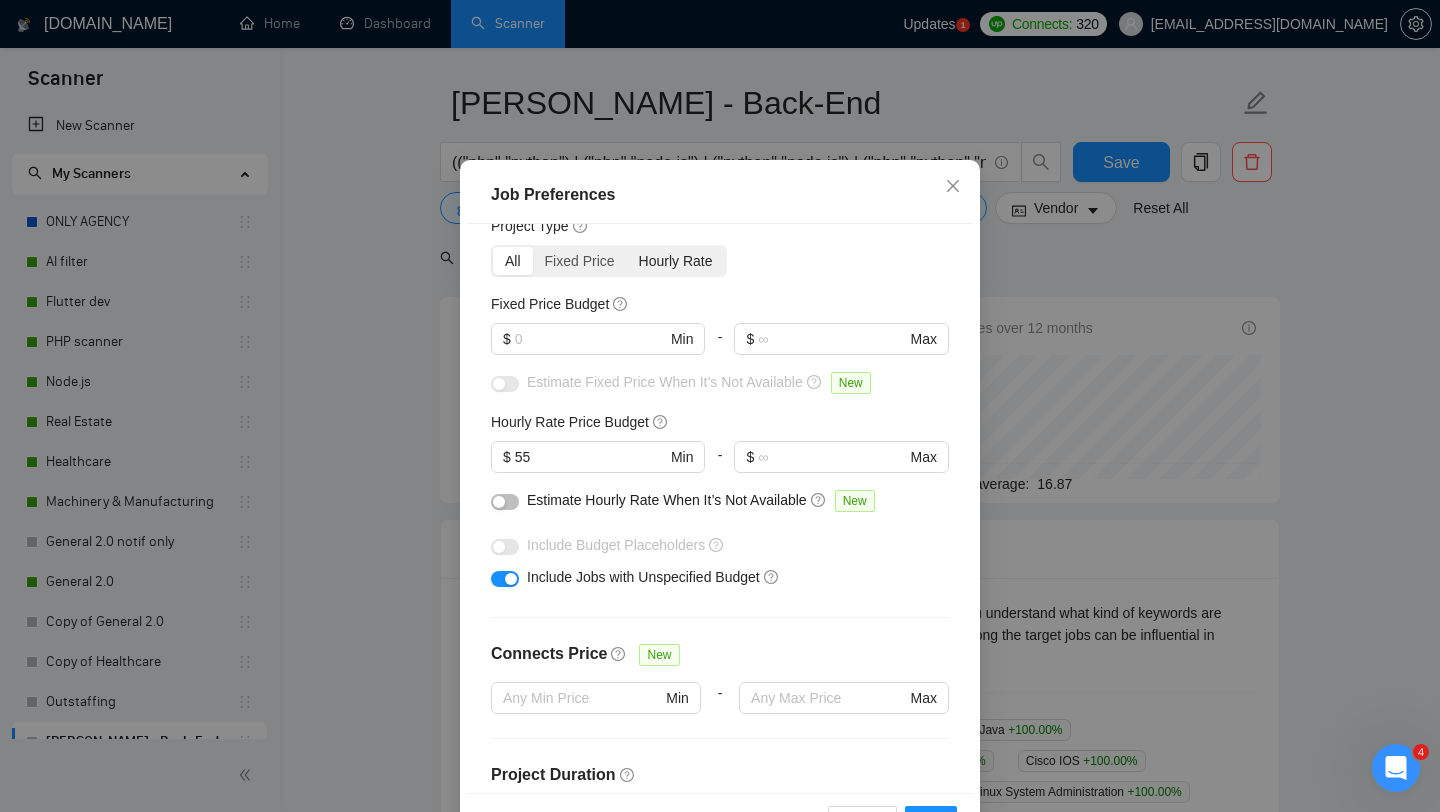 scroll, scrollTop: 76, scrollLeft: 0, axis: vertical 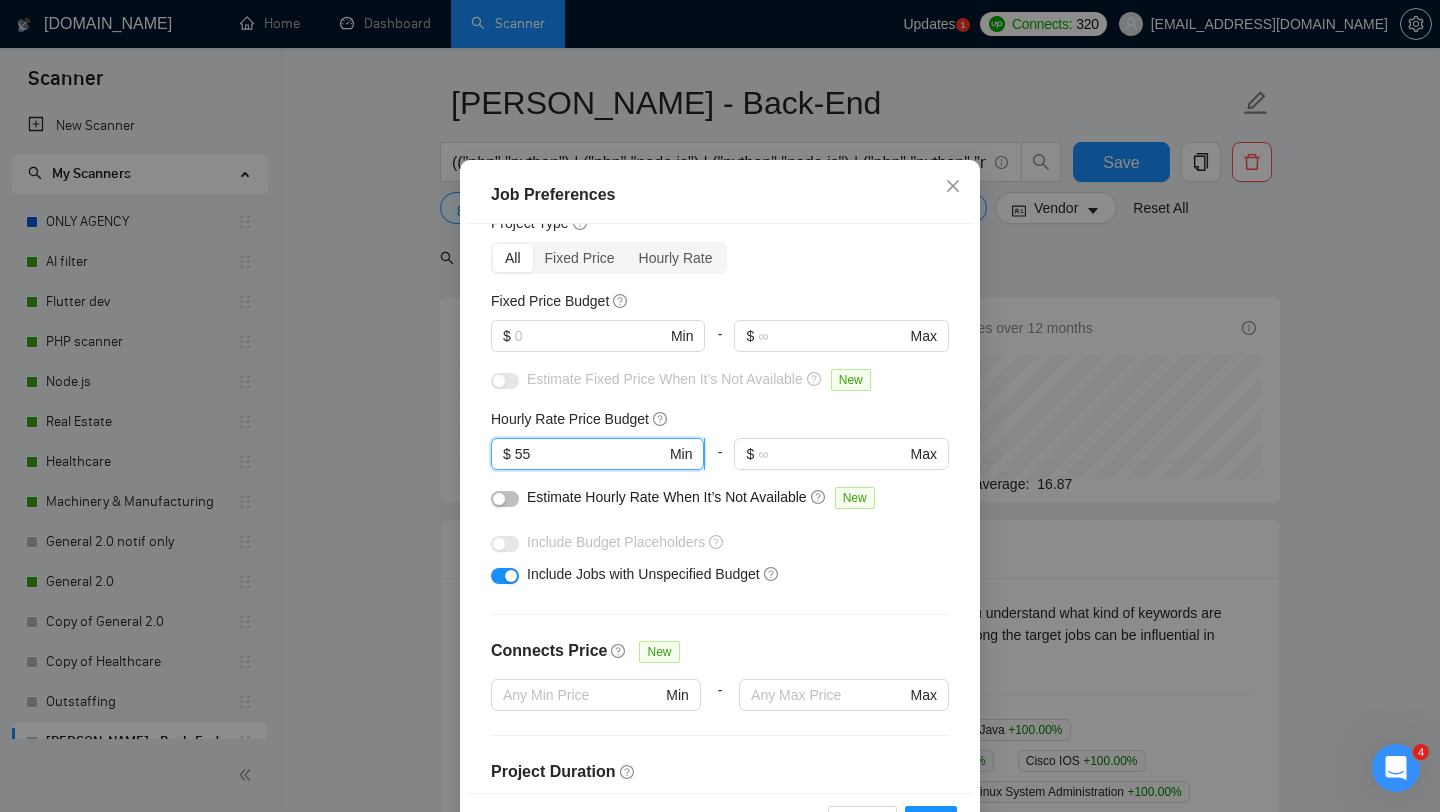drag, startPoint x: 546, startPoint y: 510, endPoint x: 507, endPoint y: 510, distance: 39 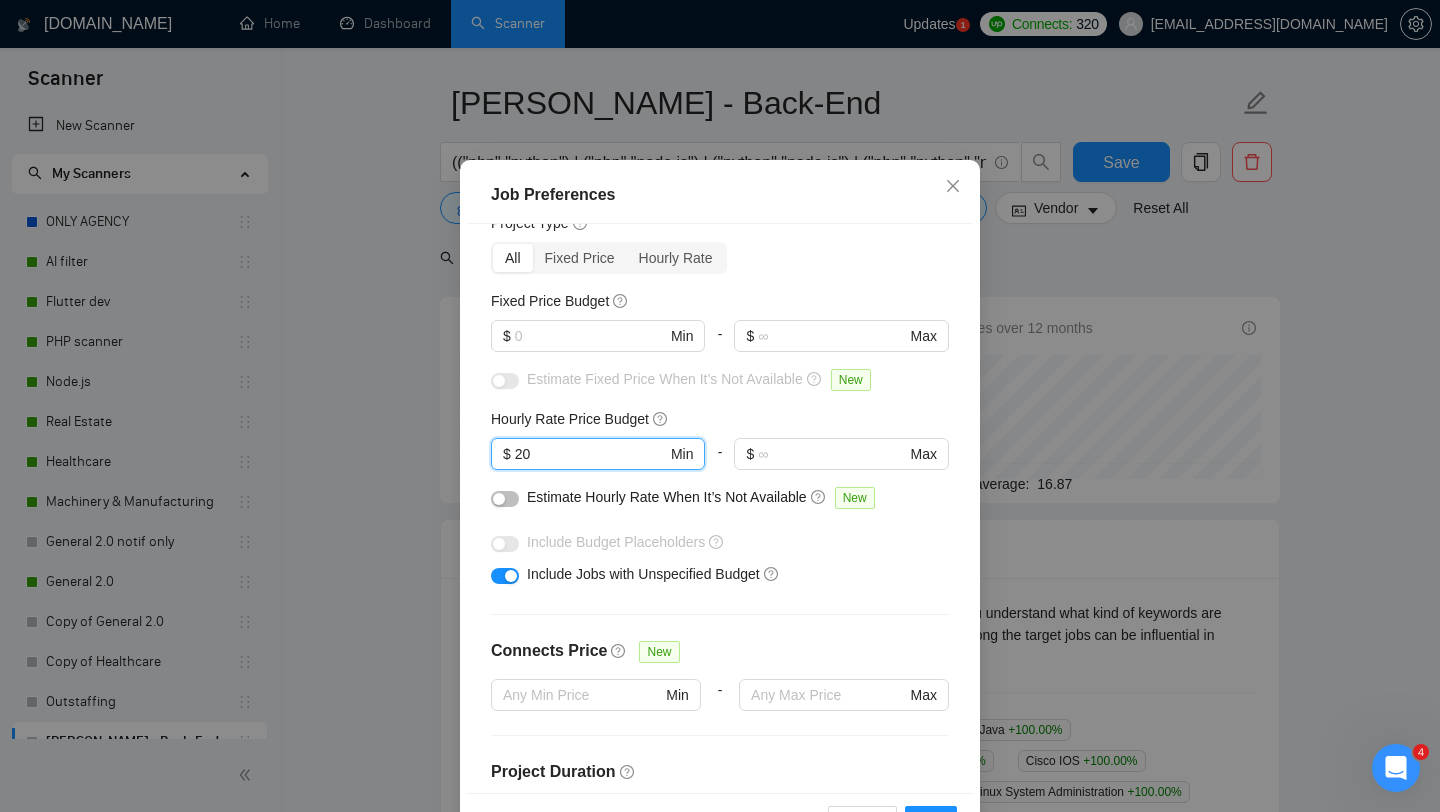scroll, scrollTop: 559, scrollLeft: 0, axis: vertical 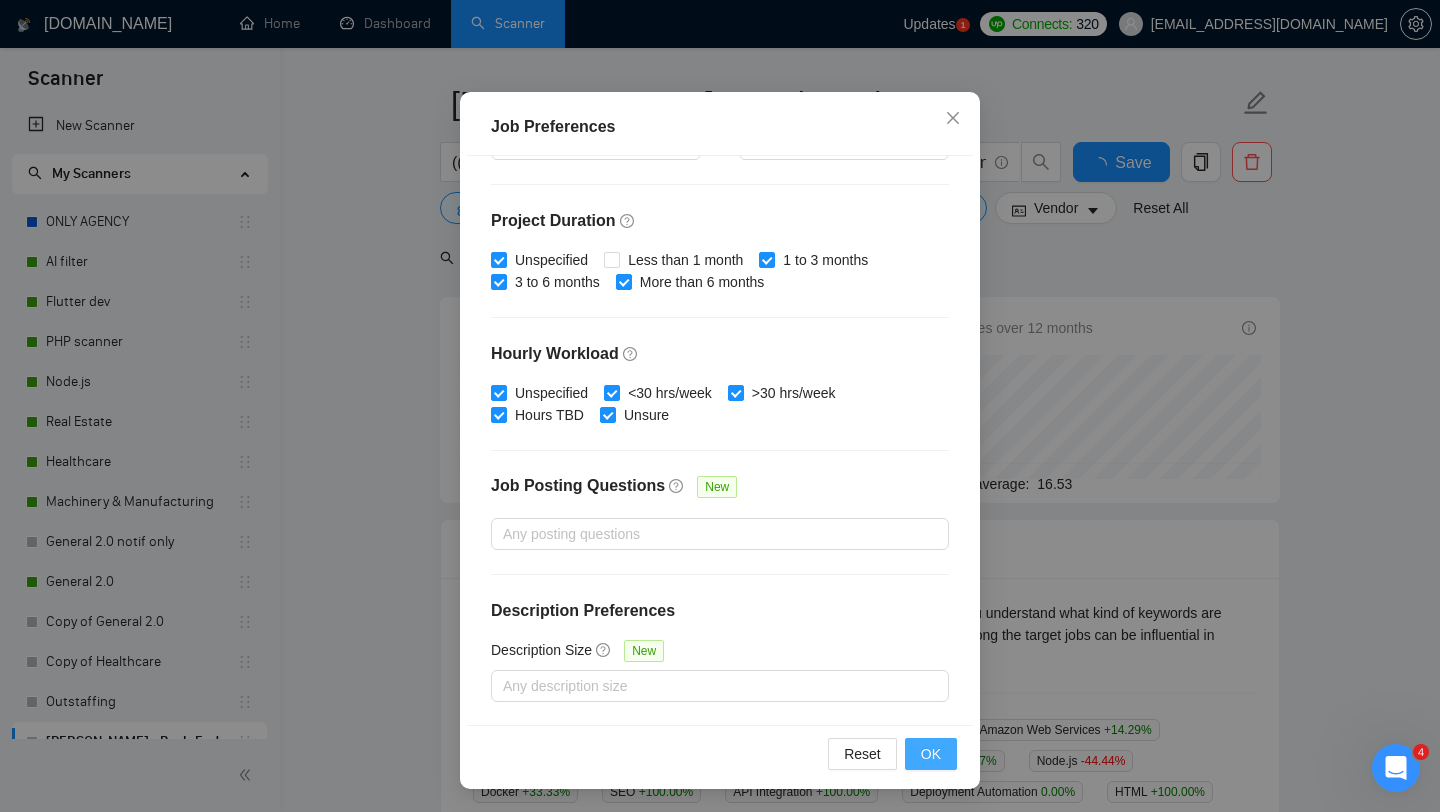 type on "20" 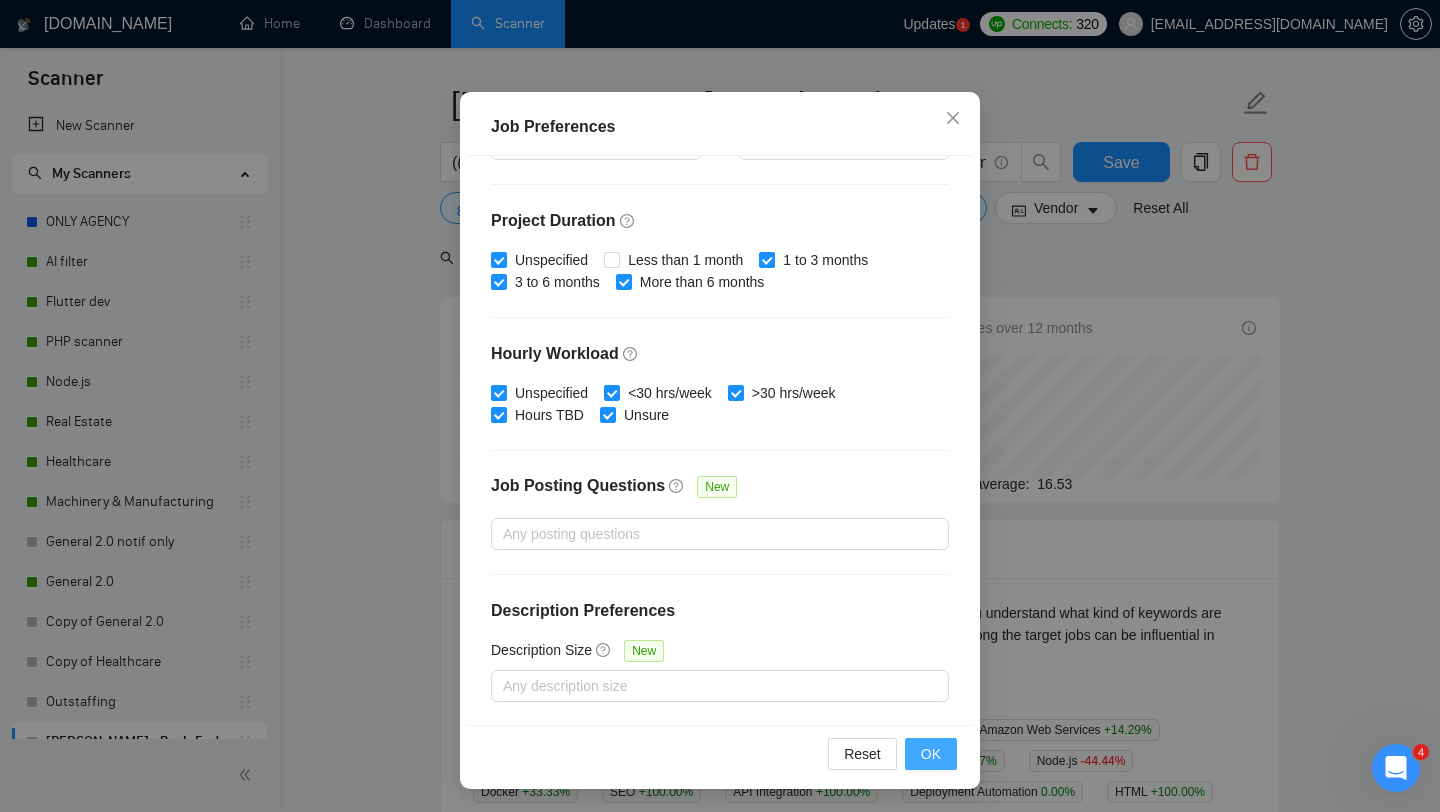 click on "OK" at bounding box center (931, 754) 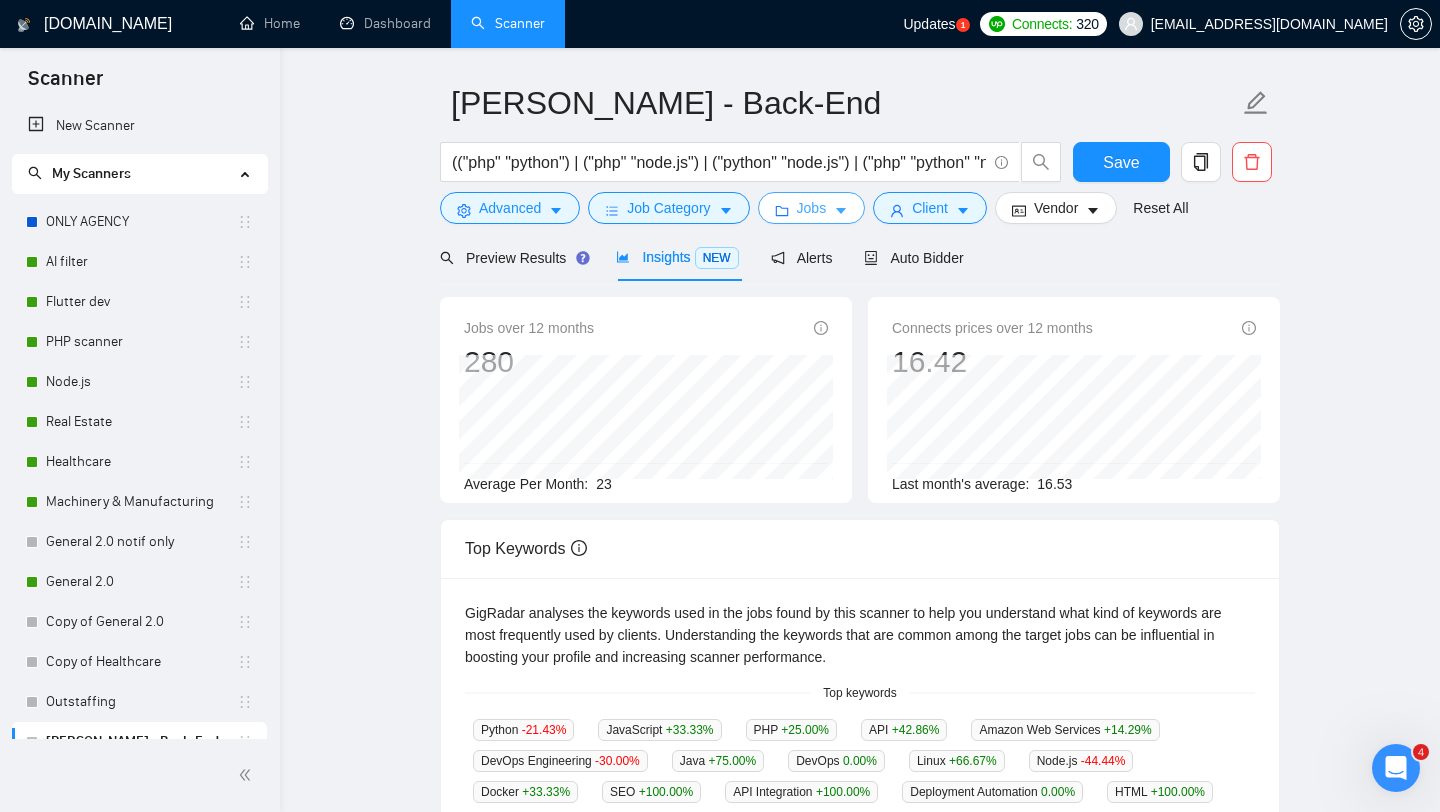 click on "Jobs" at bounding box center (812, 208) 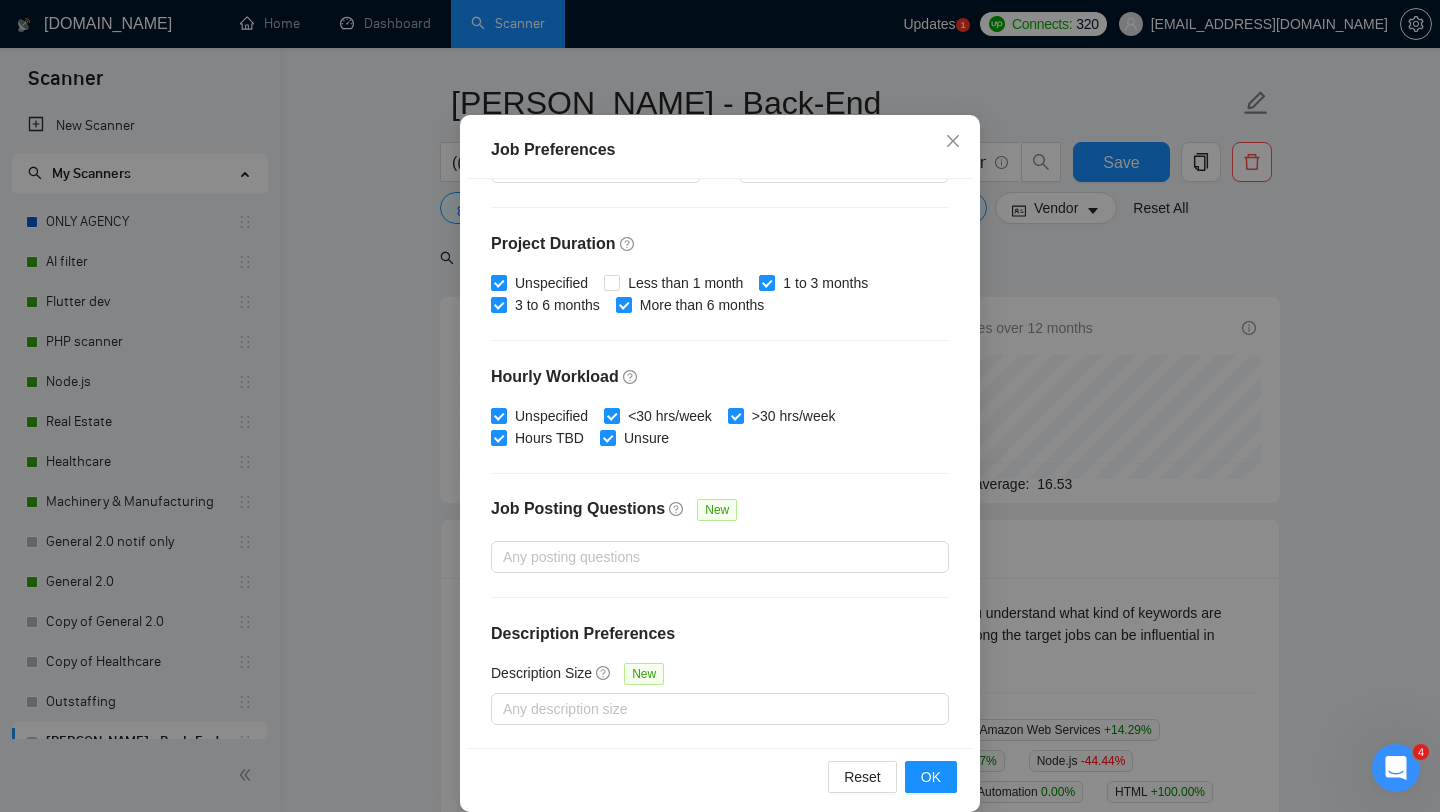 scroll, scrollTop: 125, scrollLeft: 0, axis: vertical 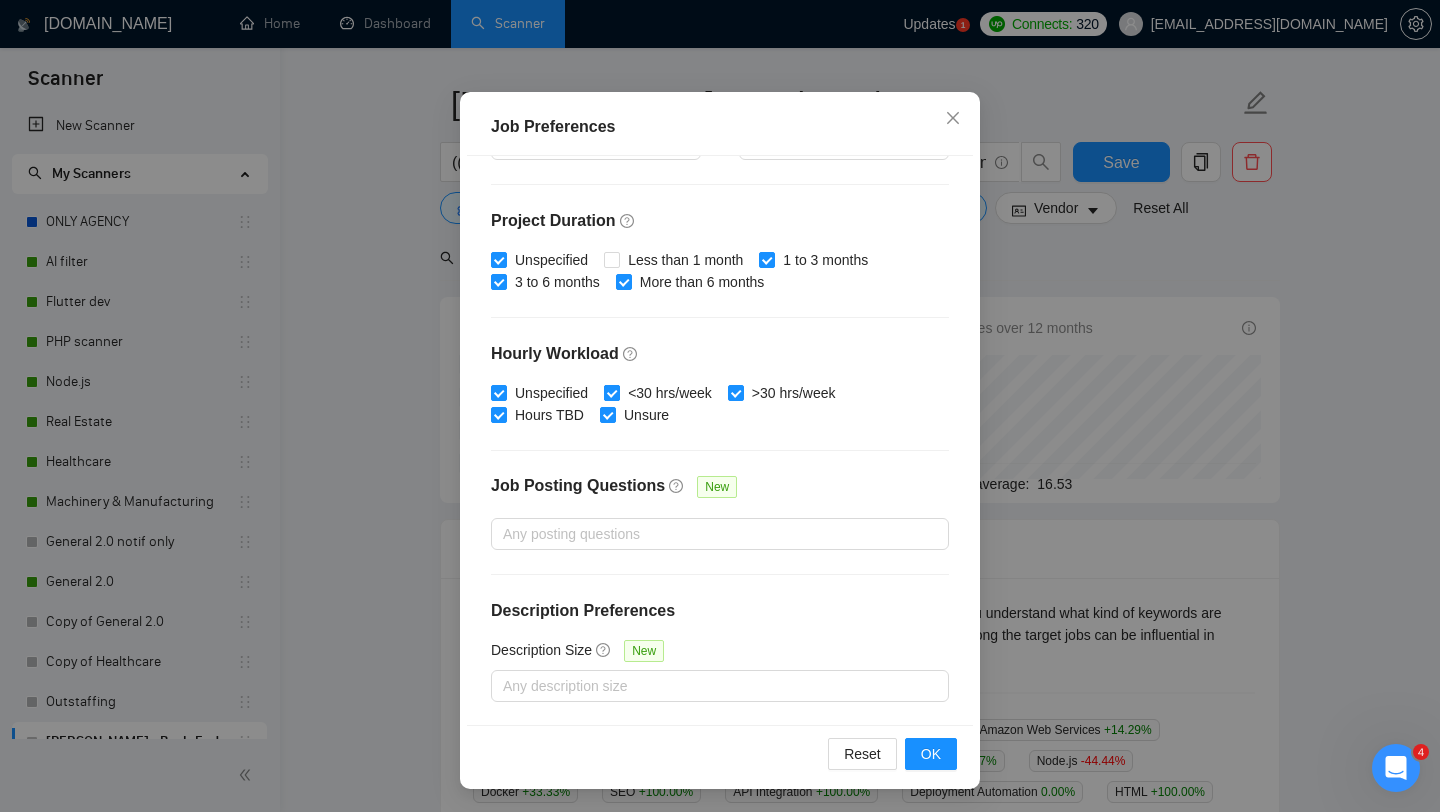click on "<30 hrs/week" at bounding box center [611, 392] 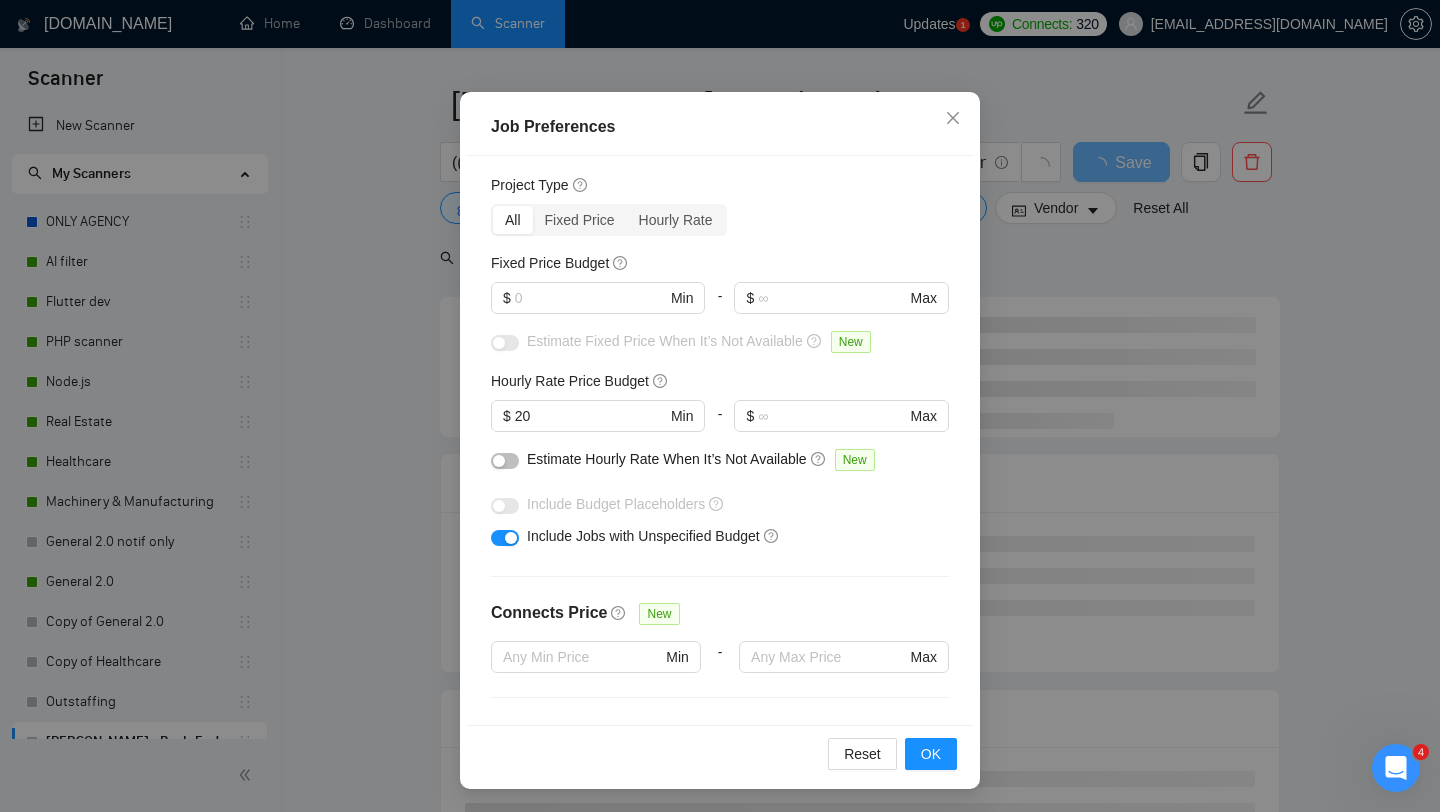 scroll, scrollTop: 0, scrollLeft: 0, axis: both 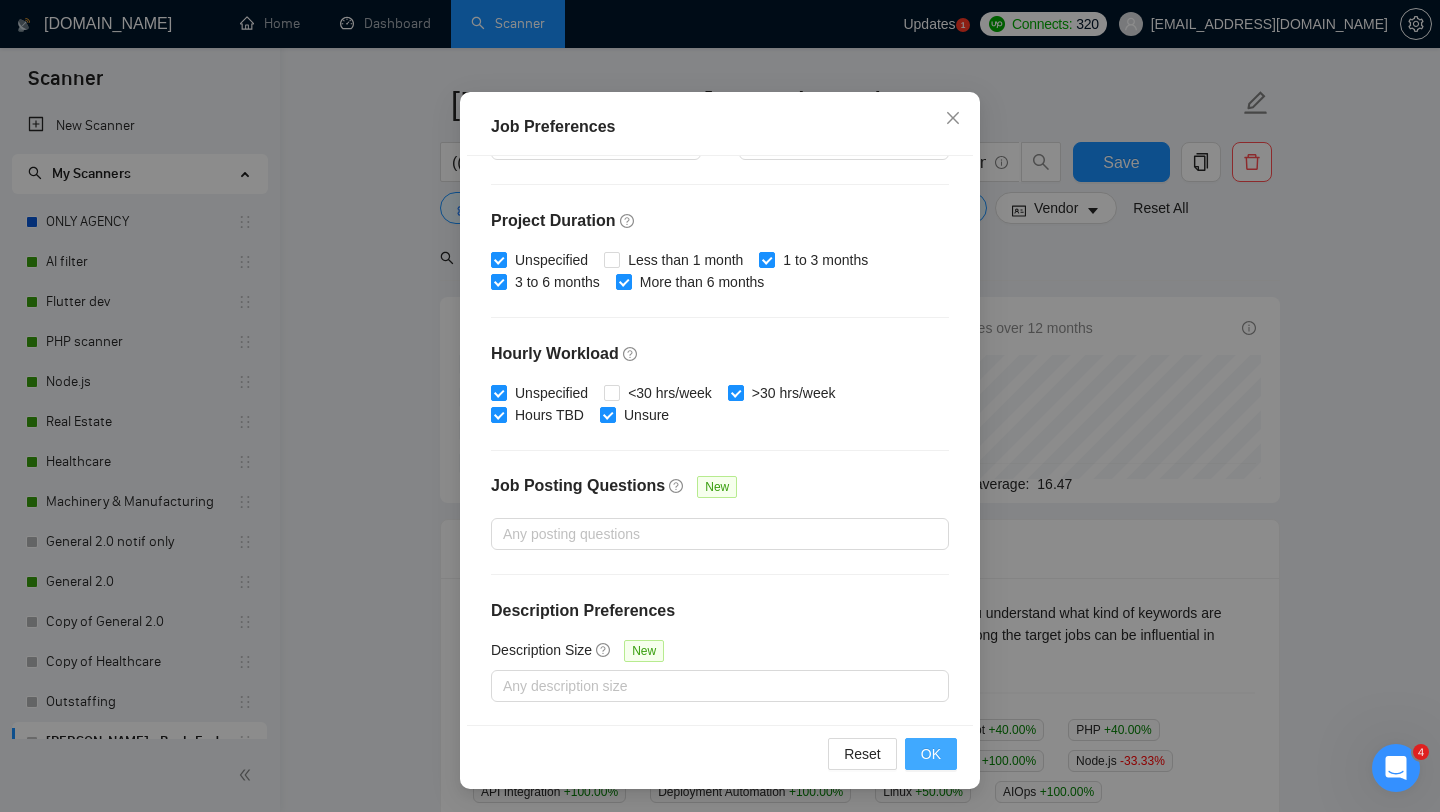 click on "OK" at bounding box center [931, 754] 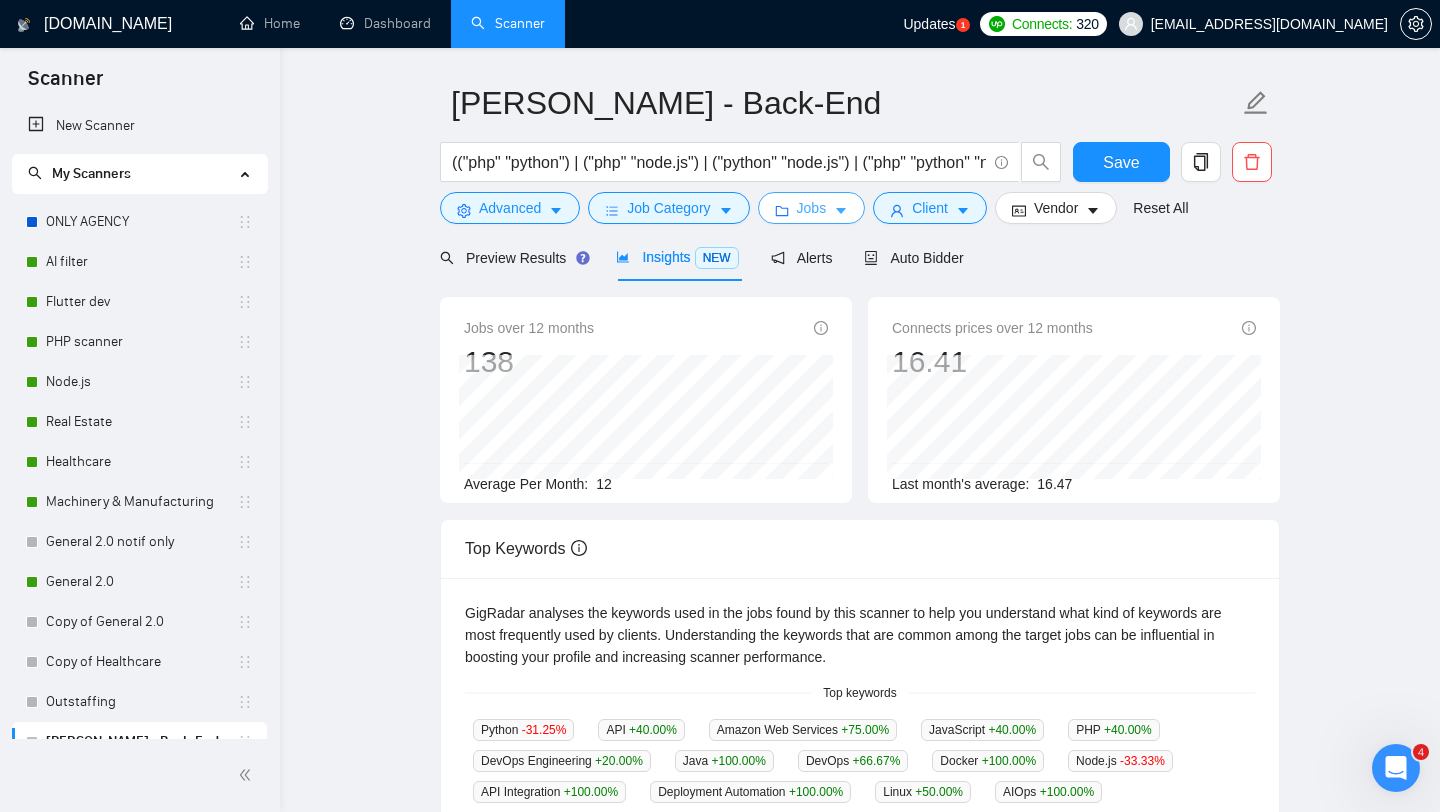 click on "Jobs" at bounding box center (812, 208) 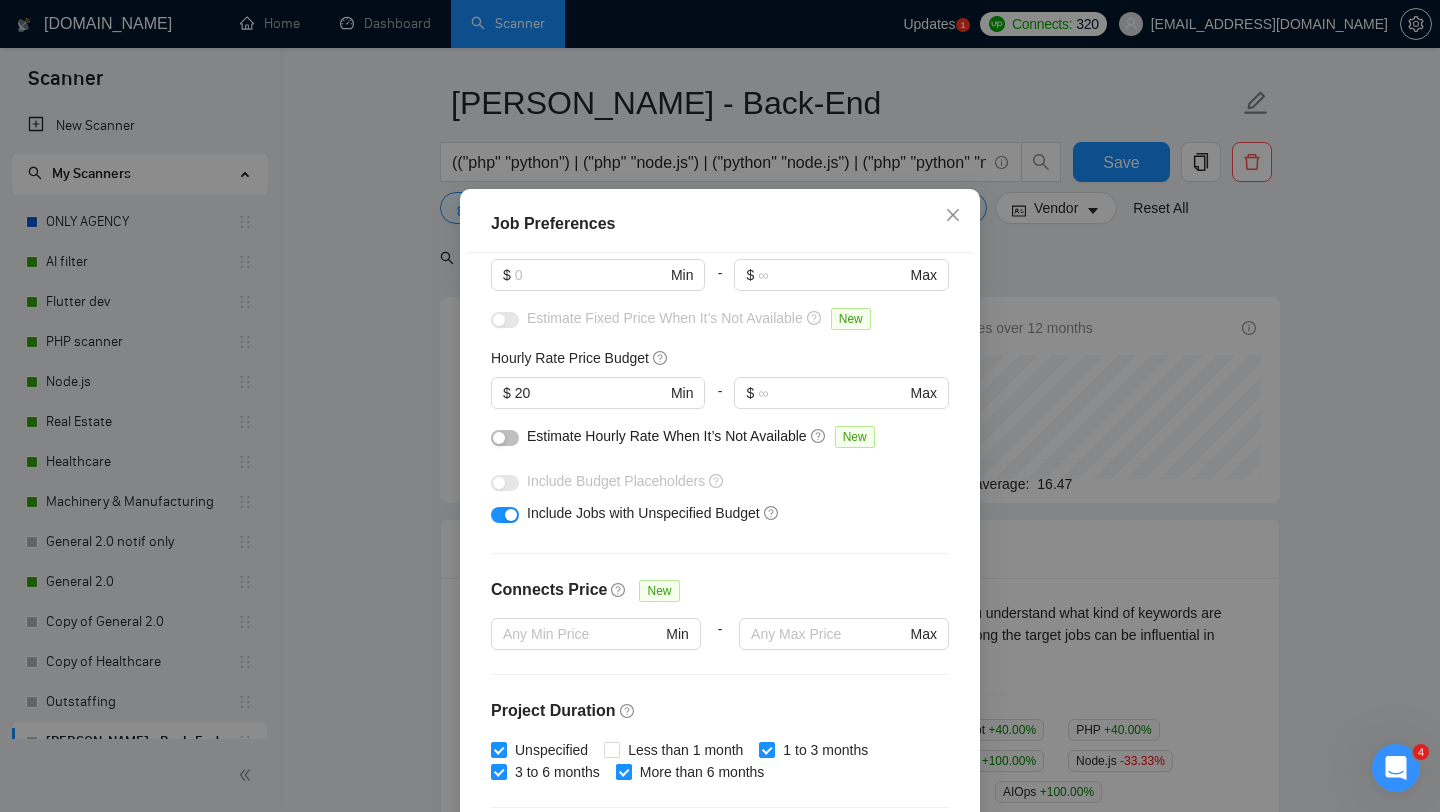 scroll, scrollTop: 0, scrollLeft: 0, axis: both 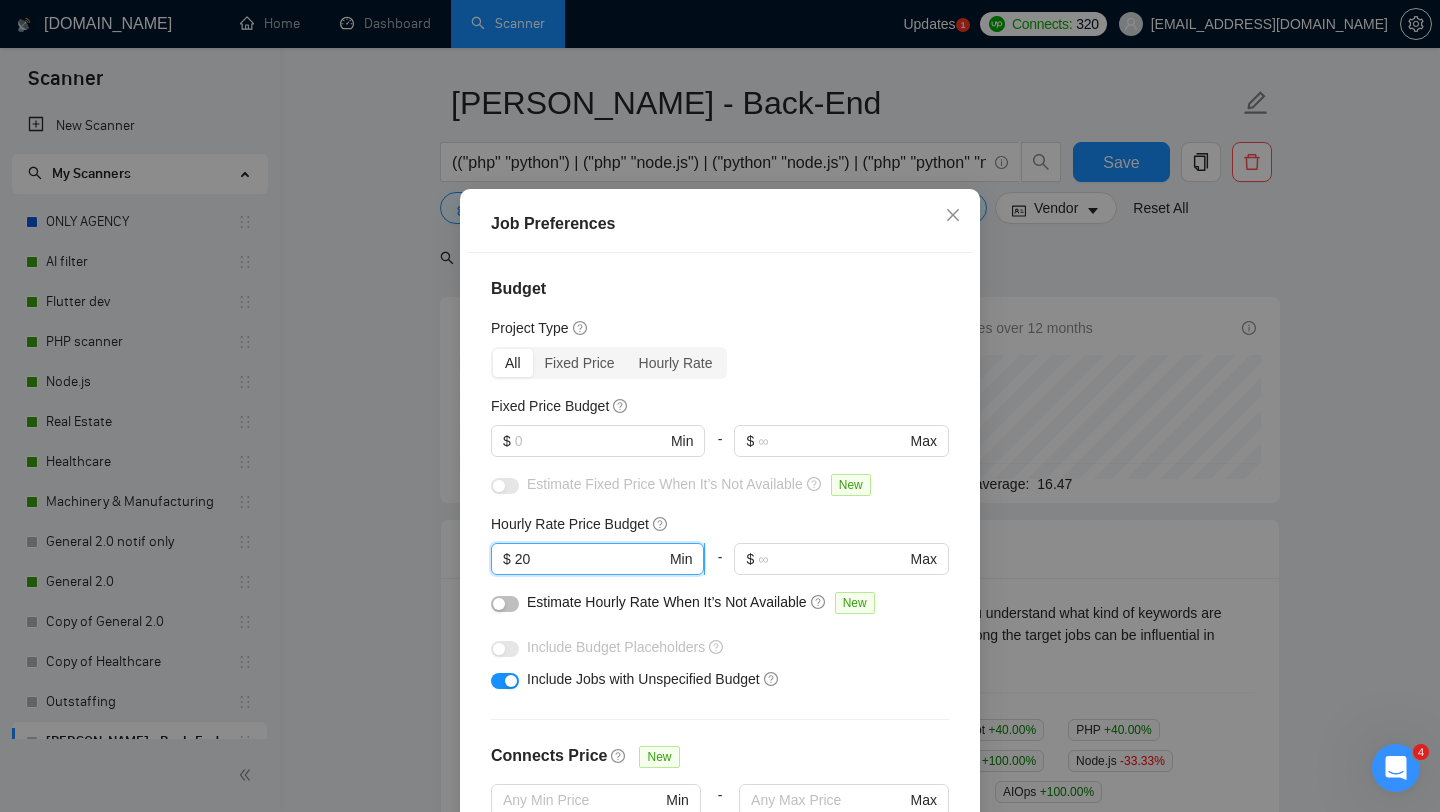 drag, startPoint x: 536, startPoint y: 581, endPoint x: 508, endPoint y: 581, distance: 28 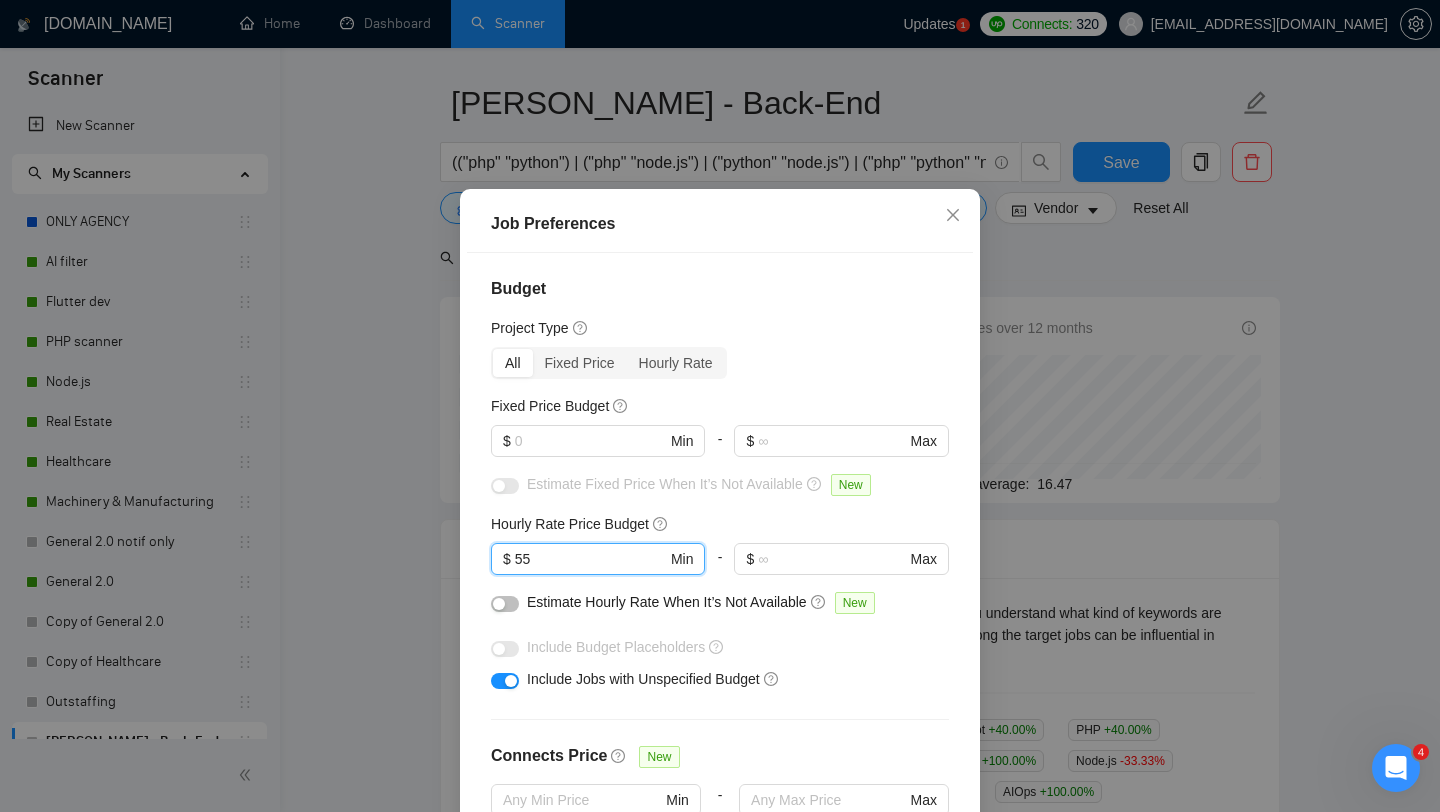 scroll, scrollTop: 559, scrollLeft: 0, axis: vertical 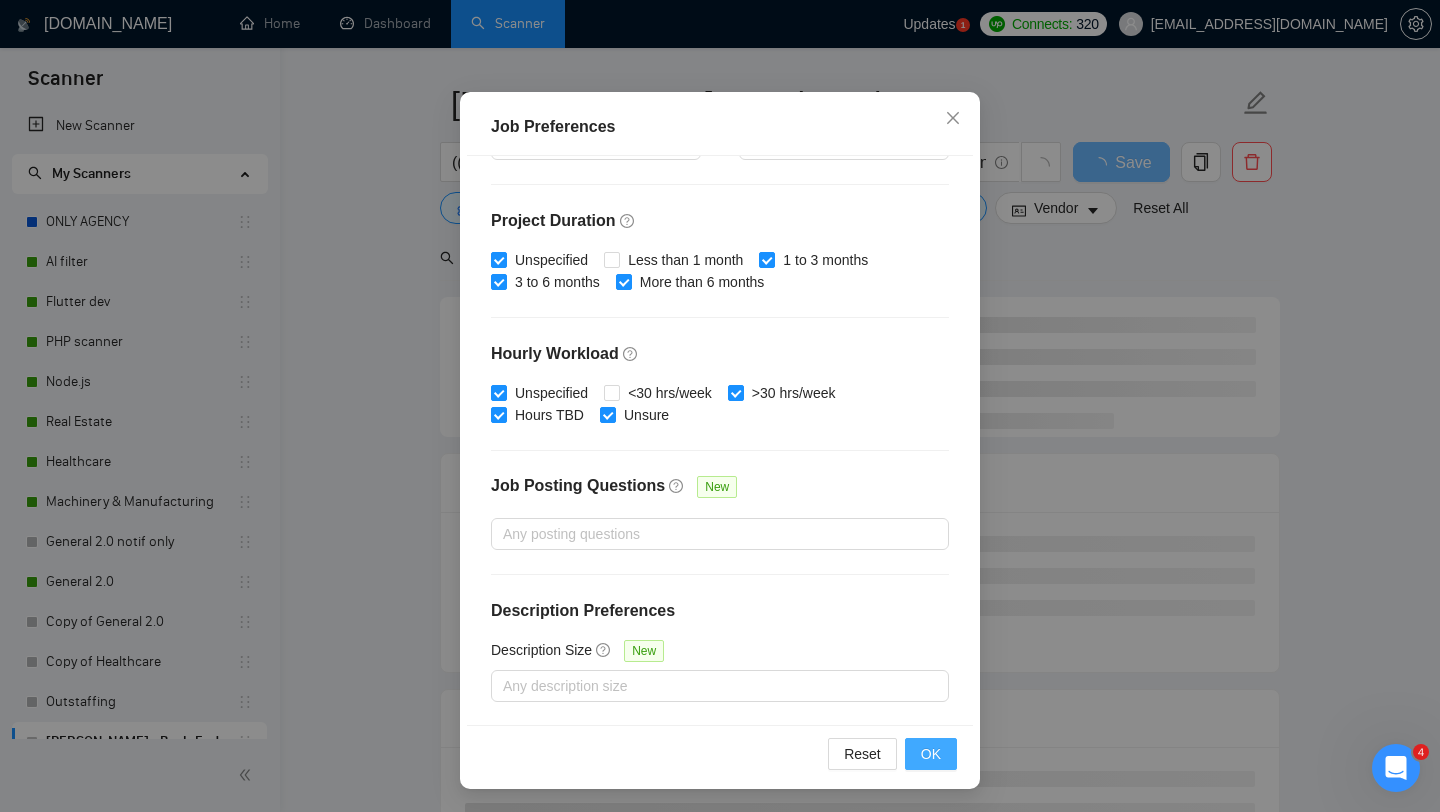 type on "55" 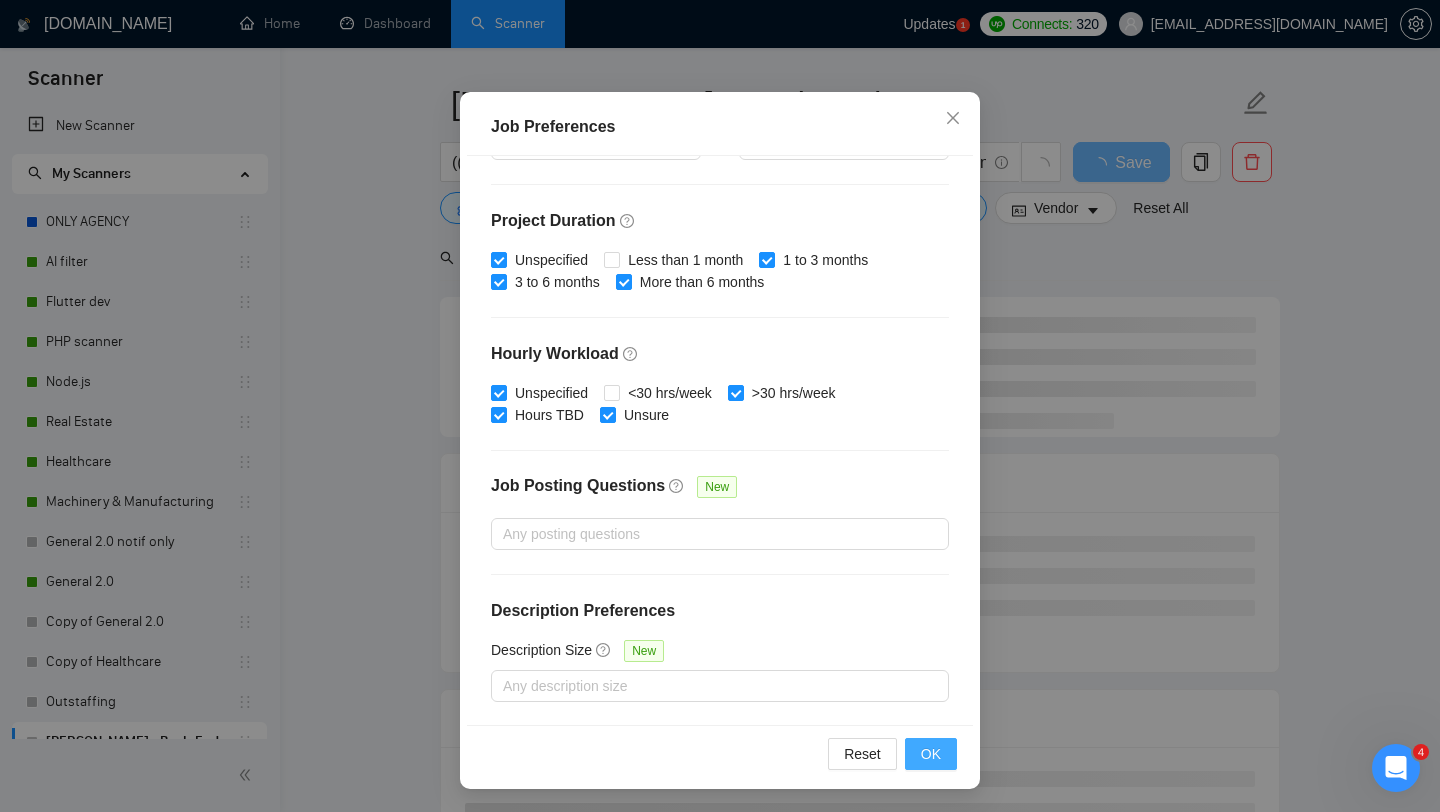 click on "OK" at bounding box center [931, 754] 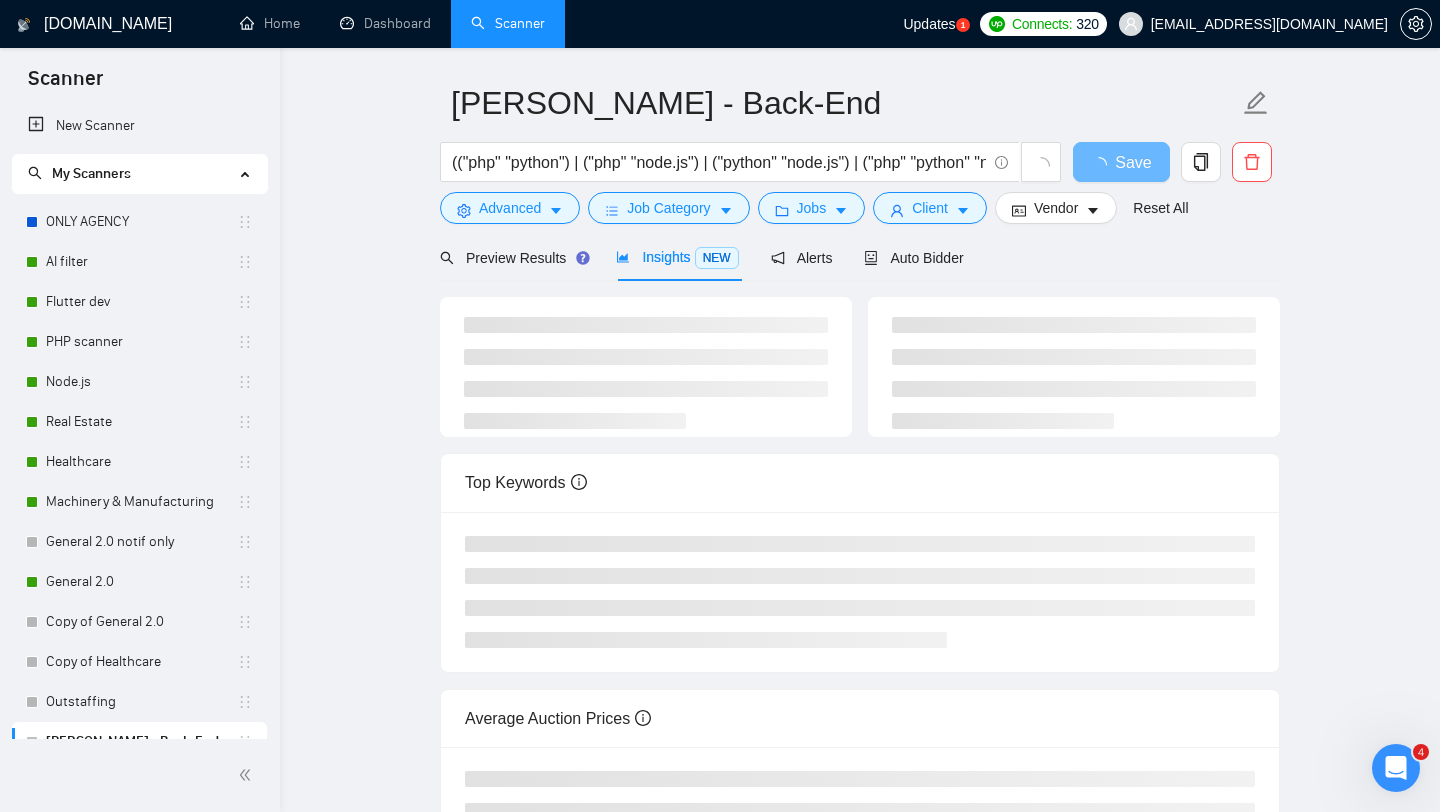 scroll, scrollTop: 28, scrollLeft: 0, axis: vertical 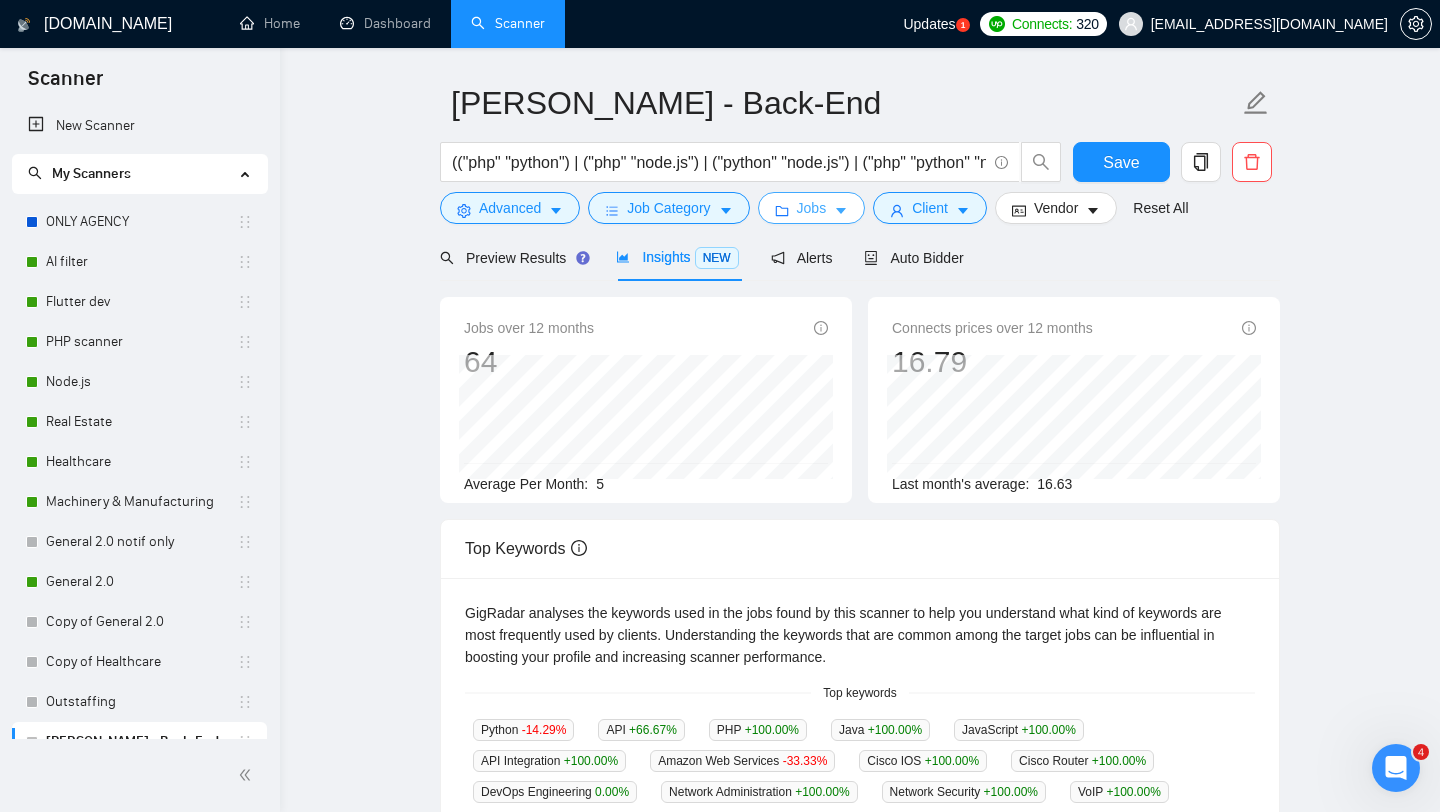 click on "Jobs" at bounding box center (812, 208) 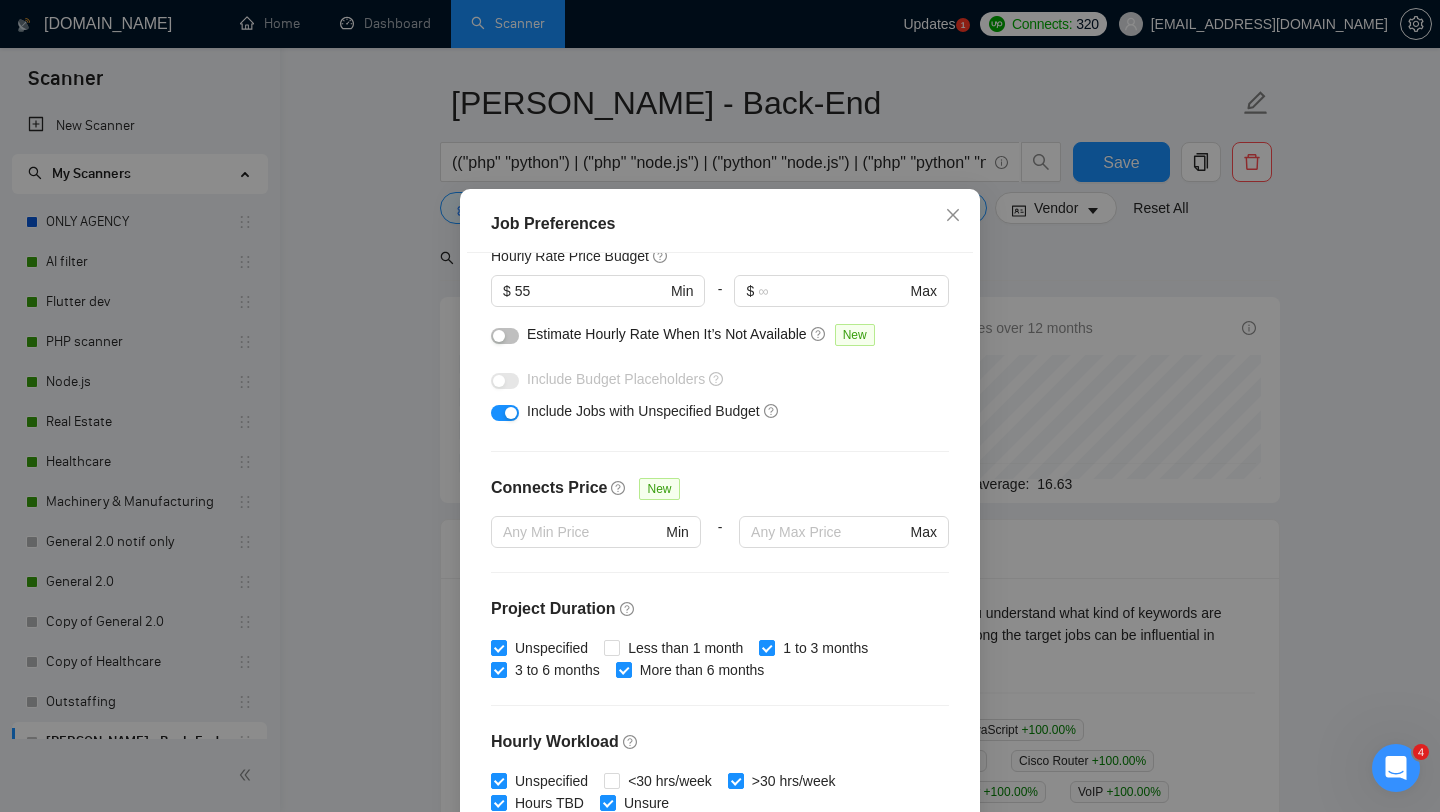 scroll, scrollTop: 0, scrollLeft: 0, axis: both 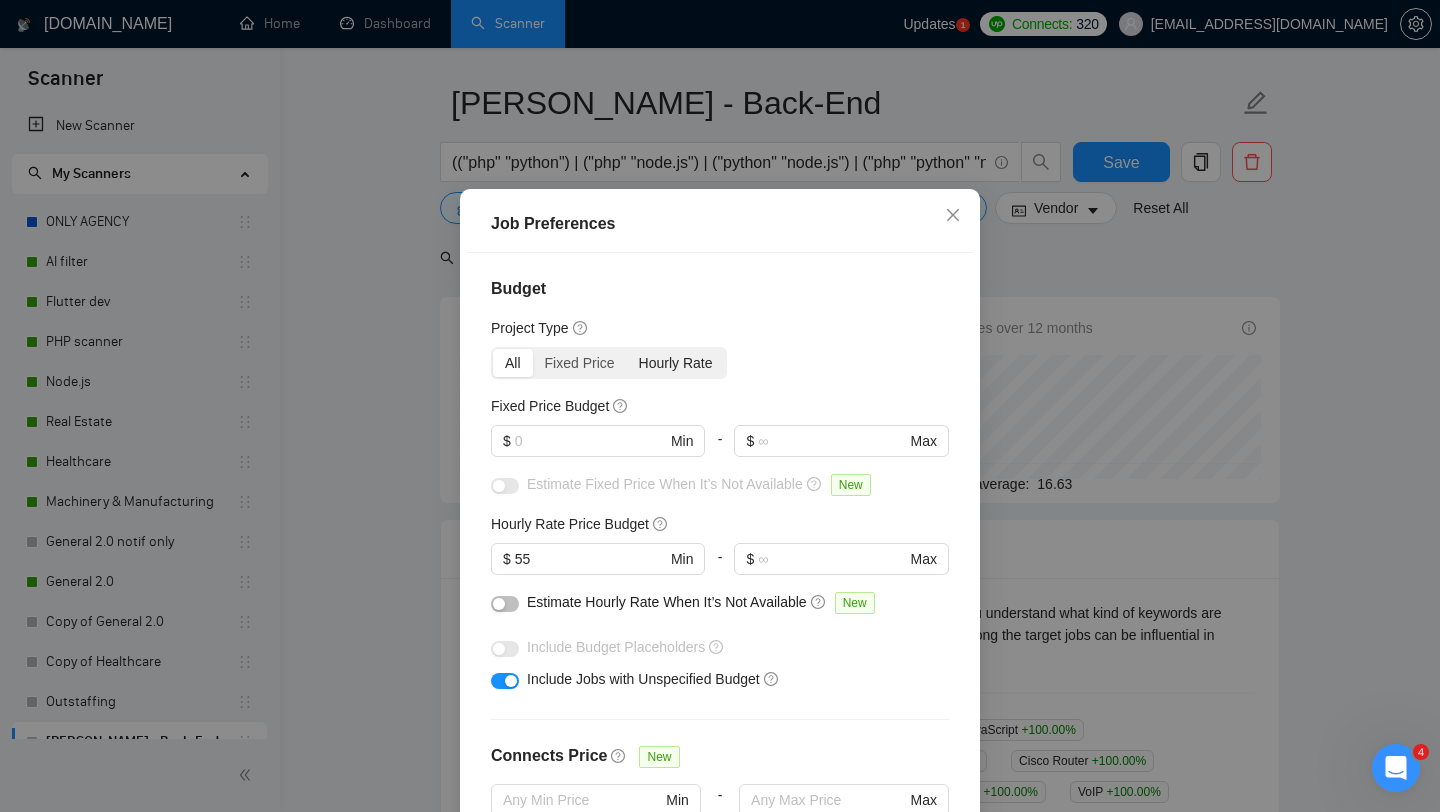 click on "Hourly Rate" at bounding box center [676, 363] 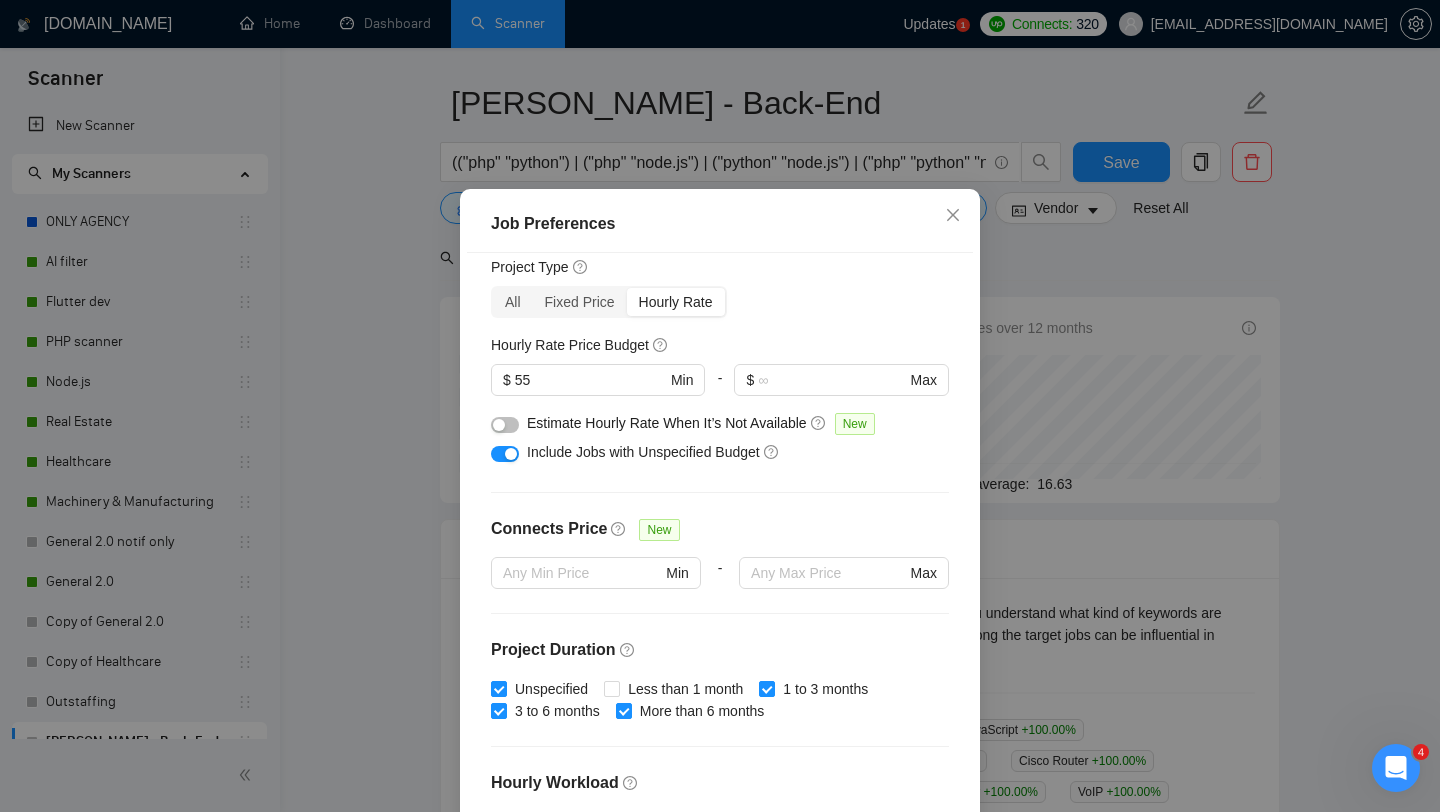 scroll, scrollTop: 0, scrollLeft: 0, axis: both 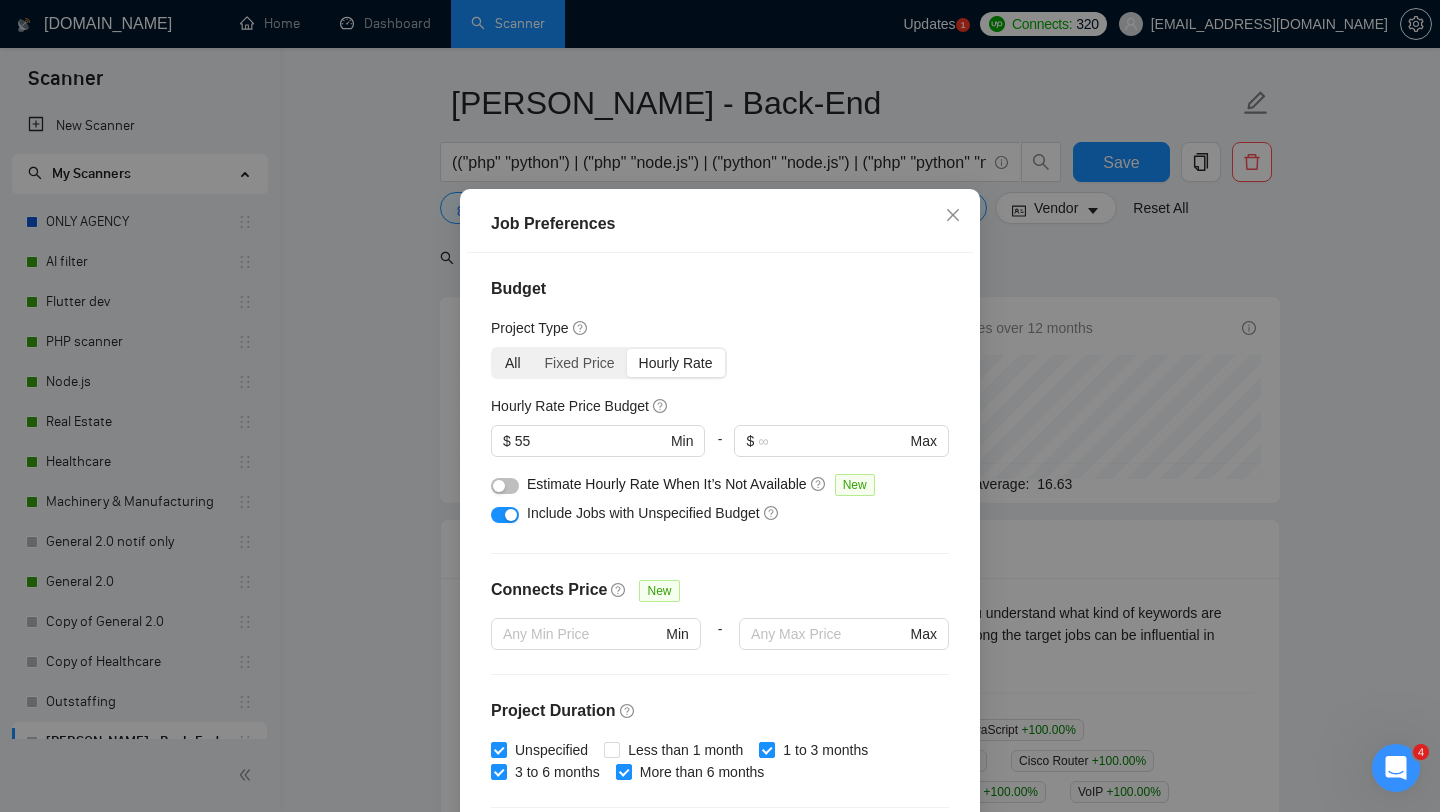 click on "All" at bounding box center [513, 363] 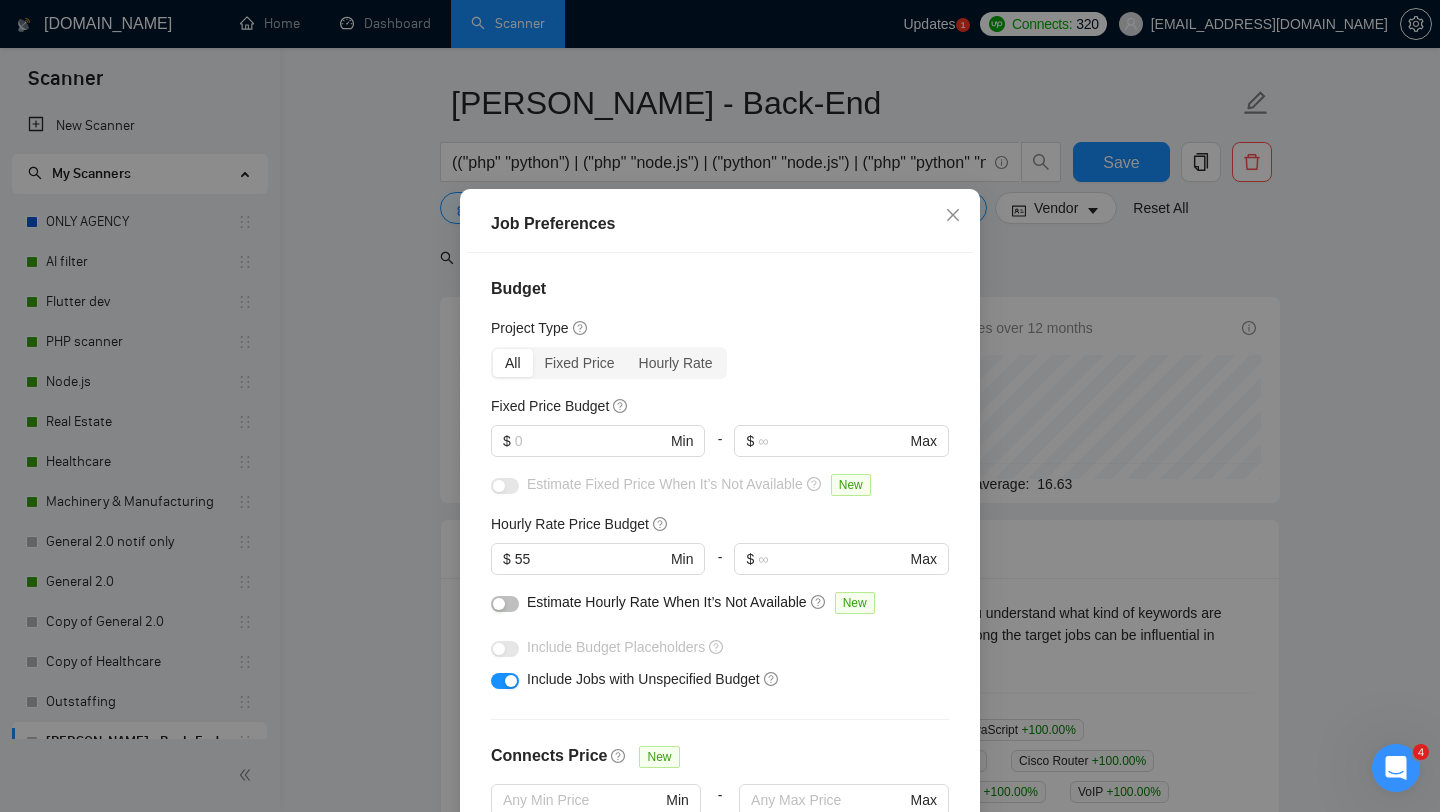 click on "Job Preferences Budget Project Type All Fixed Price Hourly Rate   Fixed Price Budget $ Min - $ Max Estimate Fixed Price When It’s Not Available New   Hourly Rate Price Budget $ 55 Min - $ Max Estimate Hourly Rate When It’s Not Available New Include Budget Placeholders Include Jobs with Unspecified Budget   Connects Price New Min - Max Project Duration   Unspecified Less than 1 month 1 to 3 months 3 to 6 months More than 6 months Hourly Workload   Unspecified <30 hrs/week >30 hrs/week Hours TBD Unsure Job Posting Questions New   Any posting questions Description Preferences Description Size New   Any description size Reset OK" at bounding box center (720, 406) 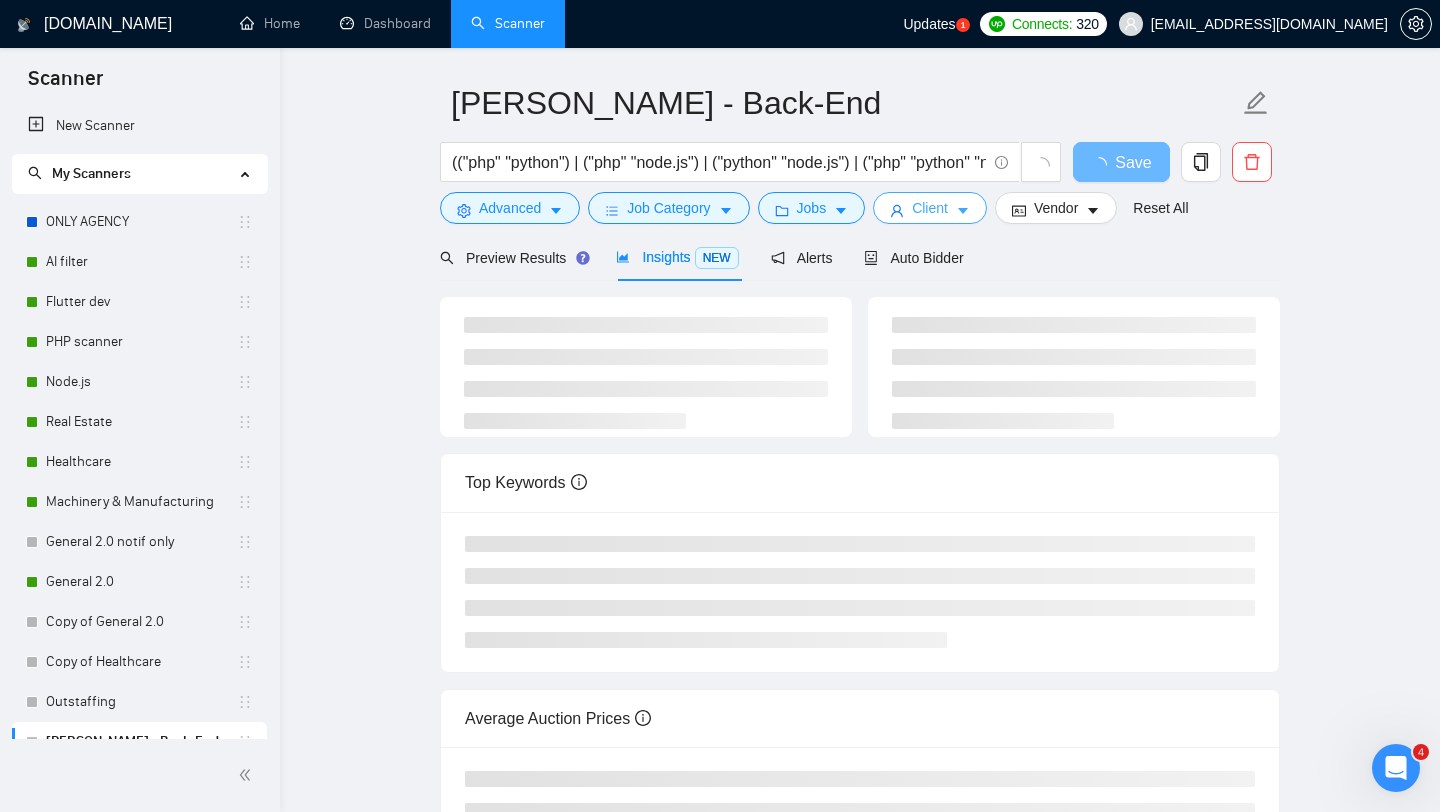 click on "Client" at bounding box center (930, 208) 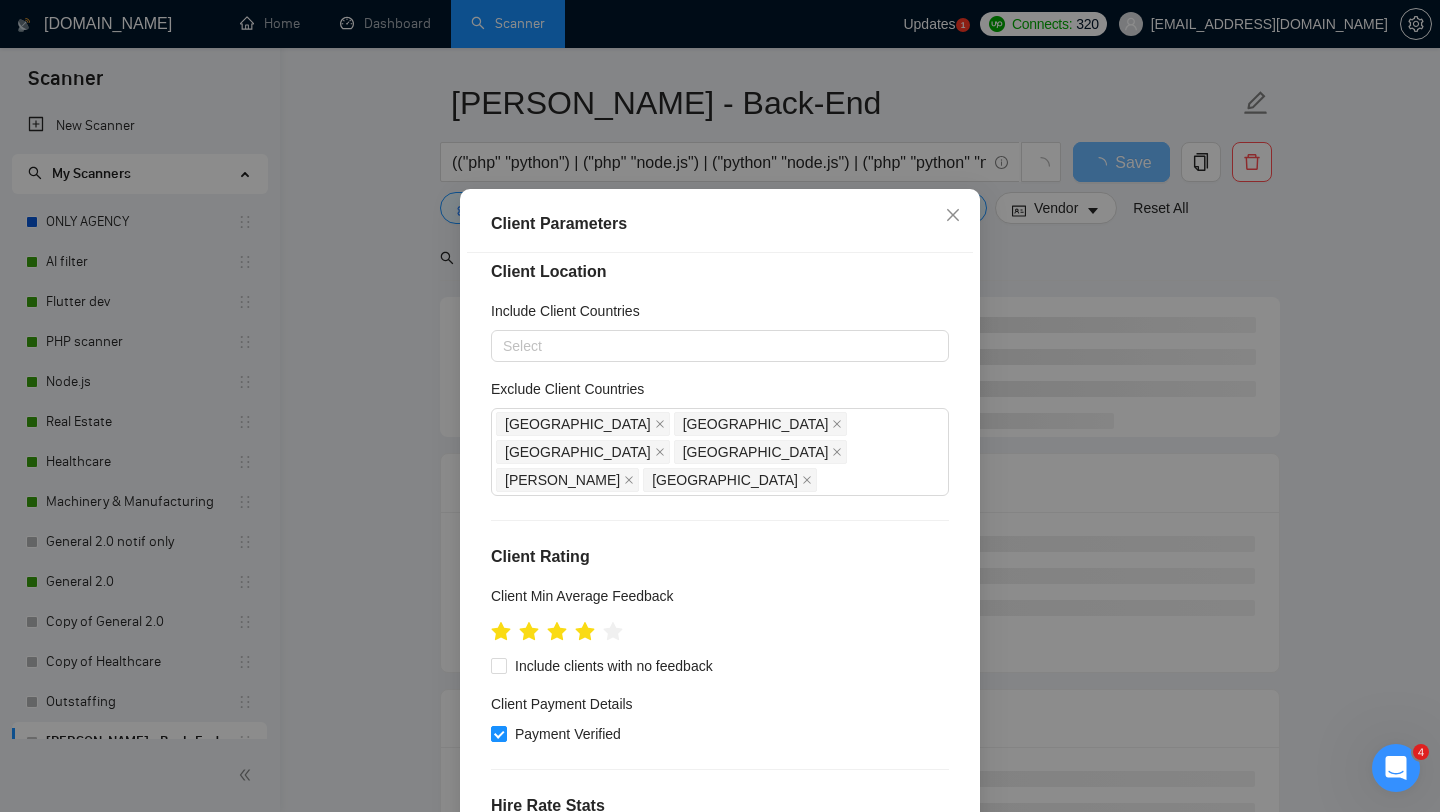 scroll, scrollTop: 18, scrollLeft: 0, axis: vertical 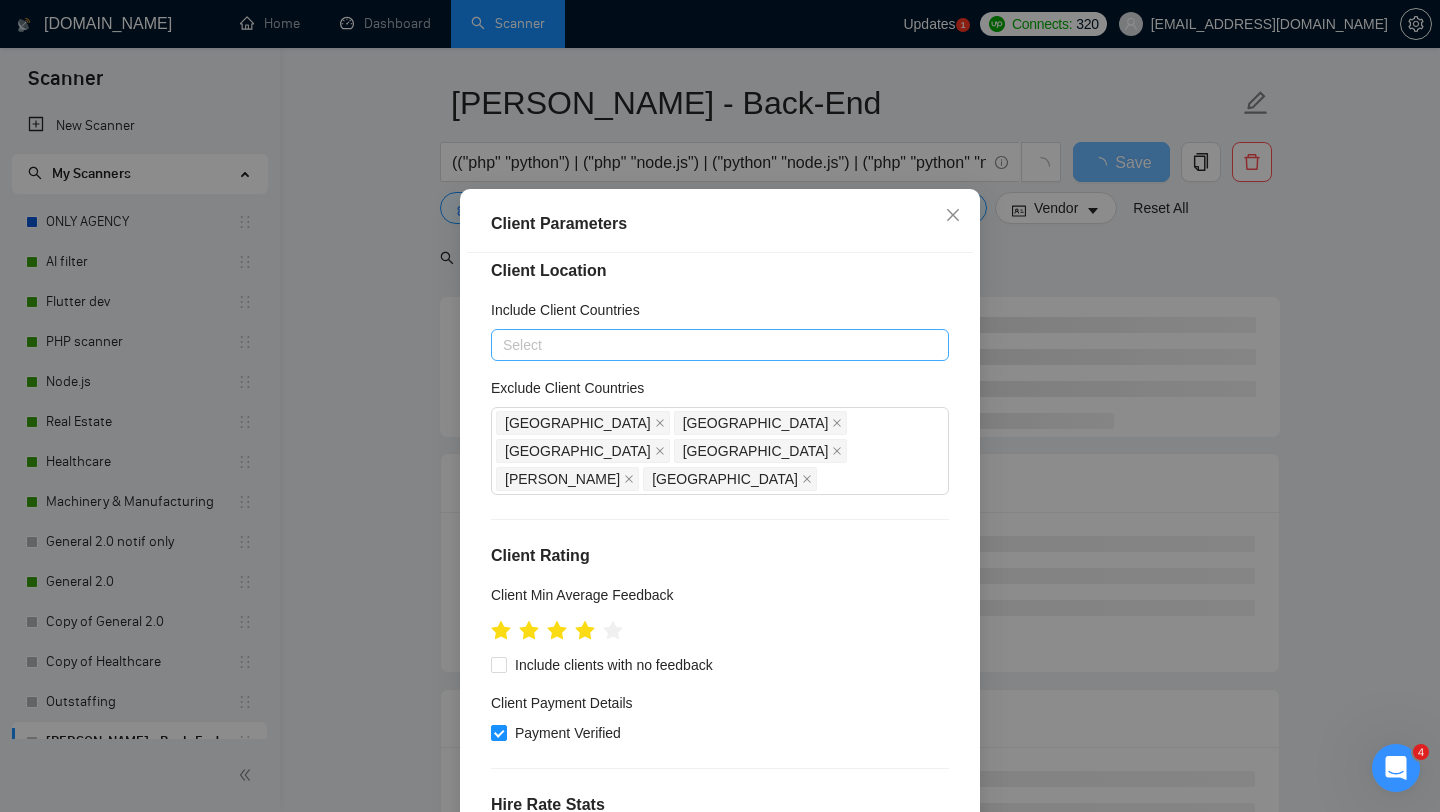 click at bounding box center (710, 345) 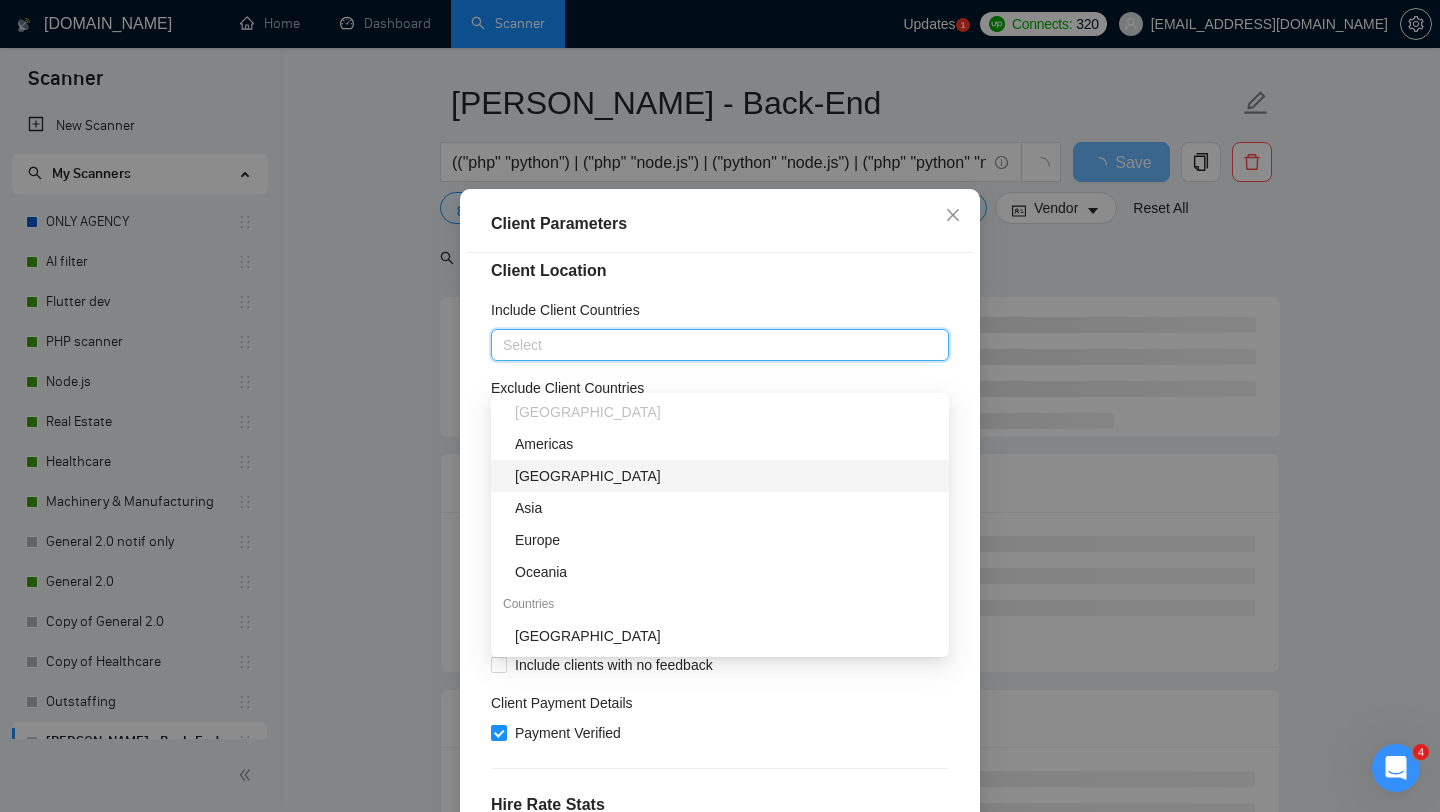 scroll, scrollTop: 42, scrollLeft: 0, axis: vertical 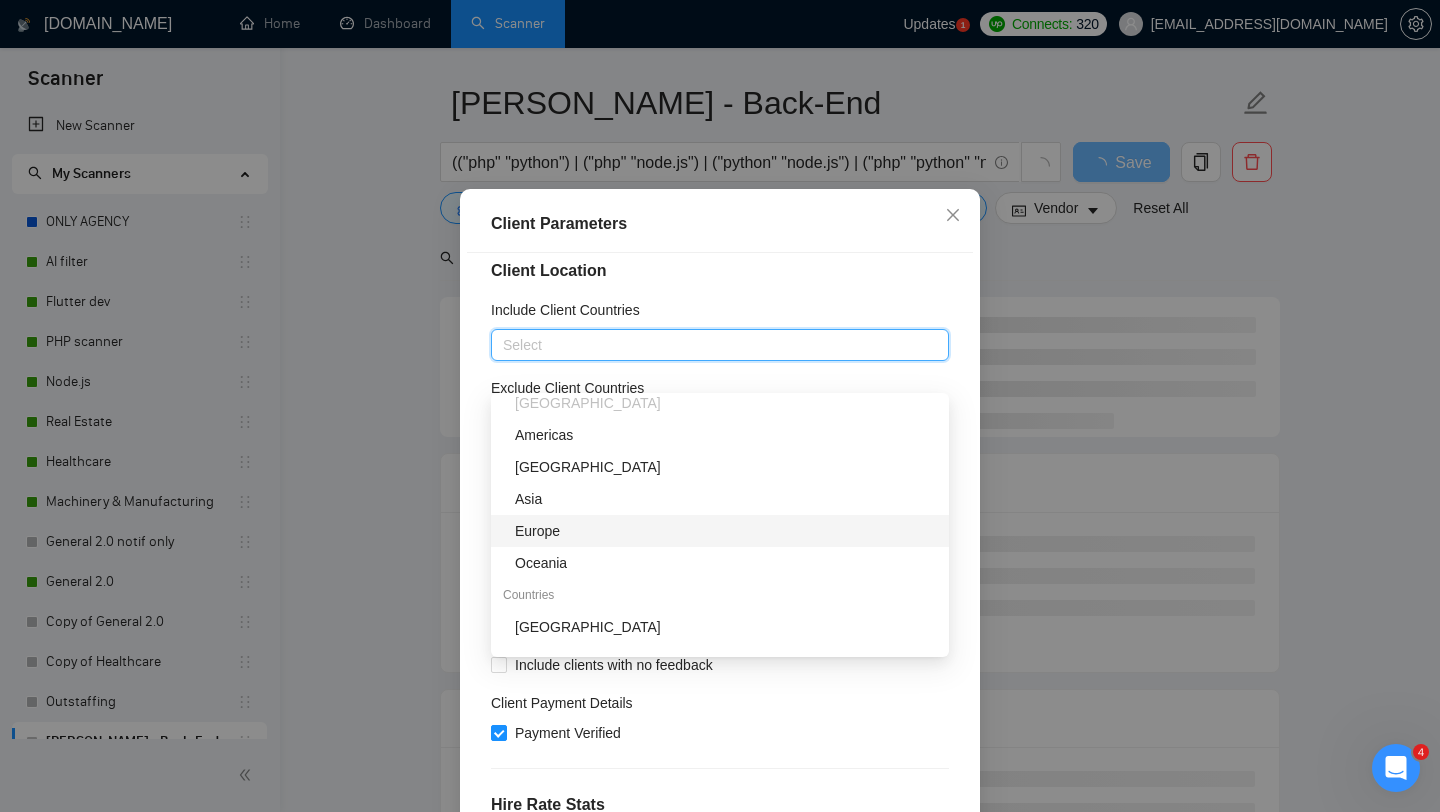click on "Europe" at bounding box center [726, 531] 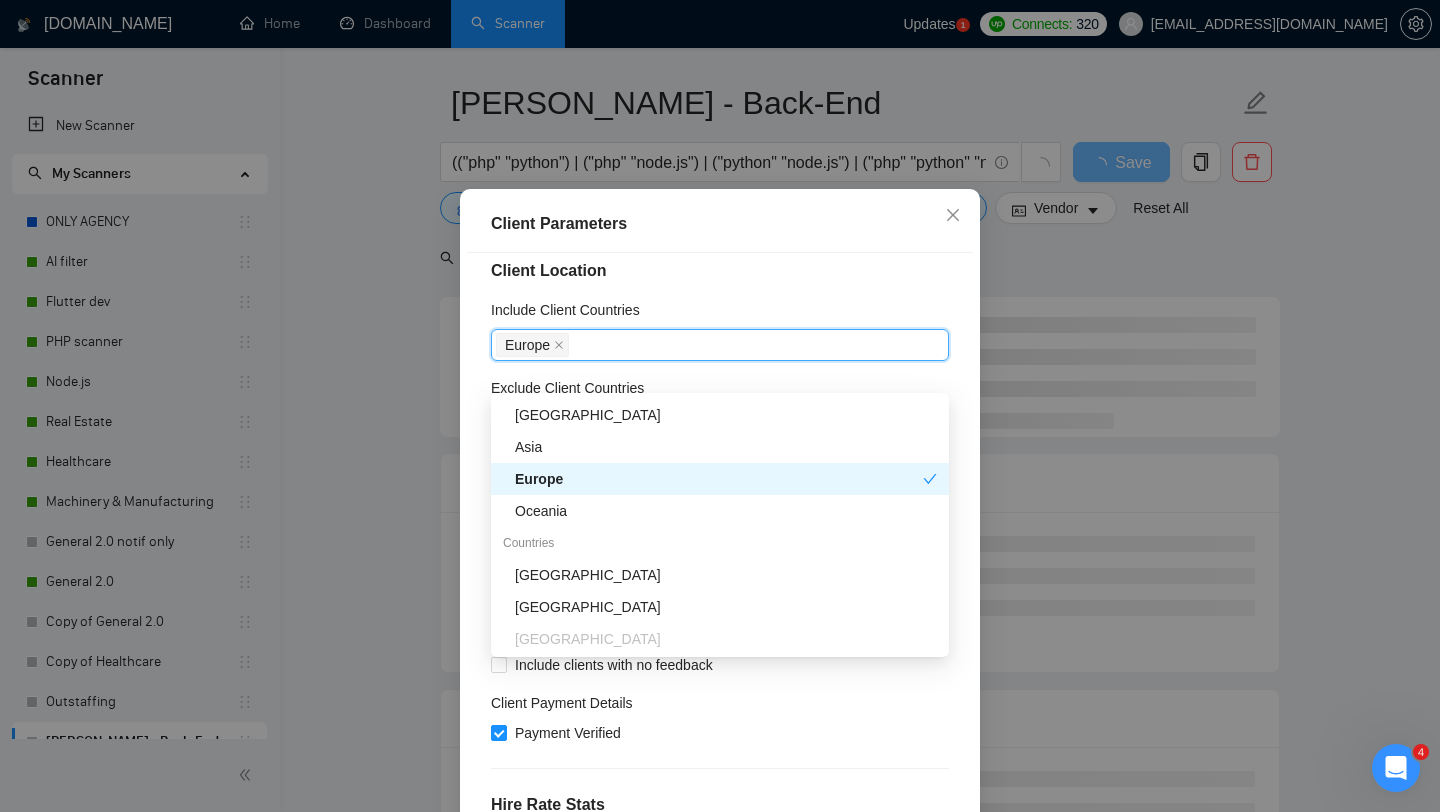 scroll, scrollTop: 102, scrollLeft: 0, axis: vertical 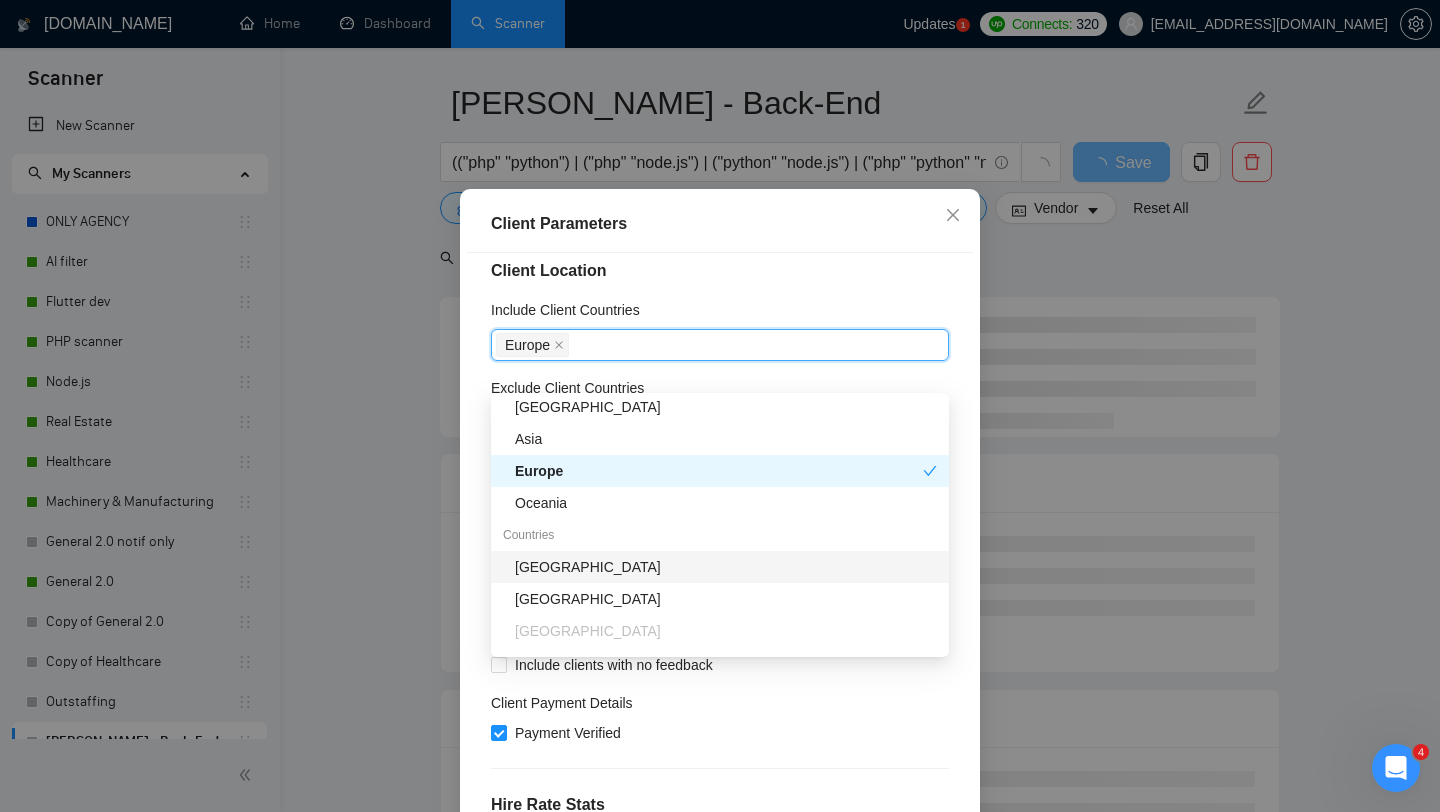 click on "[GEOGRAPHIC_DATA]" at bounding box center [726, 567] 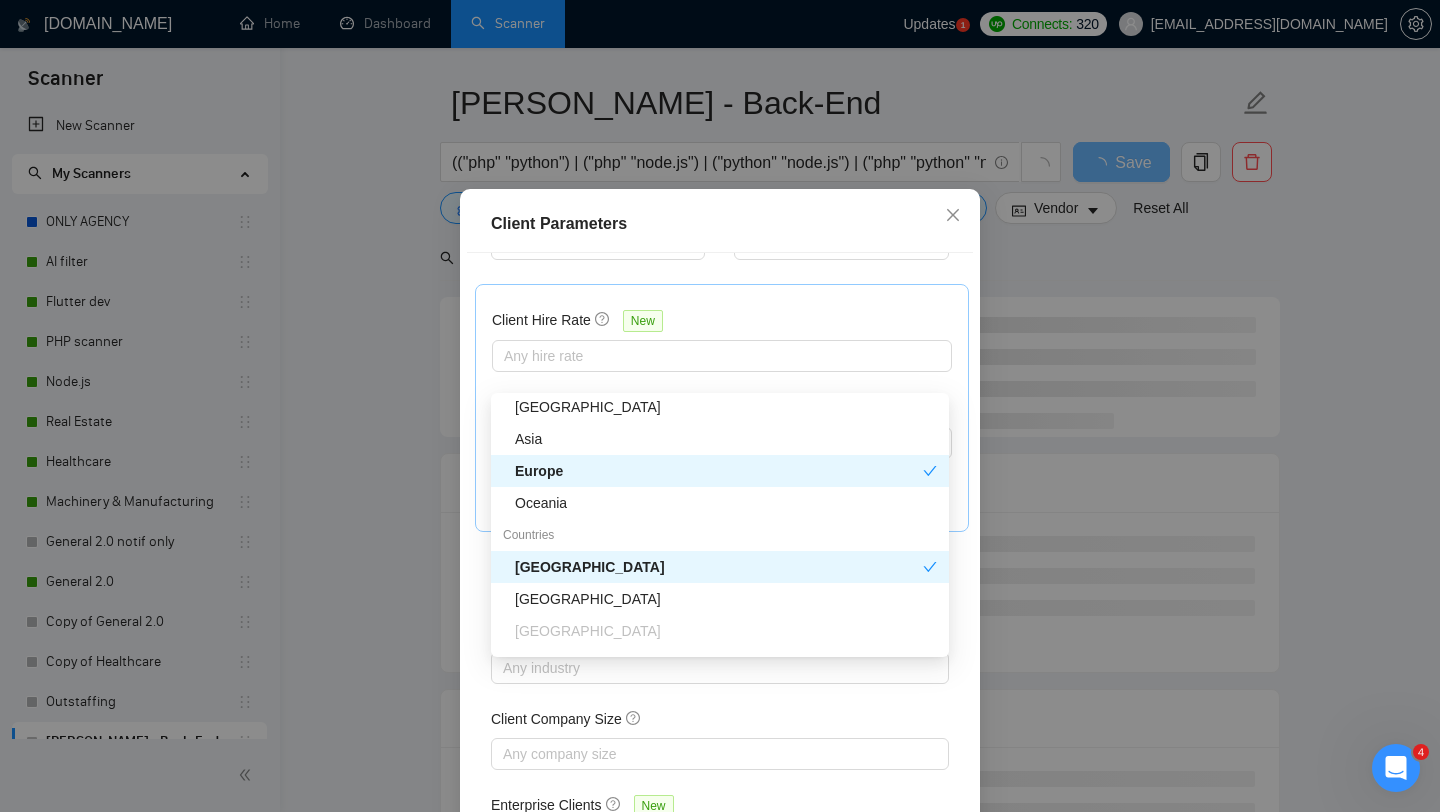 scroll, scrollTop: 692, scrollLeft: 0, axis: vertical 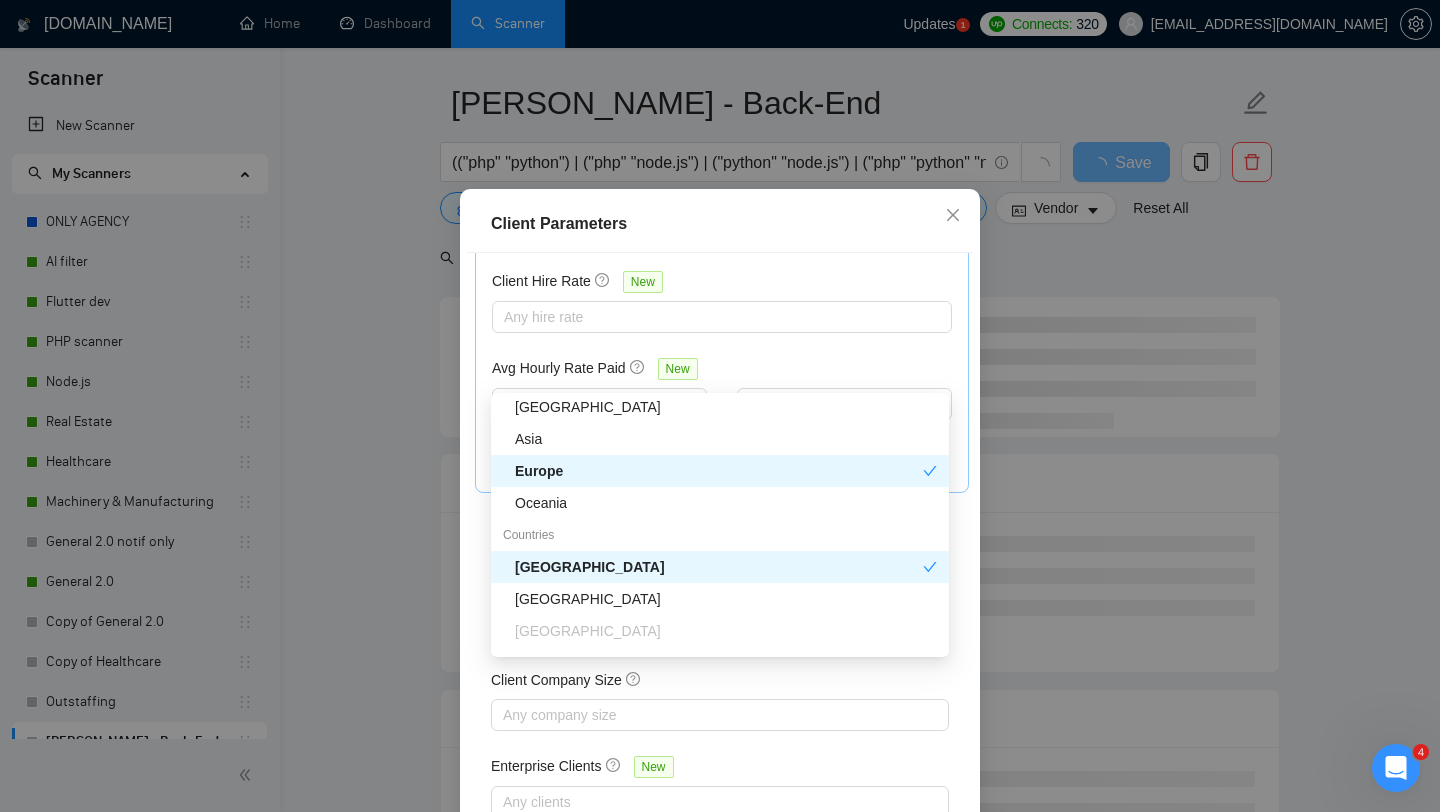 click on "Client Parameters Client Location Include Client Countries Europe United States   Exclude Client Countries Africa India Pakistan Niger Chad Turkmenistan   Client Rating Client Min Average Feedback Include clients with no feedback Client Payment Details Payment Verified Hire Rate Stats   Client Total Spent $ Min - $ Max Client Hire Rate New   Any hire rate   Avg Hourly Rate Paid New $ Min - $ Max Include Clients without Sufficient History Client Profile Client Industry New   Any industry Client Company Size   Any company size Enterprise Clients New   Any clients Reset OK" at bounding box center (720, 406) 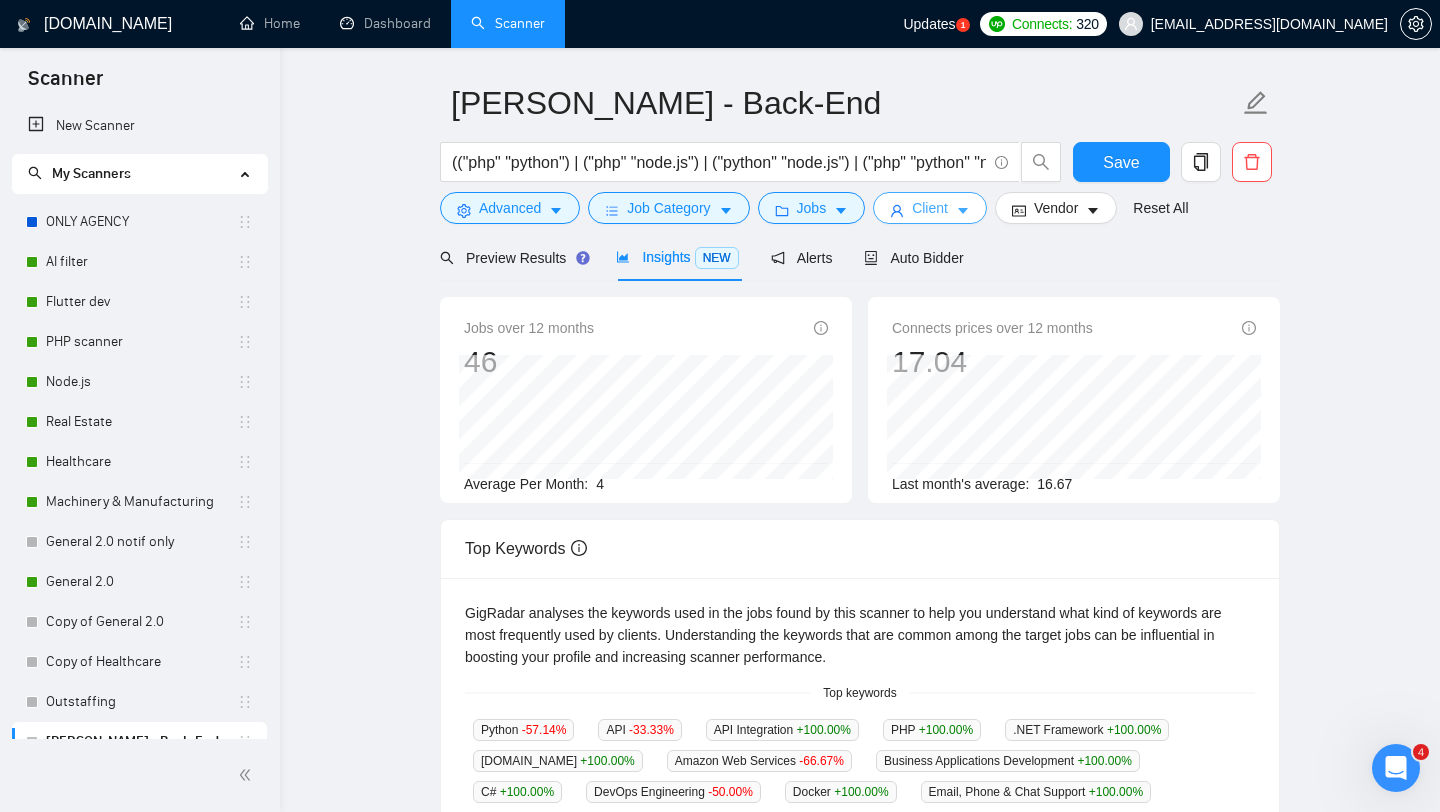 click on "Client" at bounding box center (930, 208) 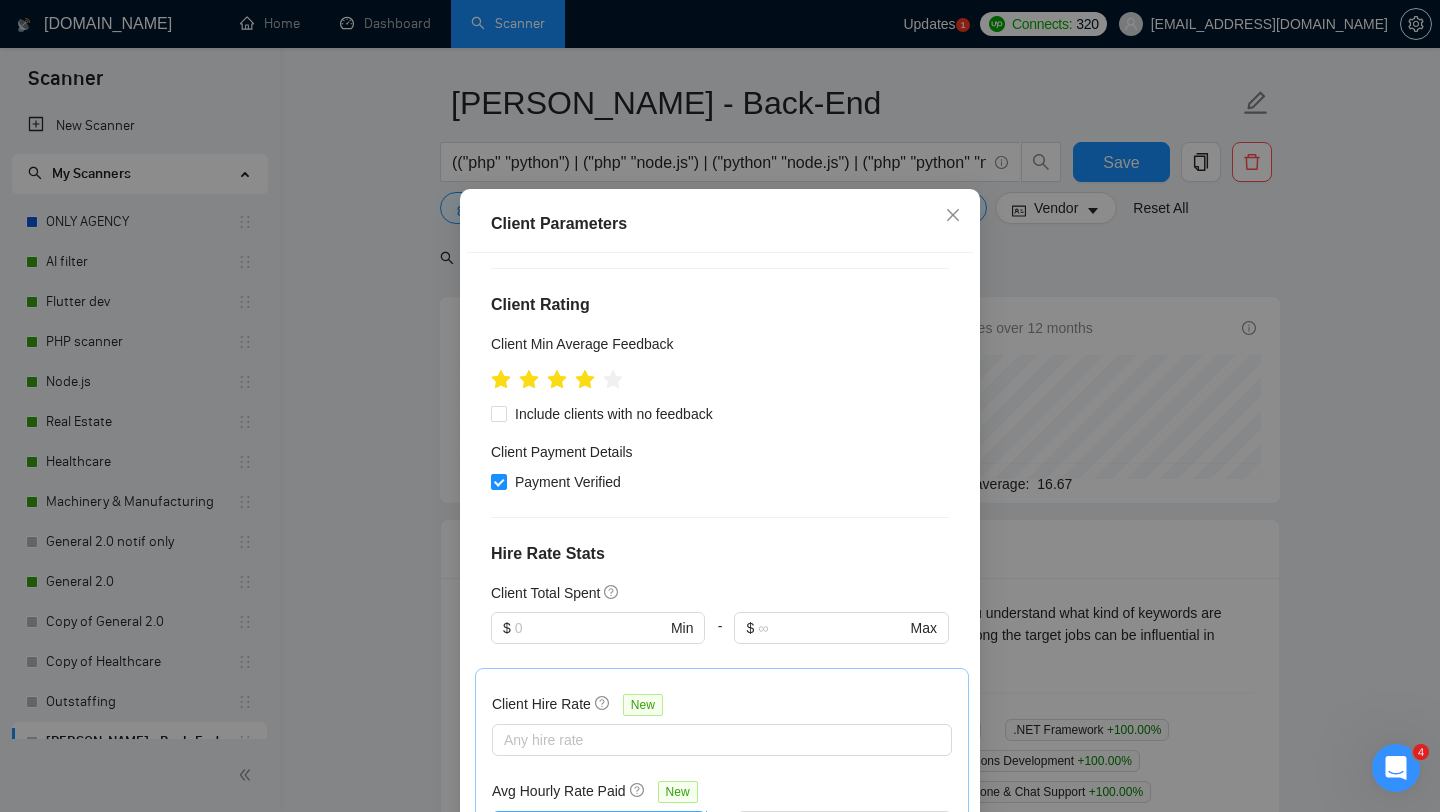 scroll, scrollTop: 0, scrollLeft: 0, axis: both 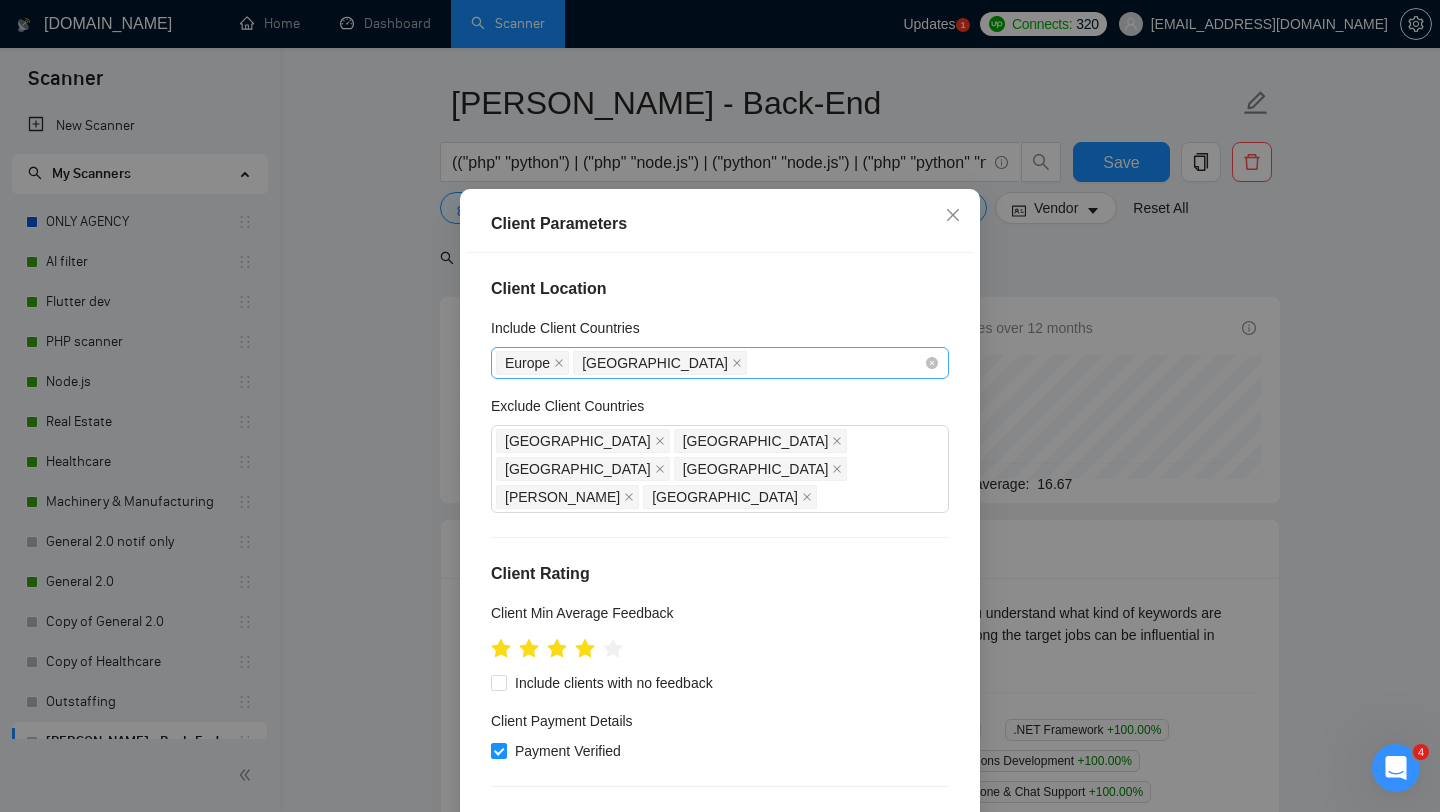click on "Europe United States" at bounding box center (710, 363) 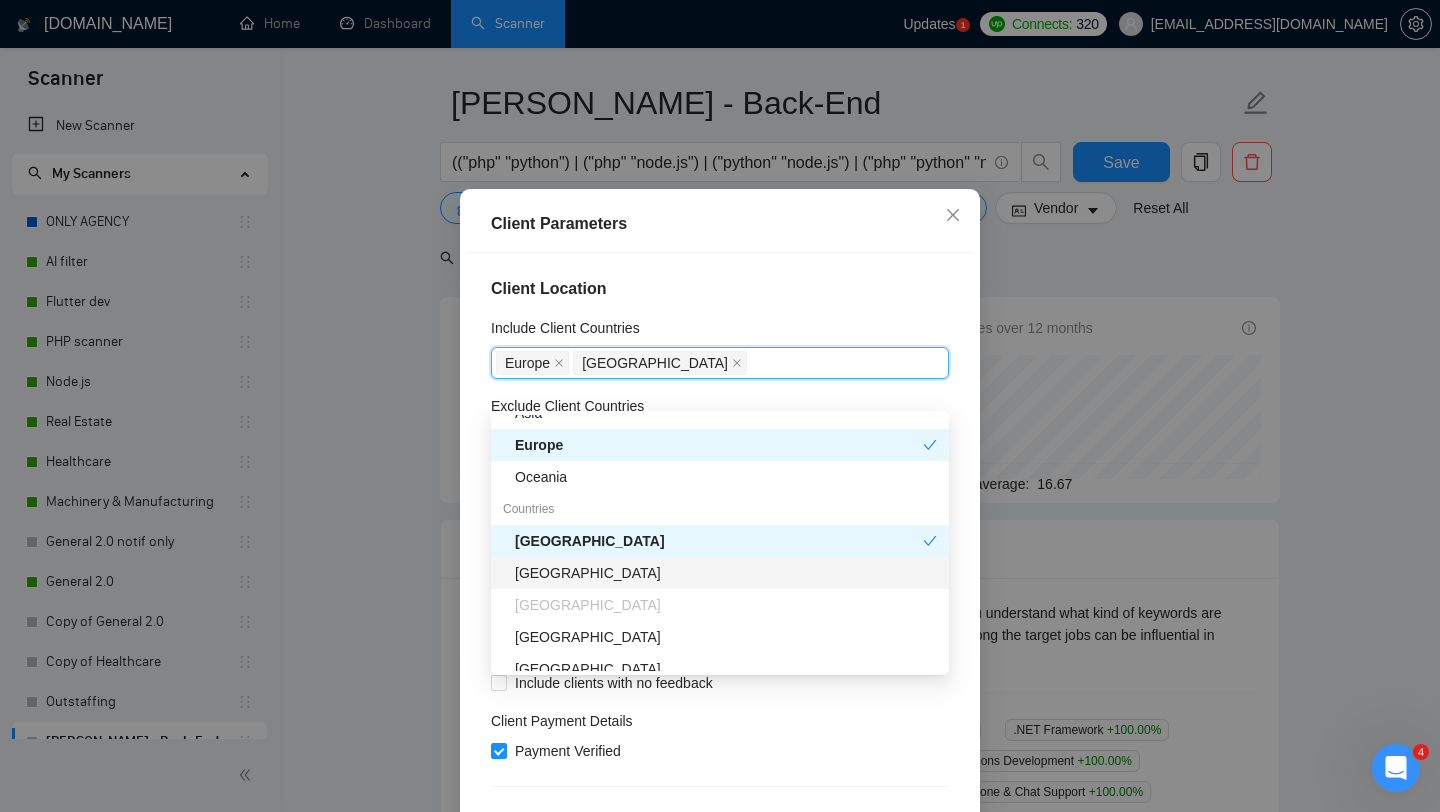 click on "[GEOGRAPHIC_DATA]" at bounding box center (726, 573) 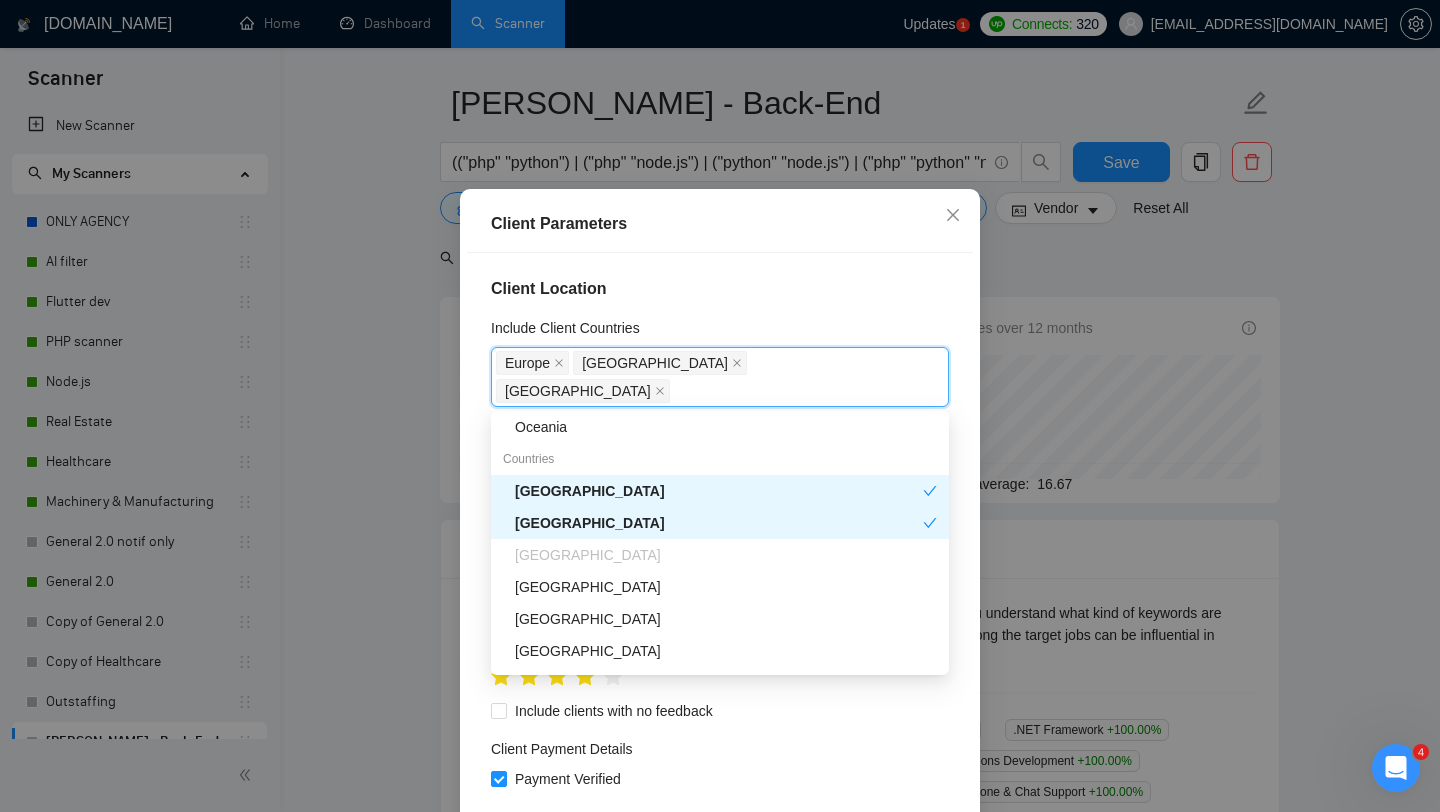 scroll, scrollTop: 227, scrollLeft: 0, axis: vertical 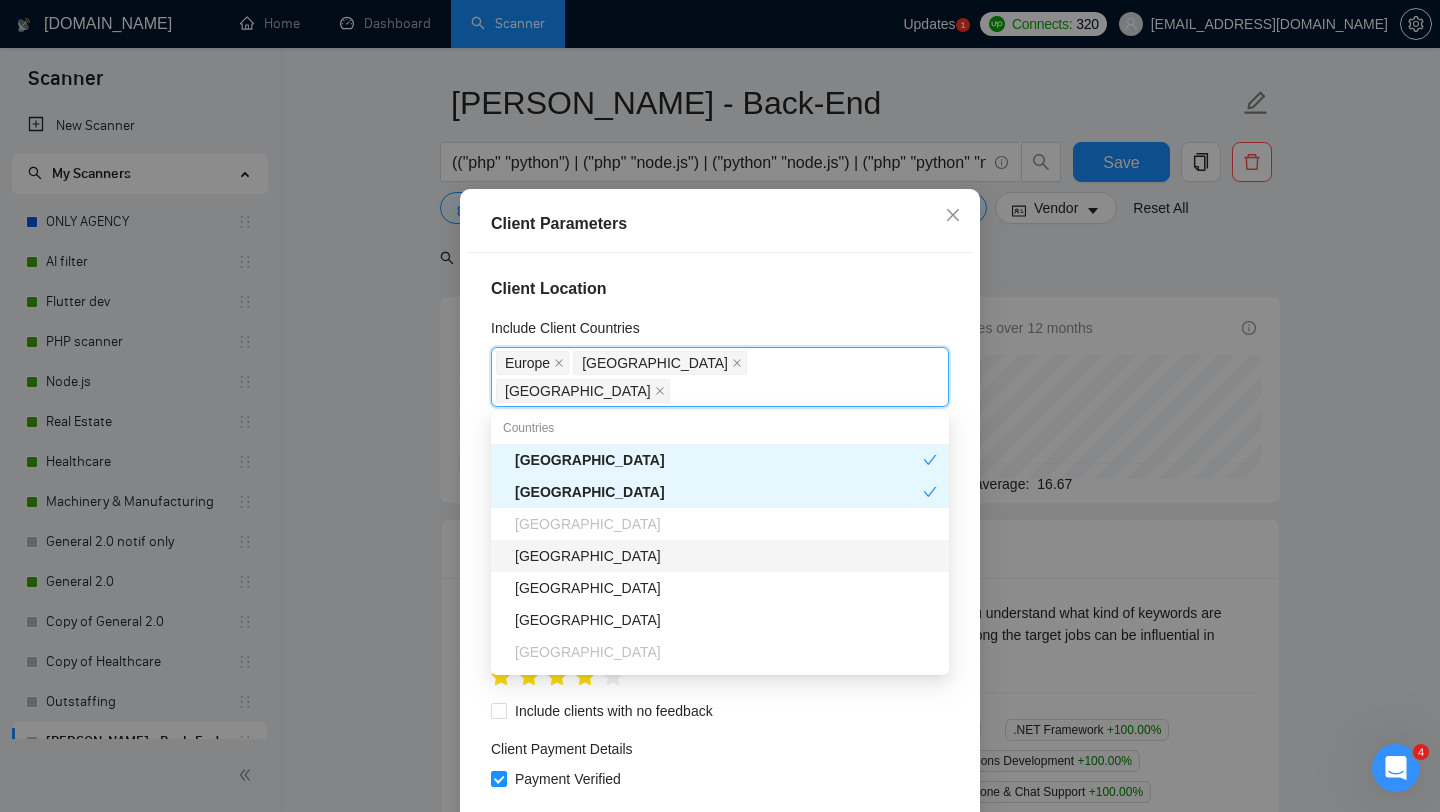 click on "[GEOGRAPHIC_DATA]" at bounding box center (726, 556) 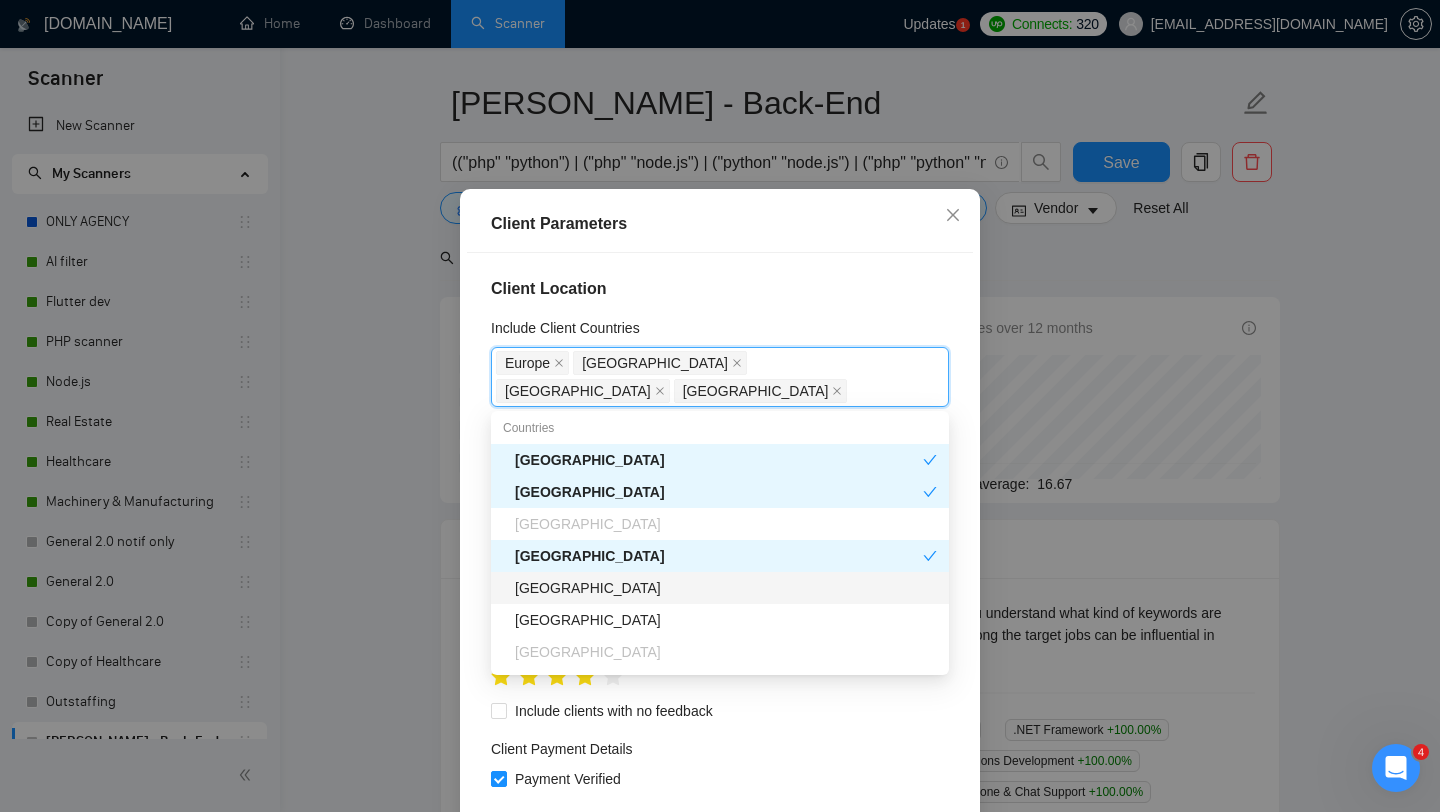 click on "[GEOGRAPHIC_DATA]" at bounding box center [726, 588] 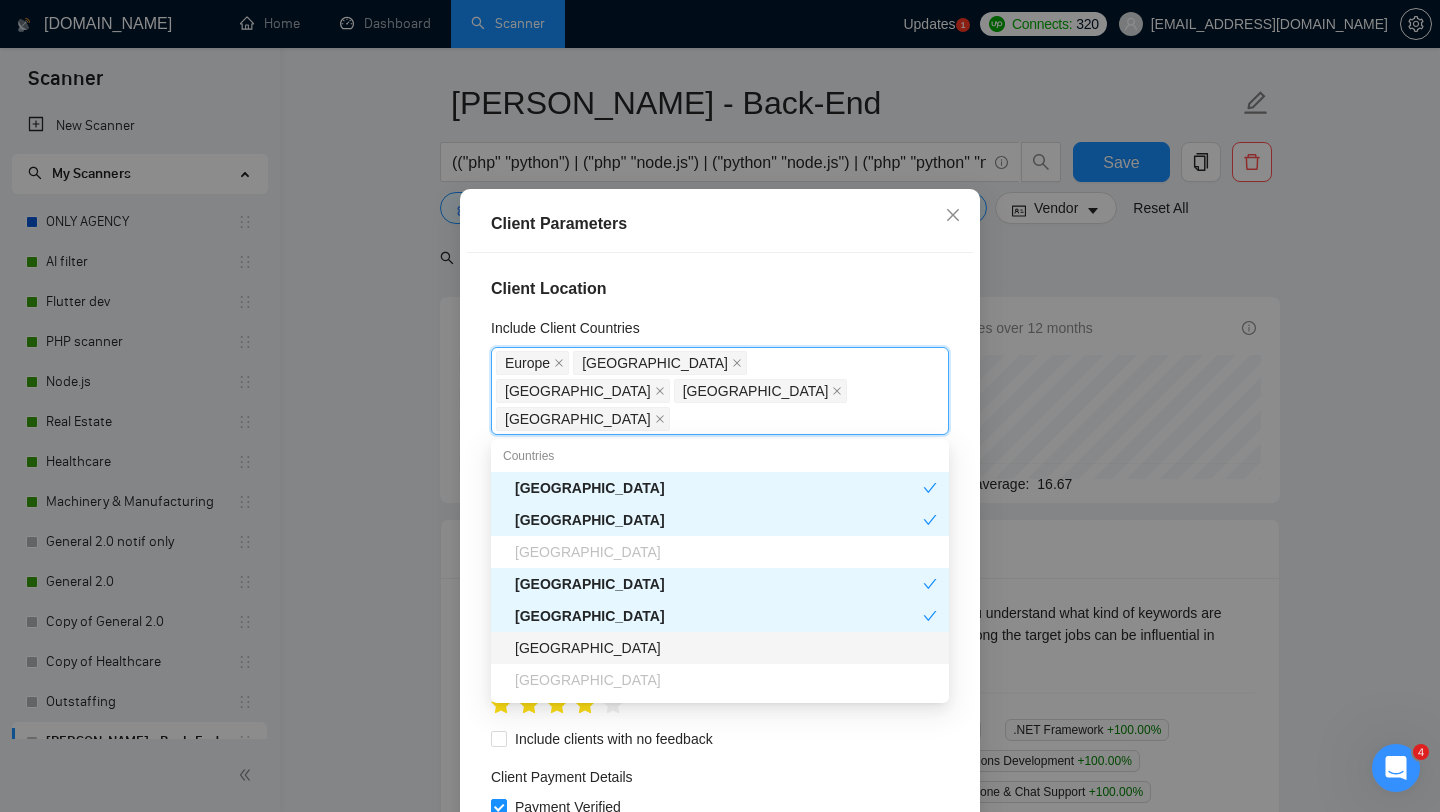 click on "[GEOGRAPHIC_DATA]" at bounding box center (726, 648) 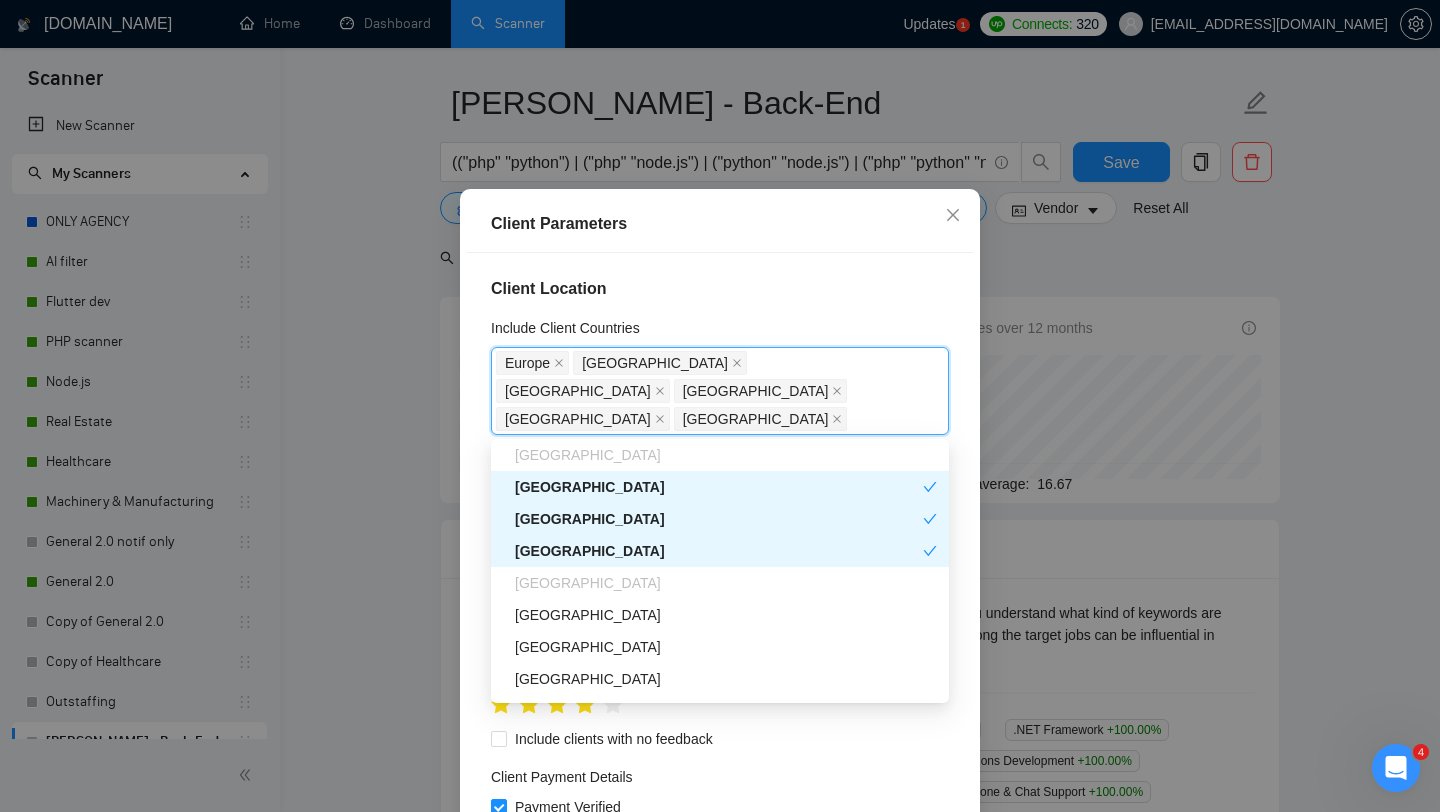 scroll, scrollTop: 390, scrollLeft: 0, axis: vertical 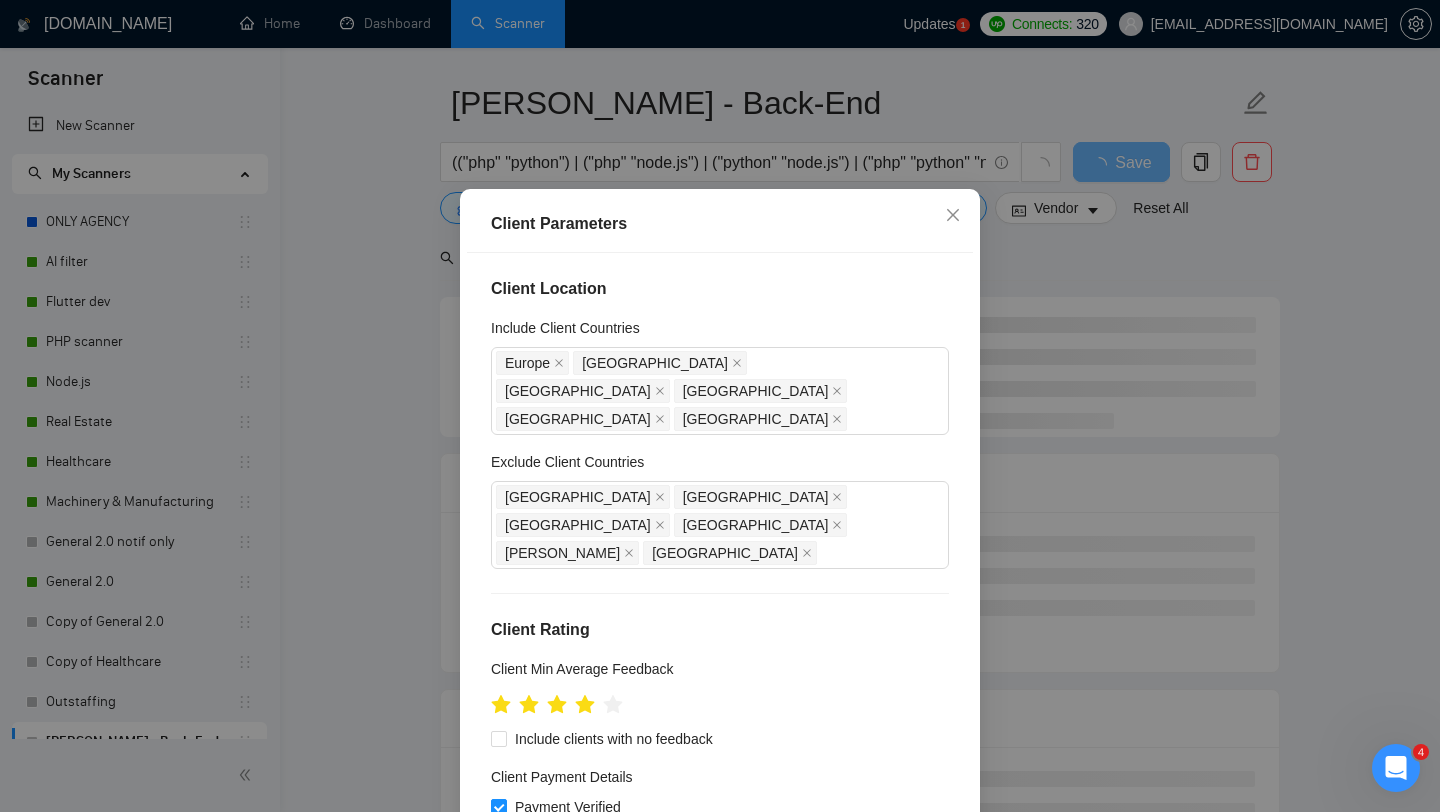 click on "Client Location Include Client Countries Europe United States United Kingdom Canada Australia Germany   Exclude Client Countries Africa India Pakistan Niger Chad Turkmenistan   Client Rating Client Min Average Feedback Include clients with no feedback Client Payment Details Payment Verified Hire Rate Stats   Client Total Spent $ Min - $ Max Client Hire Rate New   Any hire rate   Avg Hourly Rate Paid New $ Min - $ Max Include Clients without Sufficient History Client Profile Client Industry New   Any industry Client Company Size   Any company size Enterprise Clients New   Any clients" at bounding box center [720, 537] 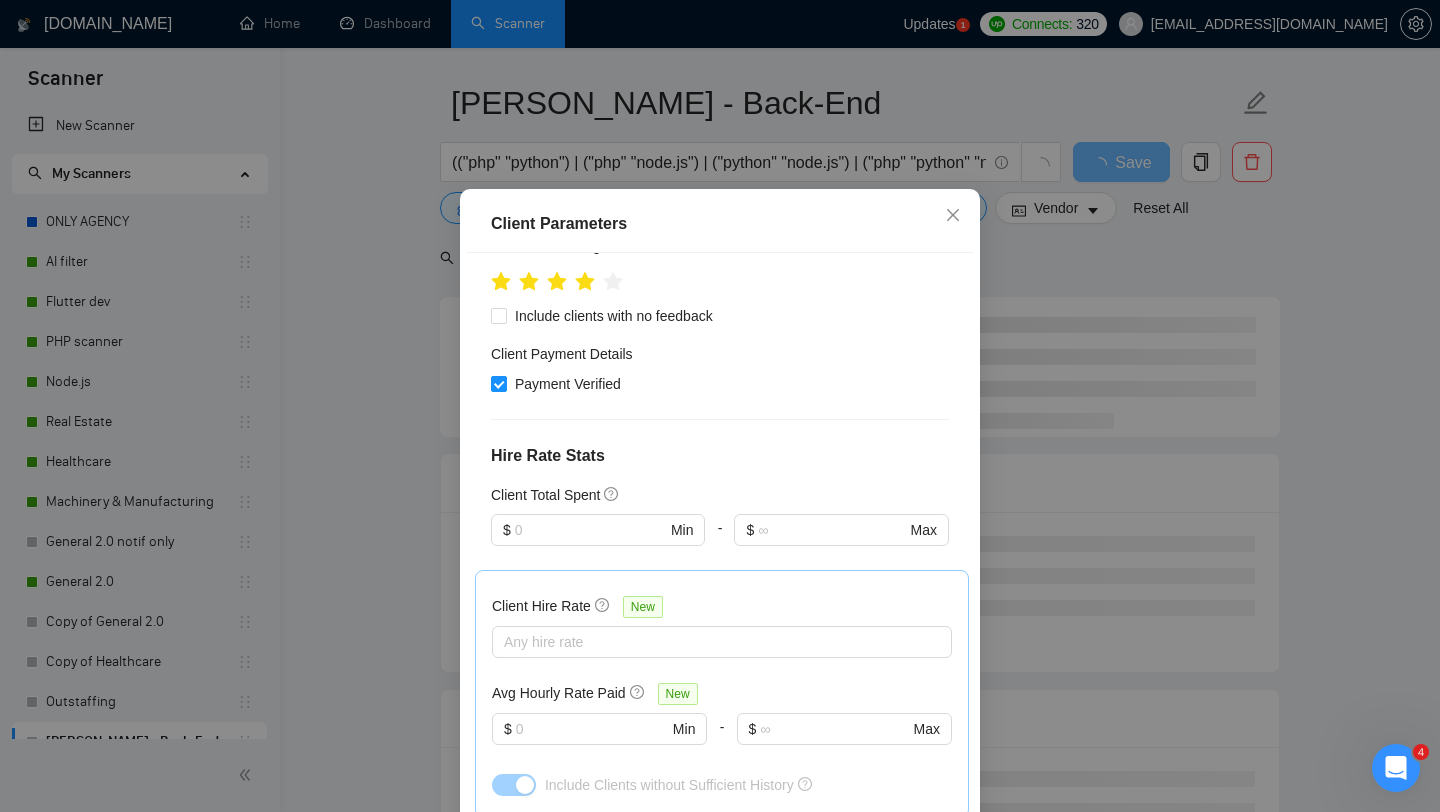 scroll, scrollTop: 734, scrollLeft: 0, axis: vertical 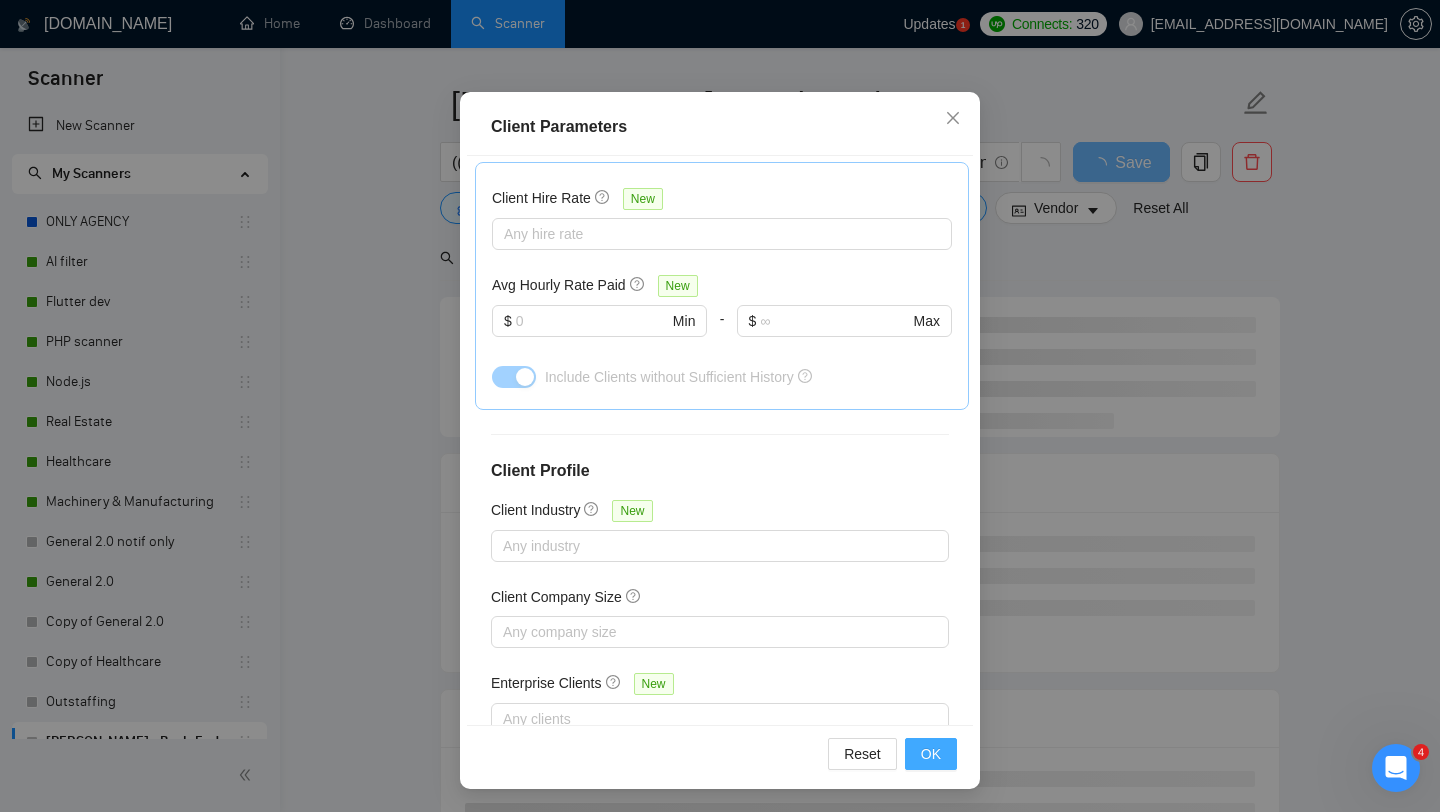 click on "OK" at bounding box center [931, 754] 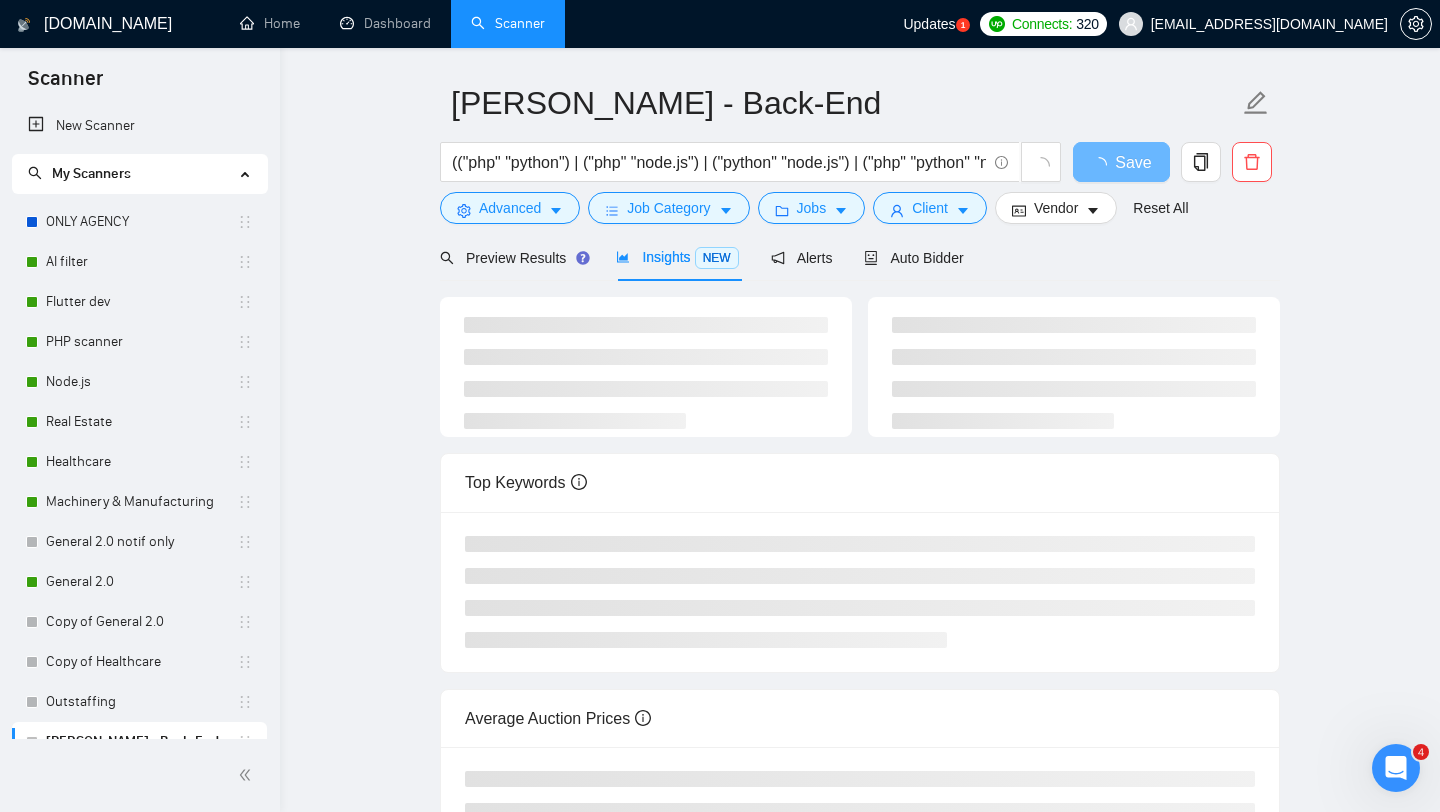 scroll, scrollTop: 28, scrollLeft: 0, axis: vertical 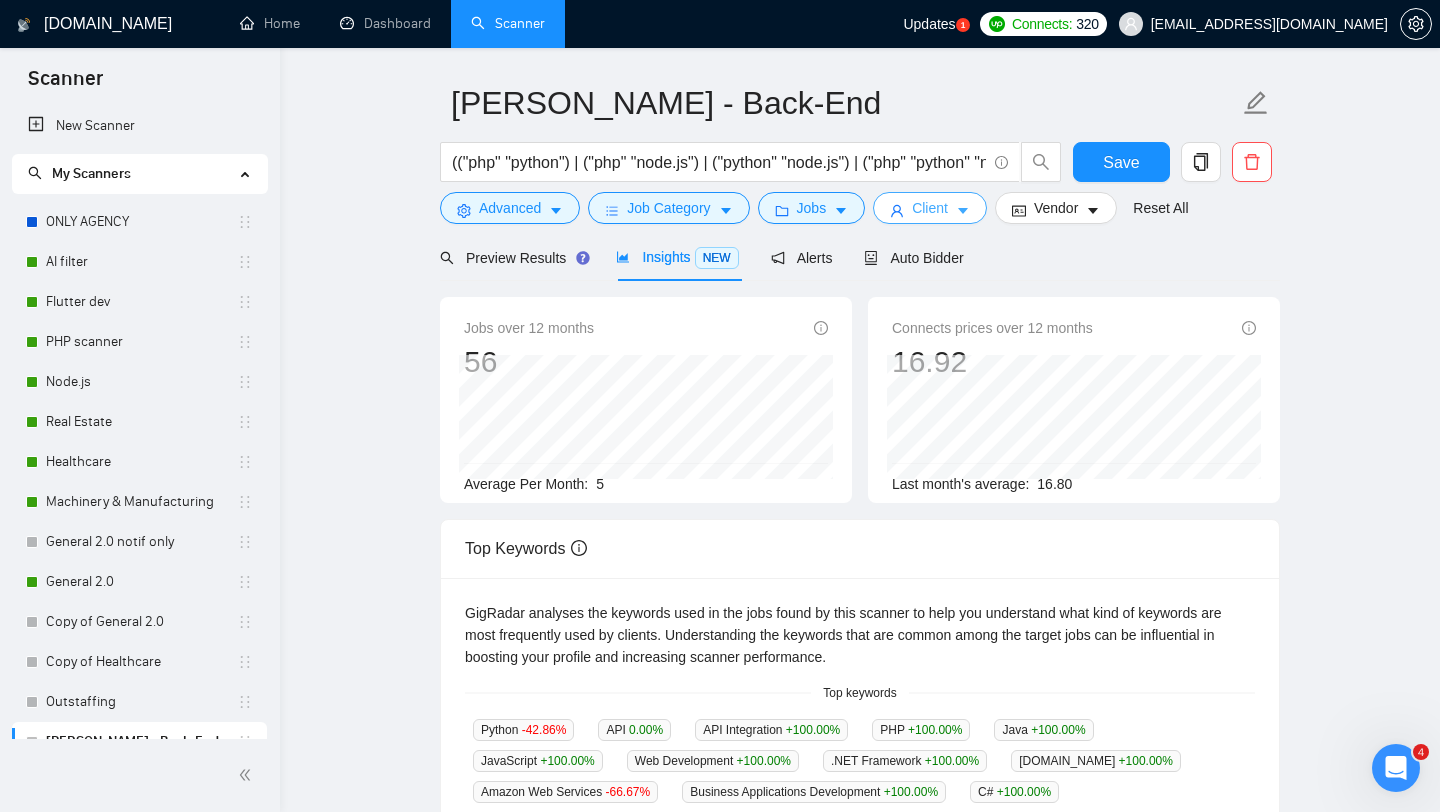 click 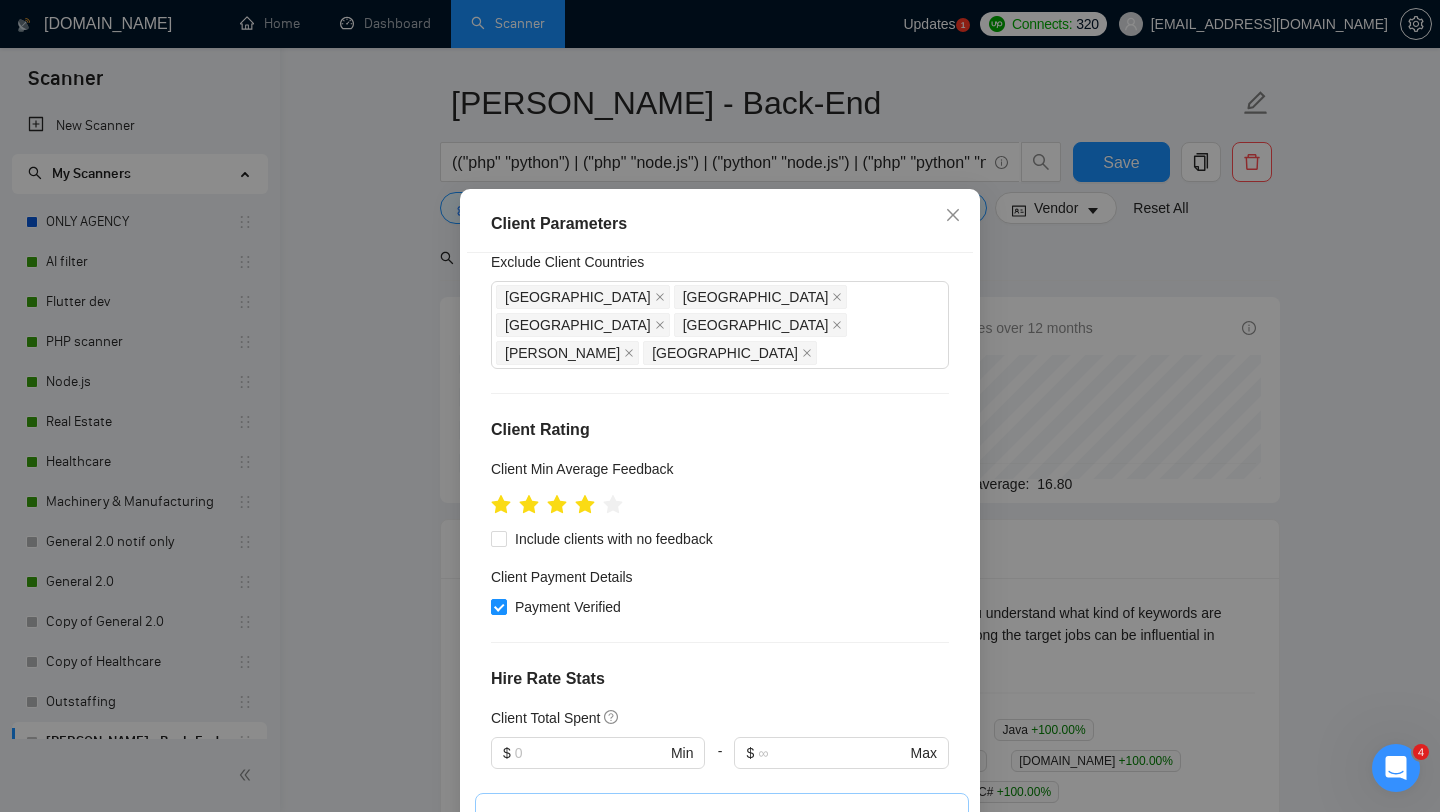 scroll, scrollTop: 0, scrollLeft: 0, axis: both 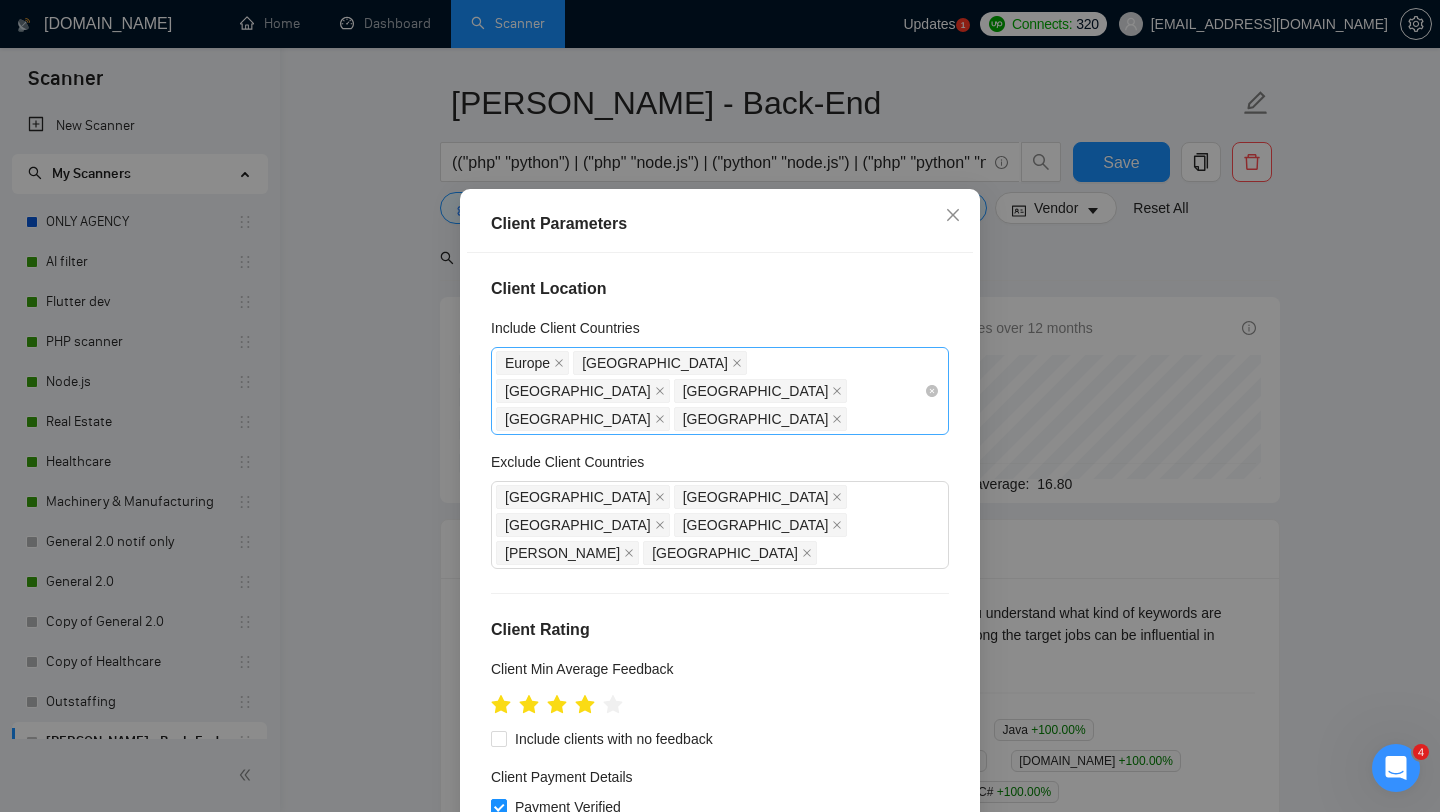 click on "Europe United States United Kingdom Canada Australia Germany" at bounding box center (710, 391) 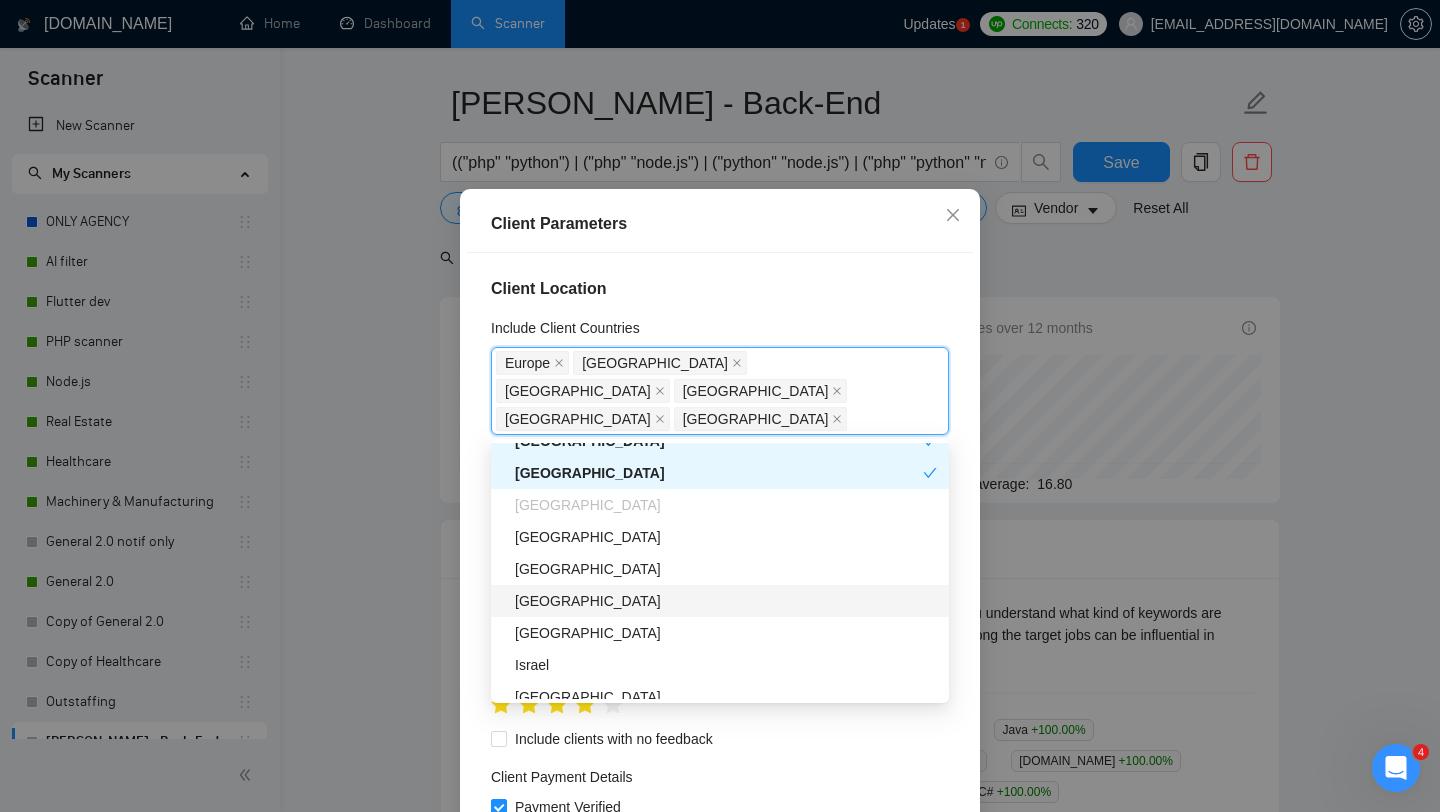 scroll, scrollTop: 404, scrollLeft: 0, axis: vertical 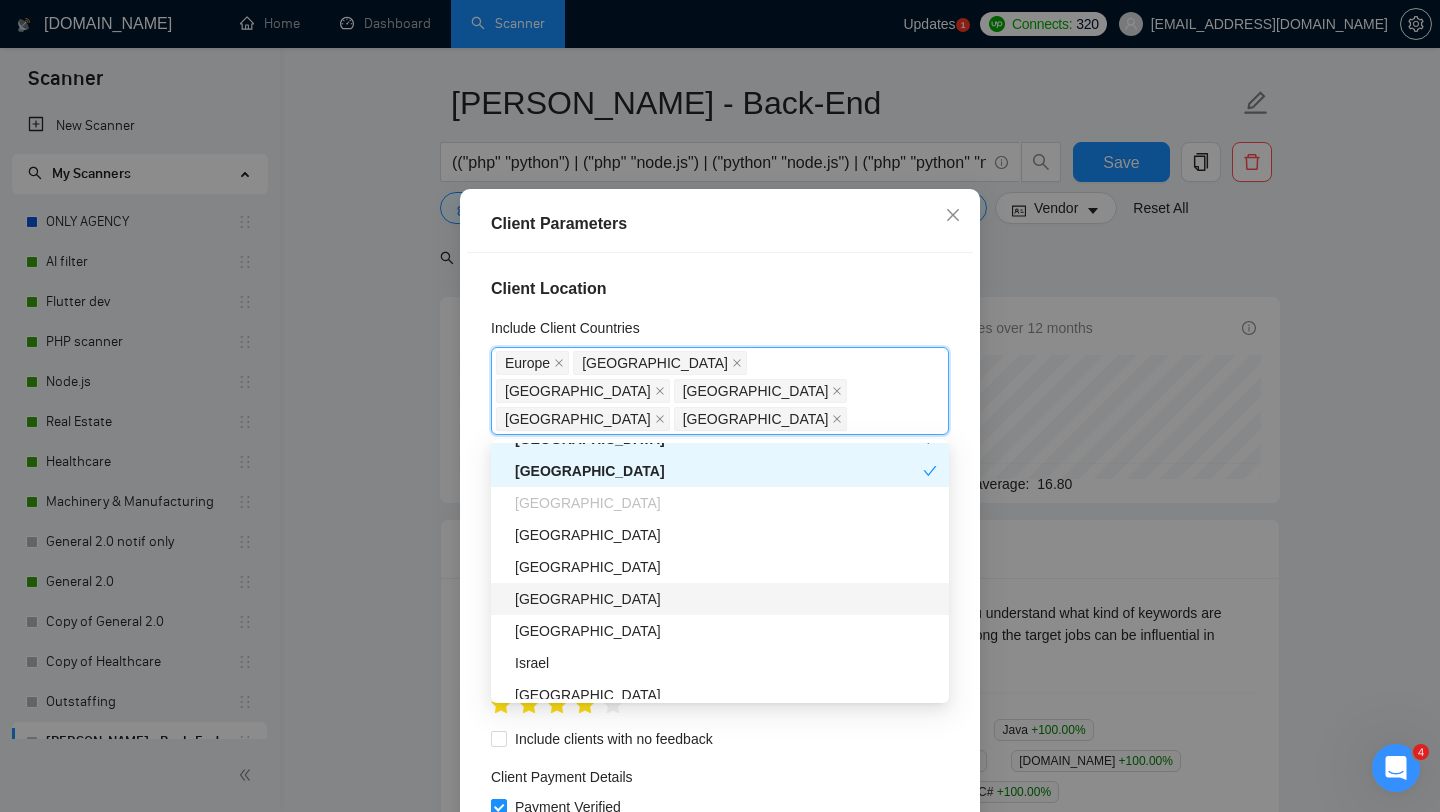 click on "[GEOGRAPHIC_DATA]" at bounding box center [726, 599] 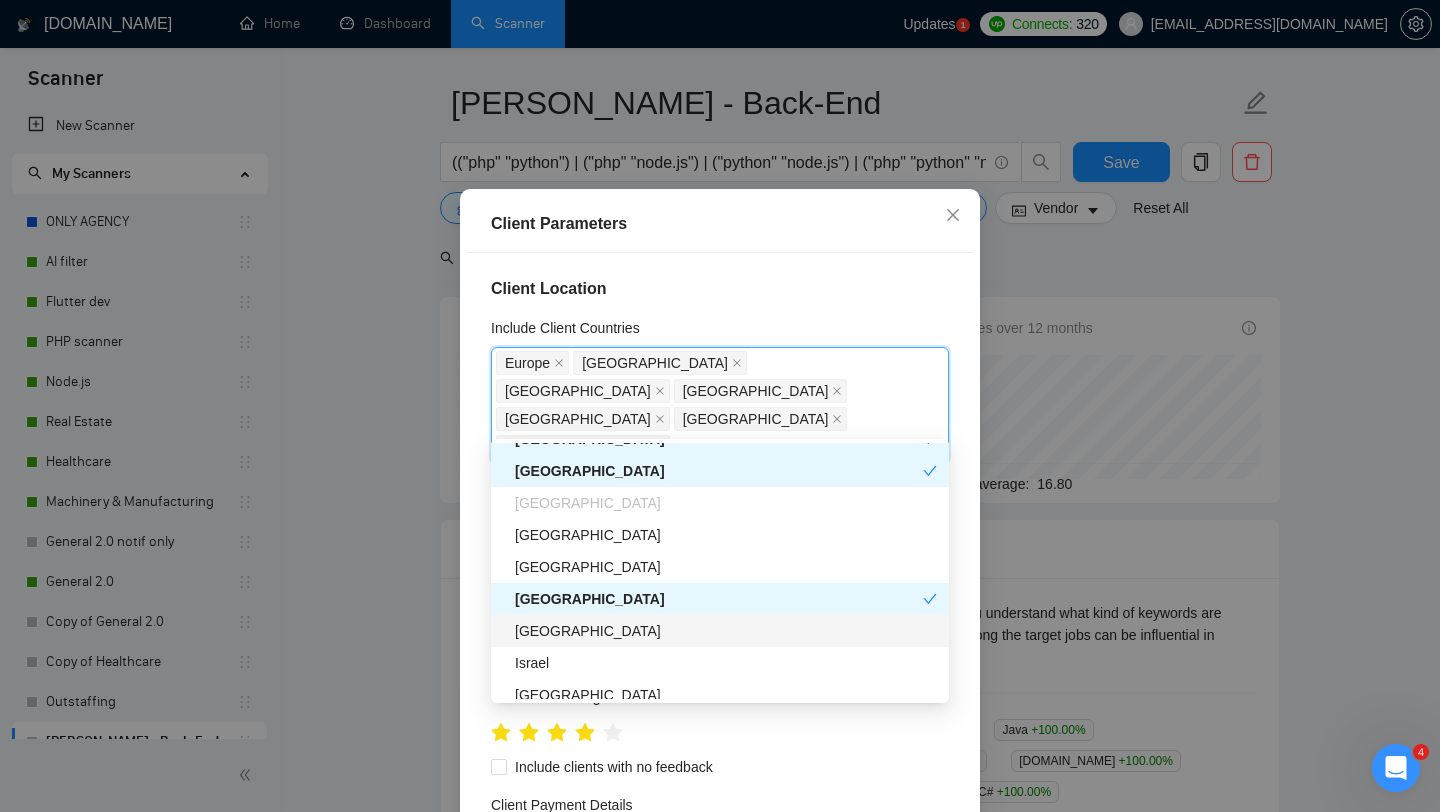 click on "[GEOGRAPHIC_DATA]" at bounding box center (726, 631) 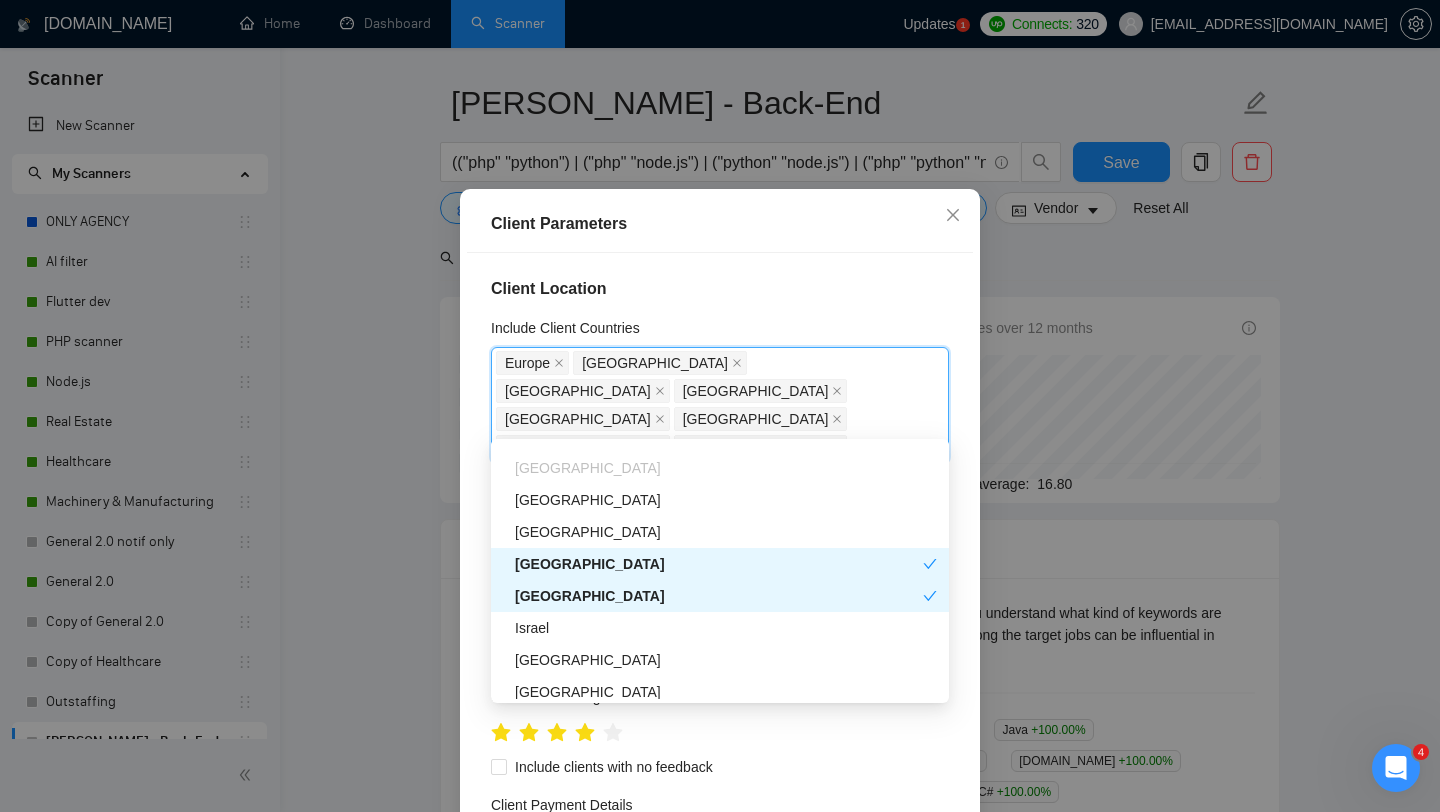 scroll, scrollTop: 449, scrollLeft: 0, axis: vertical 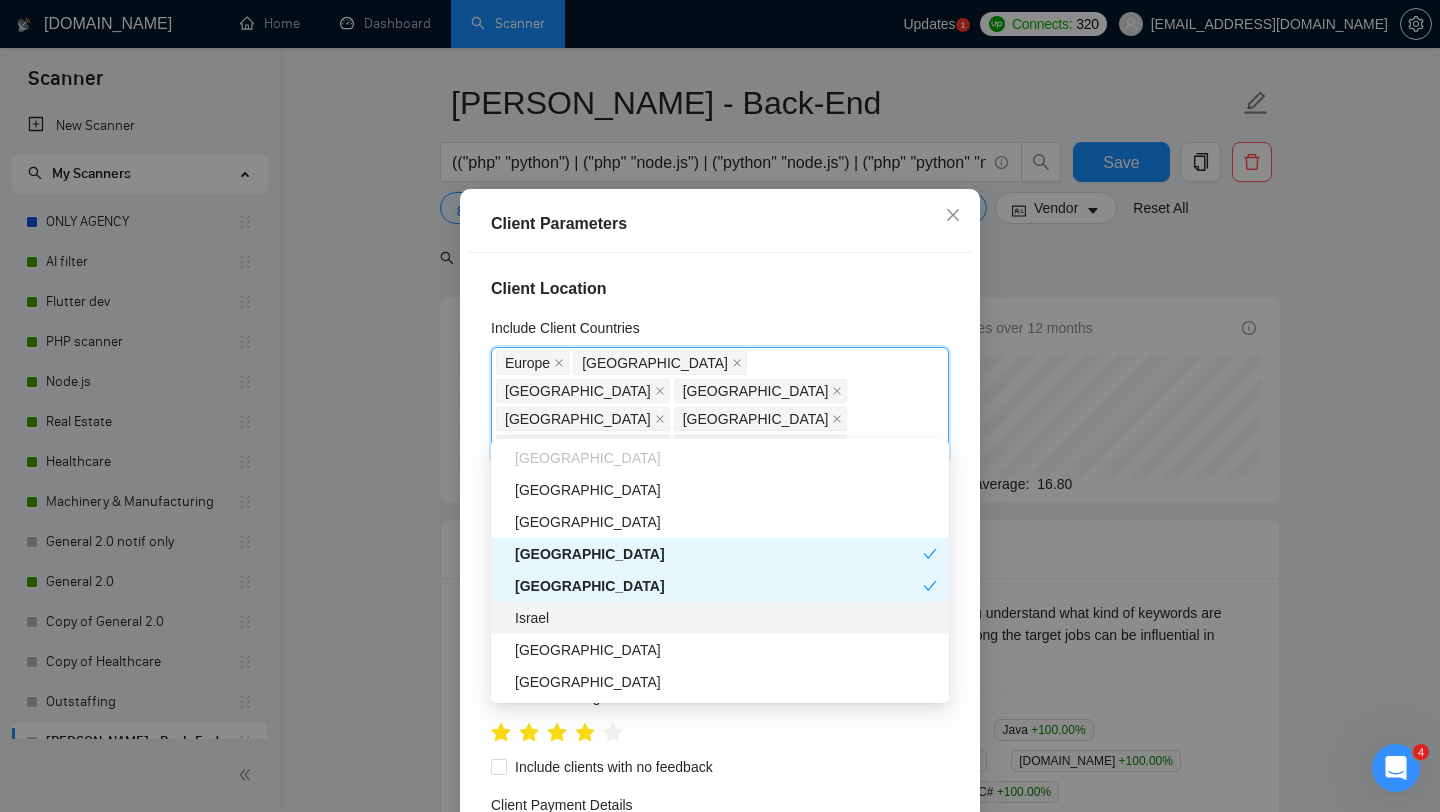 click on "Israel" at bounding box center [726, 618] 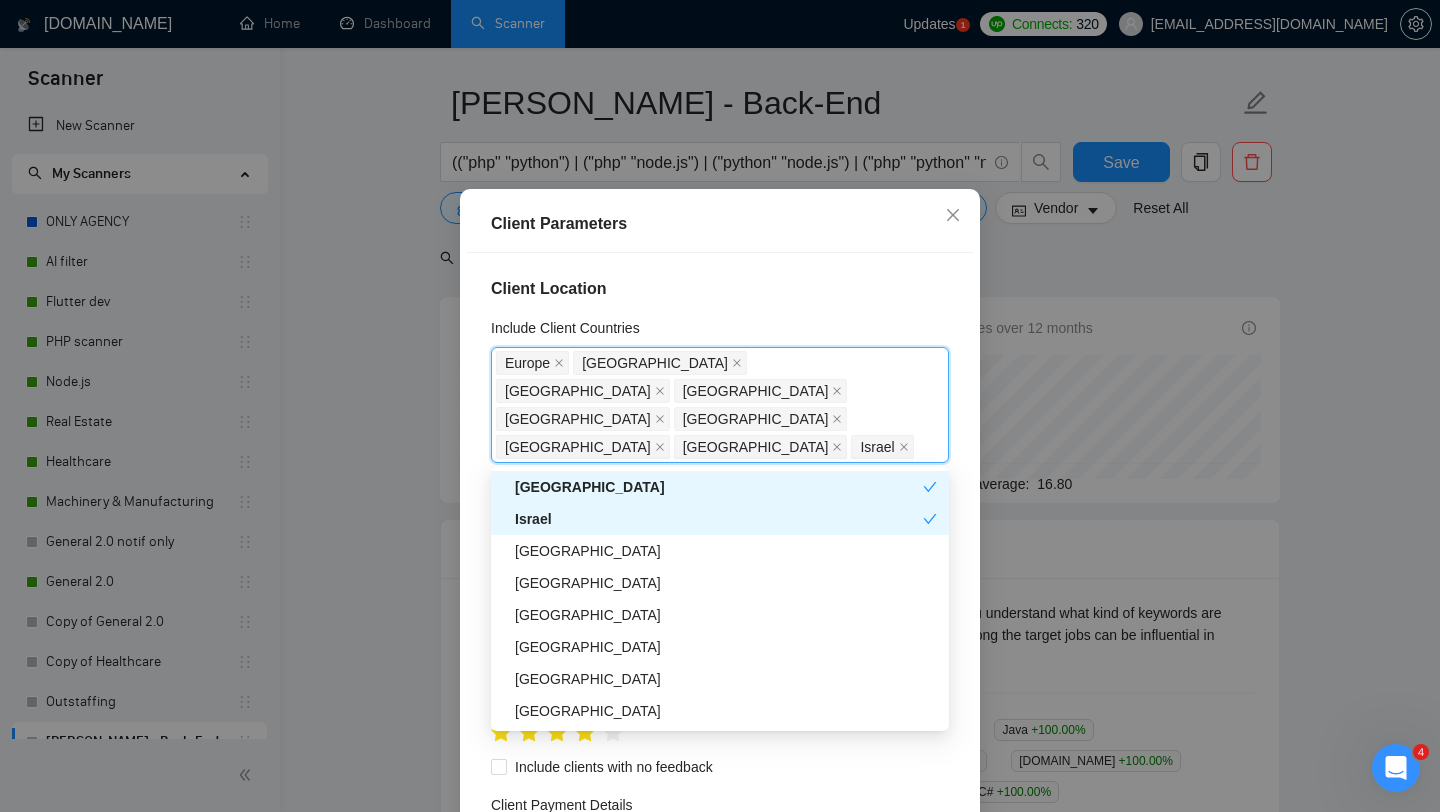 scroll, scrollTop: 577, scrollLeft: 0, axis: vertical 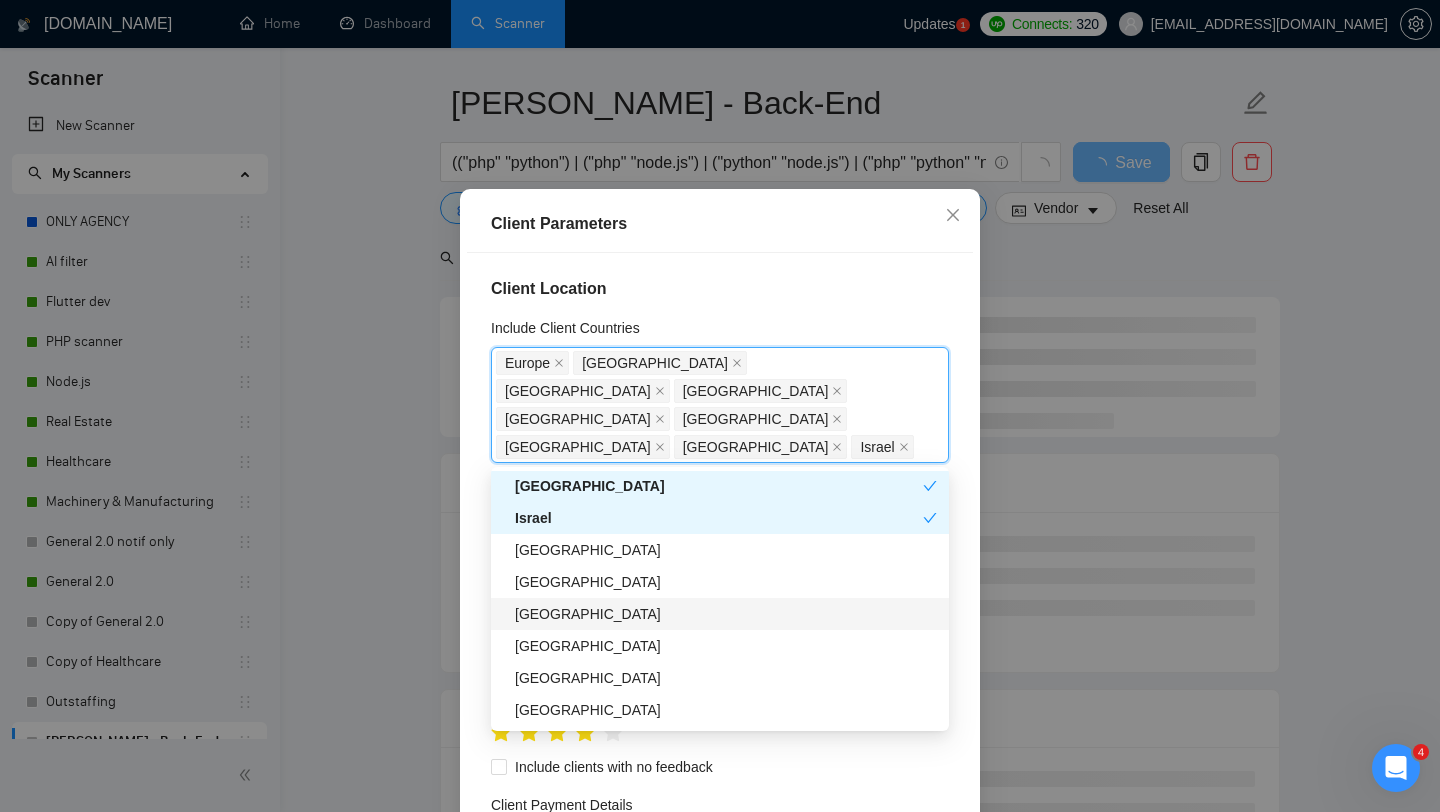 click on "[GEOGRAPHIC_DATA]" at bounding box center [726, 614] 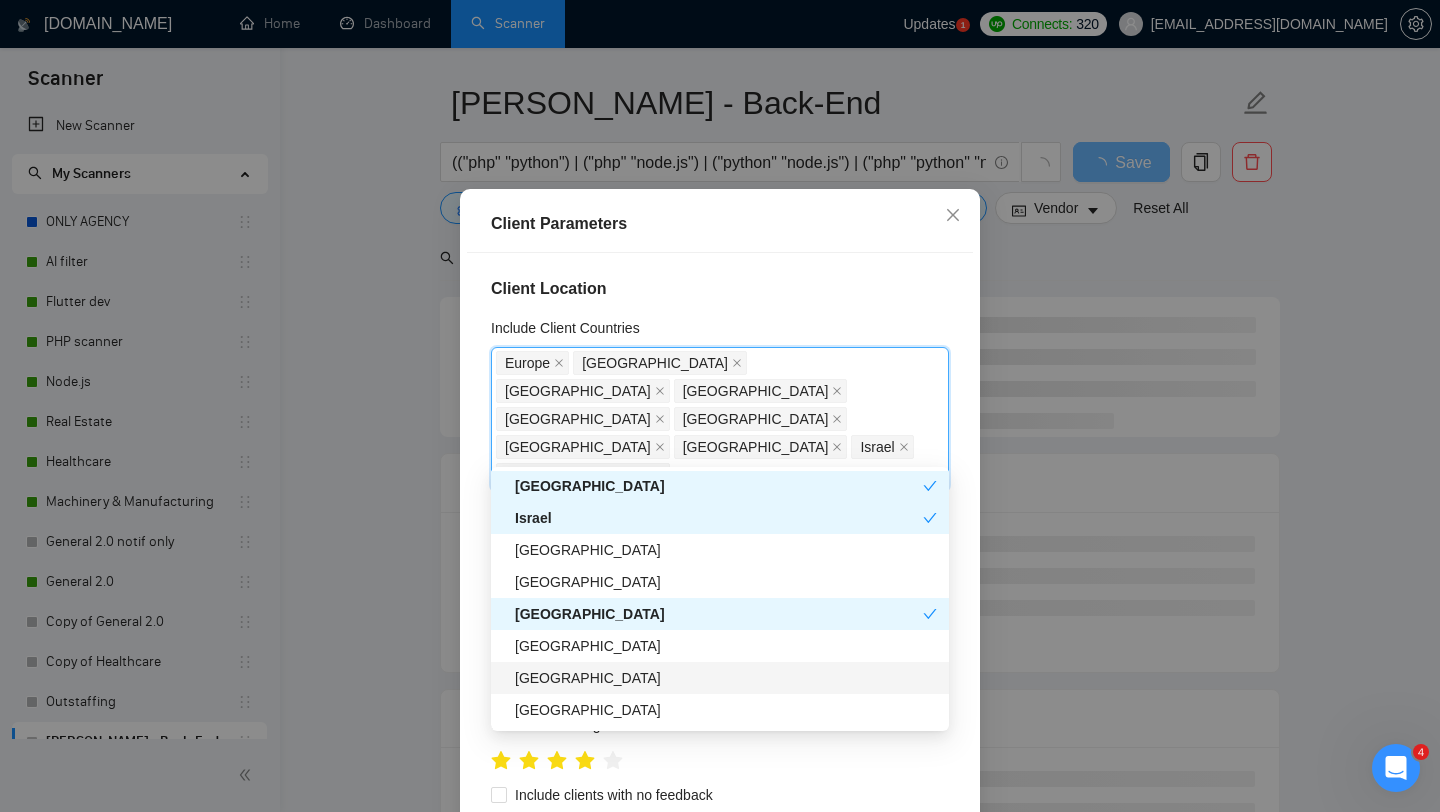 click on "[GEOGRAPHIC_DATA]" at bounding box center [726, 678] 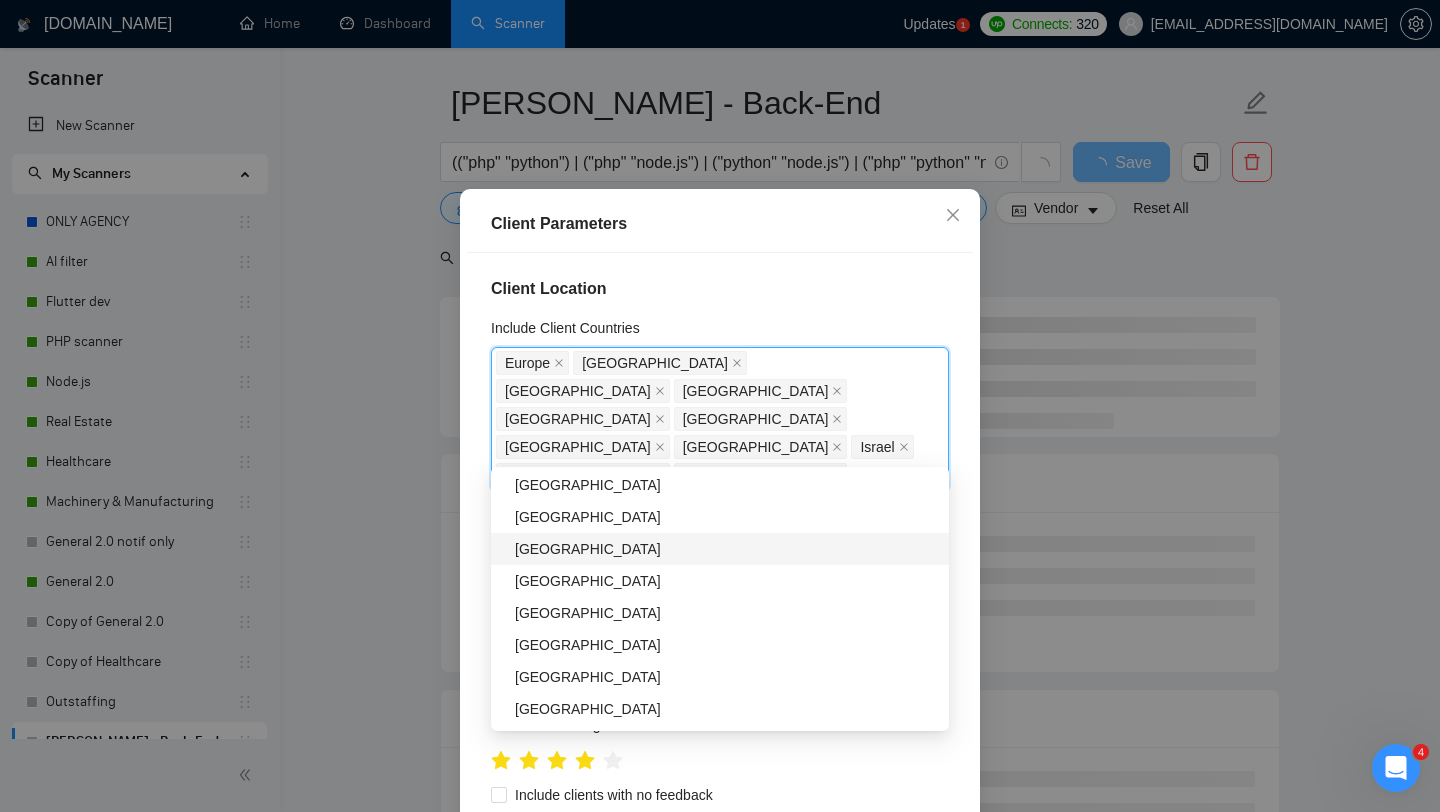 scroll, scrollTop: 882, scrollLeft: 0, axis: vertical 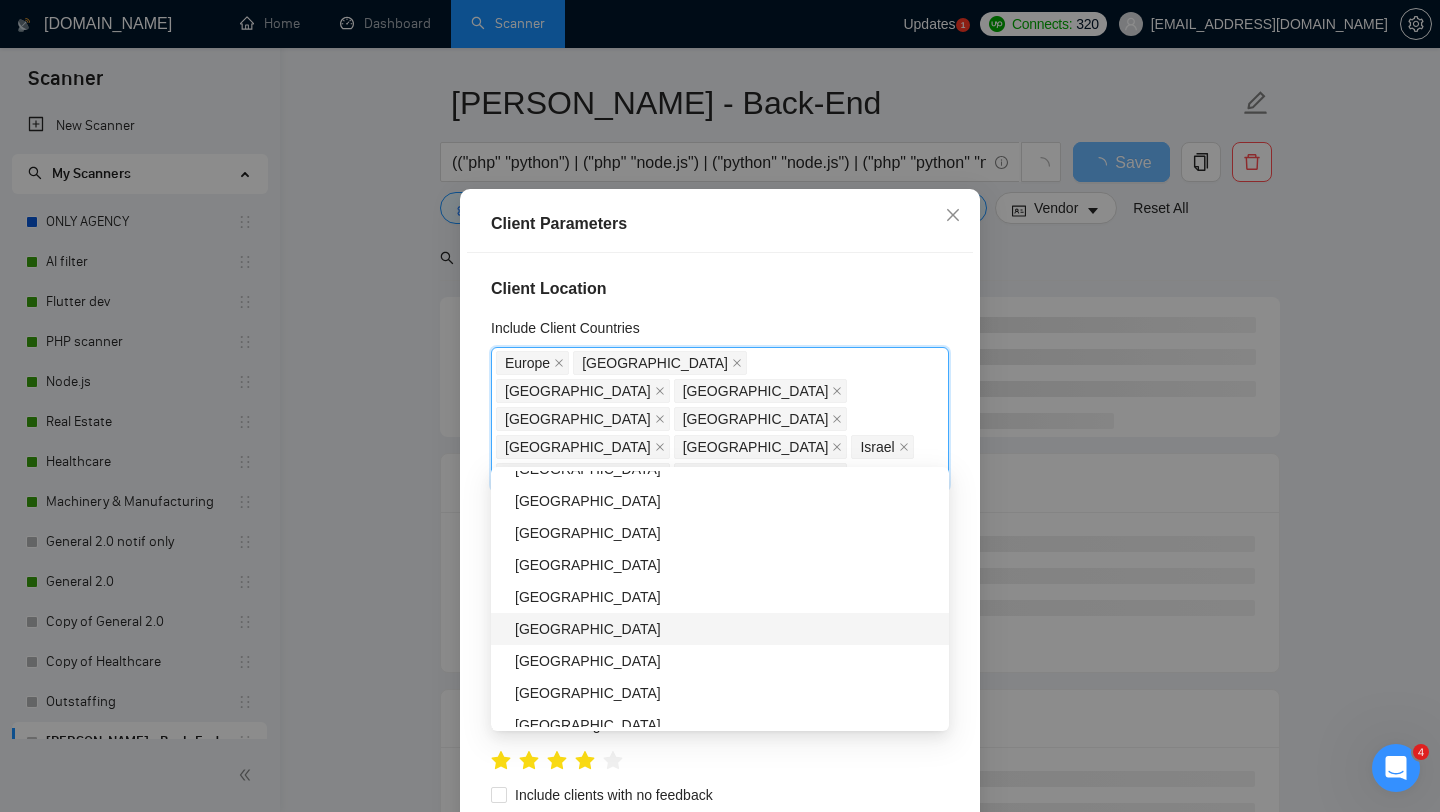 click on "[GEOGRAPHIC_DATA]" at bounding box center [726, 629] 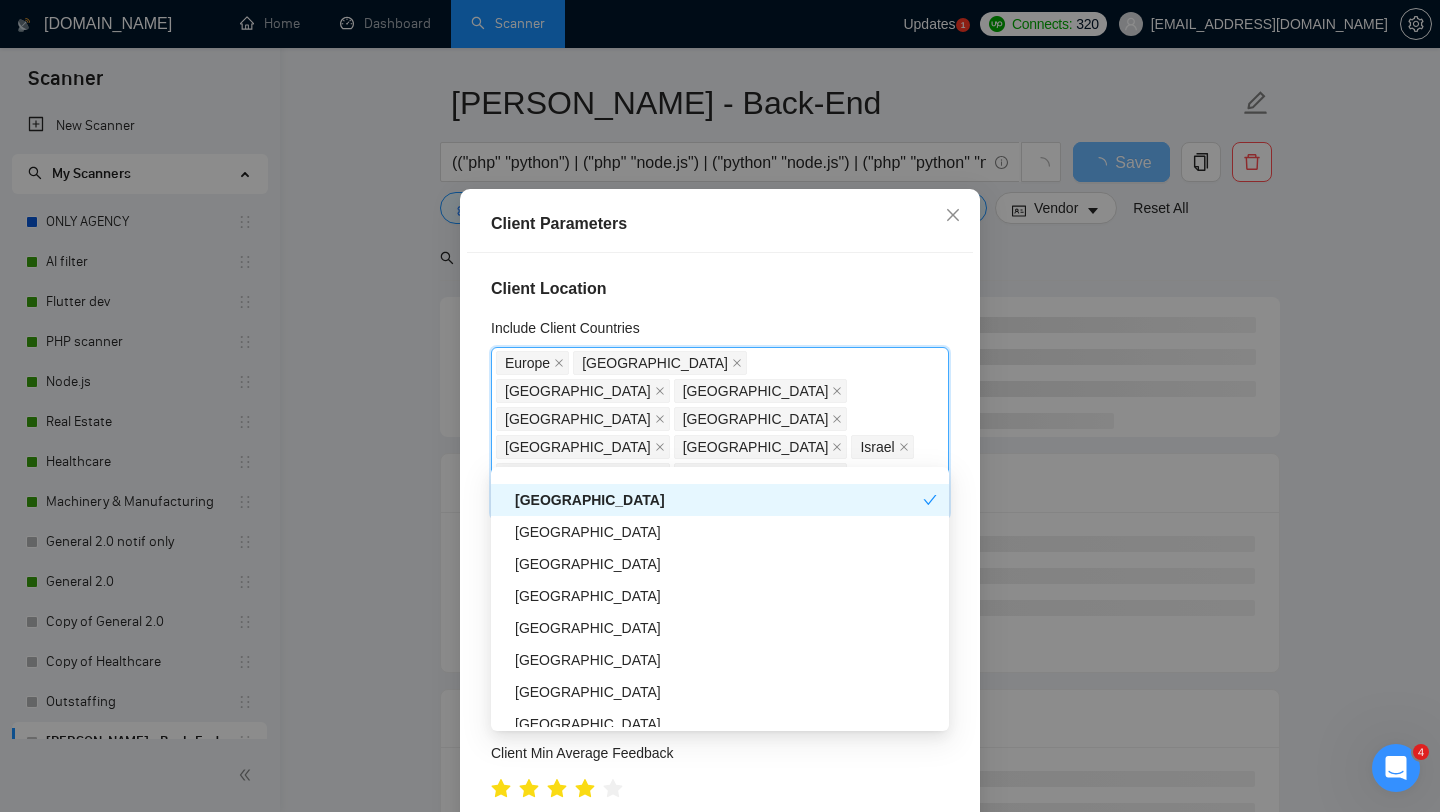 scroll, scrollTop: 1062, scrollLeft: 0, axis: vertical 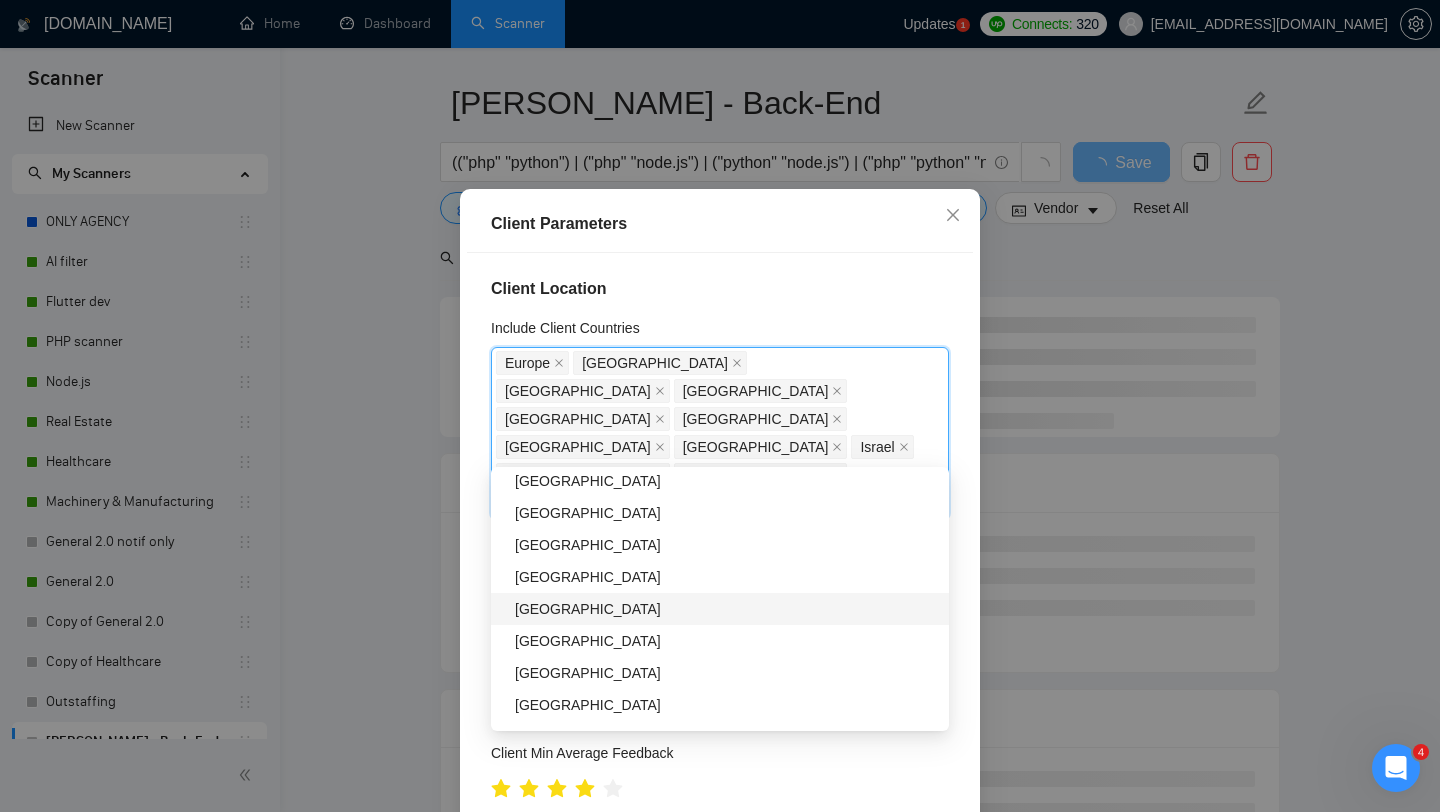 click on "[GEOGRAPHIC_DATA]" at bounding box center [726, 609] 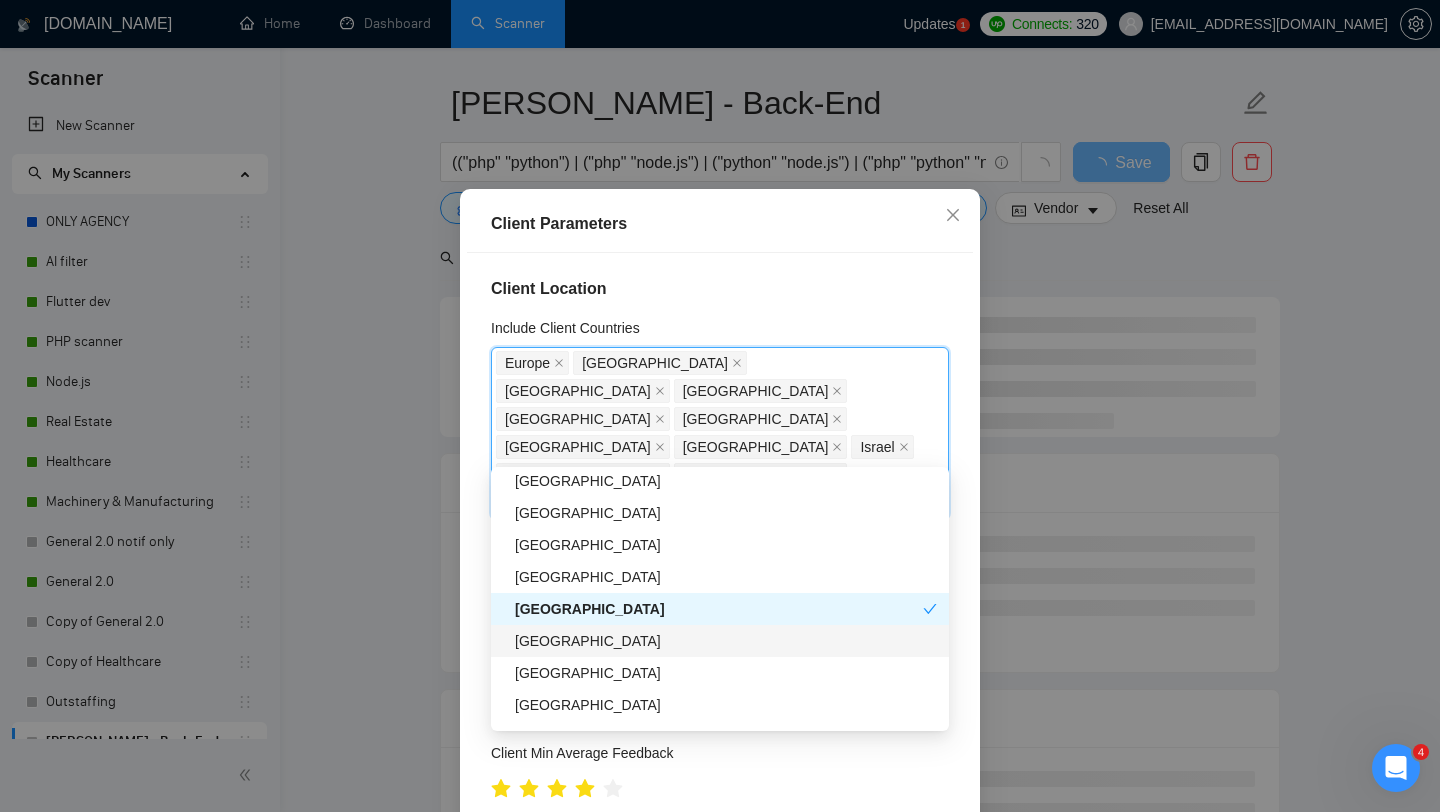 click on "[GEOGRAPHIC_DATA]" at bounding box center (726, 641) 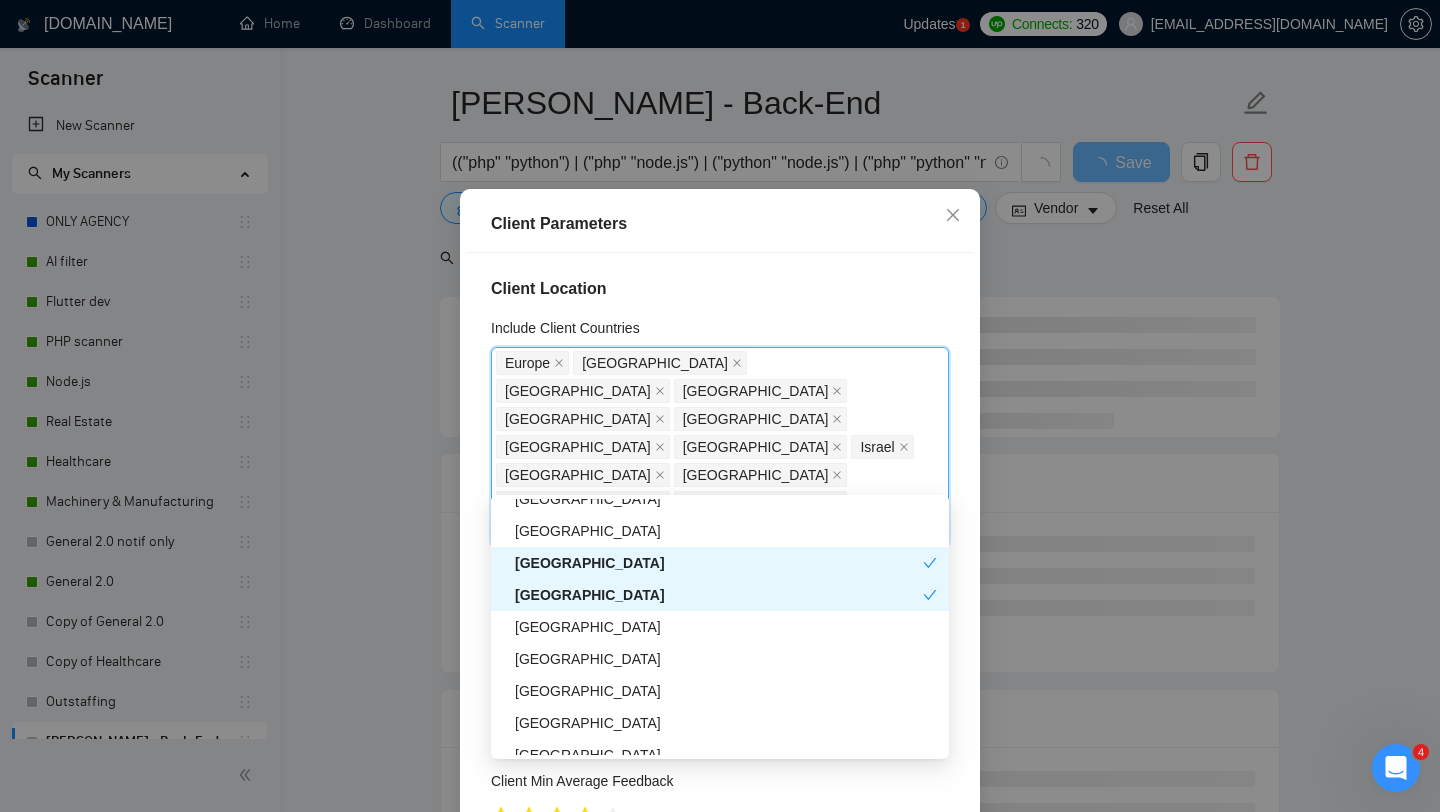 scroll, scrollTop: 1139, scrollLeft: 0, axis: vertical 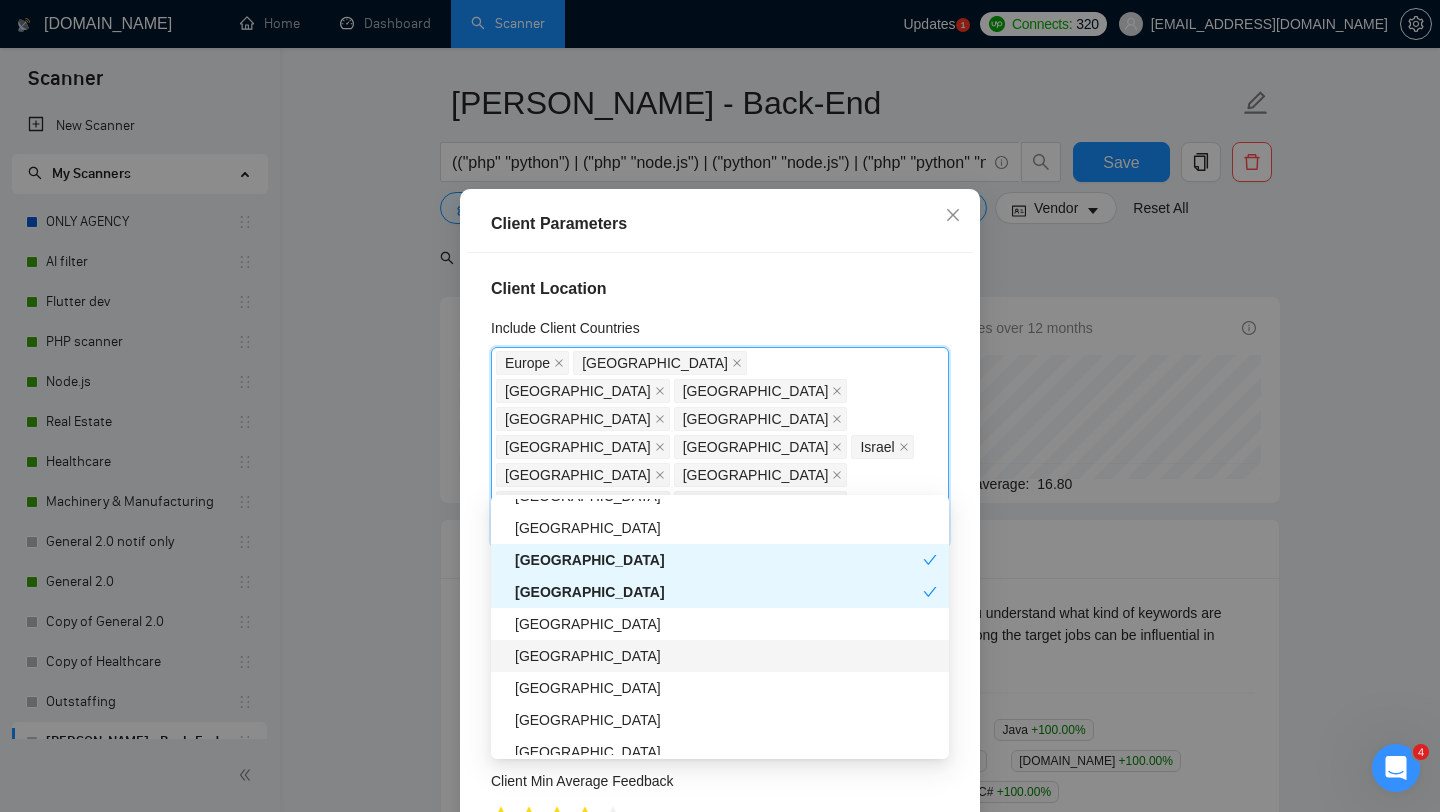 click on "[GEOGRAPHIC_DATA]" at bounding box center (726, 656) 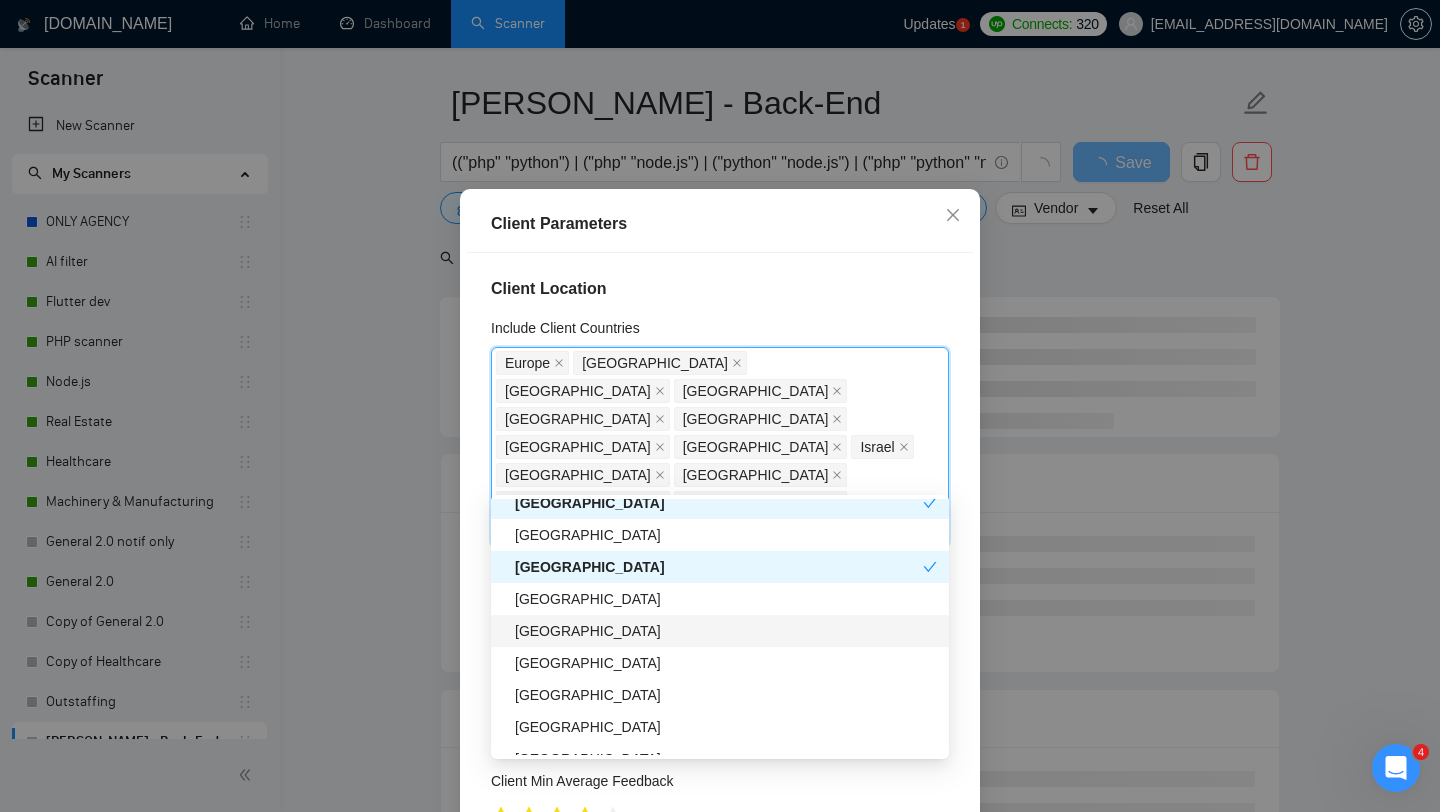 scroll, scrollTop: 1231, scrollLeft: 0, axis: vertical 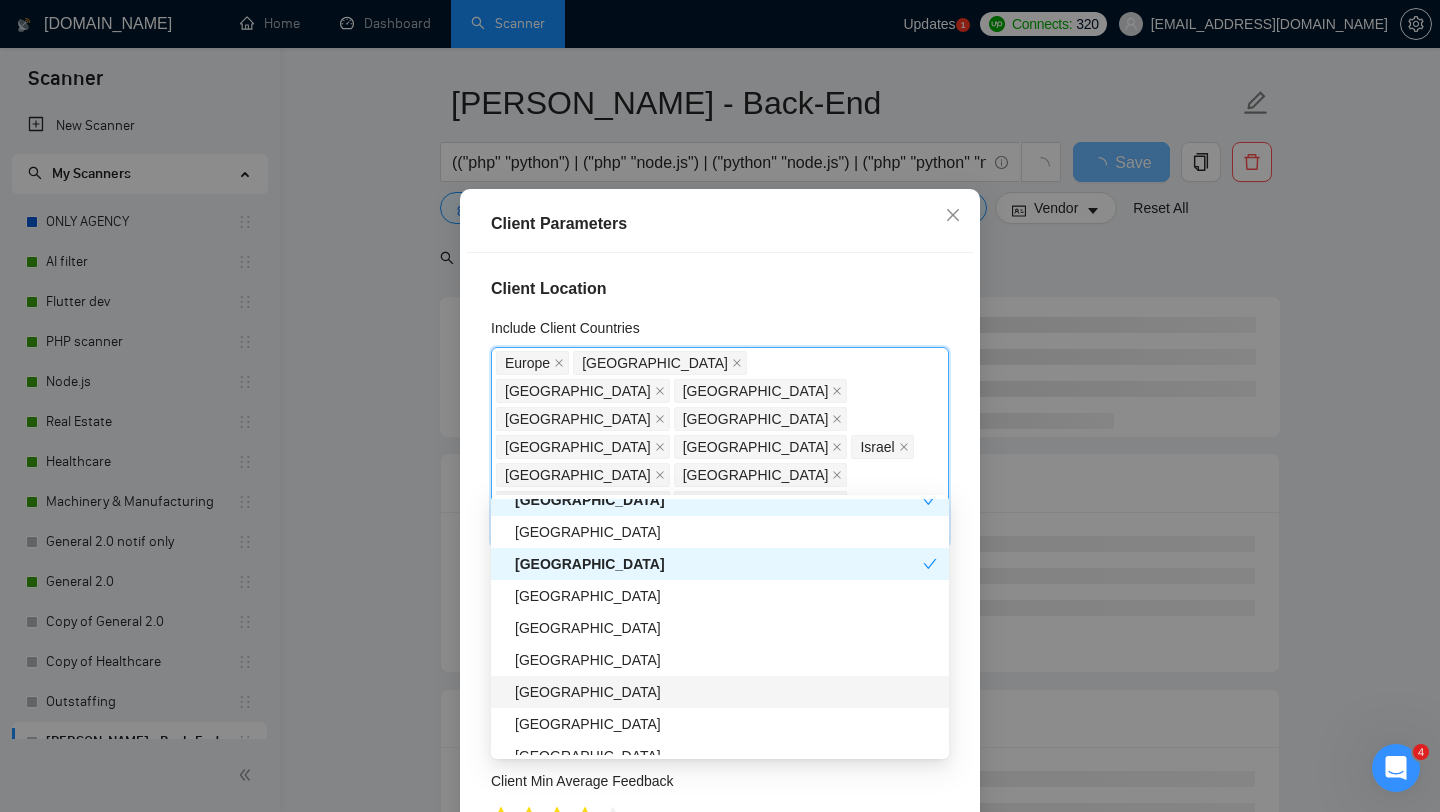 click on "[GEOGRAPHIC_DATA]" at bounding box center [726, 692] 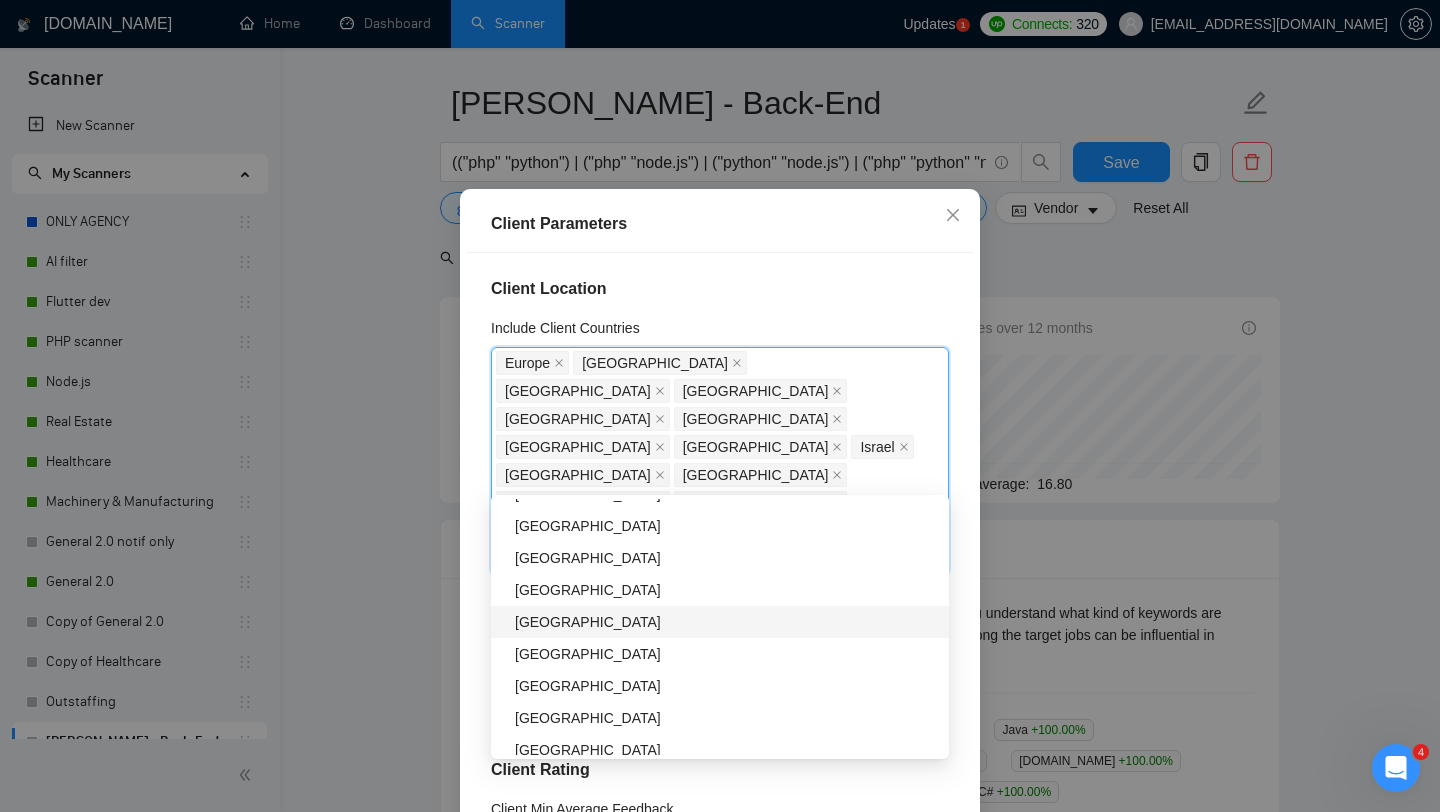 scroll, scrollTop: 1606, scrollLeft: 0, axis: vertical 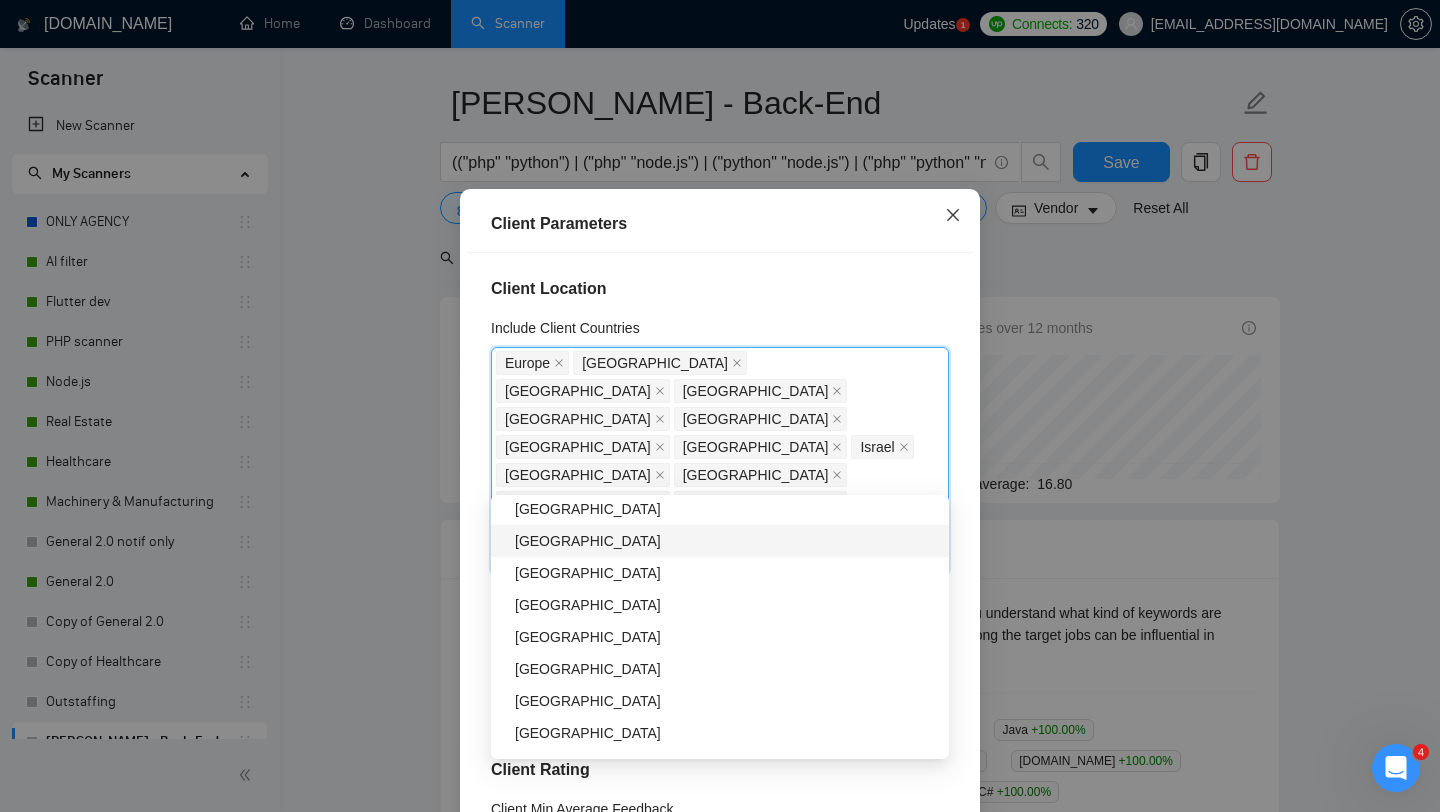 click 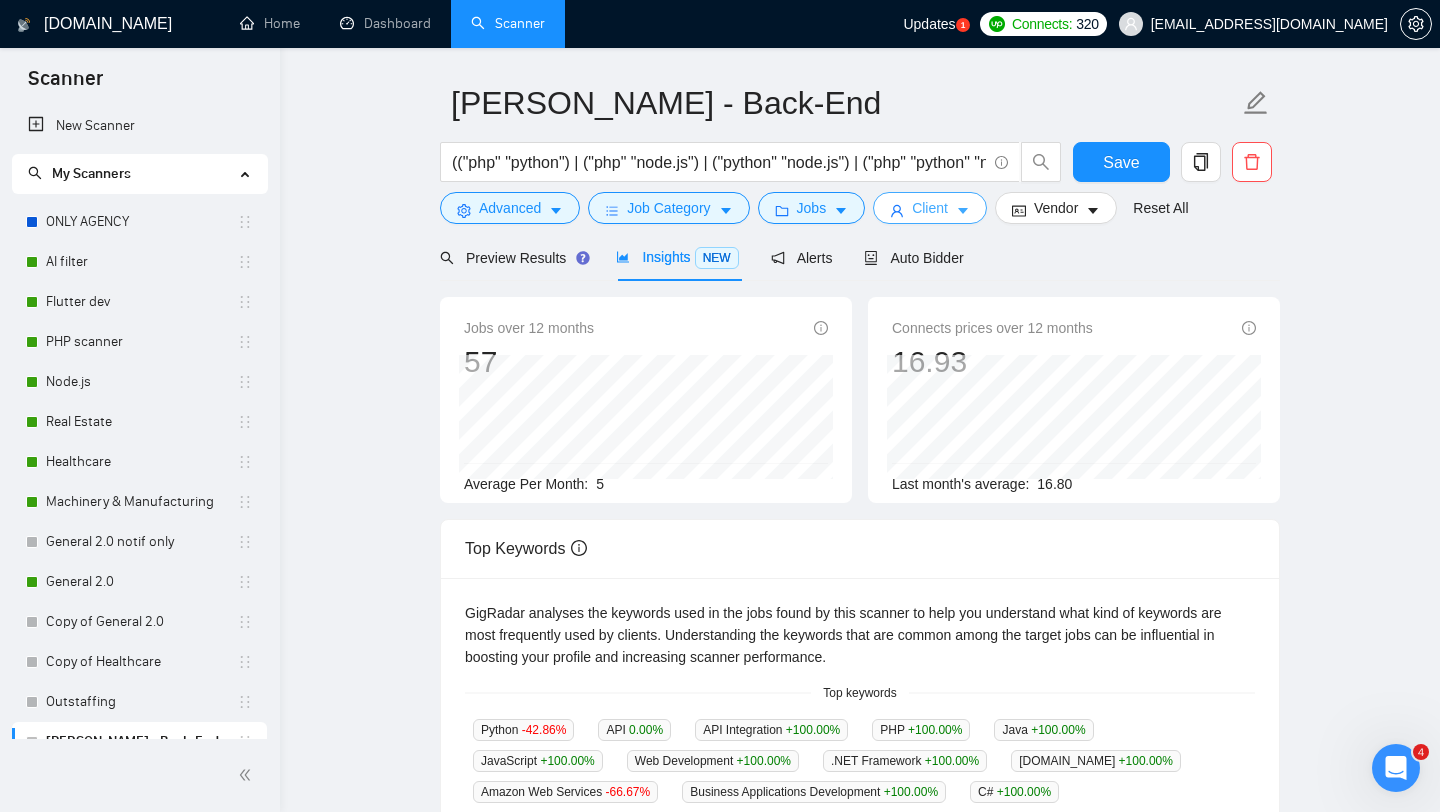 click on "Client" at bounding box center [930, 208] 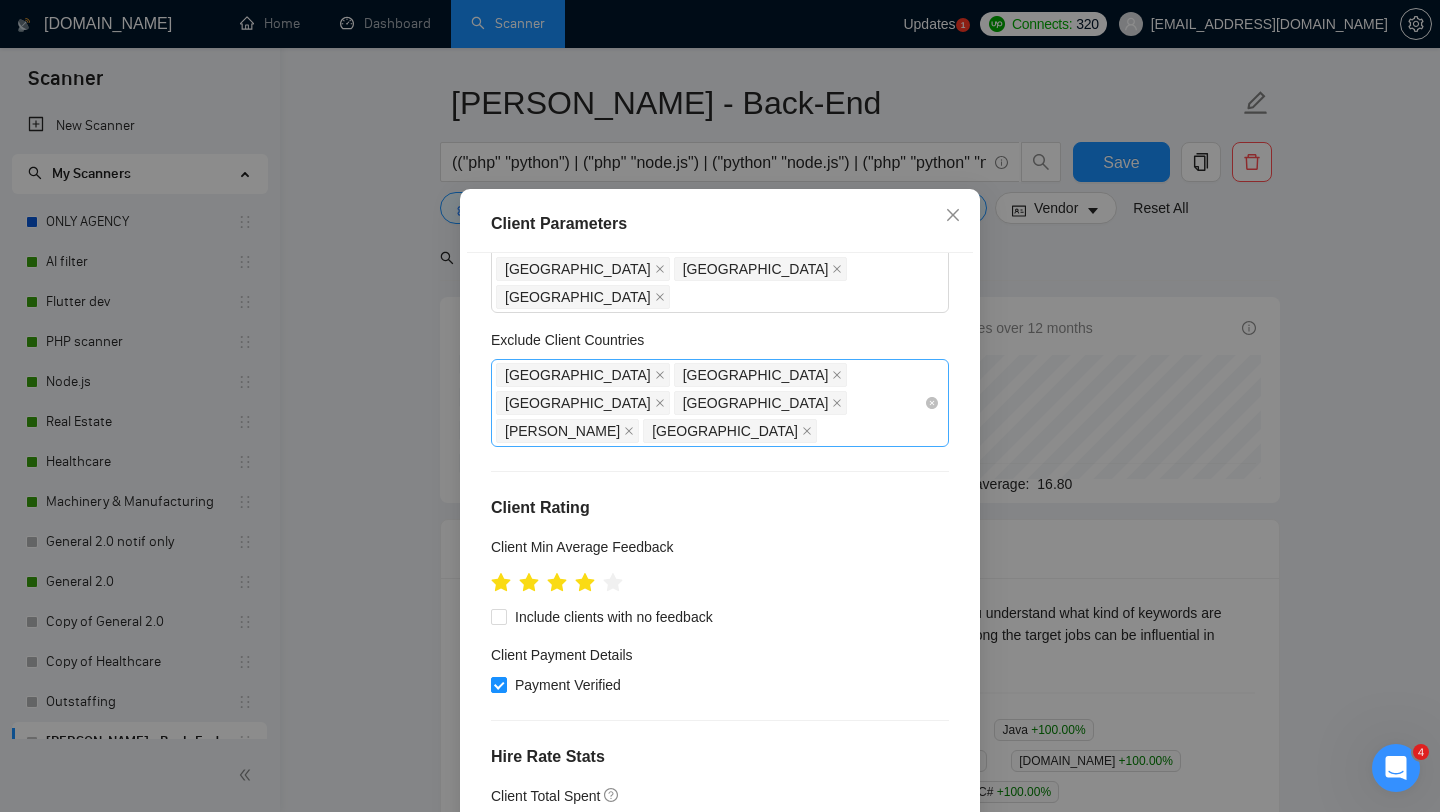 scroll, scrollTop: 264, scrollLeft: 0, axis: vertical 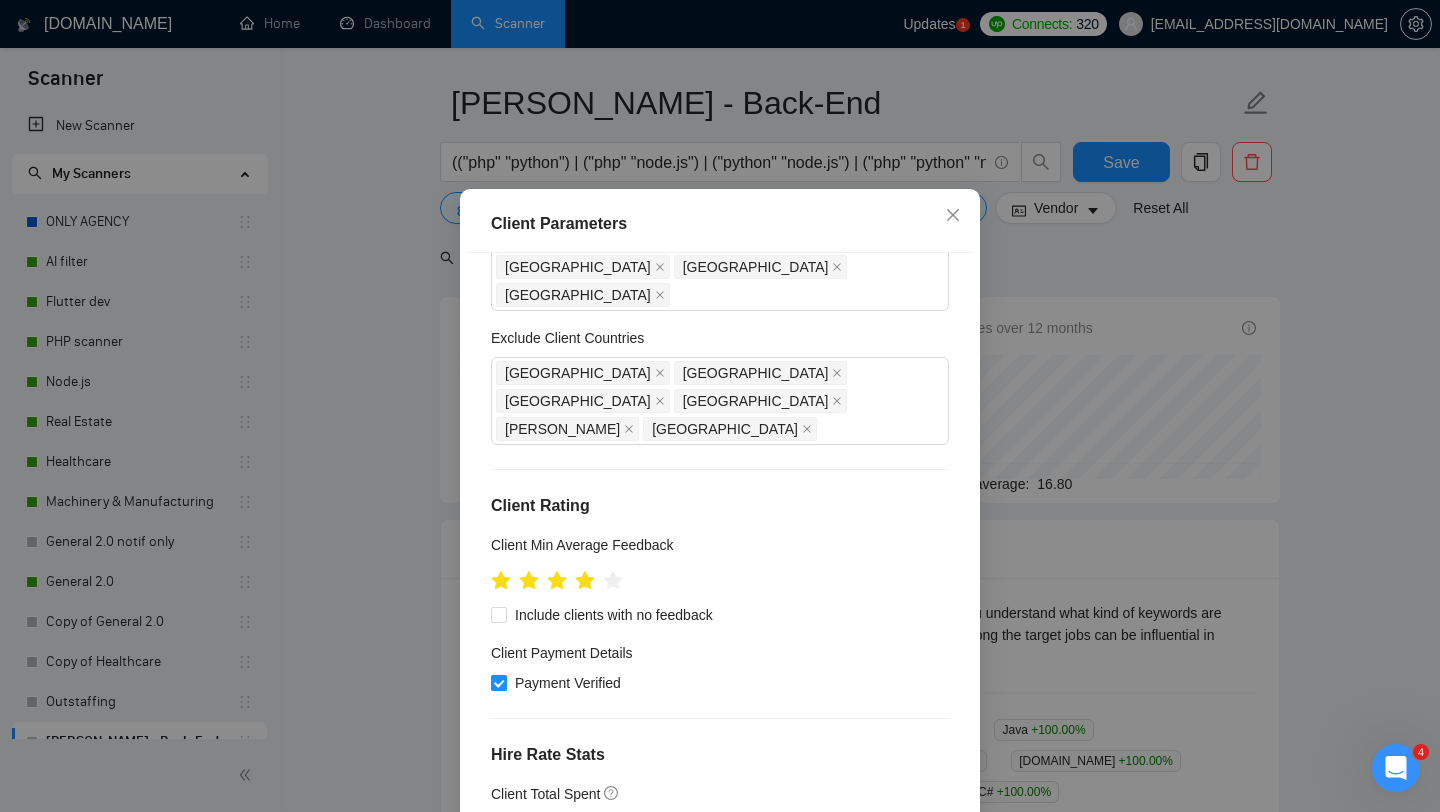 click on "Payment Verified" at bounding box center (498, 682) 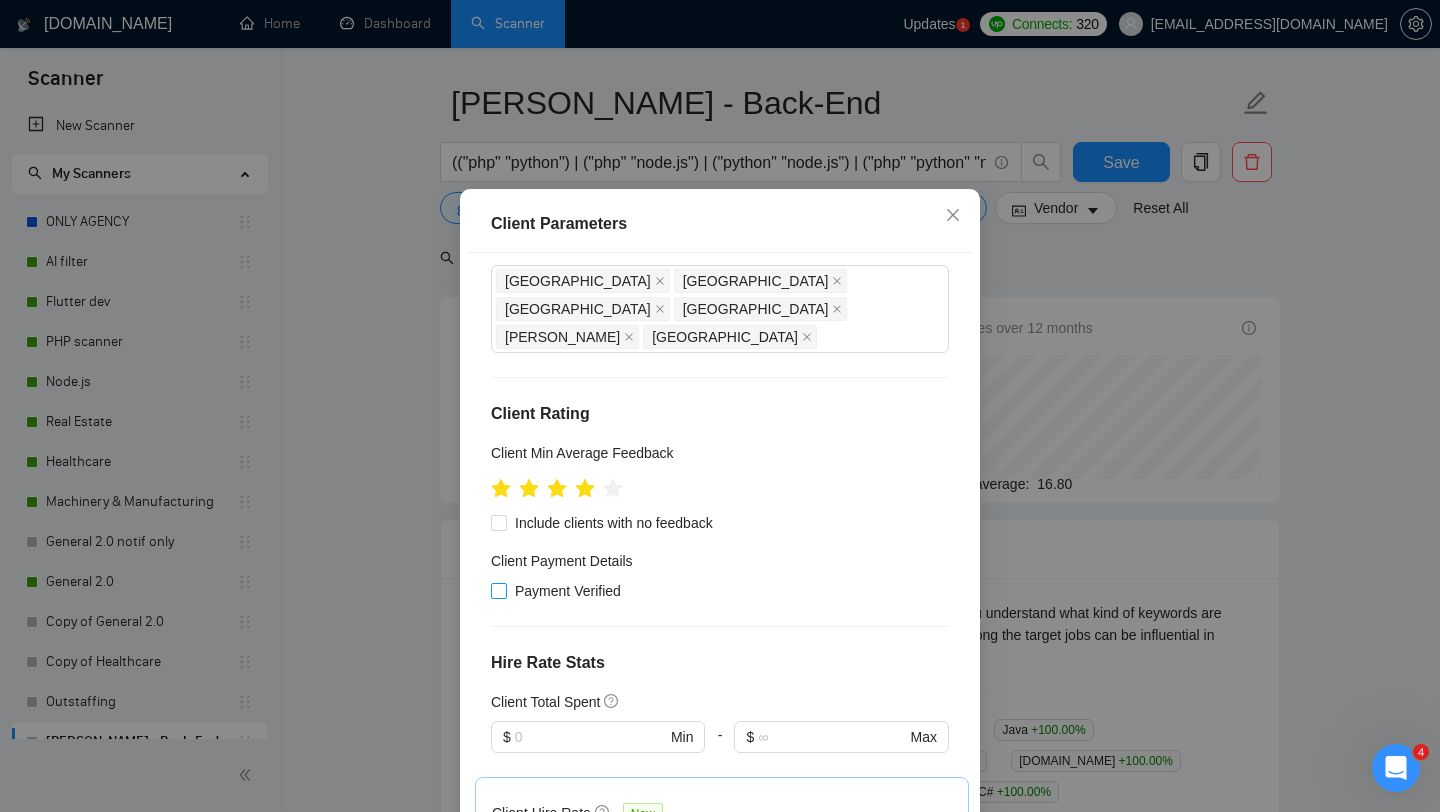 scroll, scrollTop: 374, scrollLeft: 0, axis: vertical 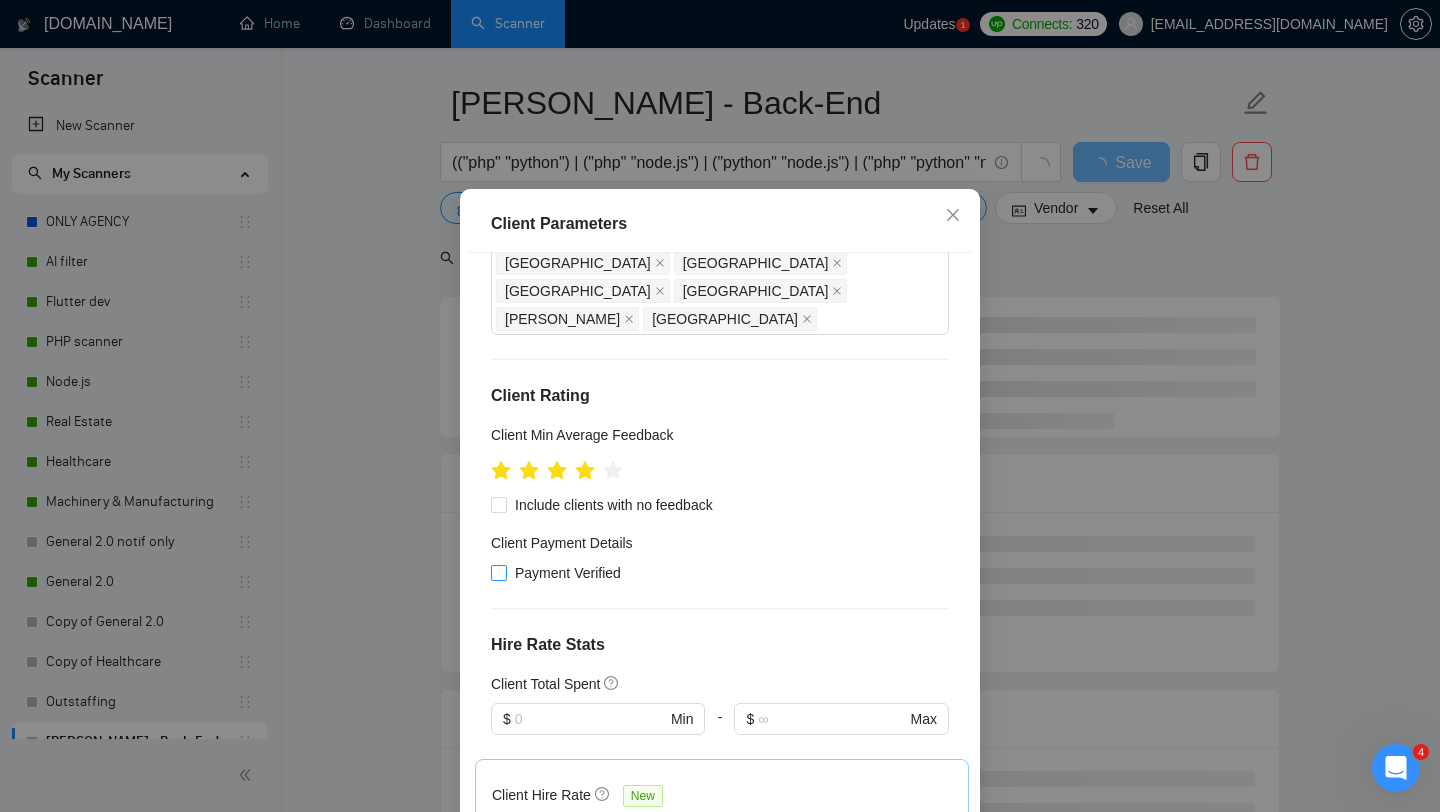 click on "Payment Verified" at bounding box center (498, 572) 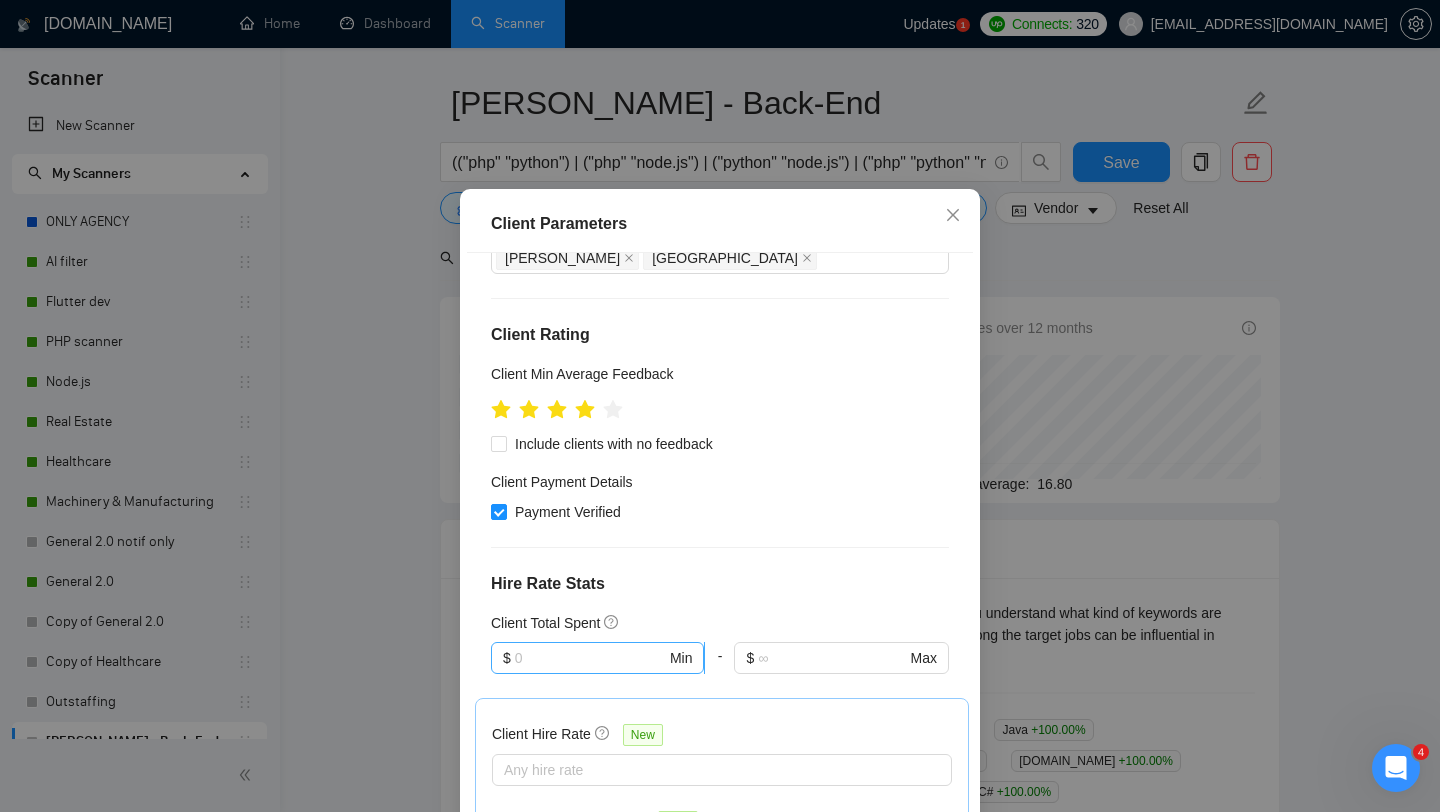 scroll, scrollTop: 376, scrollLeft: 0, axis: vertical 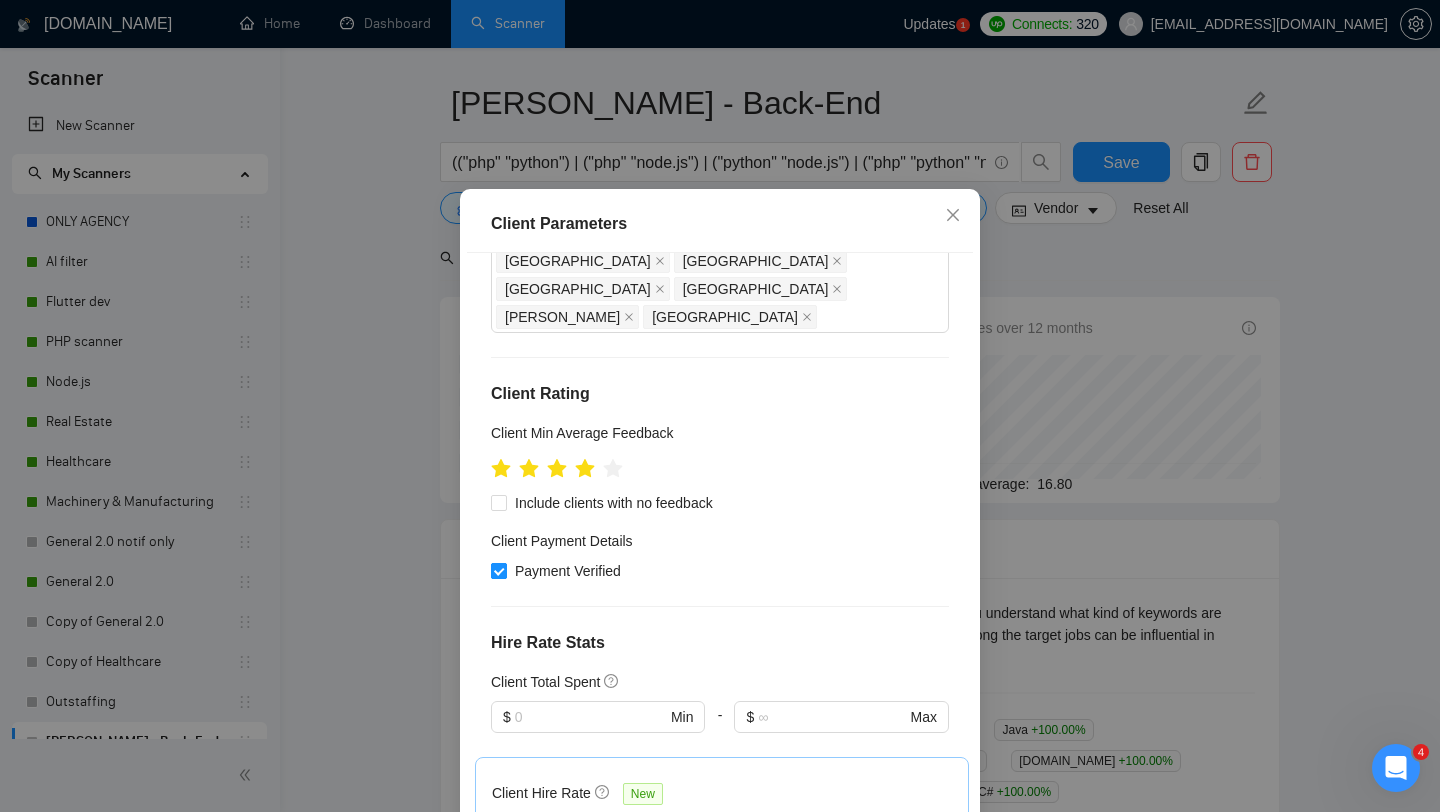 click on "Payment Verified" at bounding box center (498, 570) 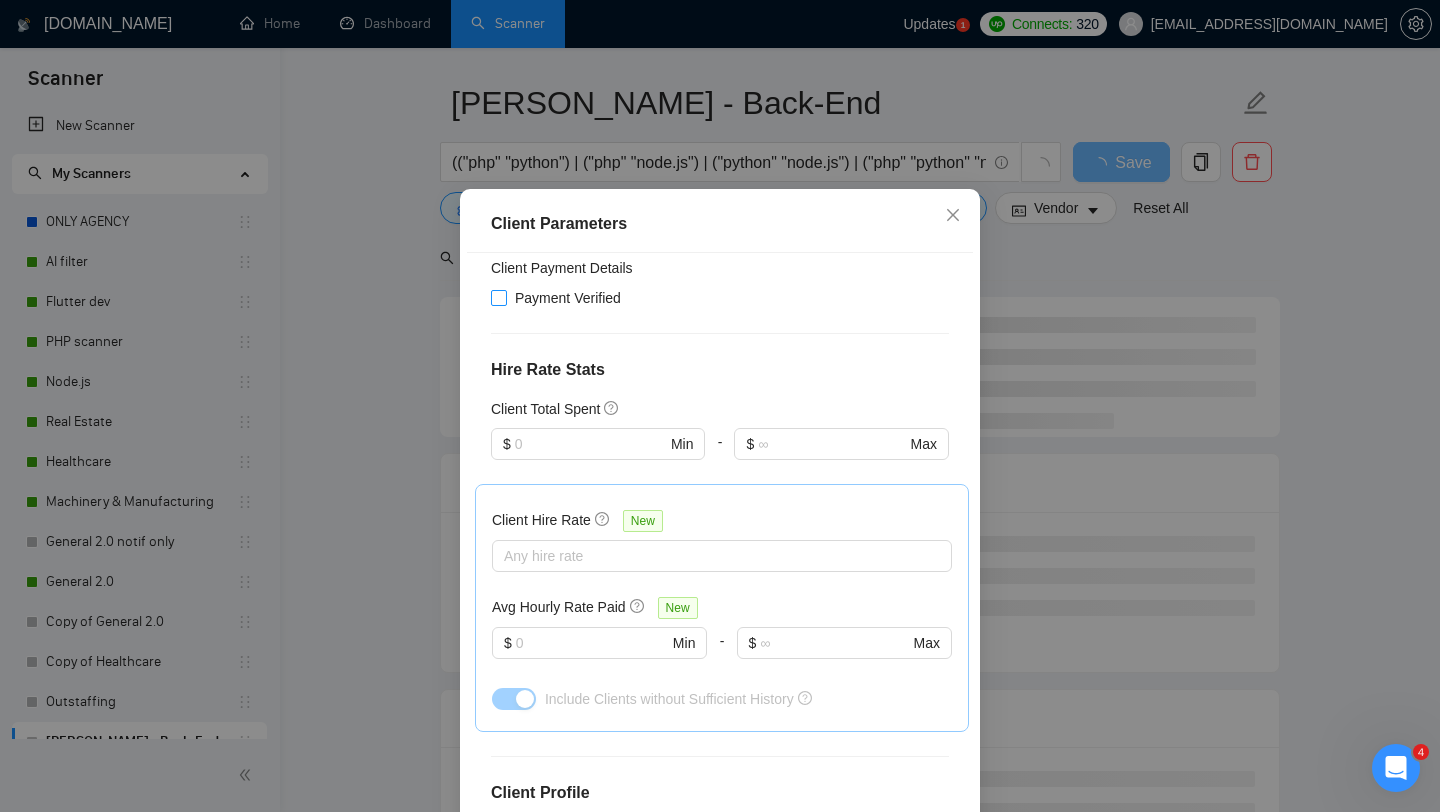 scroll, scrollTop: 790, scrollLeft: 0, axis: vertical 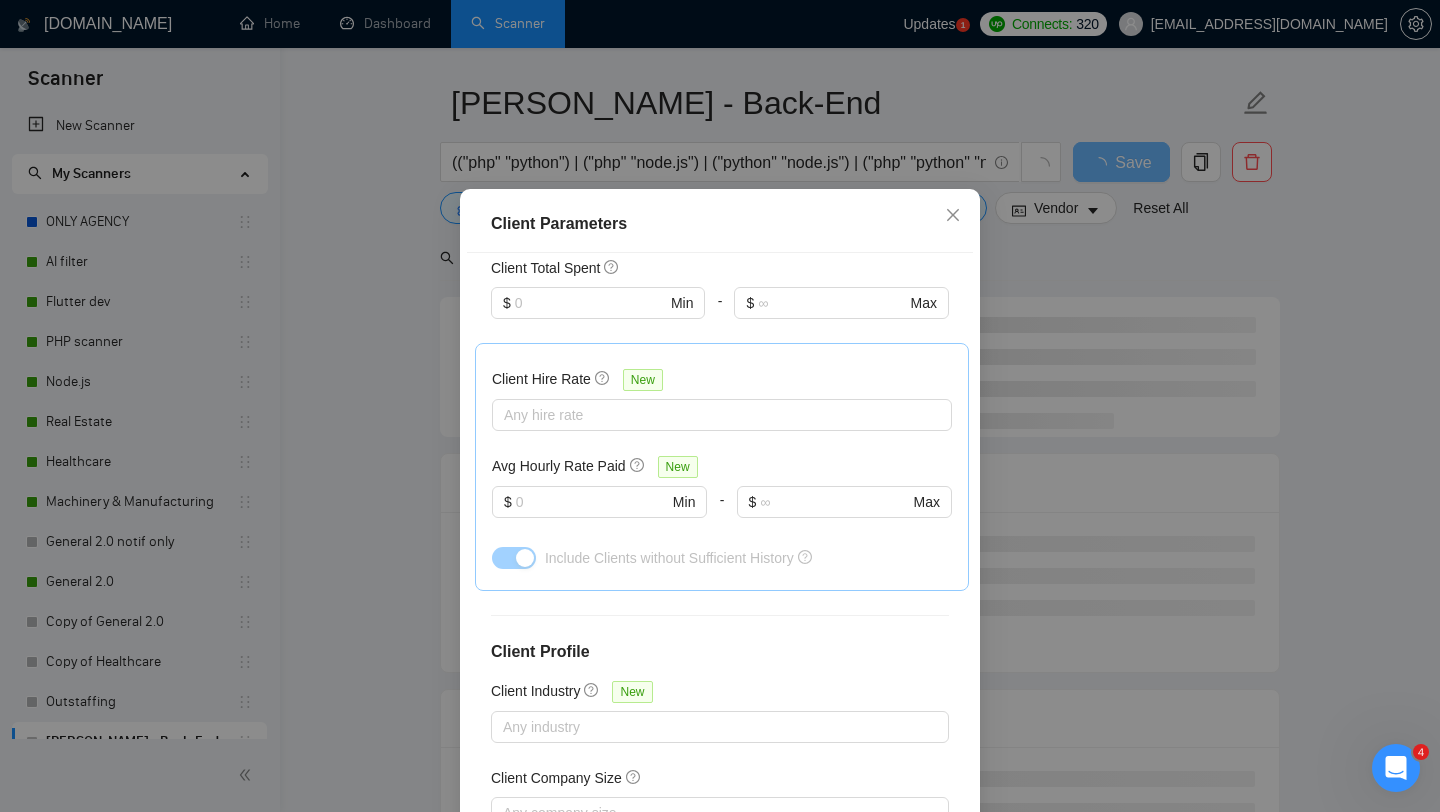 click on "Client Parameters Client Location Include Client Countries Europe United States United Kingdom Canada Australia Germany Netherlands France Israel Spain Switzerland Sweden Belgium Denmark Austria Norway   Exclude Client Countries Africa India Pakistan Niger Chad Turkmenistan   Client Rating Client Min Average Feedback Include clients with no feedback Client Payment Details Payment Verified Hire Rate Stats   Client Total Spent $ Min - $ Max Client Hire Rate New   Any hire rate   Avg Hourly Rate Paid New $ Min - $ Max Include Clients without Sufficient History Client Profile Client Industry New   Any industry Client Company Size   Any company size Enterprise Clients New   Any clients Reset OK" at bounding box center (720, 406) 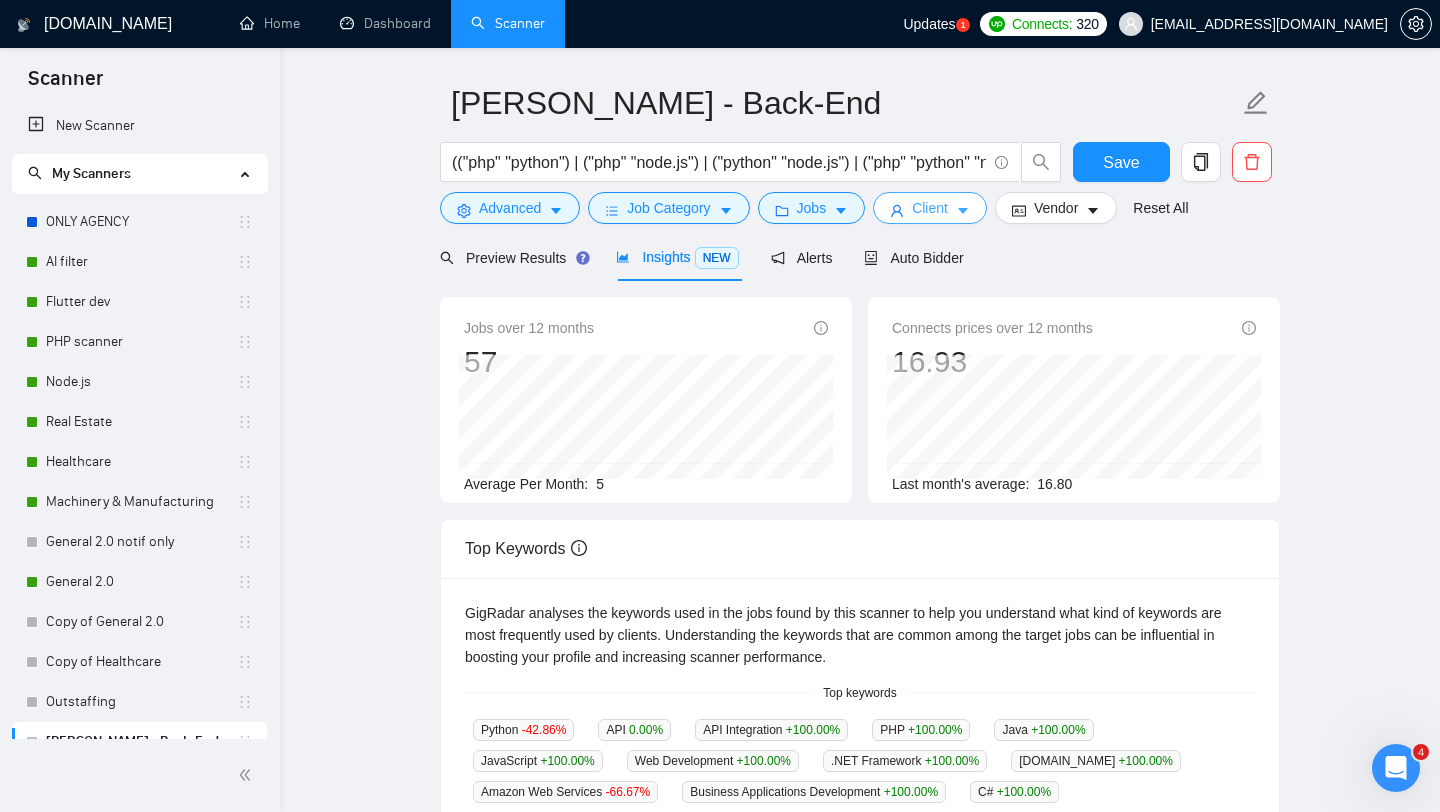 click on "Client" at bounding box center [930, 208] 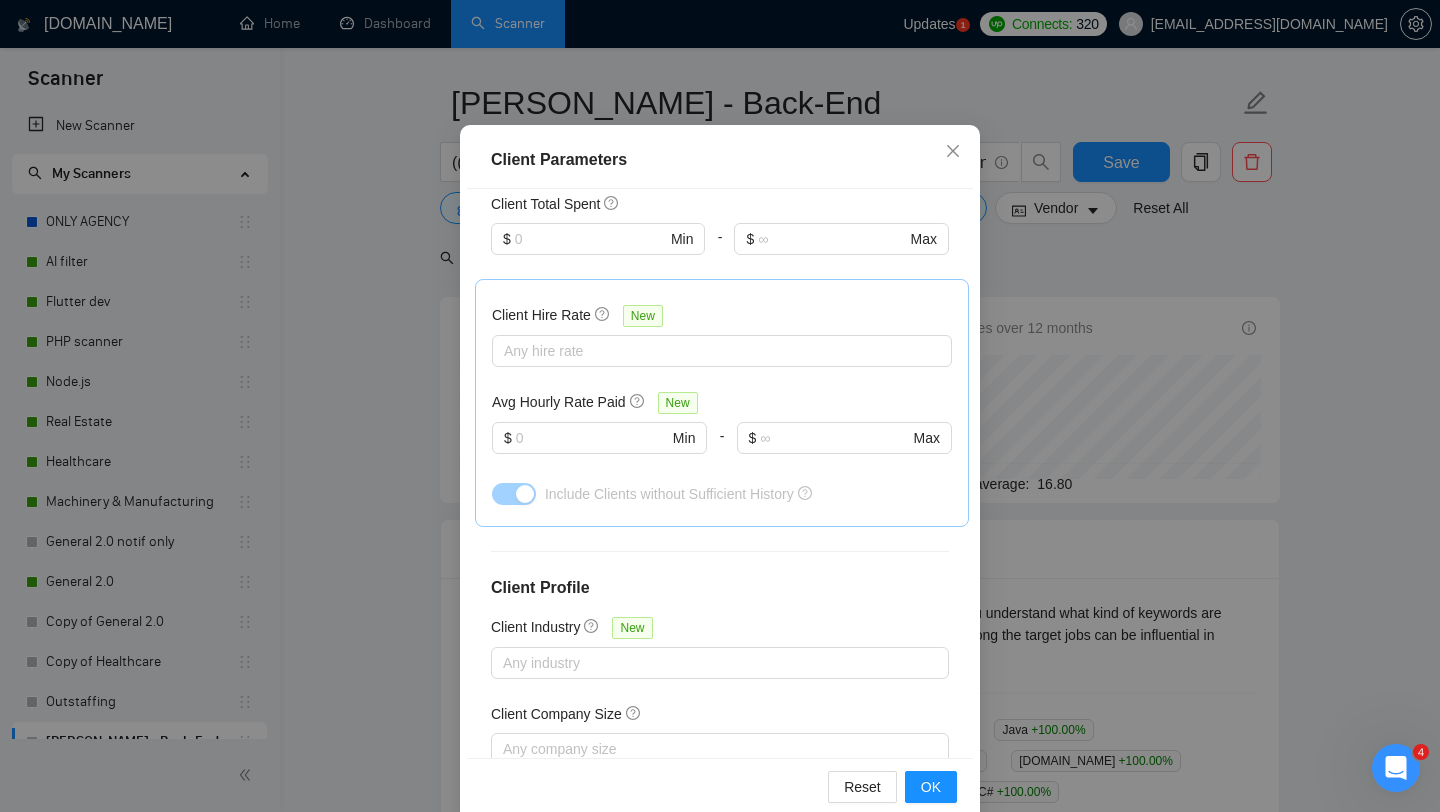 scroll, scrollTop: 125, scrollLeft: 0, axis: vertical 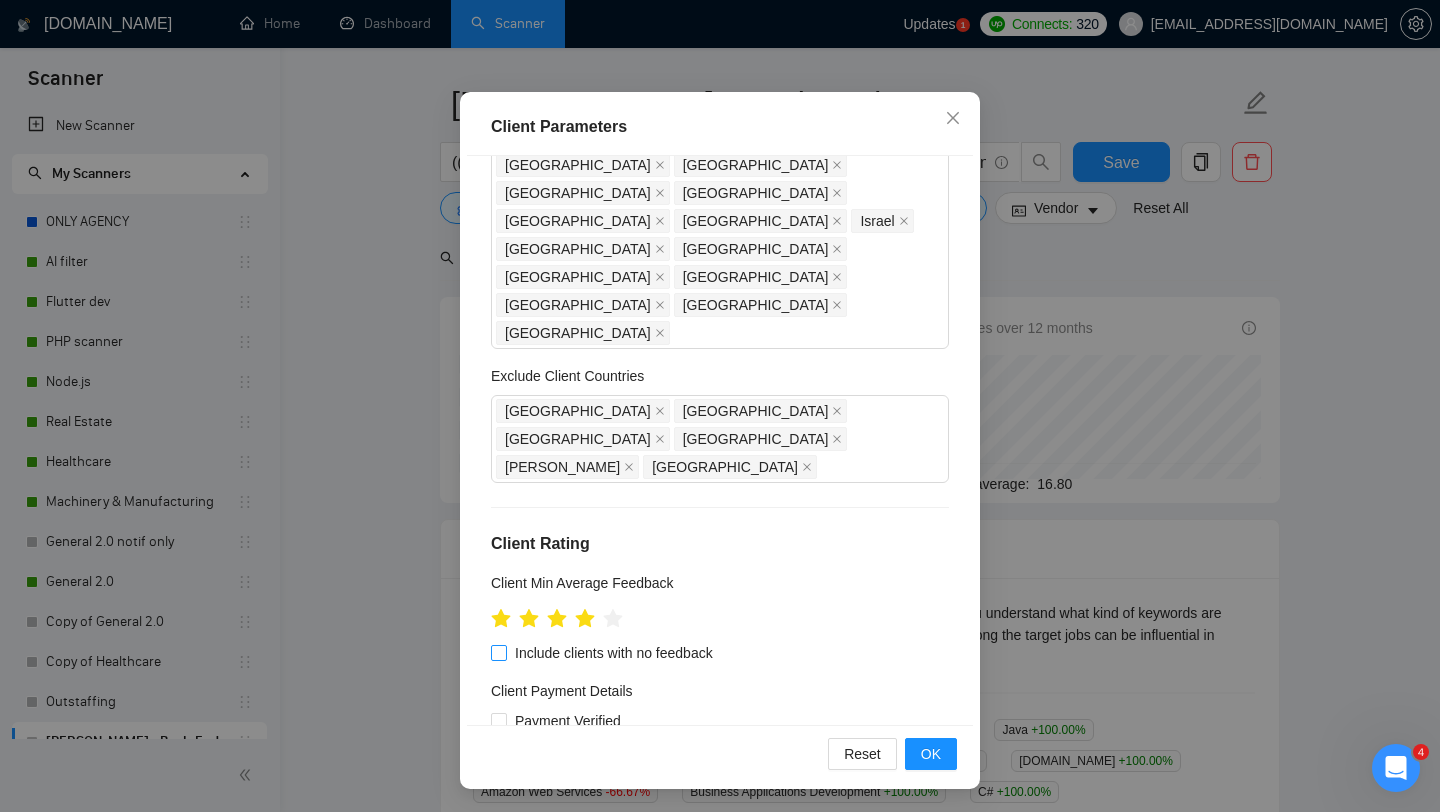 click on "Include clients with no feedback" at bounding box center (498, 652) 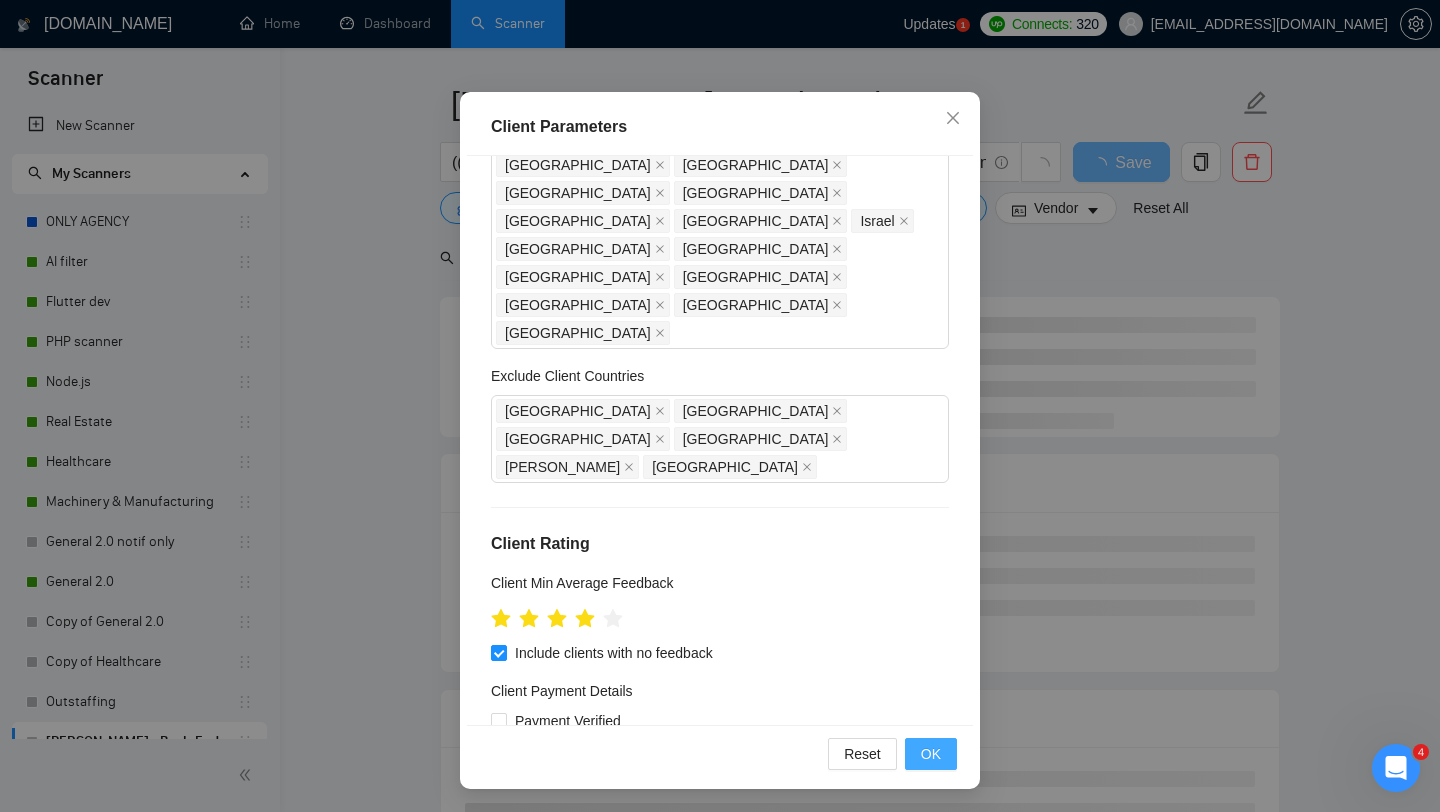 click on "OK" at bounding box center [931, 754] 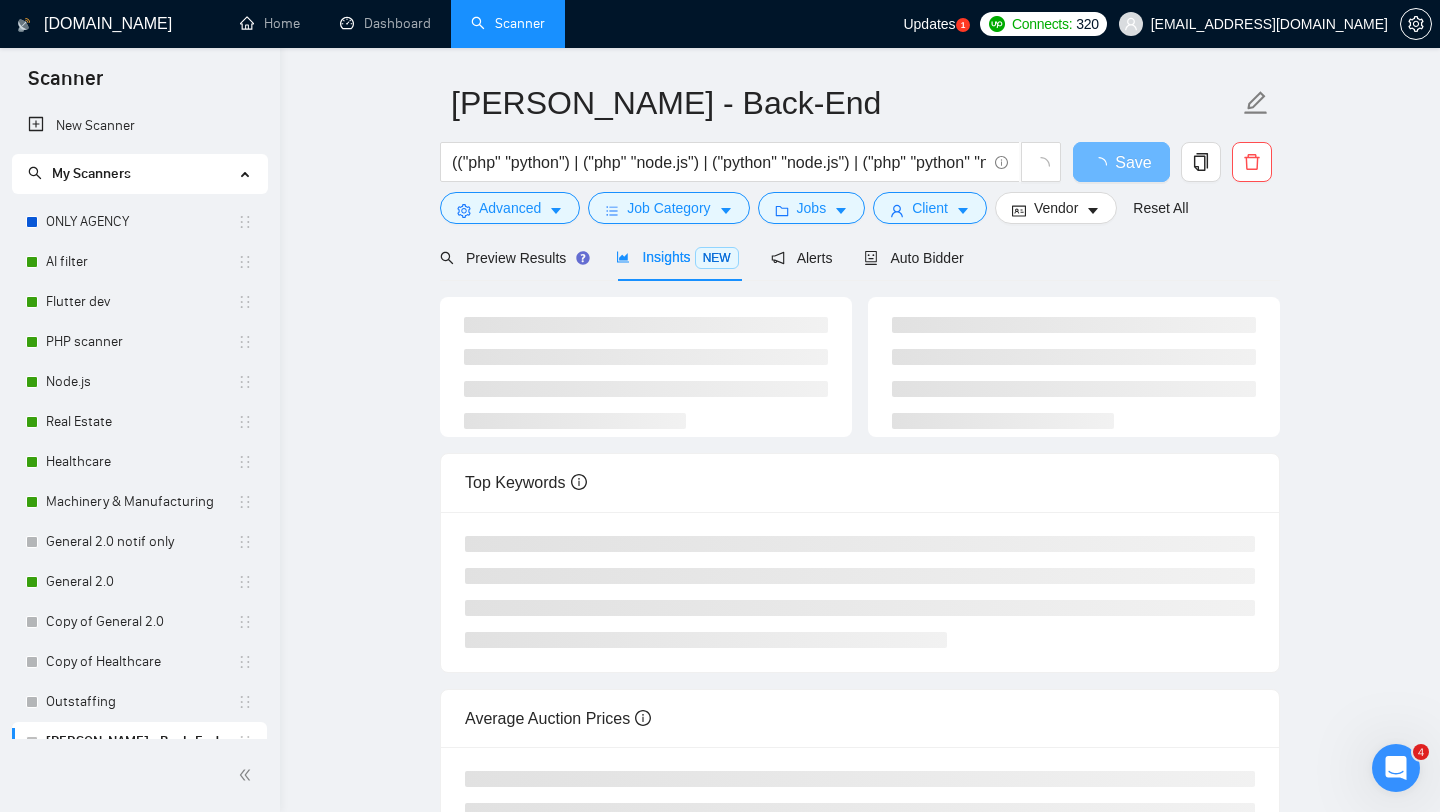 scroll, scrollTop: 28, scrollLeft: 0, axis: vertical 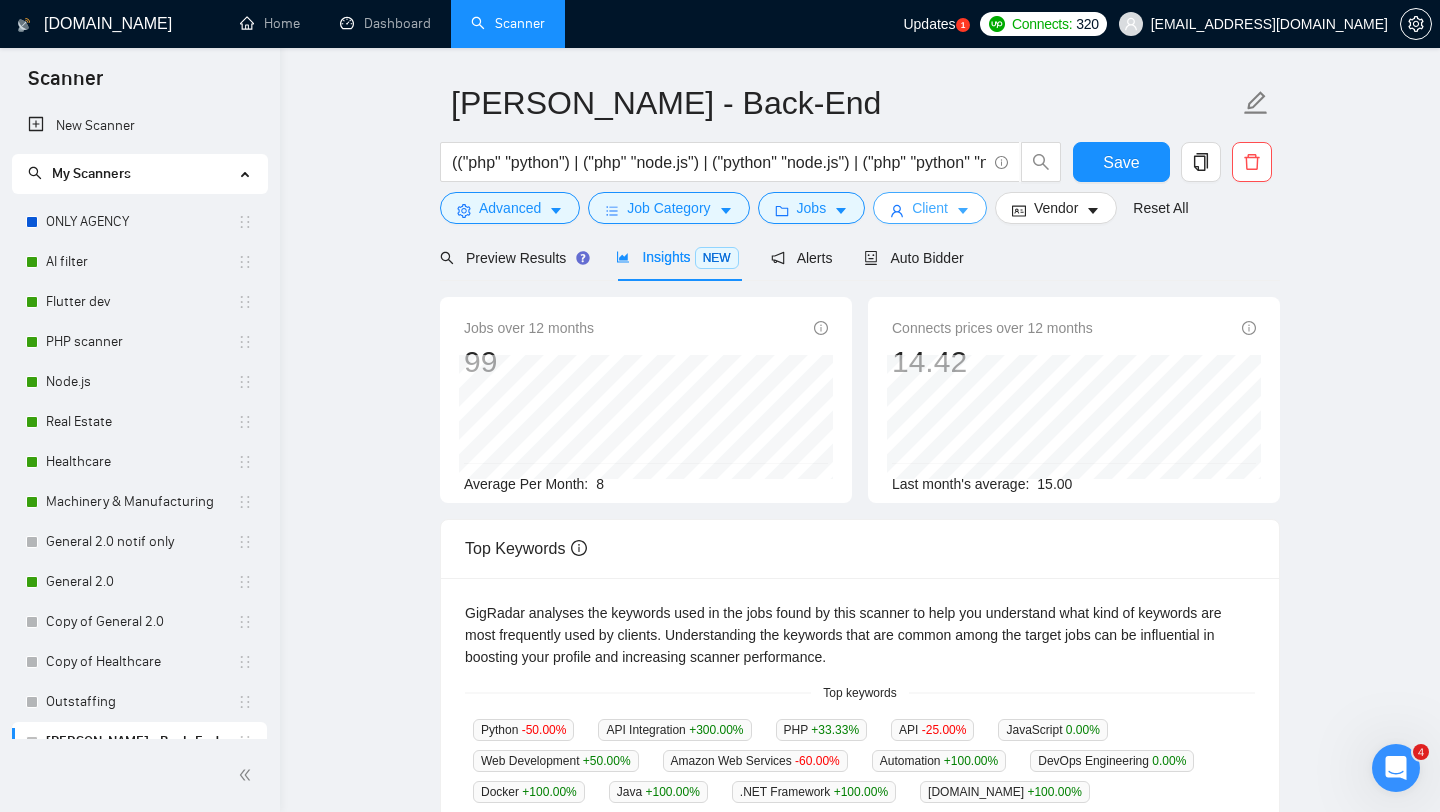 click on "Client" at bounding box center (930, 208) 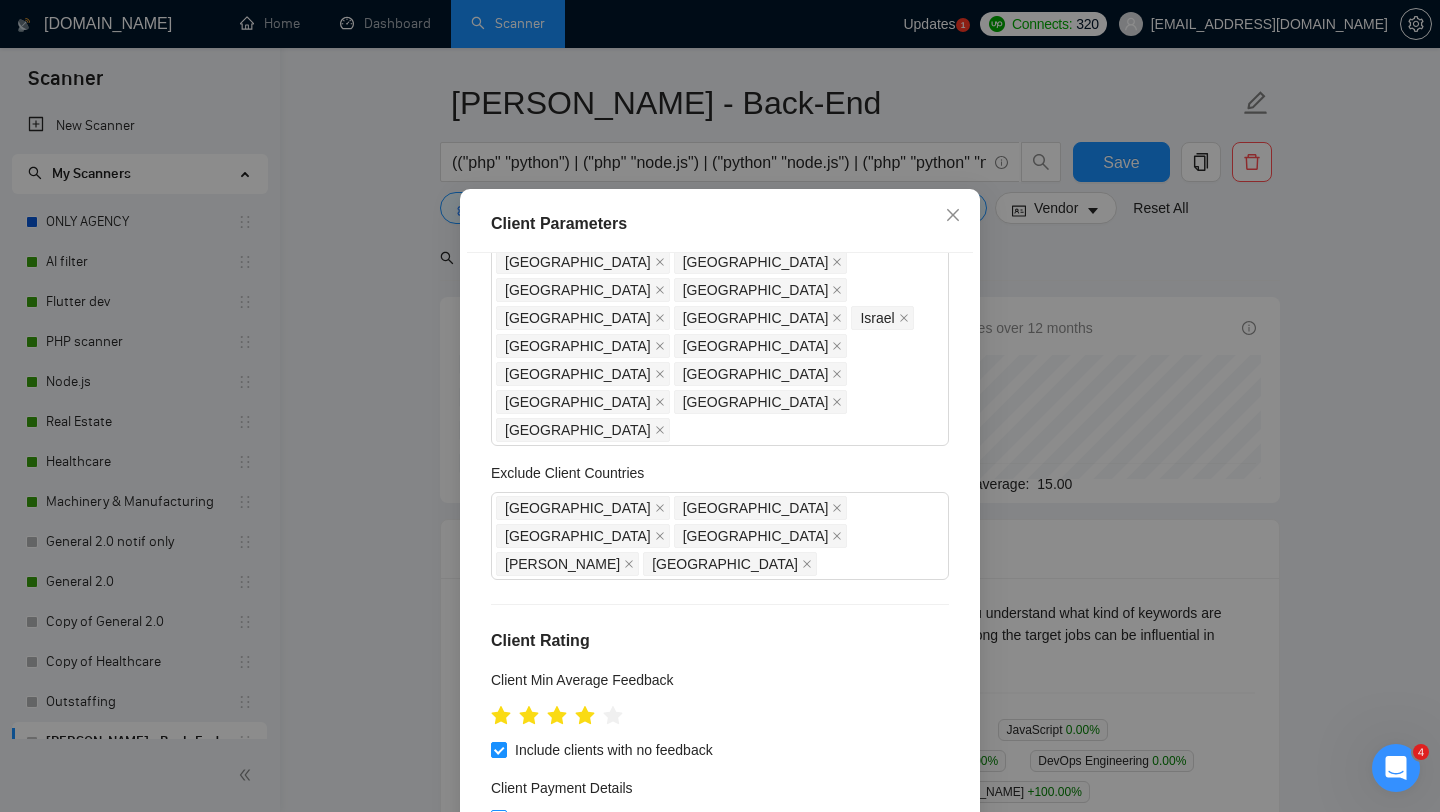 click on "Payment Verified" at bounding box center [498, 817] 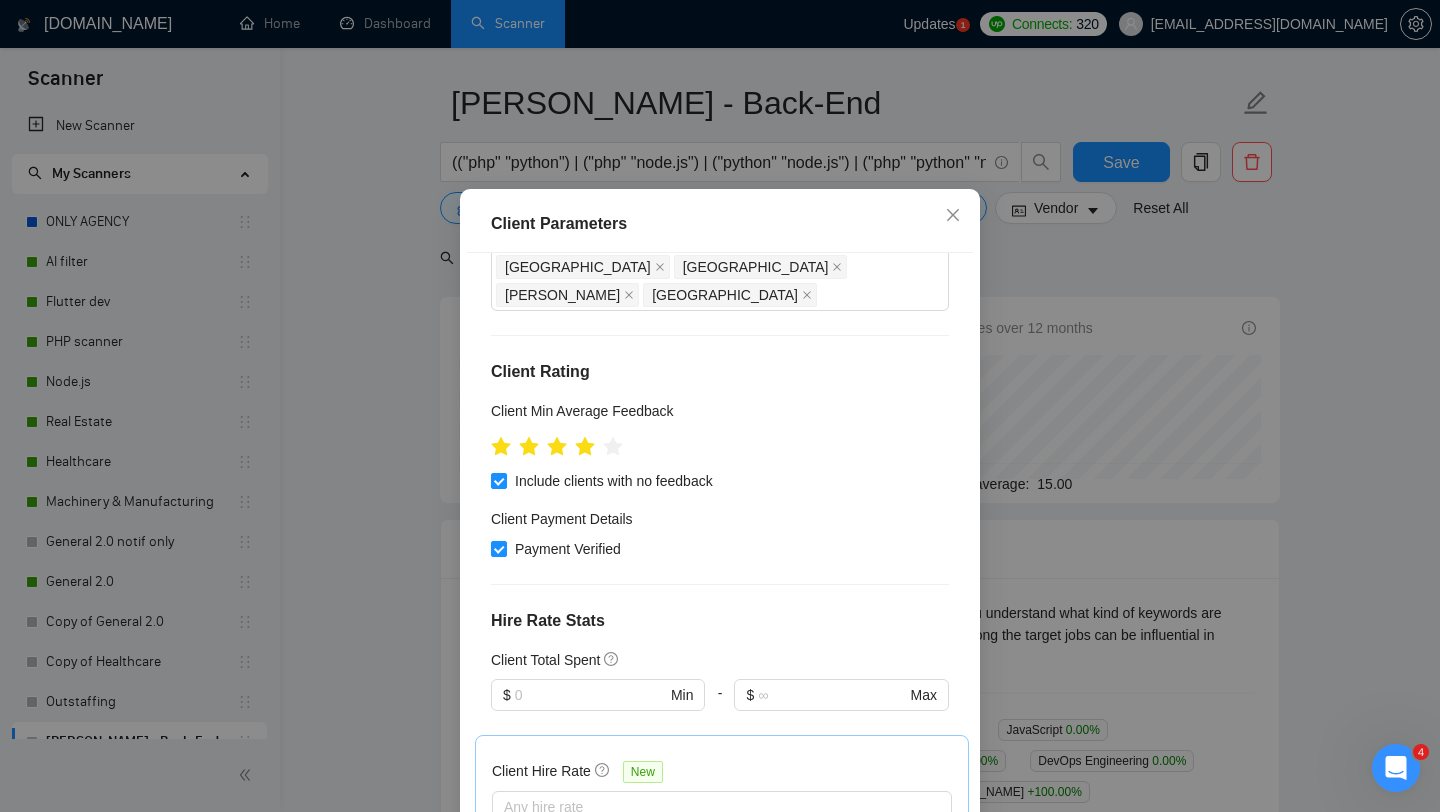 scroll, scrollTop: 562, scrollLeft: 0, axis: vertical 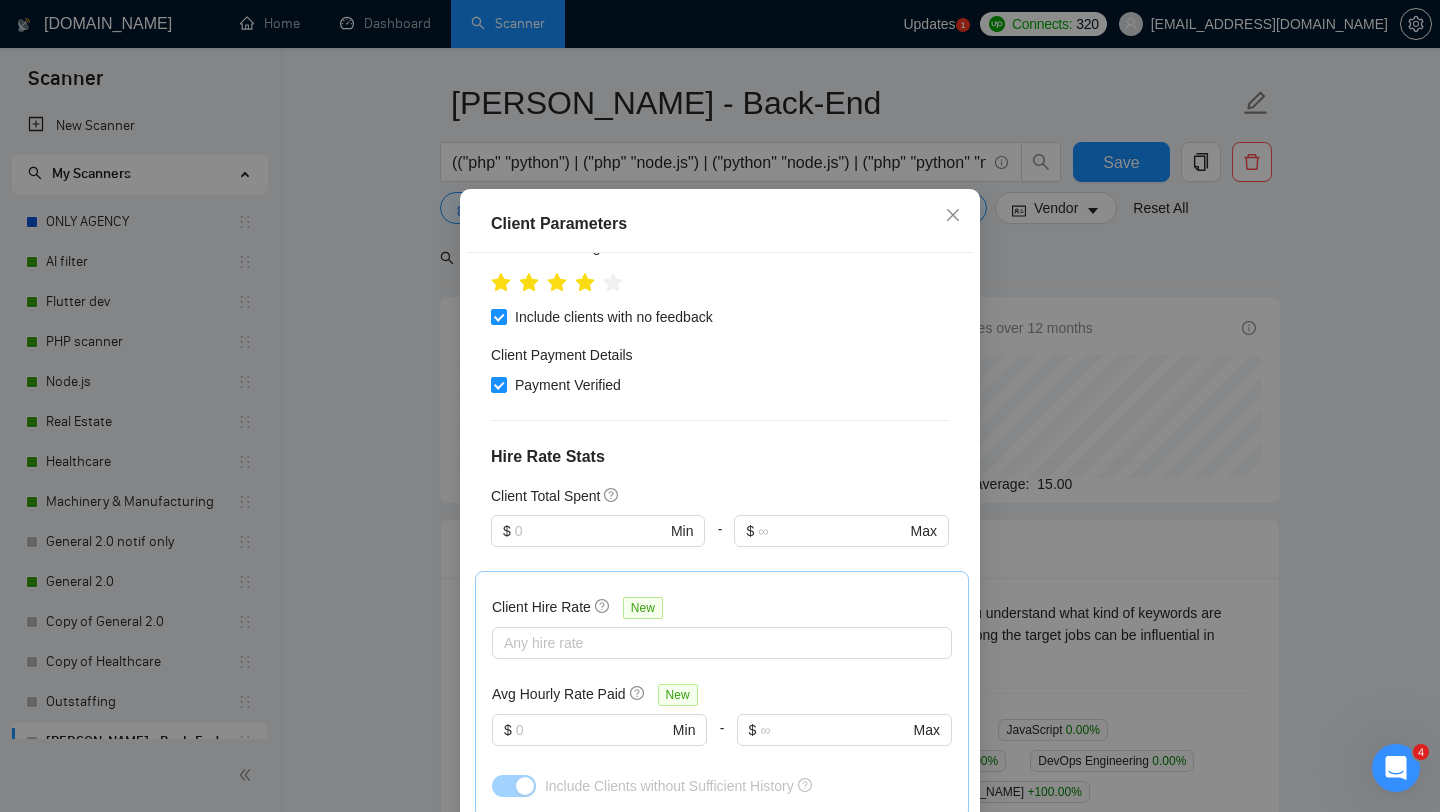 click on "Client Parameters Client Location Include Client Countries Europe United States United Kingdom Canada Australia Germany Netherlands France Israel Spain Switzerland Sweden Belgium Denmark Austria Norway   Exclude Client Countries Africa India Pakistan Niger Chad Turkmenistan   Client Rating Client Min Average Feedback Include clients with no feedback Client Payment Details Payment Verified Hire Rate Stats   Client Total Spent $ Min - $ Max Client Hire Rate New   Any hire rate   Avg Hourly Rate Paid New $ Min - $ Max Include Clients without Sufficient History Client Profile Client Industry New   Any industry Client Company Size   Any company size Enterprise Clients New   Any clients Reset OK" at bounding box center (720, 406) 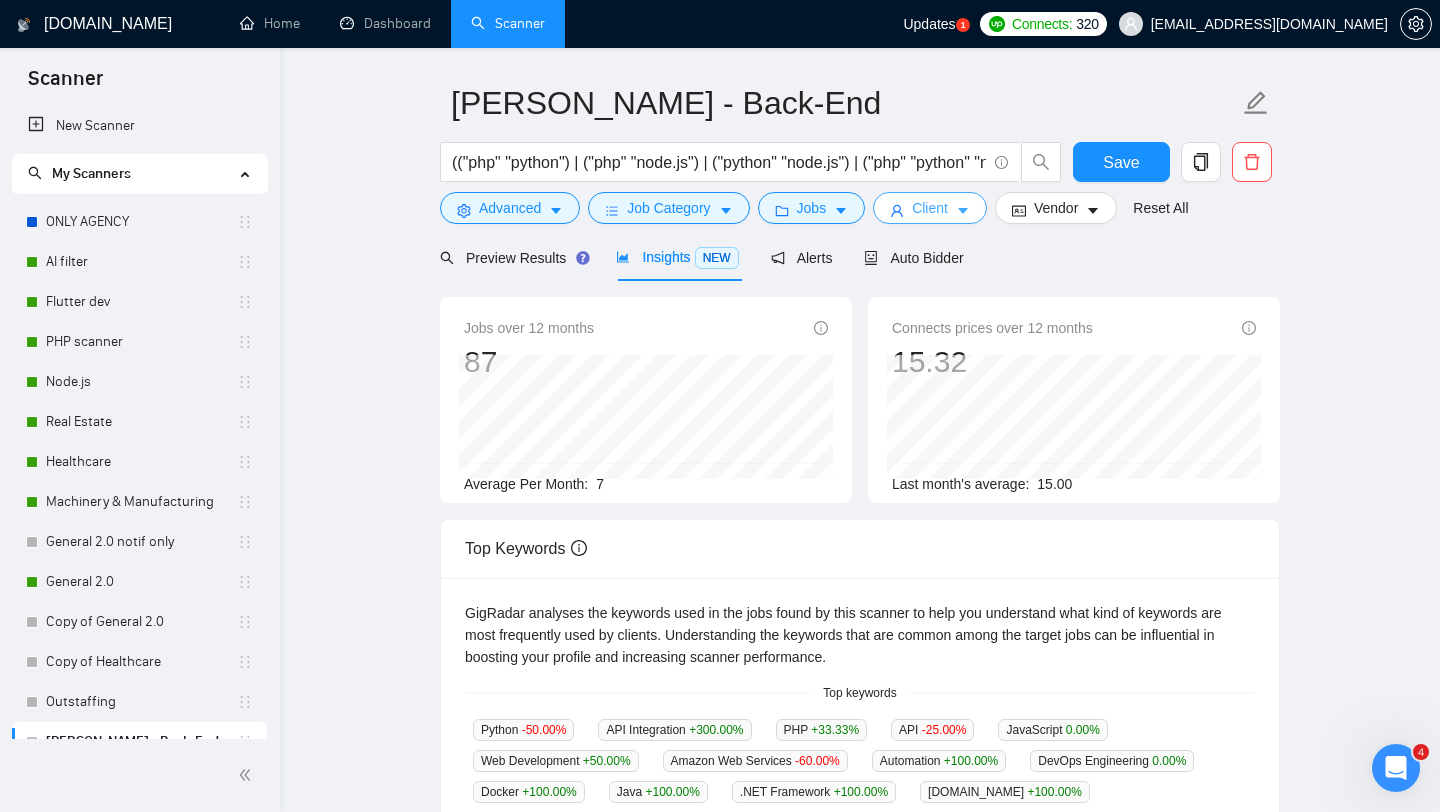 click on "Client" at bounding box center [930, 208] 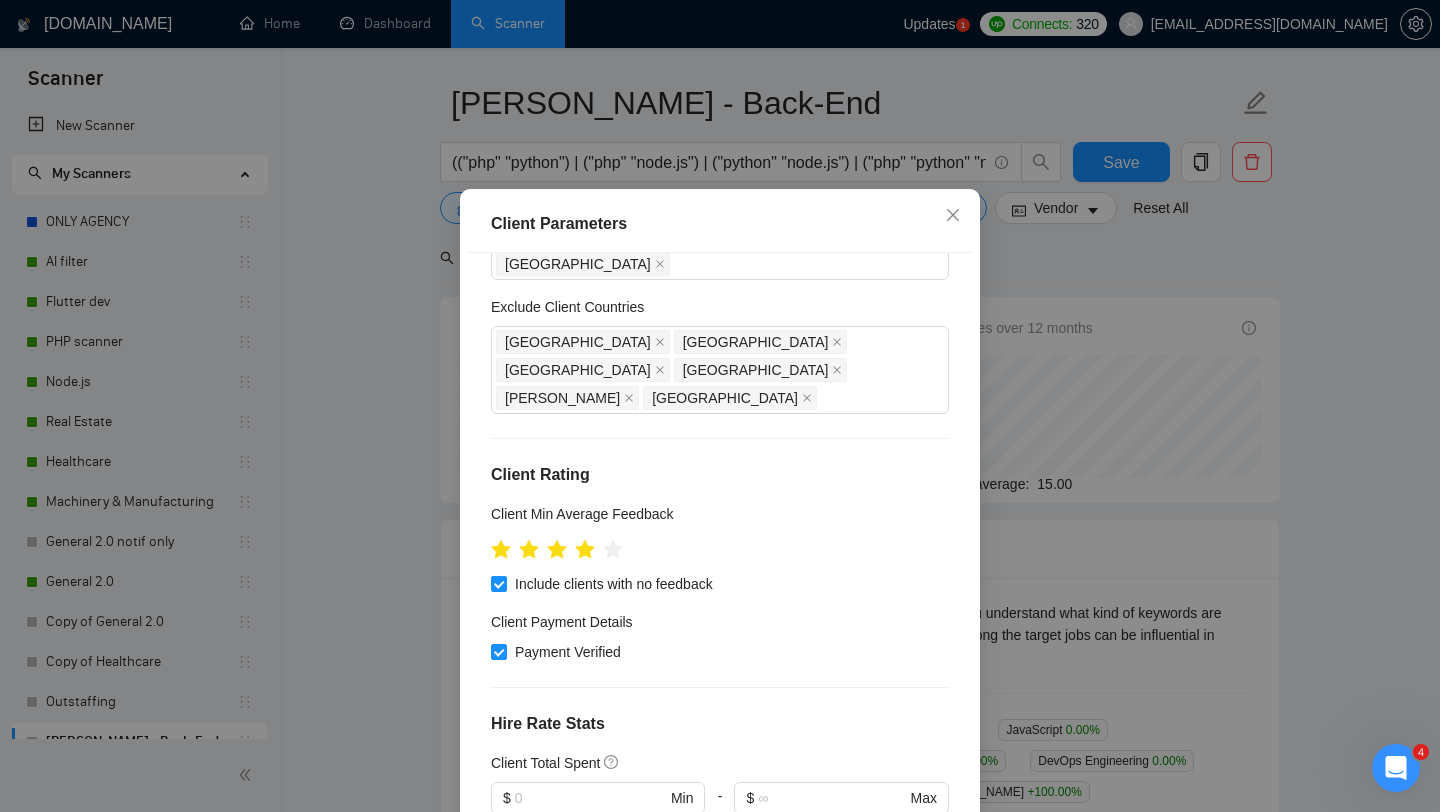 scroll, scrollTop: 0, scrollLeft: 0, axis: both 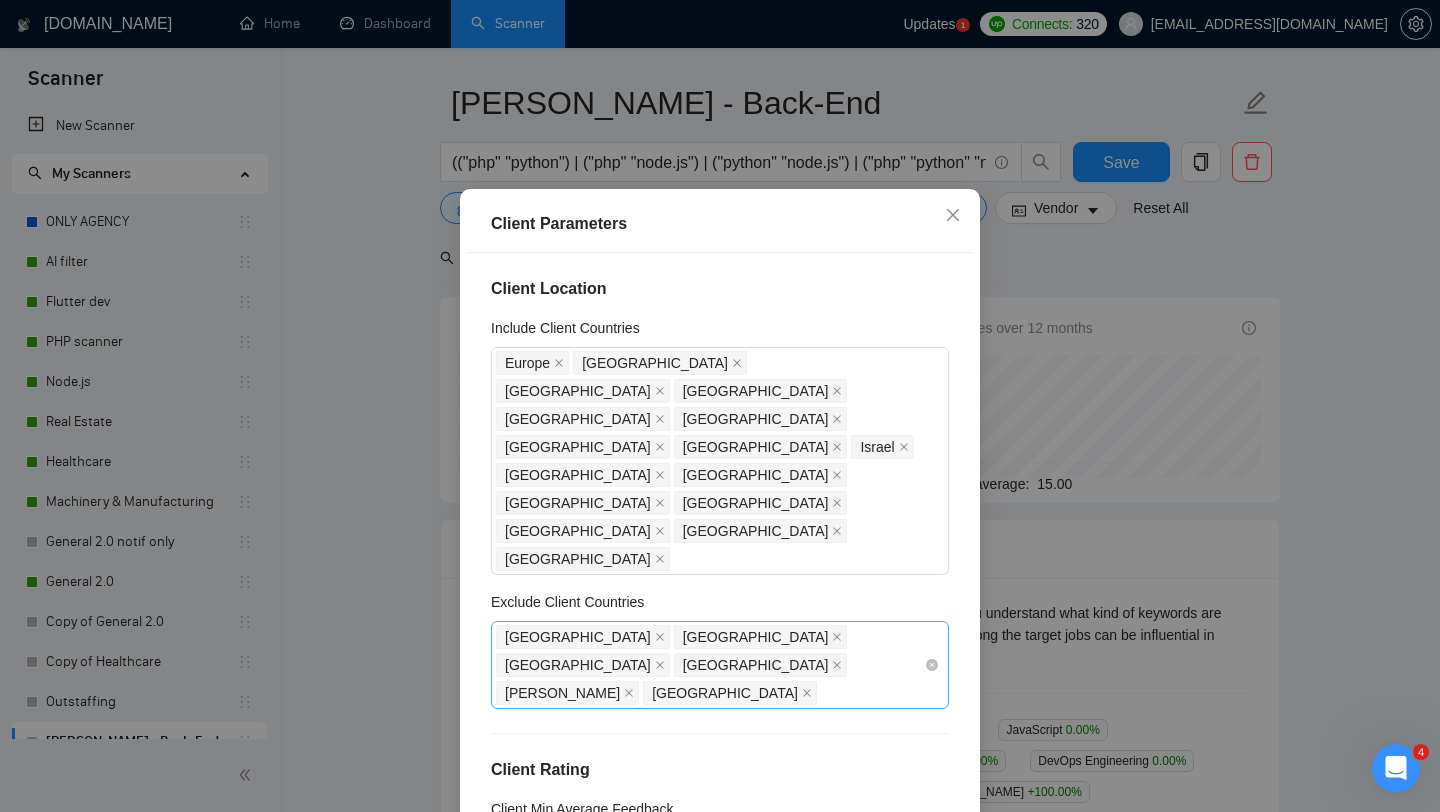 click on "Africa India Pakistan Niger Chad Turkmenistan" at bounding box center [710, 665] 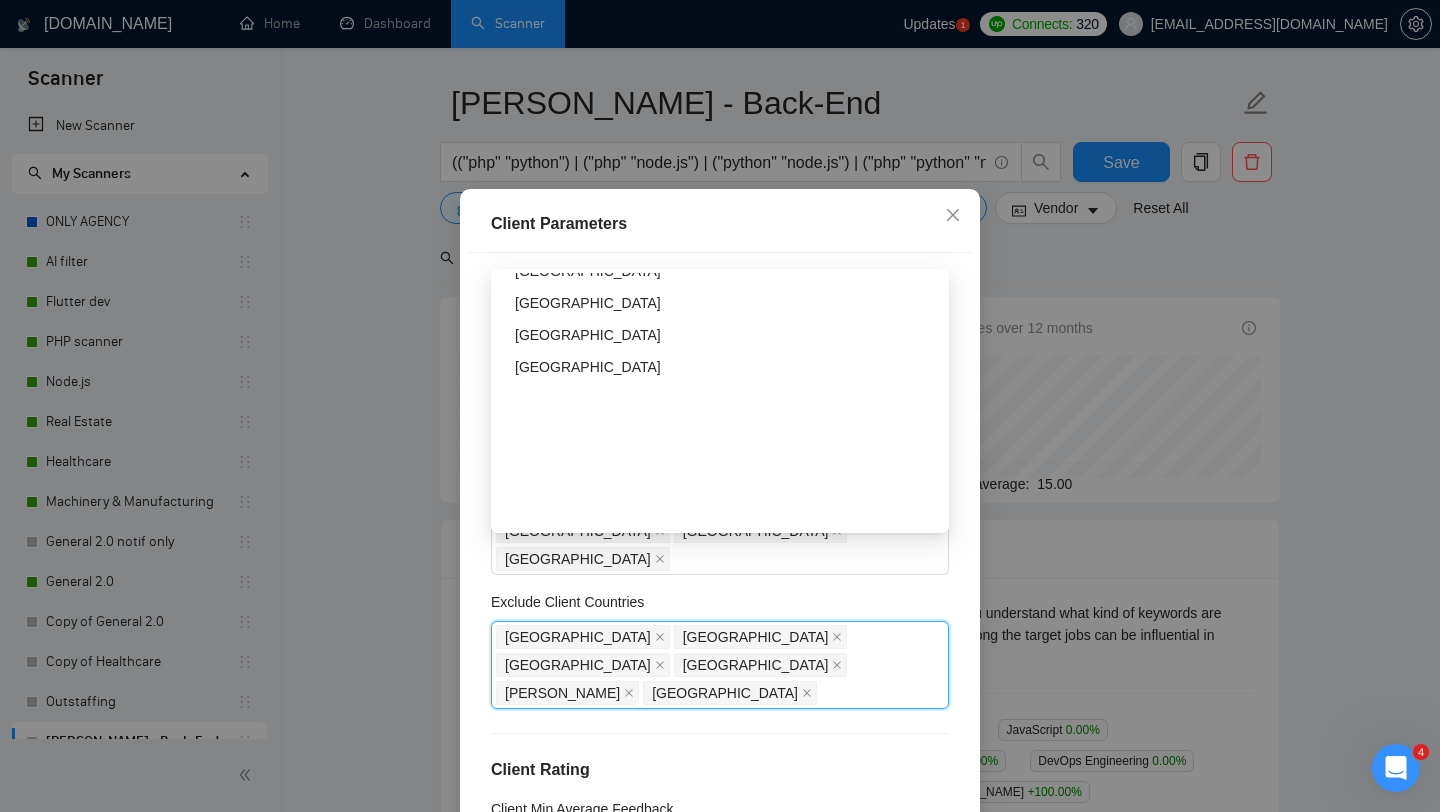 scroll, scrollTop: 6400, scrollLeft: 0, axis: vertical 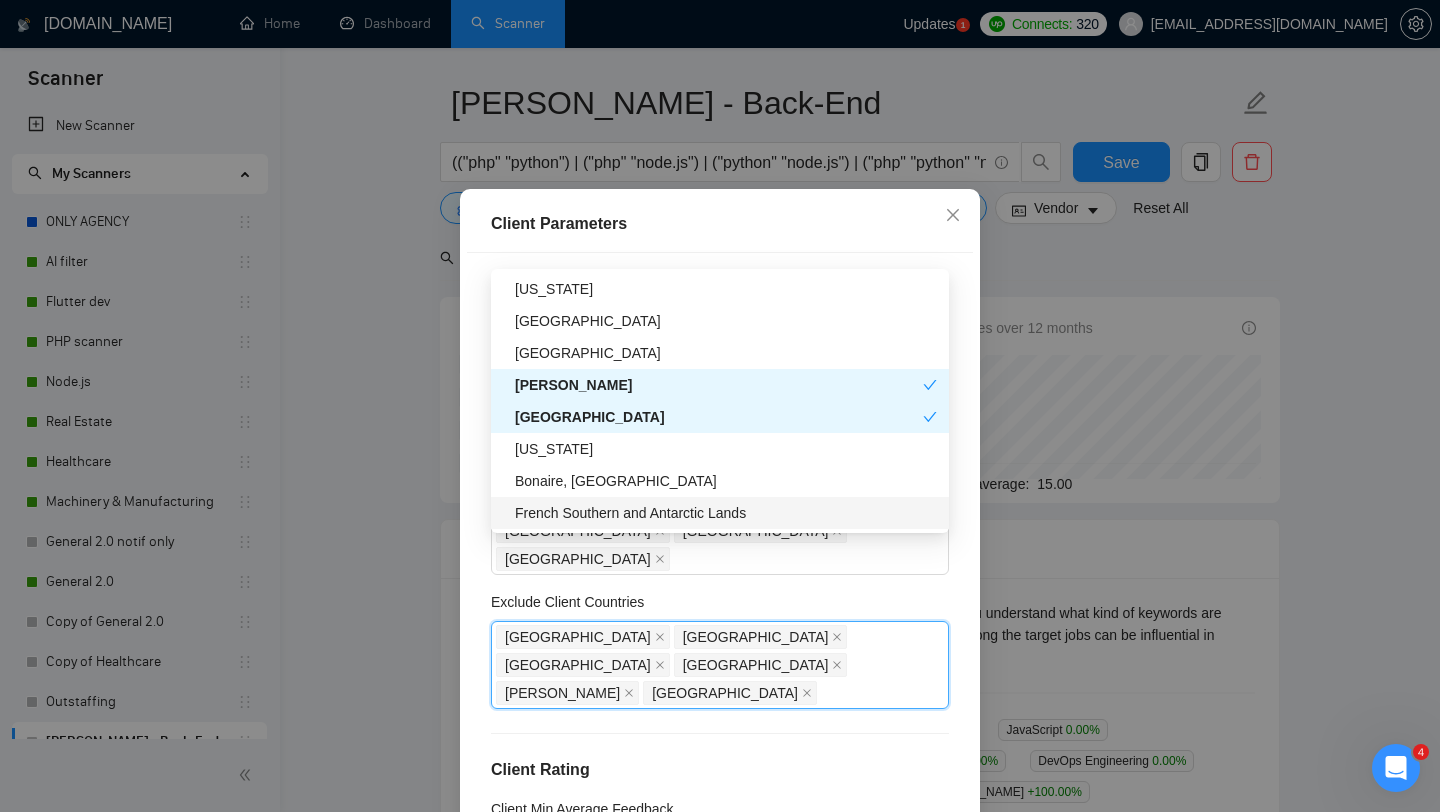 click on "Client Parameters Client Location Include Client Countries Europe United States United Kingdom Canada Australia Germany Netherlands France Israel Spain Switzerland Sweden Belgium Denmark Austria Norway   Exclude Client Countries Africa India Pakistan Niger Chad Turkmenistan   Client Rating Client Min Average Feedback Include clients with no feedback Client Payment Details Payment Verified Hire Rate Stats   Client Total Spent $ Min - $ Max Client Hire Rate New   Any hire rate   Avg Hourly Rate Paid New $ Min - $ Max Include Clients without Sufficient History Client Profile Client Industry New   Any industry Client Company Size   Any company size Enterprise Clients New   Any clients Reset OK" at bounding box center [720, 406] 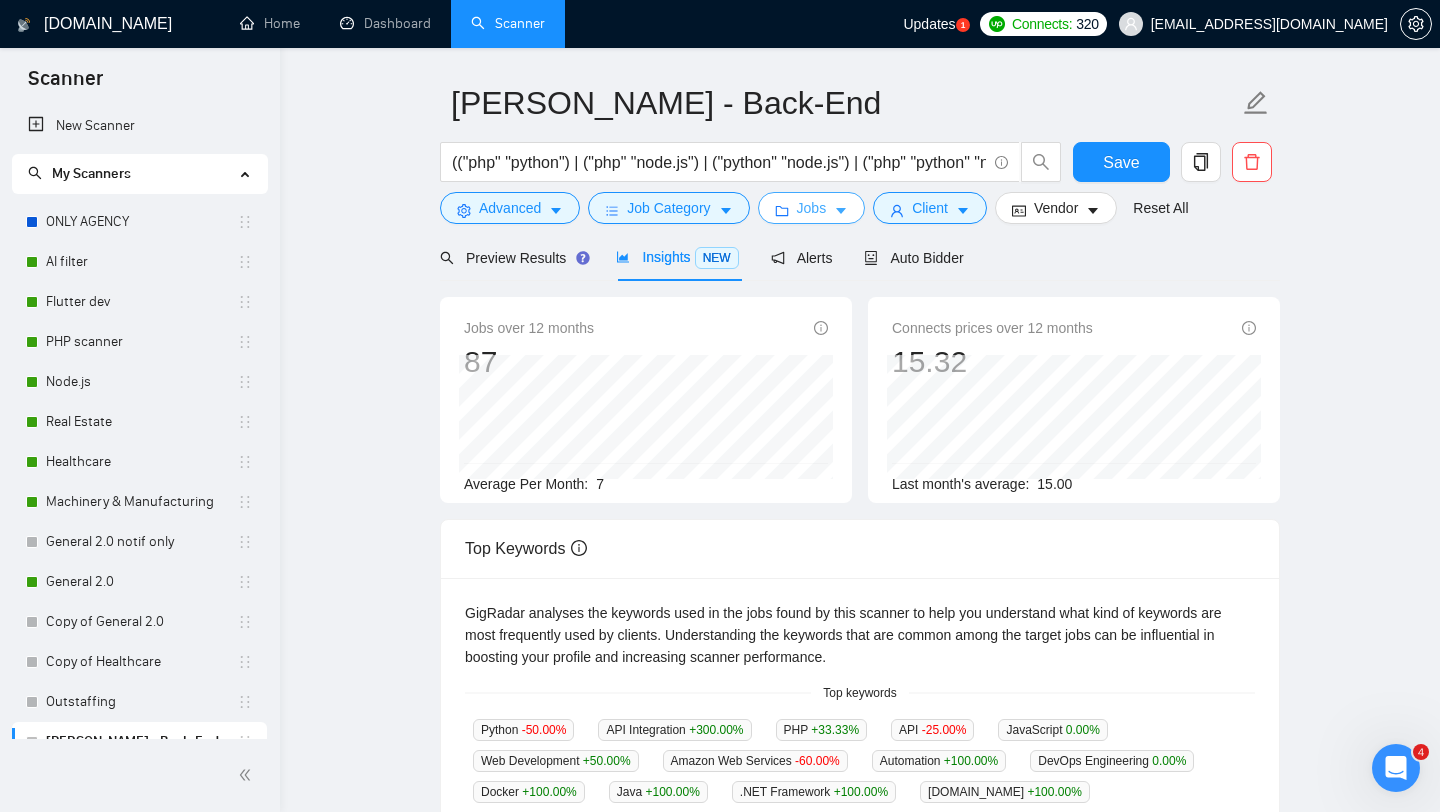 click on "Jobs" at bounding box center [812, 208] 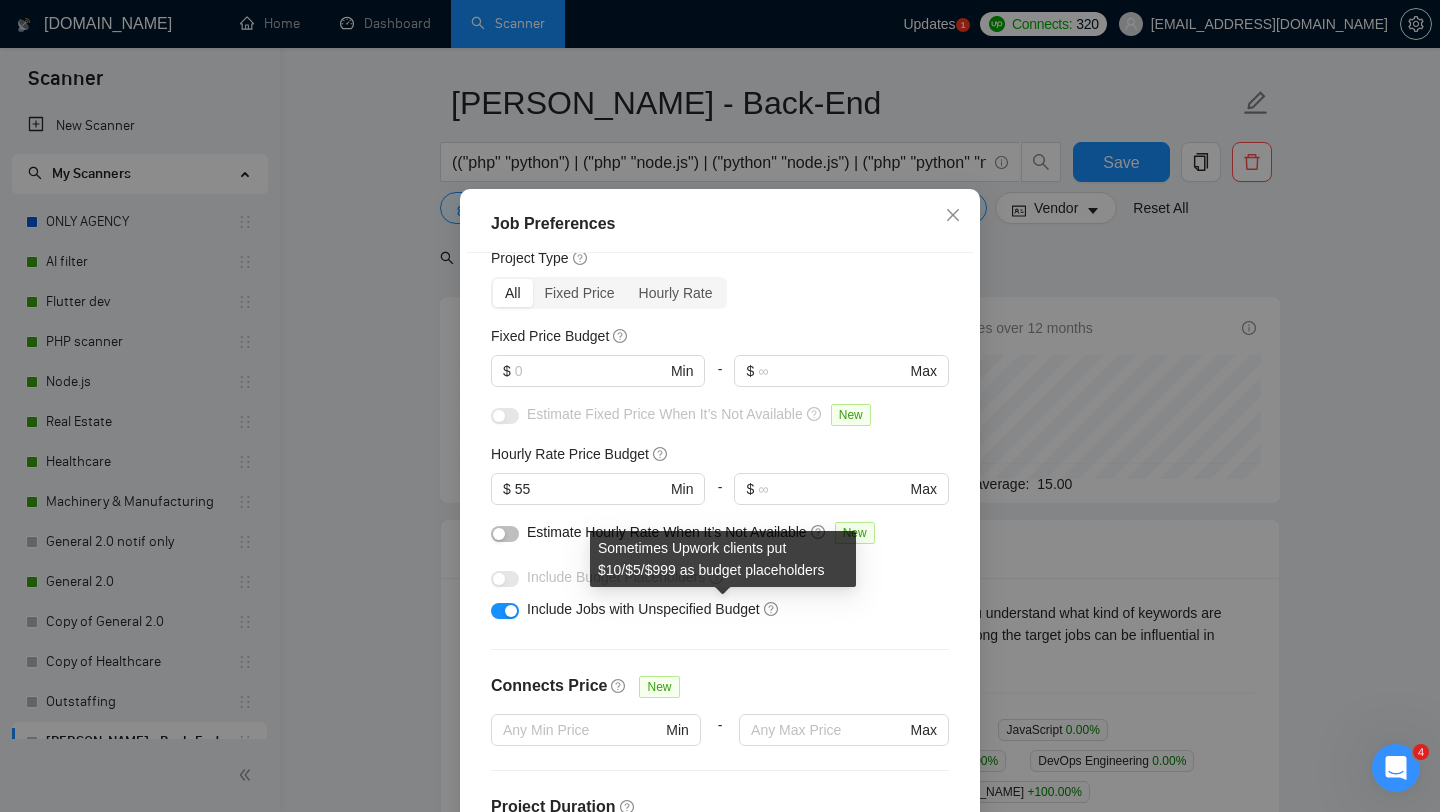 scroll, scrollTop: 0, scrollLeft: 0, axis: both 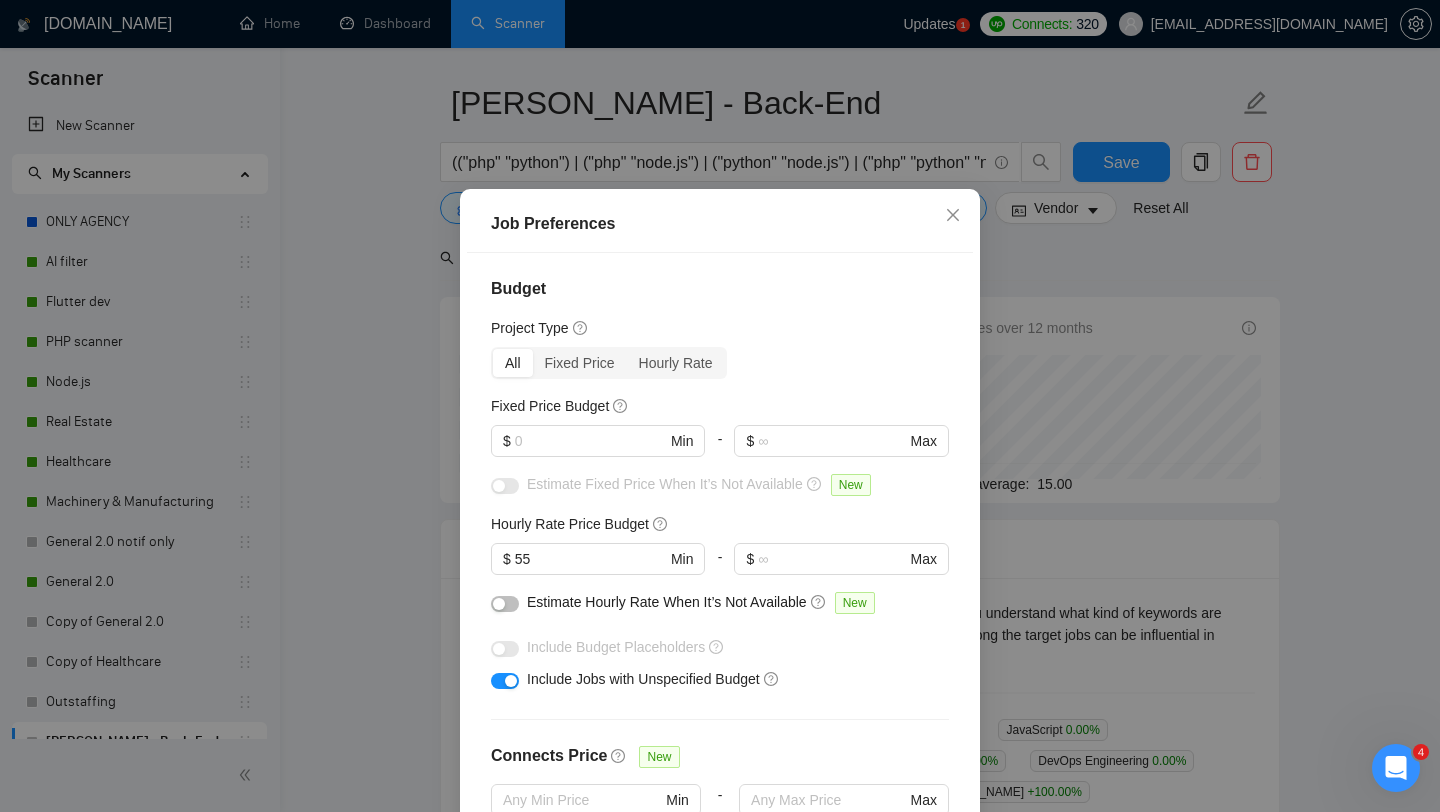 click on "Job Preferences Budget Project Type All Fixed Price Hourly Rate   Fixed Price Budget $ Min - $ Max Estimate Fixed Price When It’s Not Available New   Hourly Rate Price Budget $ 55 Min - $ Max Estimate Hourly Rate When It’s Not Available New Include Budget Placeholders Include Jobs with Unspecified Budget   Connects Price New Min - Max Project Duration   Unspecified Less than 1 month 1 to 3 months 3 to 6 months More than 6 months Hourly Workload   Unspecified <30 hrs/week >30 hrs/week Hours TBD Unsure Job Posting Questions New   Any posting questions Description Preferences Description Size New   Any description size Reset OK" at bounding box center [720, 406] 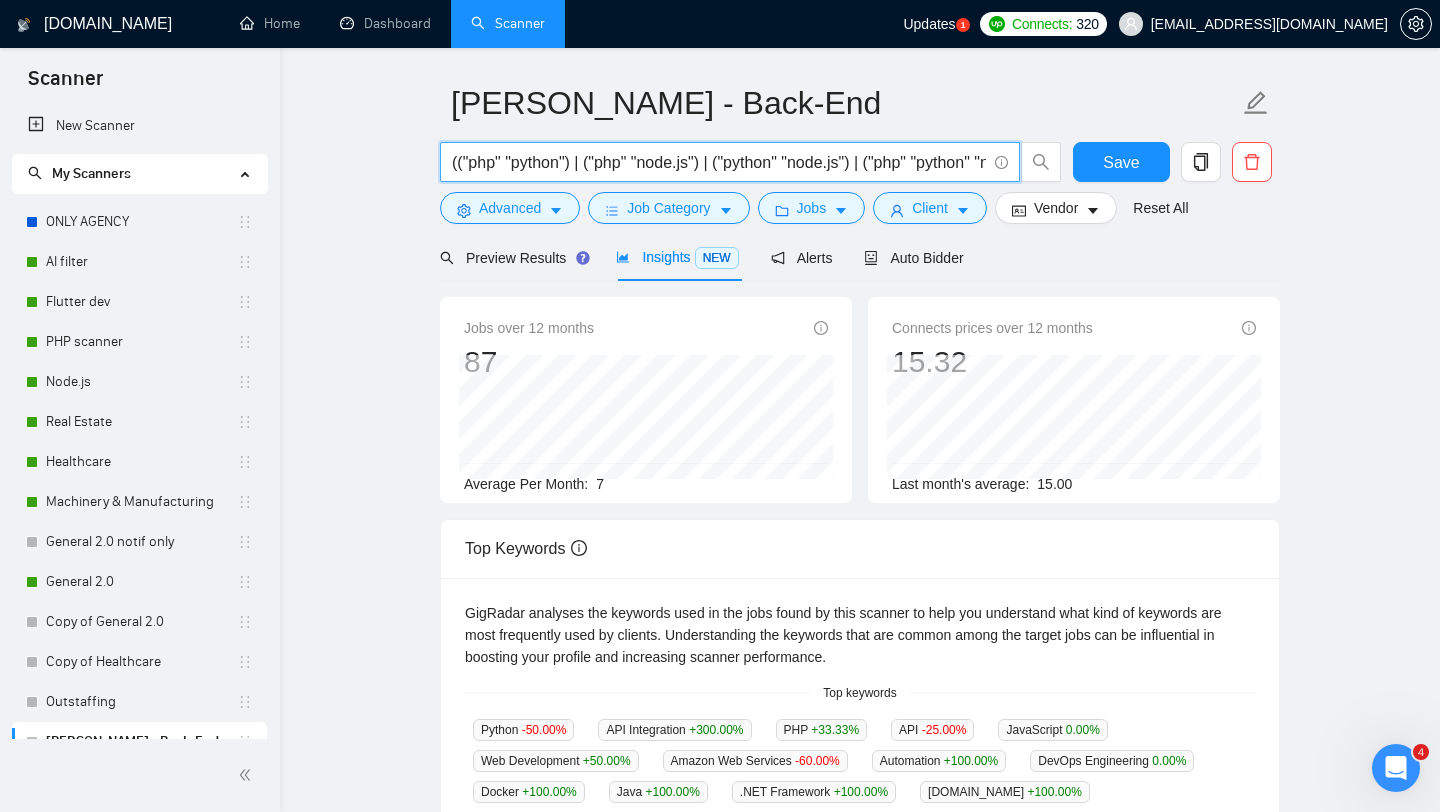click on "(("php" "python") | ("php" "node.js") | ("python" "node.js") | ("php" "python" "node.js"))" at bounding box center [719, 162] 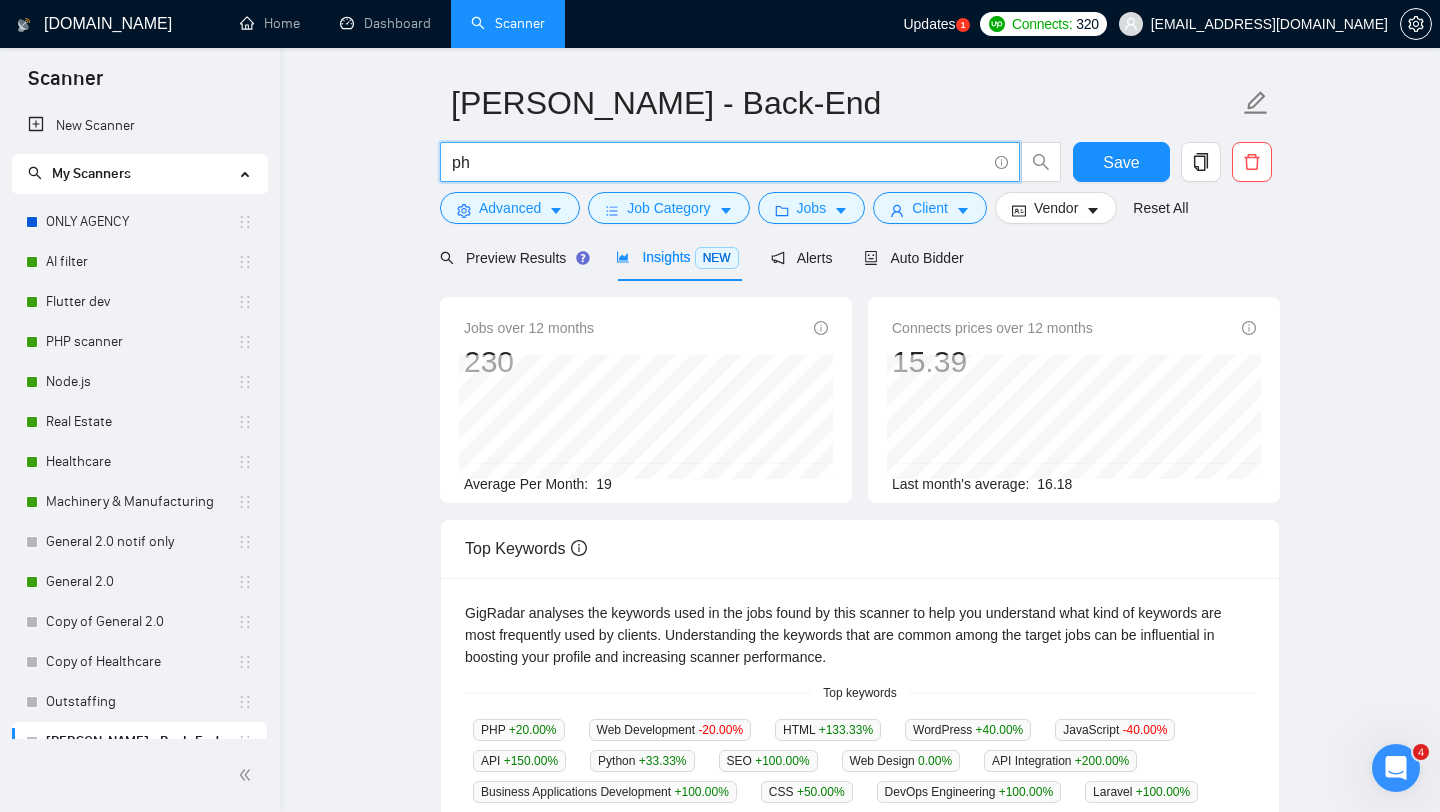 type on "p" 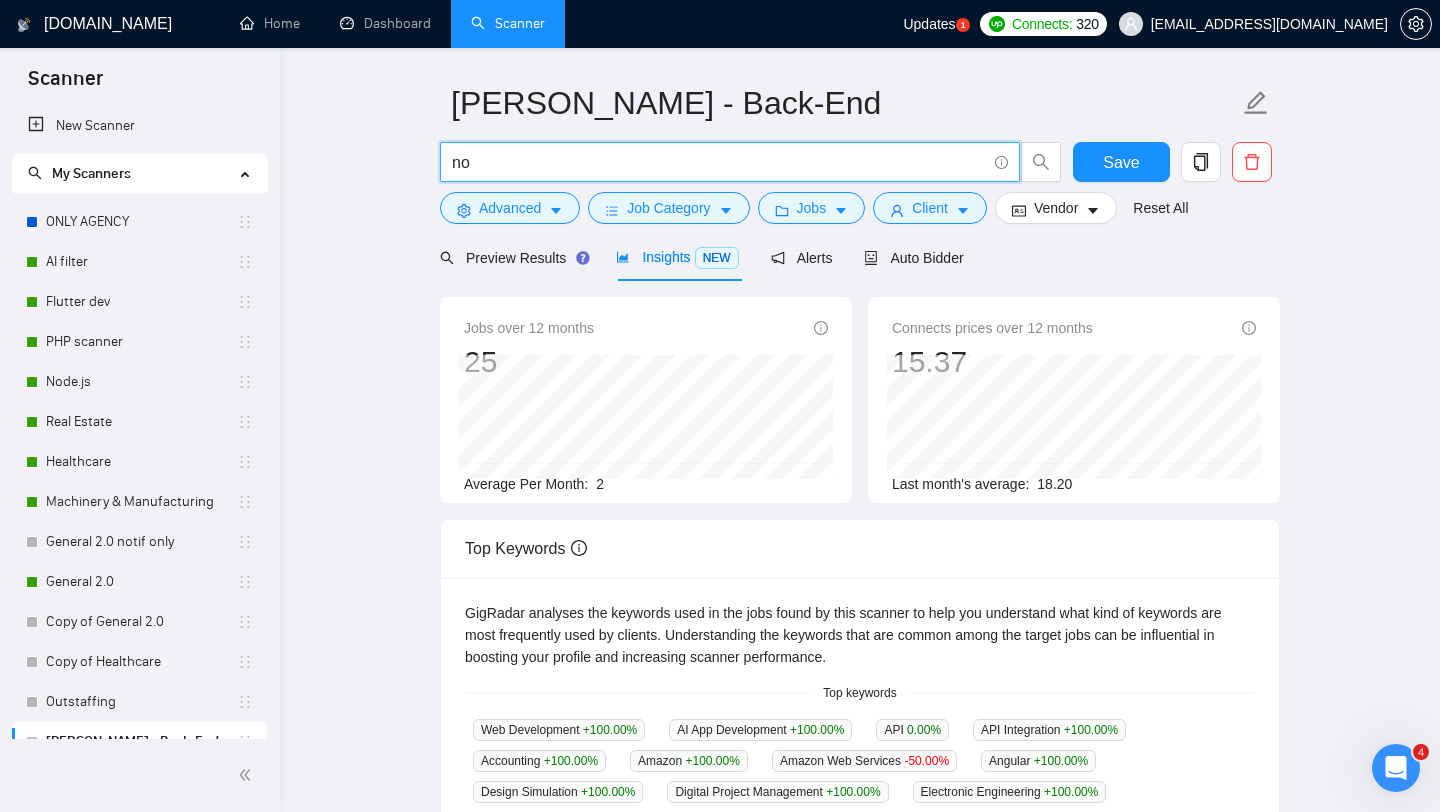 type on "n" 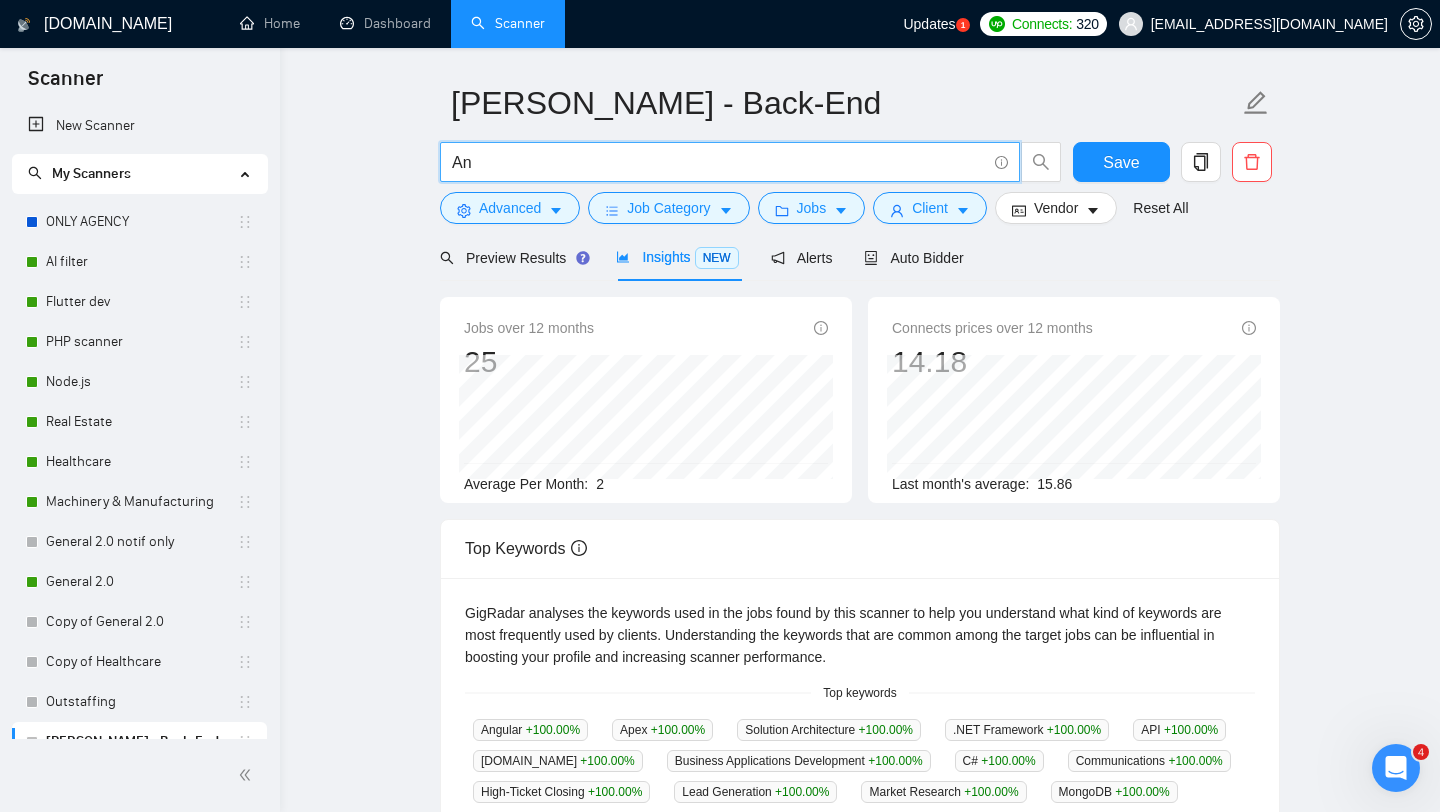 type on "A" 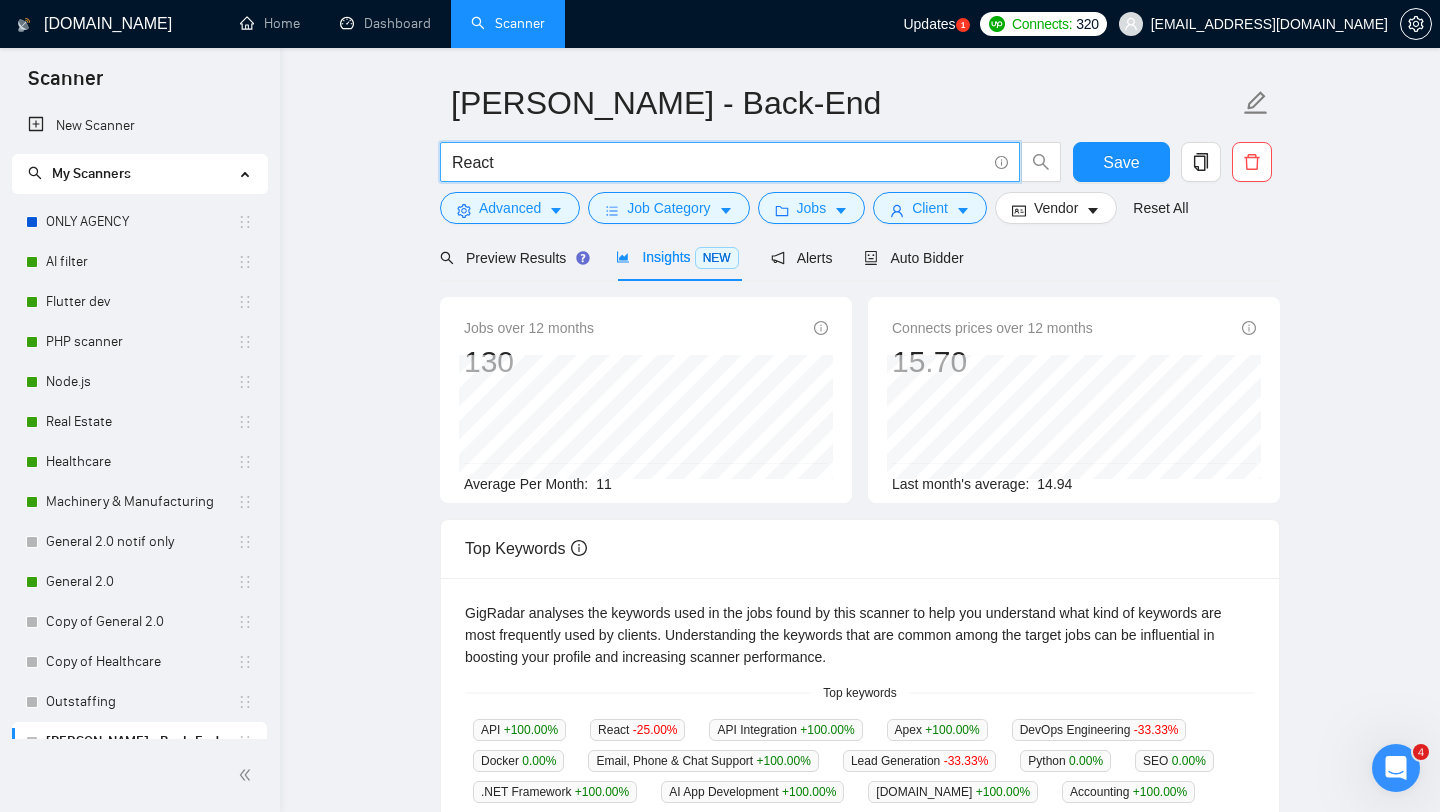 click on "React" at bounding box center [719, 162] 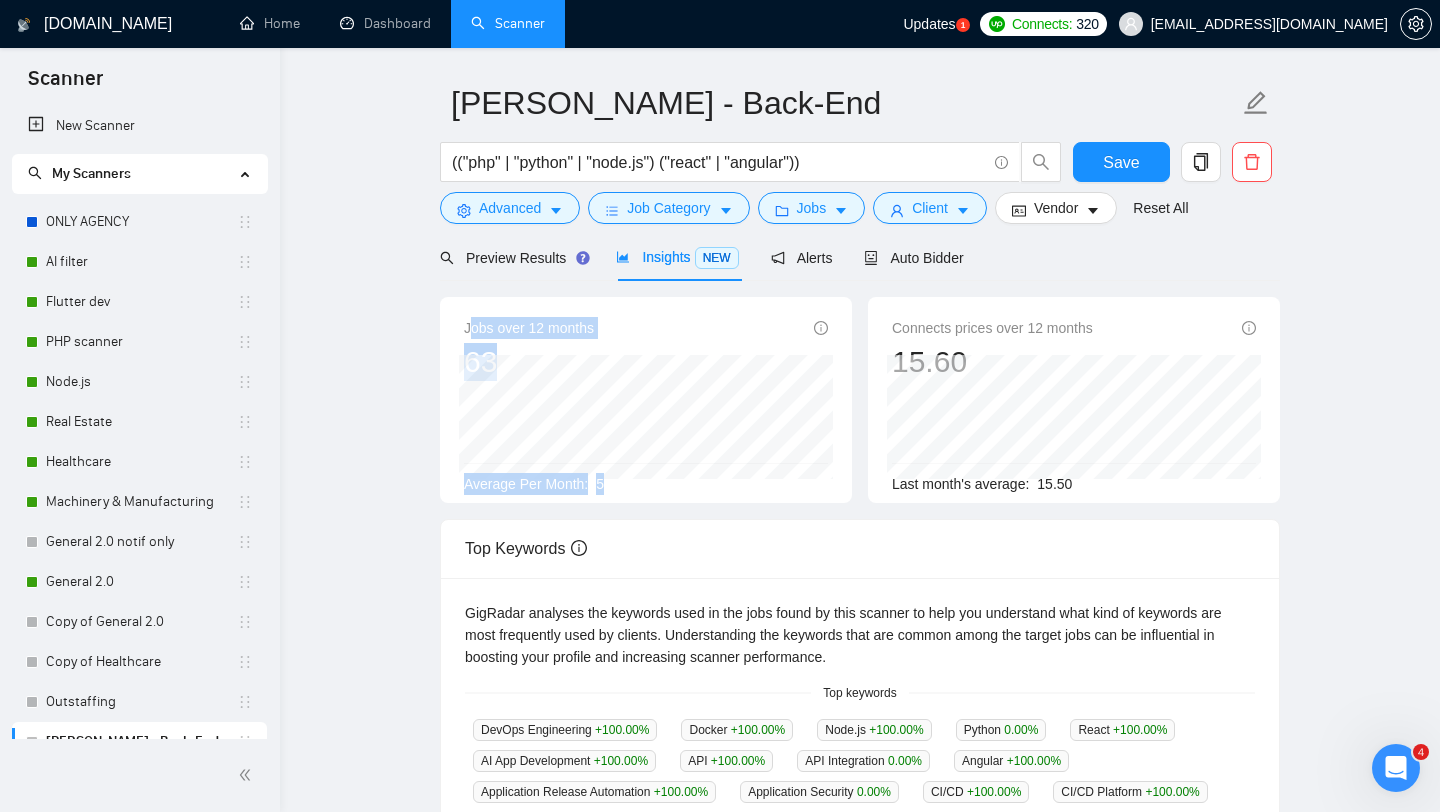 drag, startPoint x: 468, startPoint y: 323, endPoint x: 615, endPoint y: 485, distance: 218.75328 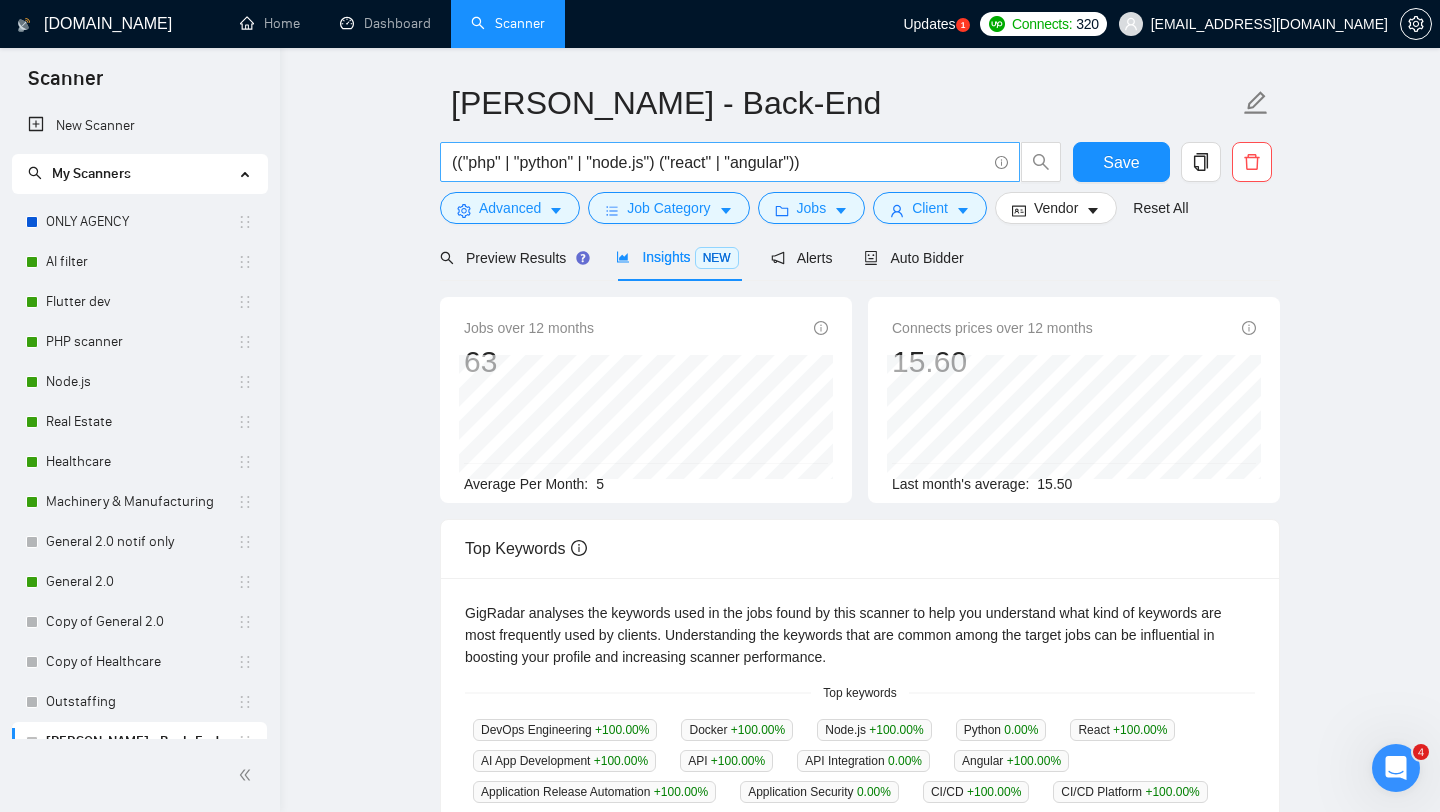 click on "(("php" | "python" | "node.js") ("react" | "angular"))" at bounding box center [719, 162] 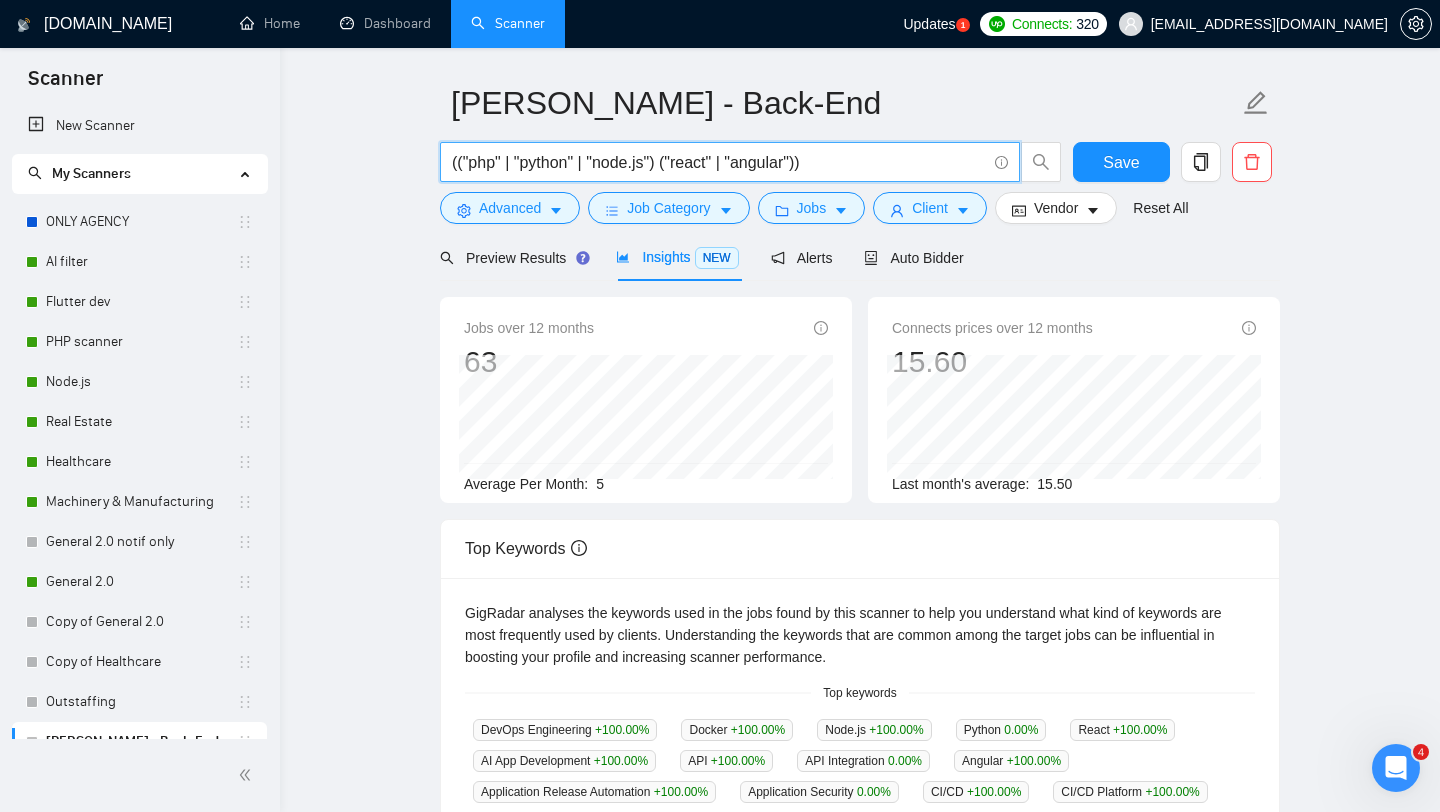 click on "(("php" | "python" | "node.js") ("react" | "angular"))" at bounding box center [719, 162] 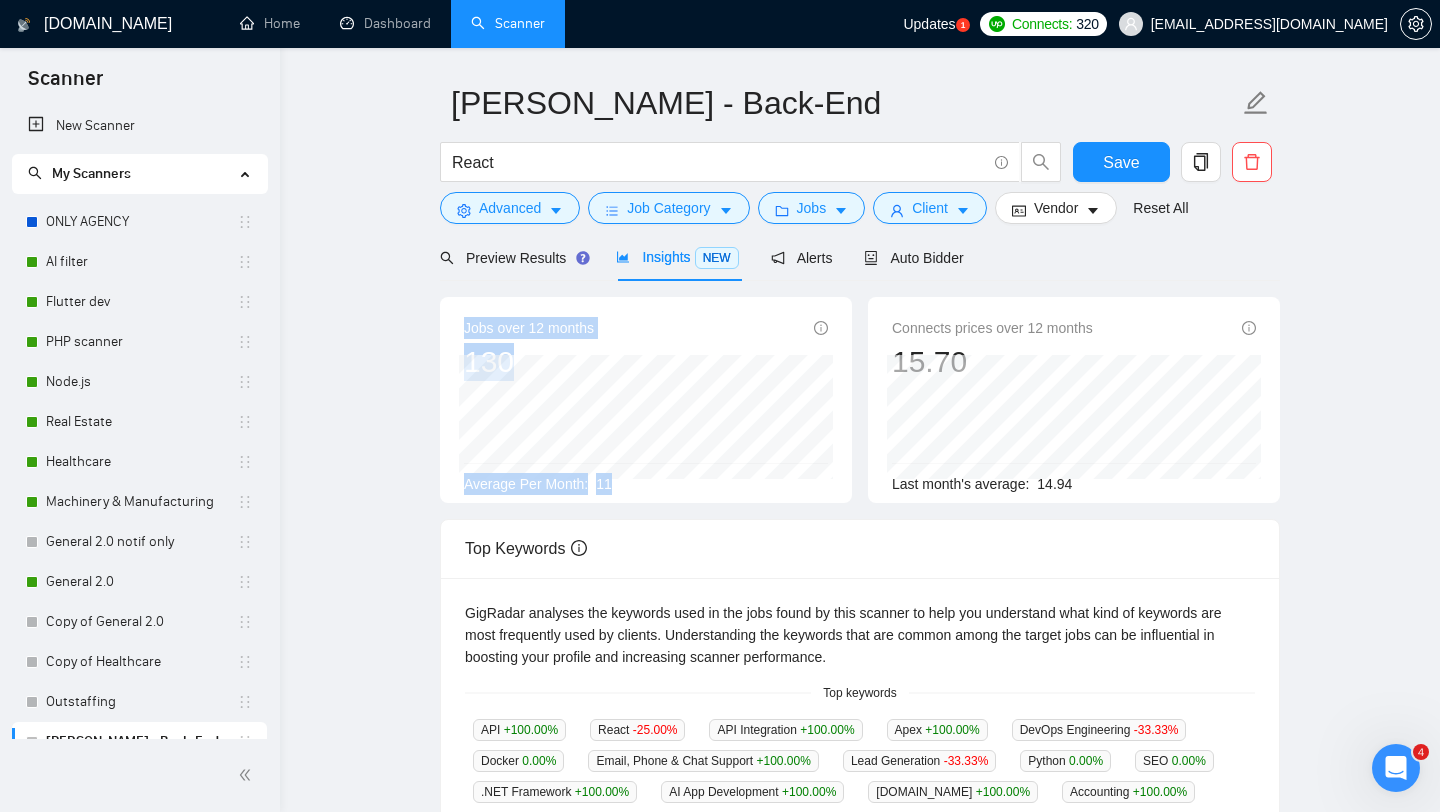 drag, startPoint x: 465, startPoint y: 323, endPoint x: 635, endPoint y: 479, distance: 230.72928 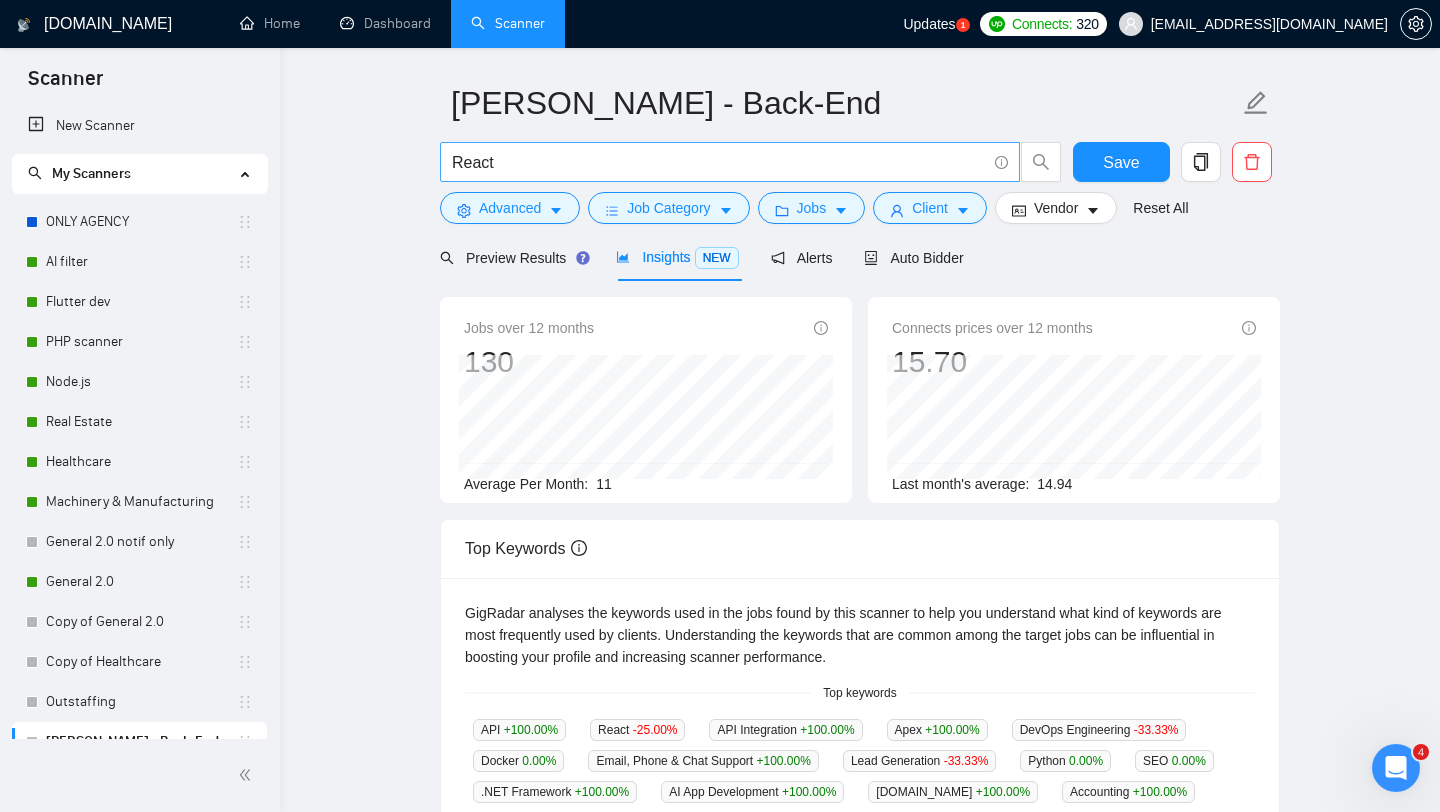click on "React" at bounding box center (719, 162) 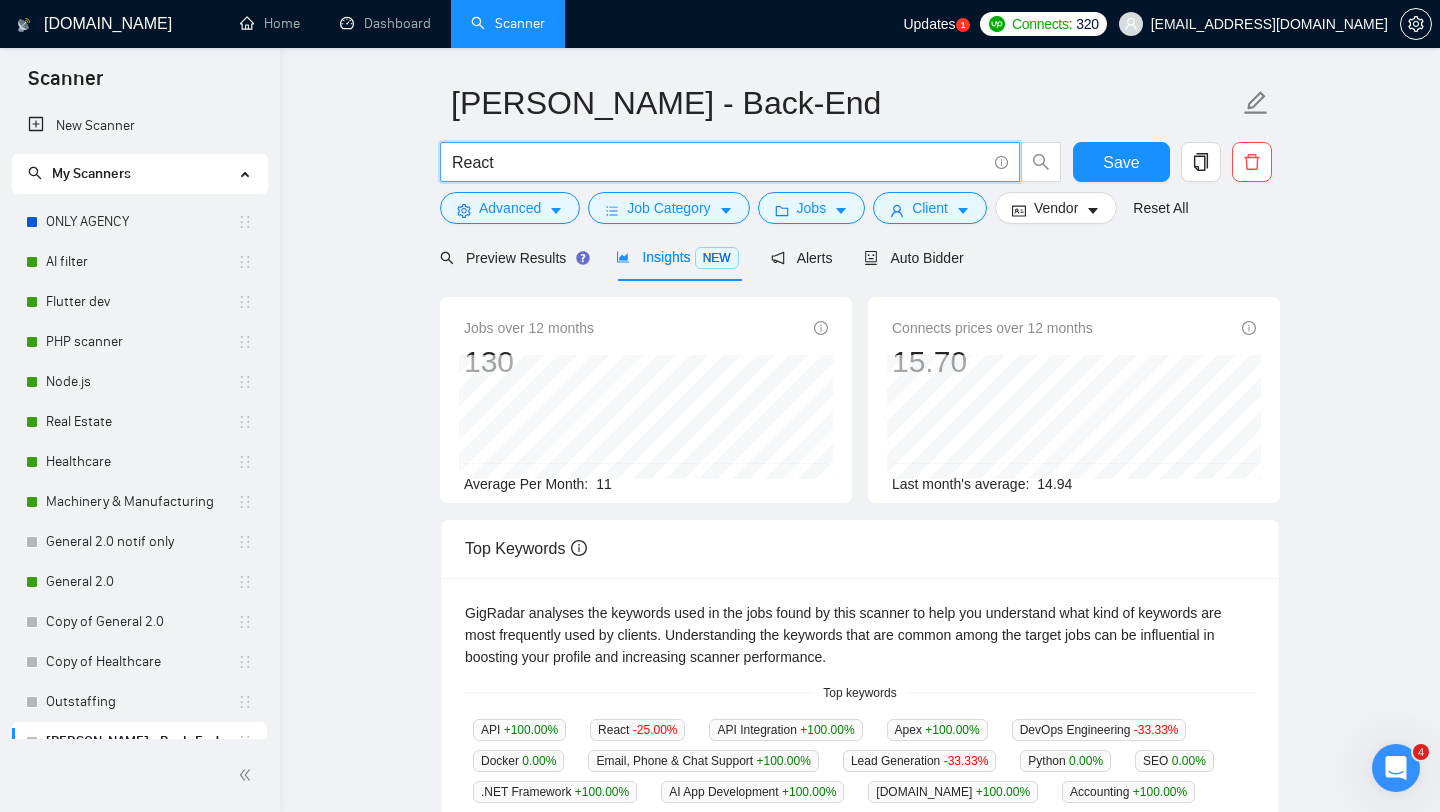 click on "React" at bounding box center [719, 162] 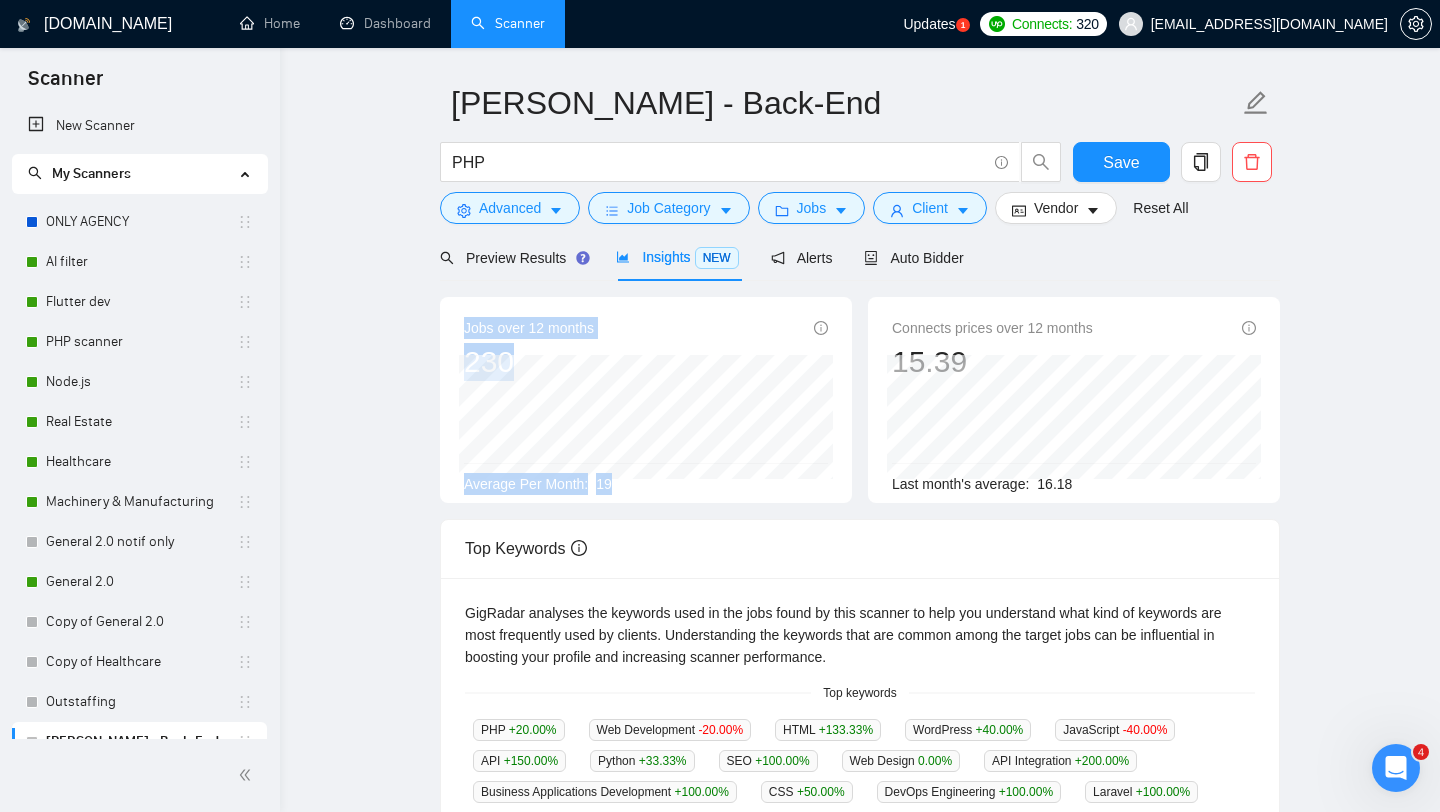 drag, startPoint x: 463, startPoint y: 323, endPoint x: 626, endPoint y: 481, distance: 227.0088 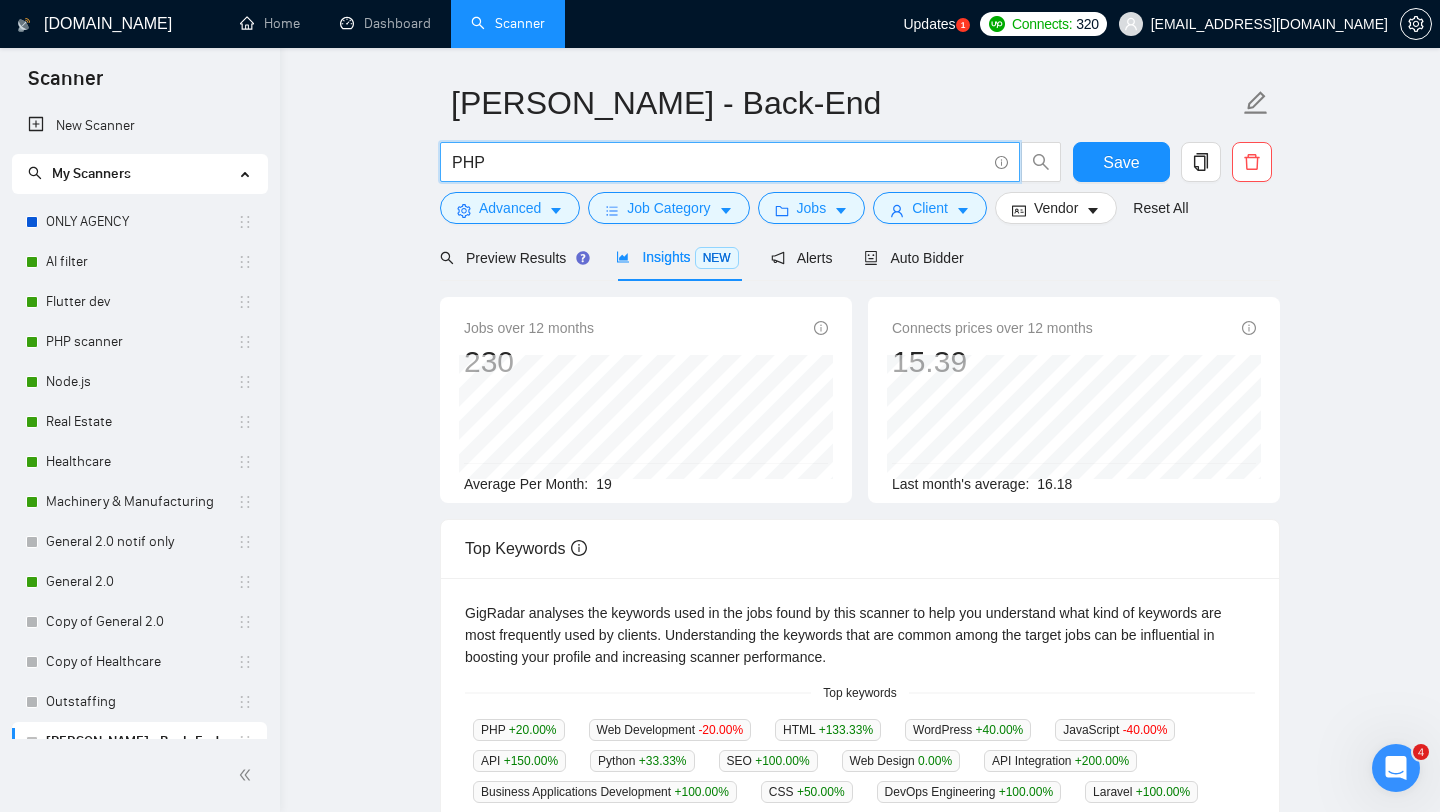 click on "PHP" at bounding box center (719, 162) 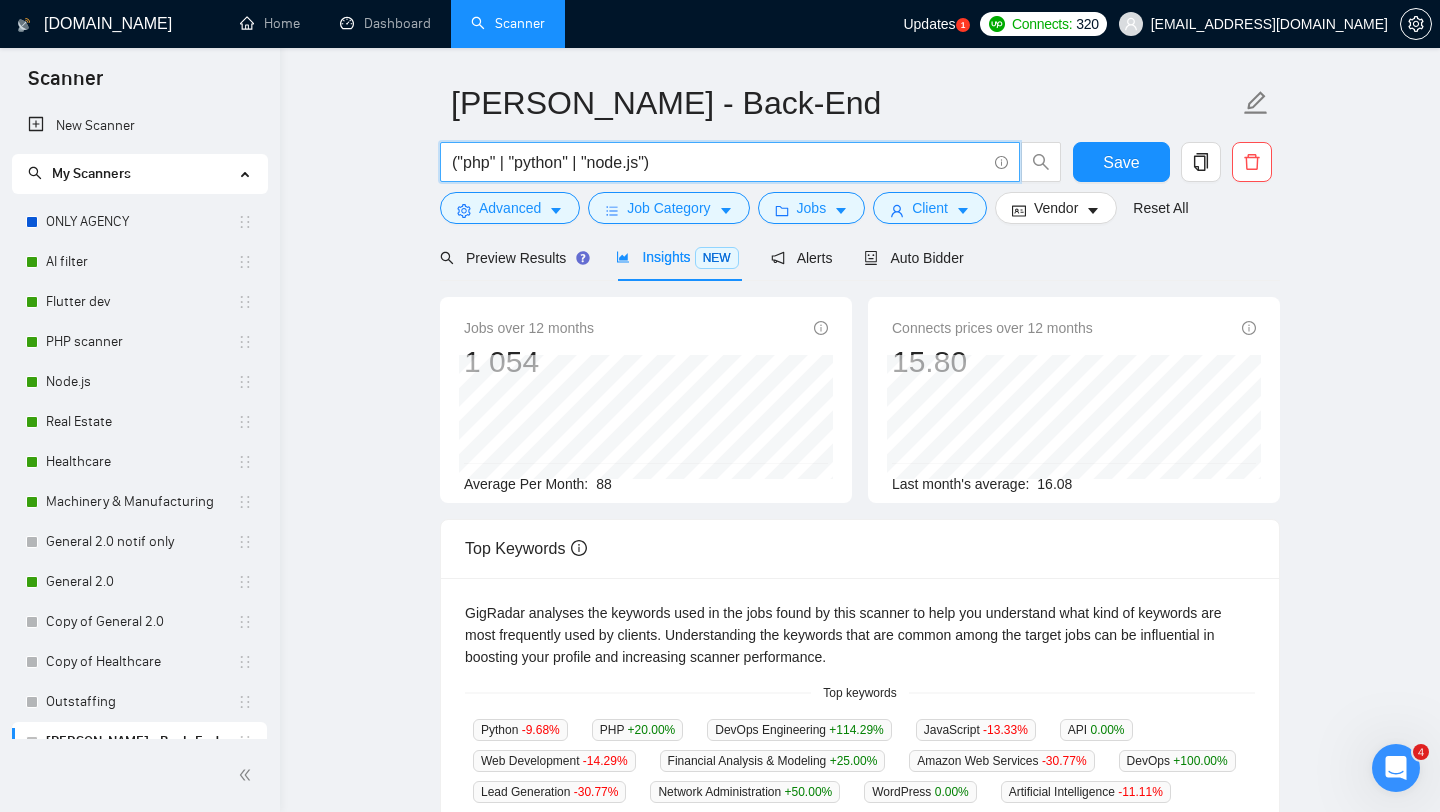 click on "("php" | "python" | "node.js")" at bounding box center (719, 162) 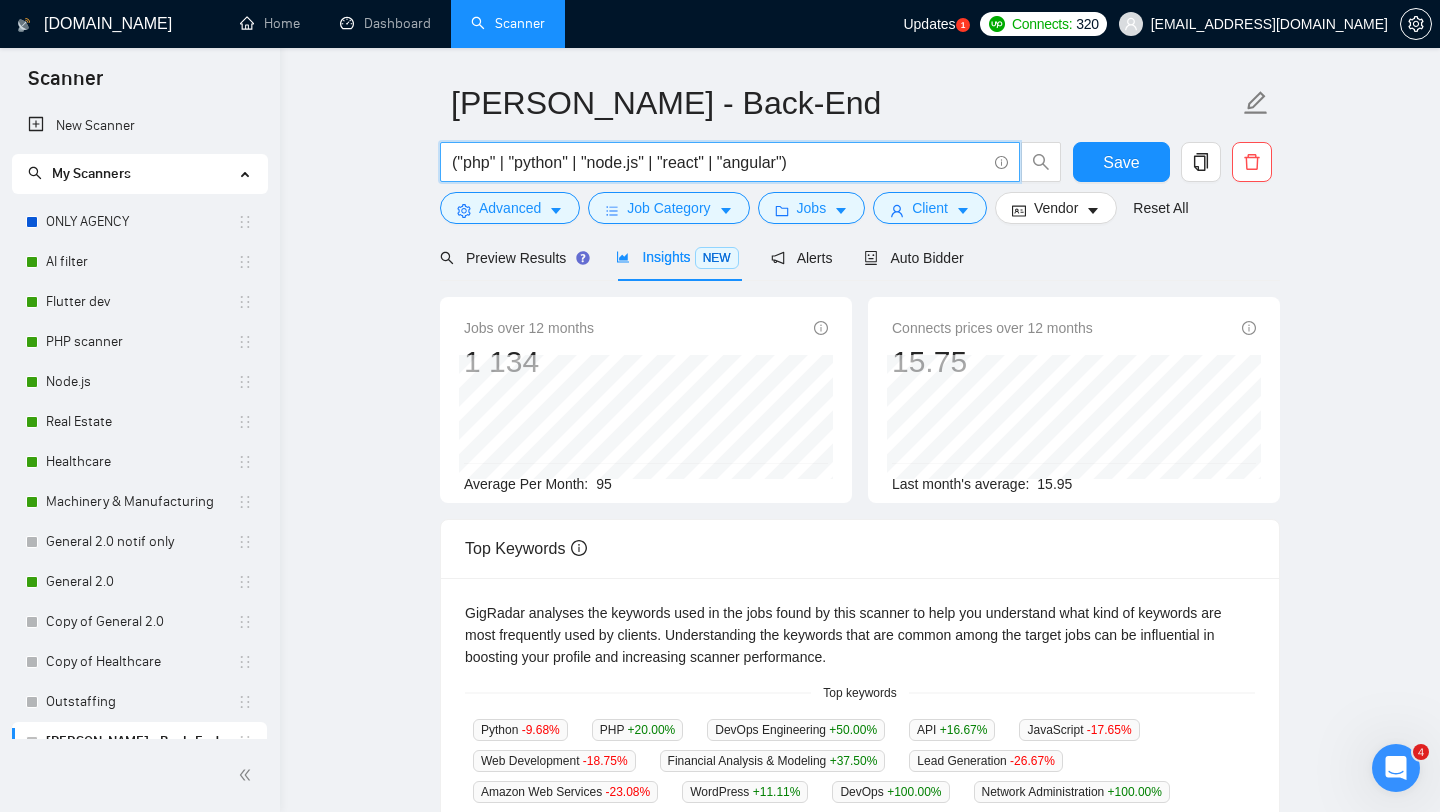 click on "("php" | "python" | "node.js" | "react" | "angular")" at bounding box center (719, 162) 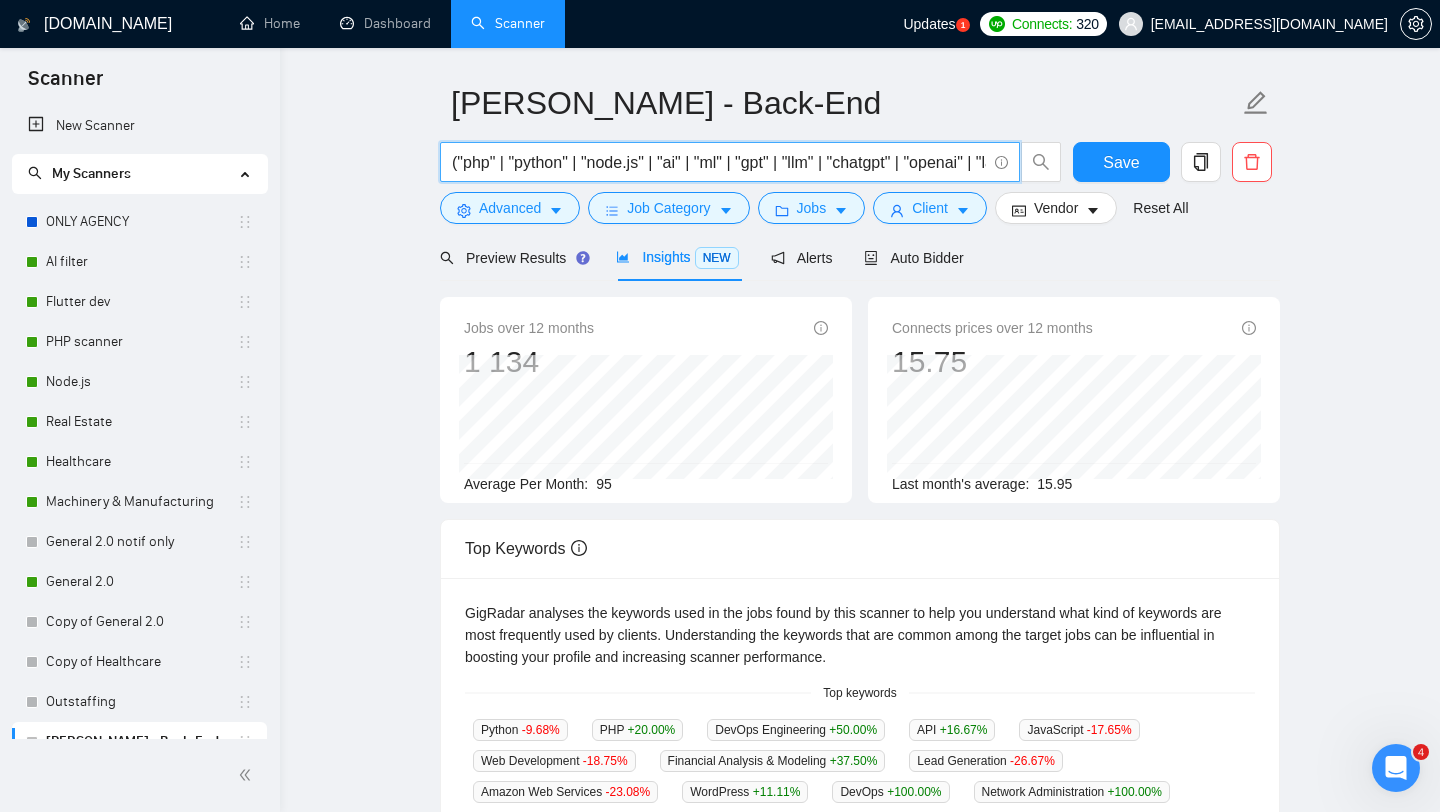 scroll, scrollTop: 0, scrollLeft: 435, axis: horizontal 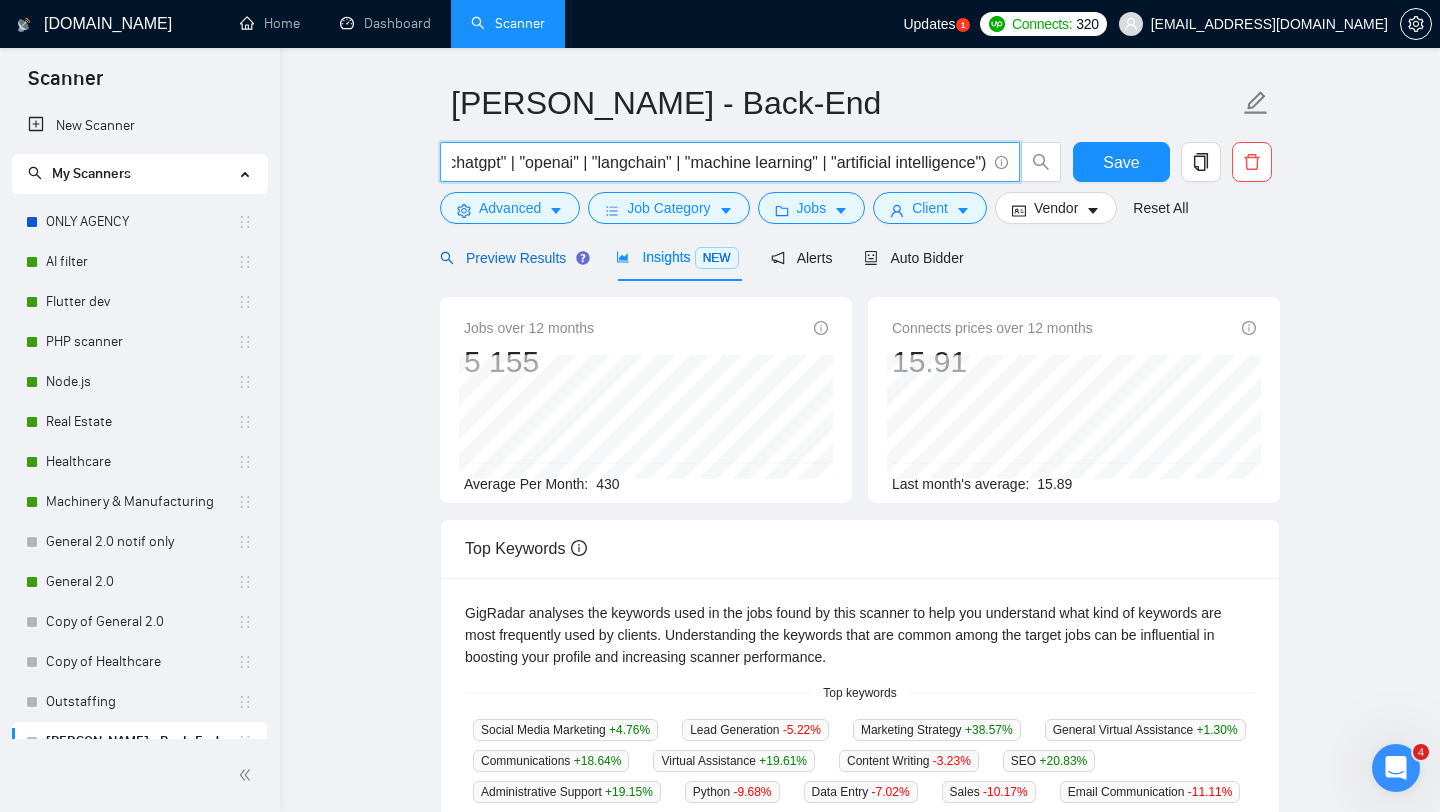 click on "Preview Results" at bounding box center (512, 258) 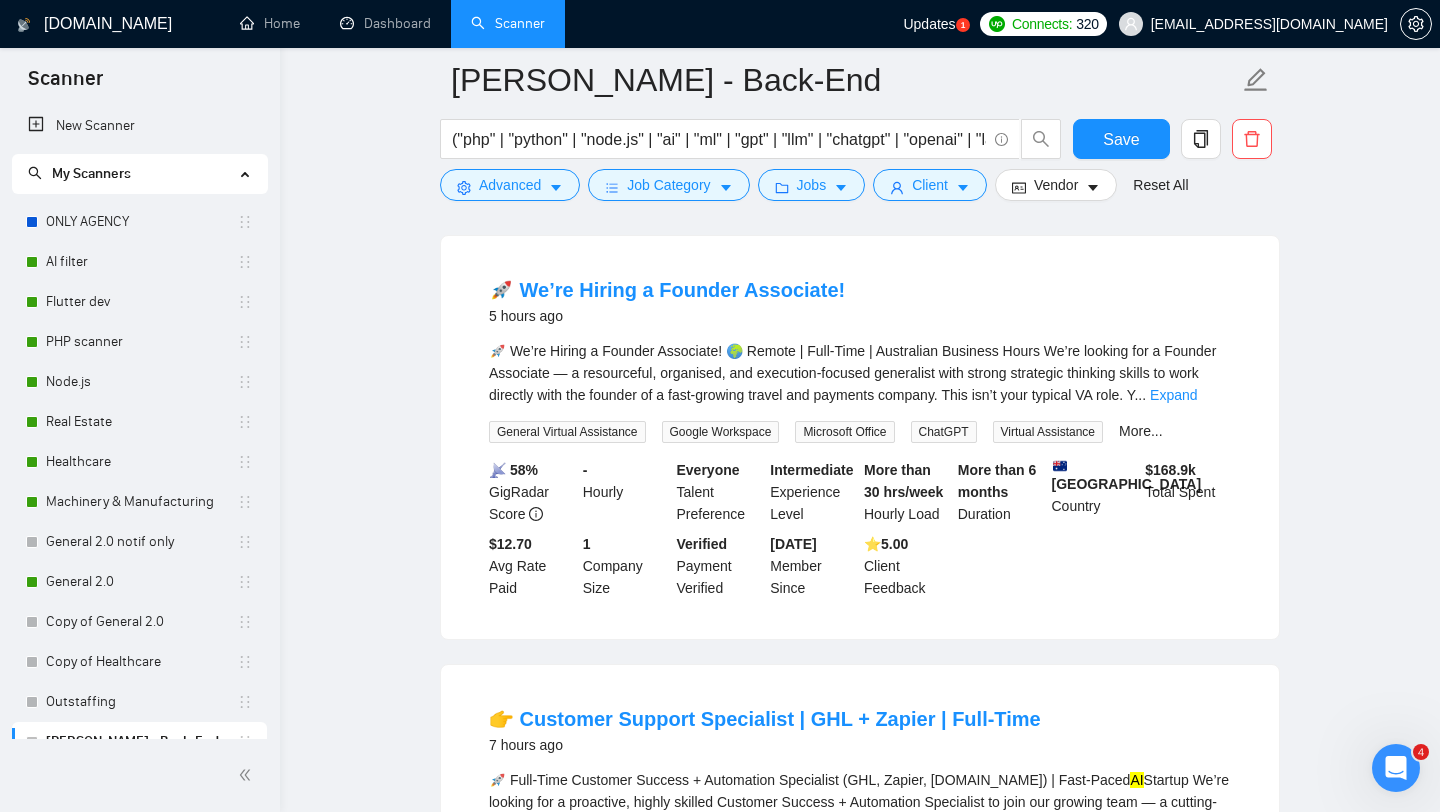 scroll, scrollTop: 701, scrollLeft: 0, axis: vertical 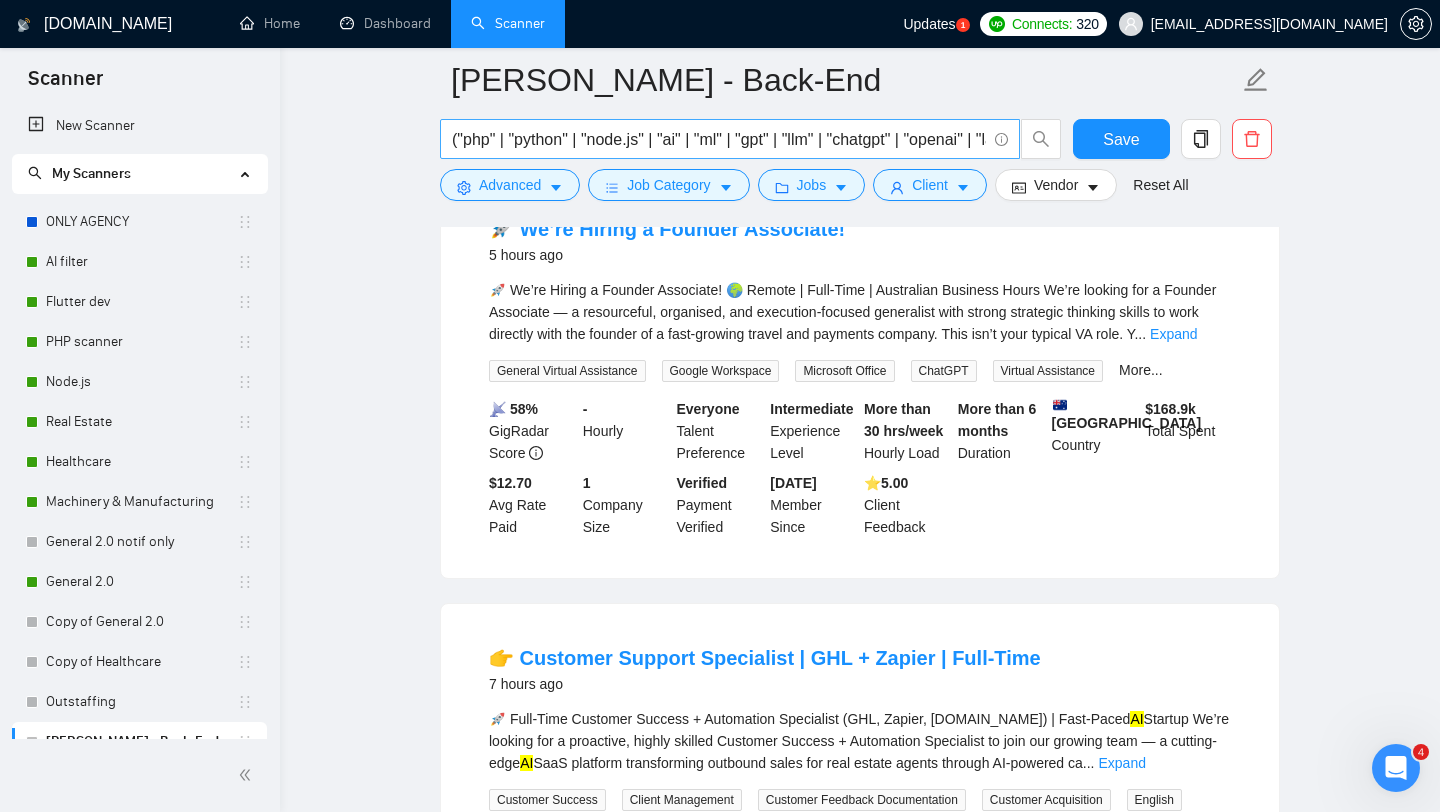 click on "("php" | "python" | "node.js" | "ai" | "ml" | "gpt" | "llm" | "chatgpt" | "openai" | "langchain" | "machine learning" | "artificial intelligence")" at bounding box center [719, 139] 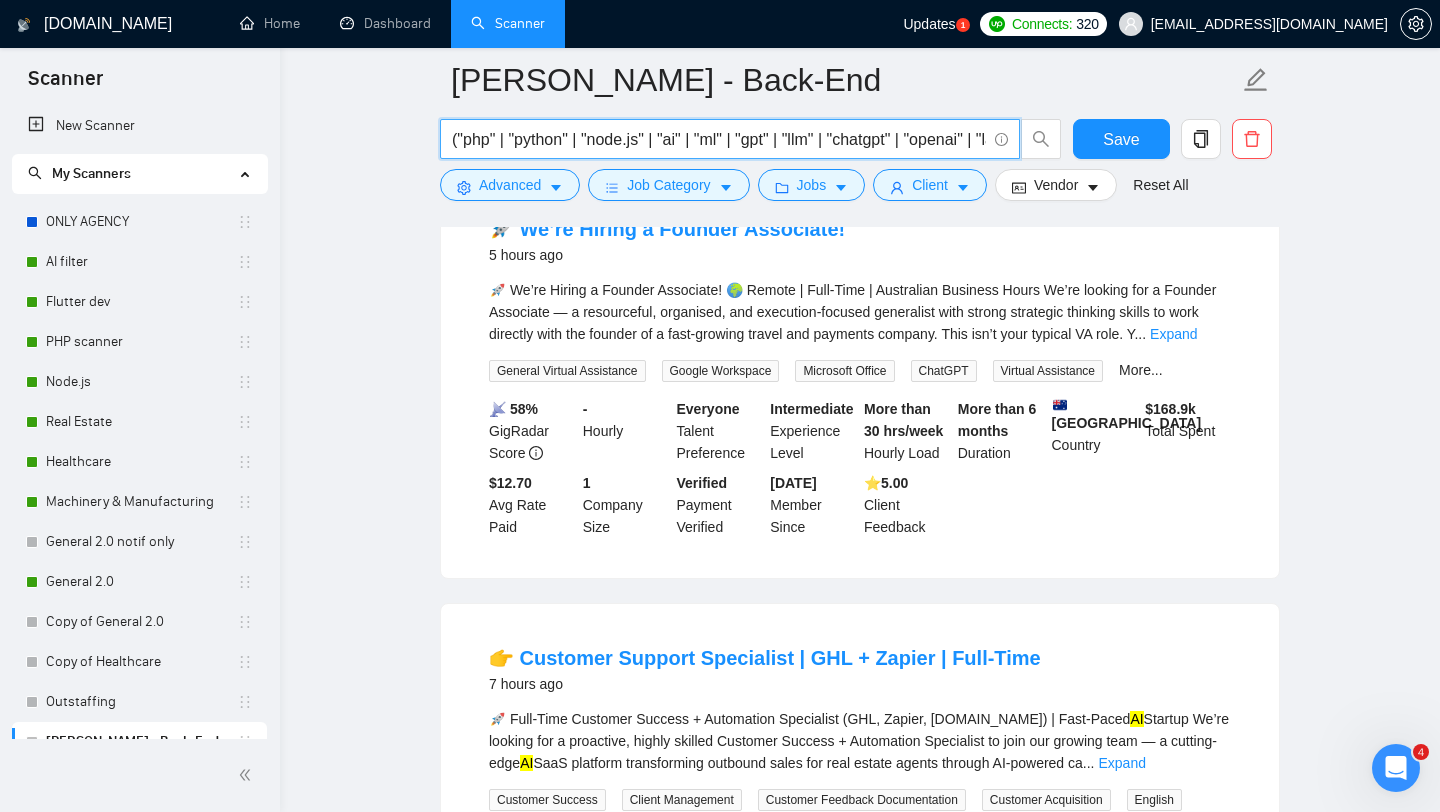 click on "("php" | "python" | "node.js" | "ai" | "ml" | "gpt" | "llm" | "chatgpt" | "openai" | "langchain" | "machine learning" | "artificial intelligence")" at bounding box center [719, 139] 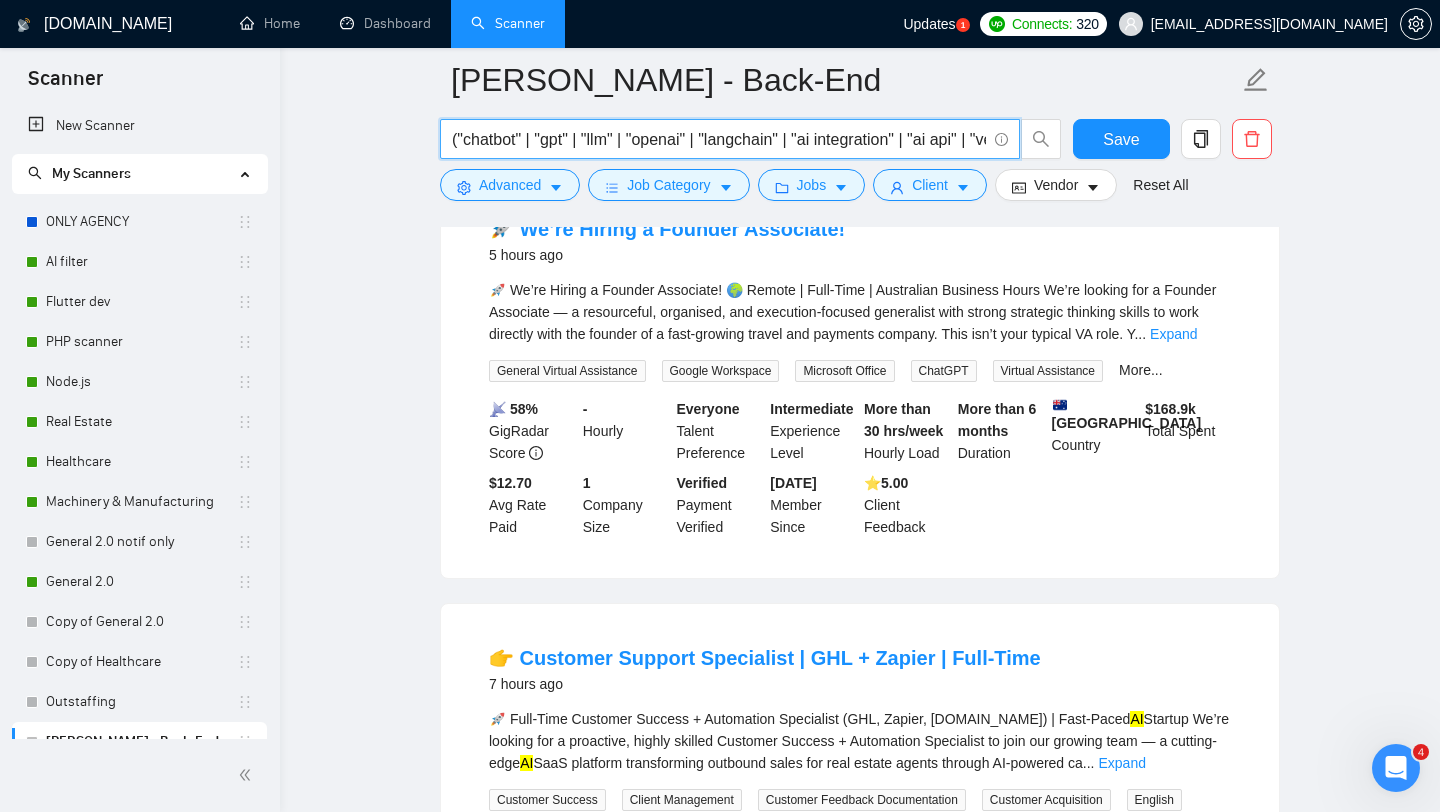 scroll, scrollTop: 0, scrollLeft: 574, axis: horizontal 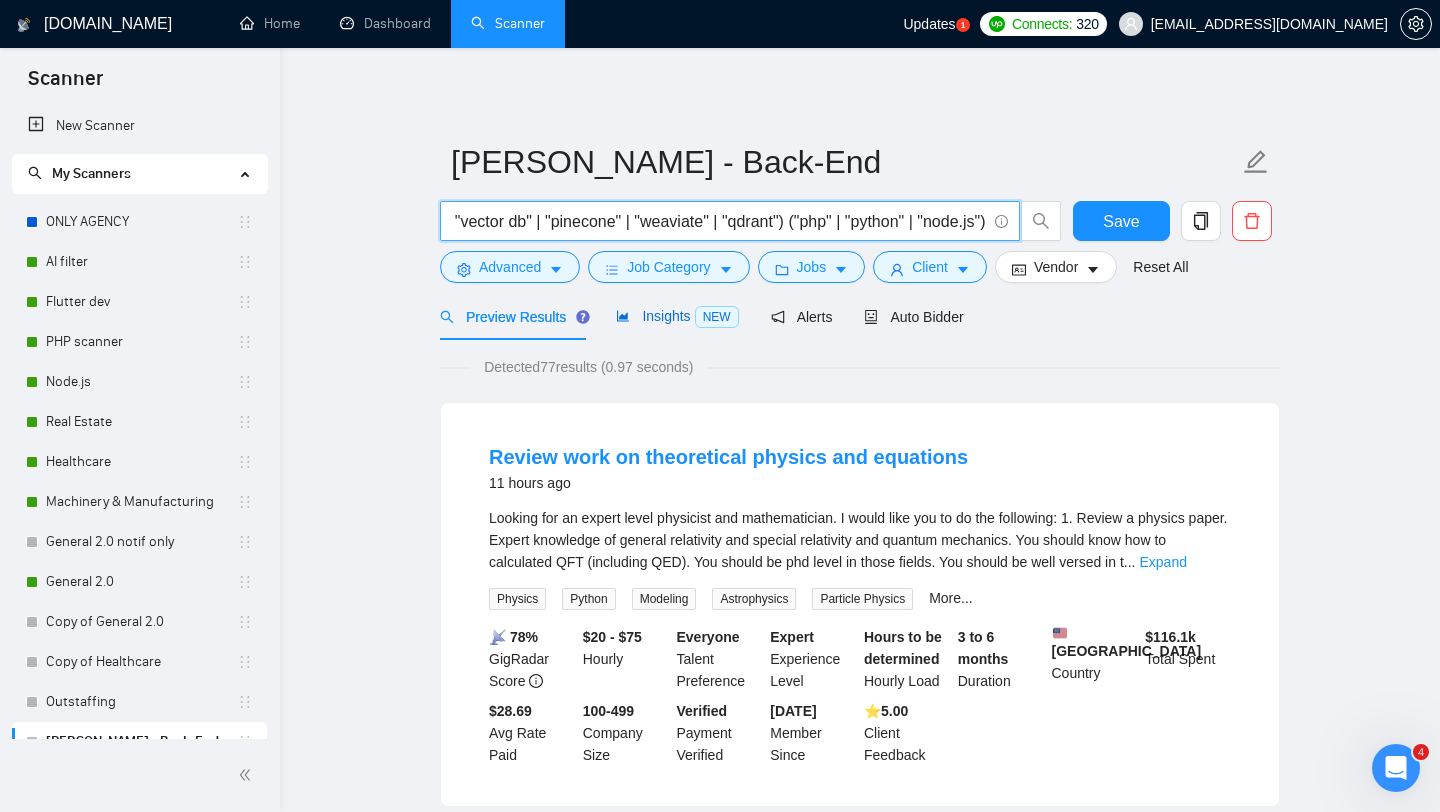 click on "Insights NEW" at bounding box center [677, 316] 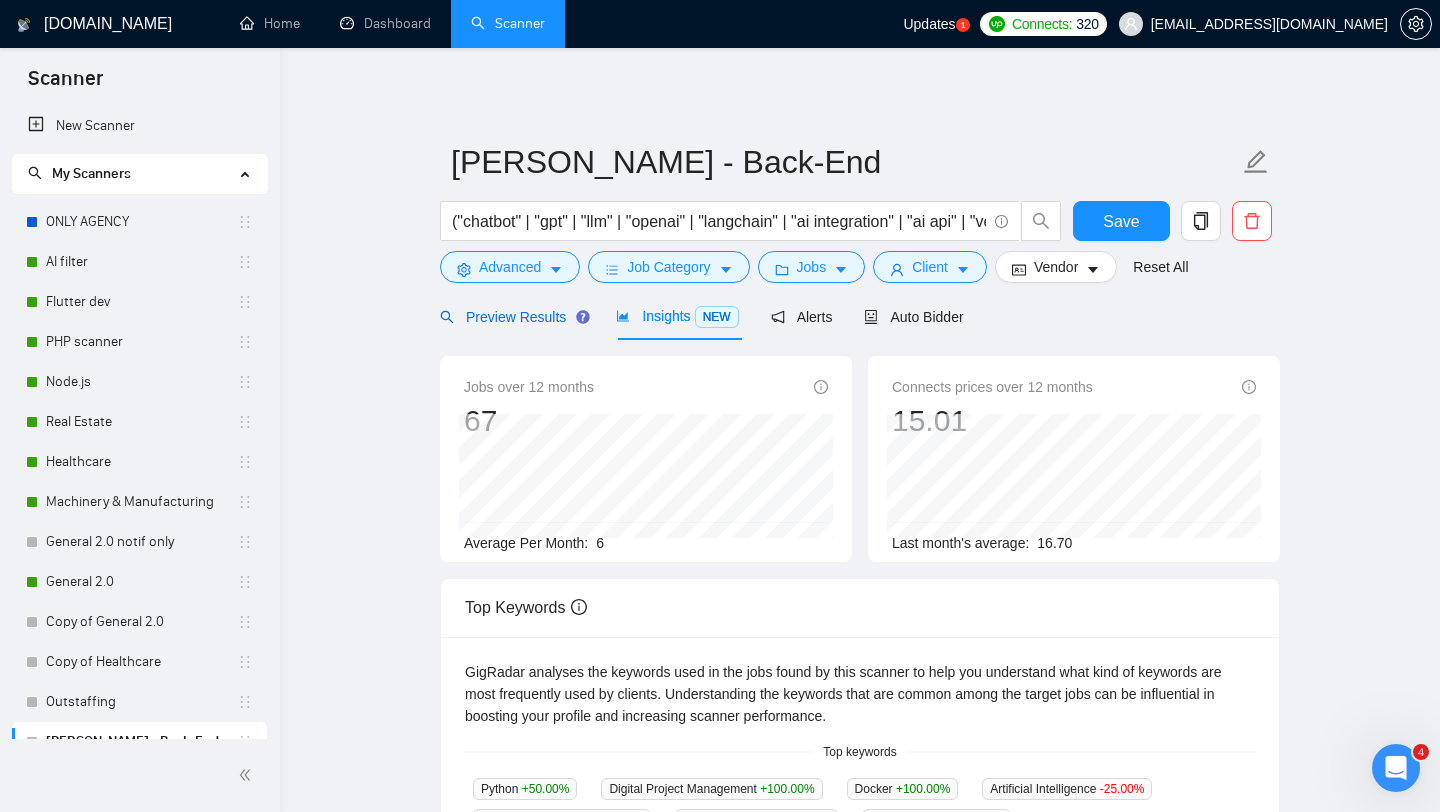 click on "Preview Results" at bounding box center (512, 317) 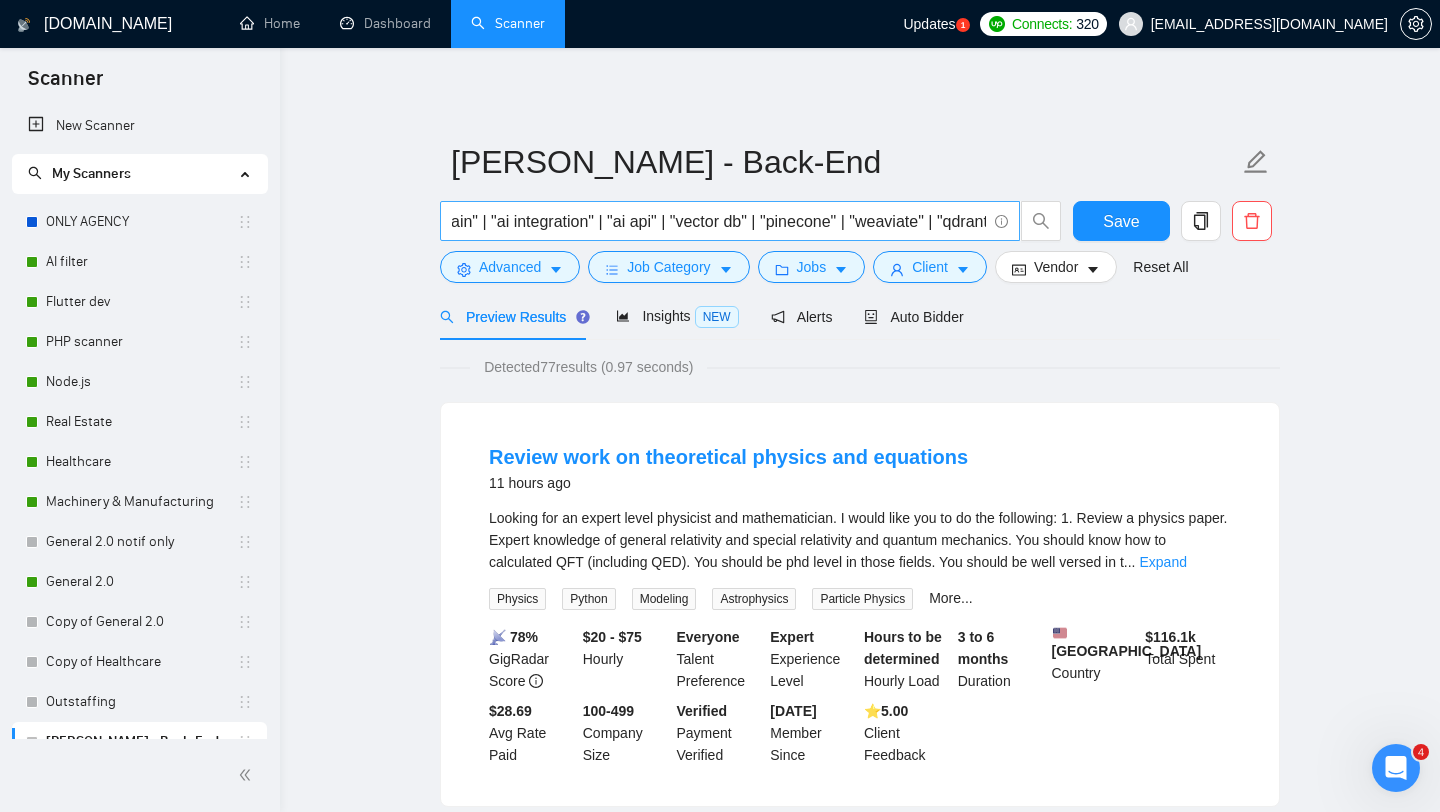 scroll, scrollTop: 0, scrollLeft: 0, axis: both 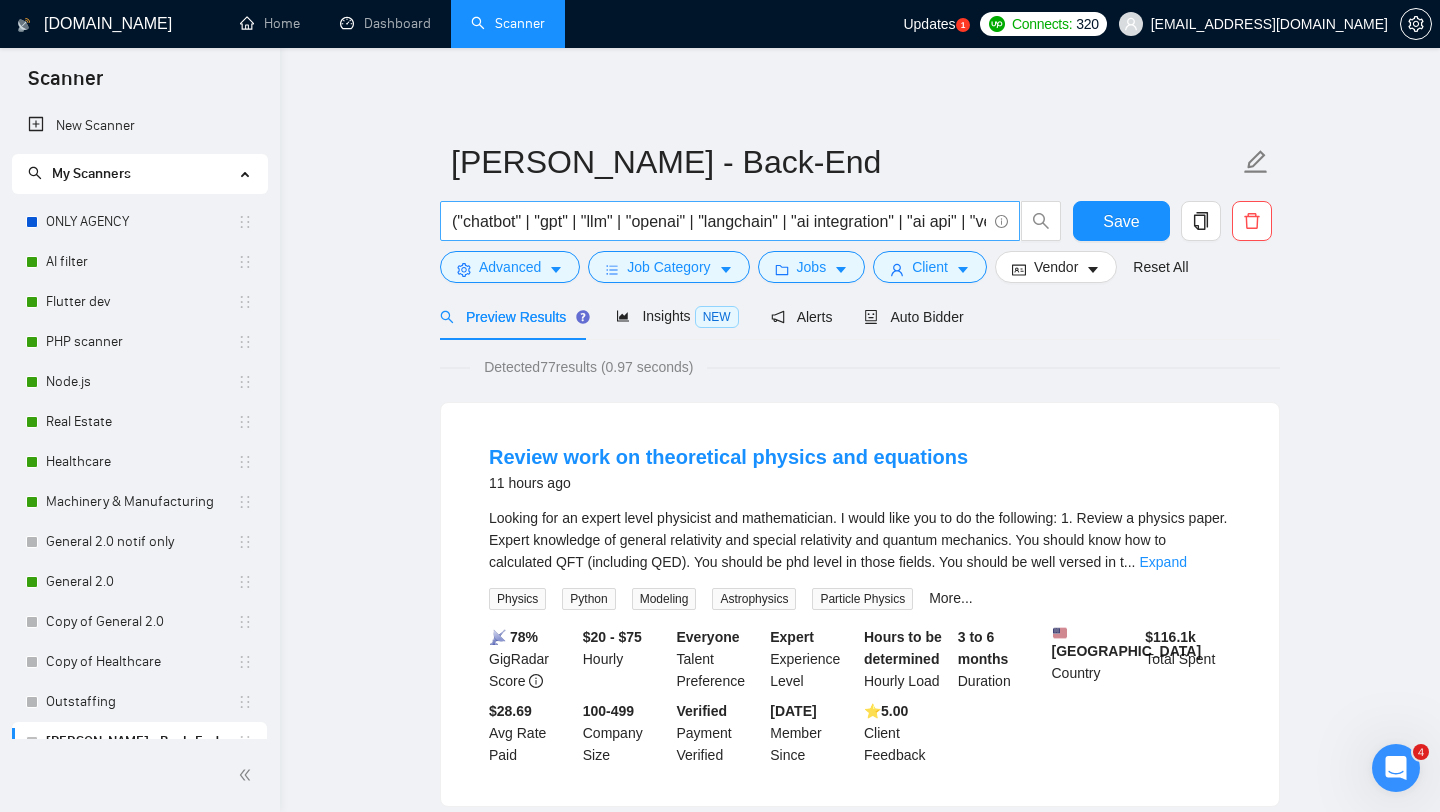 click on "("chatbot" | "gpt" | "llm" | "openai" | "langchain" | "ai integration" | "ai api" | "vector db" | "pinecone" | "weaviate" | "qdrant") ("php" | "python" | "node.js")" at bounding box center (719, 221) 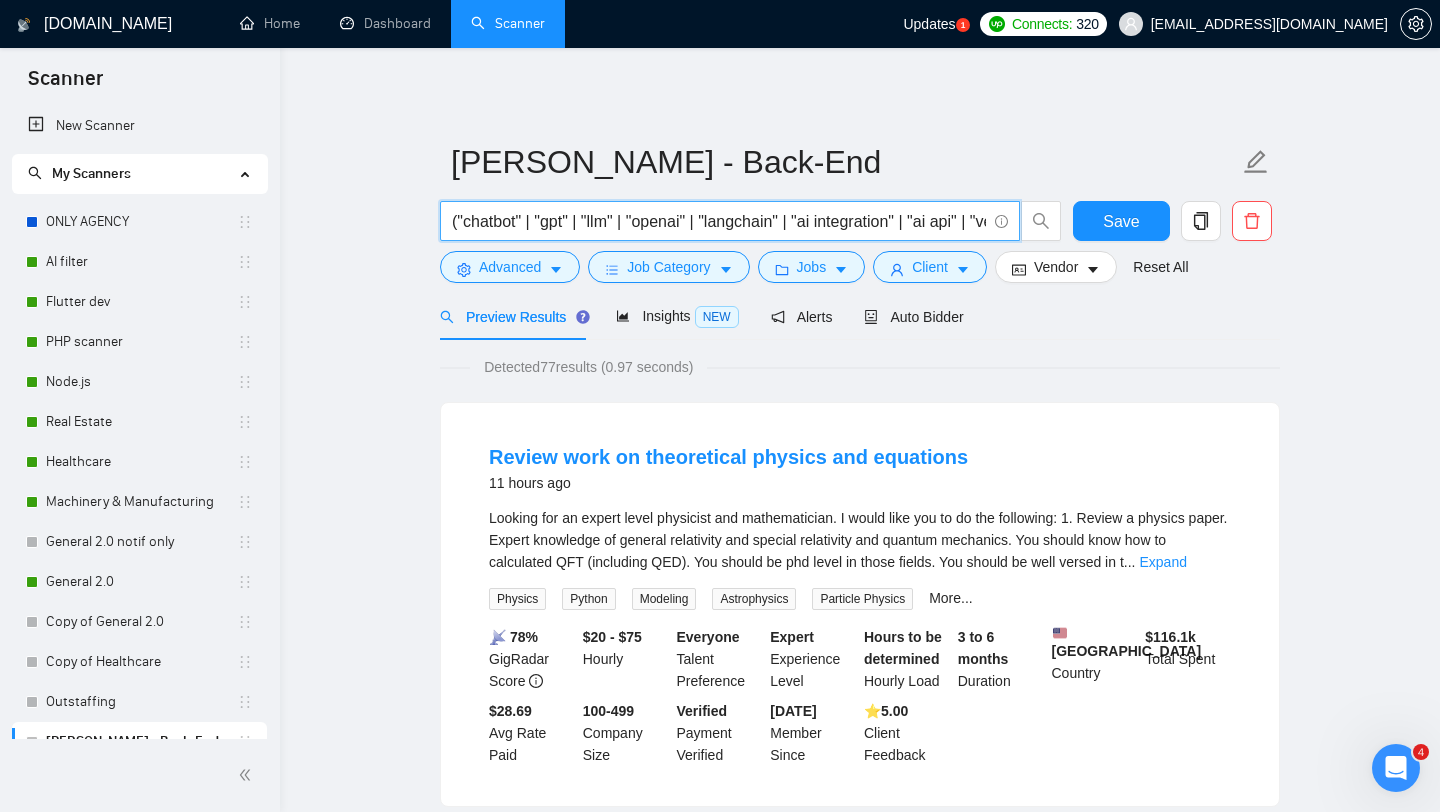 click on "("chatbot" | "gpt" | "llm" | "openai" | "langchain" | "ai integration" | "ai api" | "vector db" | "pinecone" | "weaviate" | "qdrant") ("php" | "python" | "node.js")" at bounding box center (719, 221) 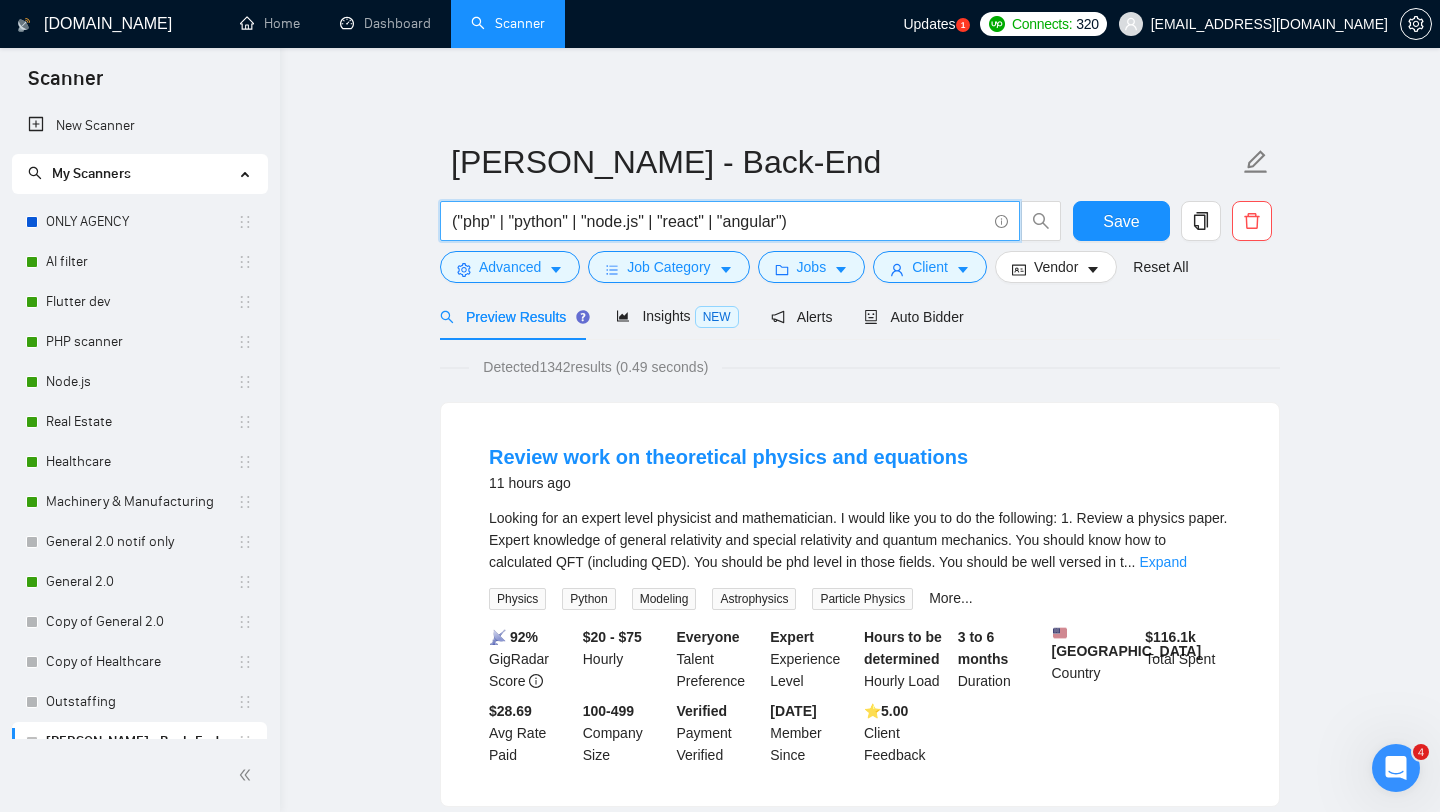 click on "("php" | "python" | "node.js" | "react" | "angular")" at bounding box center (719, 221) 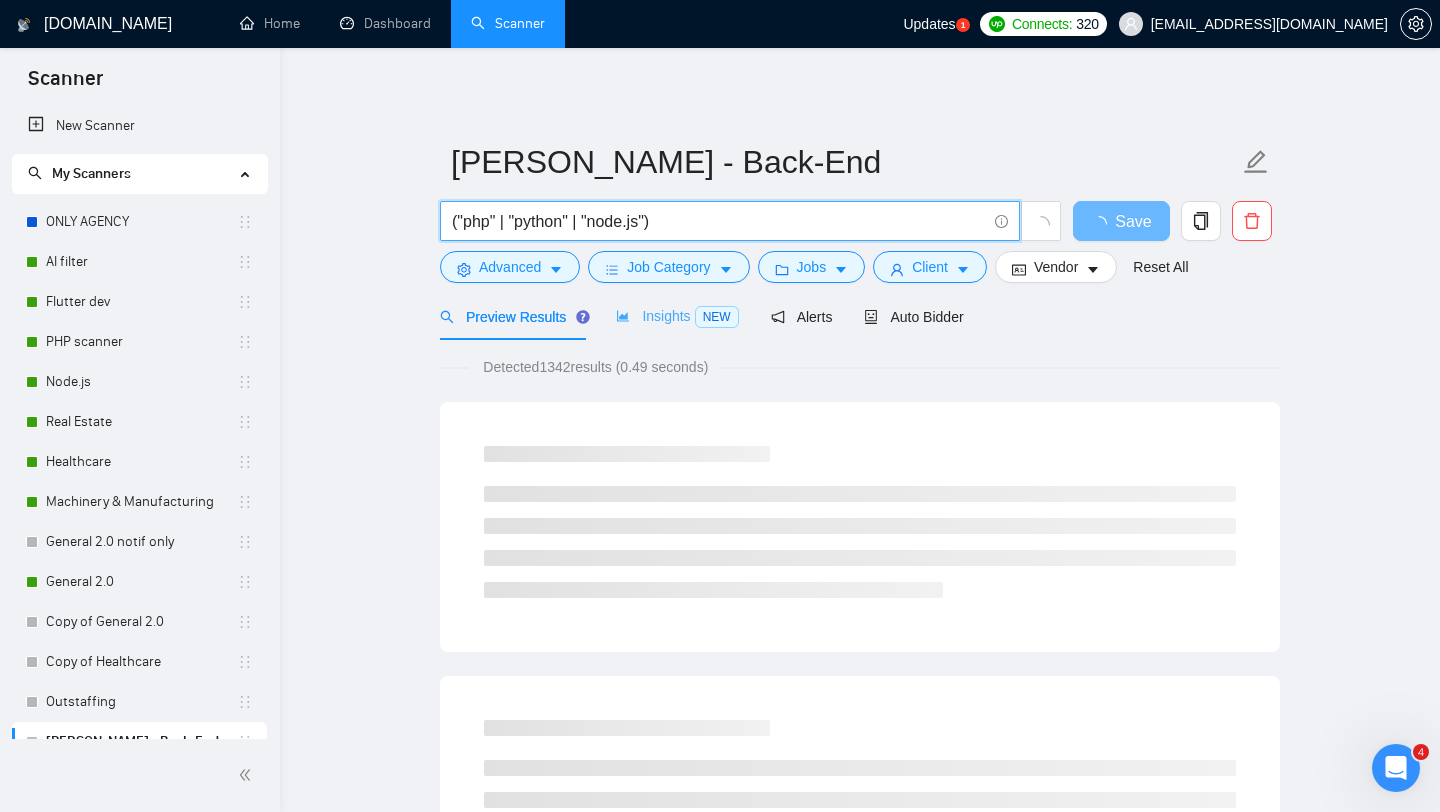 type on "("php" | "python" | "node.js")" 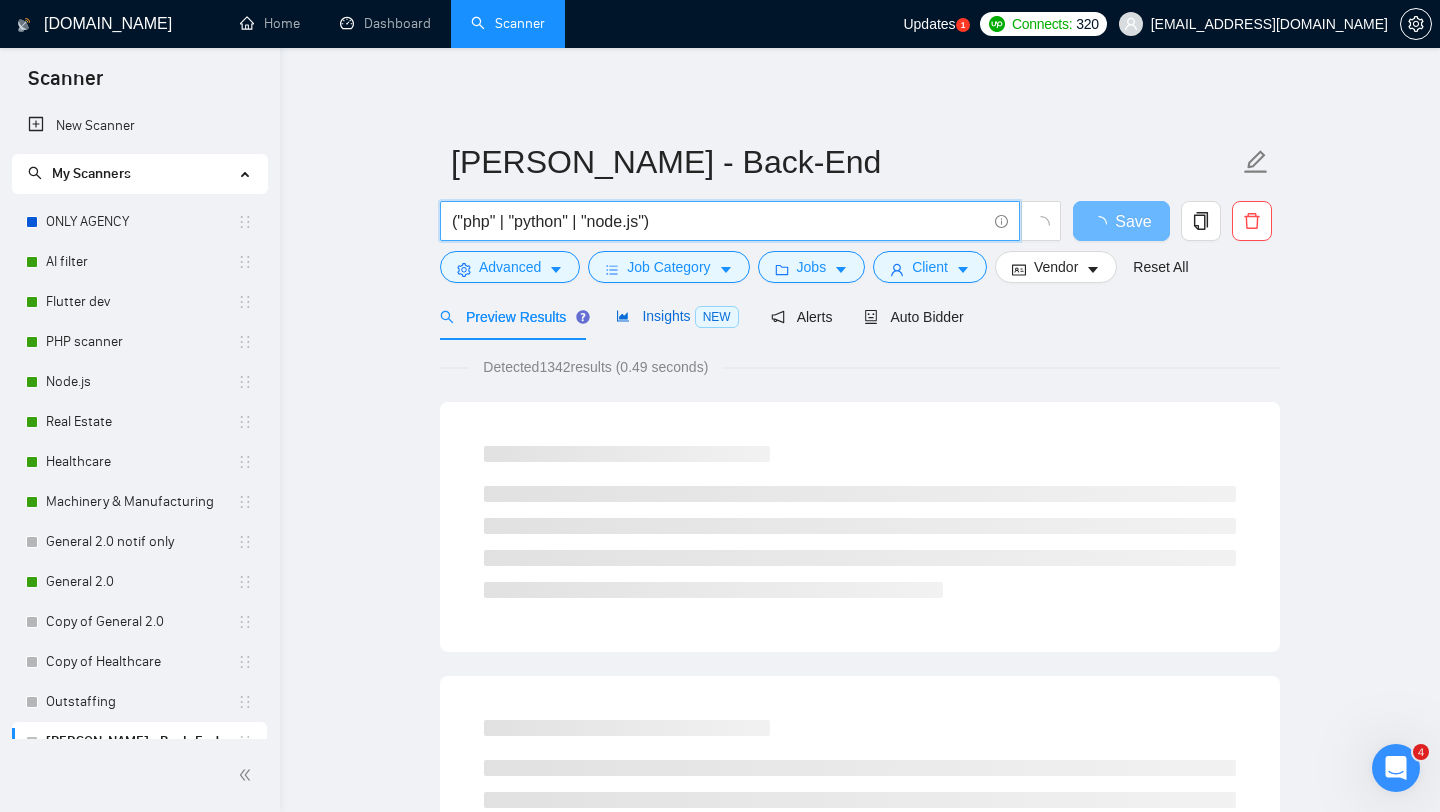 click on "Insights NEW" at bounding box center [677, 316] 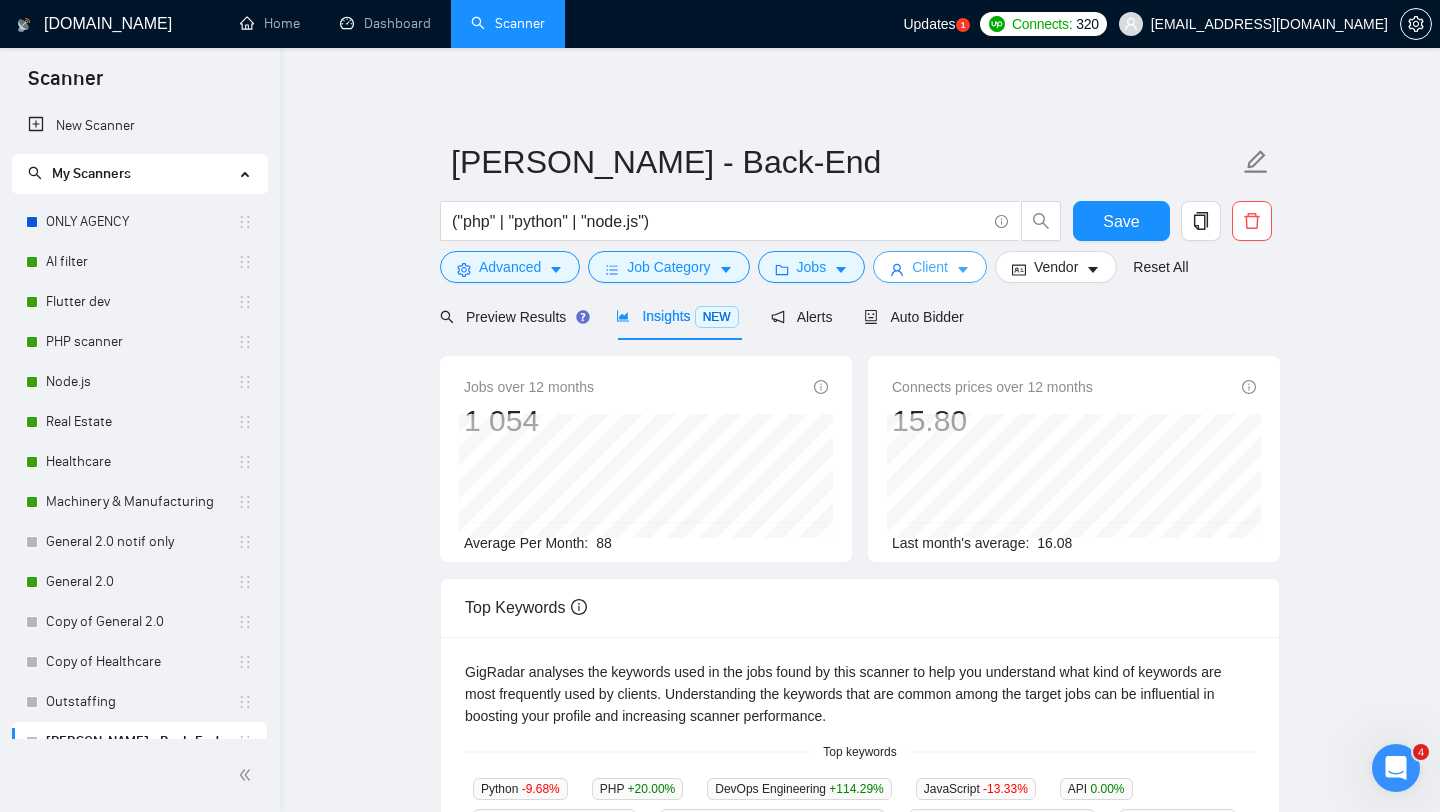click on "Client" at bounding box center [930, 267] 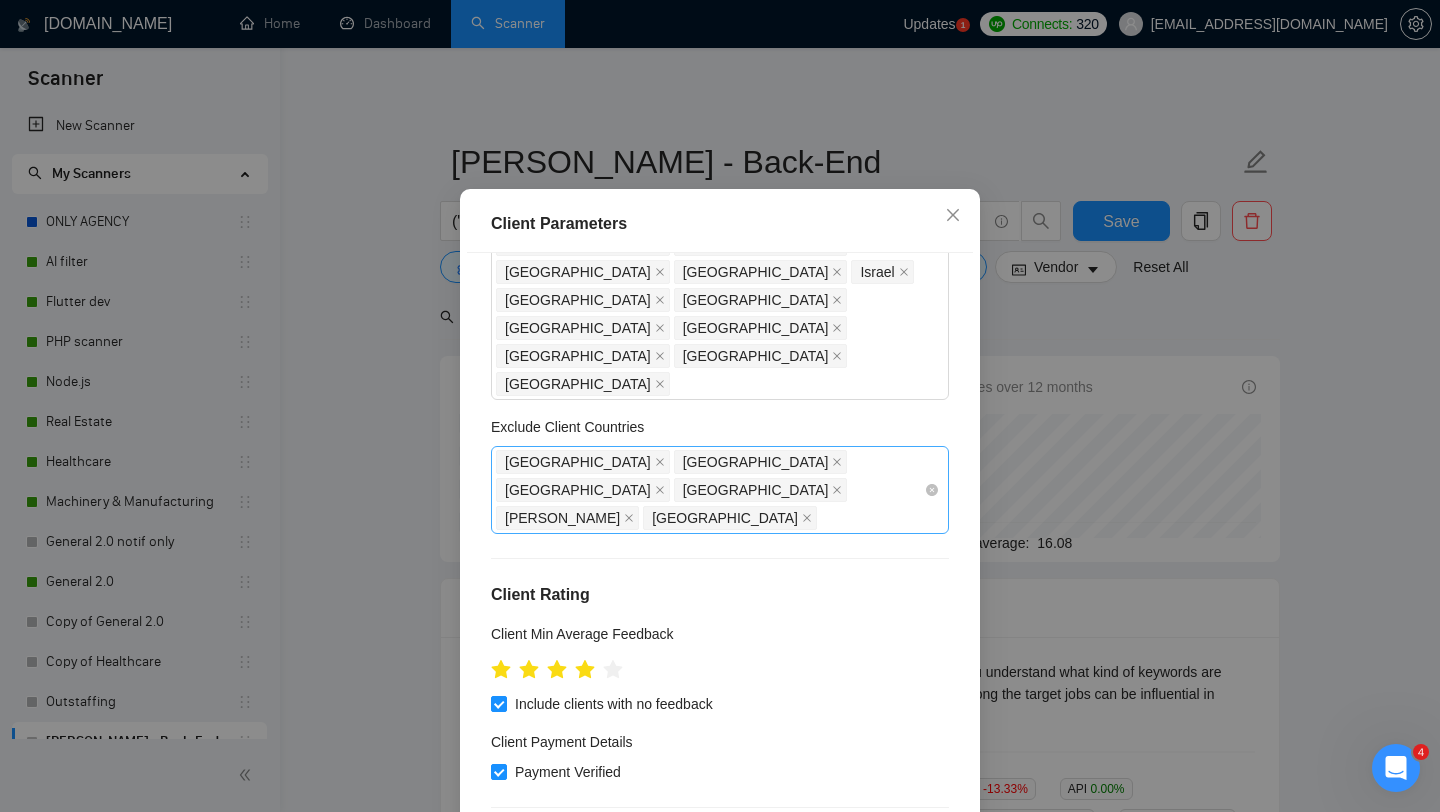 scroll, scrollTop: 178, scrollLeft: 0, axis: vertical 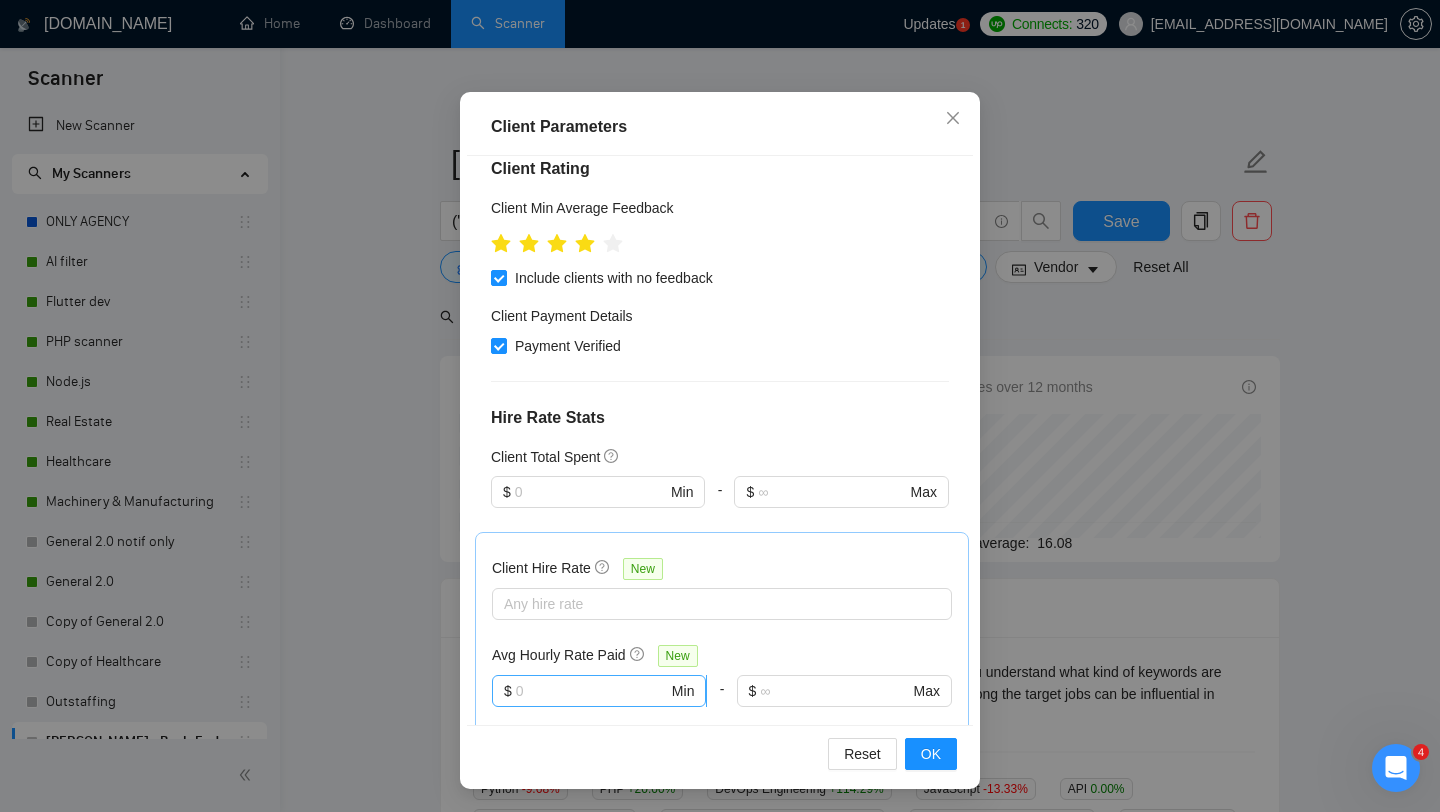 click at bounding box center (592, 691) 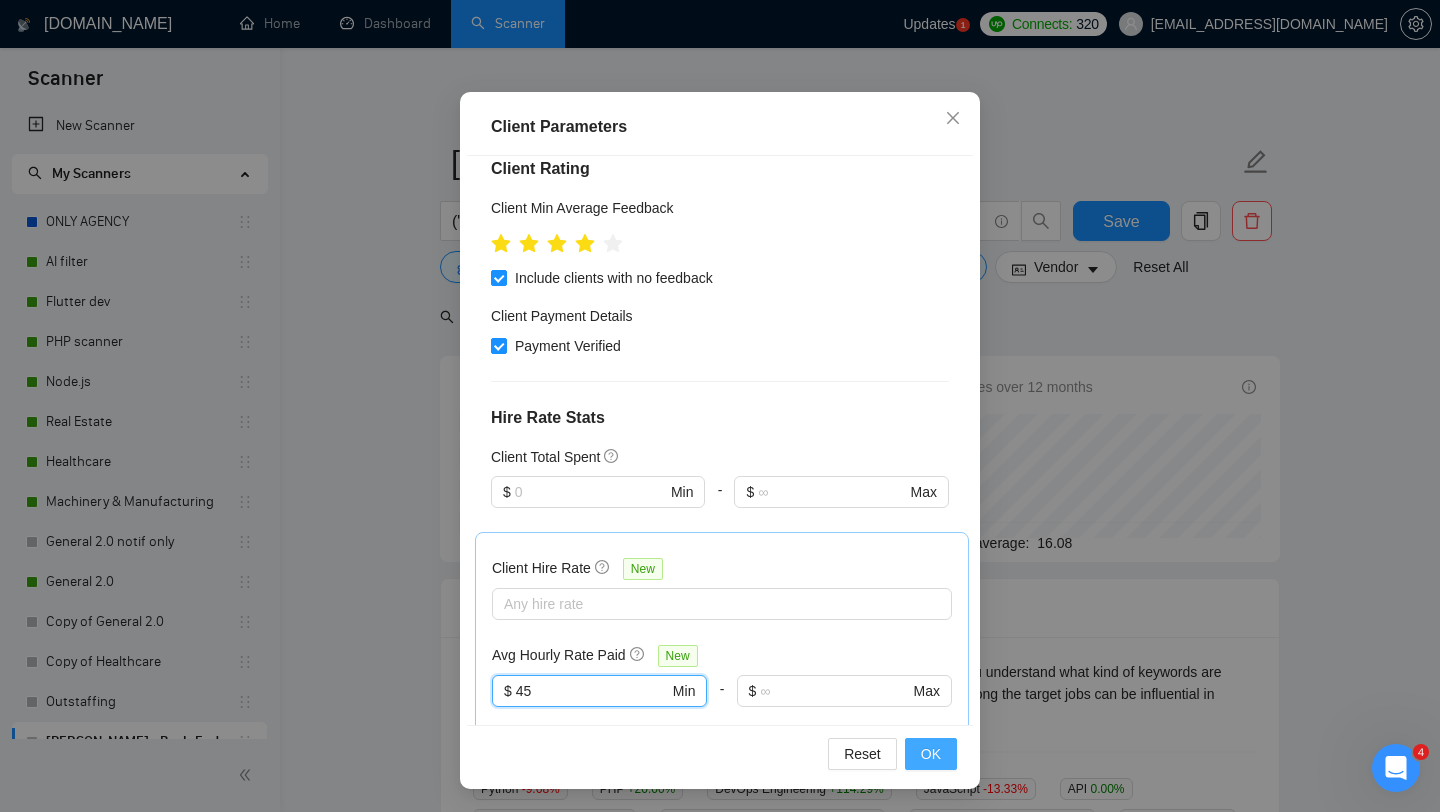 type on "45" 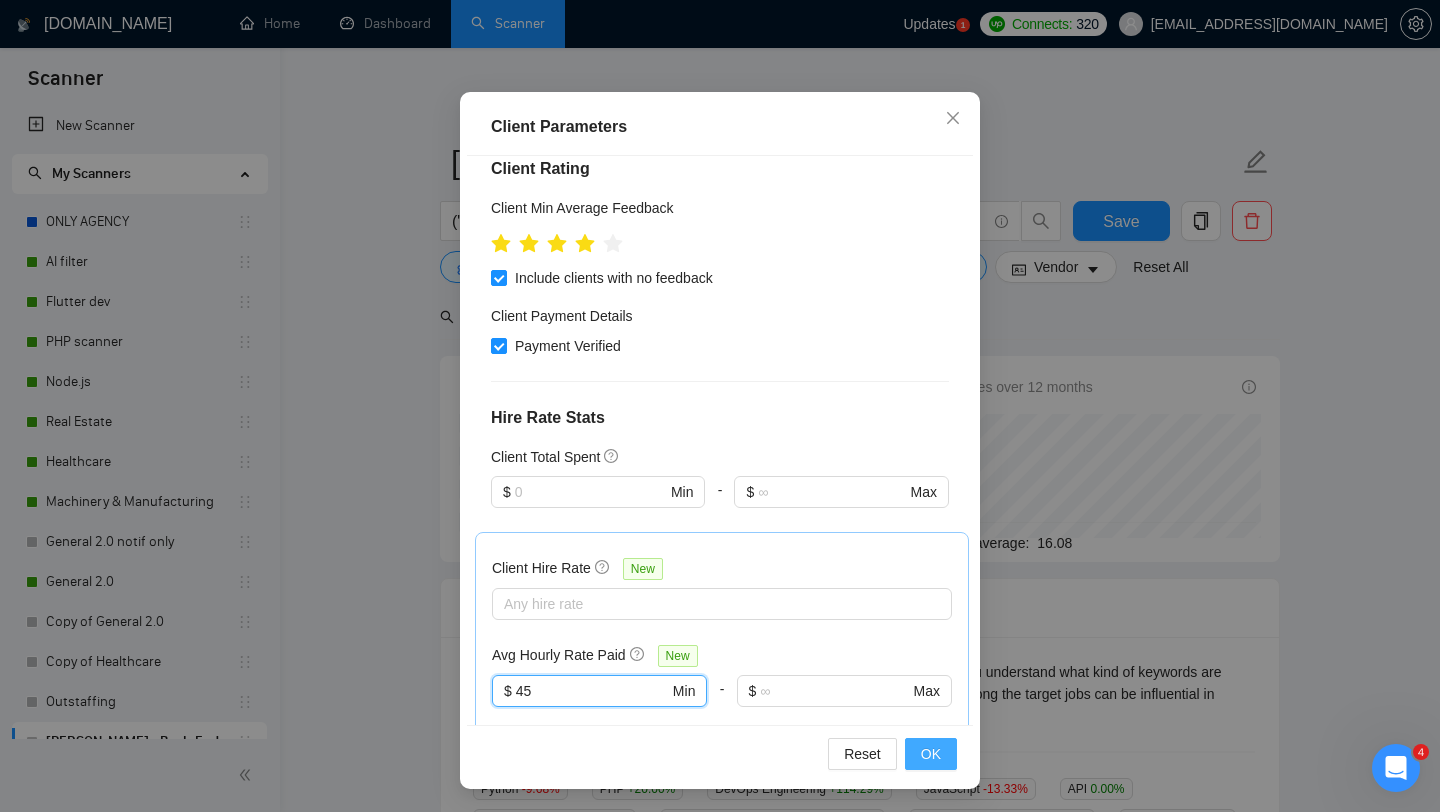 click on "OK" at bounding box center [931, 754] 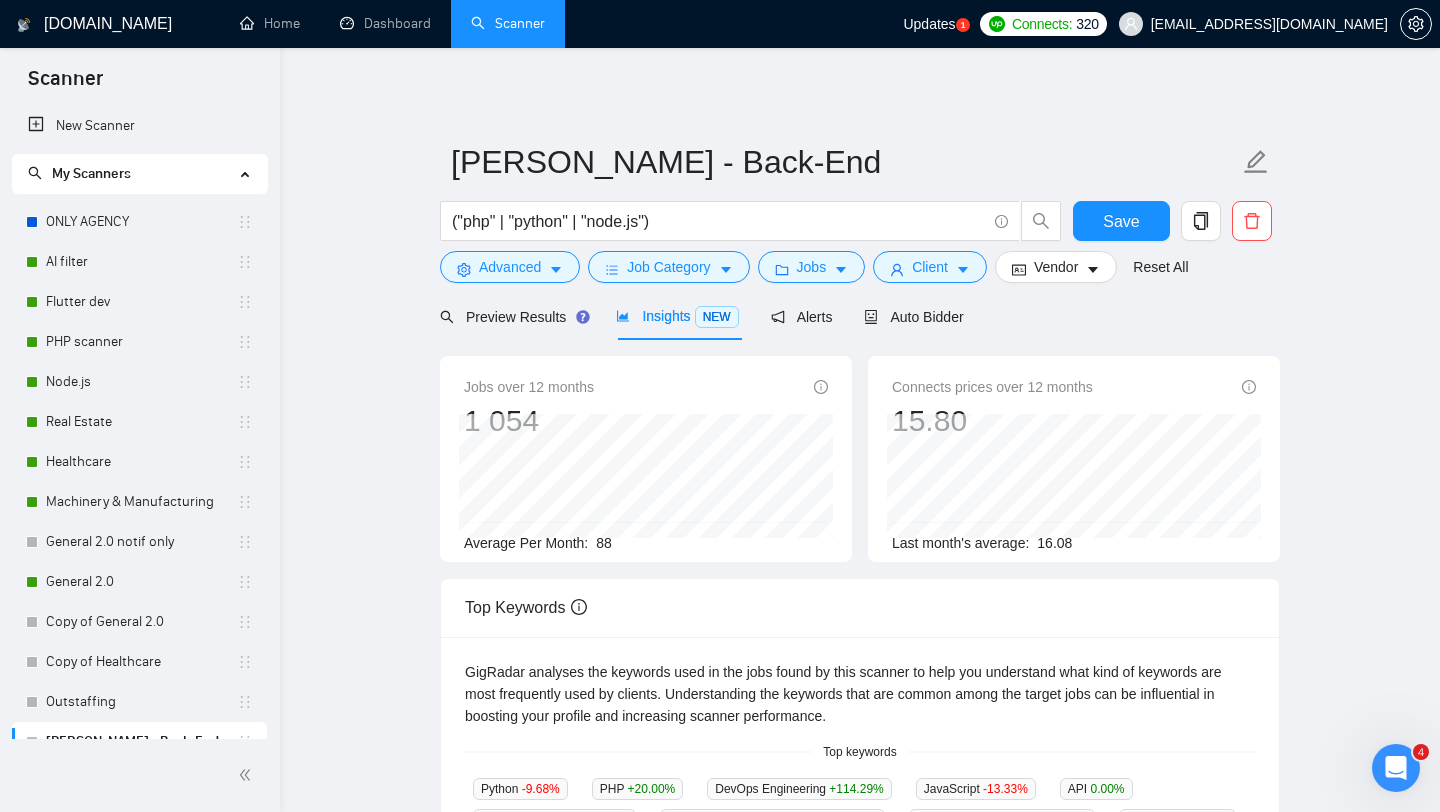 scroll, scrollTop: 28, scrollLeft: 0, axis: vertical 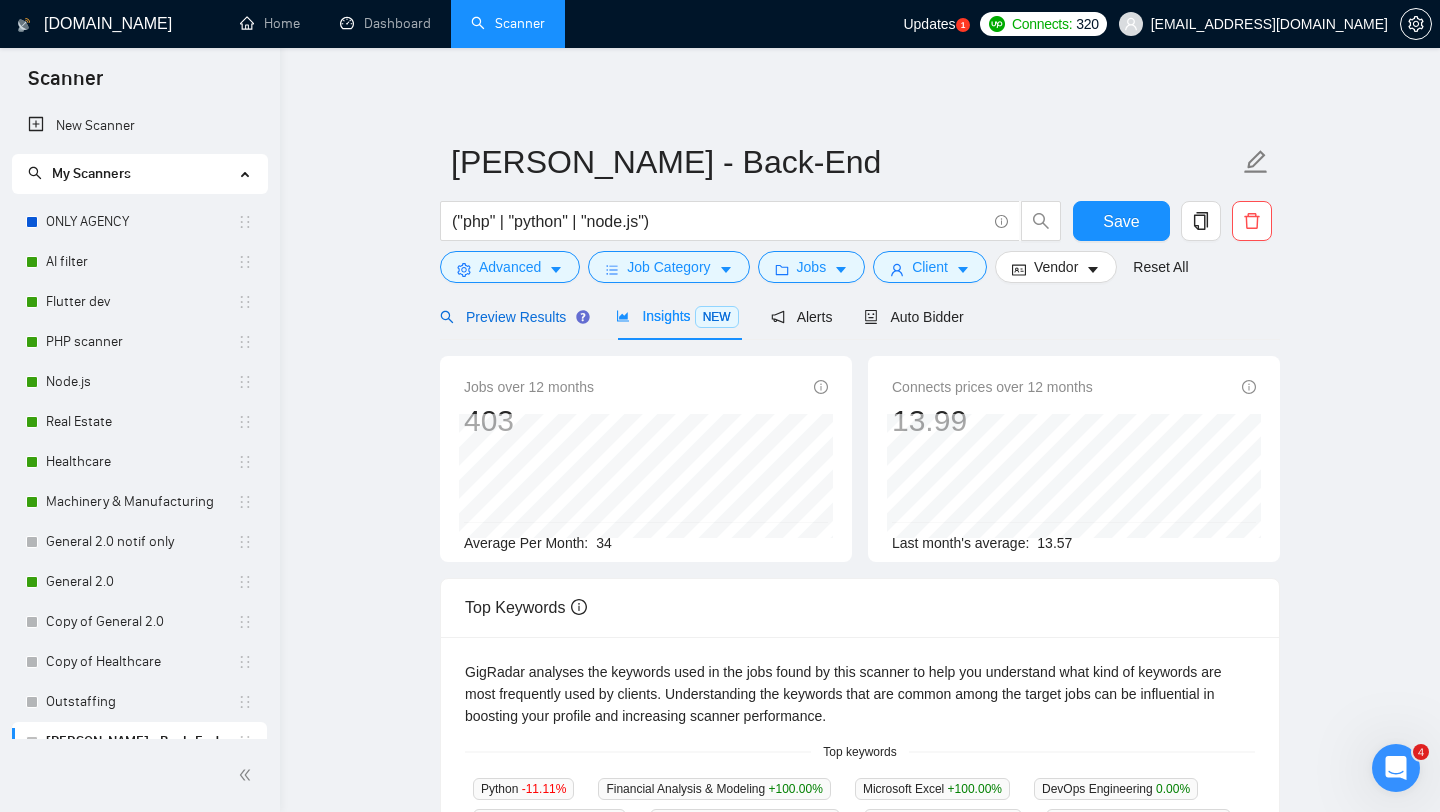 click on "Preview Results" at bounding box center (512, 317) 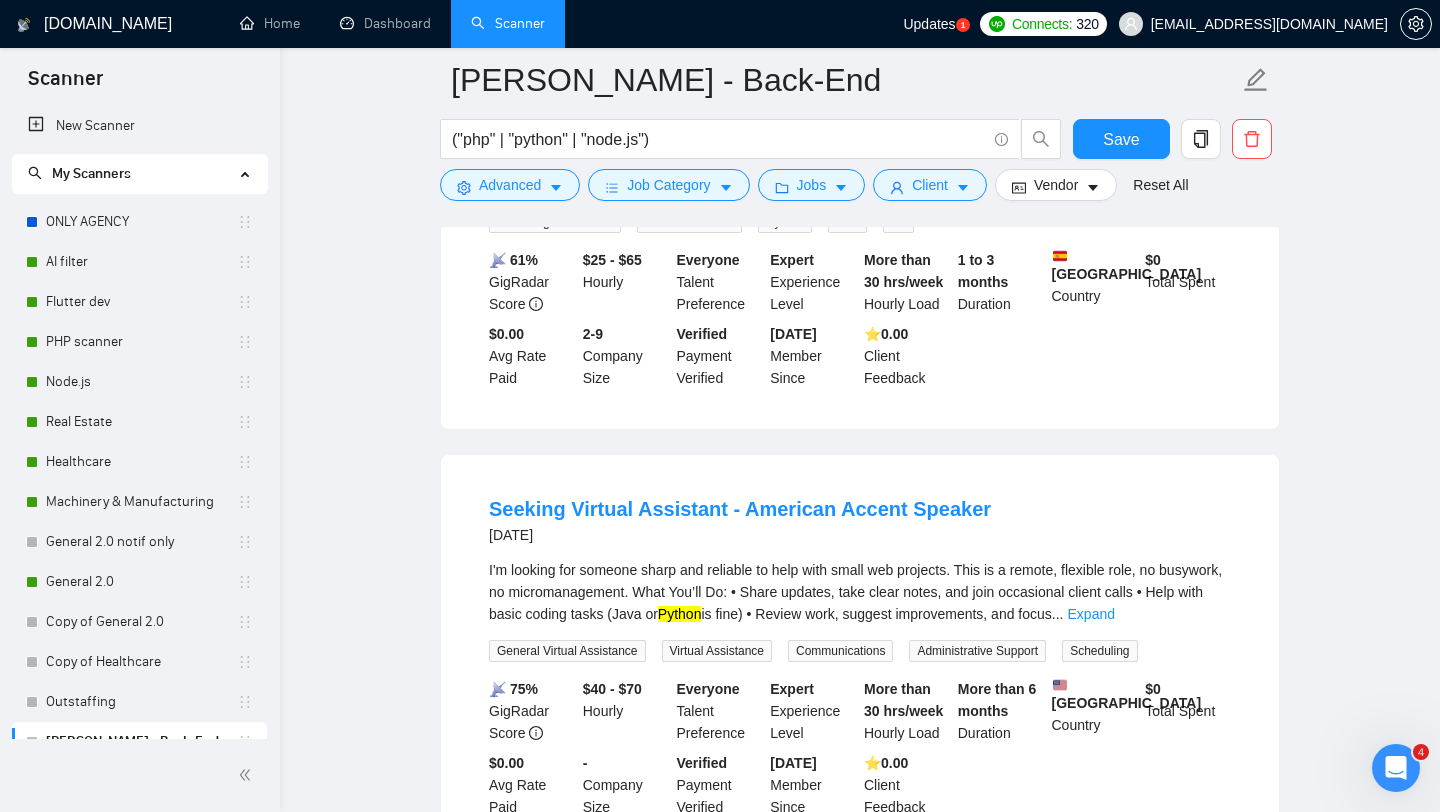 scroll, scrollTop: 4109, scrollLeft: 0, axis: vertical 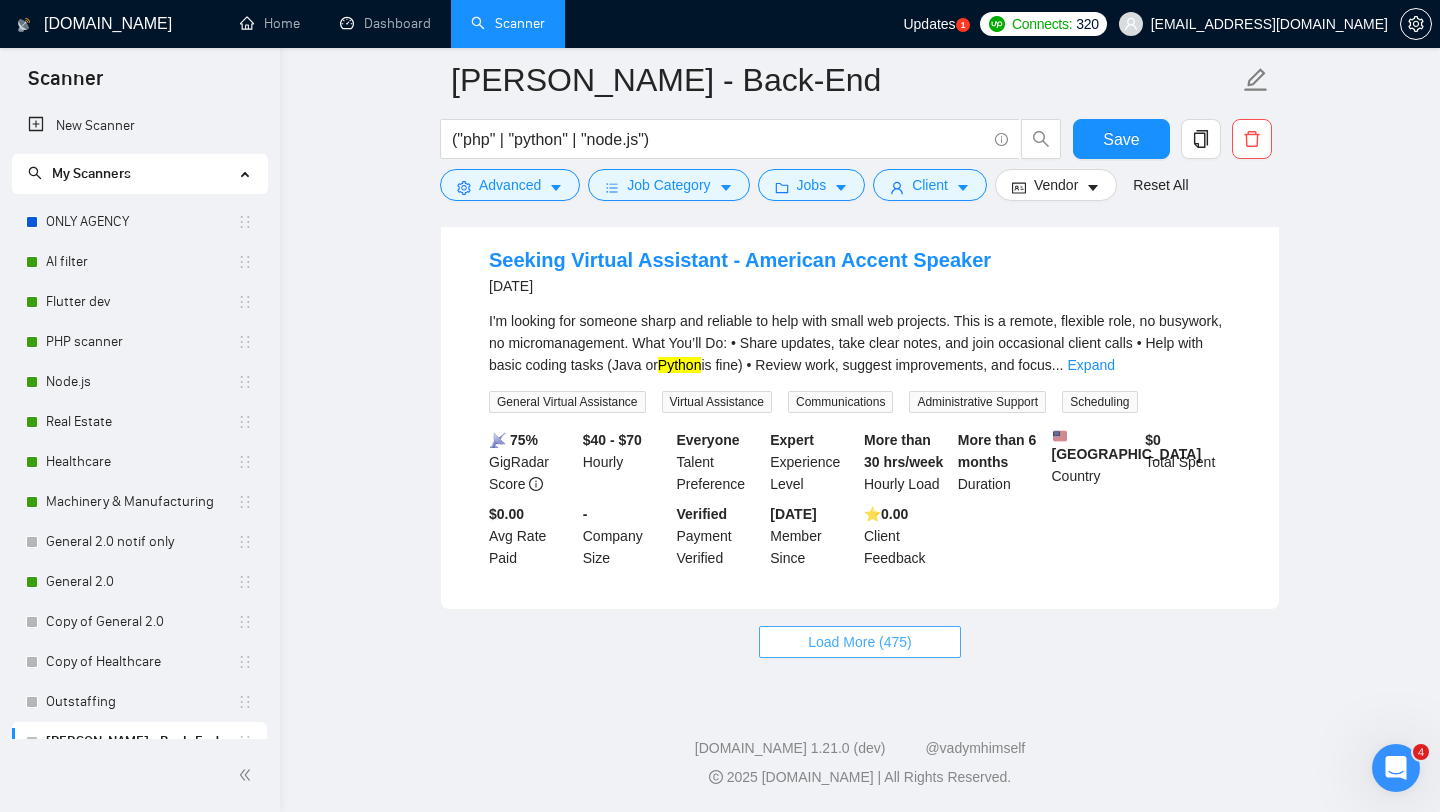 click on "Load More (475)" at bounding box center [860, 642] 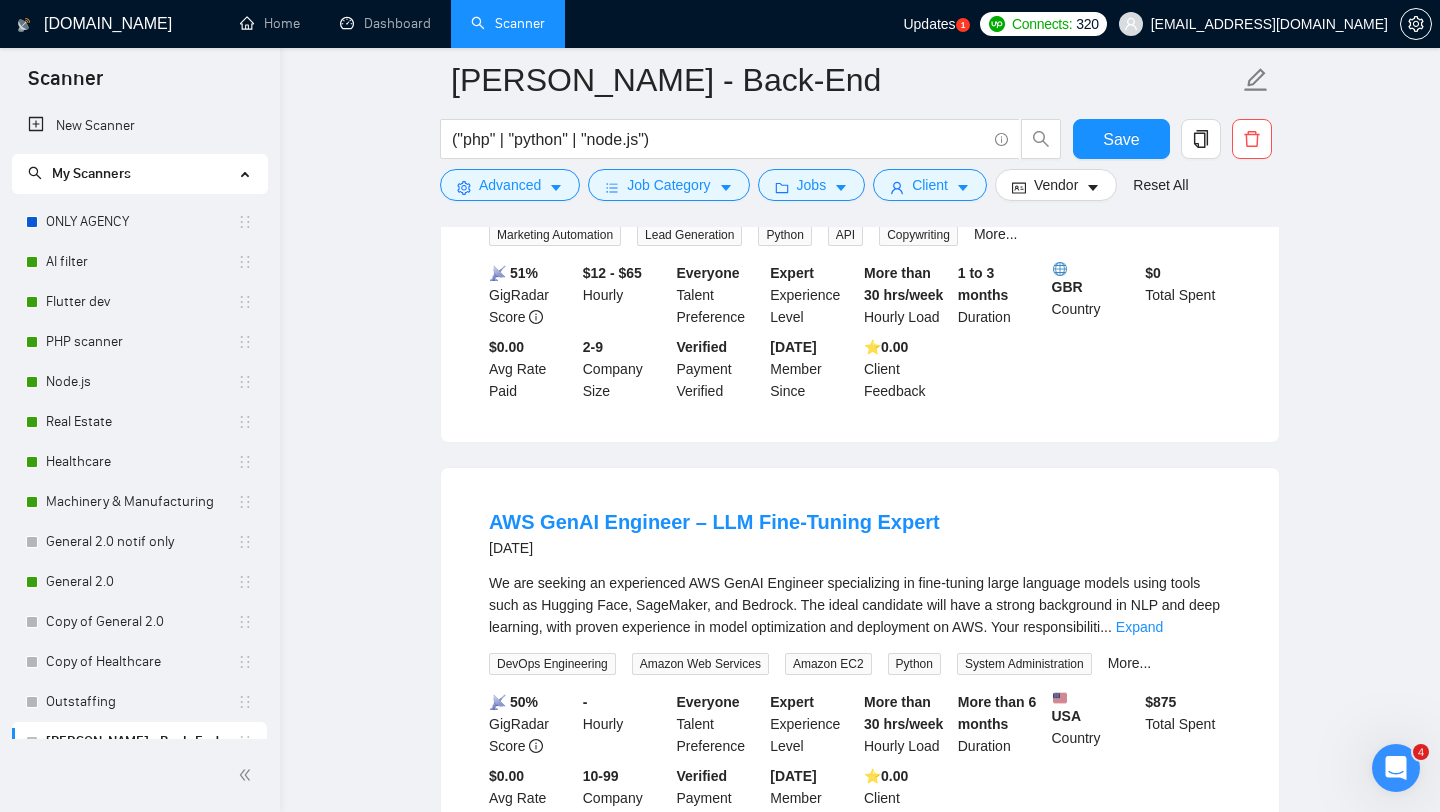 scroll, scrollTop: 0, scrollLeft: 0, axis: both 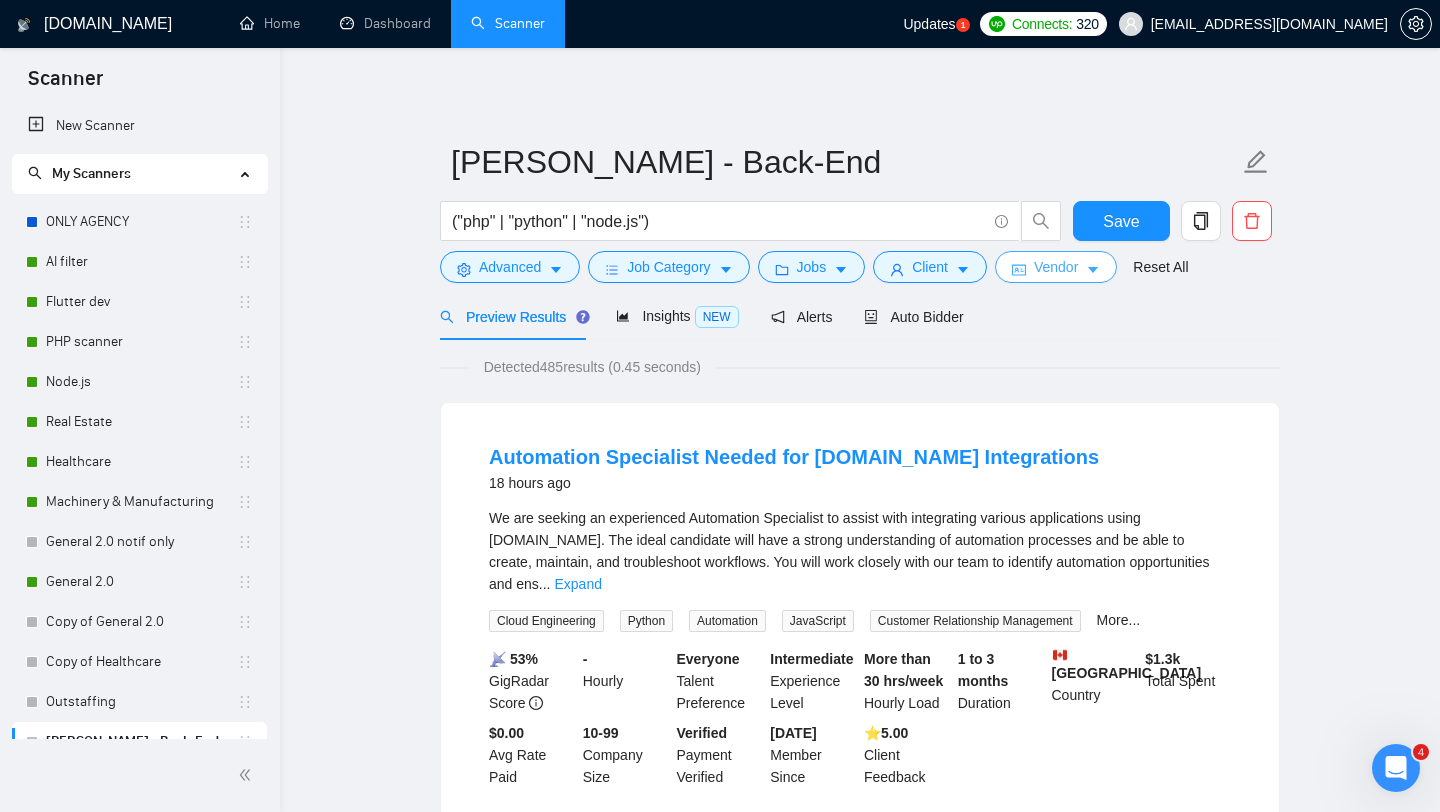 click on "Vendor" at bounding box center [1056, 267] 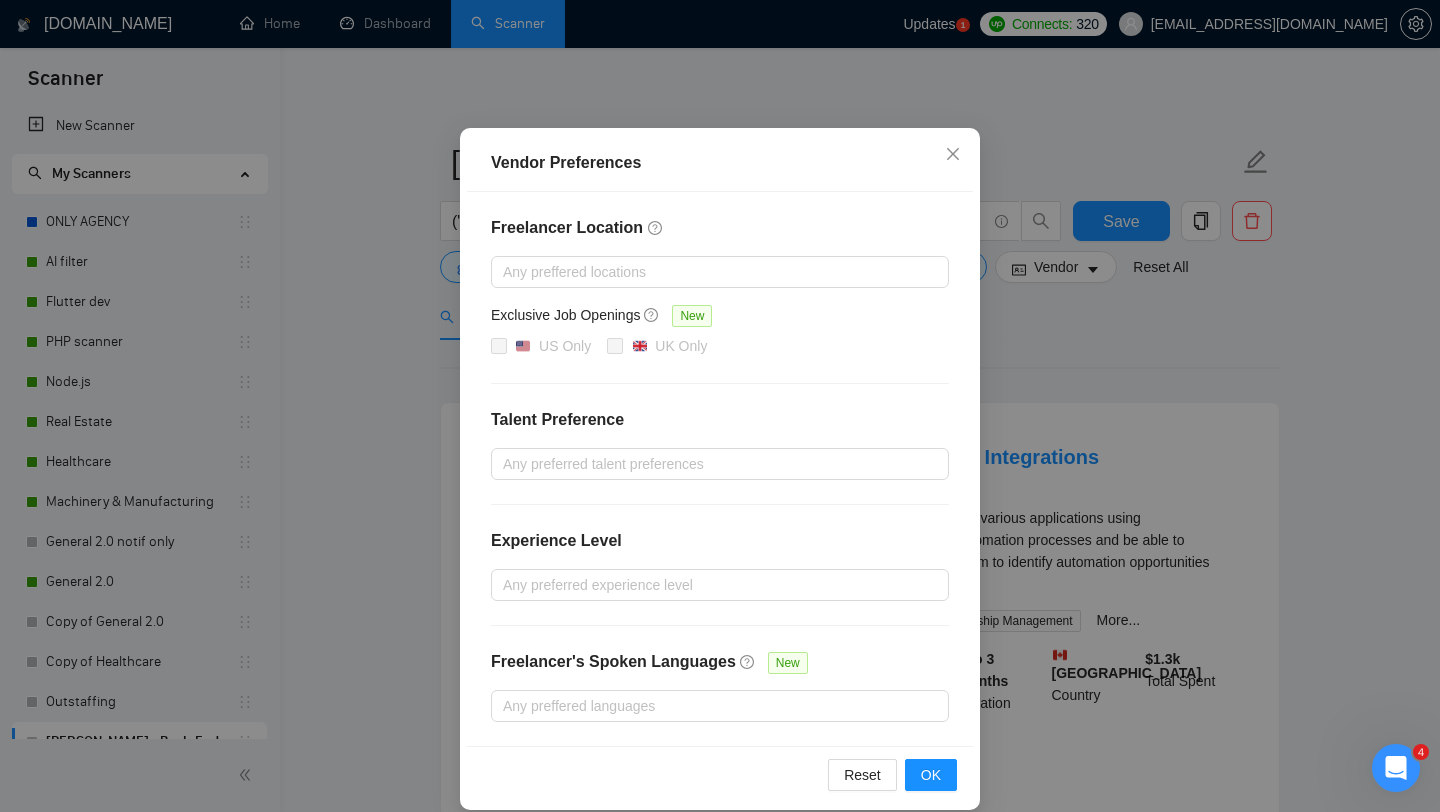 scroll, scrollTop: 113, scrollLeft: 0, axis: vertical 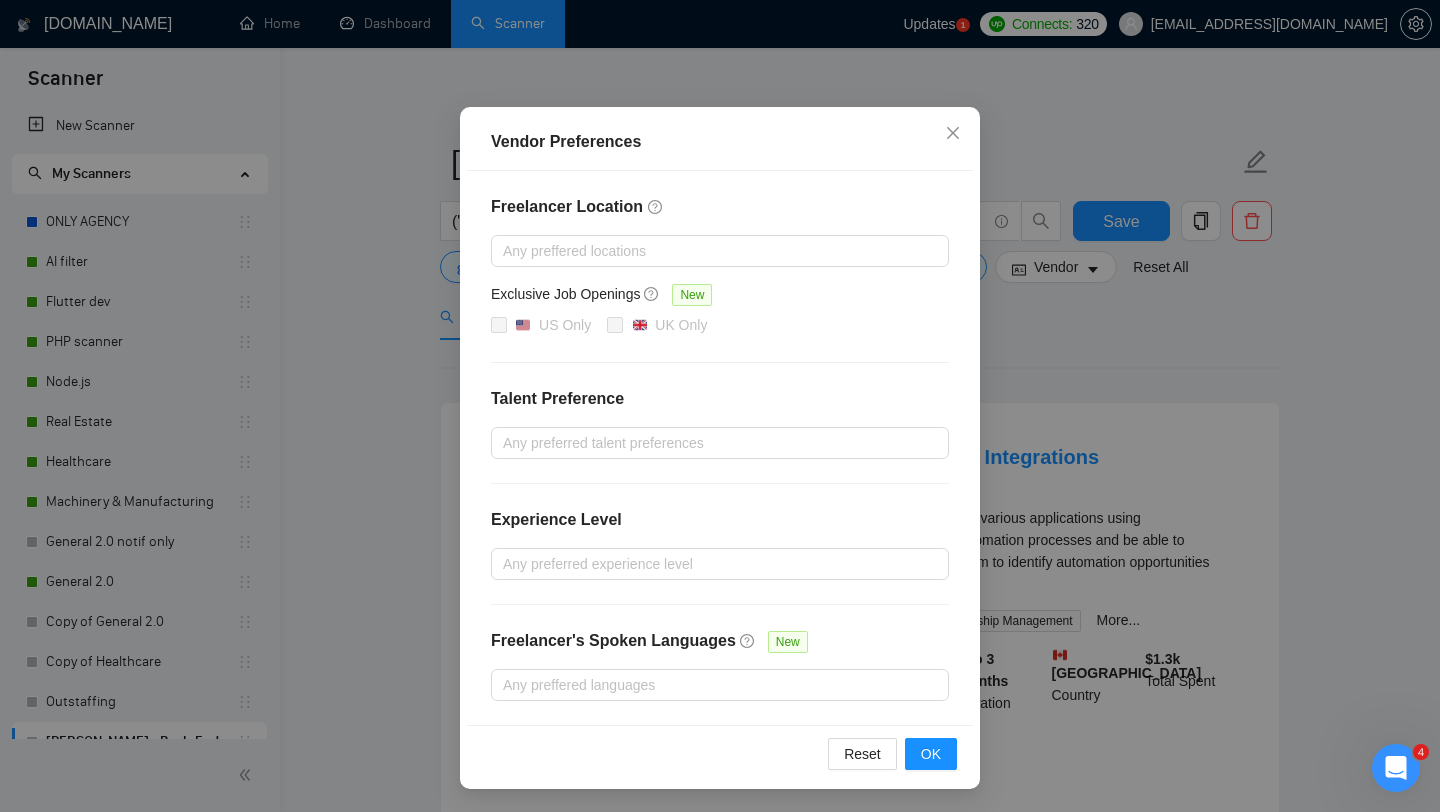 click on "Vendor Preferences Freelancer Location     Any preffered locations Exclusive Job Openings [GEOGRAPHIC_DATA] Only UK Only Talent Preference   Any preferred talent preferences Experience Level   Any preferred experience level Freelancer's Spoken Languages New   Any preffered languages Reset OK" at bounding box center [720, 406] 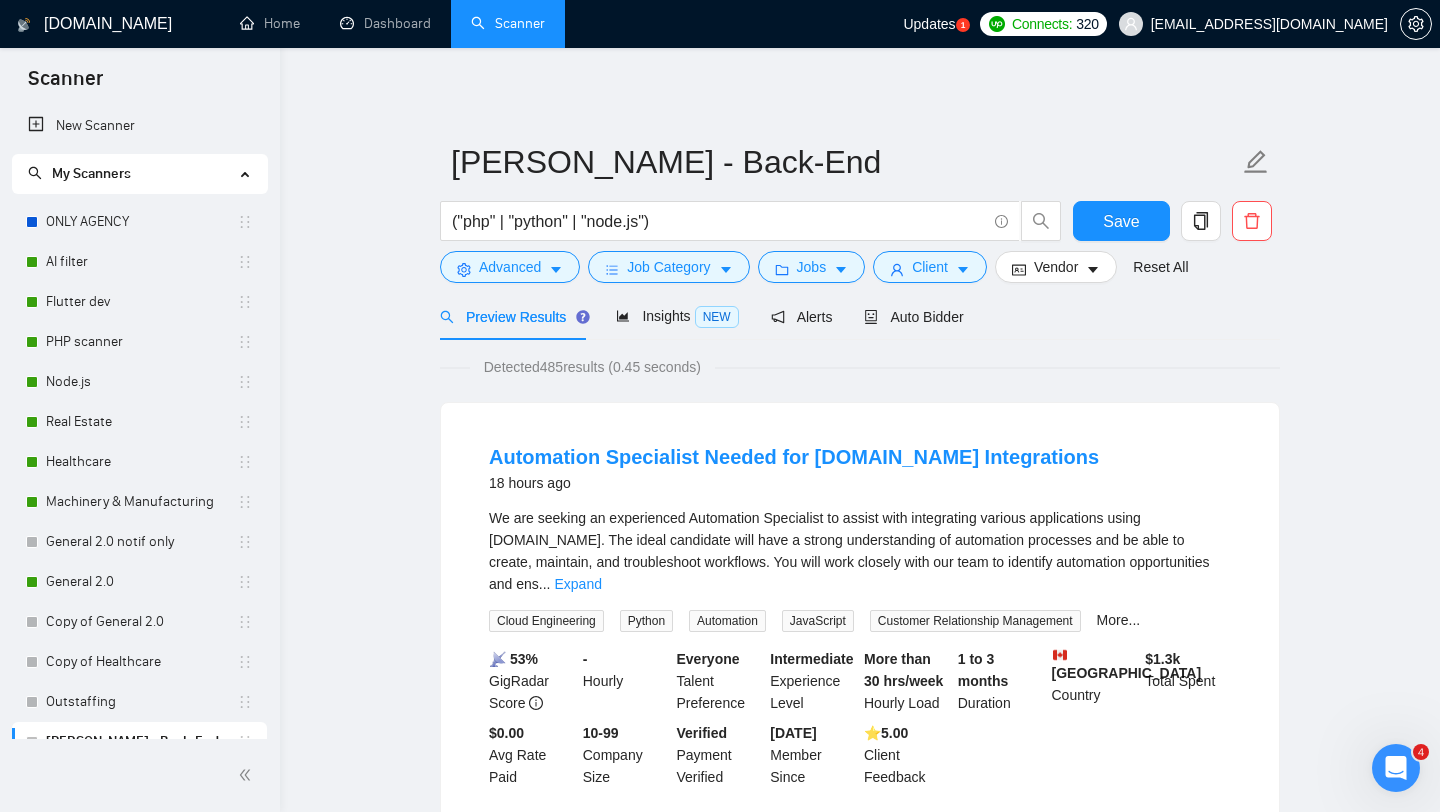 scroll, scrollTop: 13, scrollLeft: 0, axis: vertical 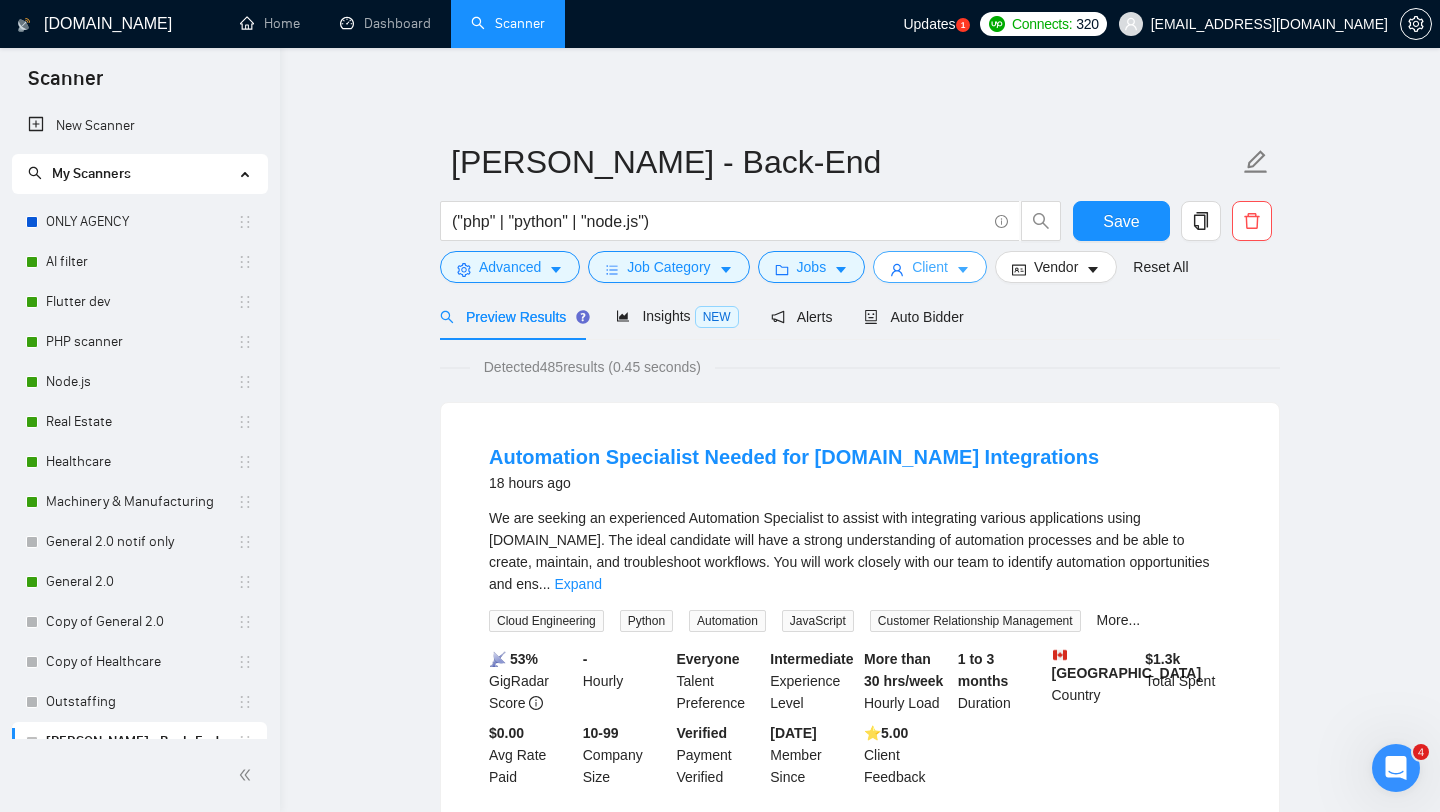 click on "Client" at bounding box center [930, 267] 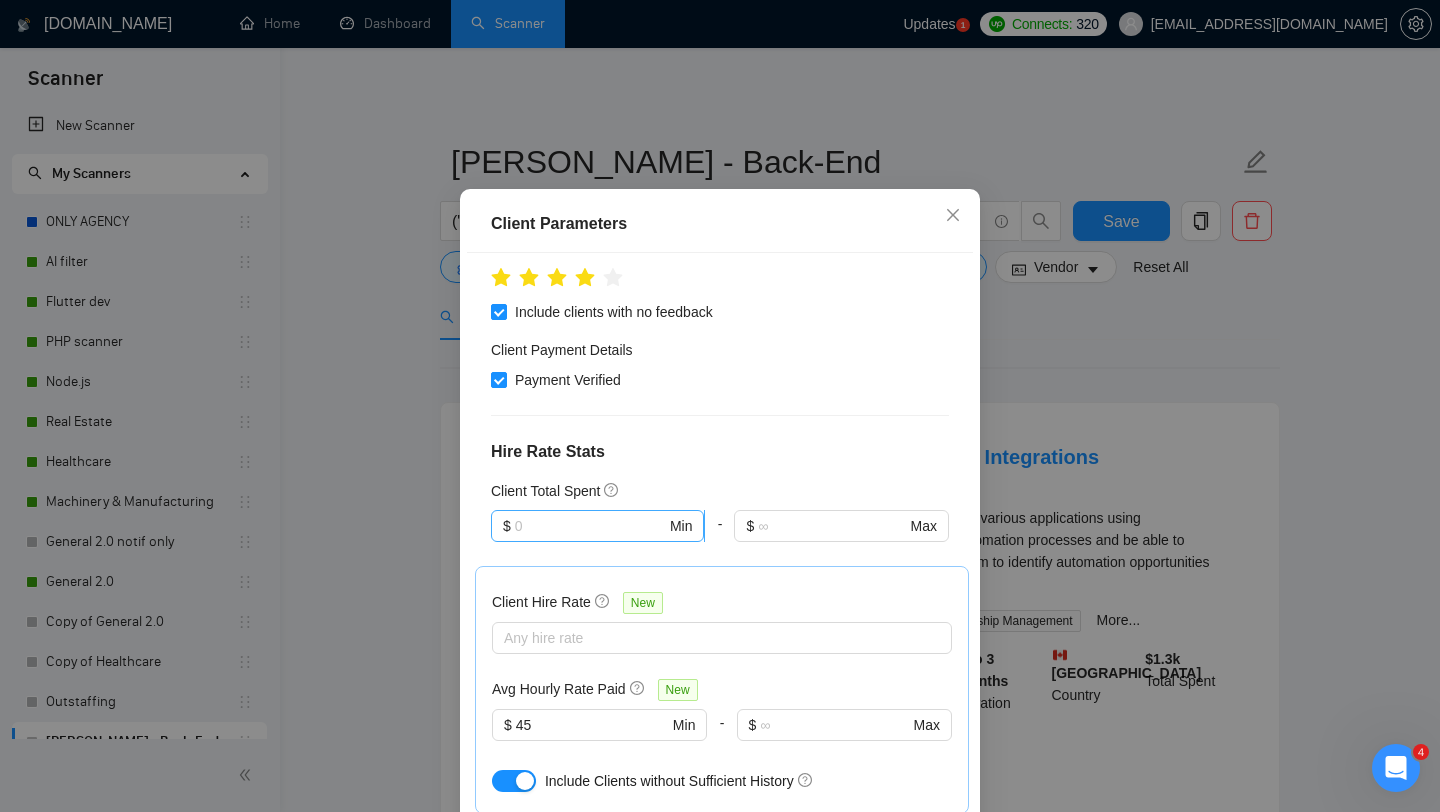 scroll, scrollTop: 577, scrollLeft: 0, axis: vertical 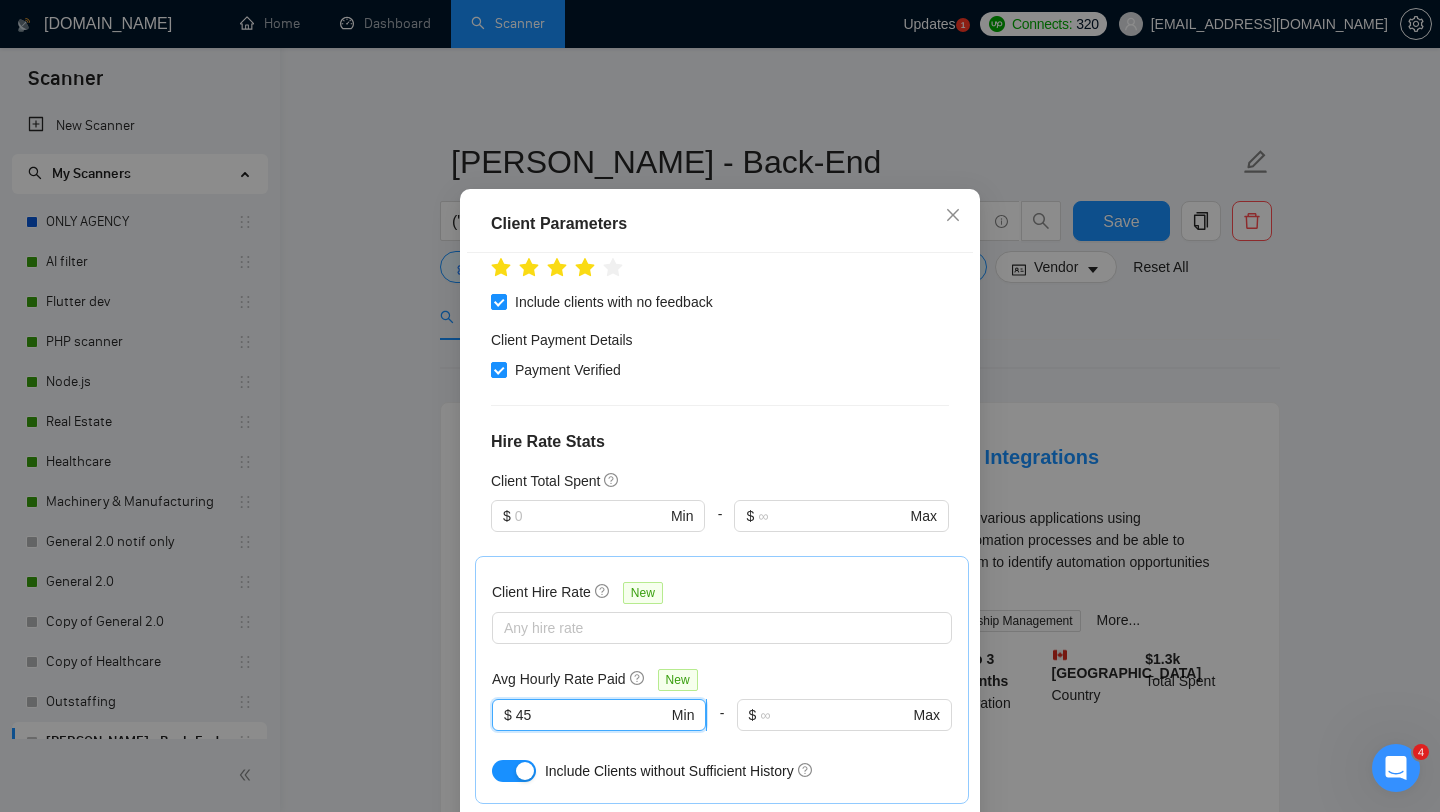 drag, startPoint x: 570, startPoint y: 604, endPoint x: 494, endPoint y: 604, distance: 76 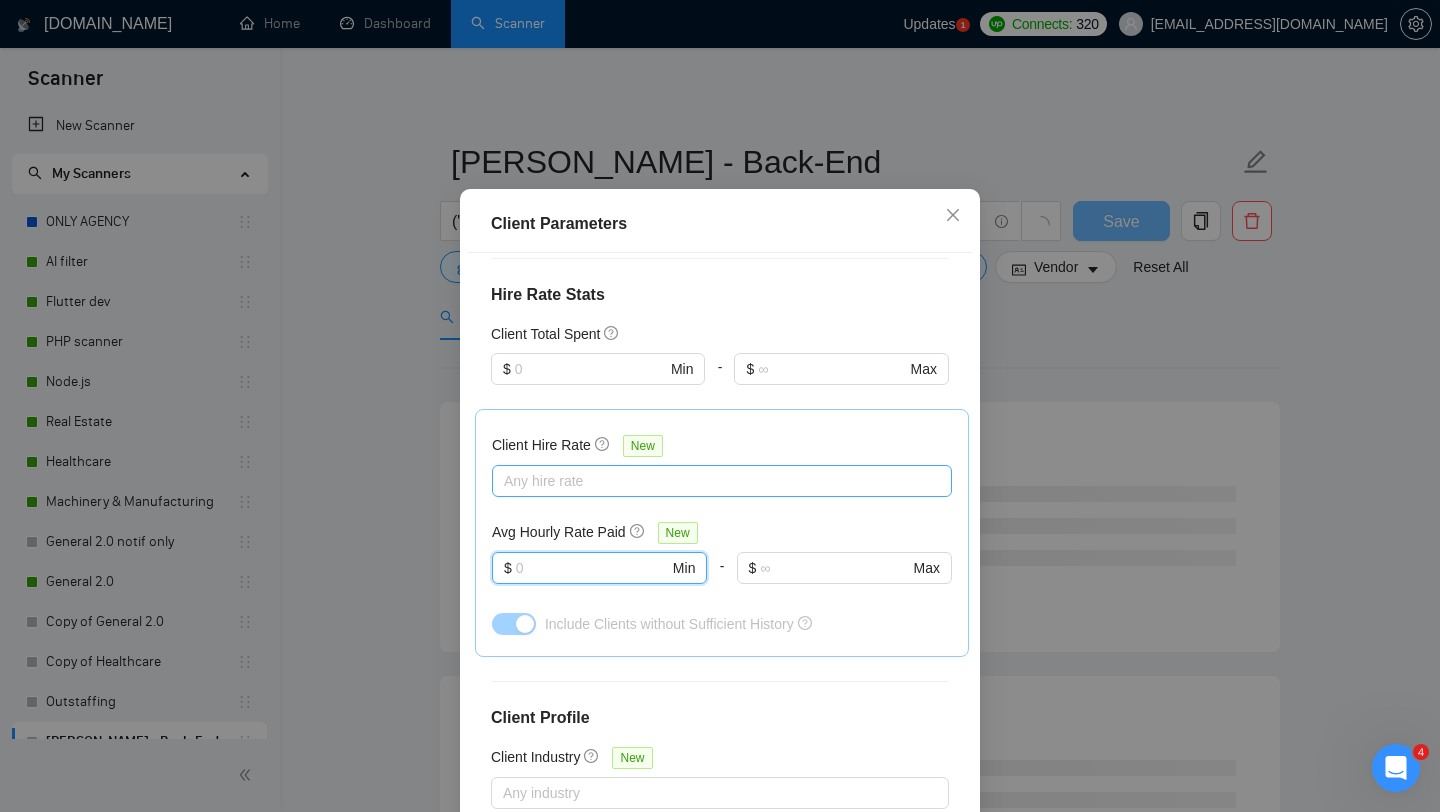 scroll, scrollTop: 790, scrollLeft: 0, axis: vertical 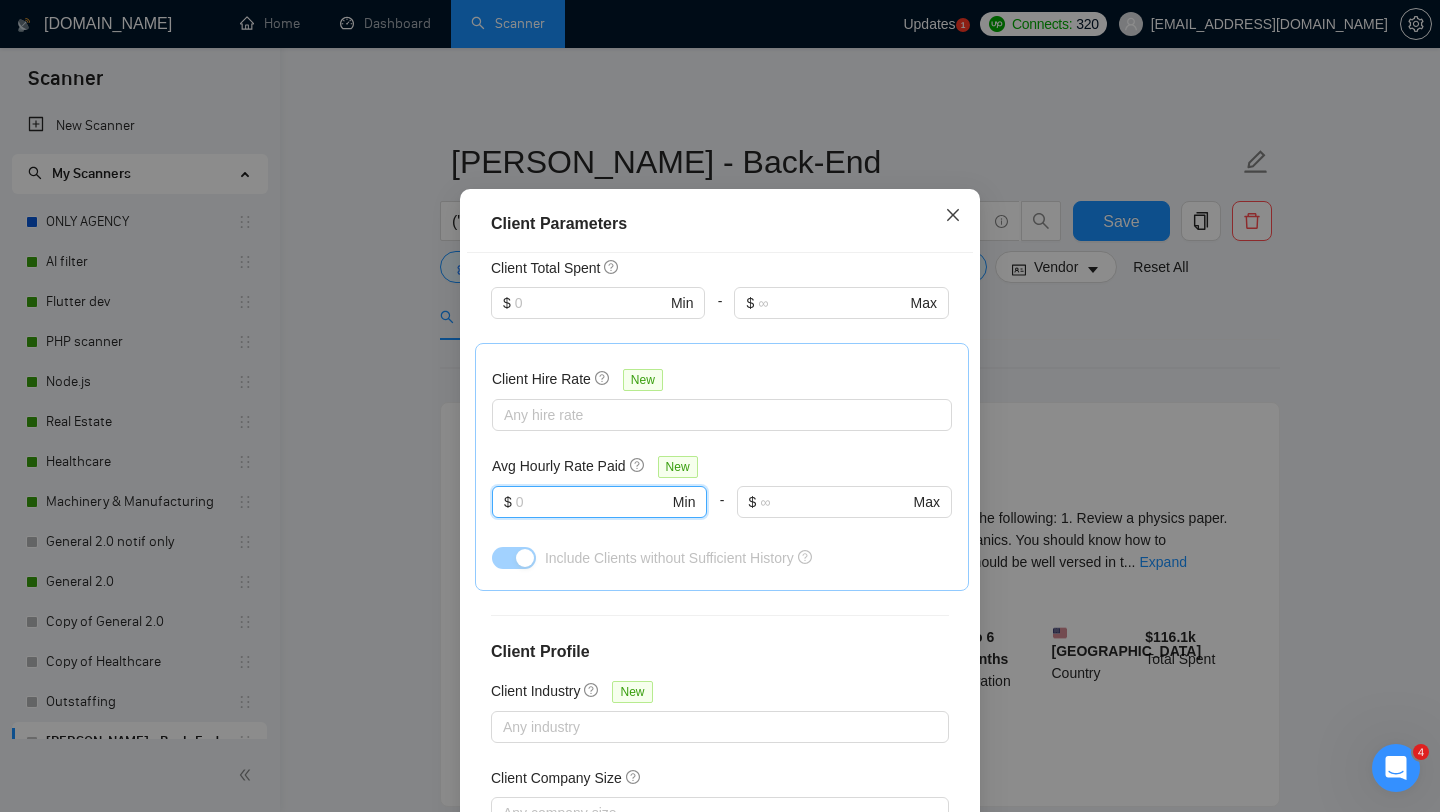 type 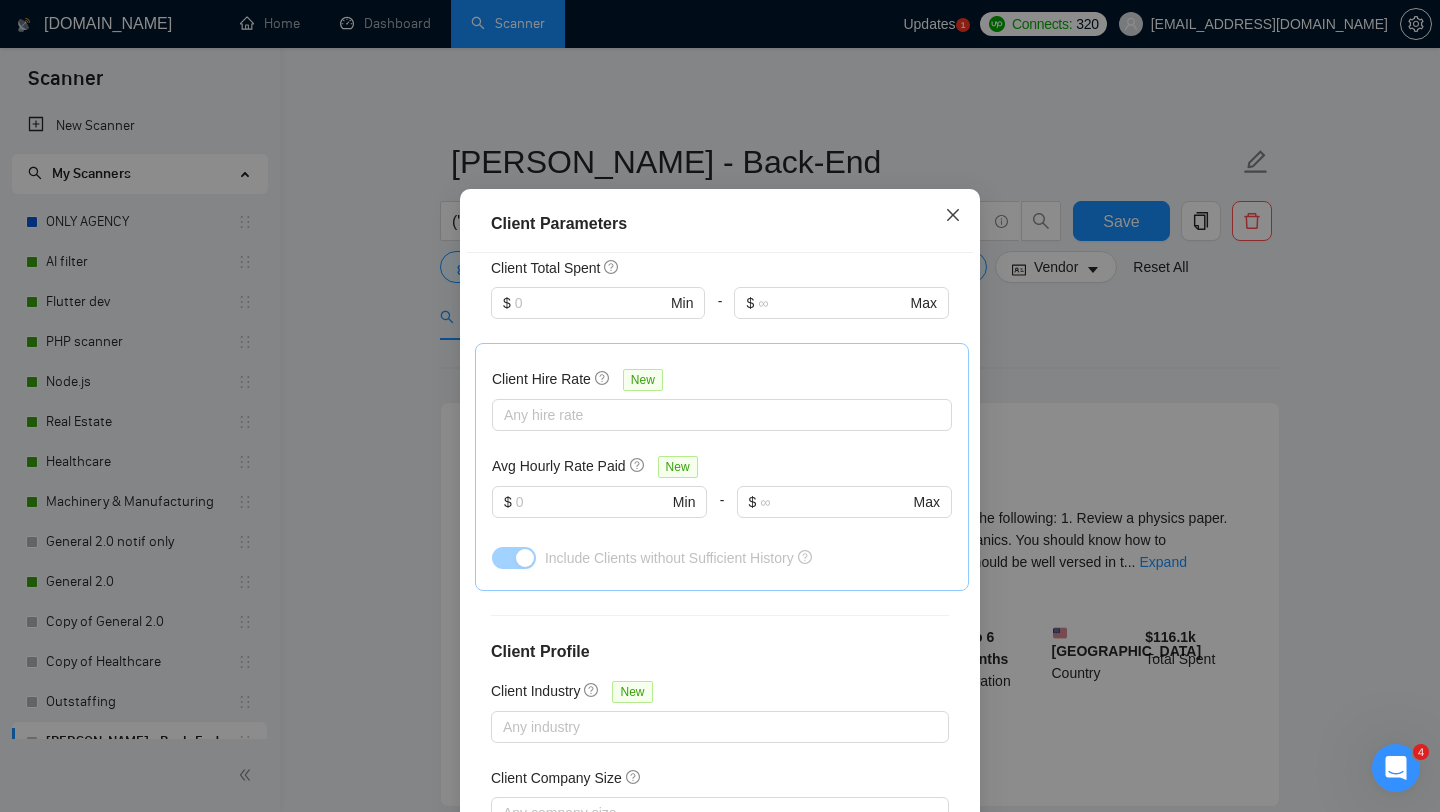 click 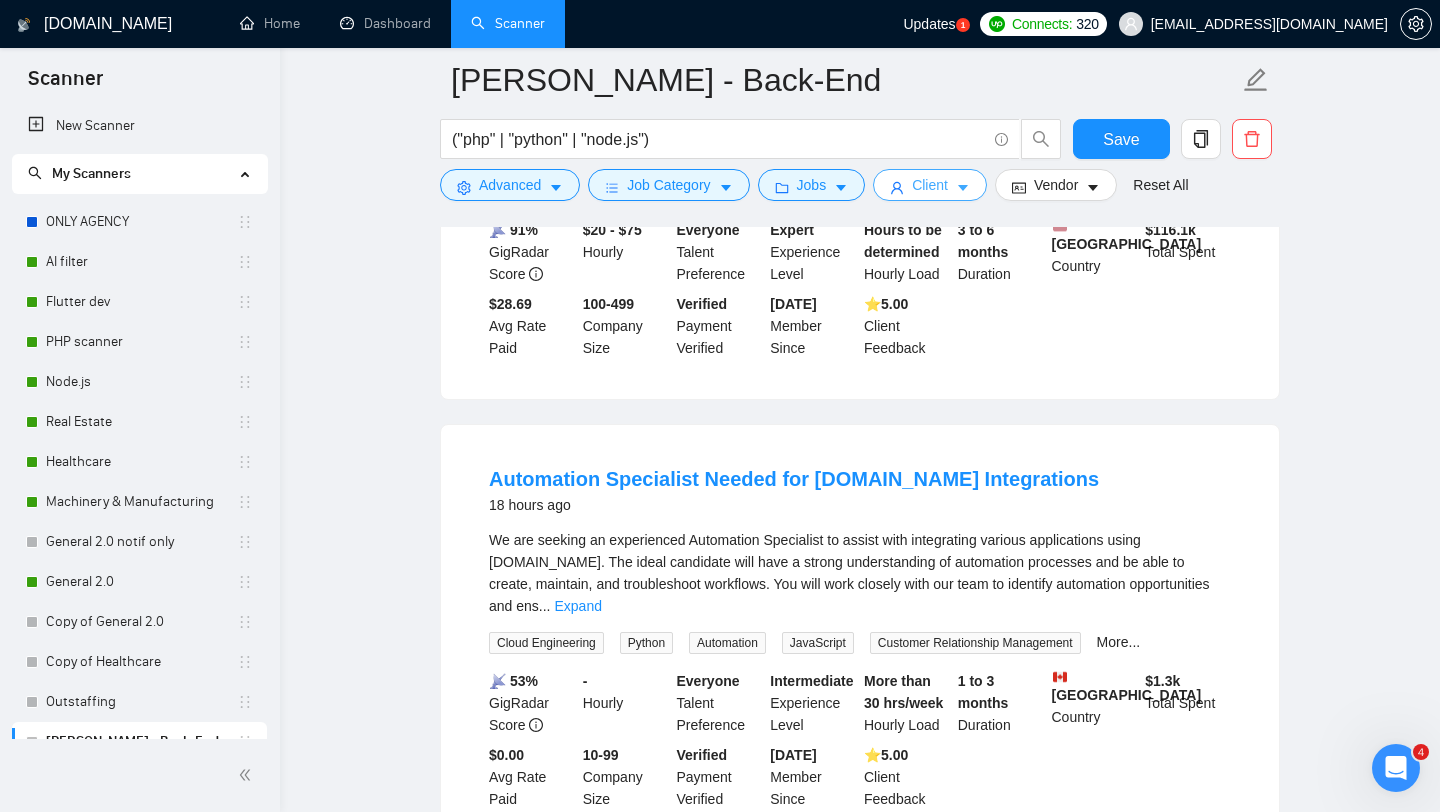 scroll, scrollTop: 391, scrollLeft: 0, axis: vertical 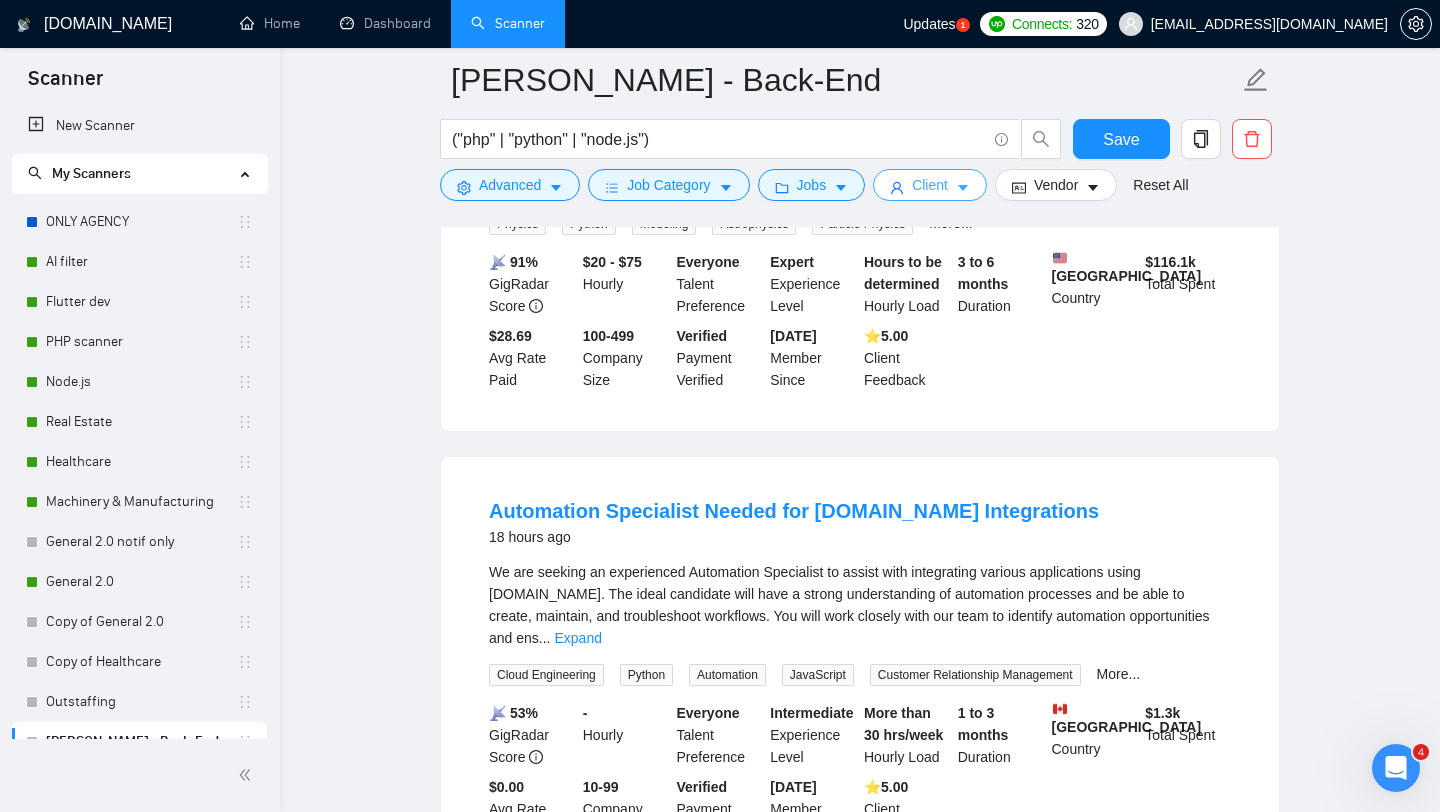 click on "Client" at bounding box center [930, 185] 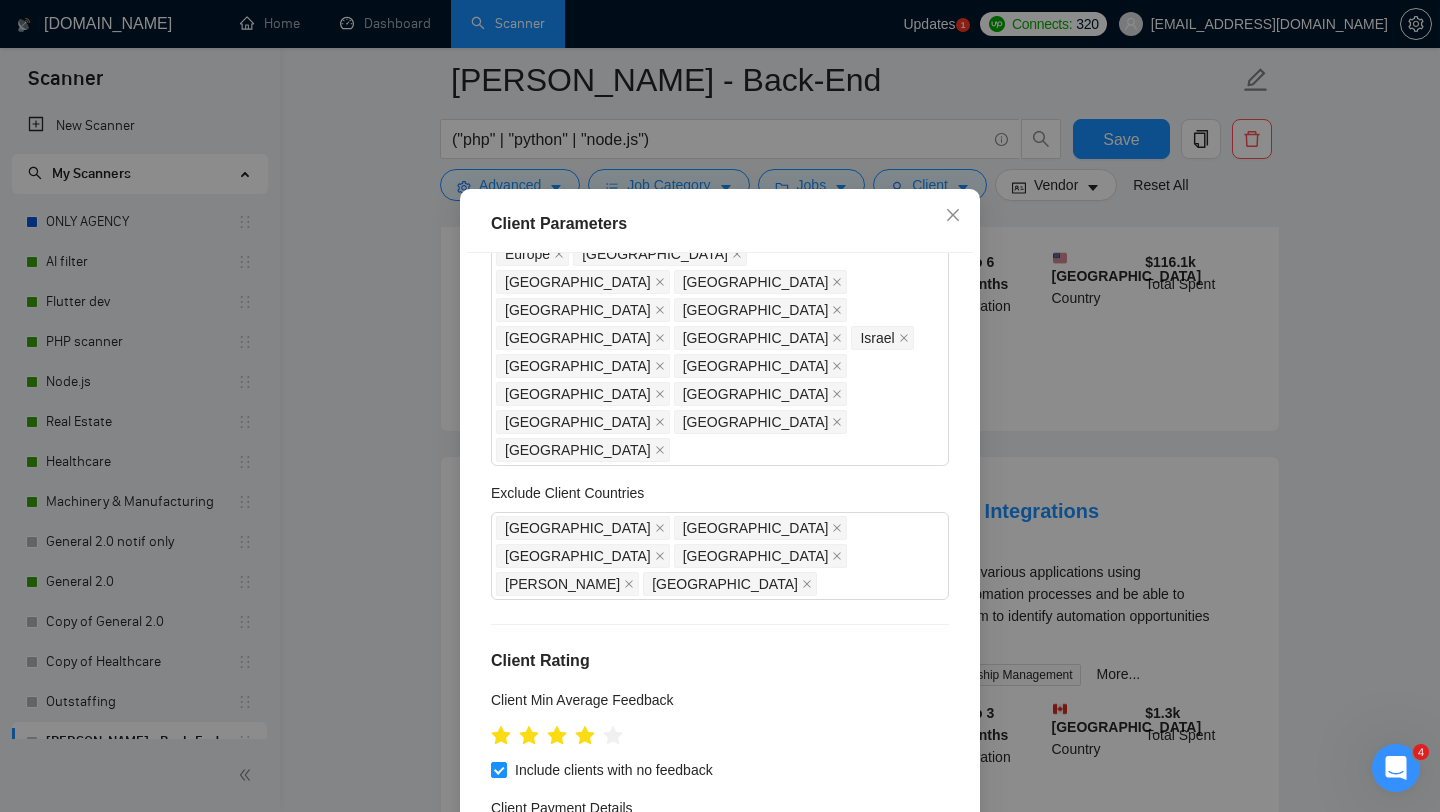 scroll, scrollTop: 110, scrollLeft: 0, axis: vertical 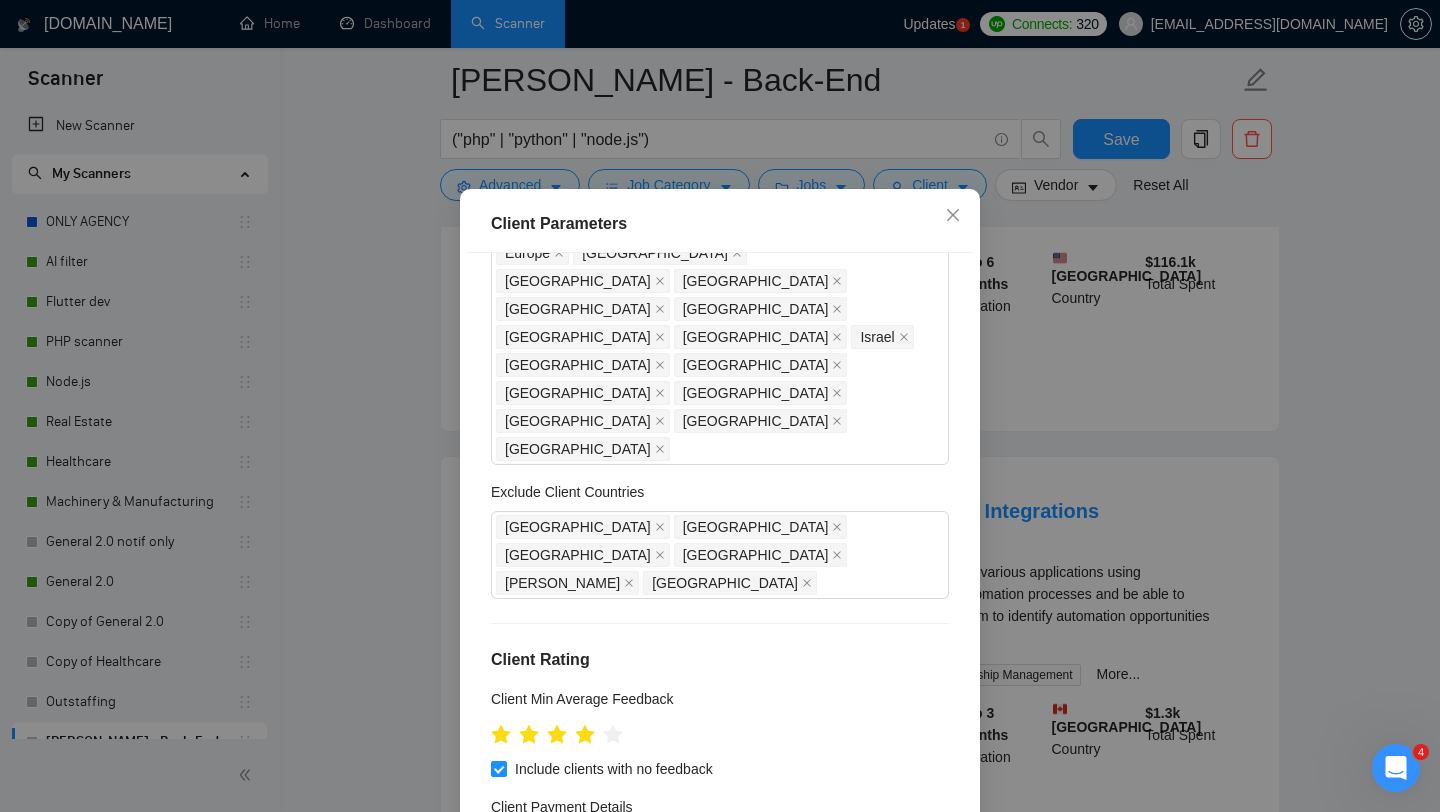 click on "Payment Verified" at bounding box center (568, 837) 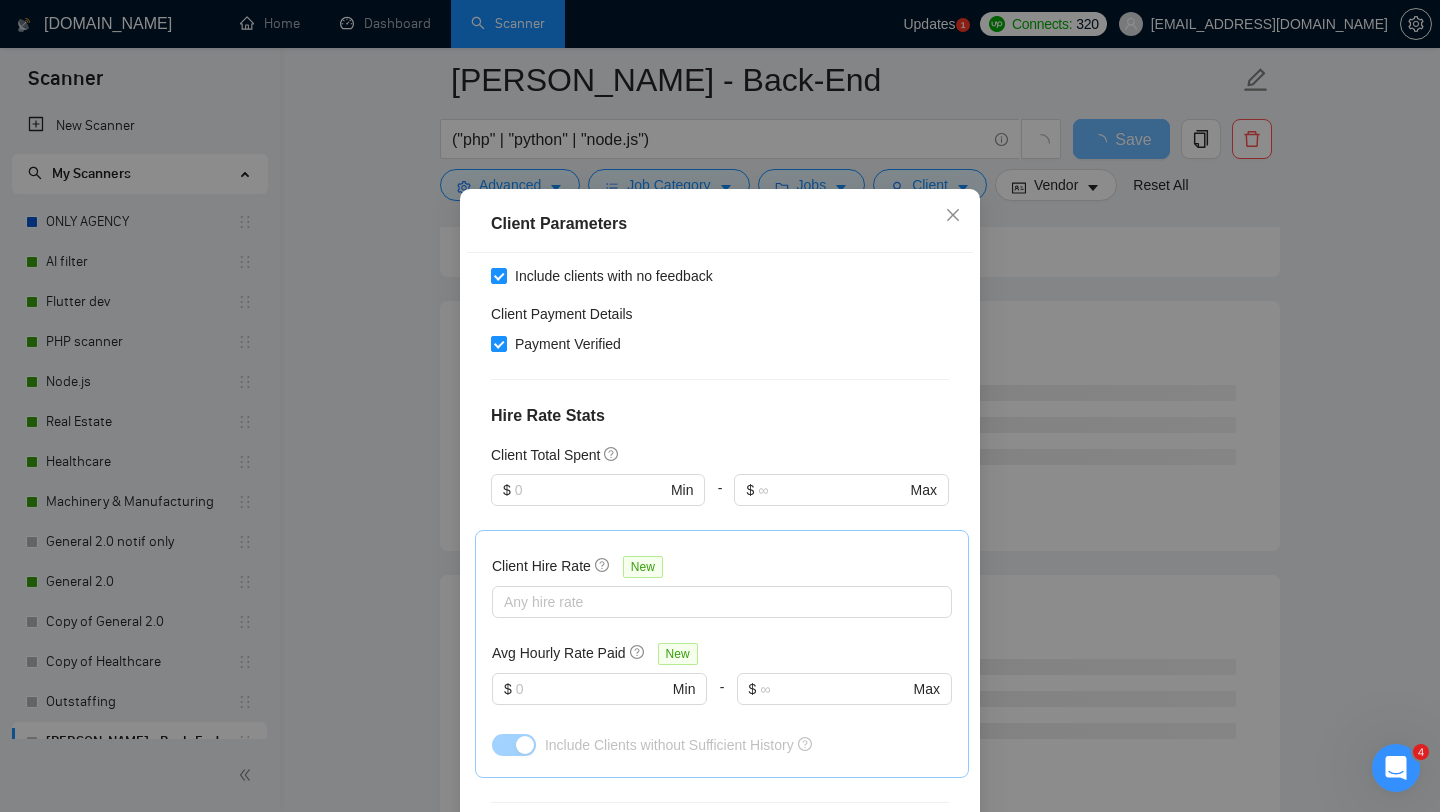 scroll, scrollTop: 790, scrollLeft: 0, axis: vertical 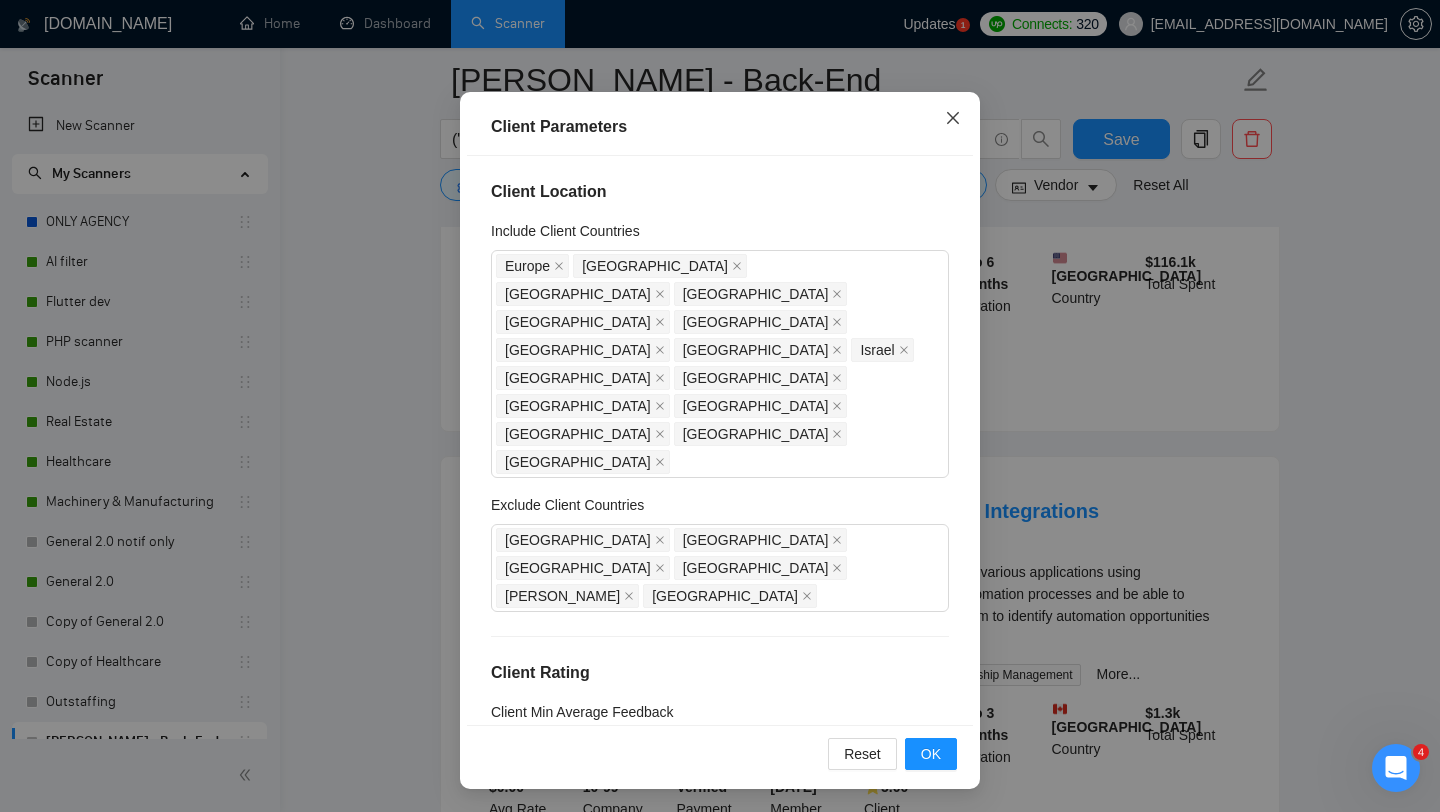 click 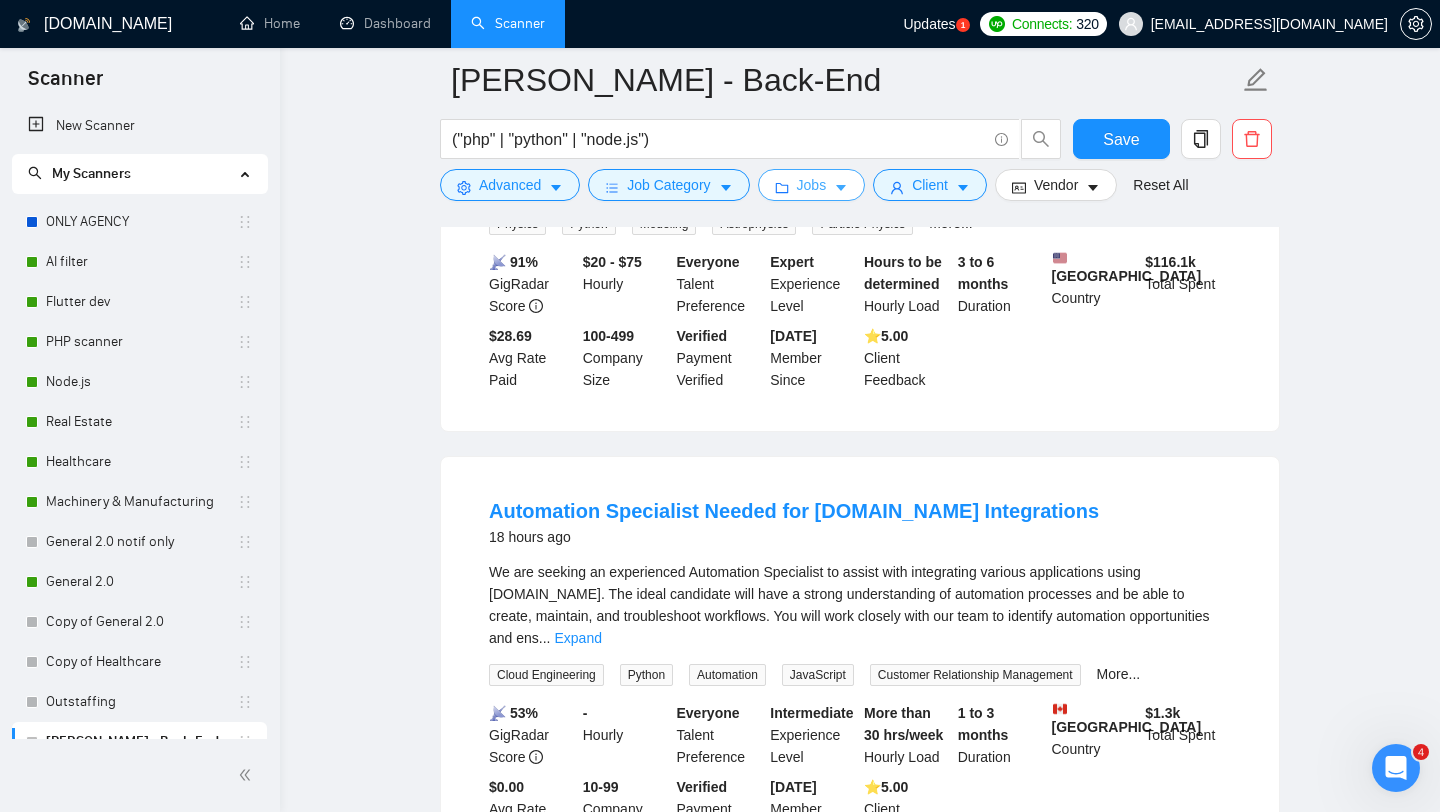 click on "Jobs" at bounding box center [812, 185] 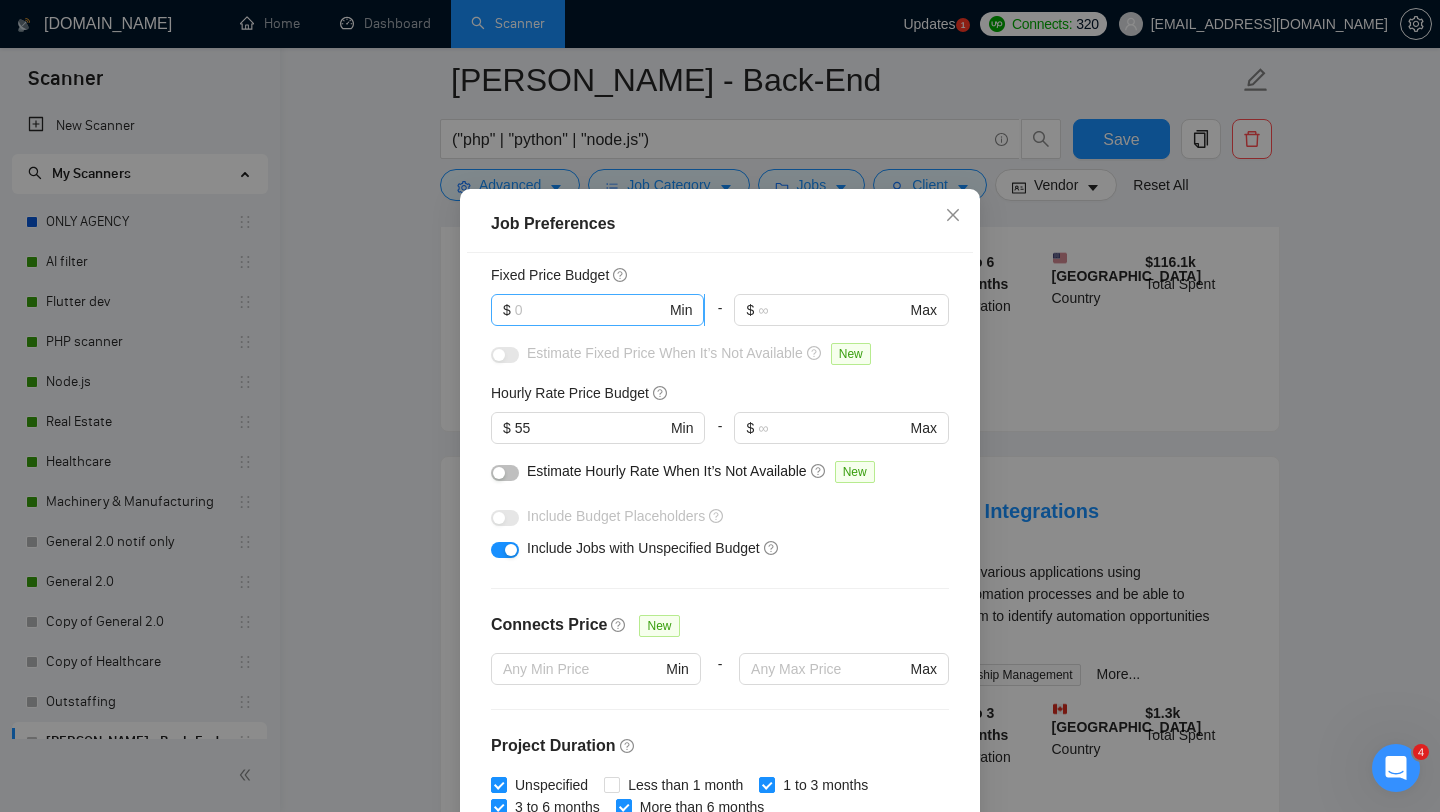 scroll, scrollTop: 138, scrollLeft: 0, axis: vertical 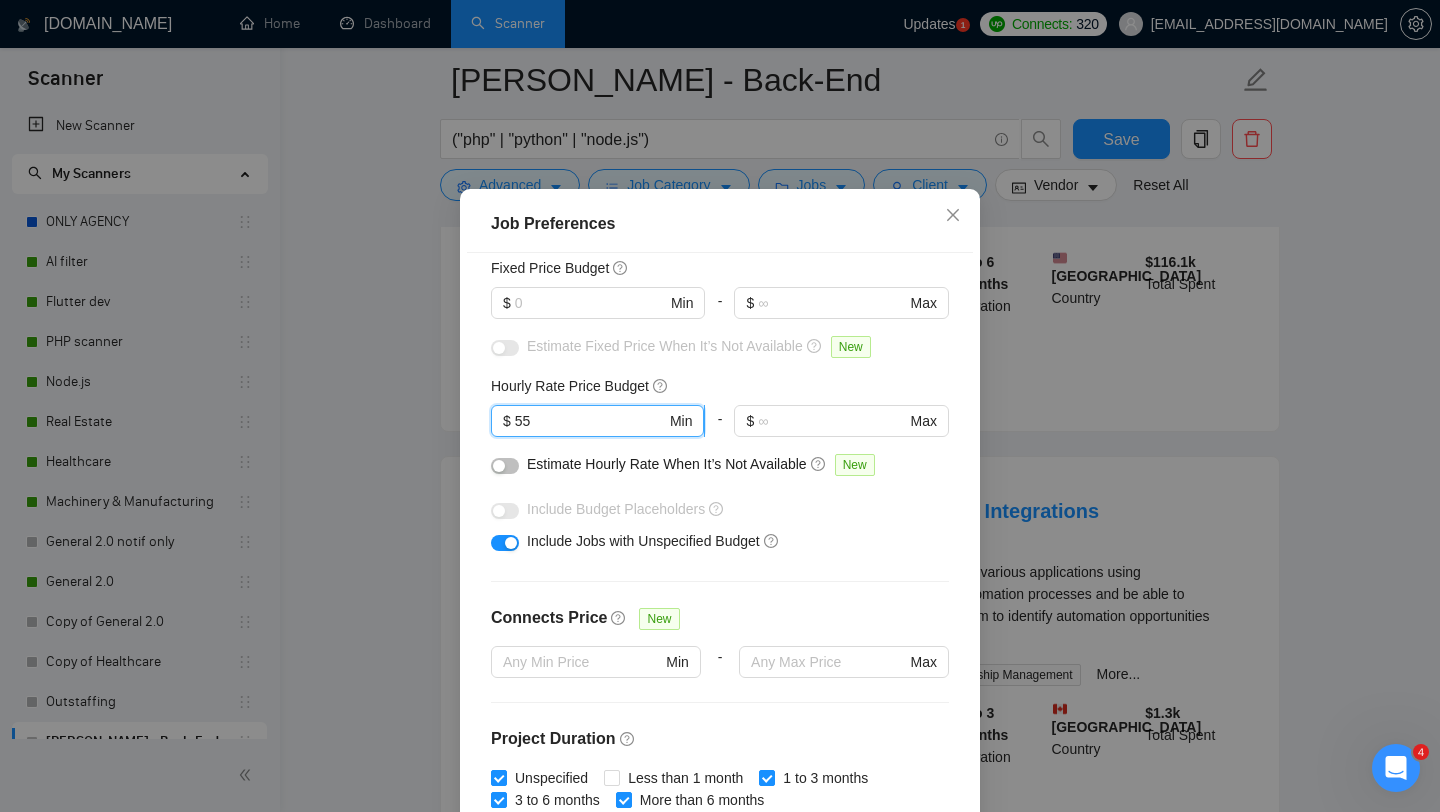 drag, startPoint x: 587, startPoint y: 448, endPoint x: 499, endPoint y: 448, distance: 88 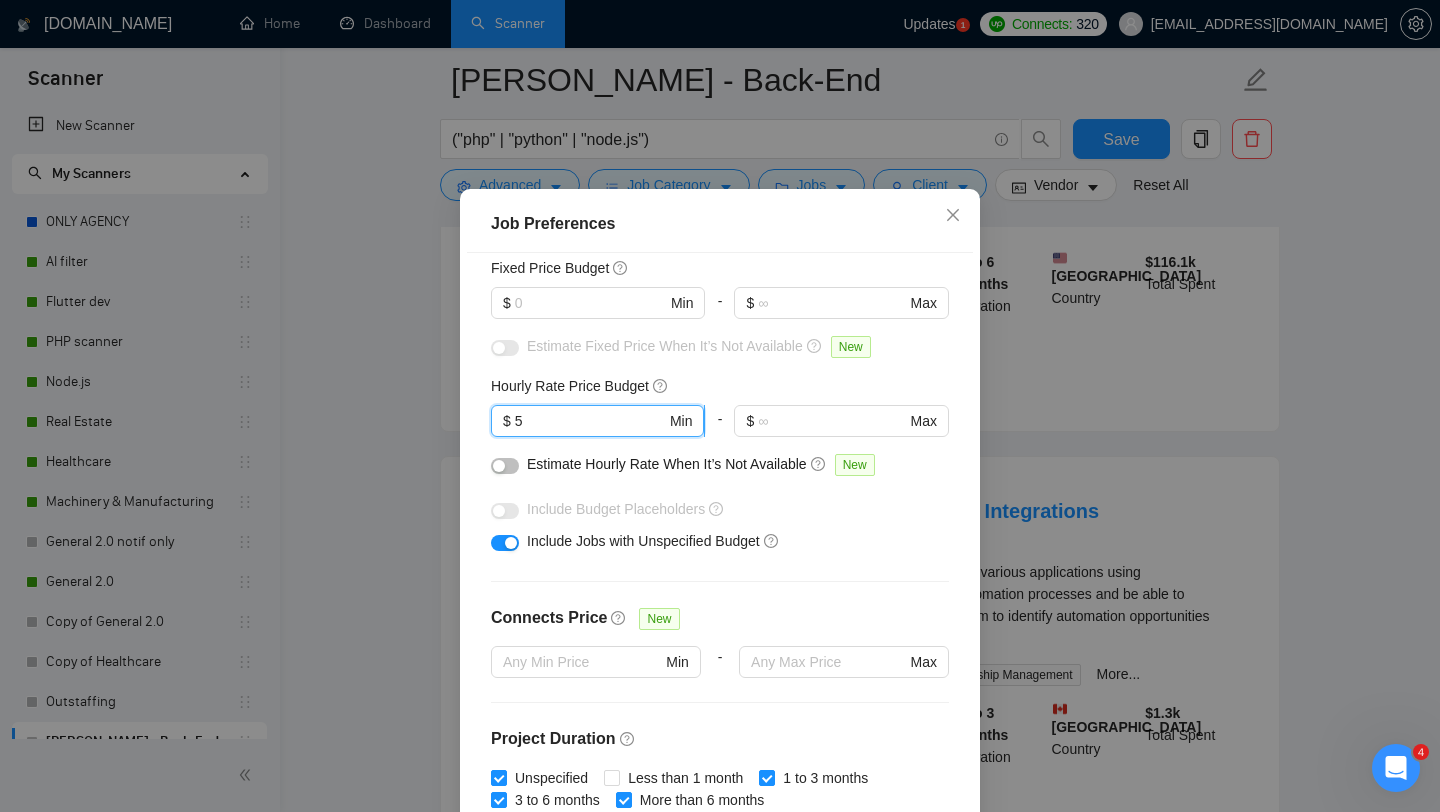 type on "55" 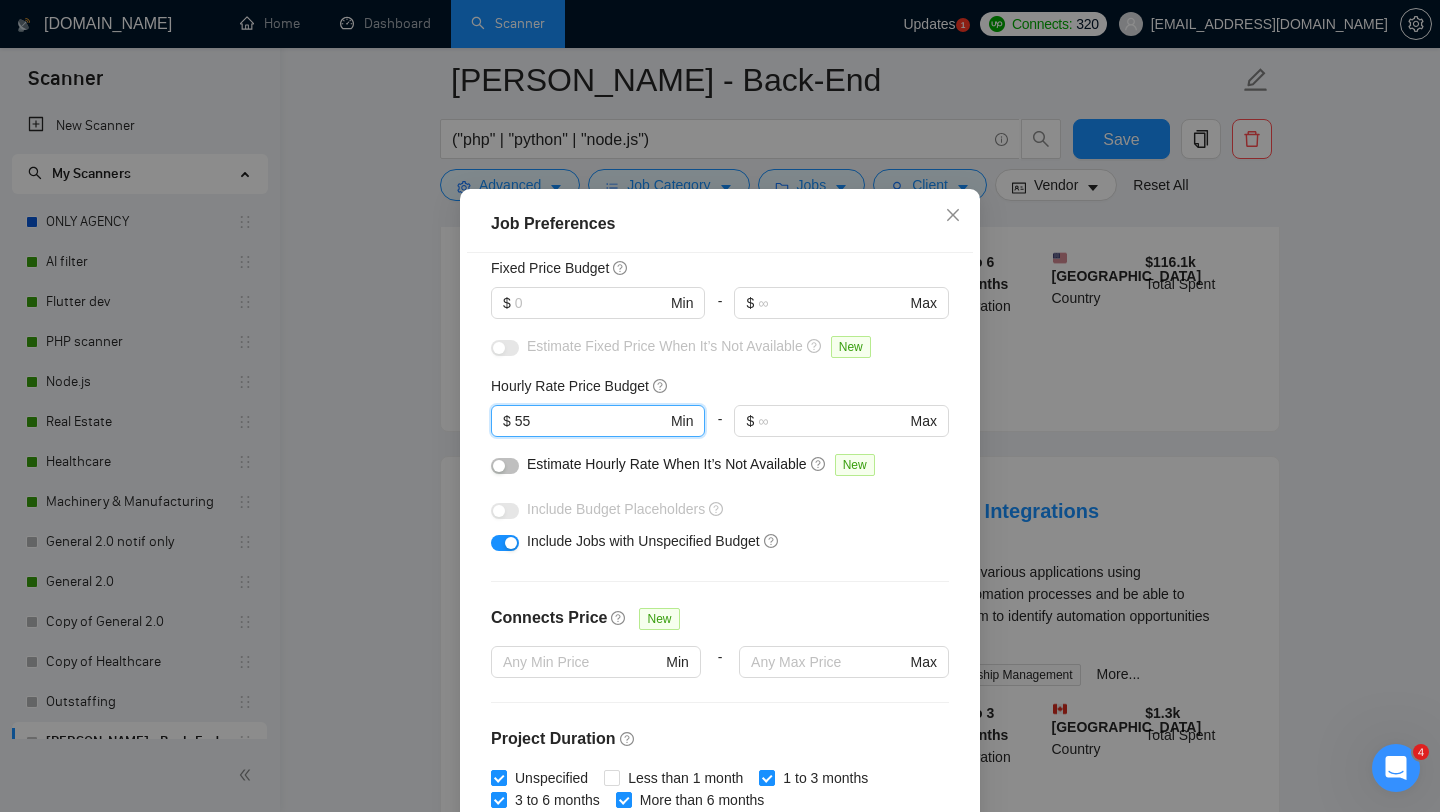 click on "Budget Project Type All Fixed Price Hourly Rate   Fixed Price Budget $ Min - $ Max Estimate Fixed Price When It’s Not Available New   Hourly Rate Price Budget 55 $ 55 Min - $ Max Estimate Hourly Rate When It’s Not Available New Include Budget Placeholders Include Jobs with Unspecified Budget   Connects Price New Min - Max Project Duration   Unspecified Less than 1 month 1 to 3 months 3 to 6 months More than 6 months Hourly Workload   Unspecified <30 hrs/week >30 hrs/week Hours TBD Unsure Job Posting Questions New   Any posting questions Description Preferences Description Size New   Any description size" at bounding box center [720, 537] 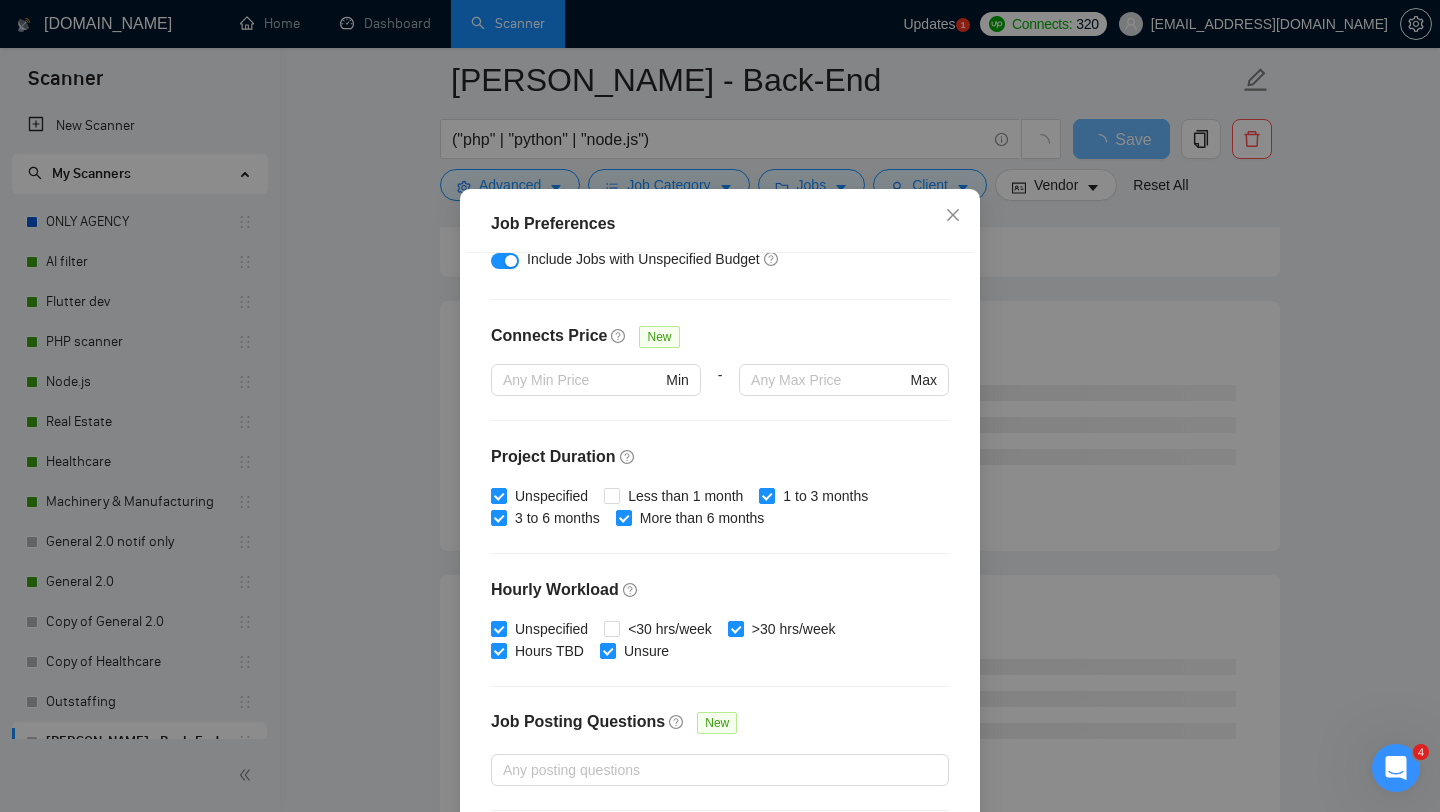 scroll, scrollTop: 559, scrollLeft: 0, axis: vertical 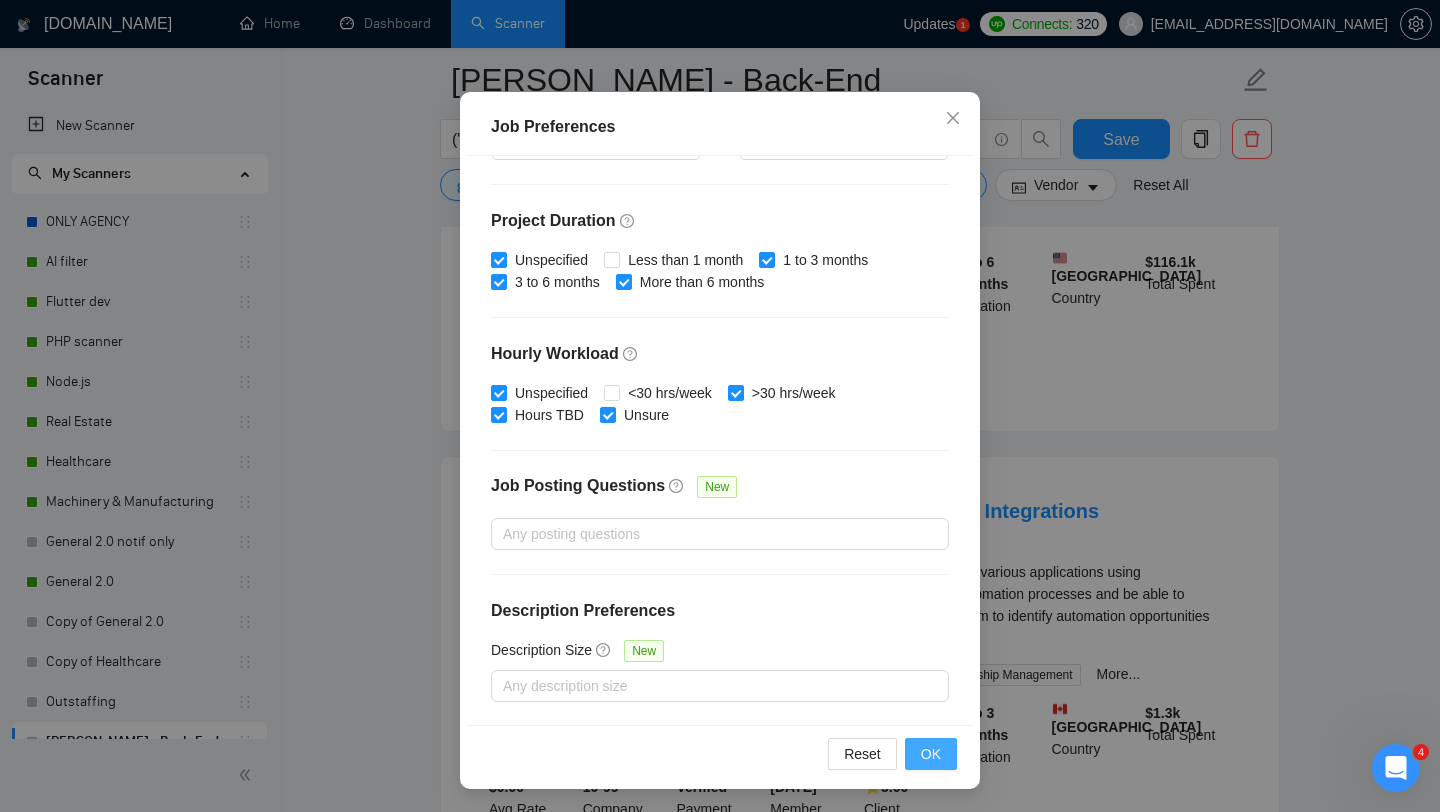 click on "OK" at bounding box center [931, 754] 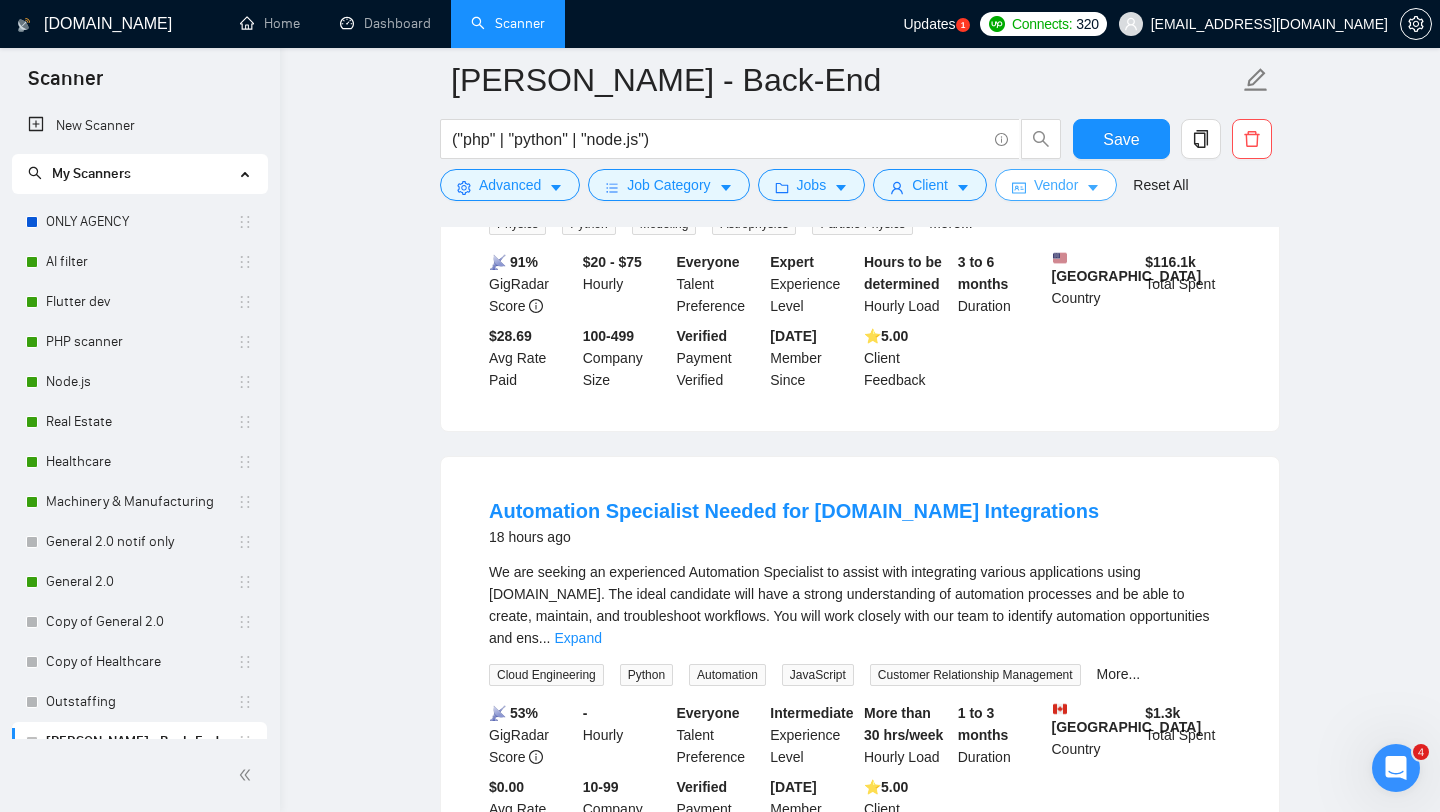 click on "Vendor" at bounding box center (1056, 185) 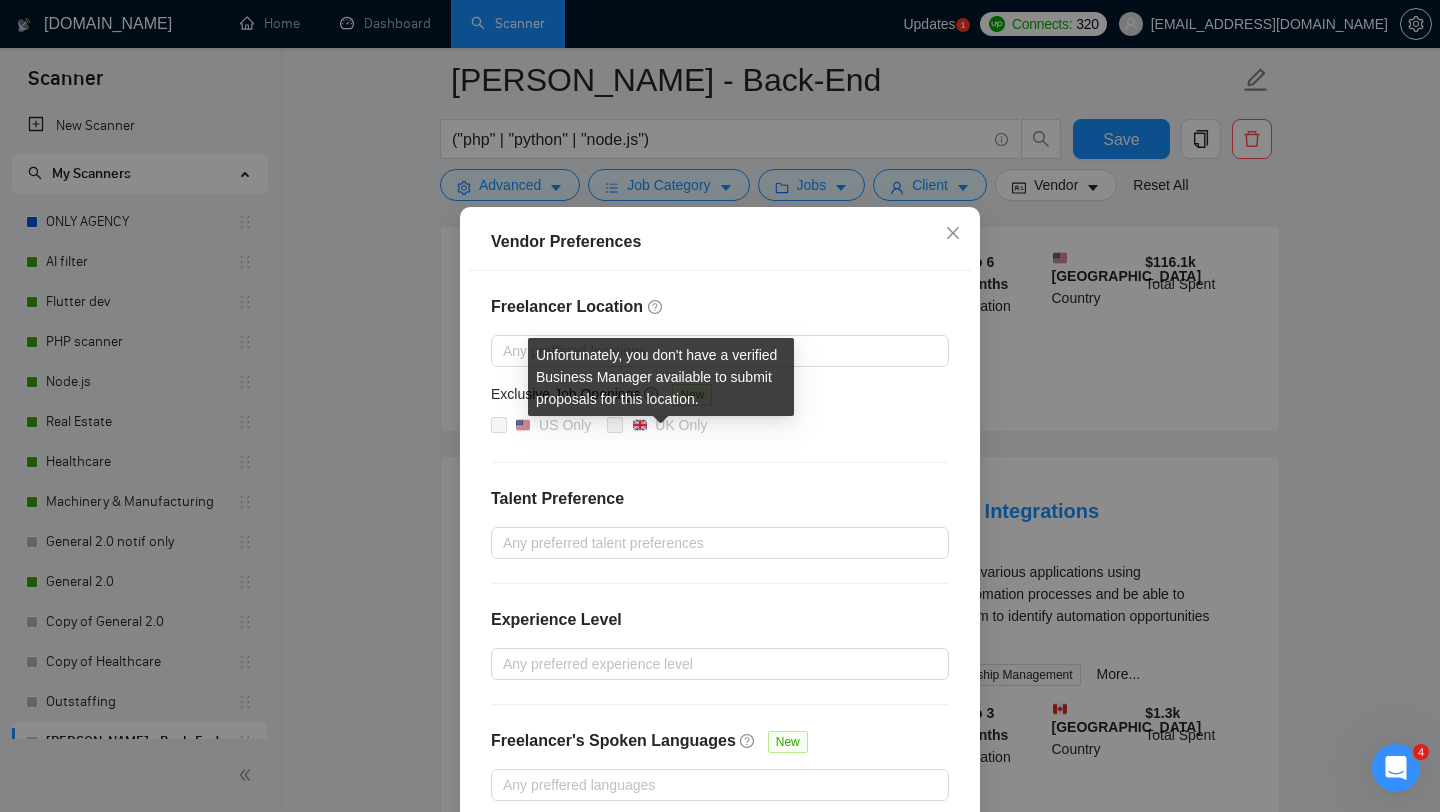 scroll, scrollTop: 113, scrollLeft: 0, axis: vertical 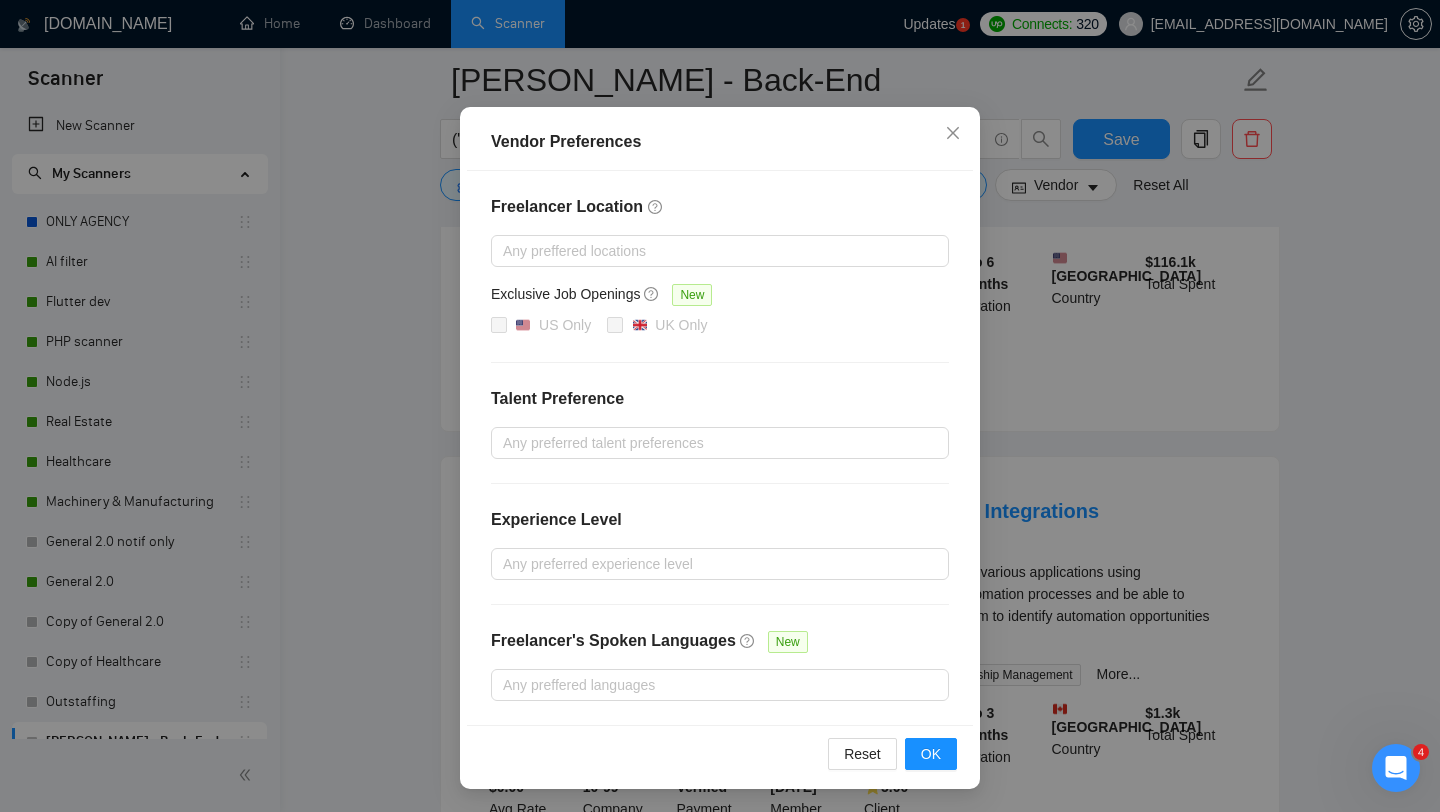click on "Vendor Preferences Freelancer Location     Any preffered locations Exclusive Job Openings [GEOGRAPHIC_DATA] Only UK Only Talent Preference   Any preferred talent preferences Experience Level   Any preferred experience level Freelancer's Spoken Languages New   Any preffered languages Reset OK" at bounding box center [720, 406] 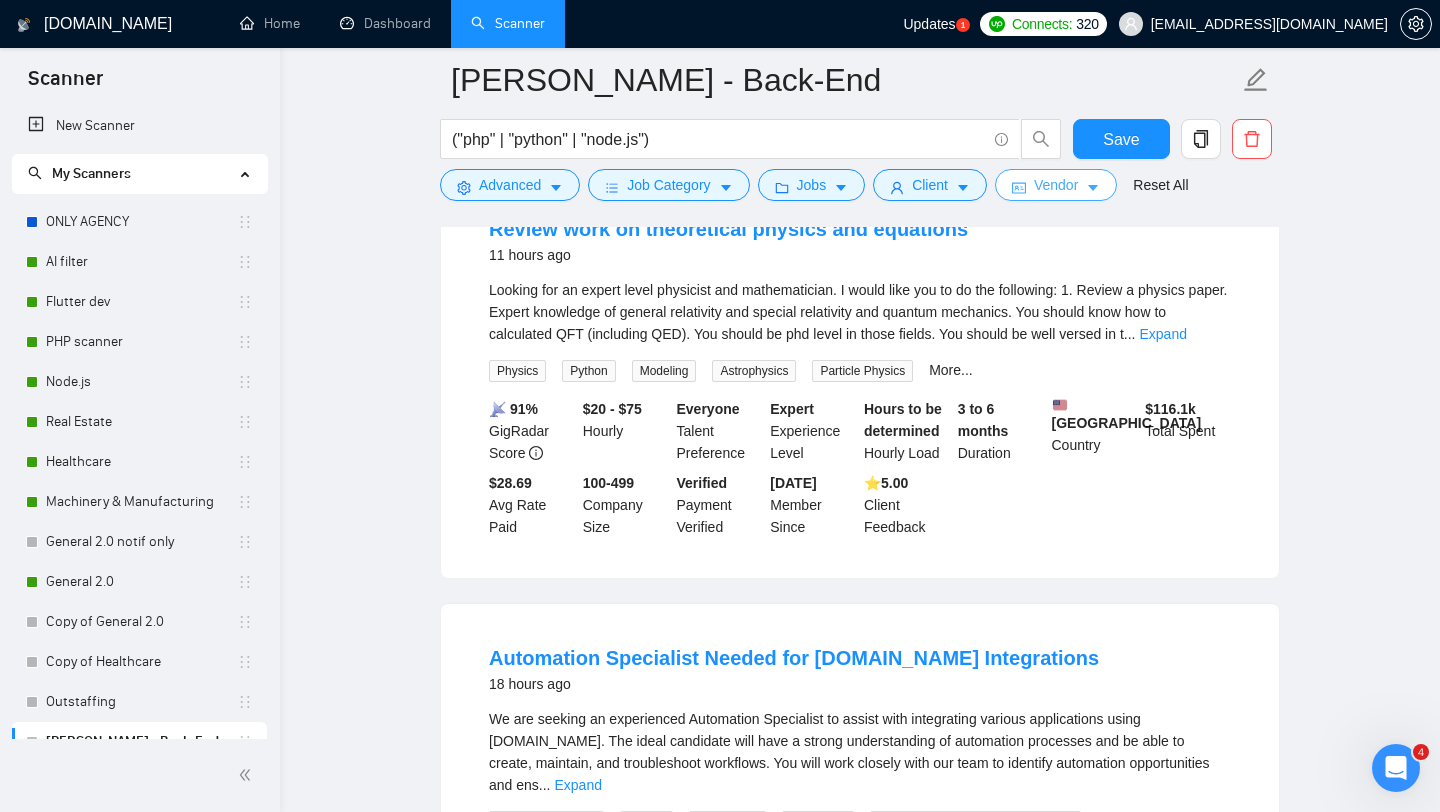 scroll, scrollTop: 0, scrollLeft: 0, axis: both 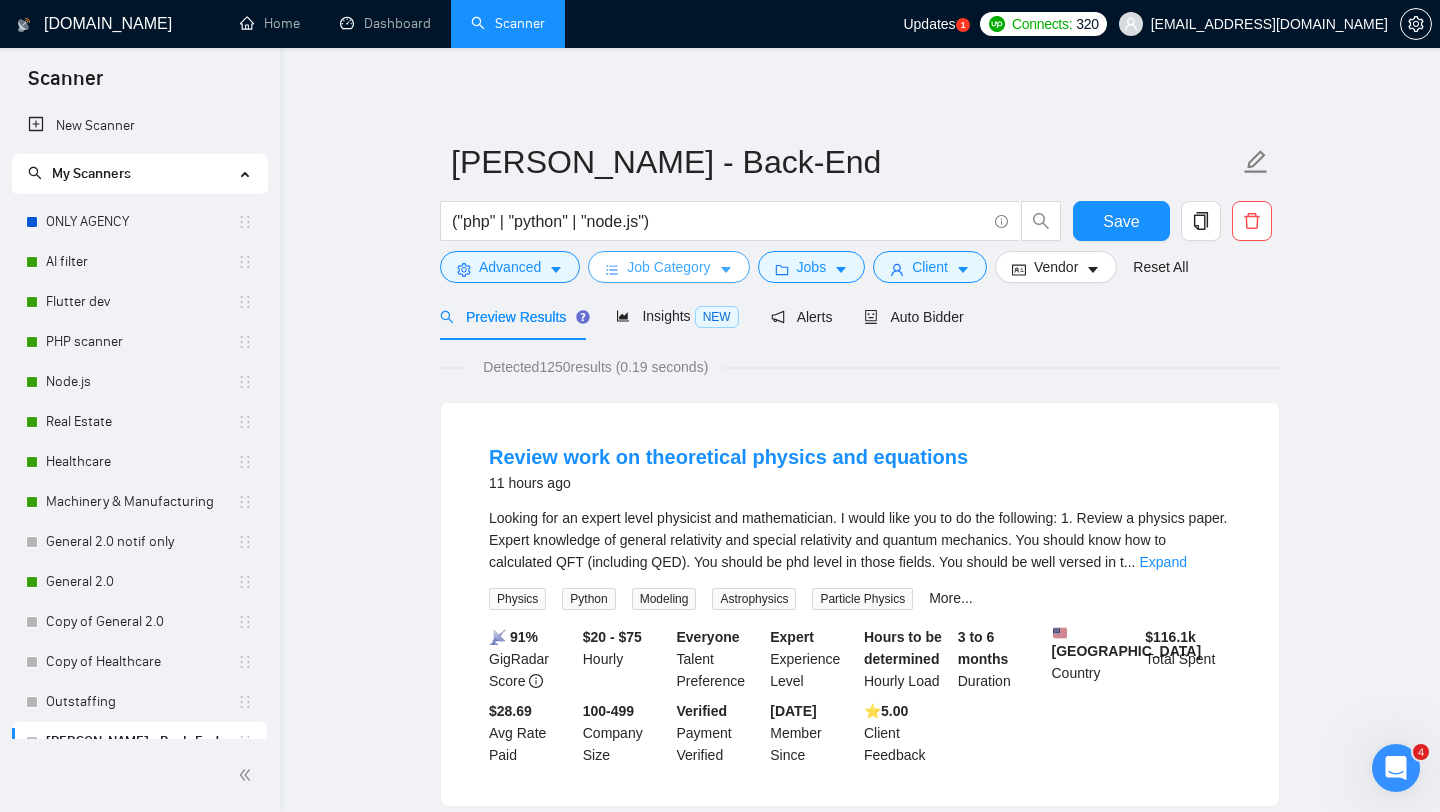click on "Job Category" at bounding box center (668, 267) 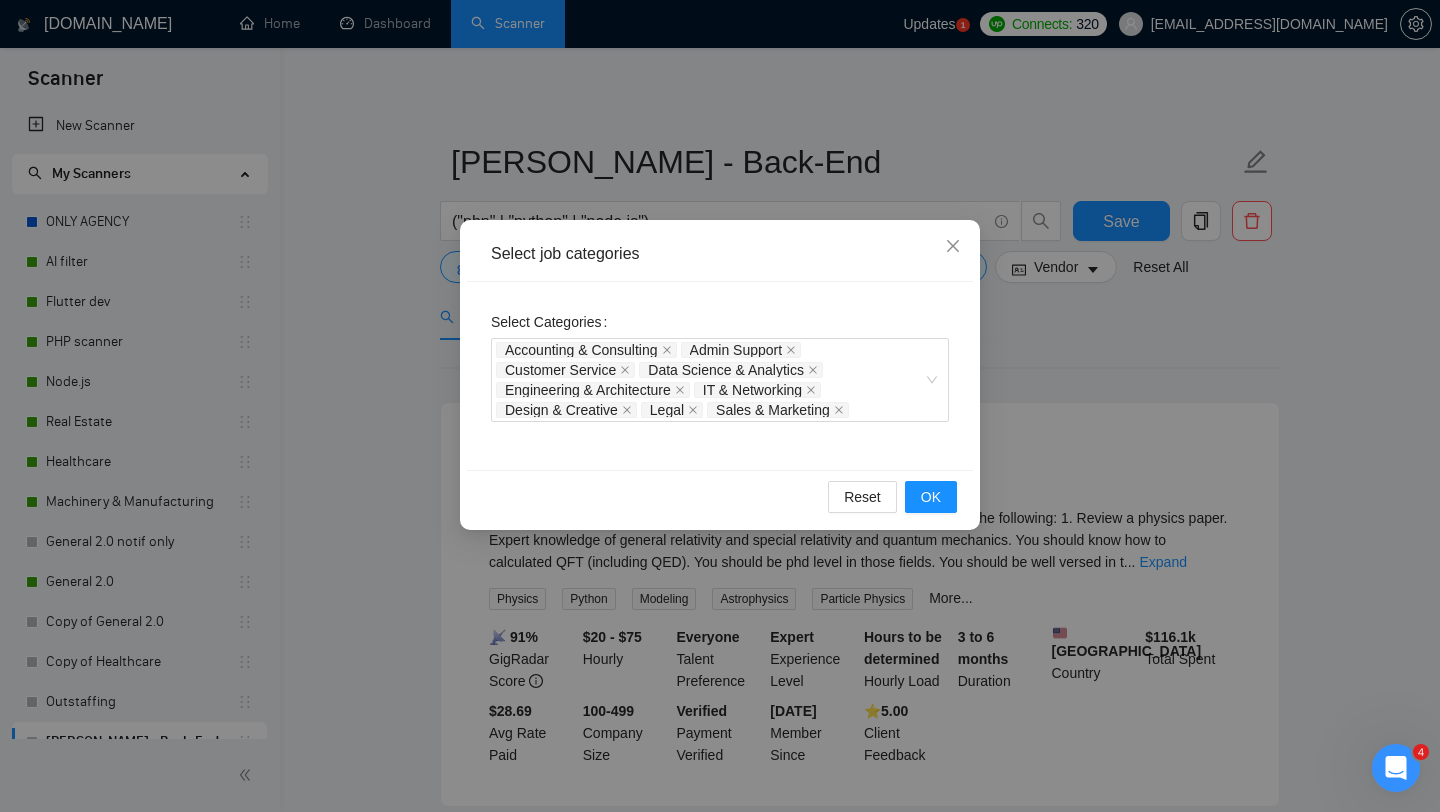 click on "Select job categories Select Categories Accounting & Consulting Admin Support Customer Service Data Science & Analytics Engineering & Architecture IT & Networking Design & Creative Legal Sales & Marketing   Reset OK" at bounding box center (720, 406) 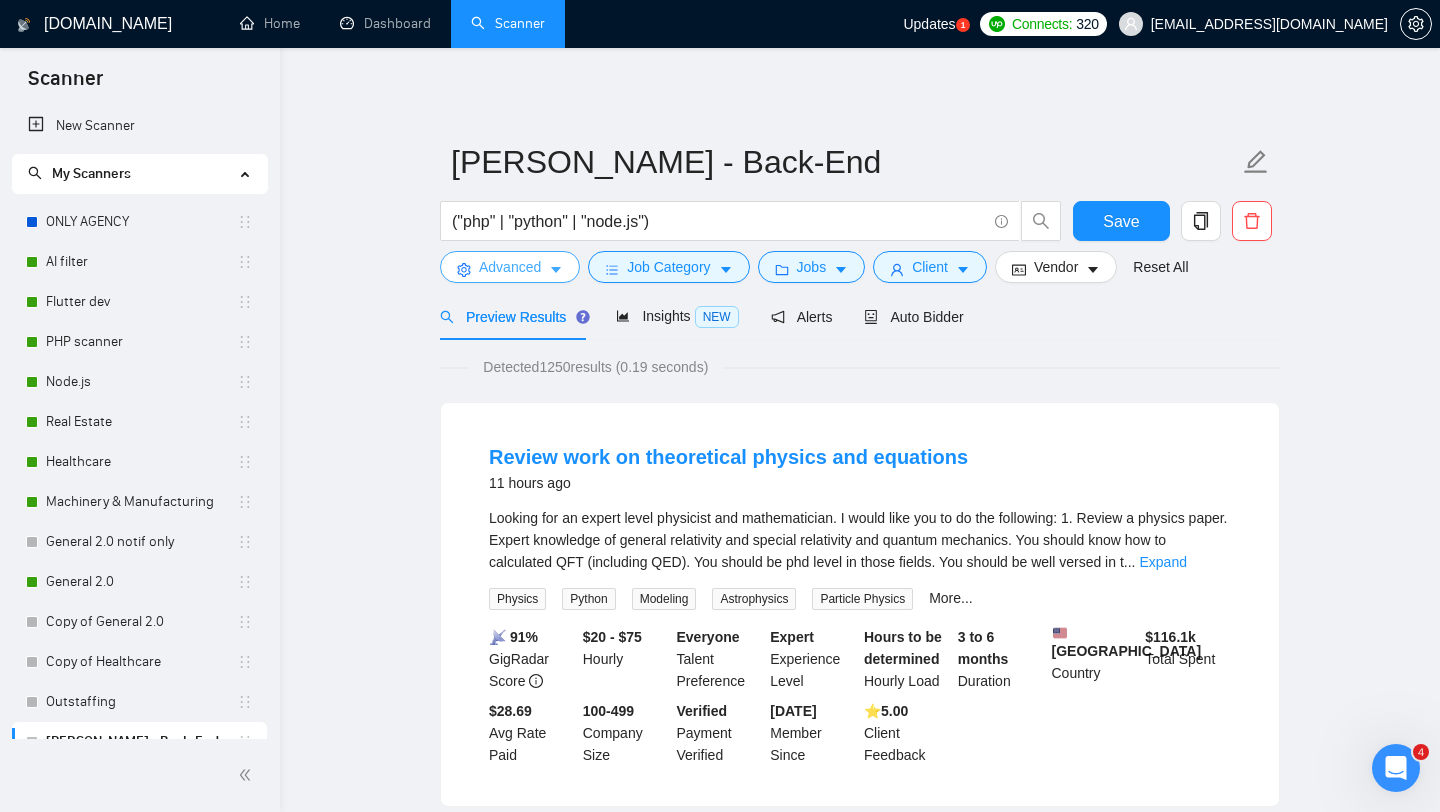 click on "Advanced" at bounding box center [510, 267] 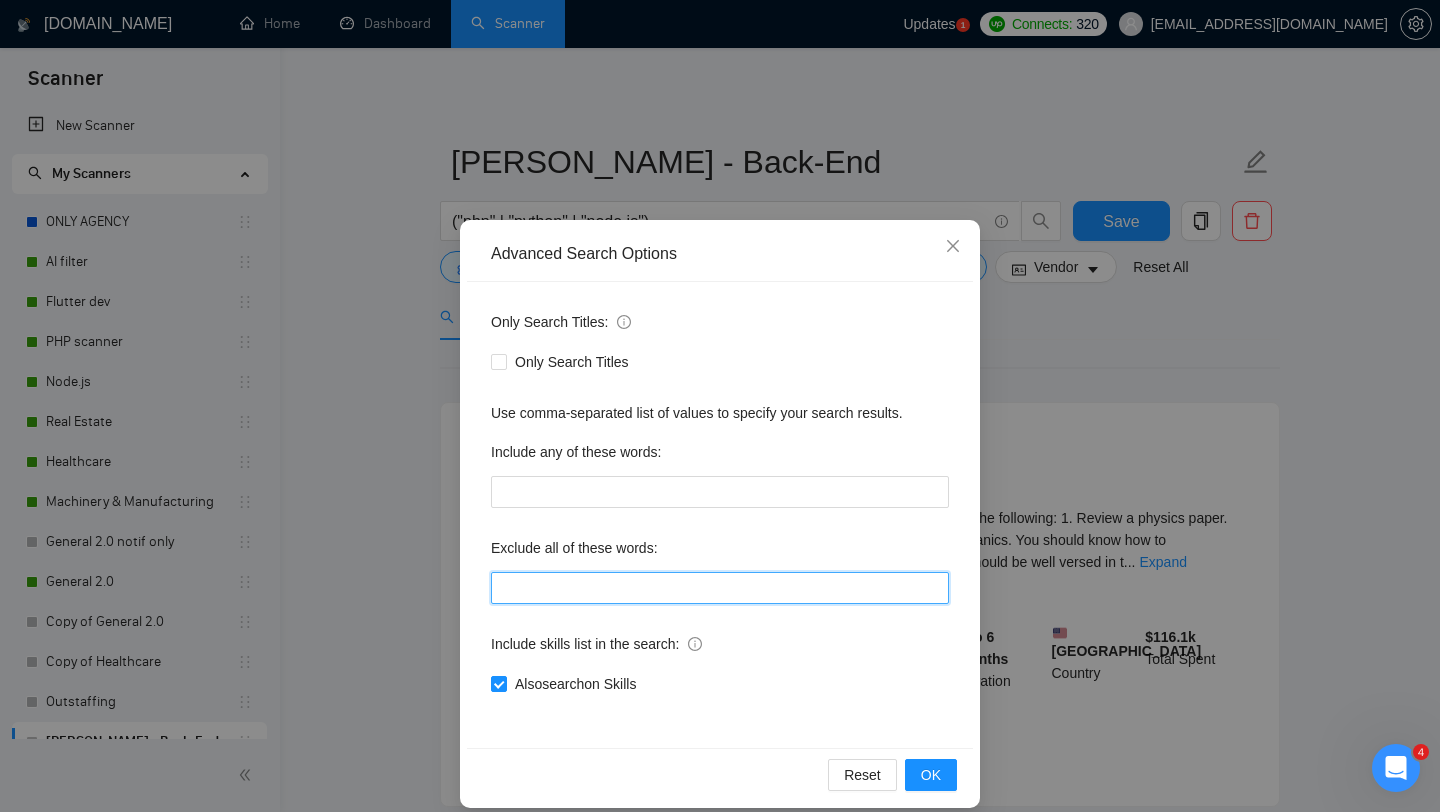 click at bounding box center (720, 588) 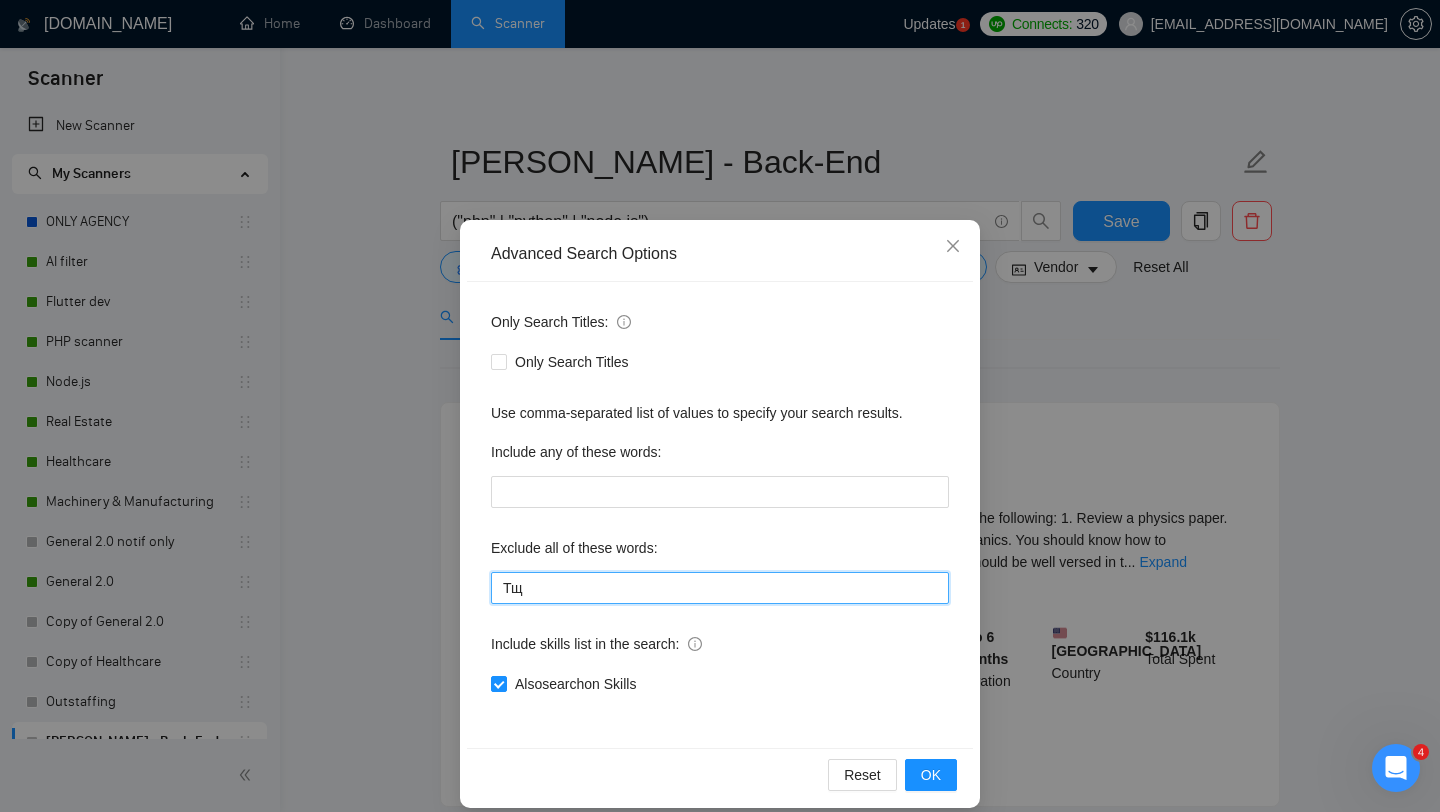 type on "Т" 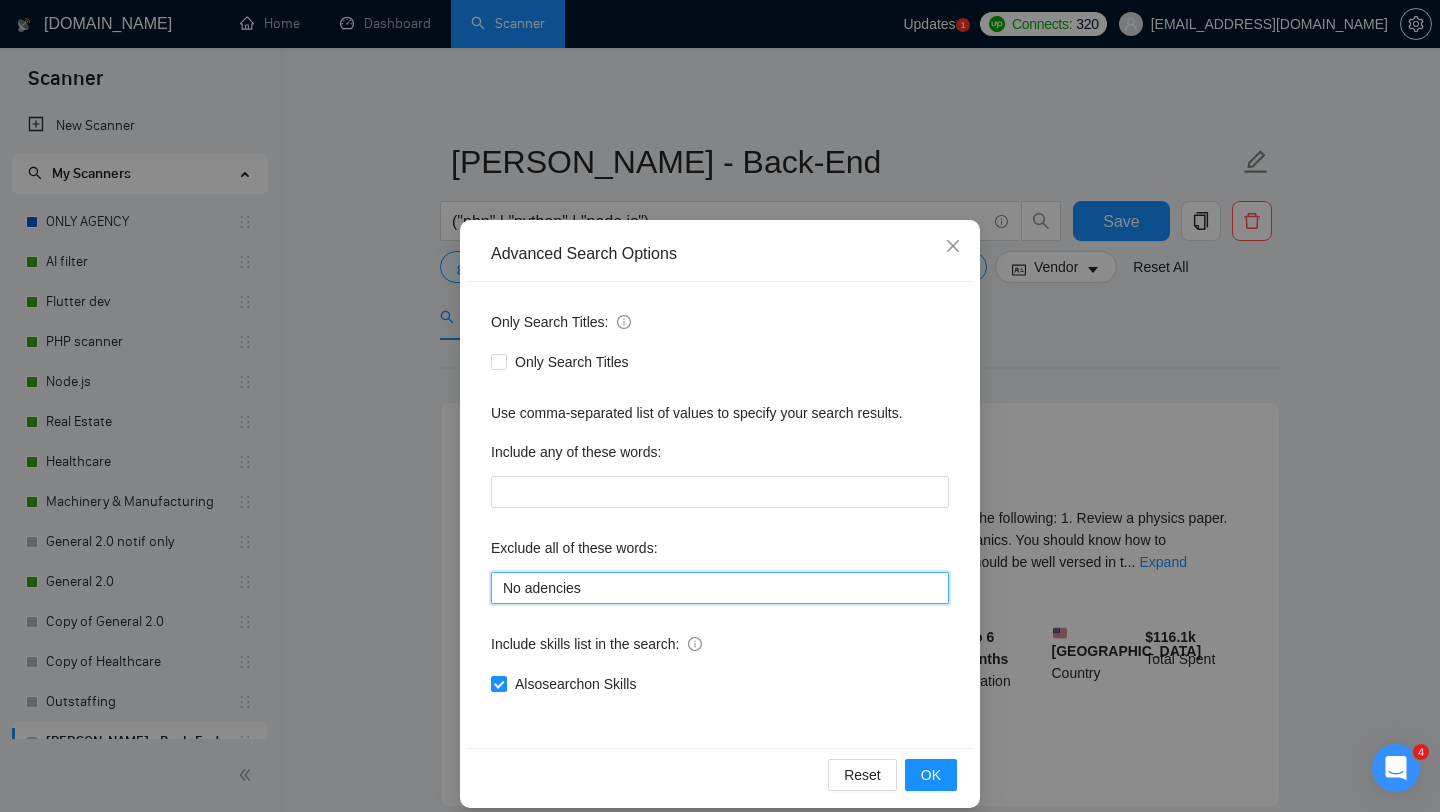 click on "No adencies" at bounding box center [720, 588] 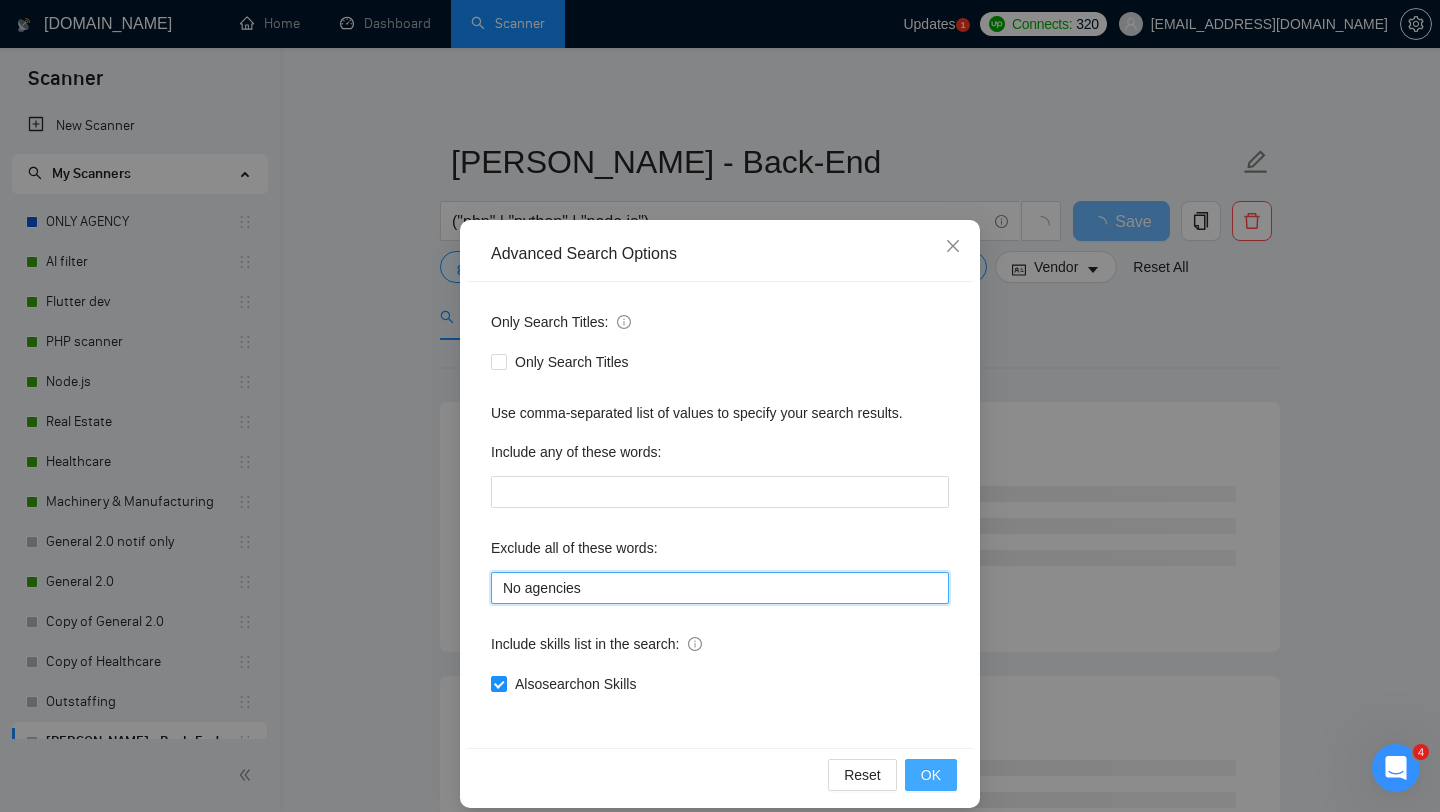 type on "No agencies" 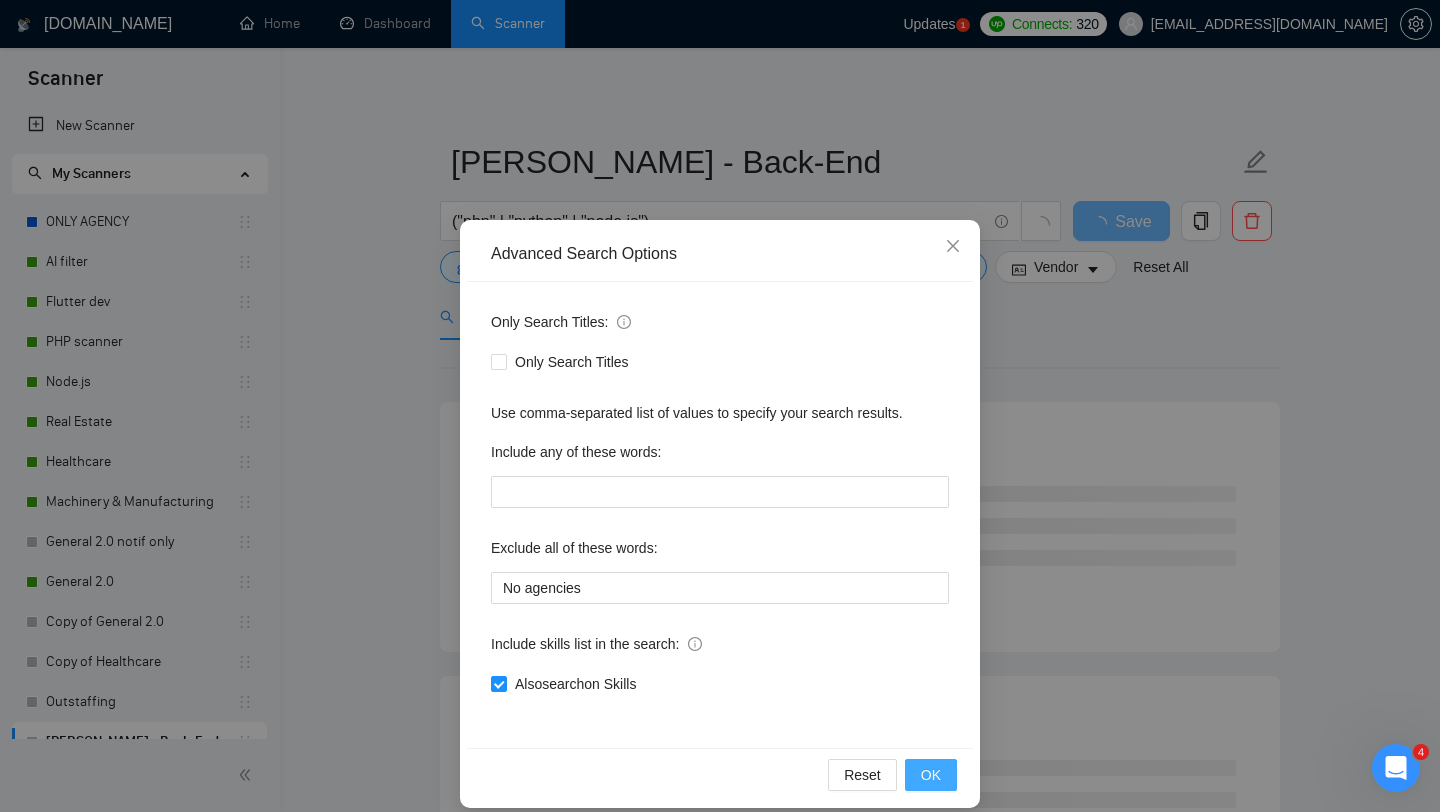 click on "OK" at bounding box center (931, 775) 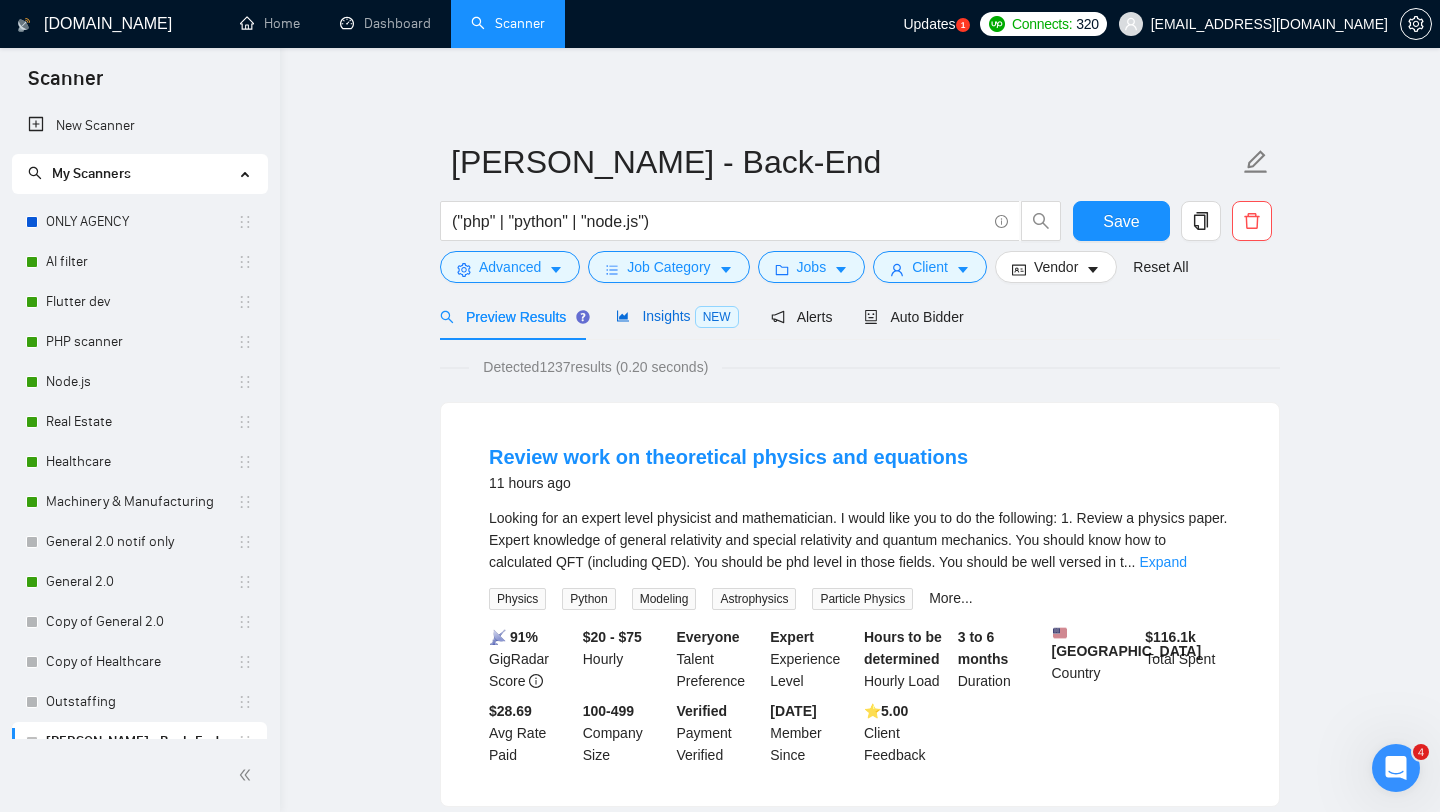 click on "Insights NEW" at bounding box center [677, 316] 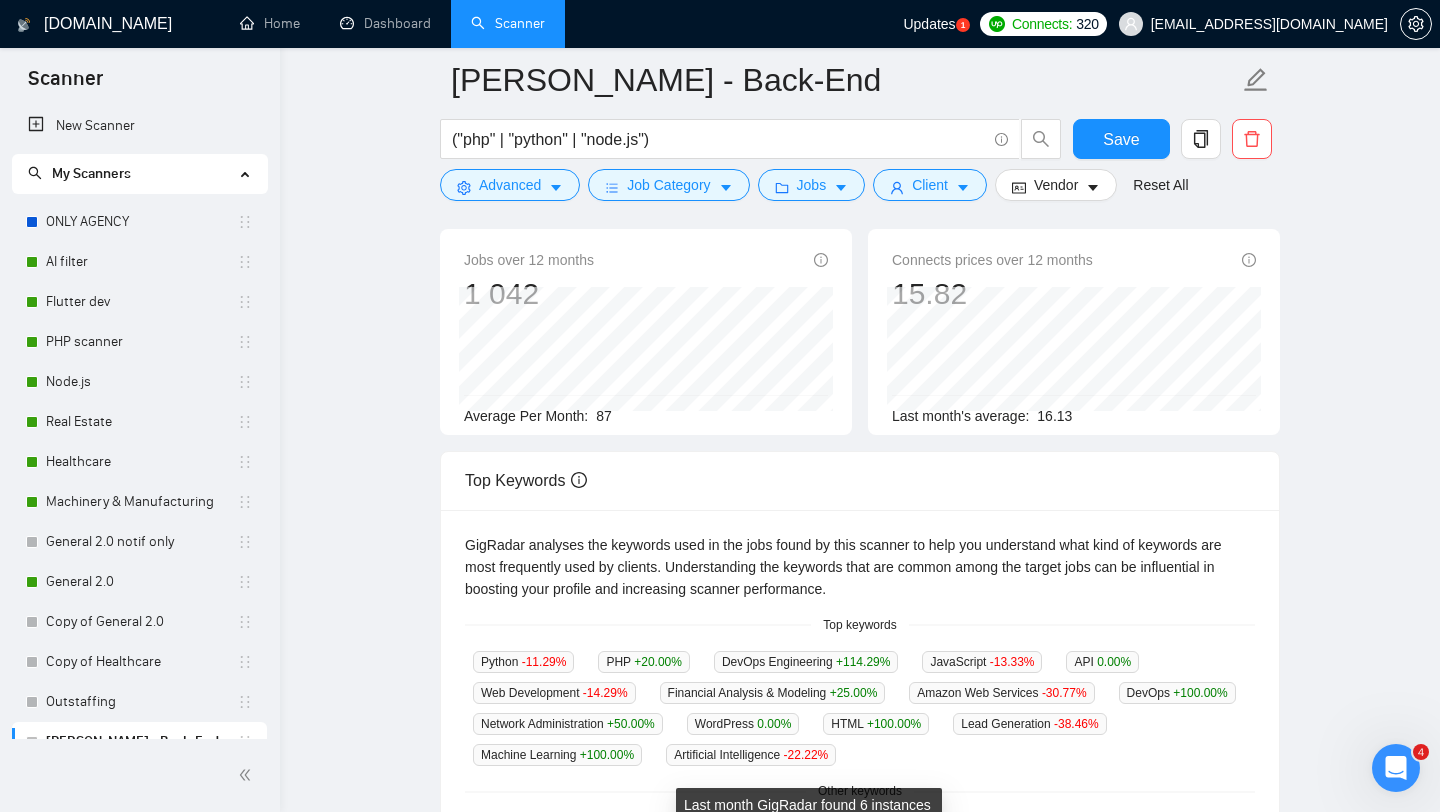 scroll, scrollTop: 0, scrollLeft: 0, axis: both 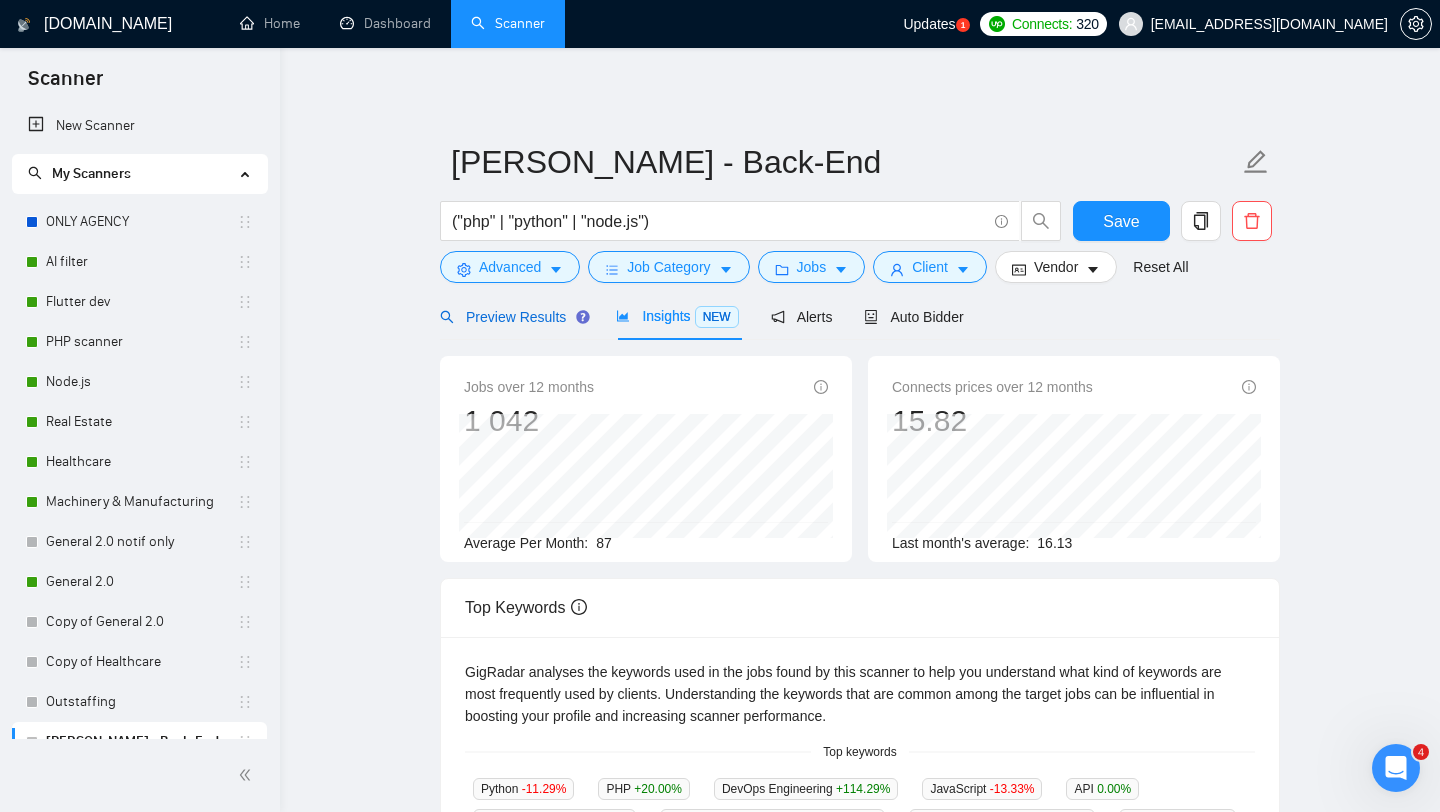 click on "Preview Results" at bounding box center (512, 317) 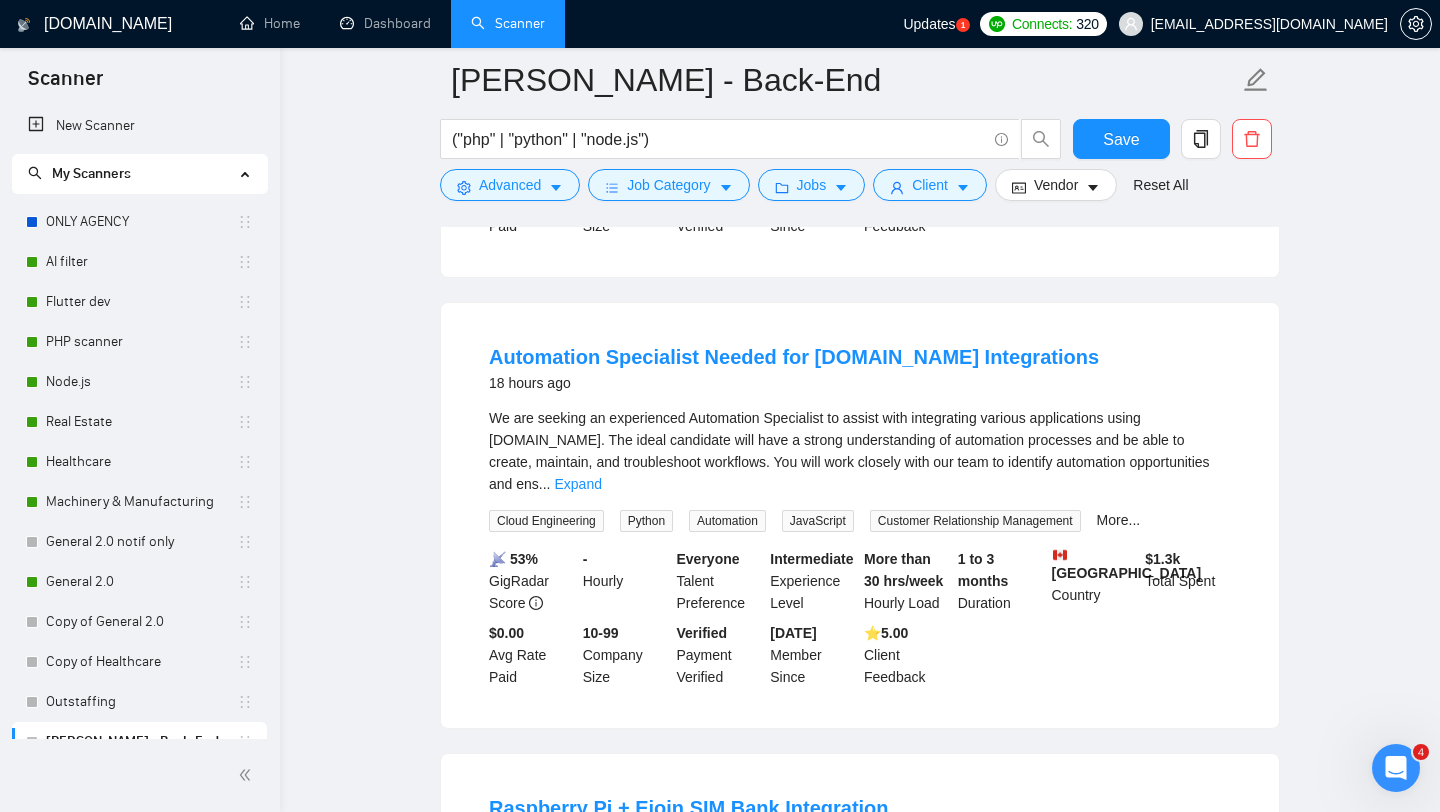 scroll, scrollTop: 568, scrollLeft: 0, axis: vertical 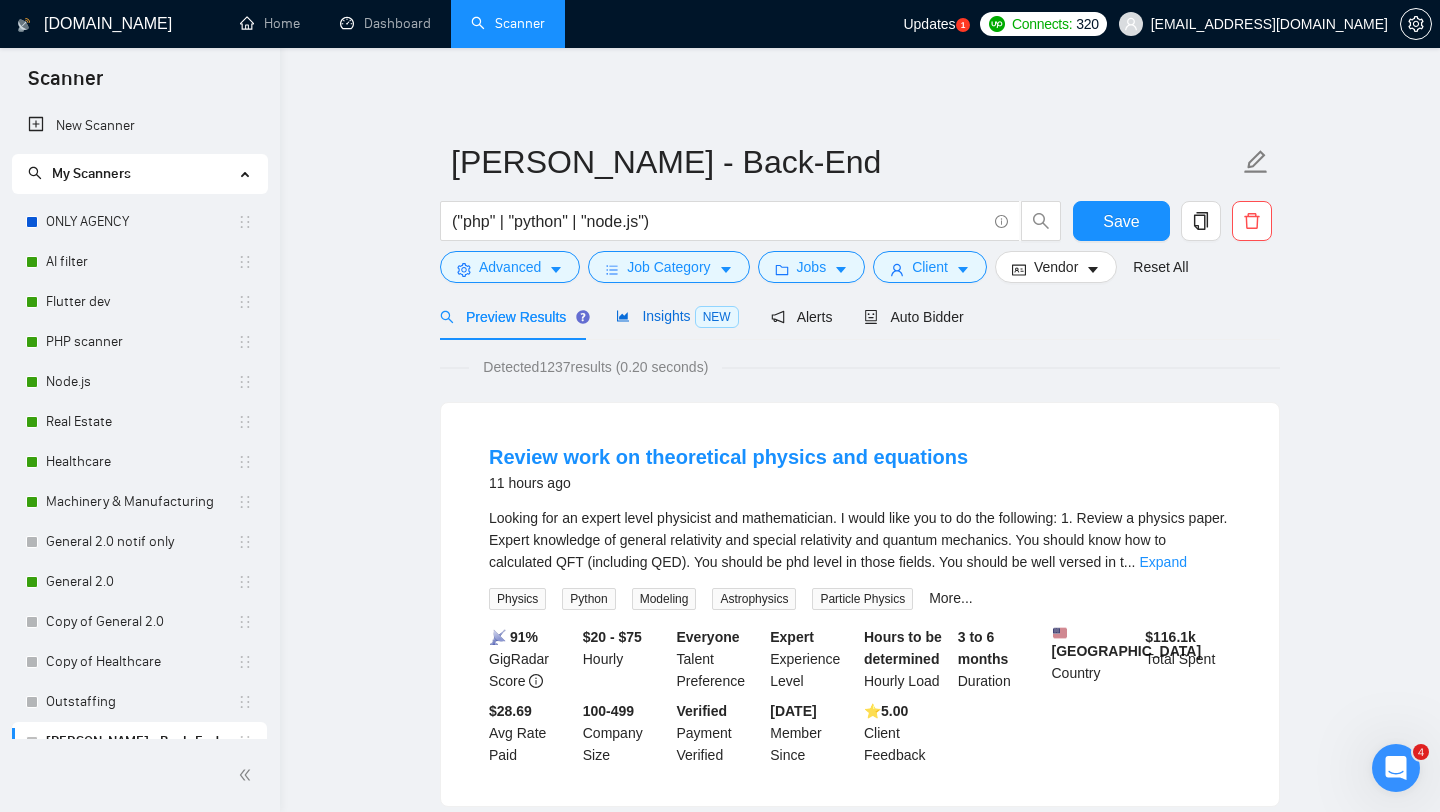 click on "Insights NEW" at bounding box center (677, 316) 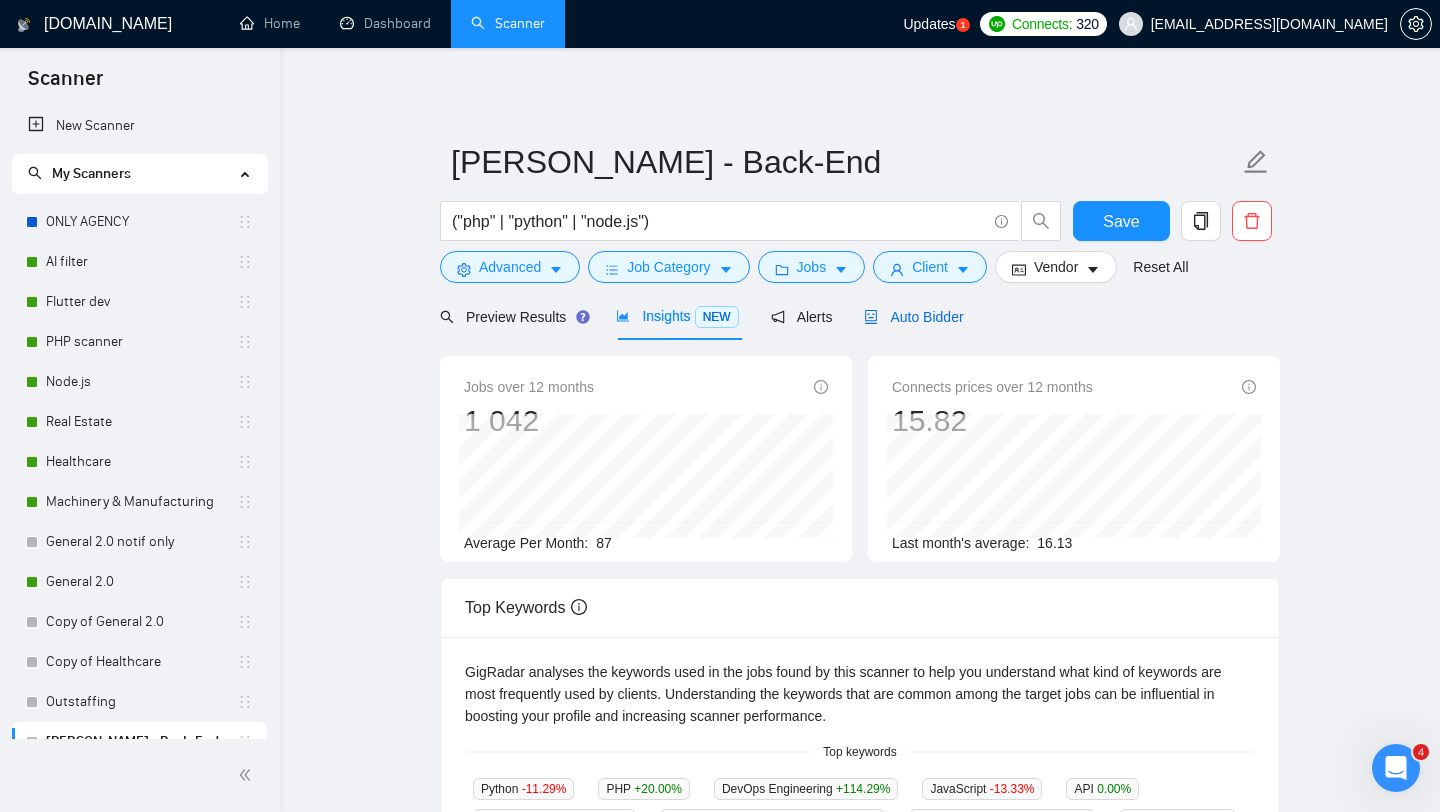 click on "Auto Bidder" at bounding box center (913, 317) 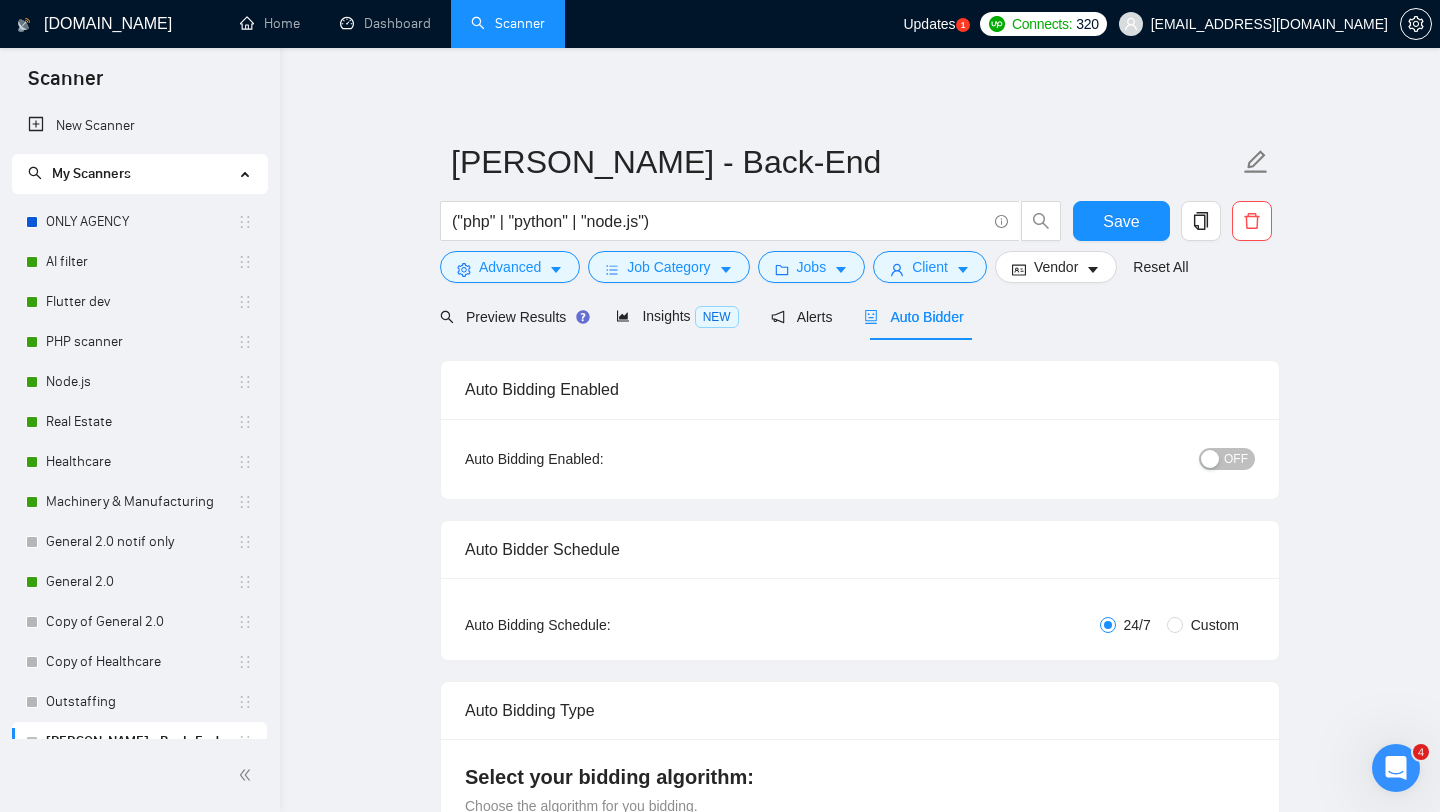 type 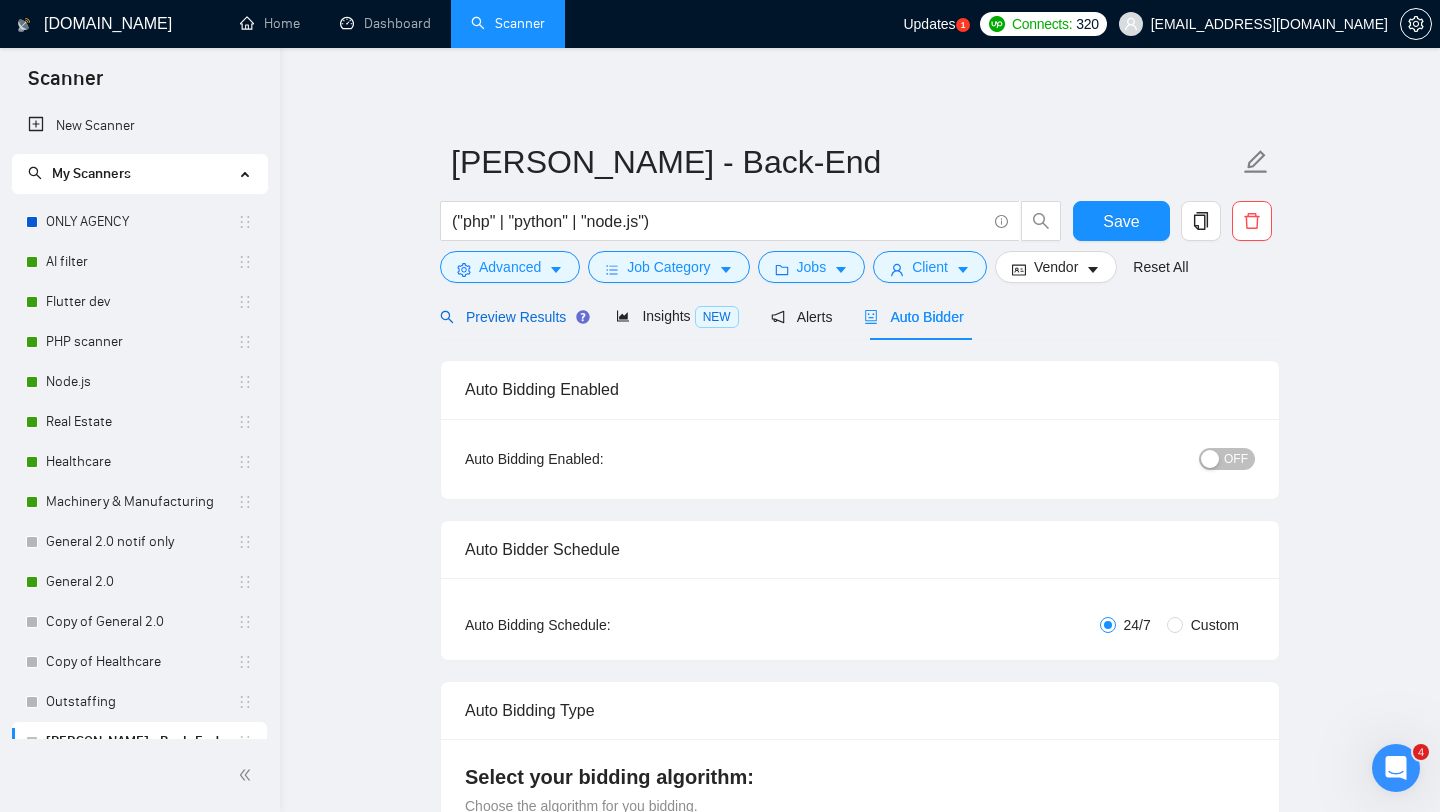 click on "Preview Results" at bounding box center (512, 317) 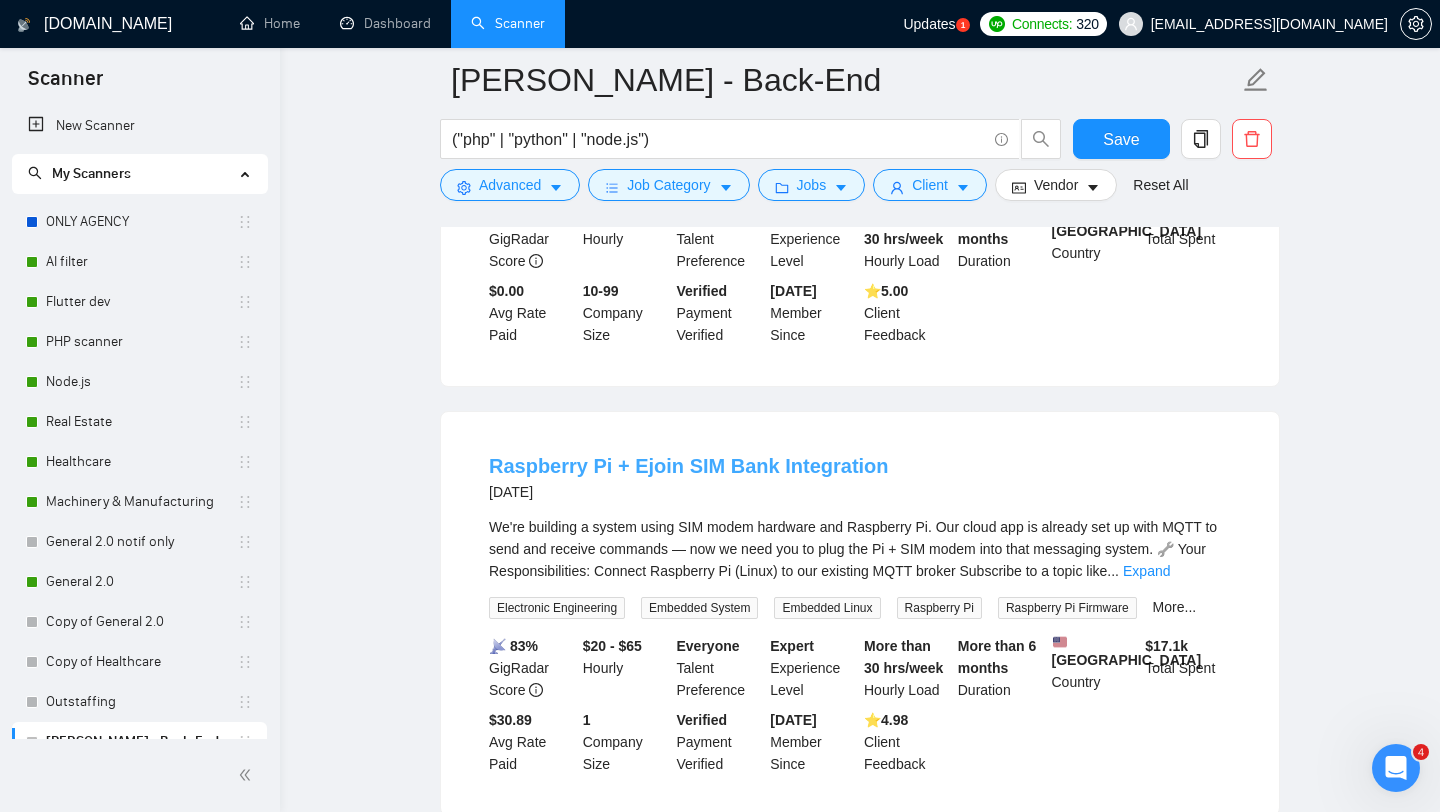 scroll, scrollTop: 907, scrollLeft: 0, axis: vertical 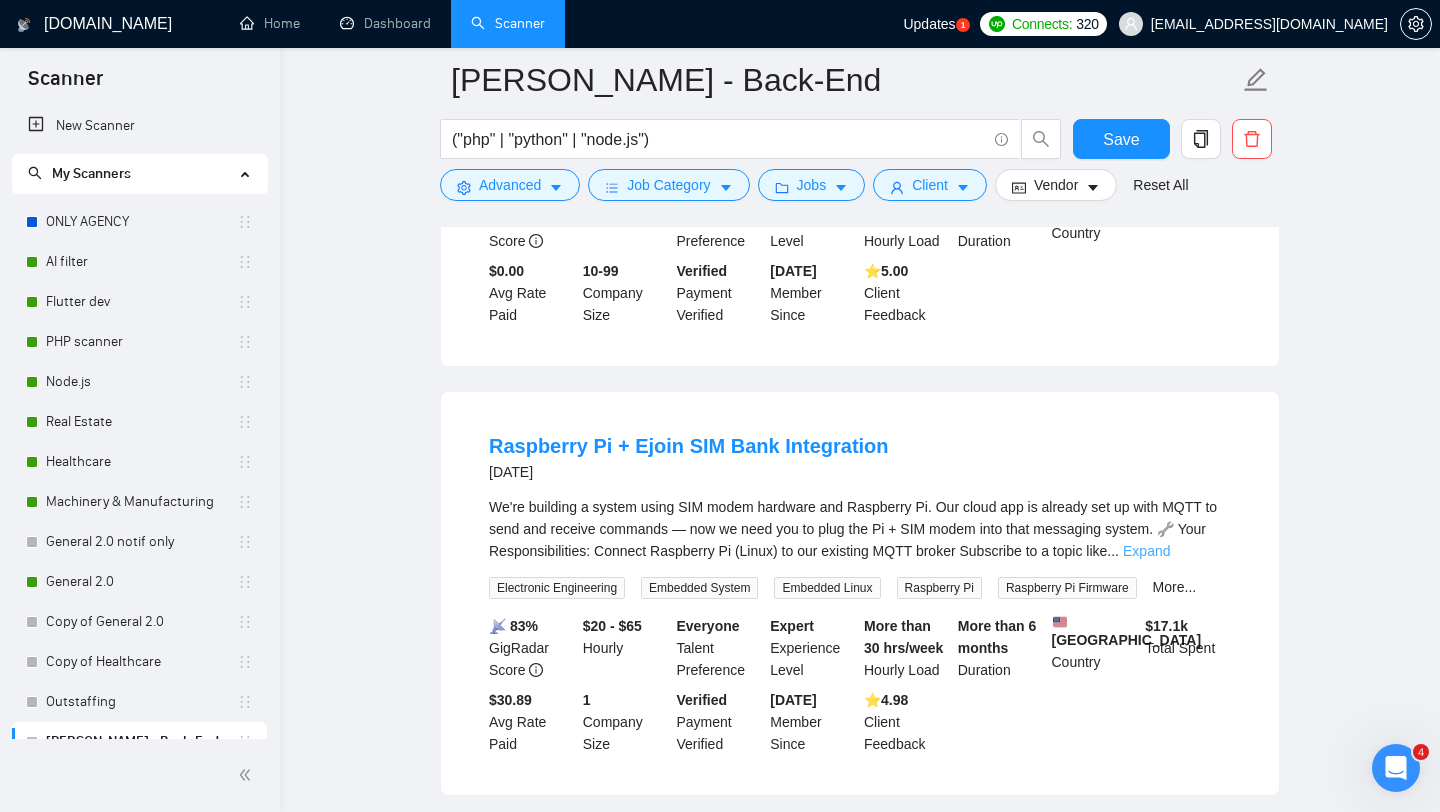 click on "Expand" at bounding box center [1146, 551] 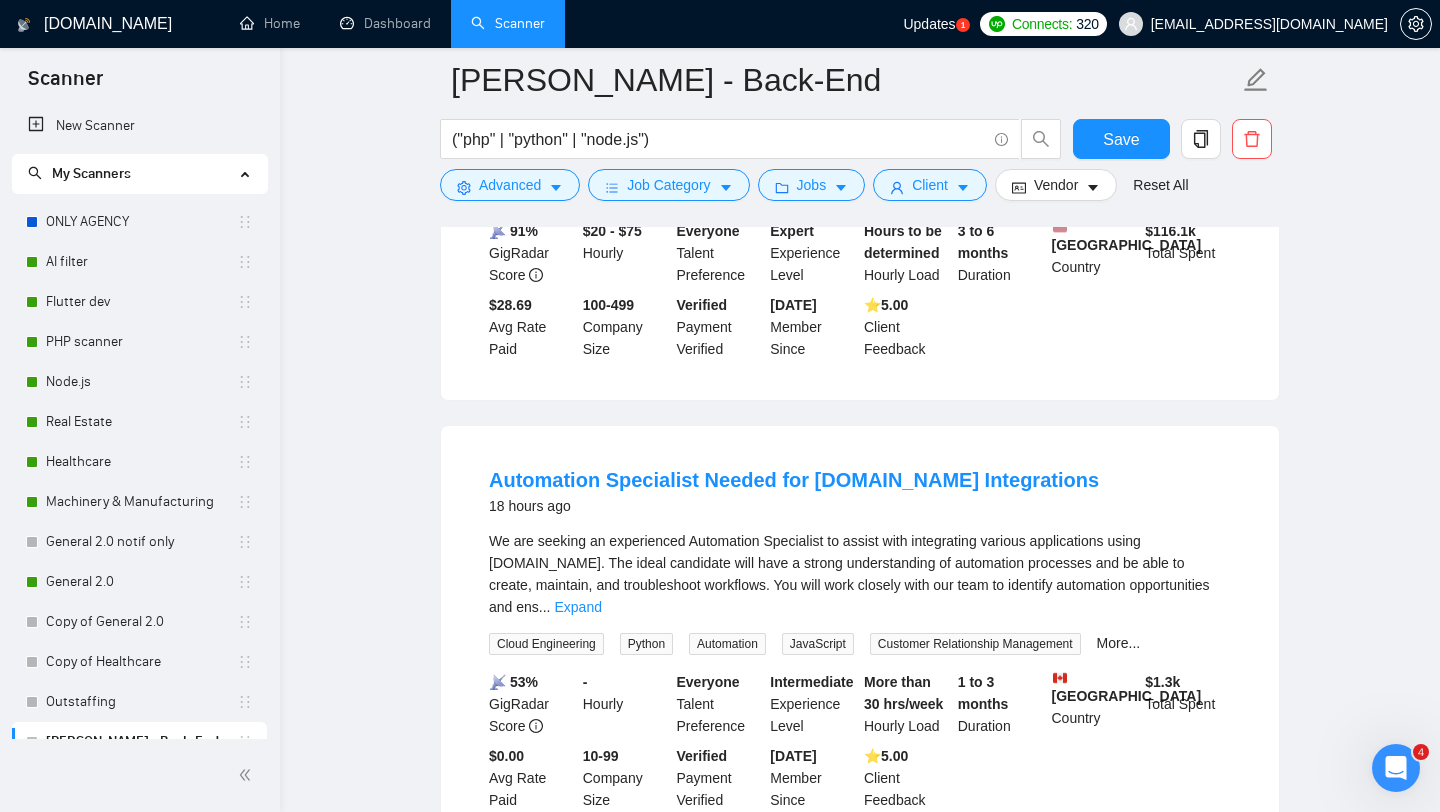scroll, scrollTop: 320, scrollLeft: 0, axis: vertical 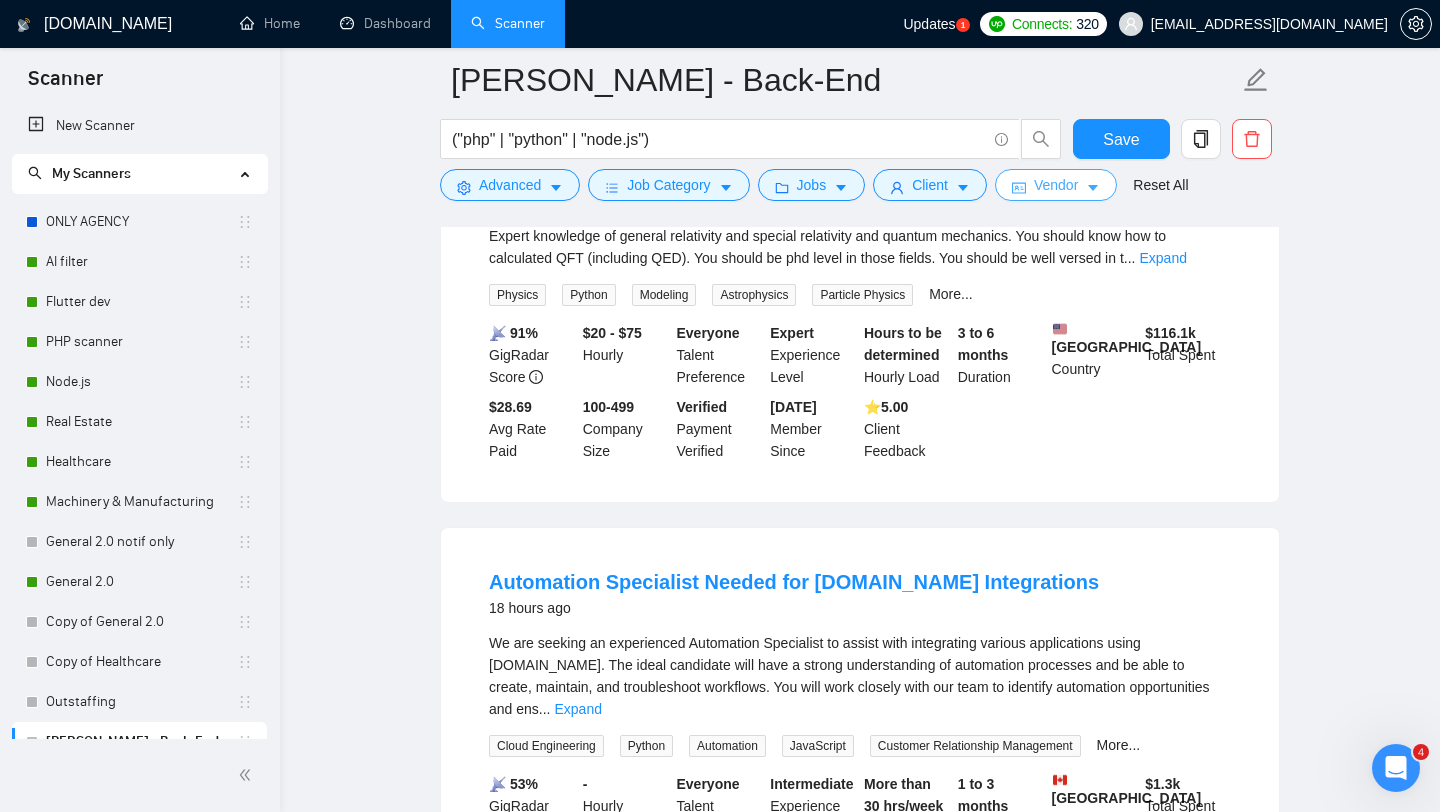 click on "Vendor" at bounding box center (1056, 185) 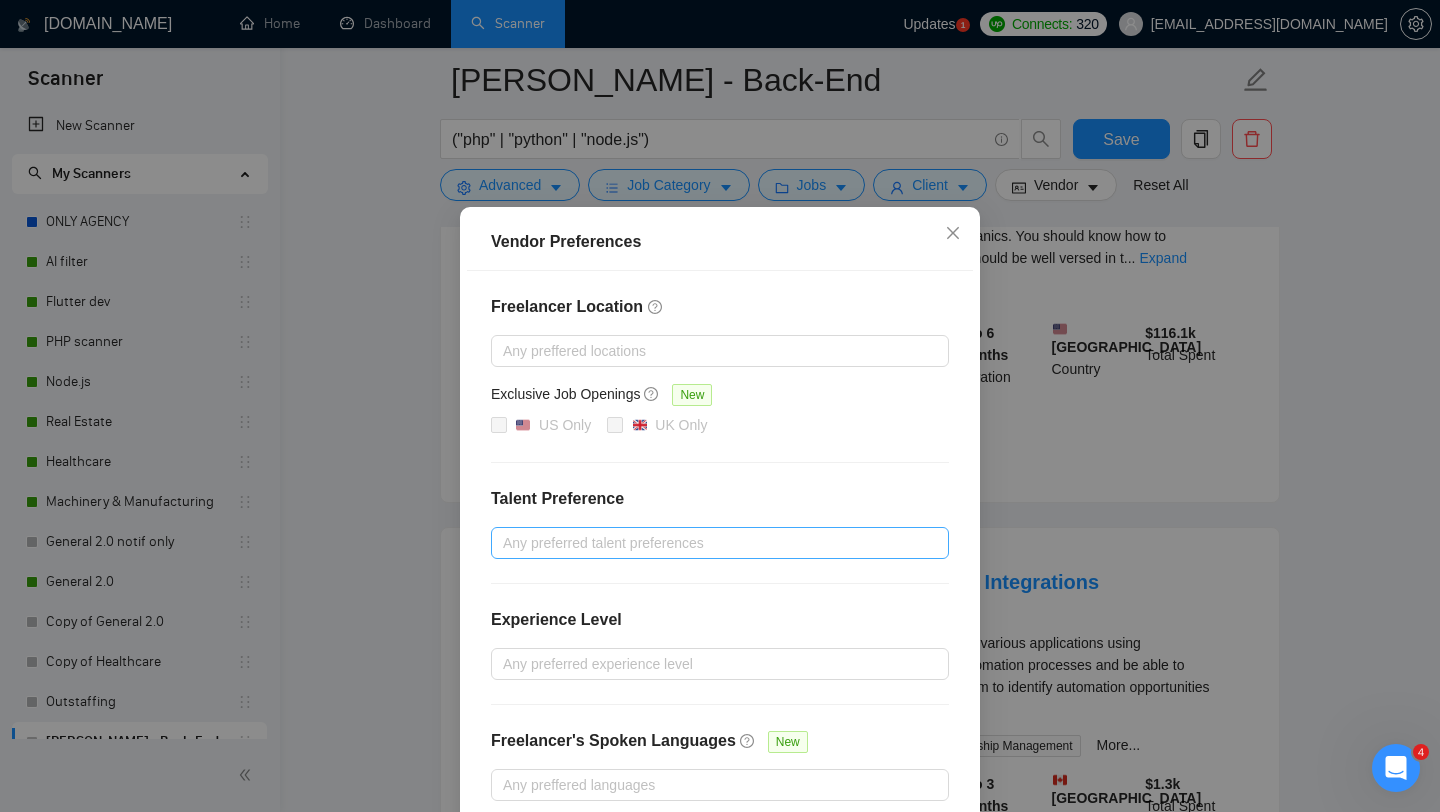 scroll, scrollTop: 113, scrollLeft: 0, axis: vertical 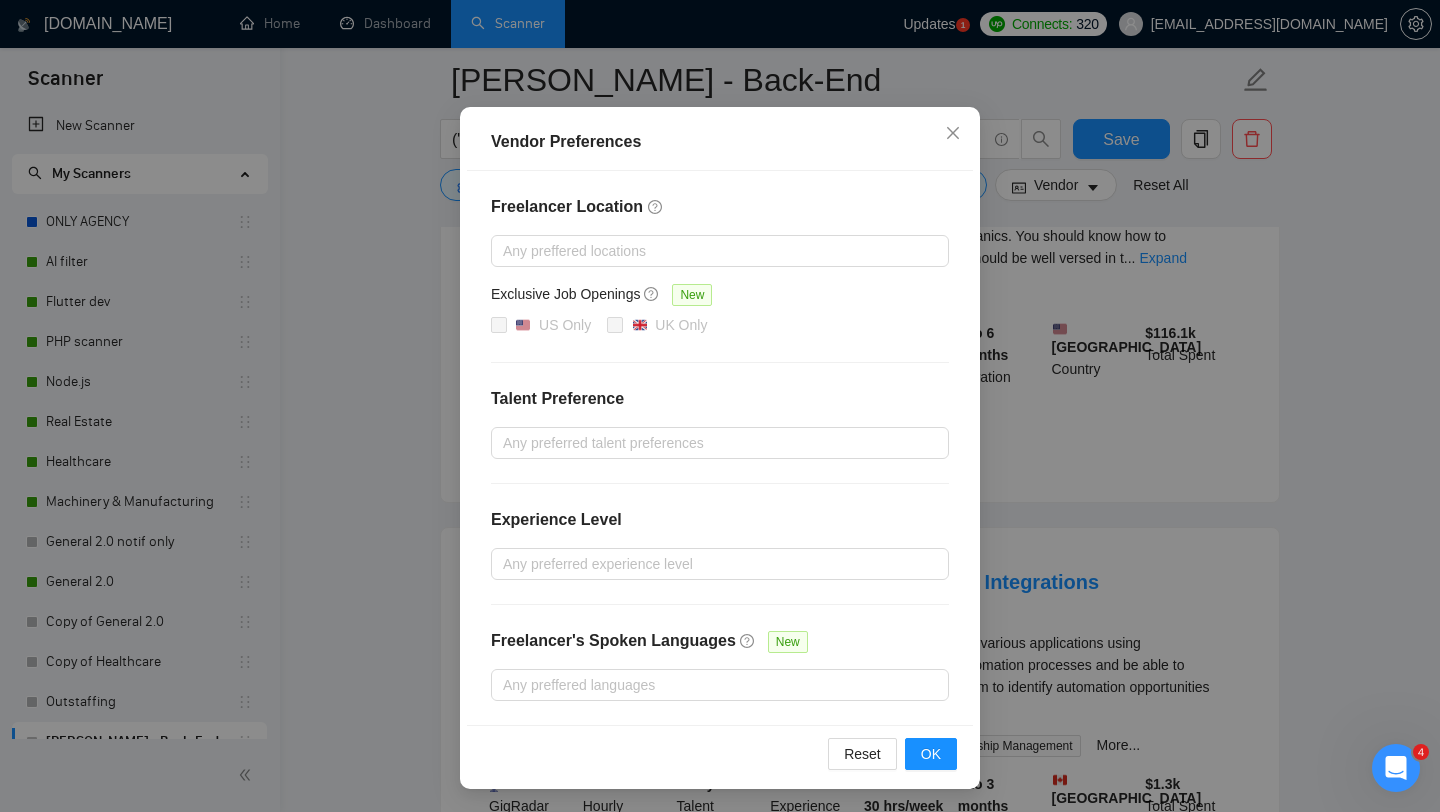 click on "Vendor Preferences Freelancer Location     Any preffered locations Exclusive Job Openings [GEOGRAPHIC_DATA] Only UK Only Talent Preference   Any preferred talent preferences Experience Level   Any preferred experience level Freelancer's Spoken Languages New   Any preffered languages Reset OK" at bounding box center [720, 406] 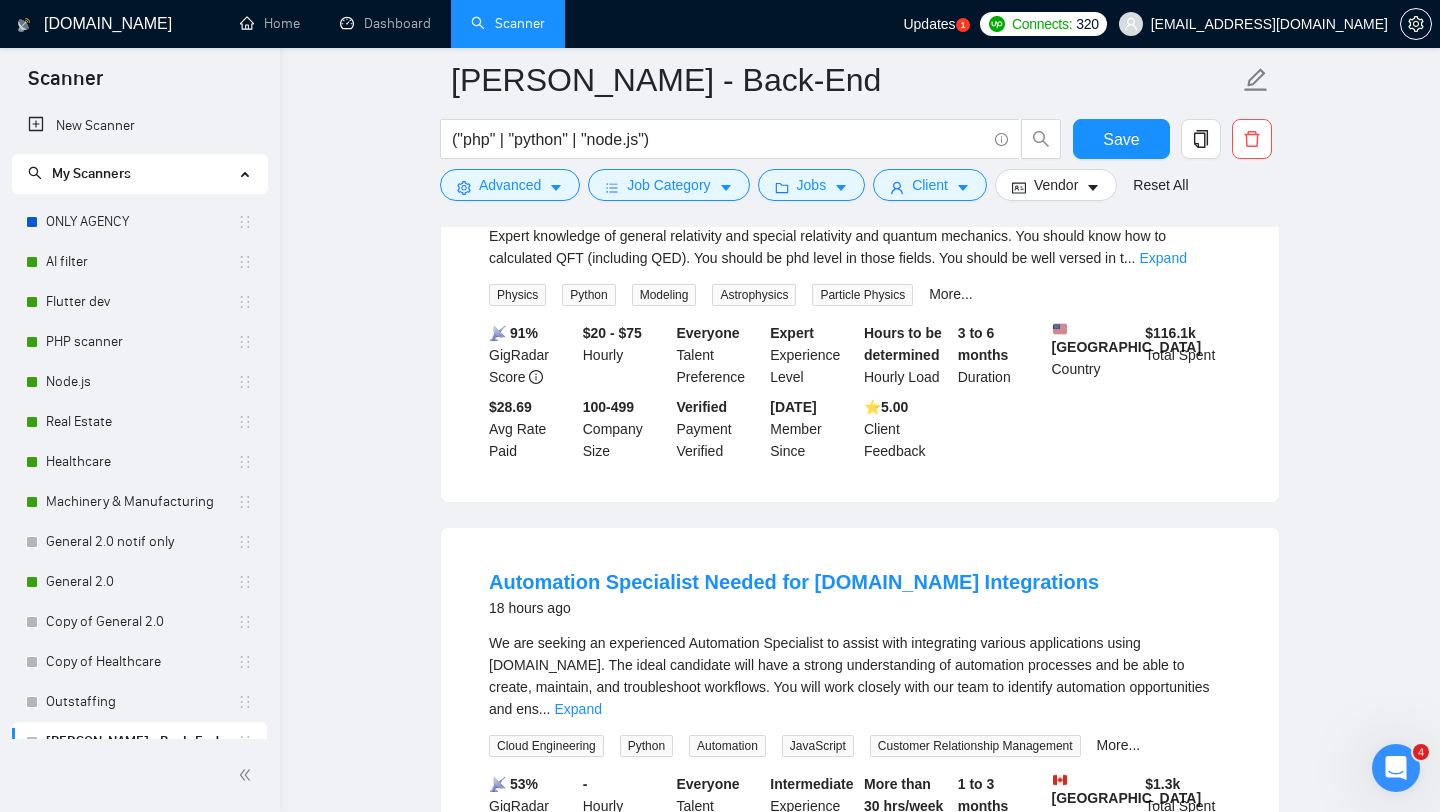 scroll, scrollTop: 13, scrollLeft: 0, axis: vertical 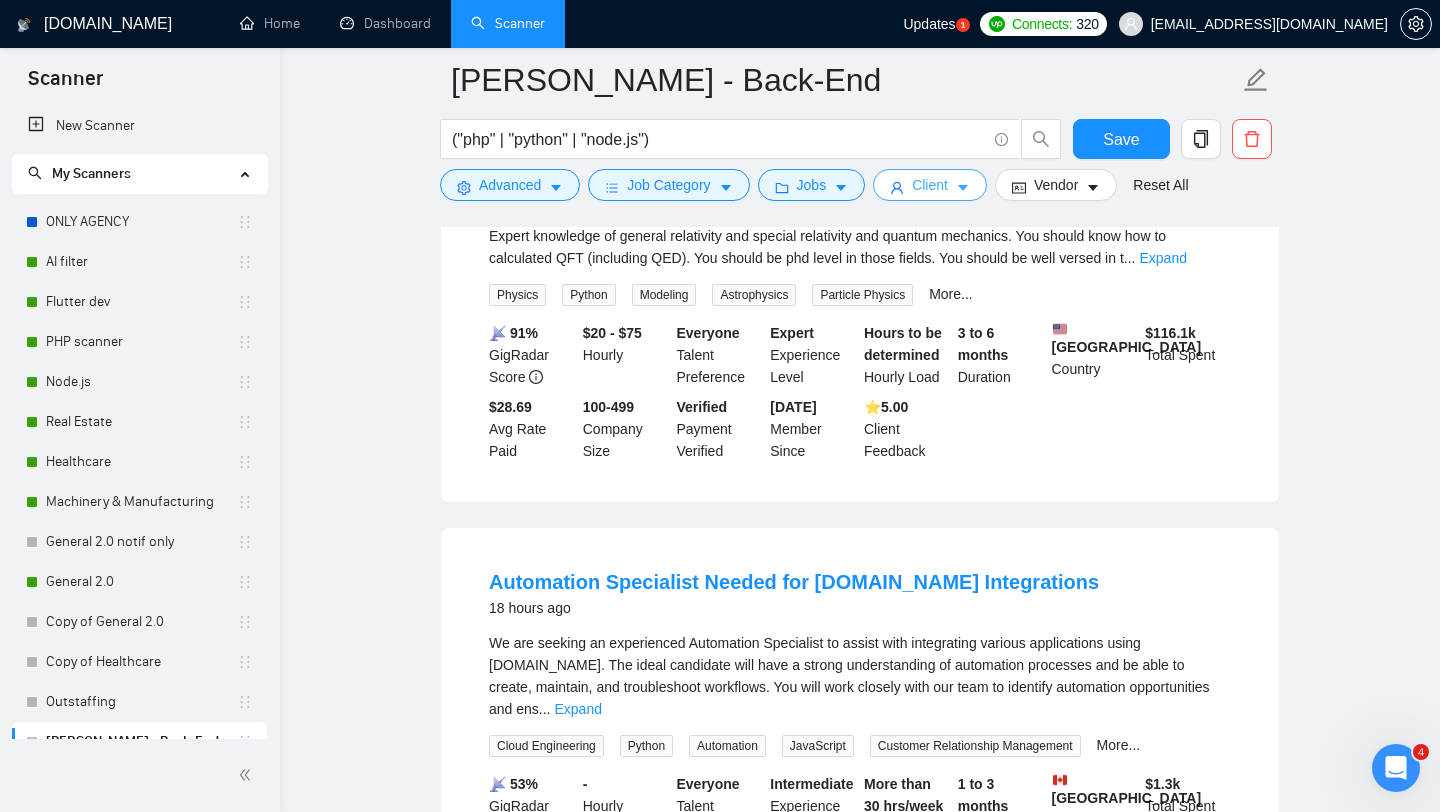 click on "Client" at bounding box center (930, 185) 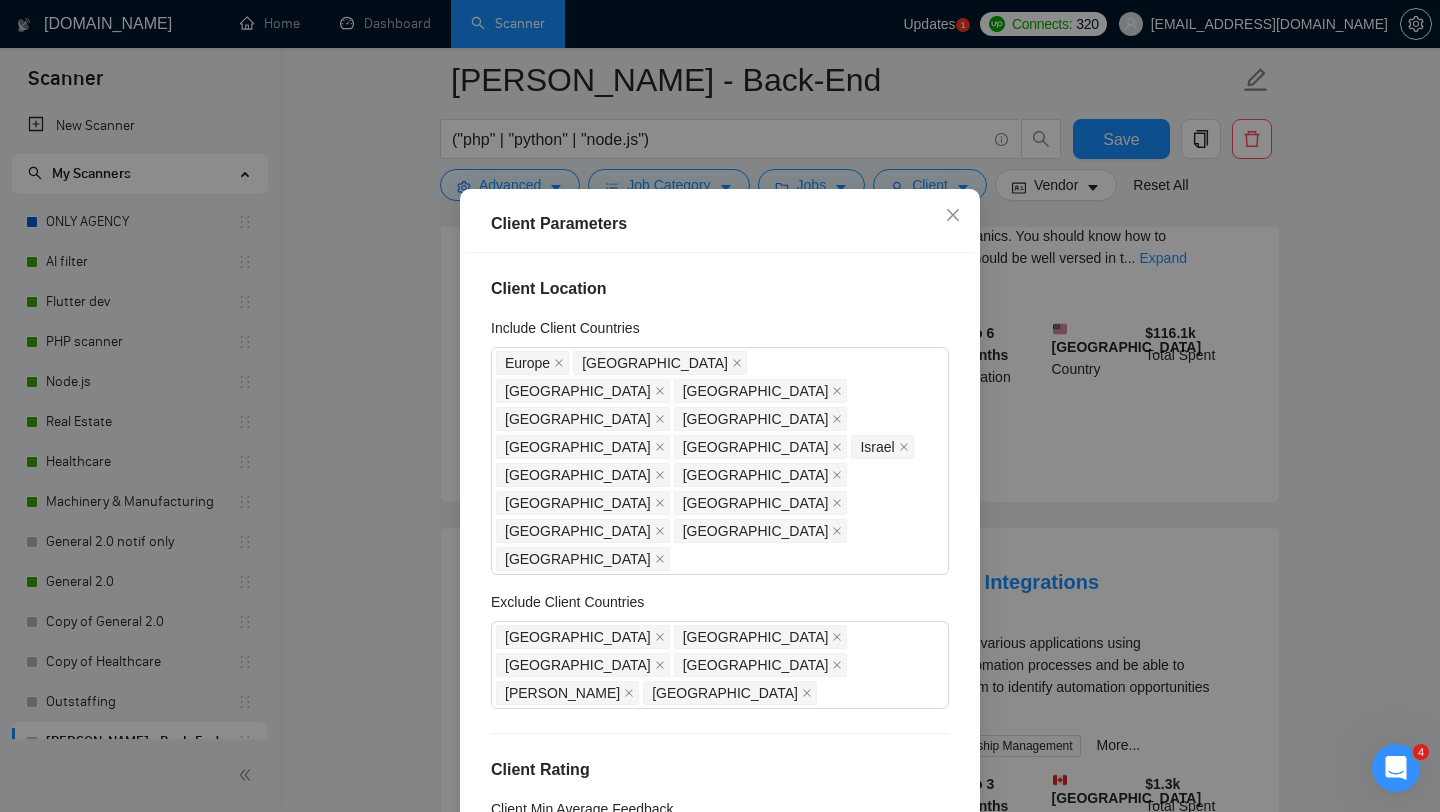 scroll, scrollTop: 790, scrollLeft: 0, axis: vertical 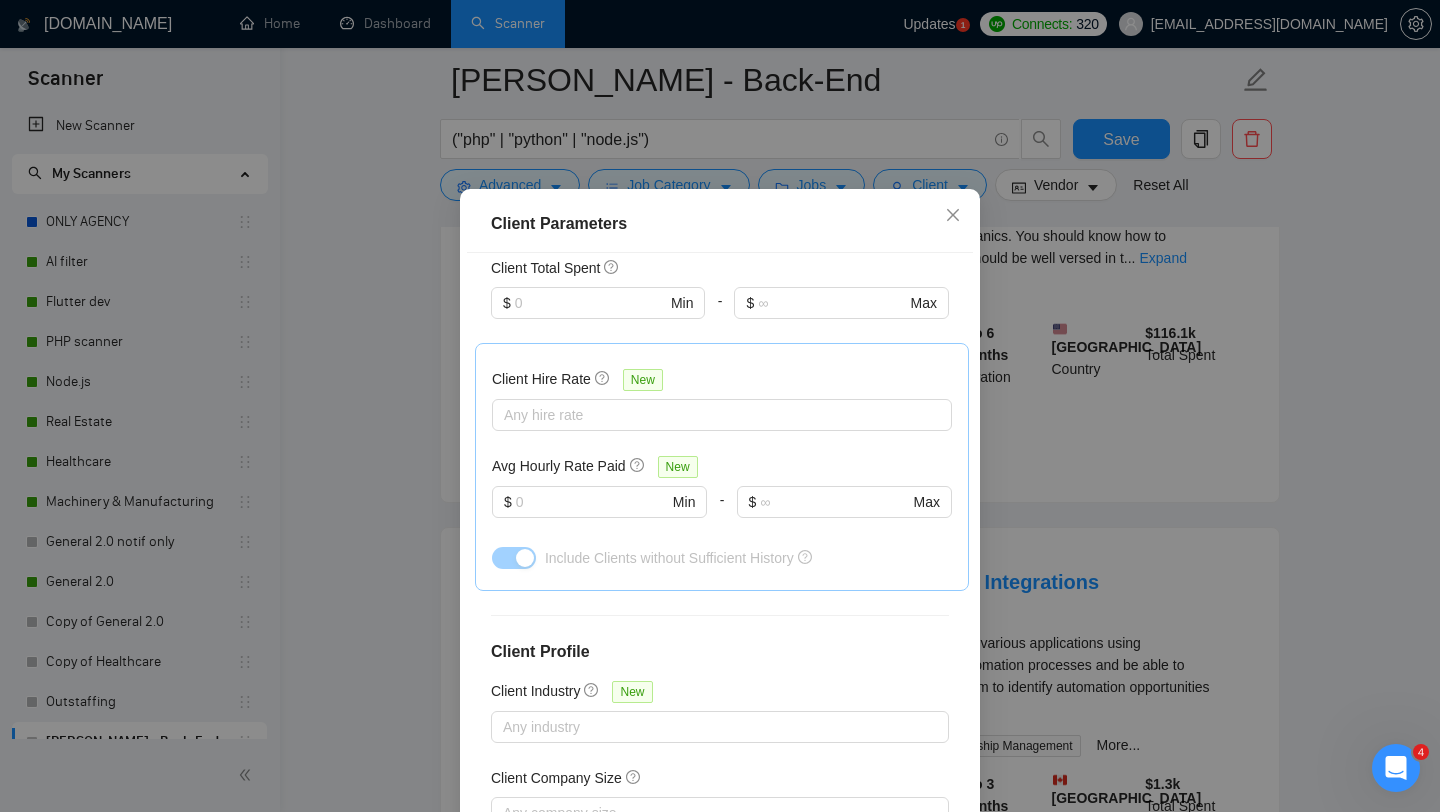 click at bounding box center (710, 900) 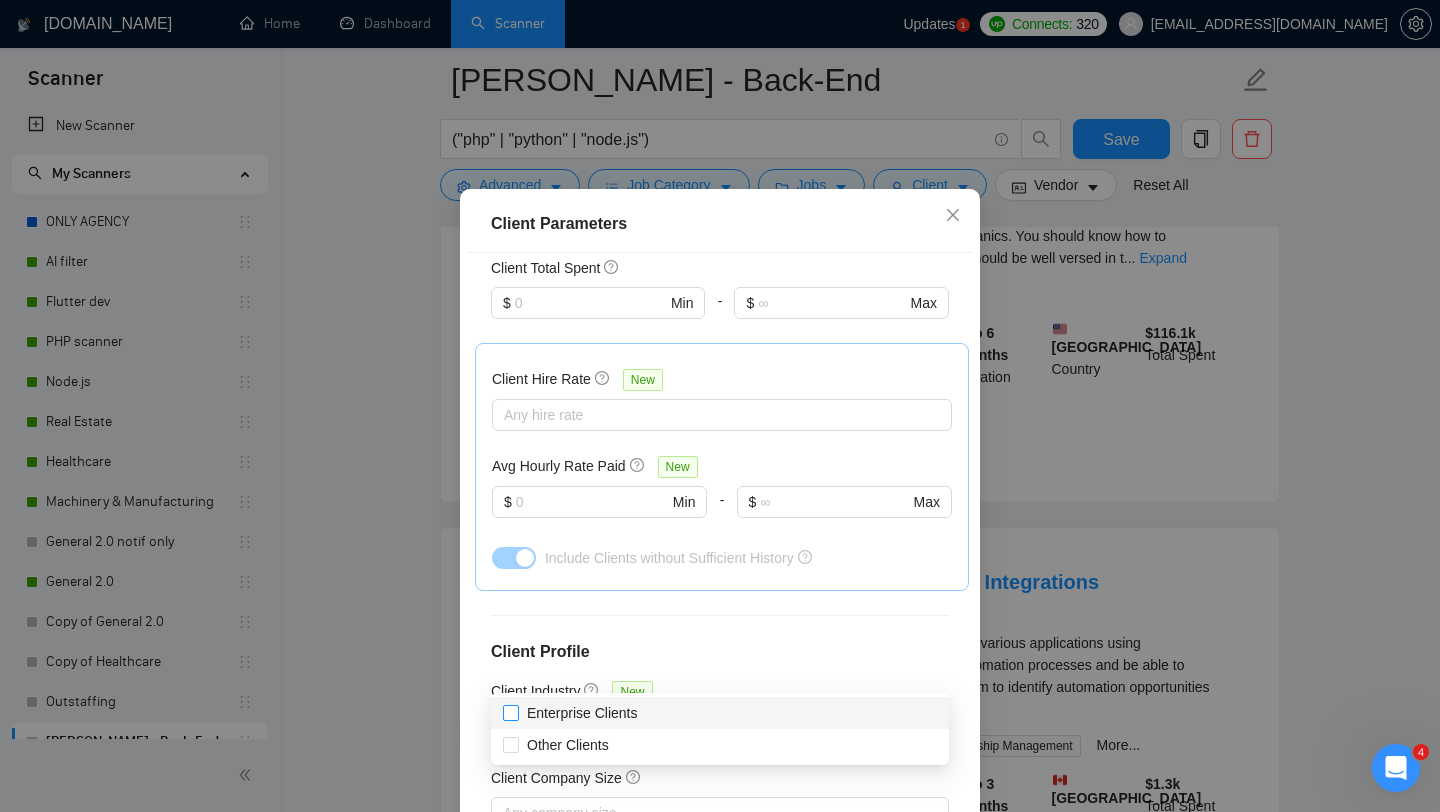 click on "Enterprise Clients" at bounding box center (510, 712) 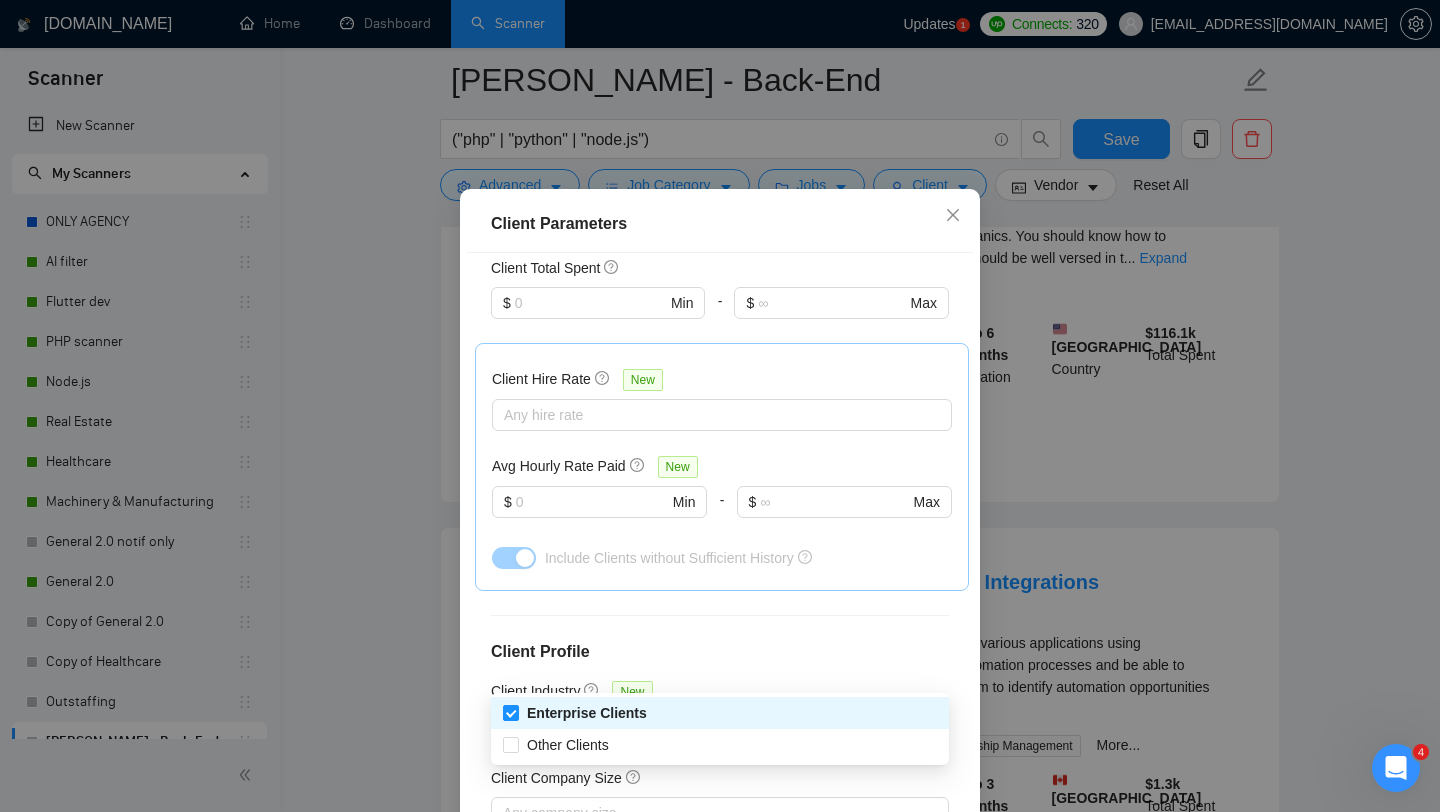 scroll, scrollTop: 125, scrollLeft: 0, axis: vertical 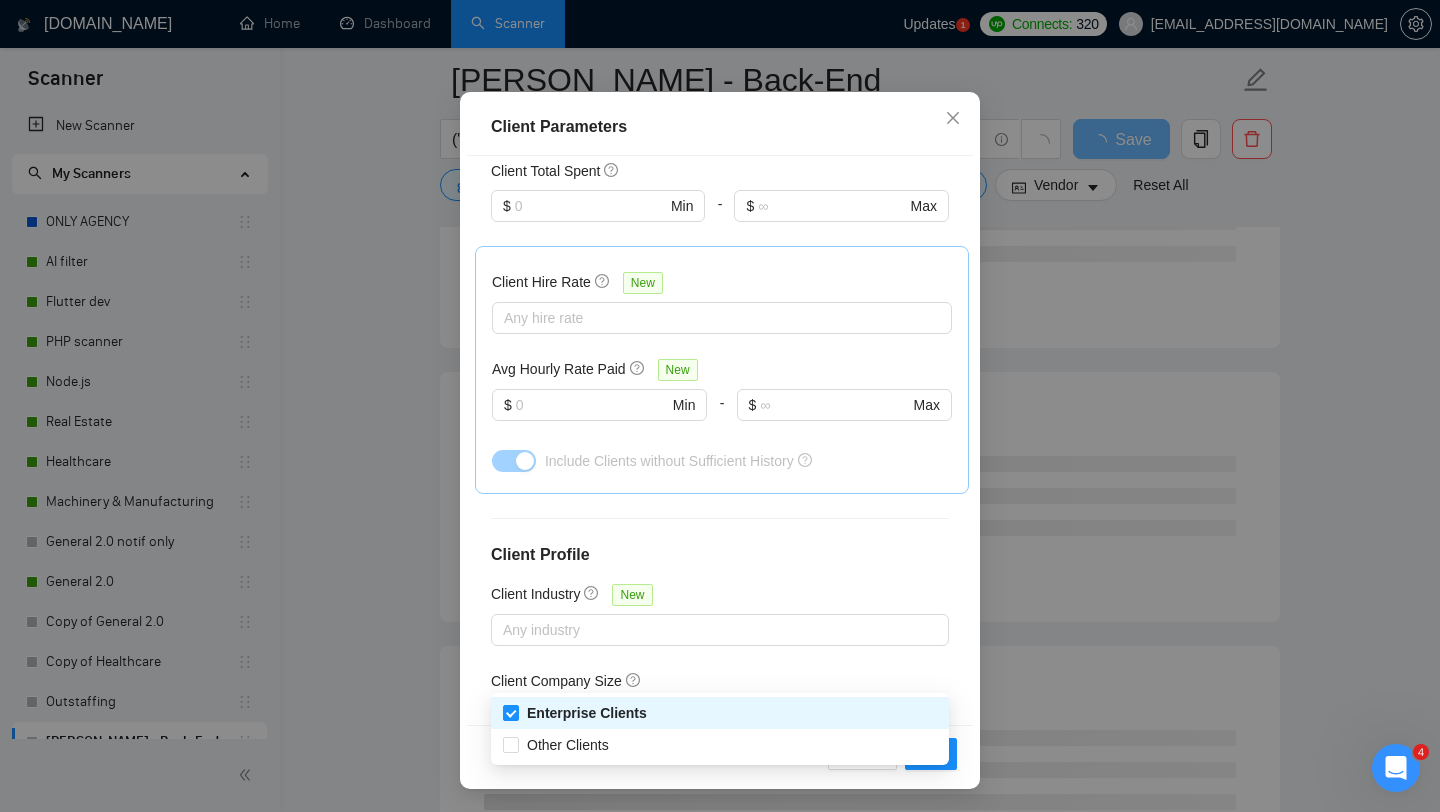click on "Enterprise Clients New" at bounding box center [720, 771] 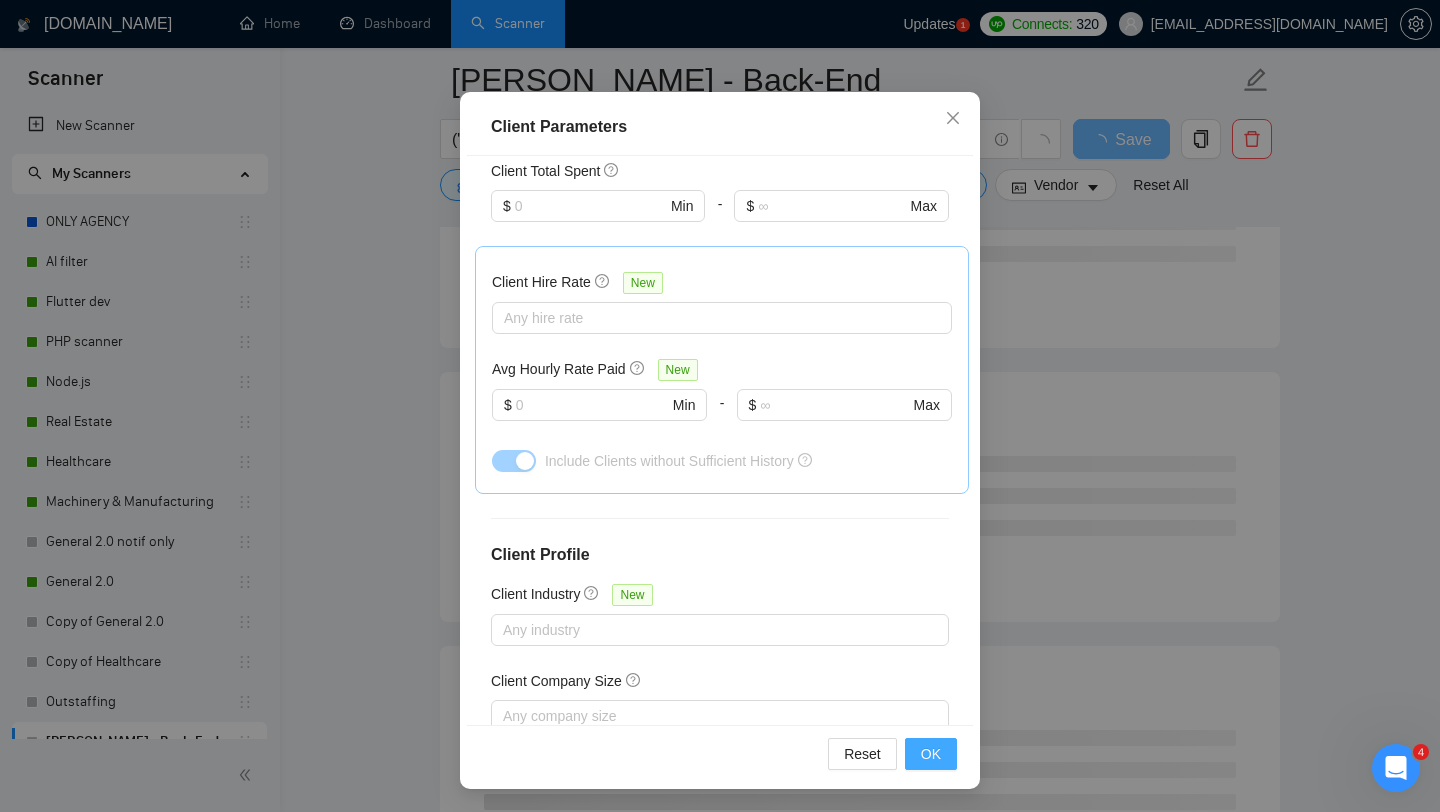 click on "OK" at bounding box center (931, 754) 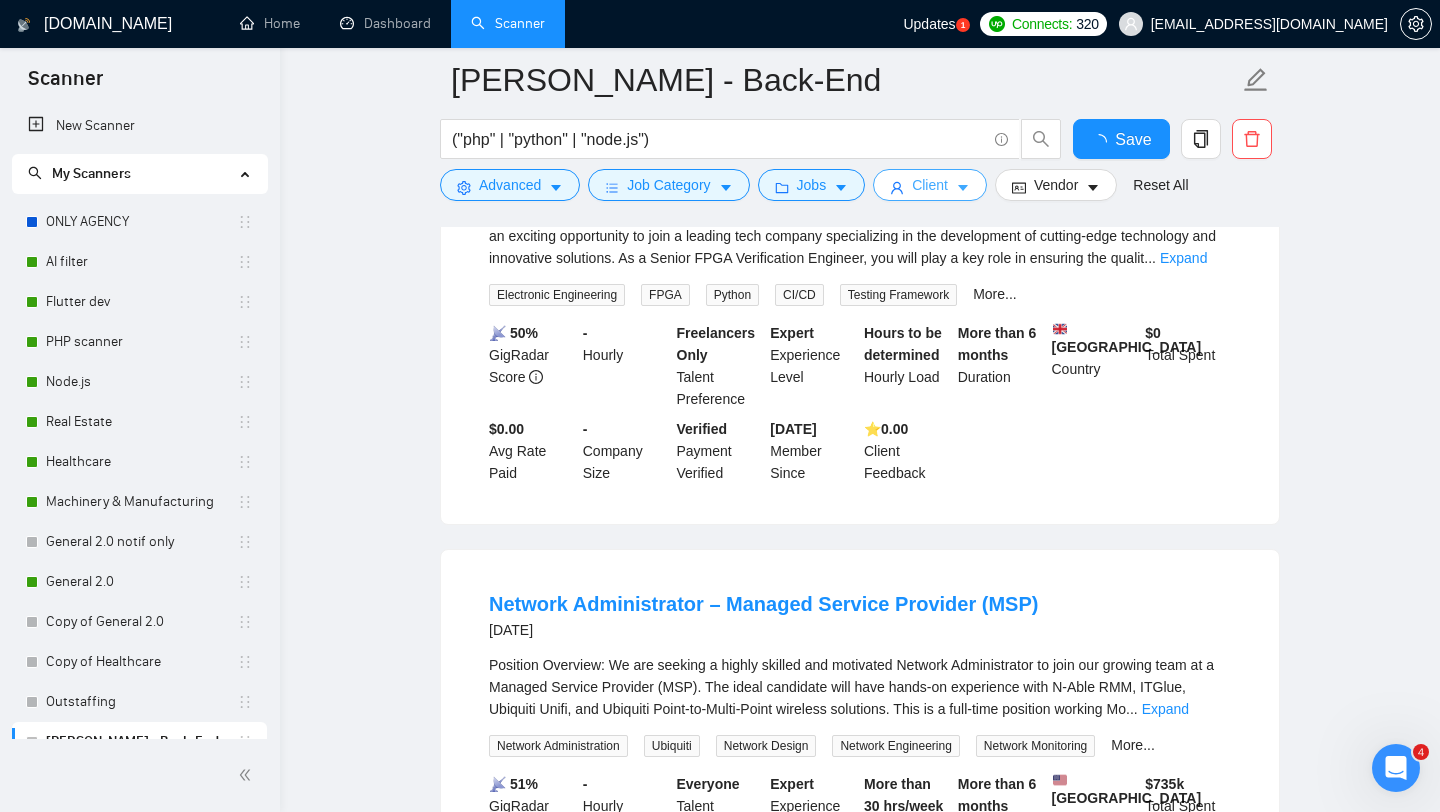 scroll, scrollTop: 0, scrollLeft: 0, axis: both 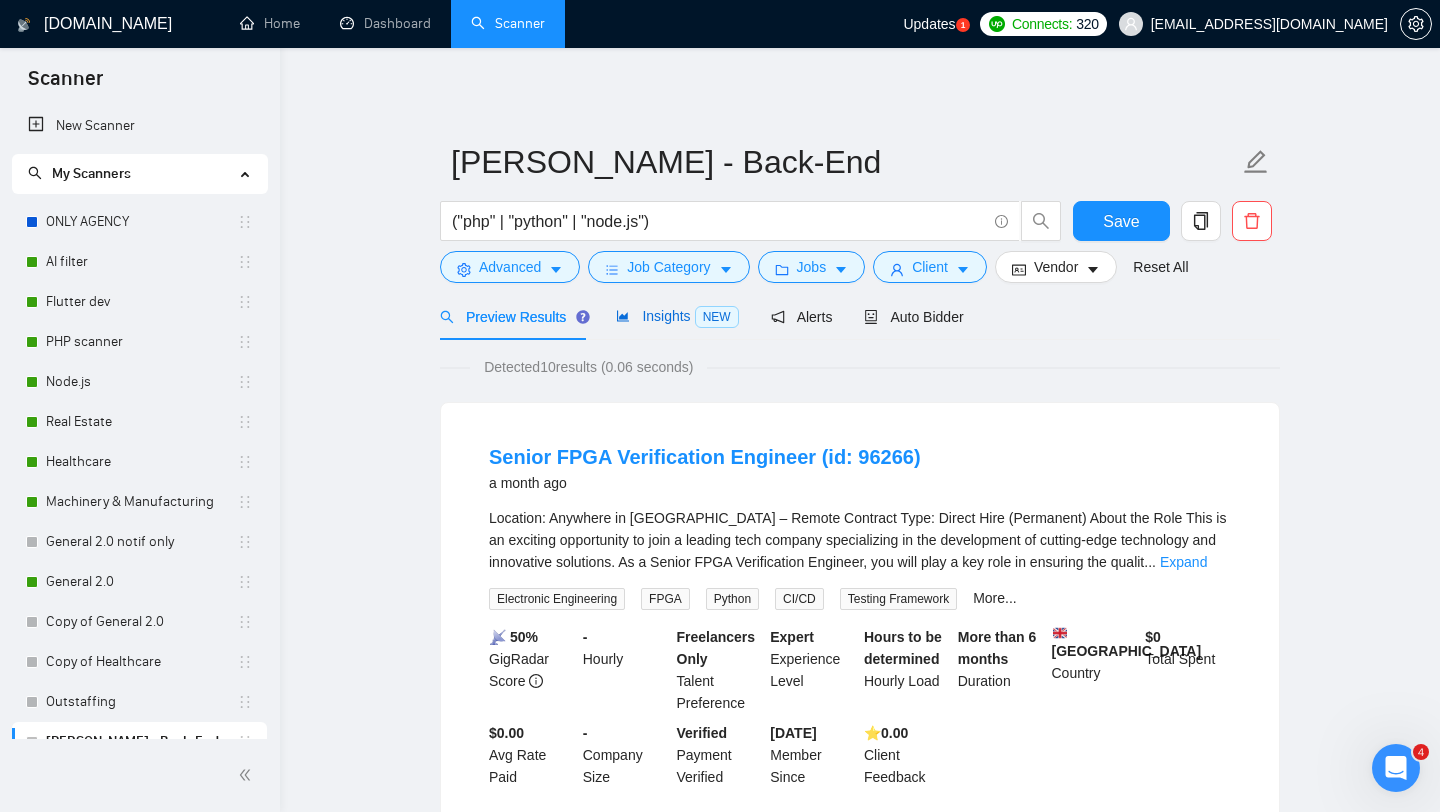 click on "Insights NEW" at bounding box center (677, 316) 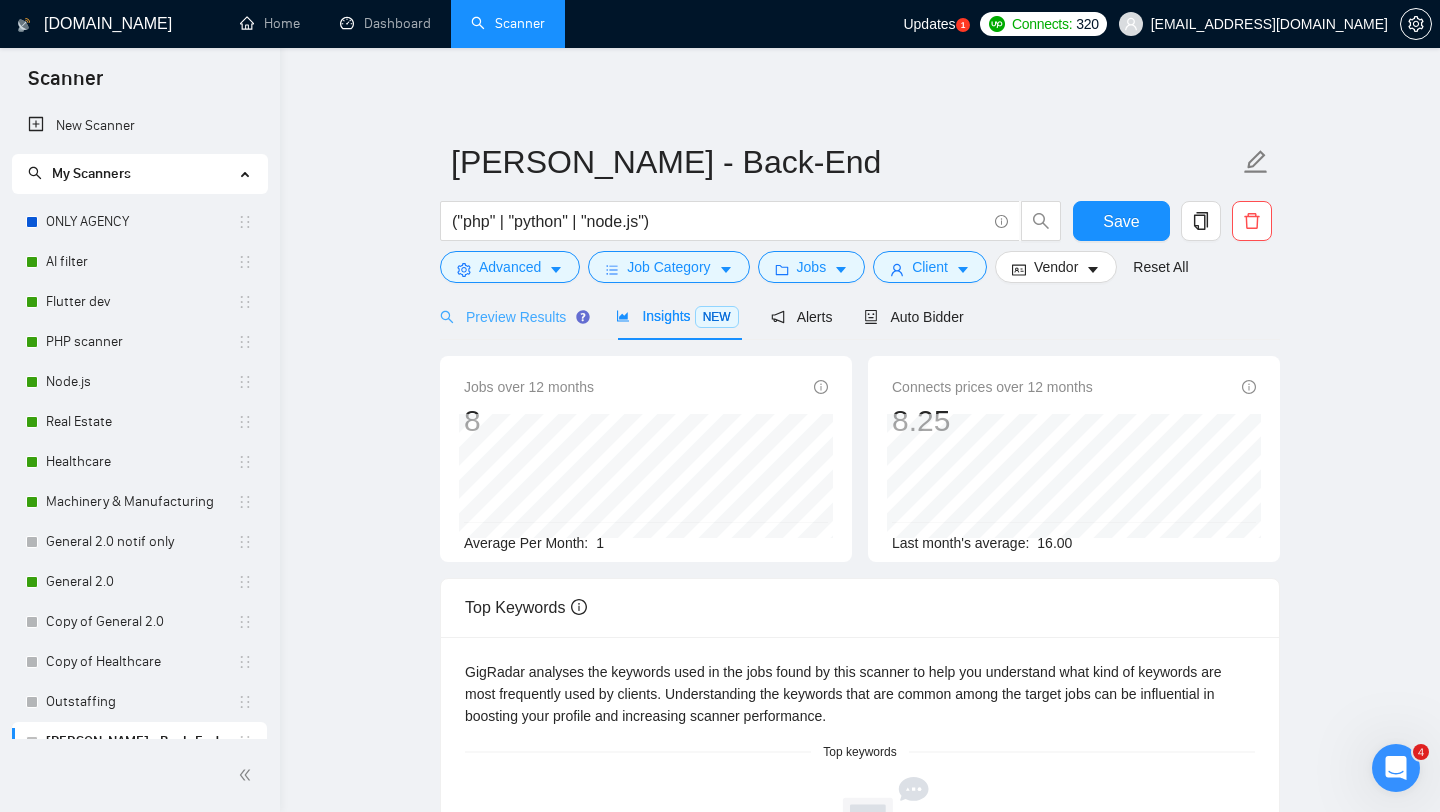 click on "Preview Results" at bounding box center [512, 316] 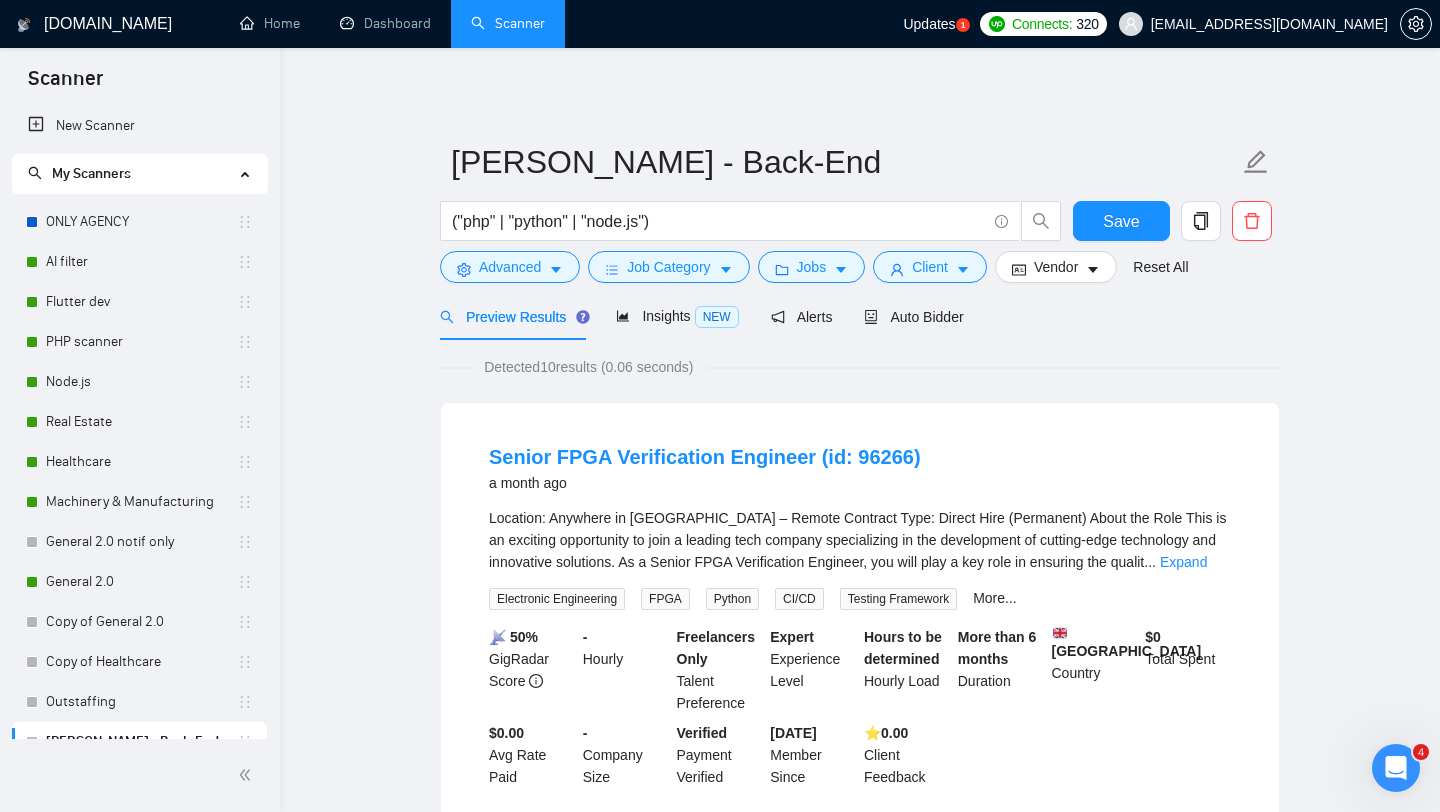 scroll, scrollTop: 86, scrollLeft: 0, axis: vertical 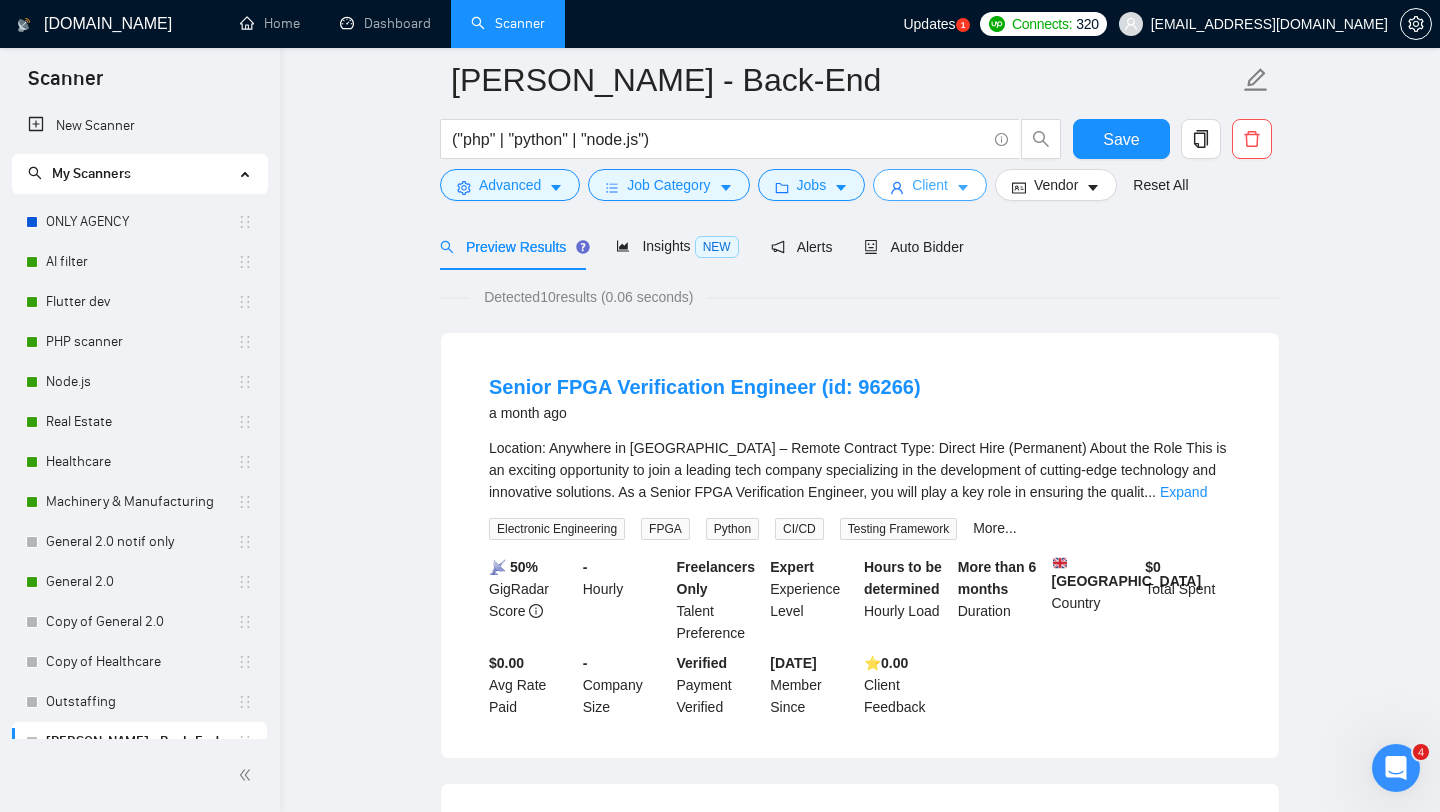 click on "Client" at bounding box center (930, 185) 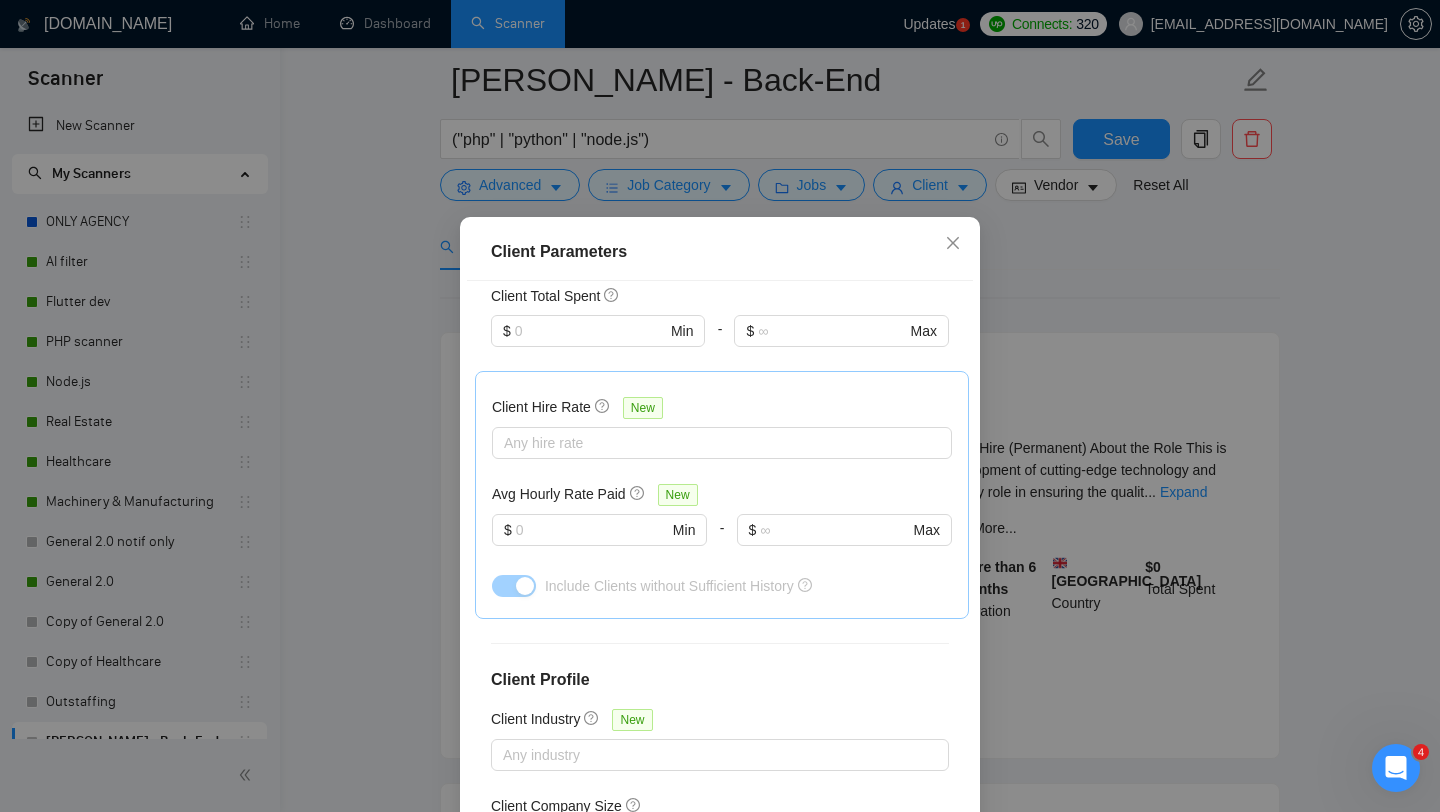 scroll, scrollTop: 125, scrollLeft: 0, axis: vertical 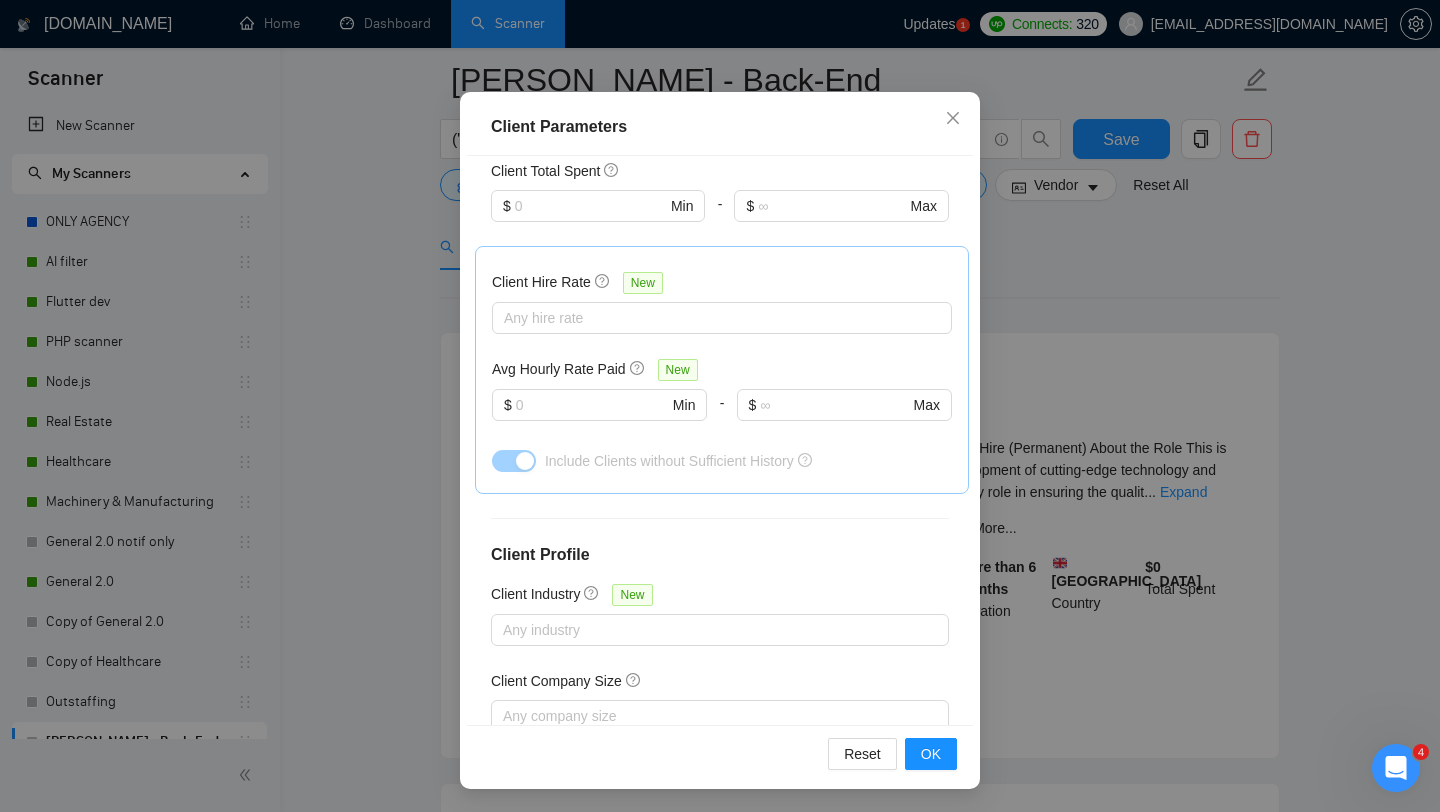 click 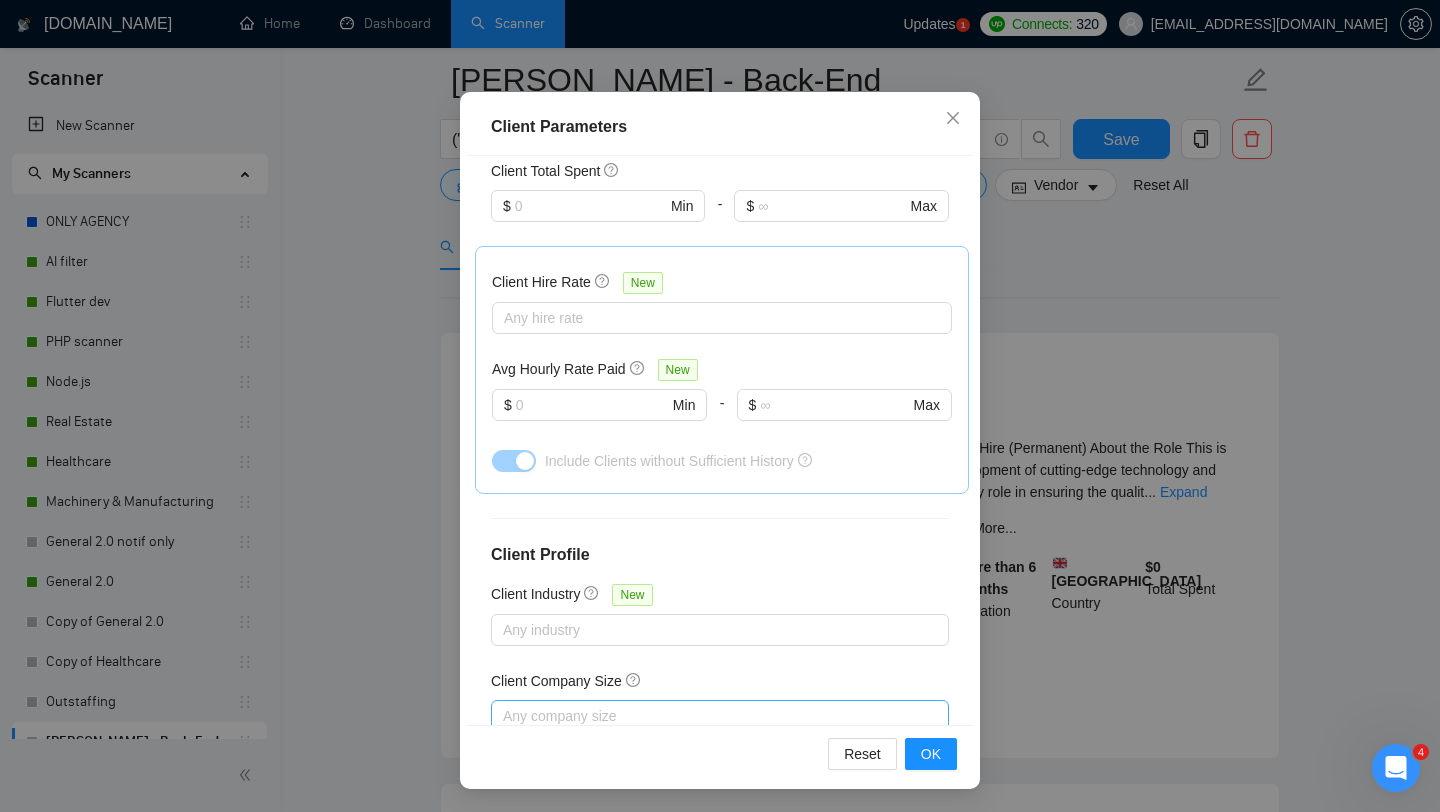 click at bounding box center (710, 716) 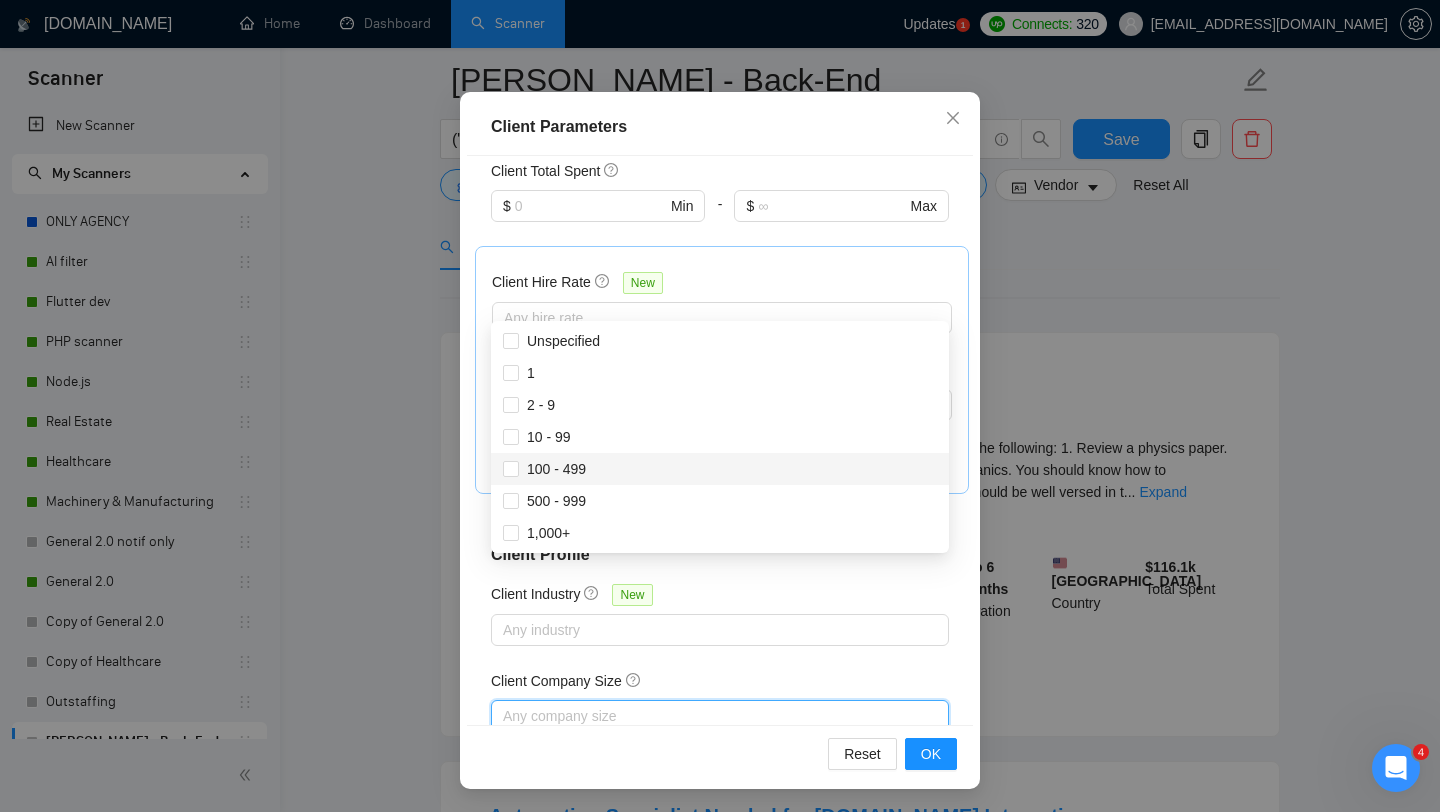 click on "100 - 499" at bounding box center [720, 469] 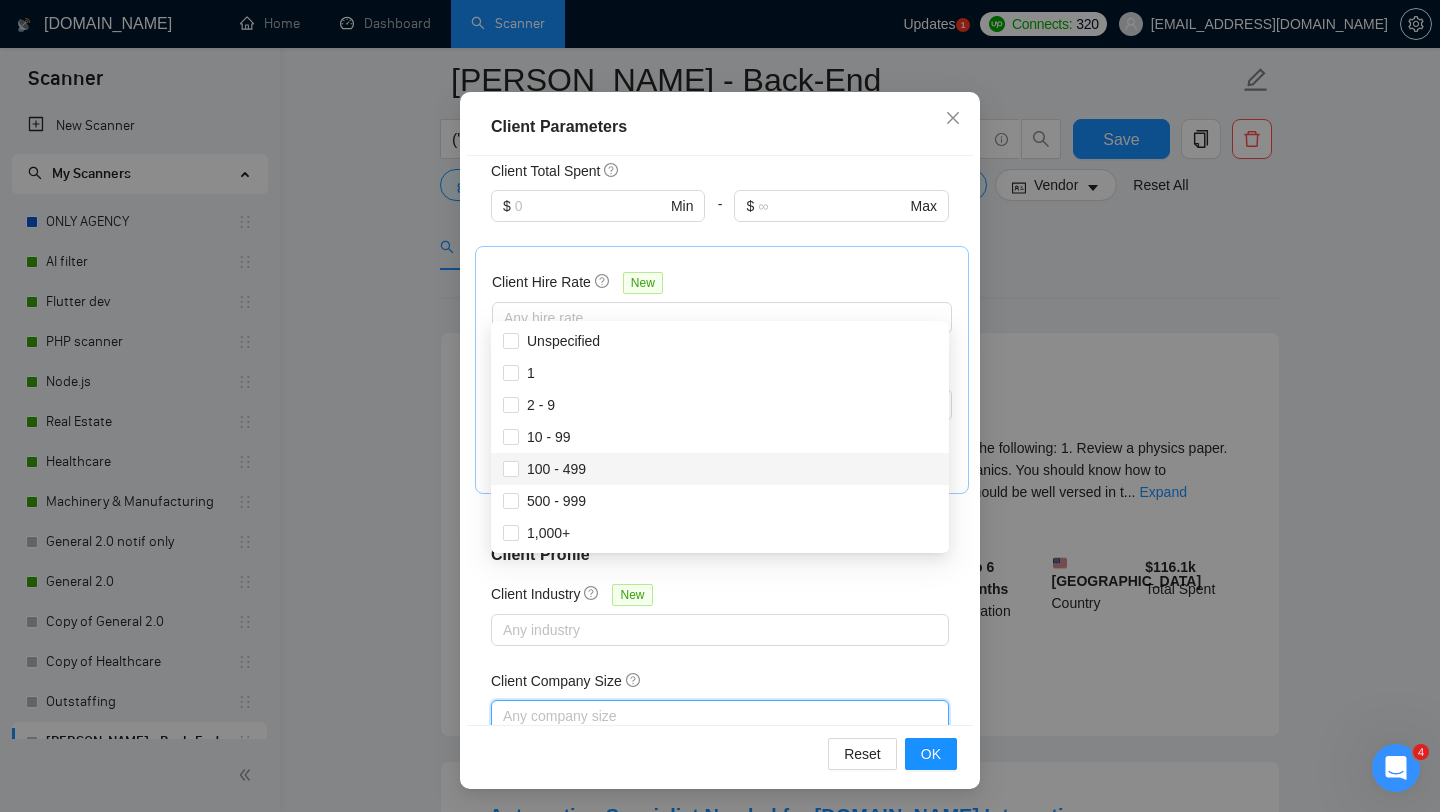 checkbox on "true" 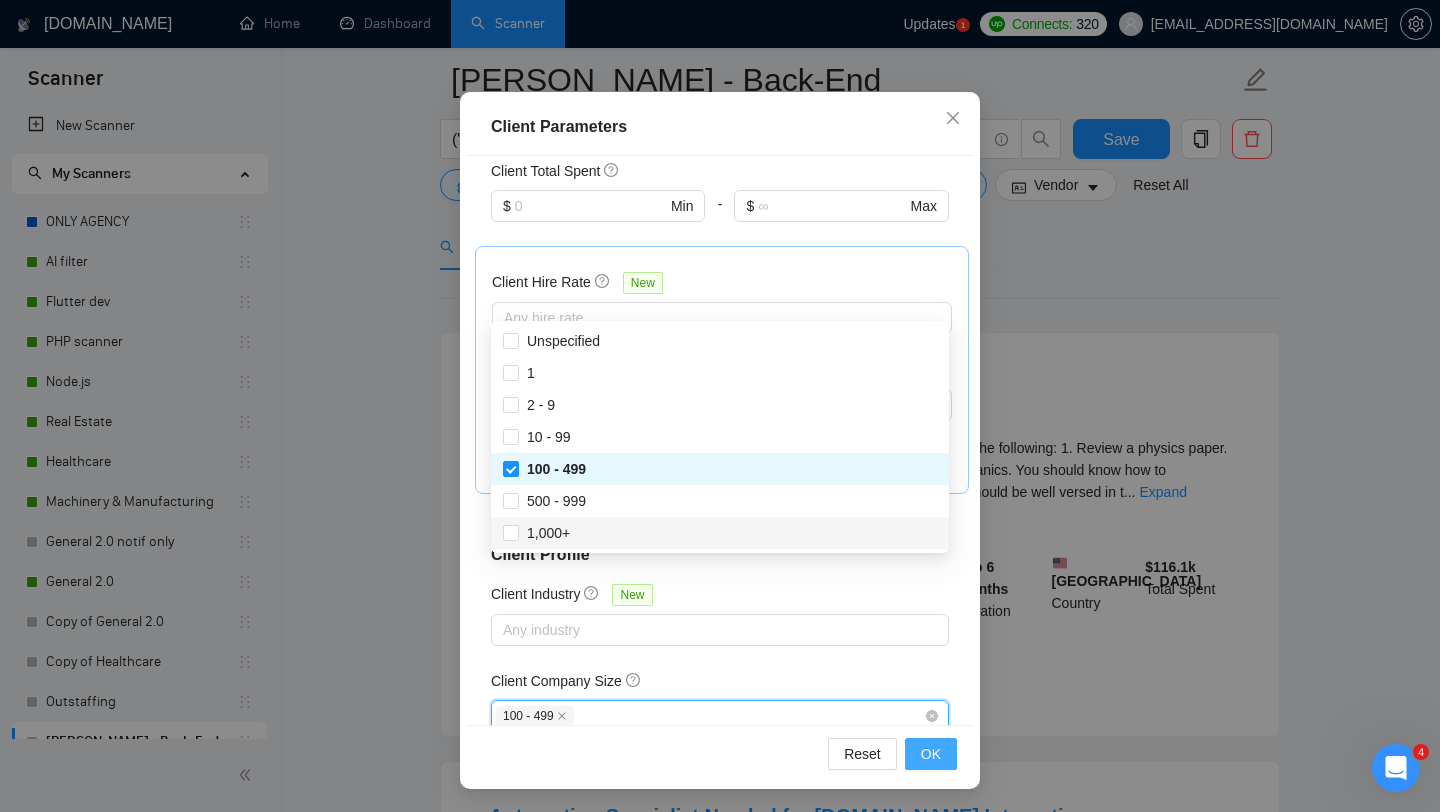 click on "OK" at bounding box center [931, 754] 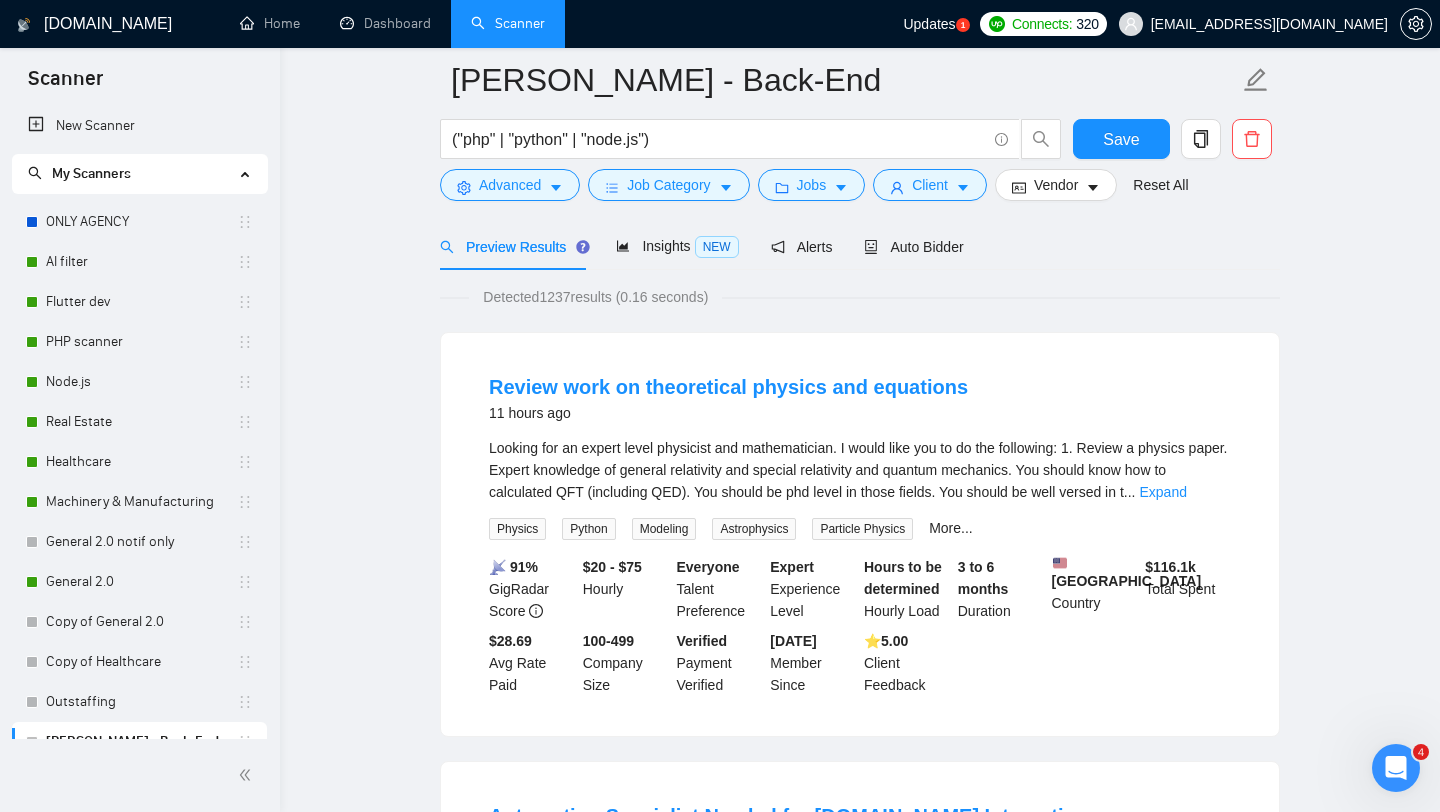 scroll, scrollTop: 28, scrollLeft: 0, axis: vertical 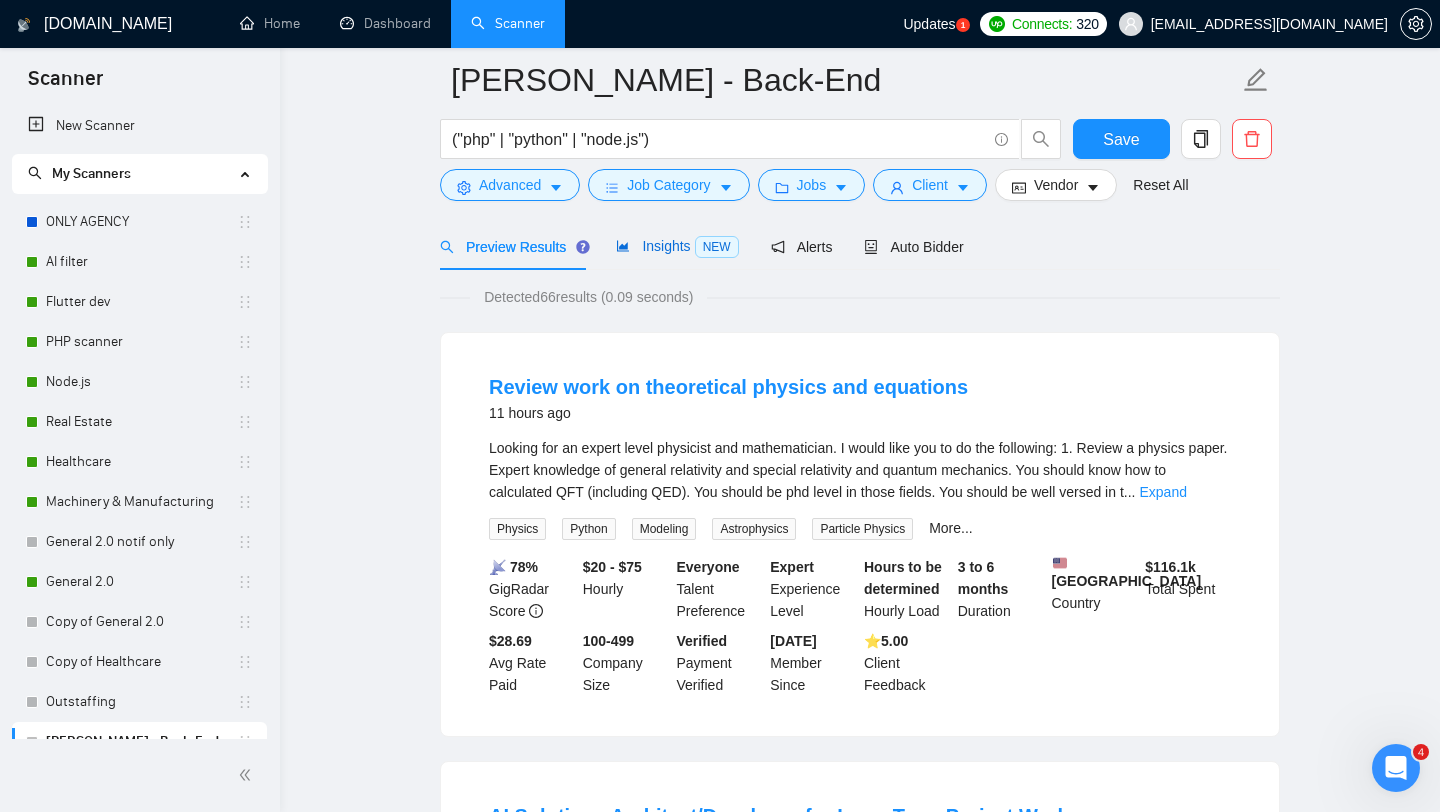 click on "Insights NEW" at bounding box center [677, 246] 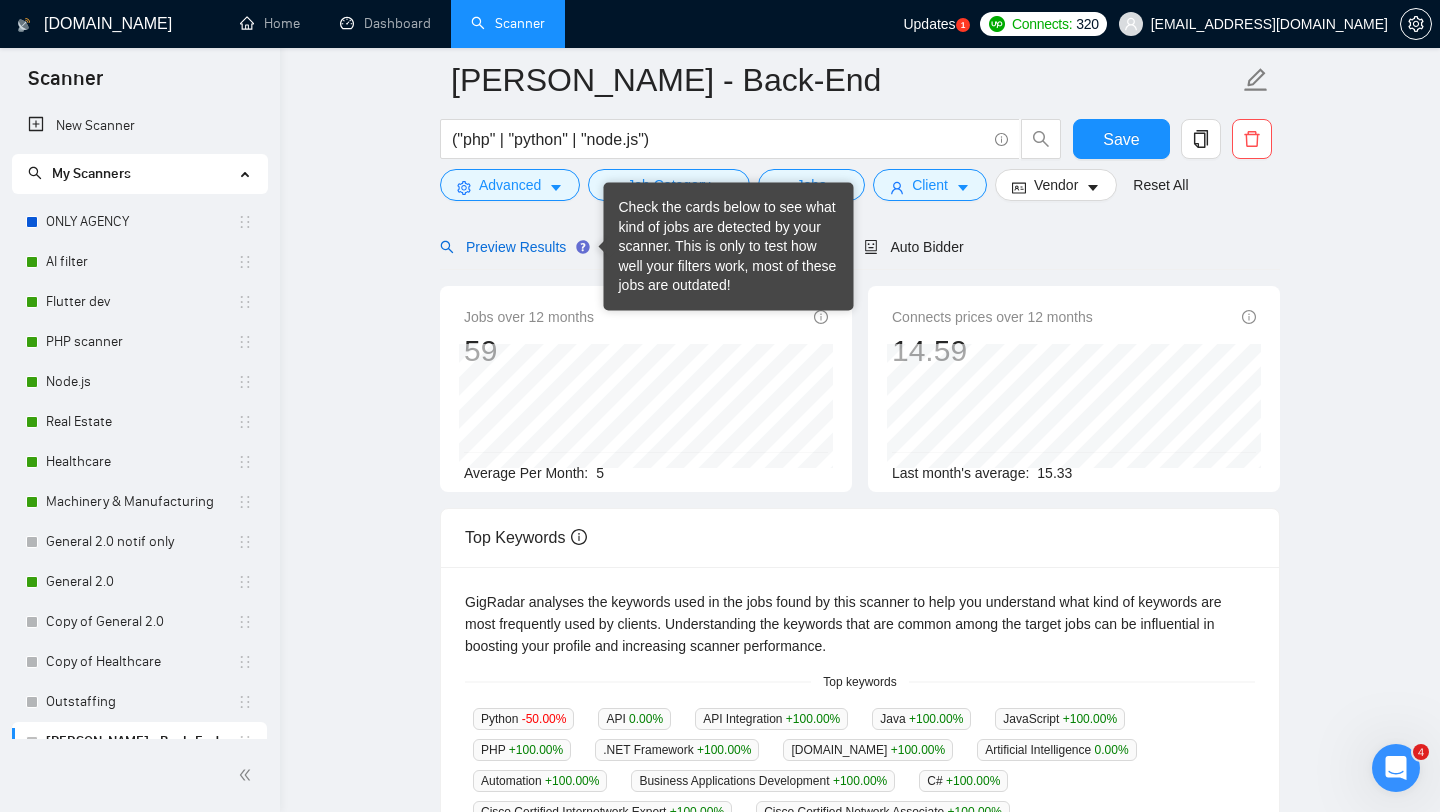 click on "Preview Results" at bounding box center (512, 247) 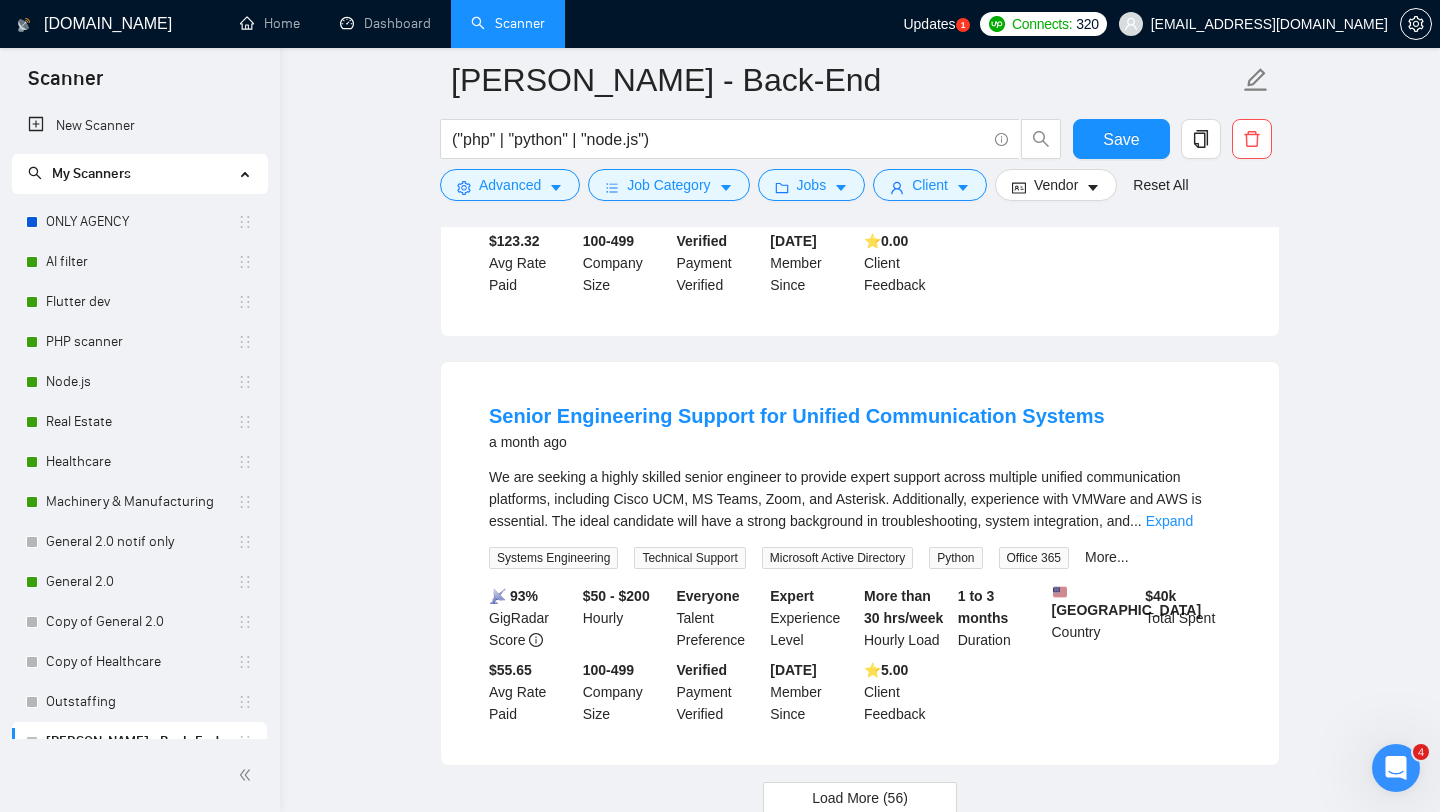 scroll, scrollTop: 4217, scrollLeft: 0, axis: vertical 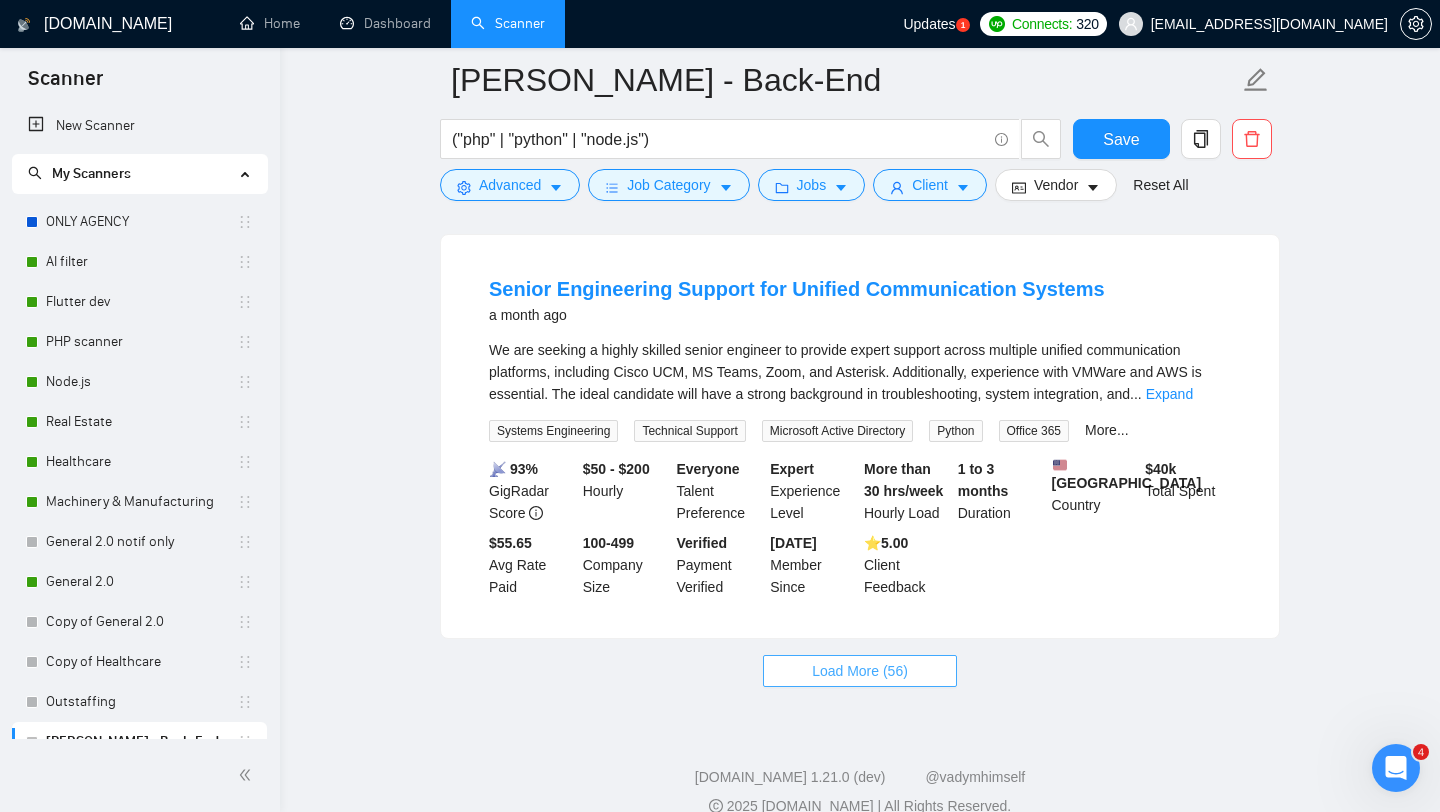 click on "Load More (56)" at bounding box center [860, 671] 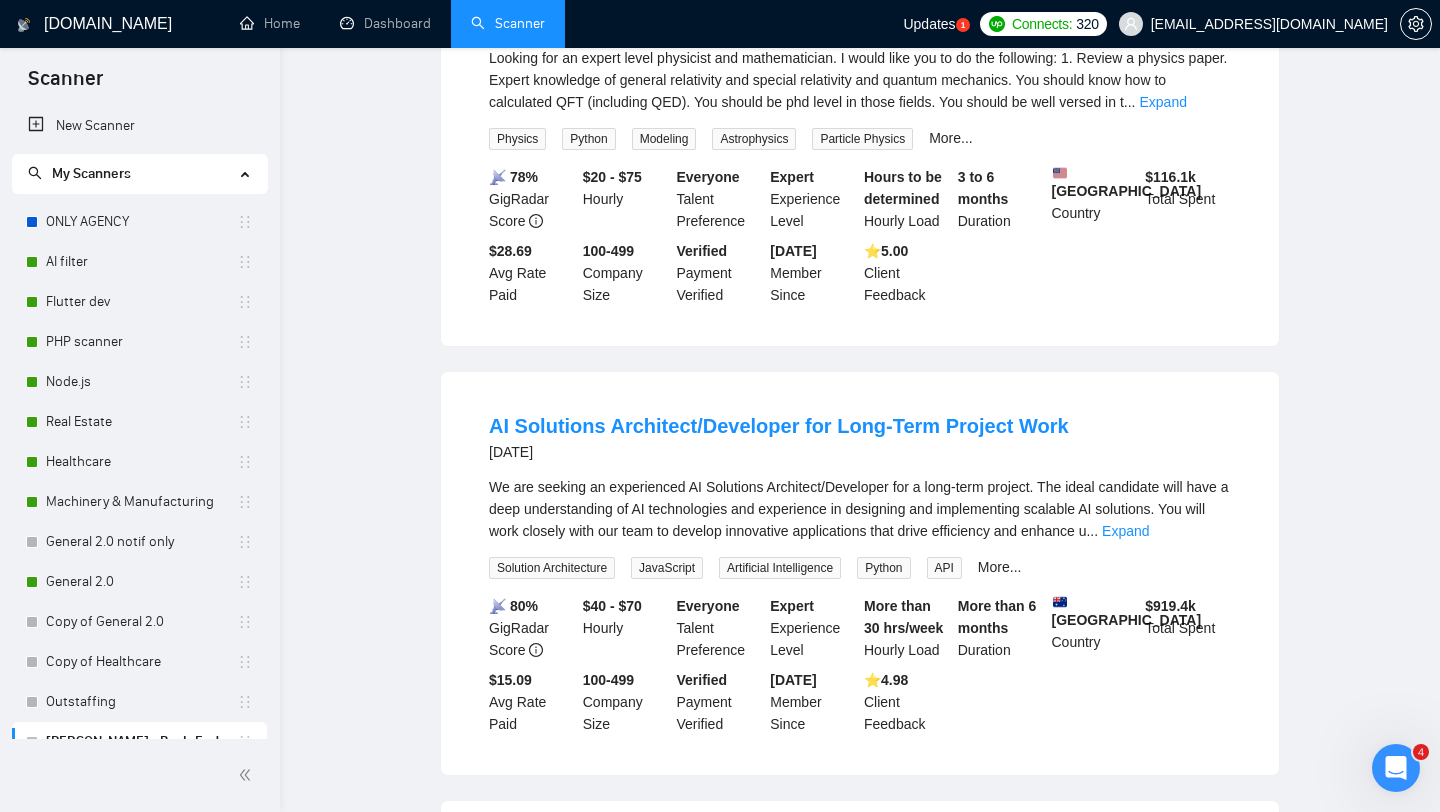 scroll, scrollTop: 0, scrollLeft: 0, axis: both 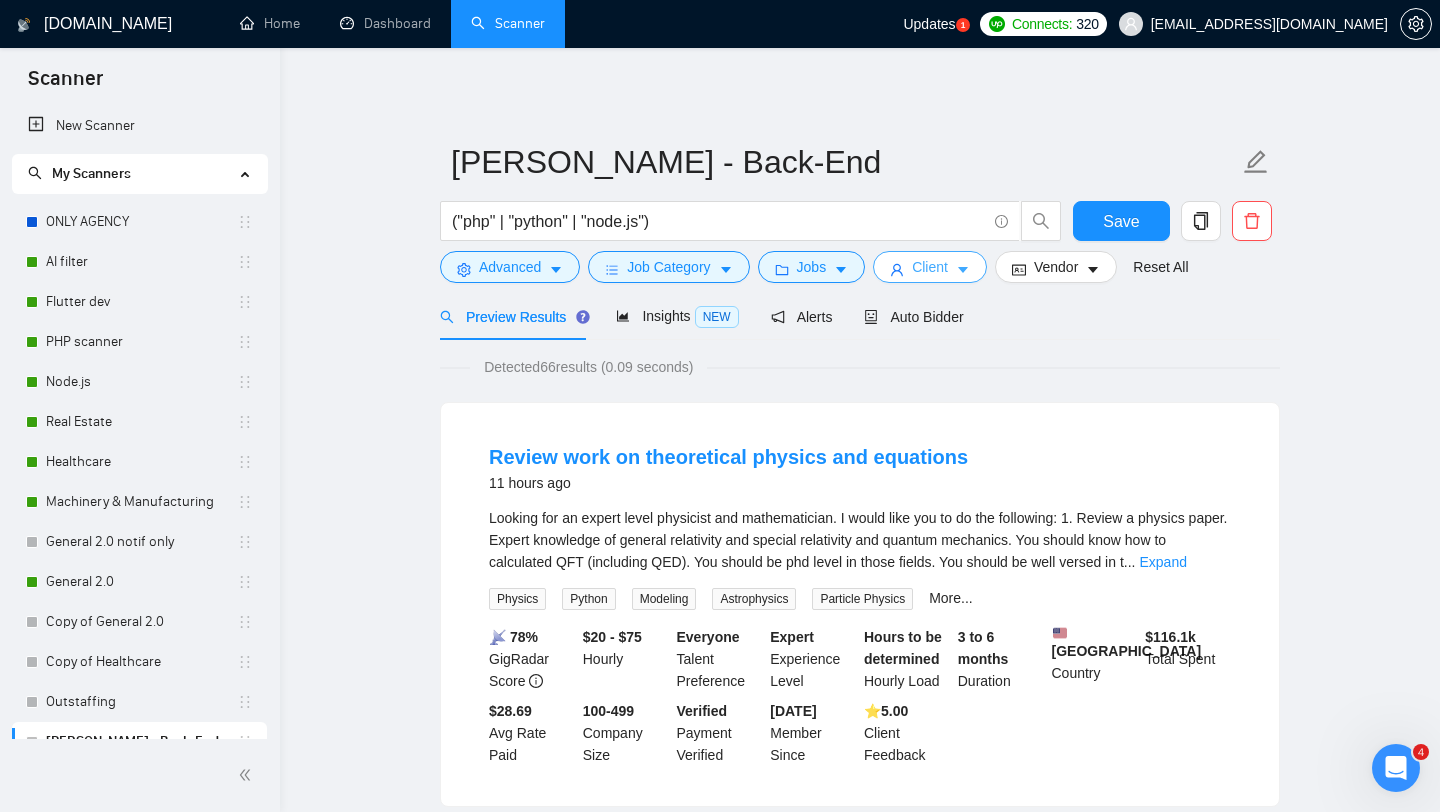 click on "Client" at bounding box center (930, 267) 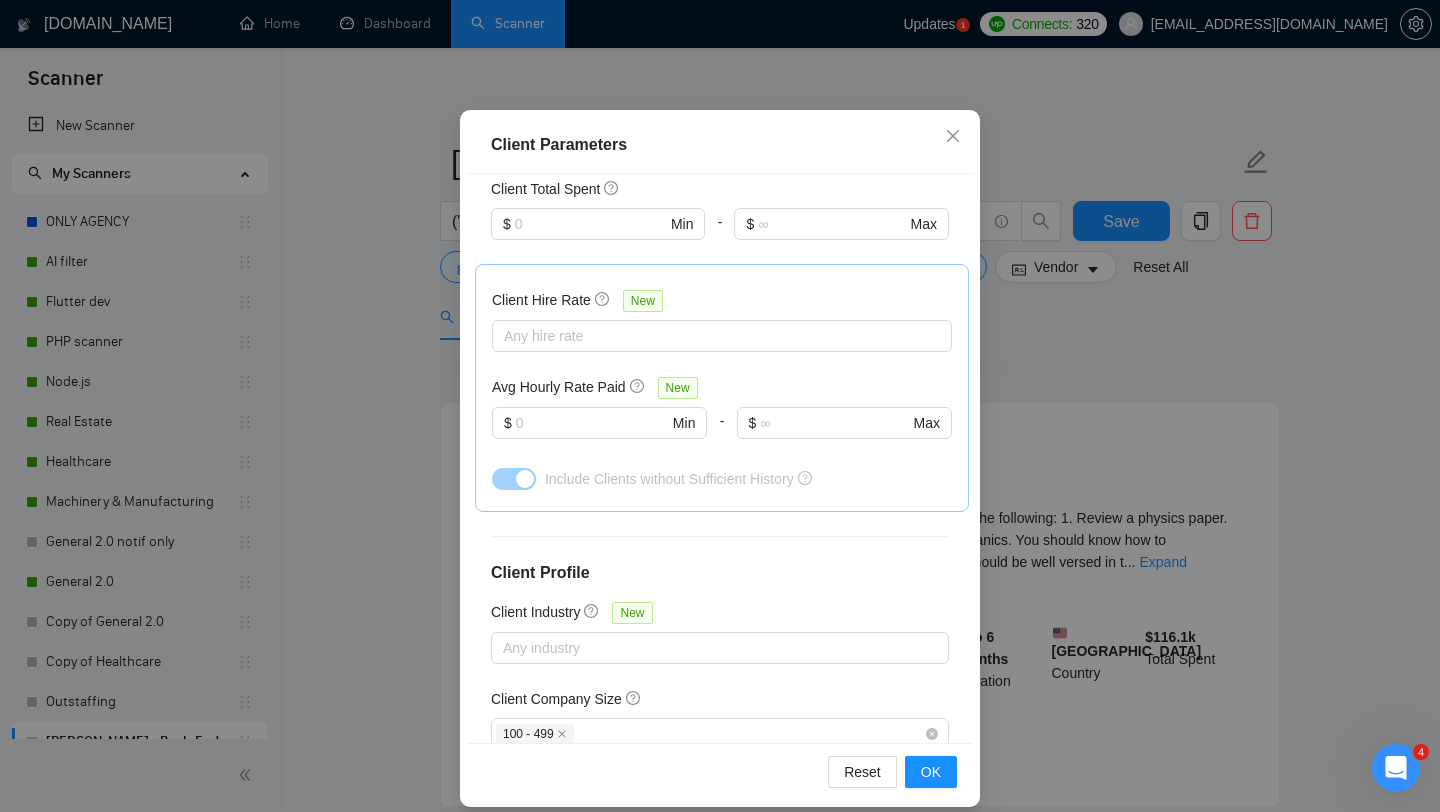 scroll, scrollTop: 125, scrollLeft: 0, axis: vertical 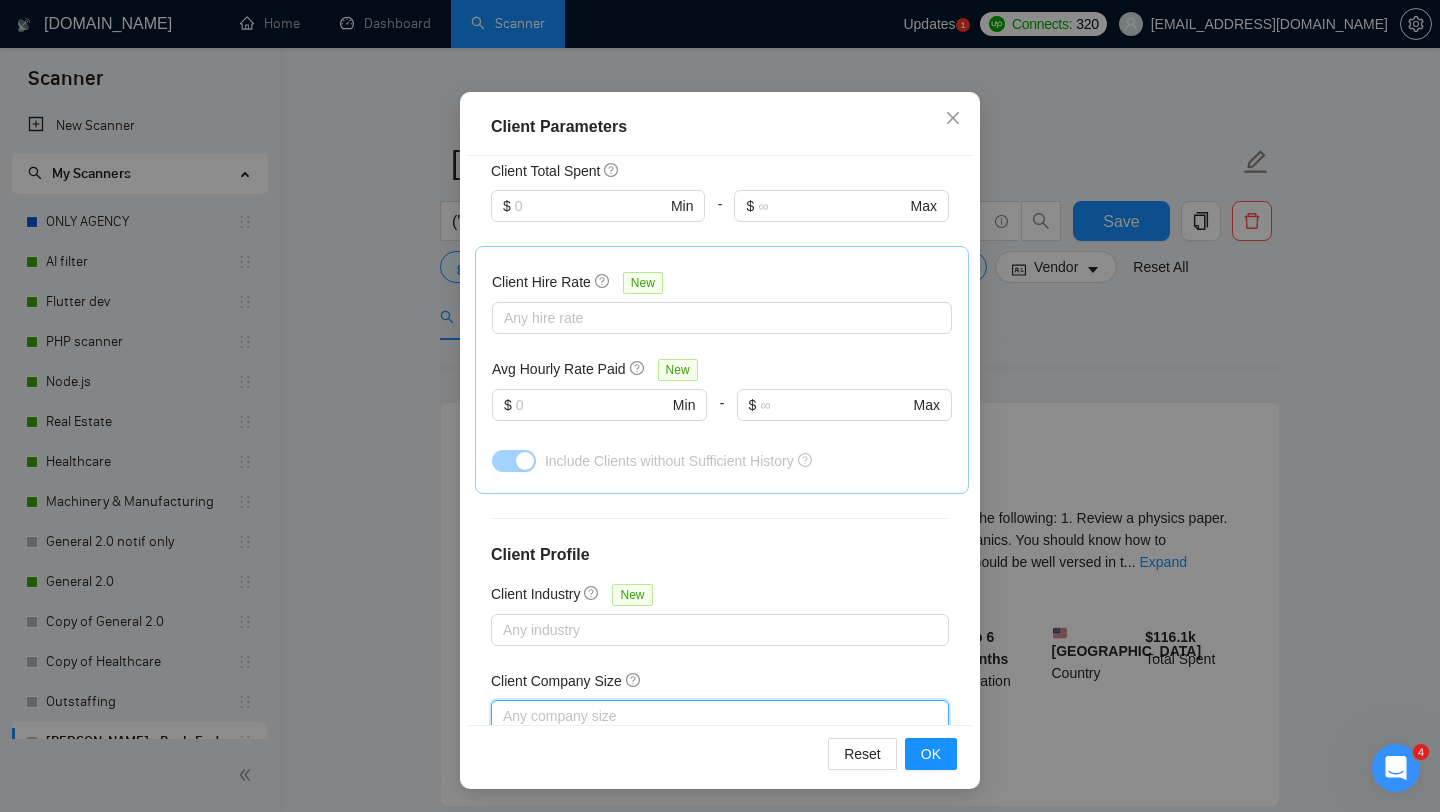 click on "Client Parameters Client Location Include Client Countries Europe United States United Kingdom Canada Australia Germany Netherlands France Israel Spain Switzerland Sweden Belgium Denmark Austria Norway   Exclude Client Countries Africa India Pakistan Niger Chad Turkmenistan   Client Rating Client Min Average Feedback Include clients with no feedback Client Payment Details Payment Verified Hire Rate Stats   Client Total Spent $ Min - $ Max Client Hire Rate New   Any hire rate   Avg Hourly Rate Paid New $ Min - $ Max Include Clients without Sufficient History Client Profile Client Industry New   Any industry Client Company Size   Any company size Enterprise Clients New   Any clients Reset OK" at bounding box center [720, 406] 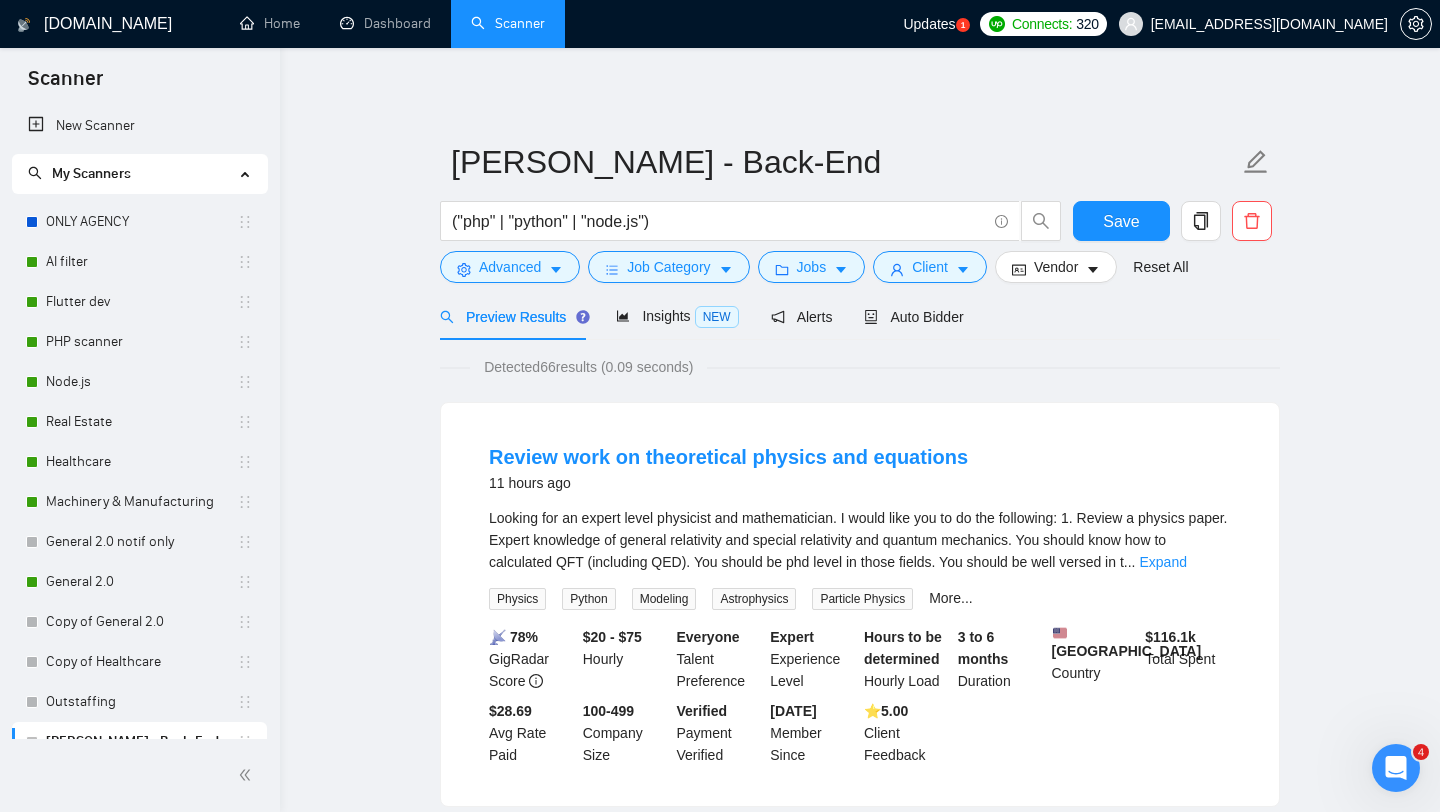 scroll, scrollTop: 28, scrollLeft: 0, axis: vertical 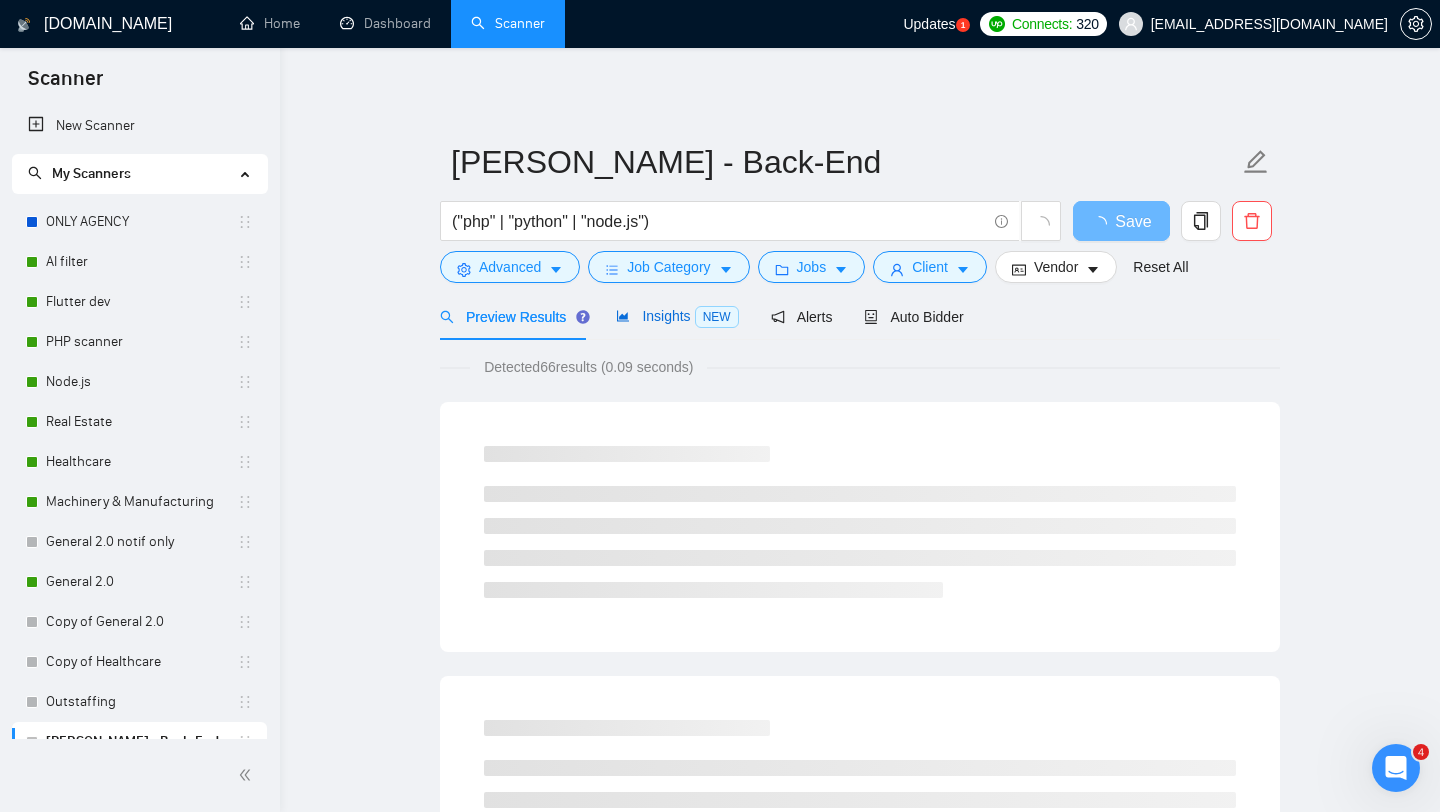 click on "Insights NEW" at bounding box center (677, 316) 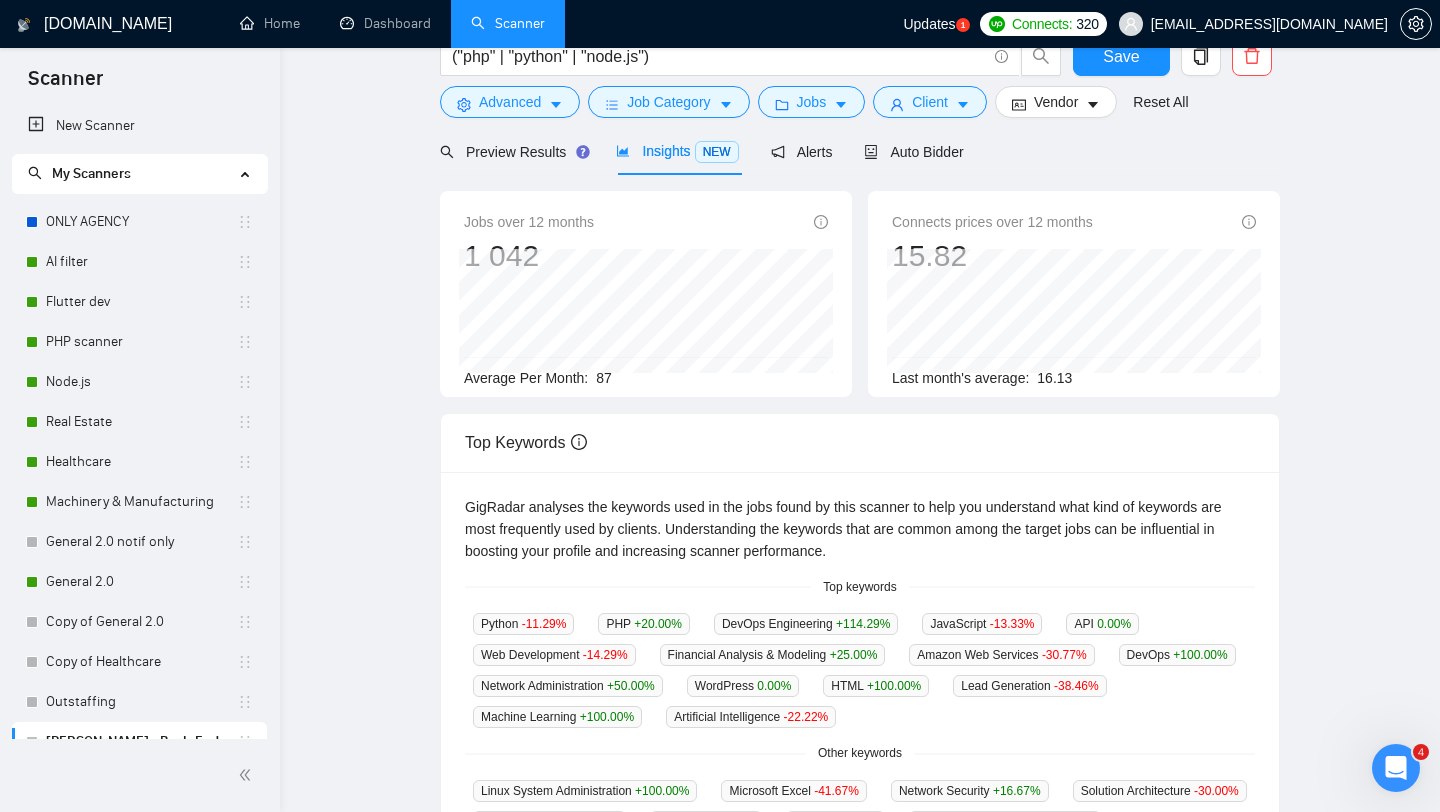 scroll, scrollTop: 77, scrollLeft: 0, axis: vertical 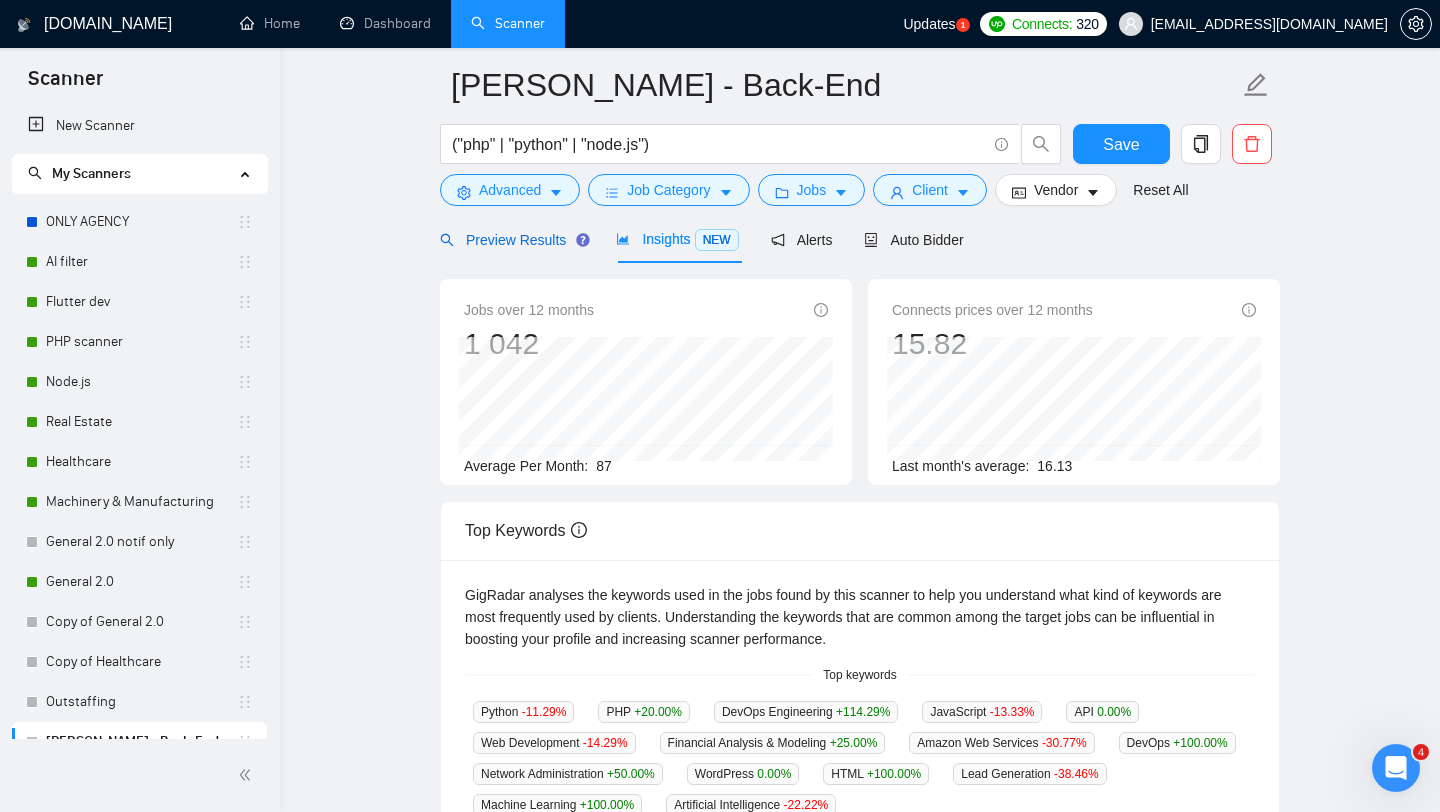 click on "Preview Results" at bounding box center [512, 240] 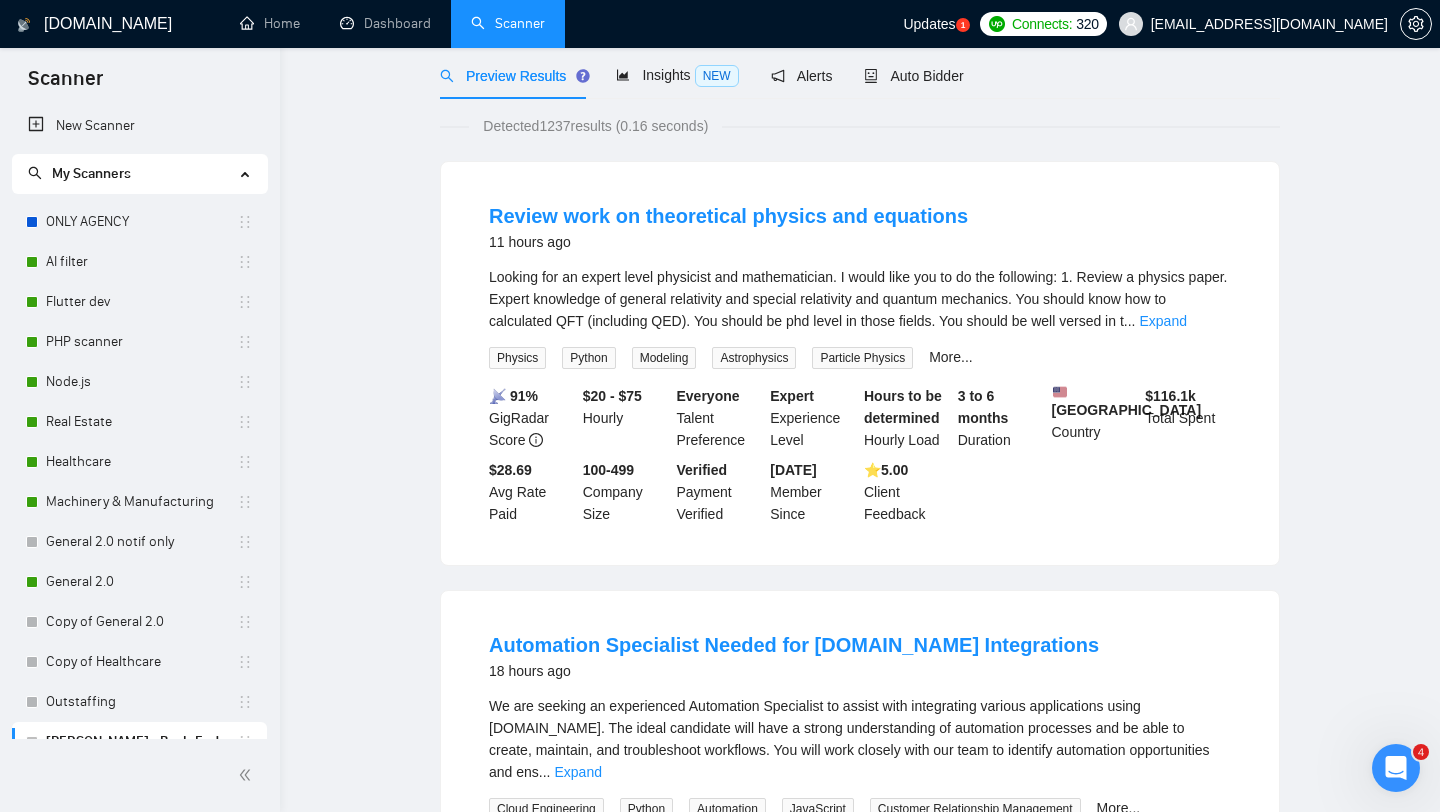 scroll, scrollTop: 0, scrollLeft: 0, axis: both 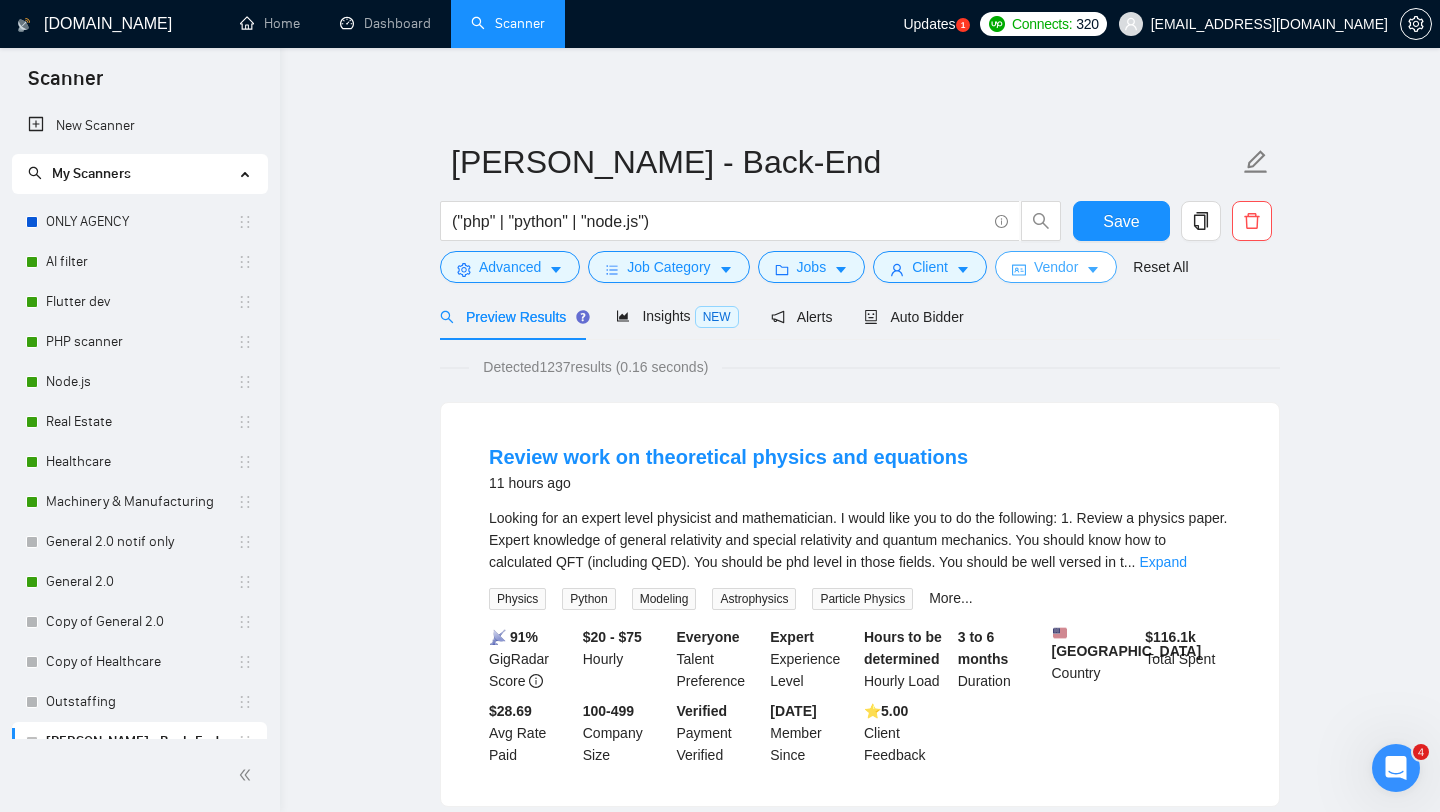 click on "Vendor" at bounding box center (1056, 267) 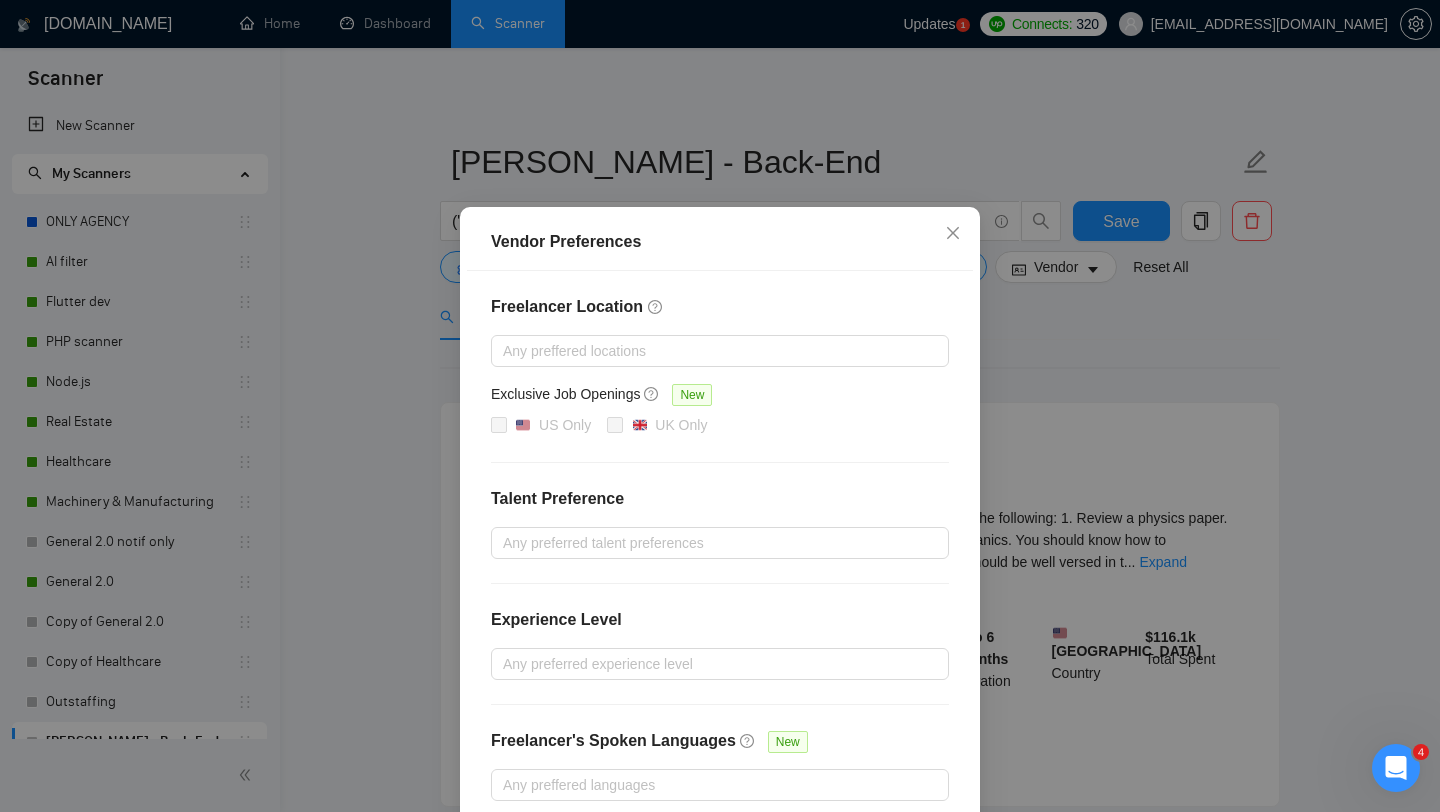 click on "Vendor Preferences Freelancer Location     Any preffered locations Exclusive Job Openings [GEOGRAPHIC_DATA] Only UK Only Talent Preference   Any preferred talent preferences Experience Level   Any preferred experience level Freelancer's Spoken Languages New   Any preffered languages Reset OK" at bounding box center [720, 406] 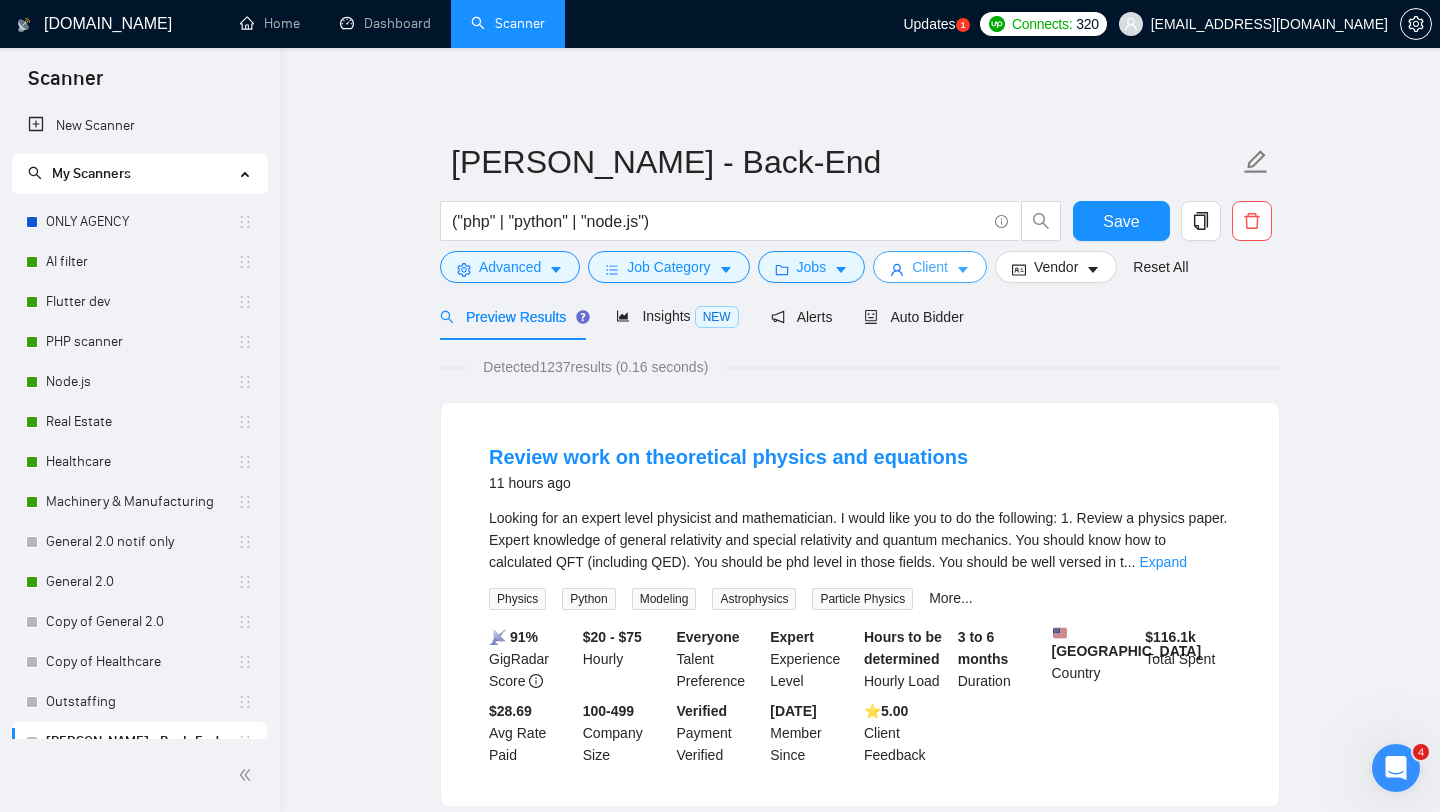 click on "Client" at bounding box center (930, 267) 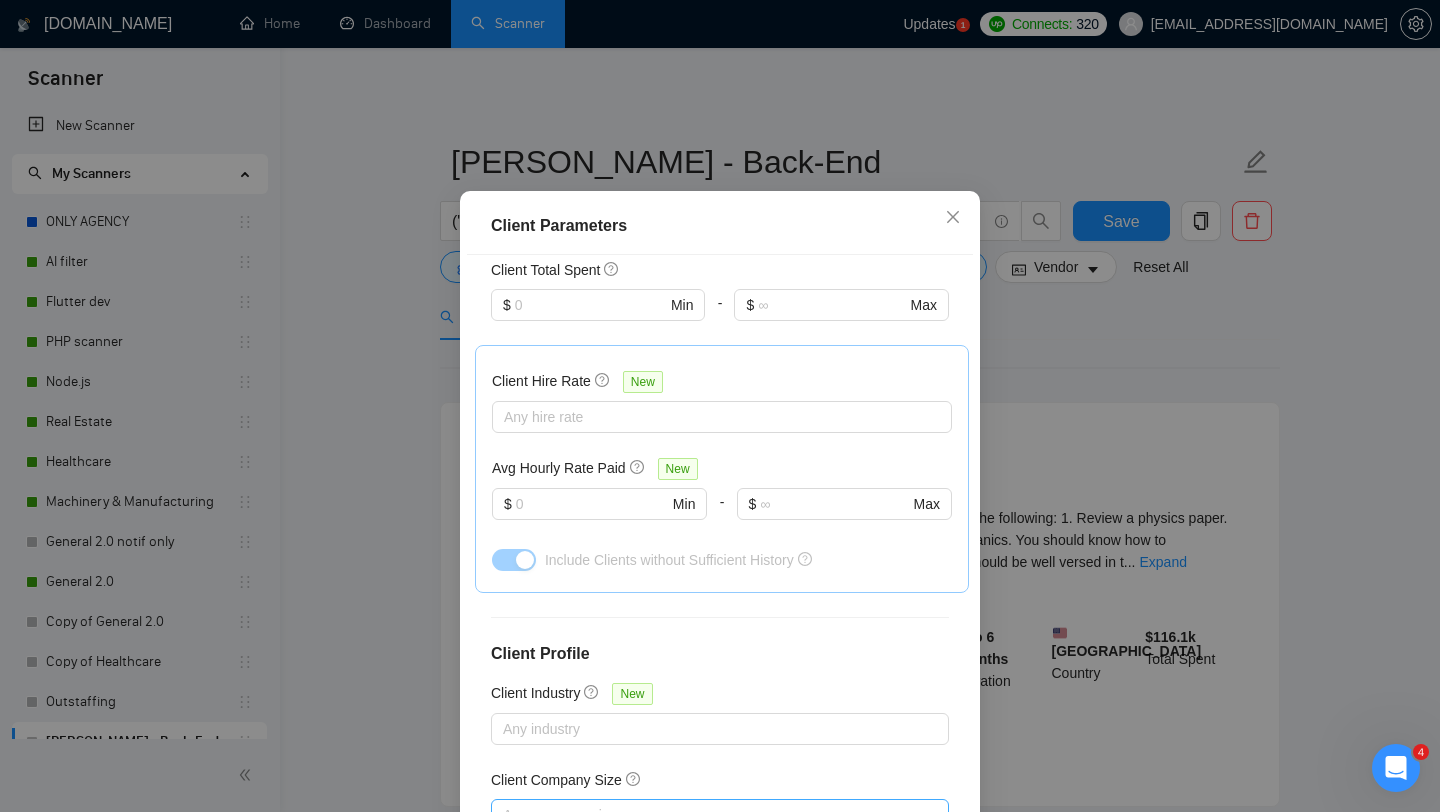 scroll, scrollTop: 0, scrollLeft: 0, axis: both 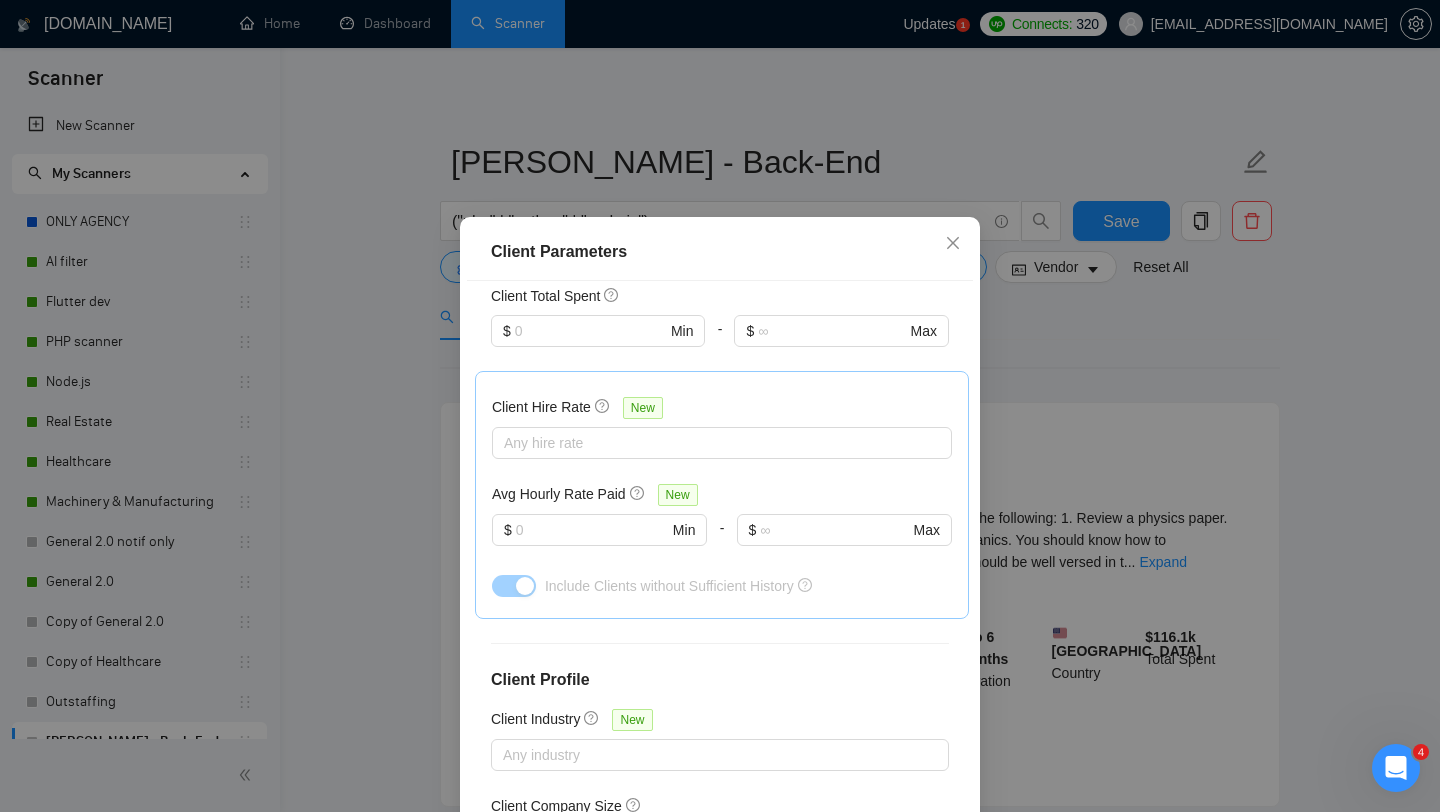 click on "Client Parameters Client Location Include Client Countries Europe United States United Kingdom Canada Australia Germany Netherlands France Israel Spain Switzerland Sweden Belgium Denmark Austria Norway   Exclude Client Countries Africa India Pakistan Niger Chad Turkmenistan   Client Rating Client Min Average Feedback Include clients with no feedback Client Payment Details Payment Verified Hire Rate Stats   Client Total Spent $ Min - $ Max Client Hire Rate New   Any hire rate   Avg Hourly Rate Paid New $ Min - $ Max Include Clients without Sufficient History Client Profile Client Industry New   Any industry Client Company Size   Any company size Enterprise Clients New   Any clients Reset OK" at bounding box center [720, 406] 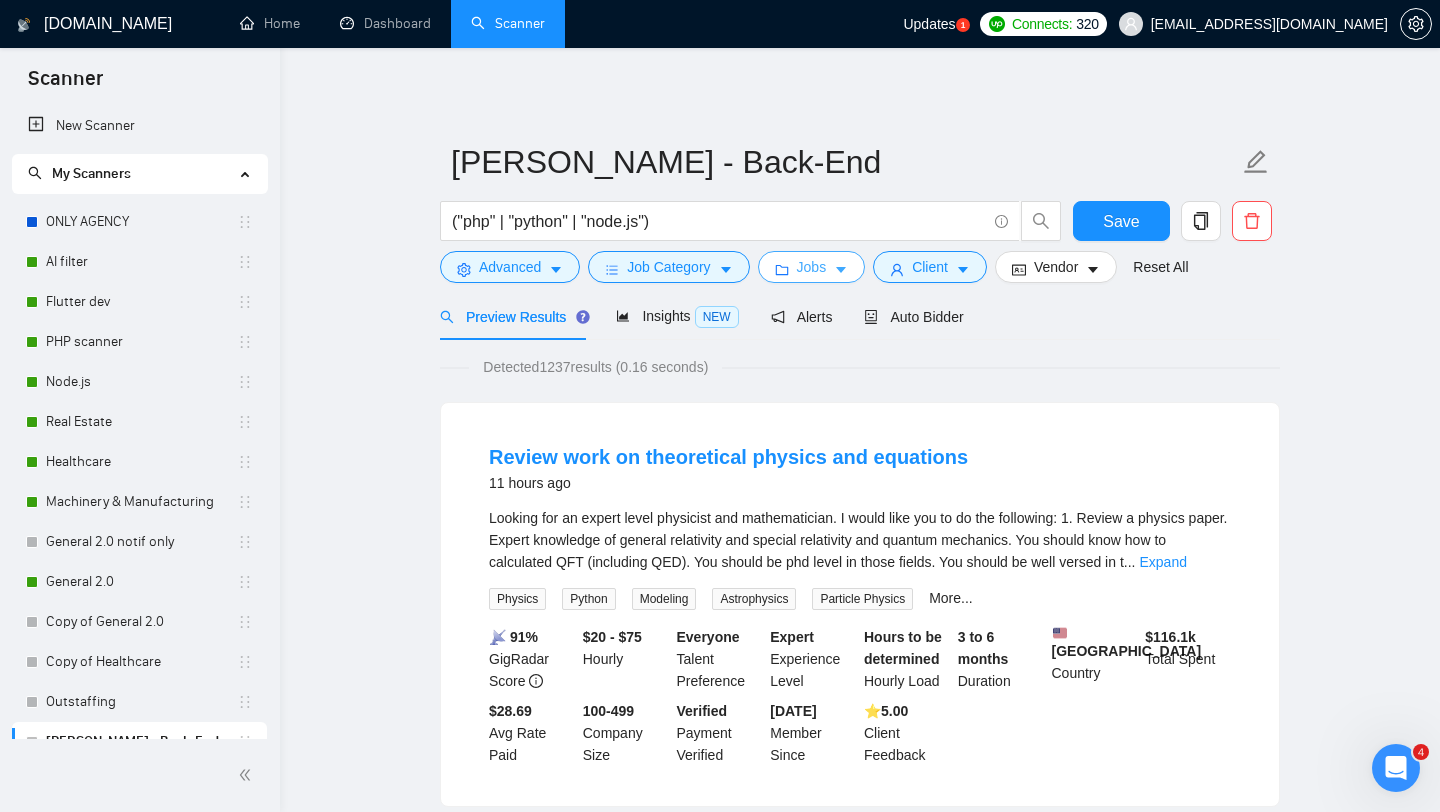 click on "Jobs" at bounding box center (812, 267) 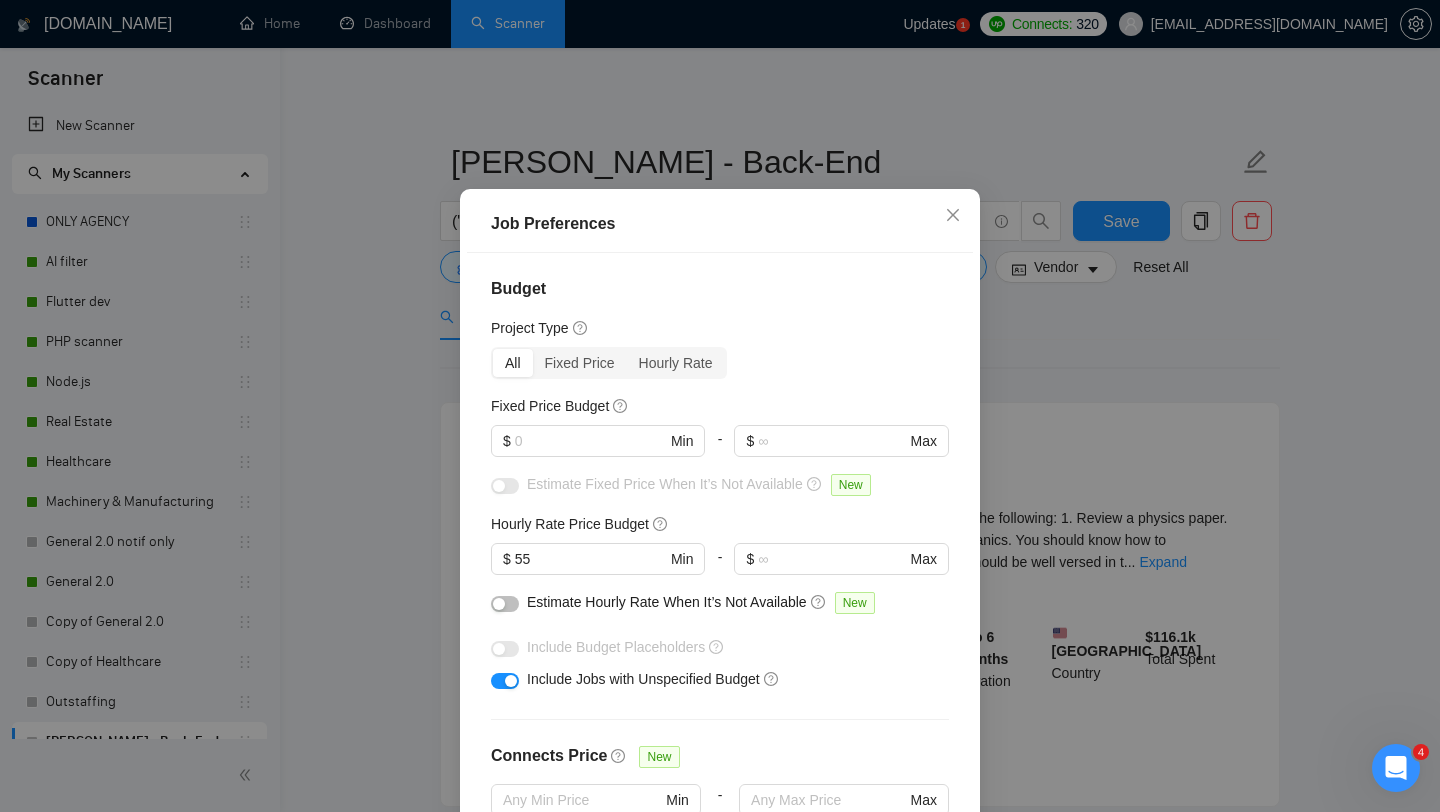 scroll, scrollTop: 0, scrollLeft: 0, axis: both 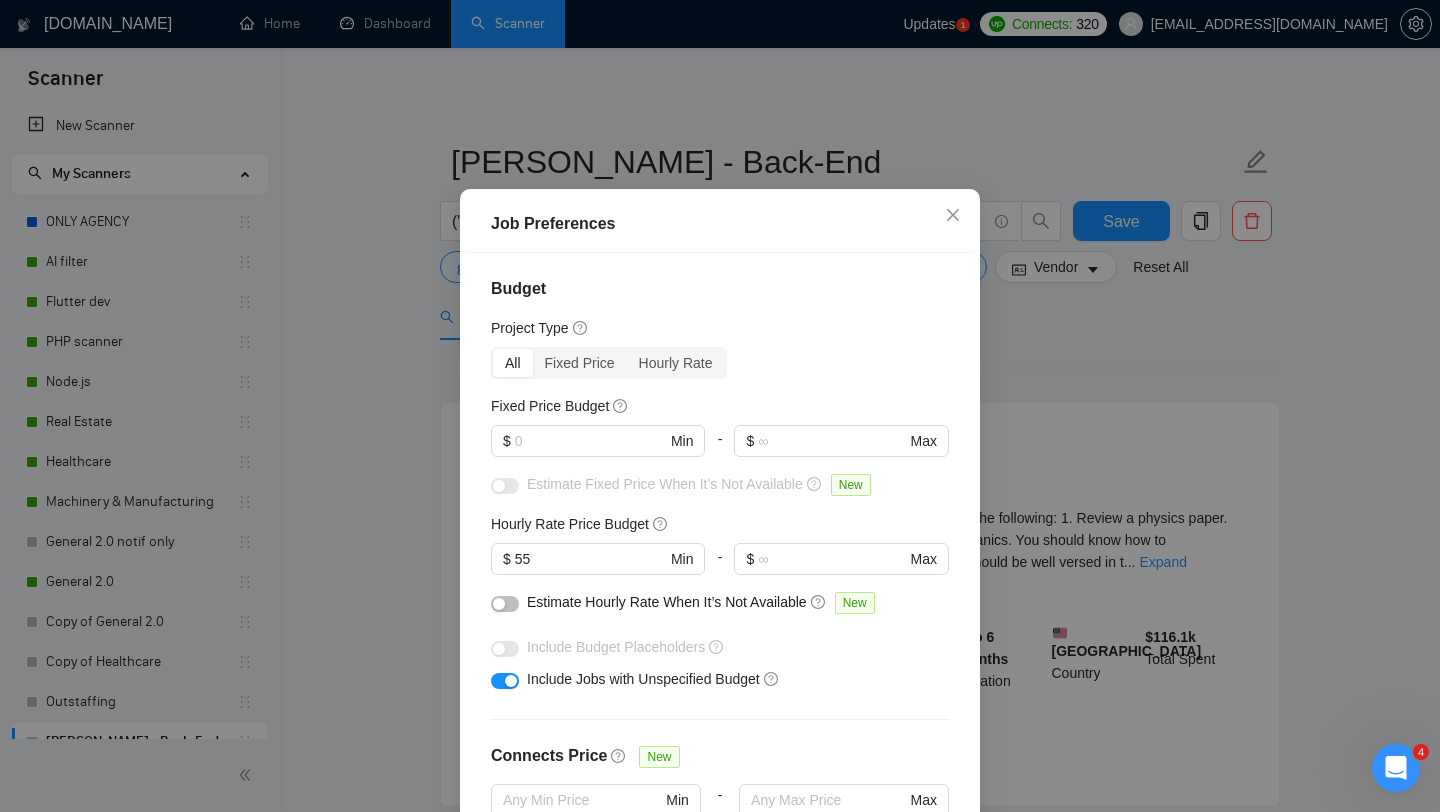 click at bounding box center [511, 681] 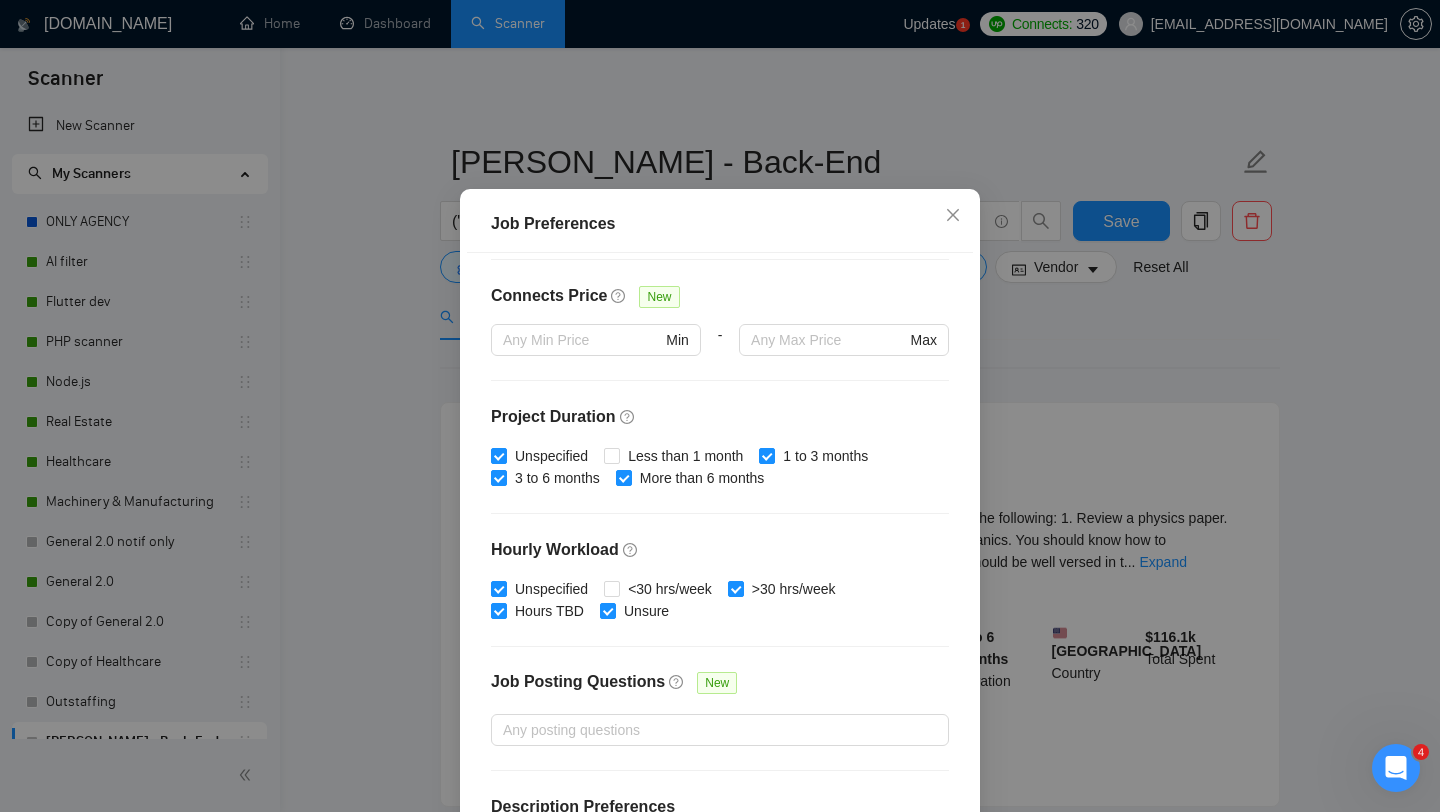 scroll, scrollTop: 559, scrollLeft: 0, axis: vertical 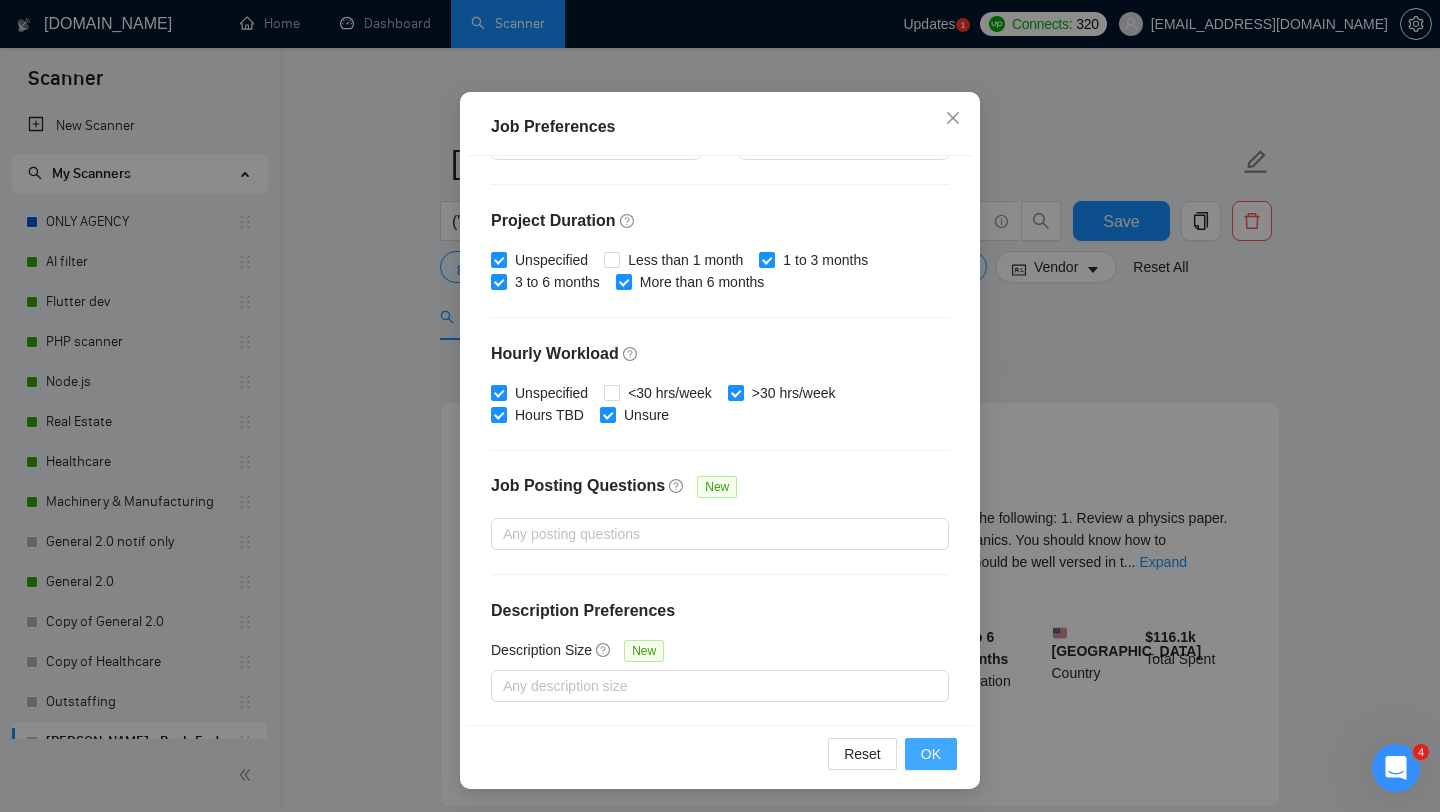 click on "OK" at bounding box center (931, 754) 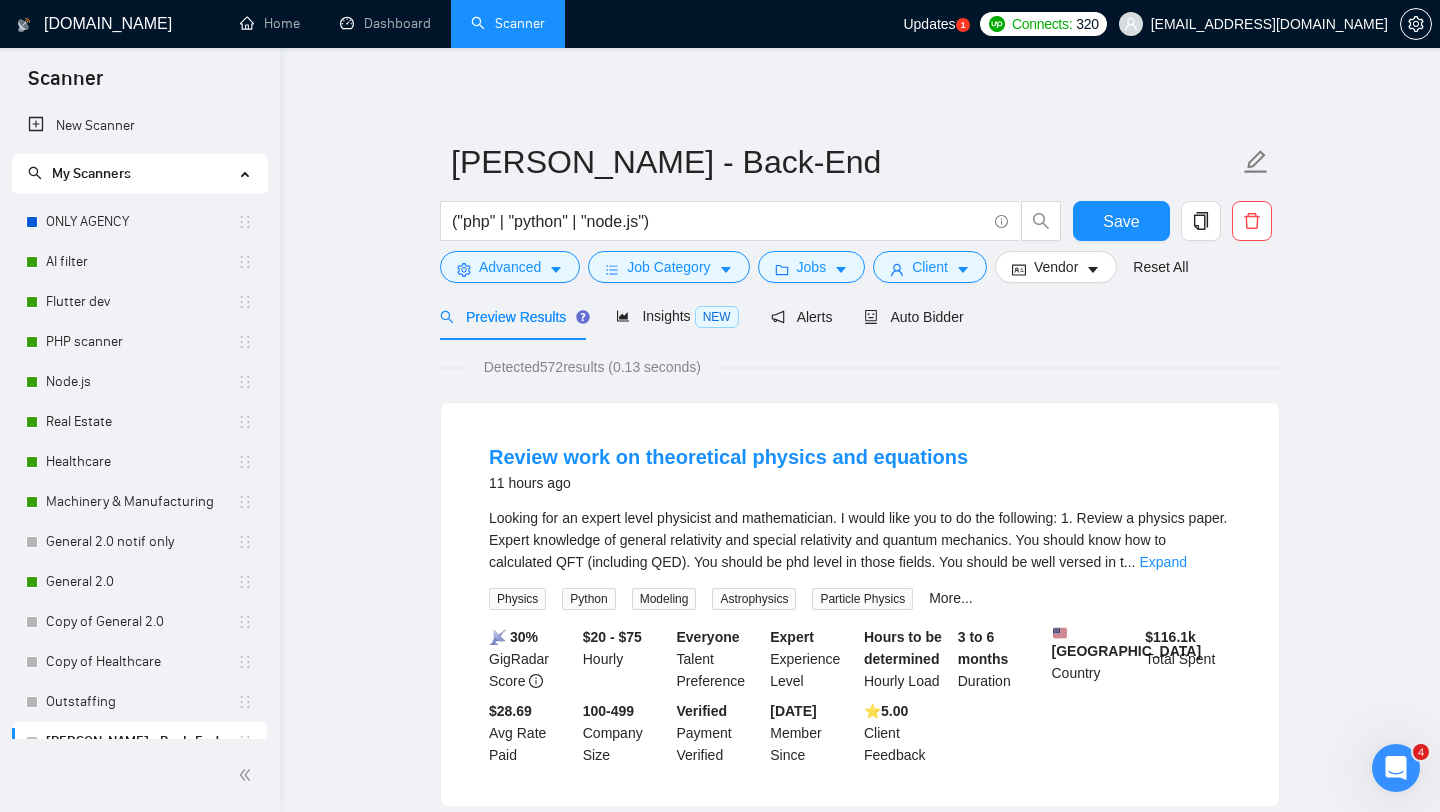 scroll, scrollTop: 28, scrollLeft: 0, axis: vertical 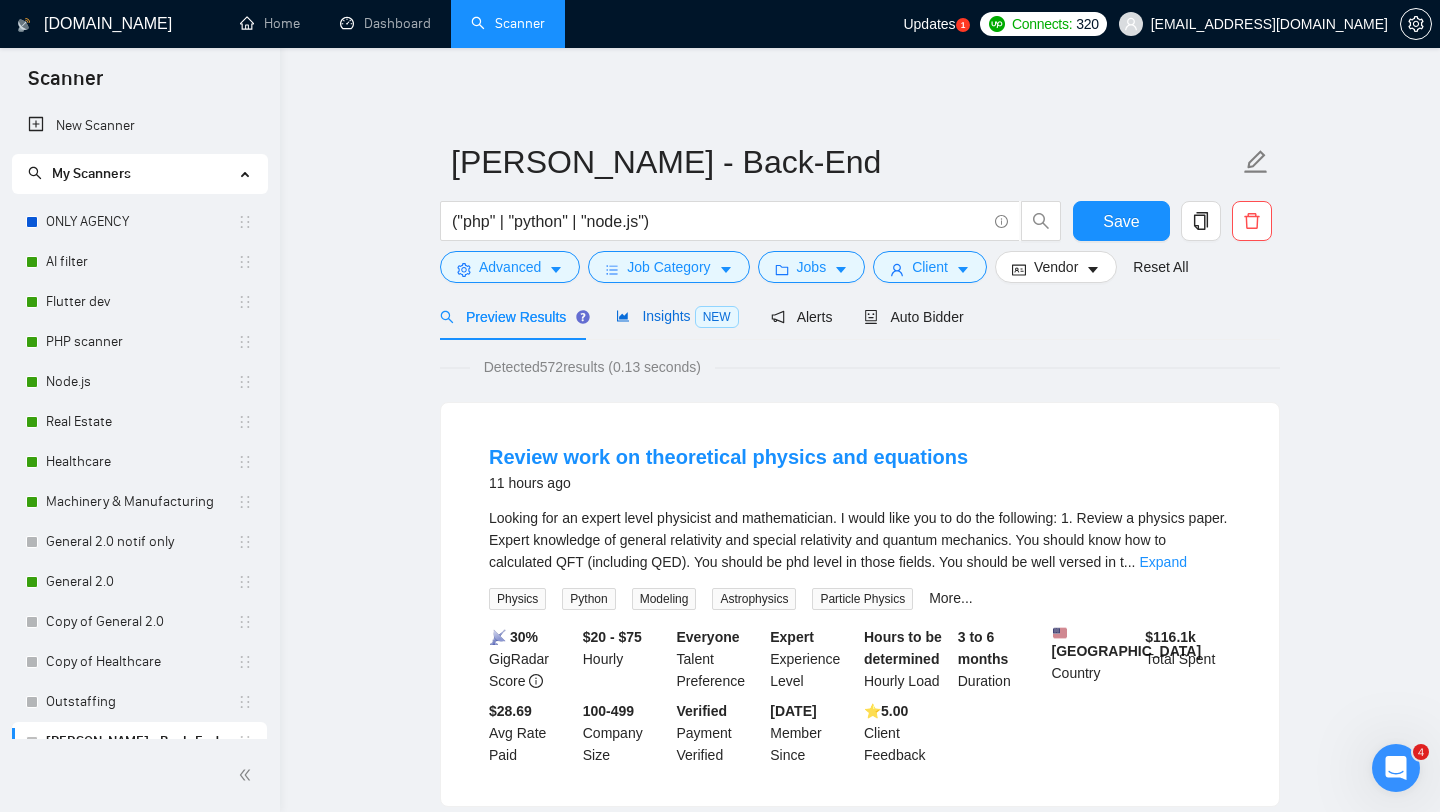 click on "Insights NEW" at bounding box center (677, 316) 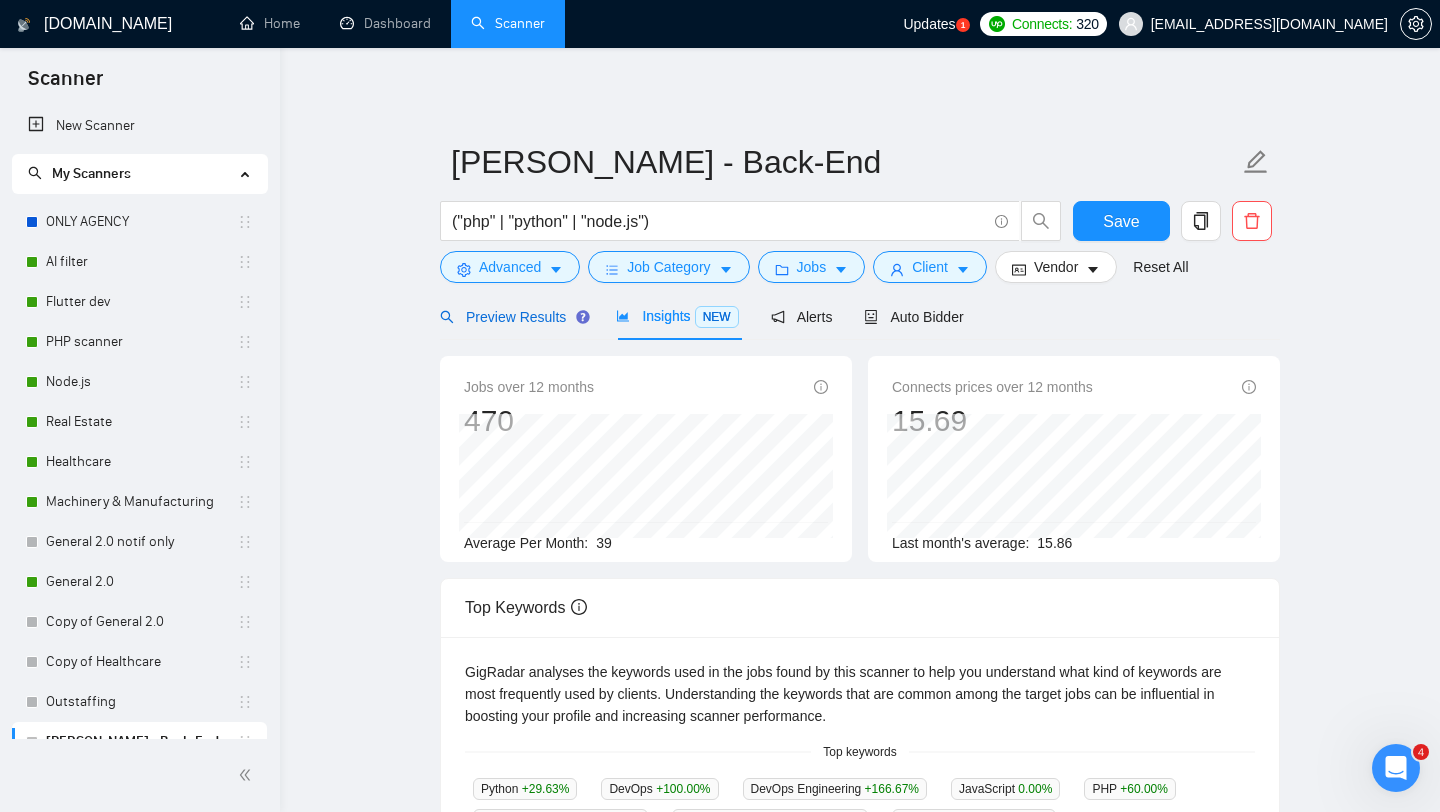 click on "Preview Results" at bounding box center [512, 317] 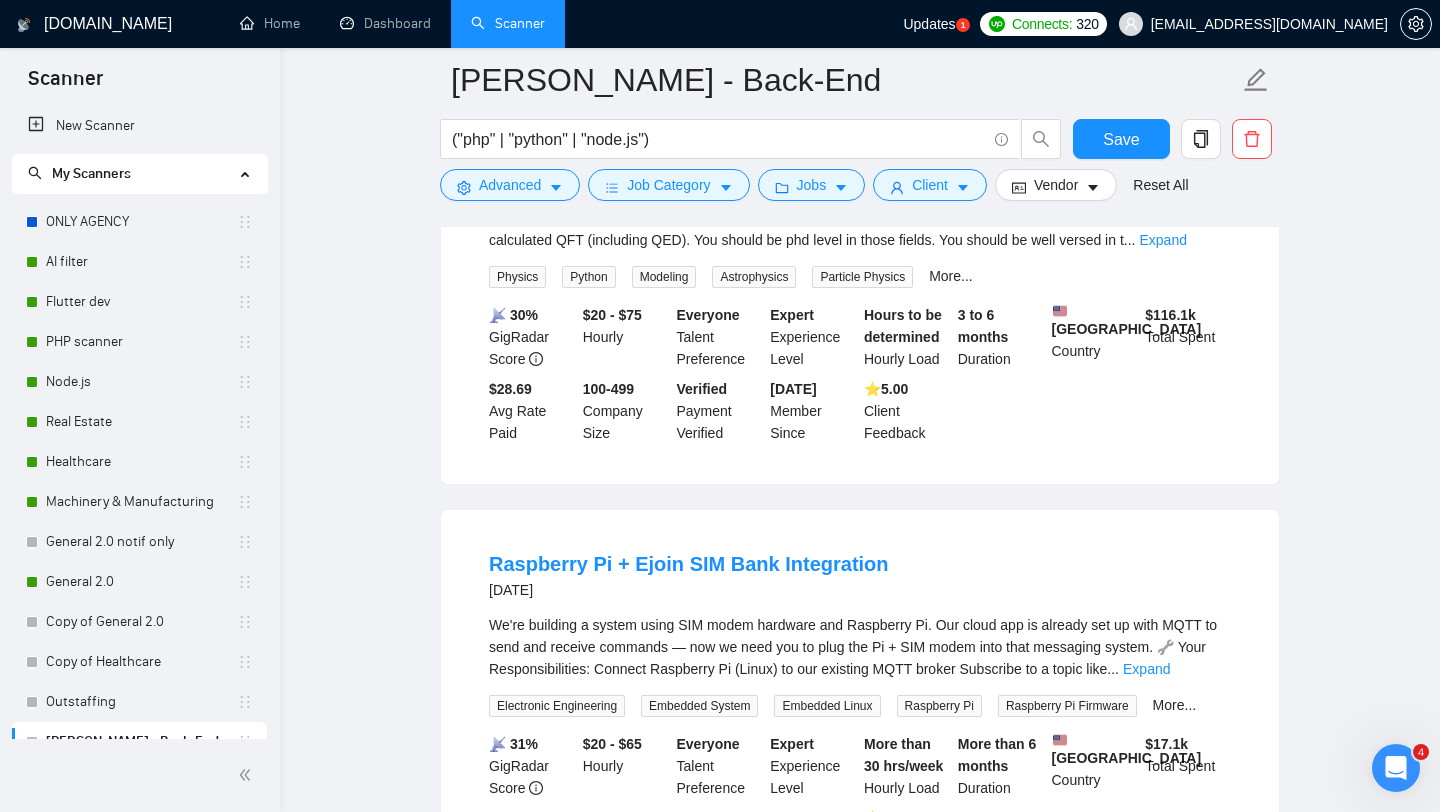 scroll, scrollTop: 0, scrollLeft: 0, axis: both 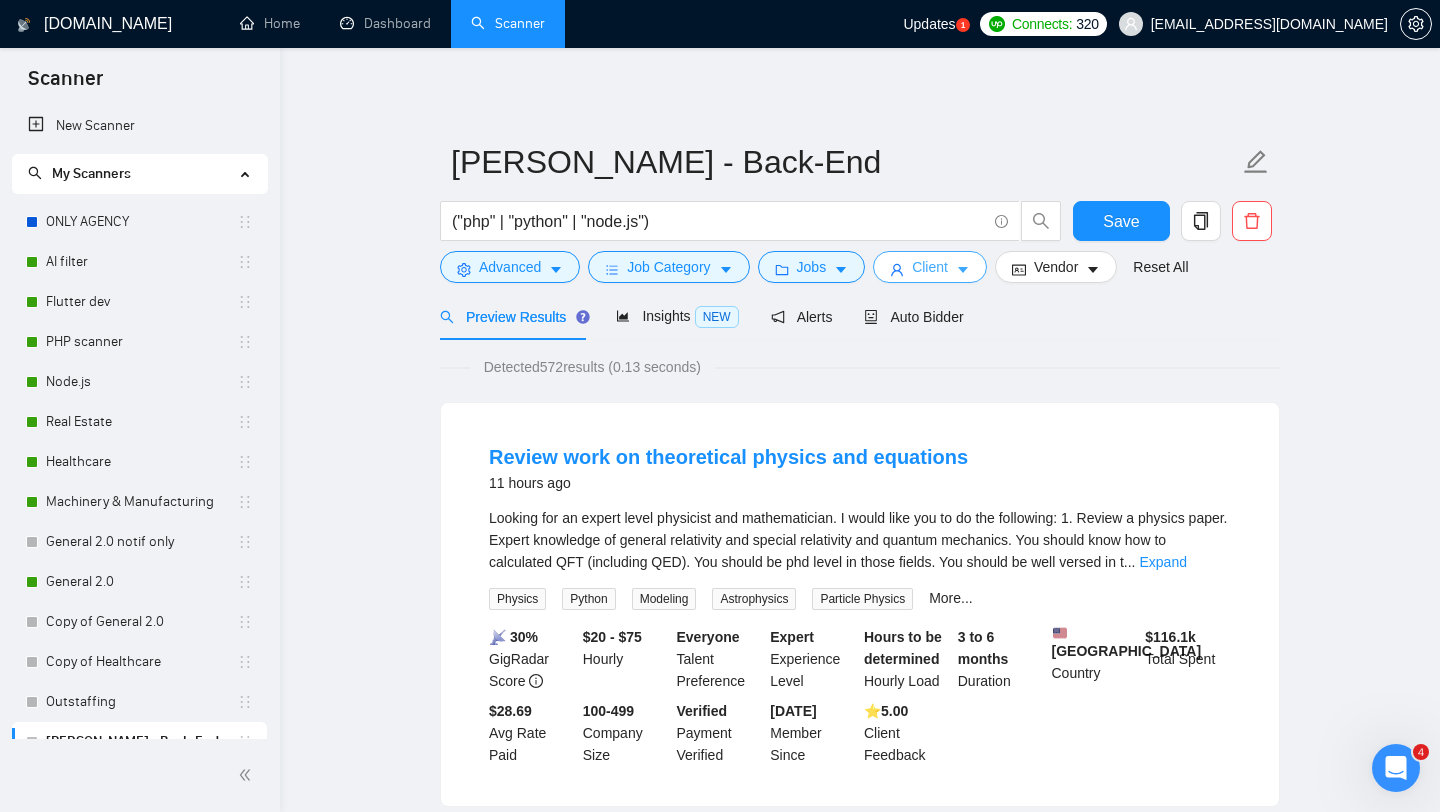 click on "Client" at bounding box center [930, 267] 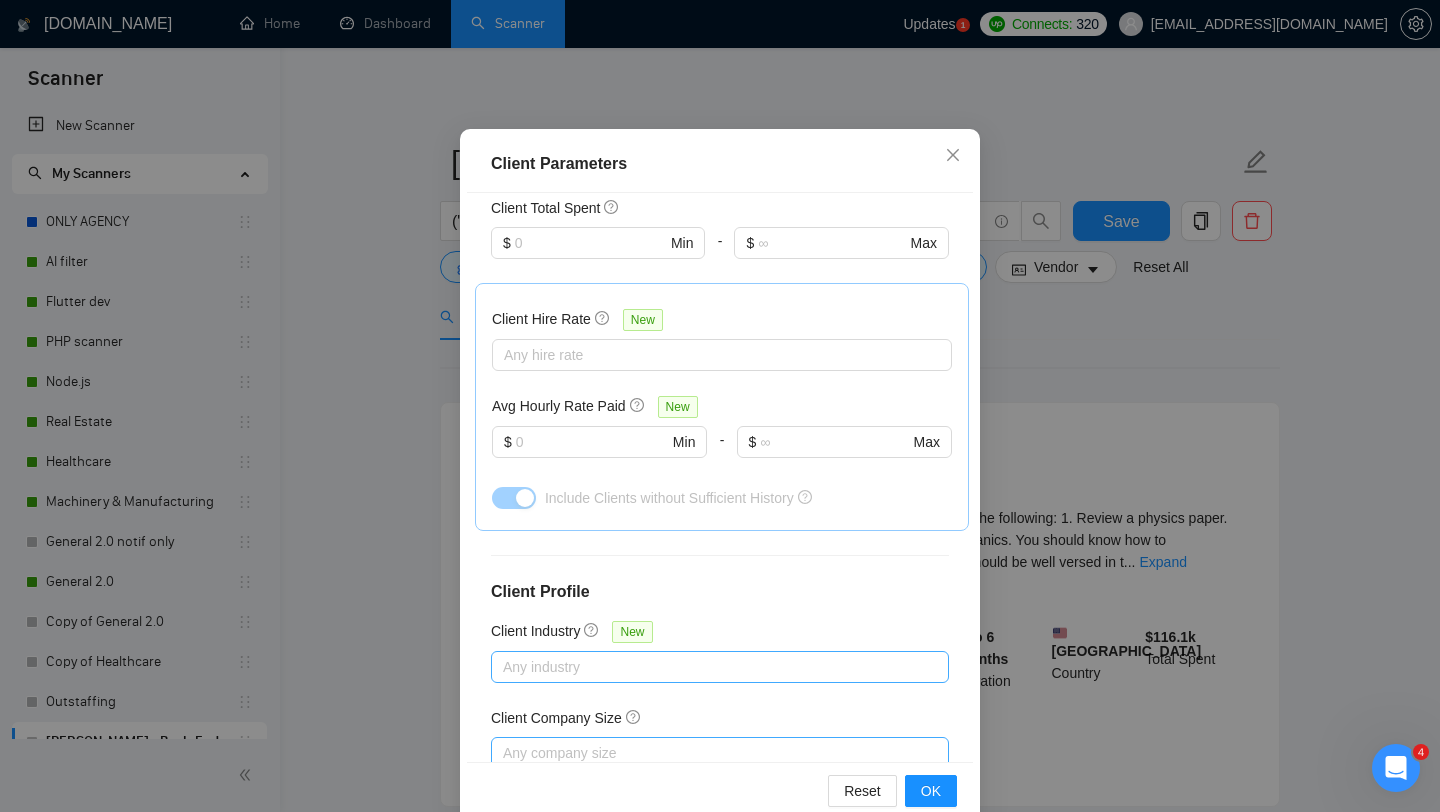 scroll, scrollTop: 125, scrollLeft: 0, axis: vertical 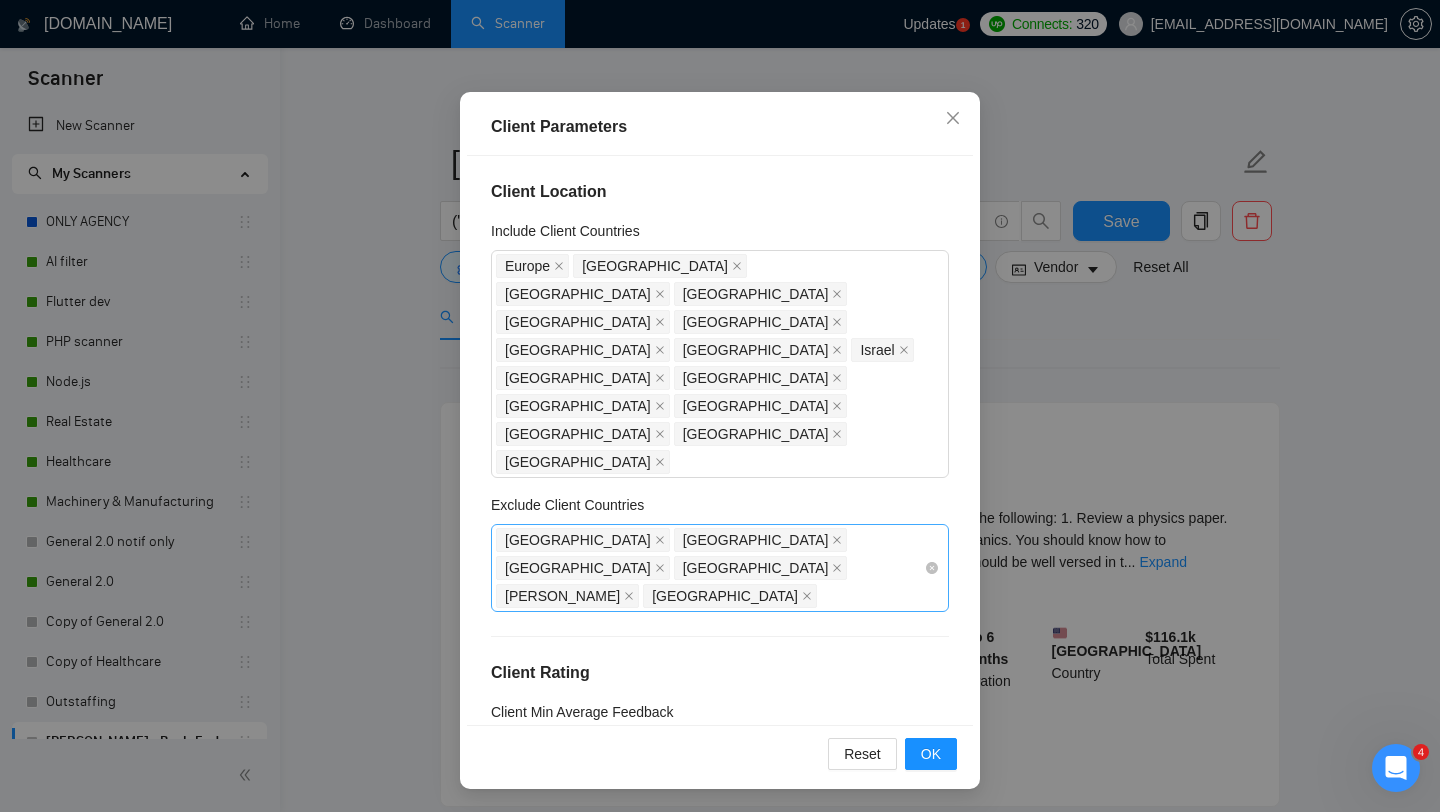 click on "Africa India Pakistan Niger Chad Turkmenistan" at bounding box center [710, 568] 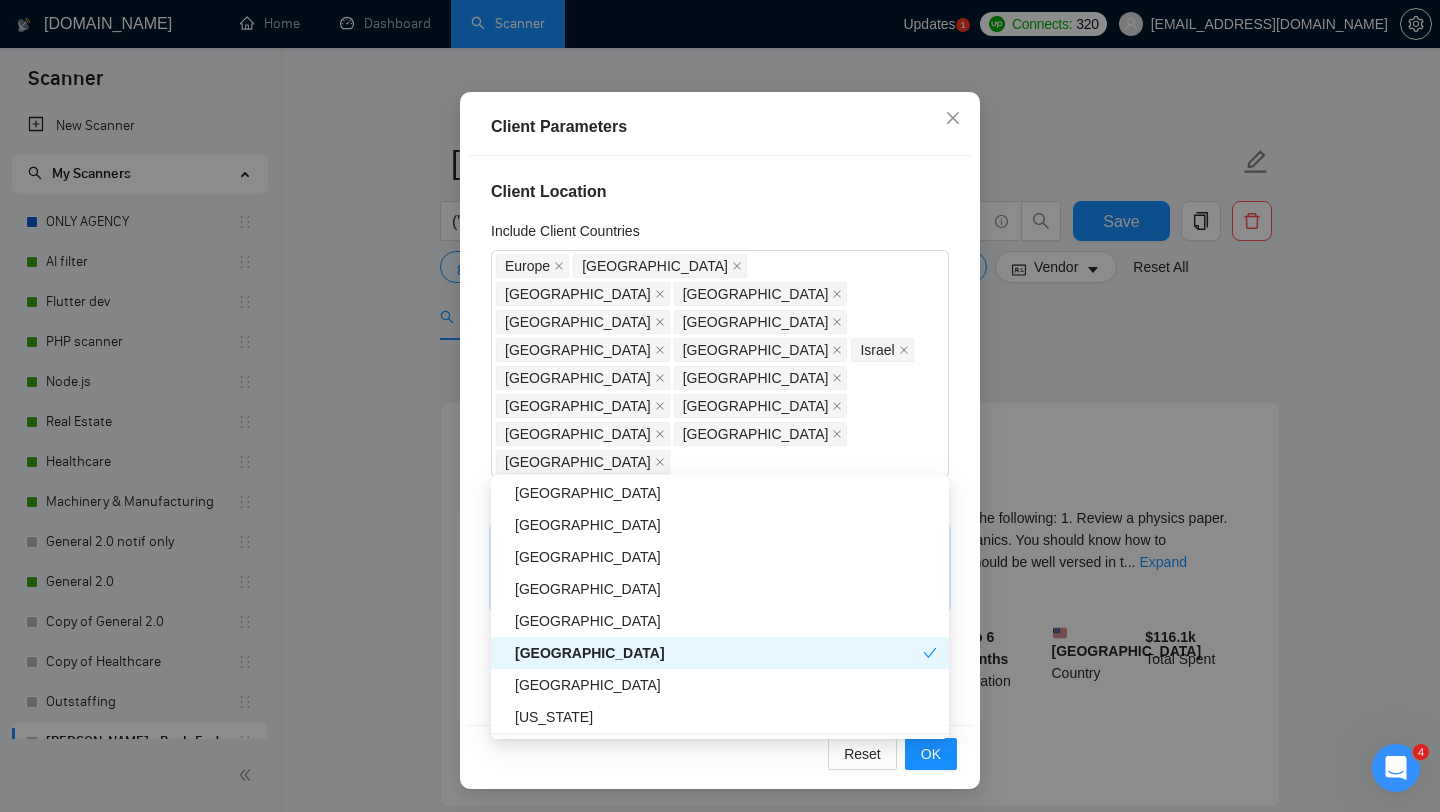 scroll, scrollTop: 6173, scrollLeft: 0, axis: vertical 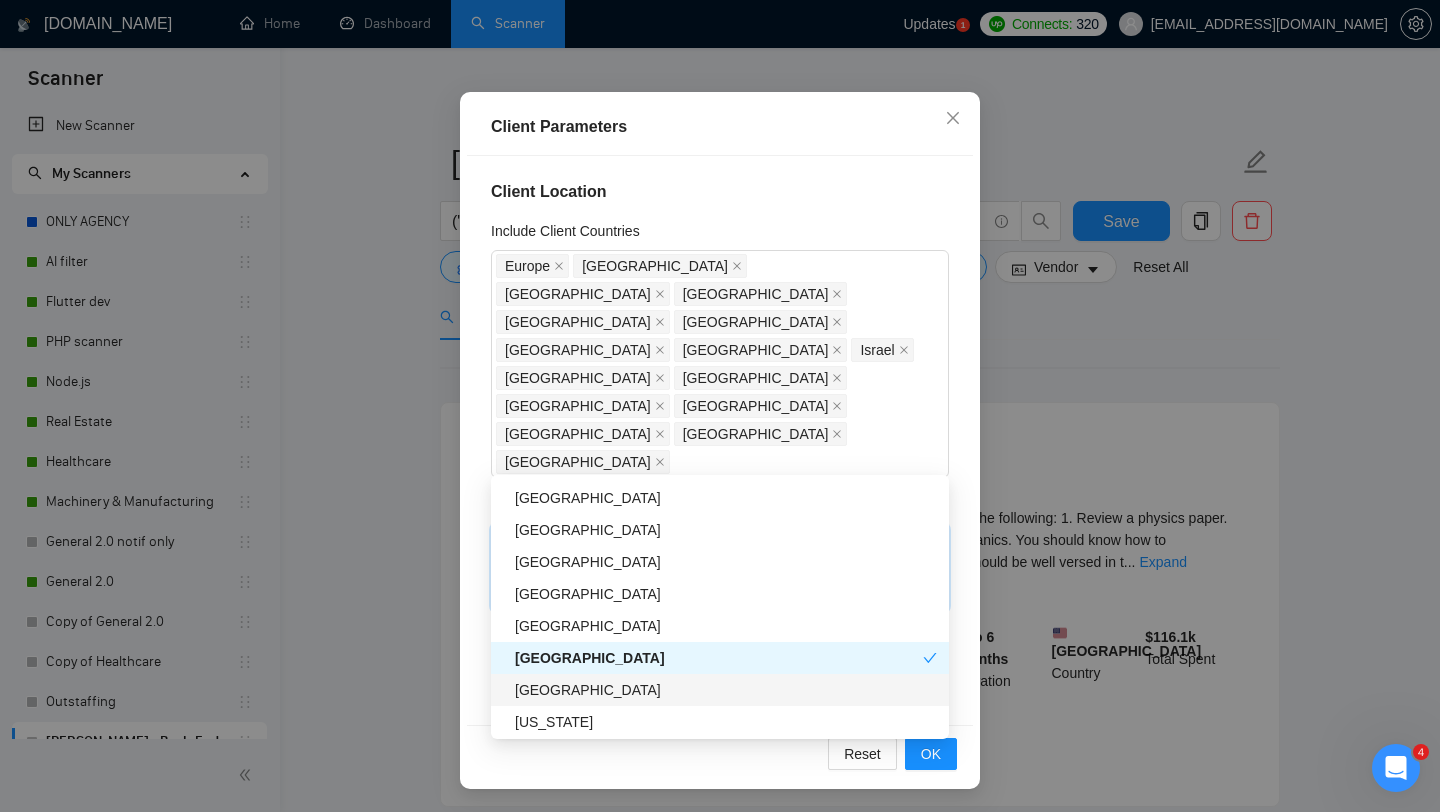 click on "[GEOGRAPHIC_DATA]" at bounding box center (726, 690) 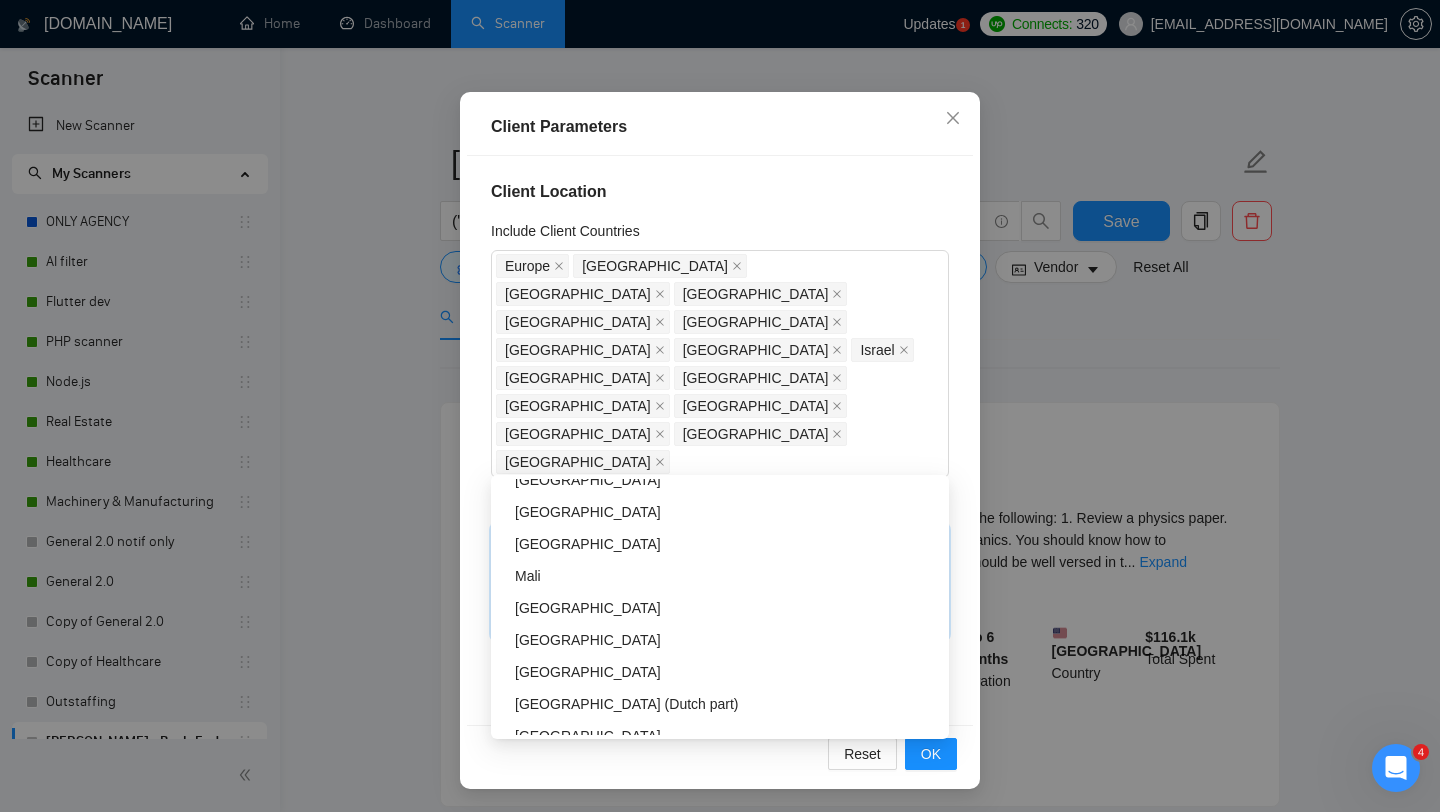scroll, scrollTop: 5773, scrollLeft: 0, axis: vertical 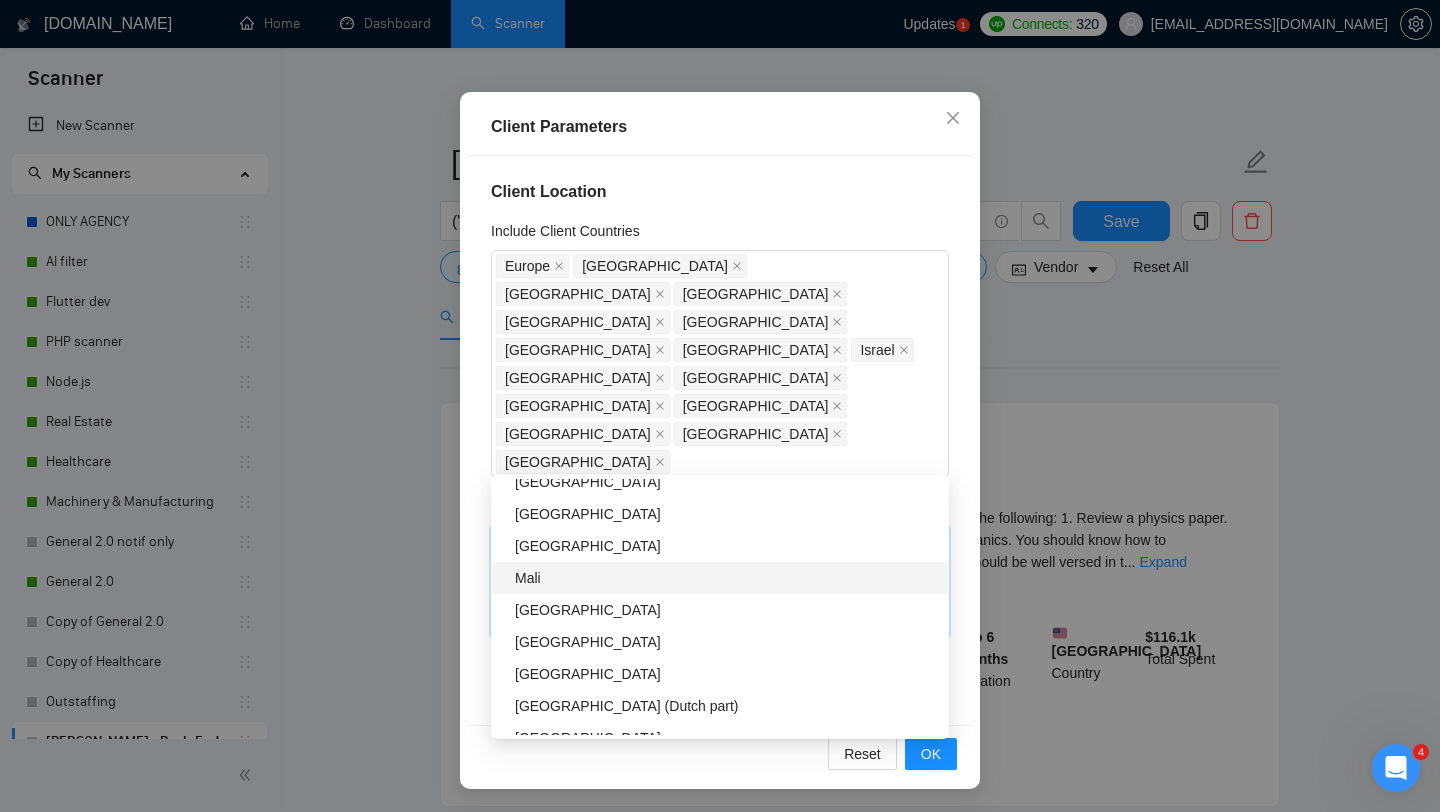 click on "Mali" at bounding box center [726, 578] 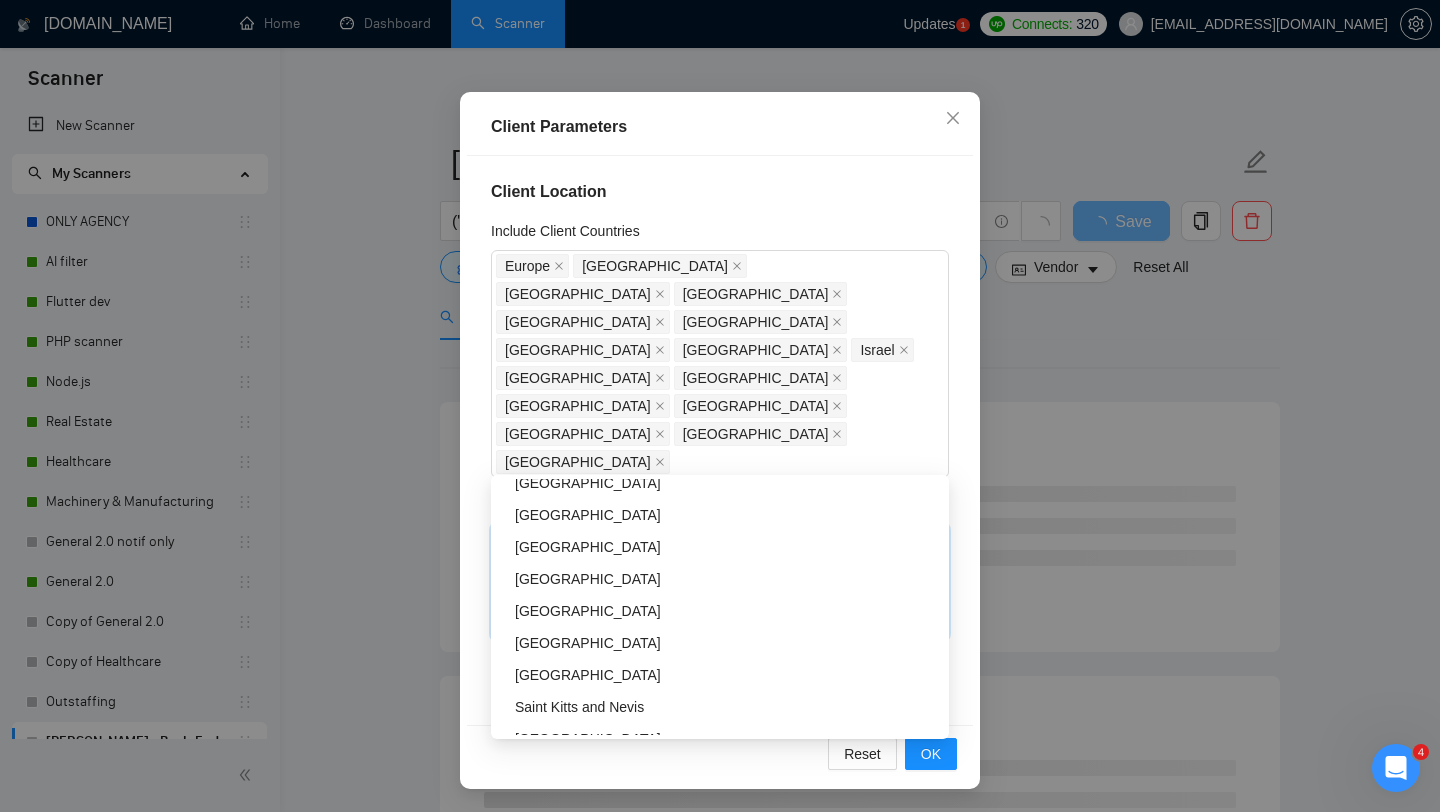 scroll, scrollTop: 5470, scrollLeft: 0, axis: vertical 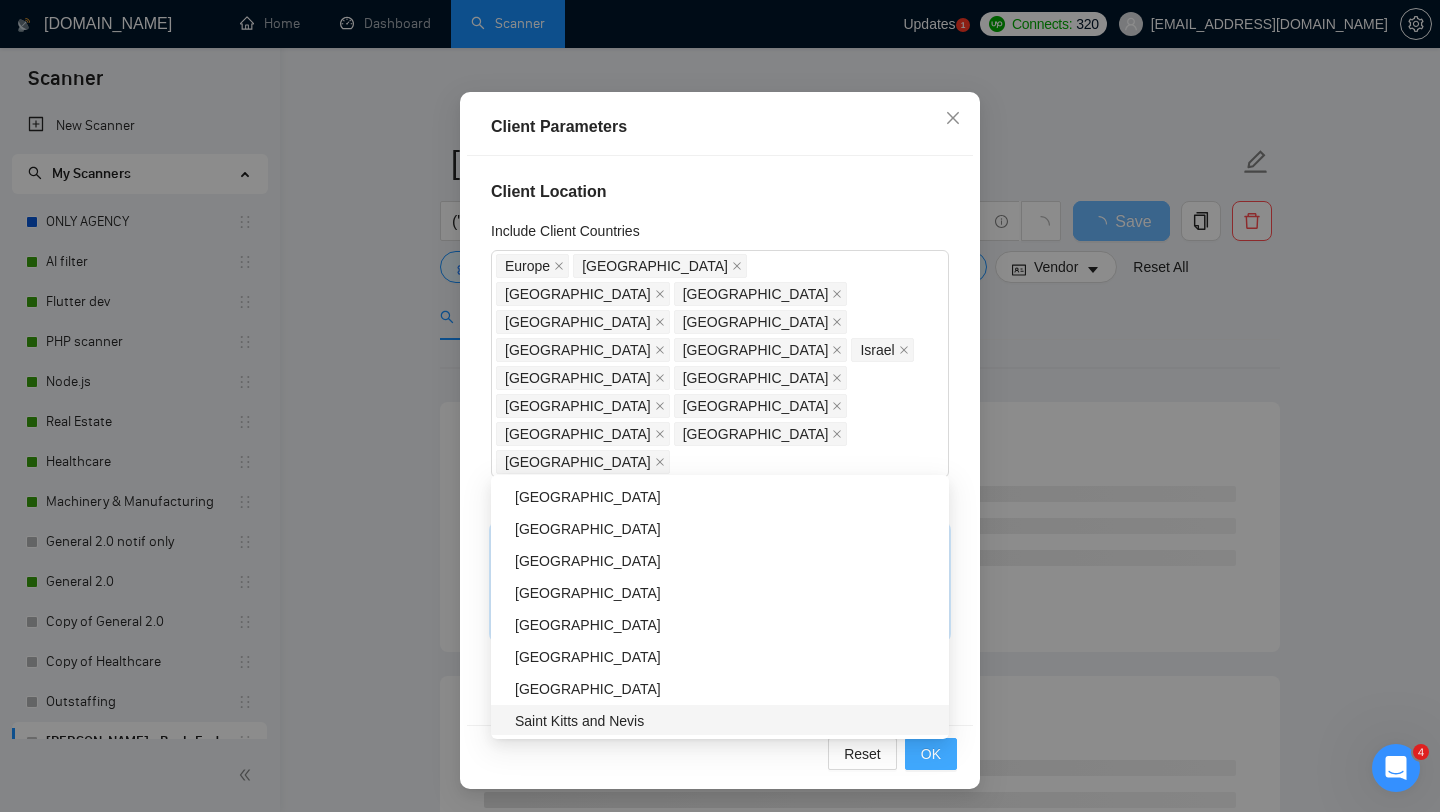 click on "OK" at bounding box center [931, 754] 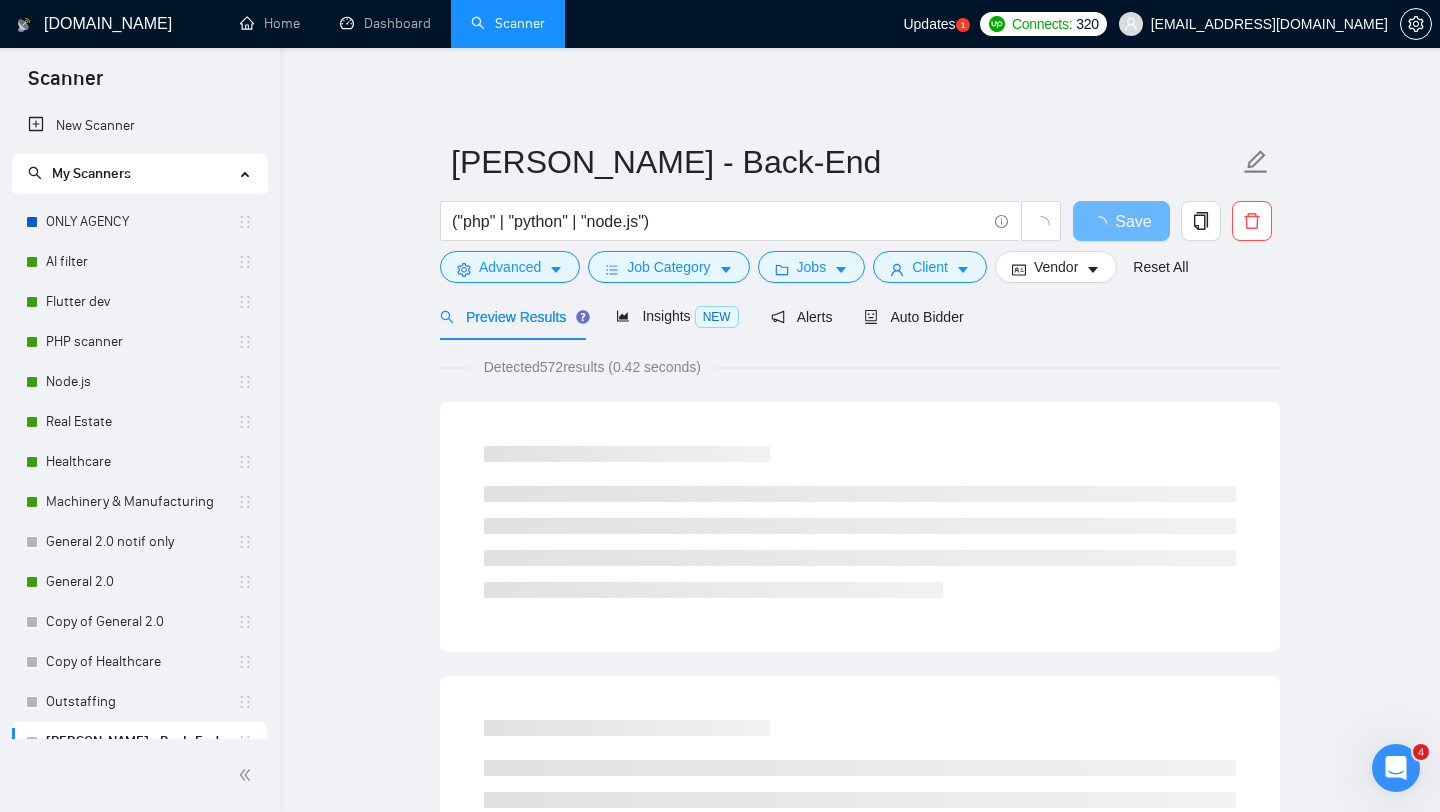 scroll, scrollTop: 28, scrollLeft: 0, axis: vertical 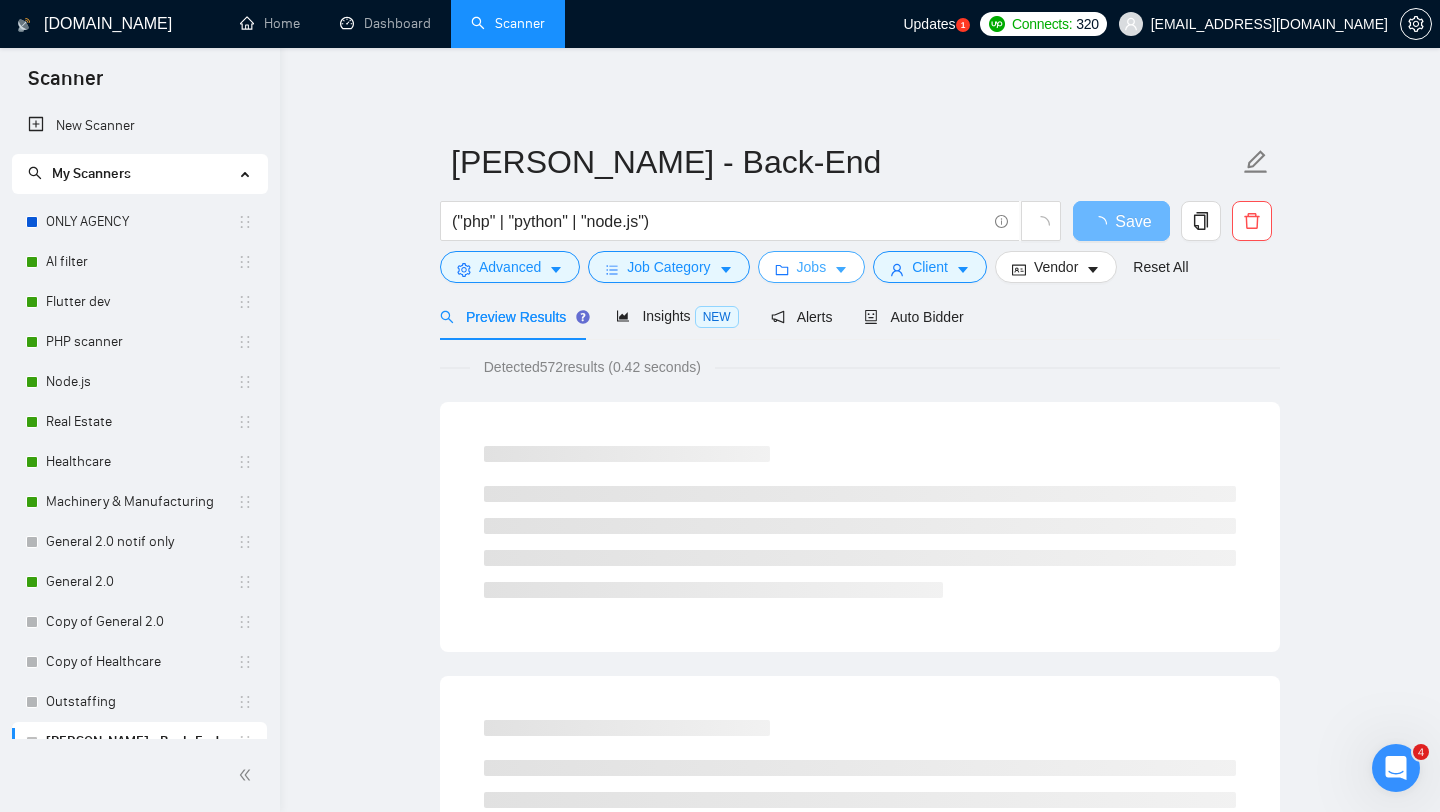 click on "Jobs" at bounding box center (812, 267) 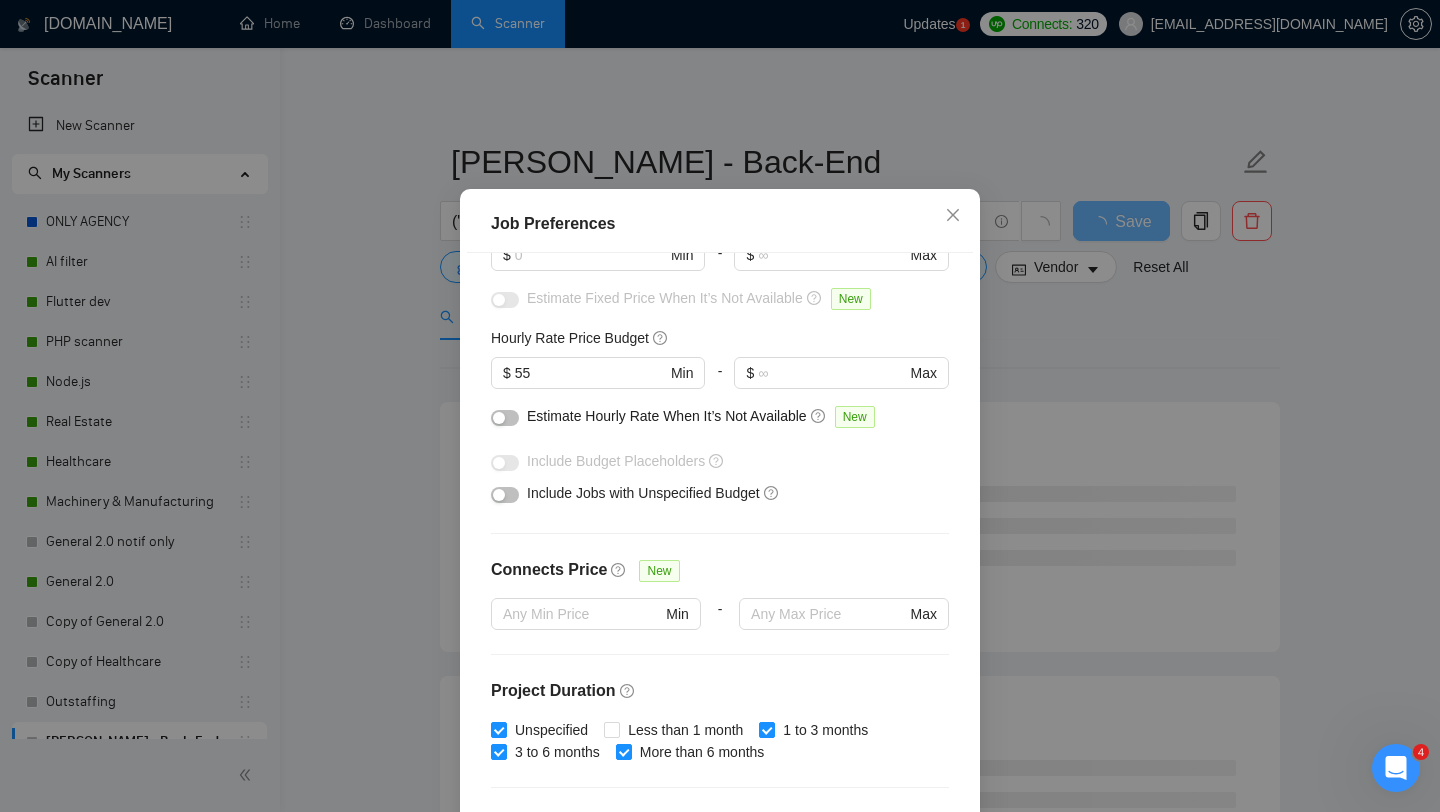 scroll, scrollTop: 151, scrollLeft: 0, axis: vertical 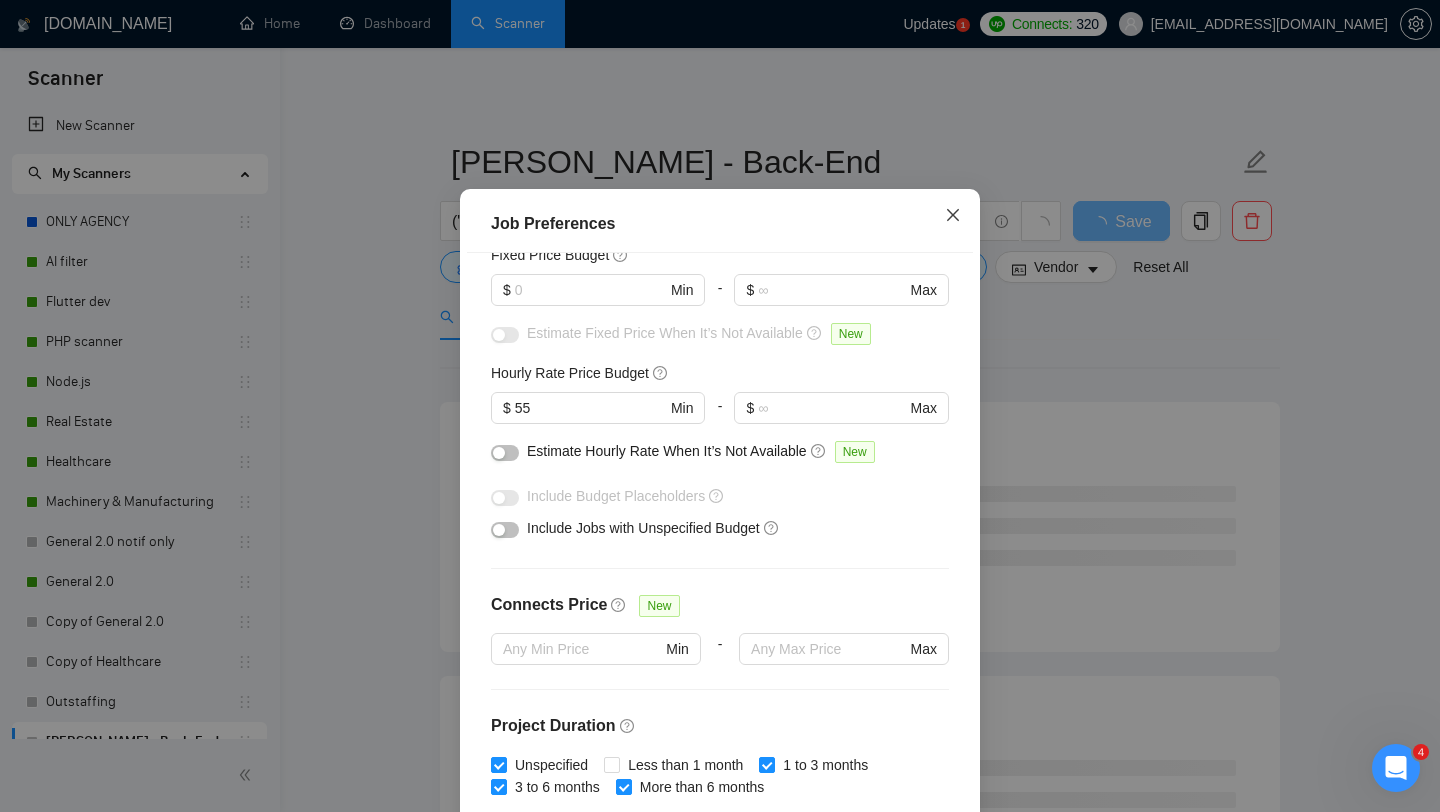 click 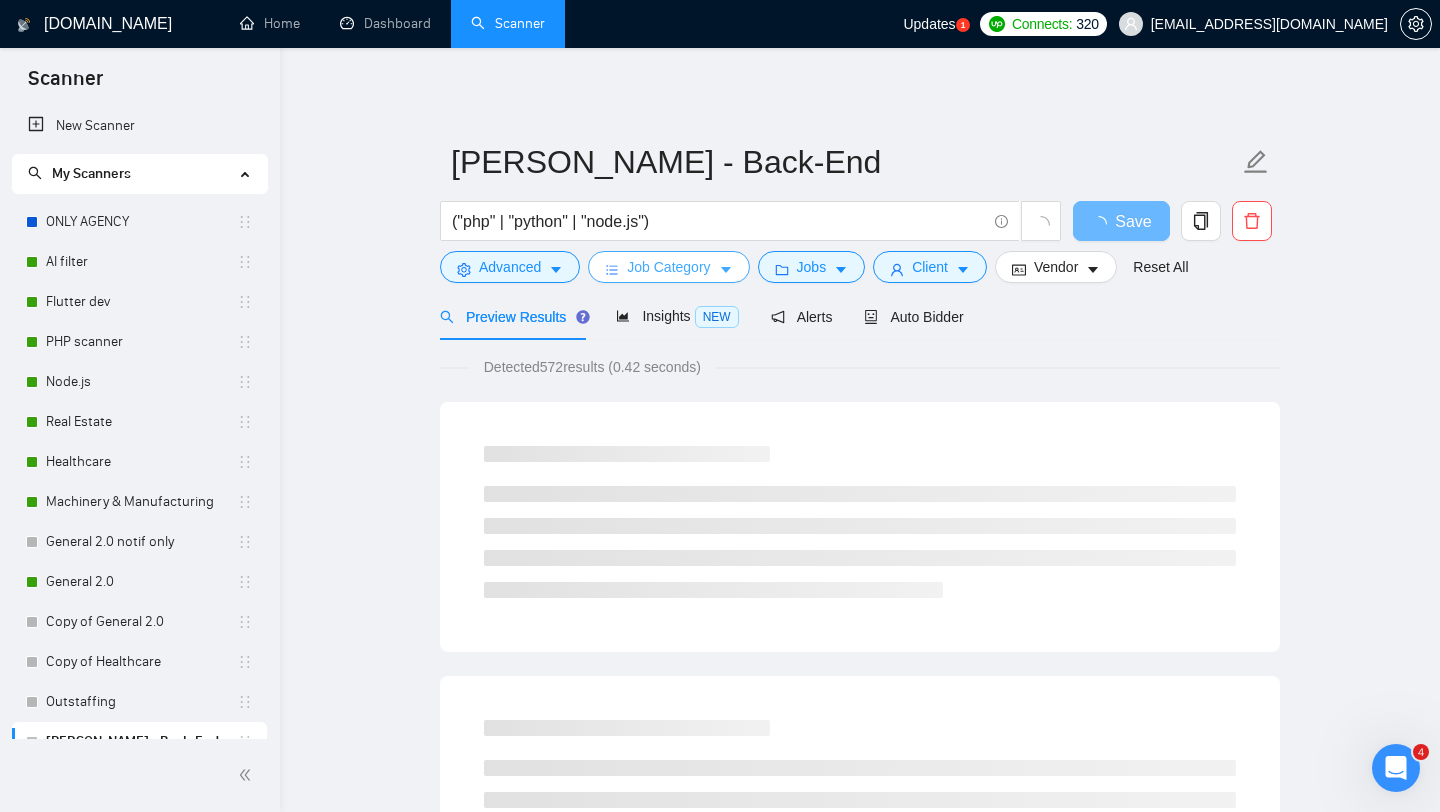 click on "Job Category" at bounding box center (668, 267) 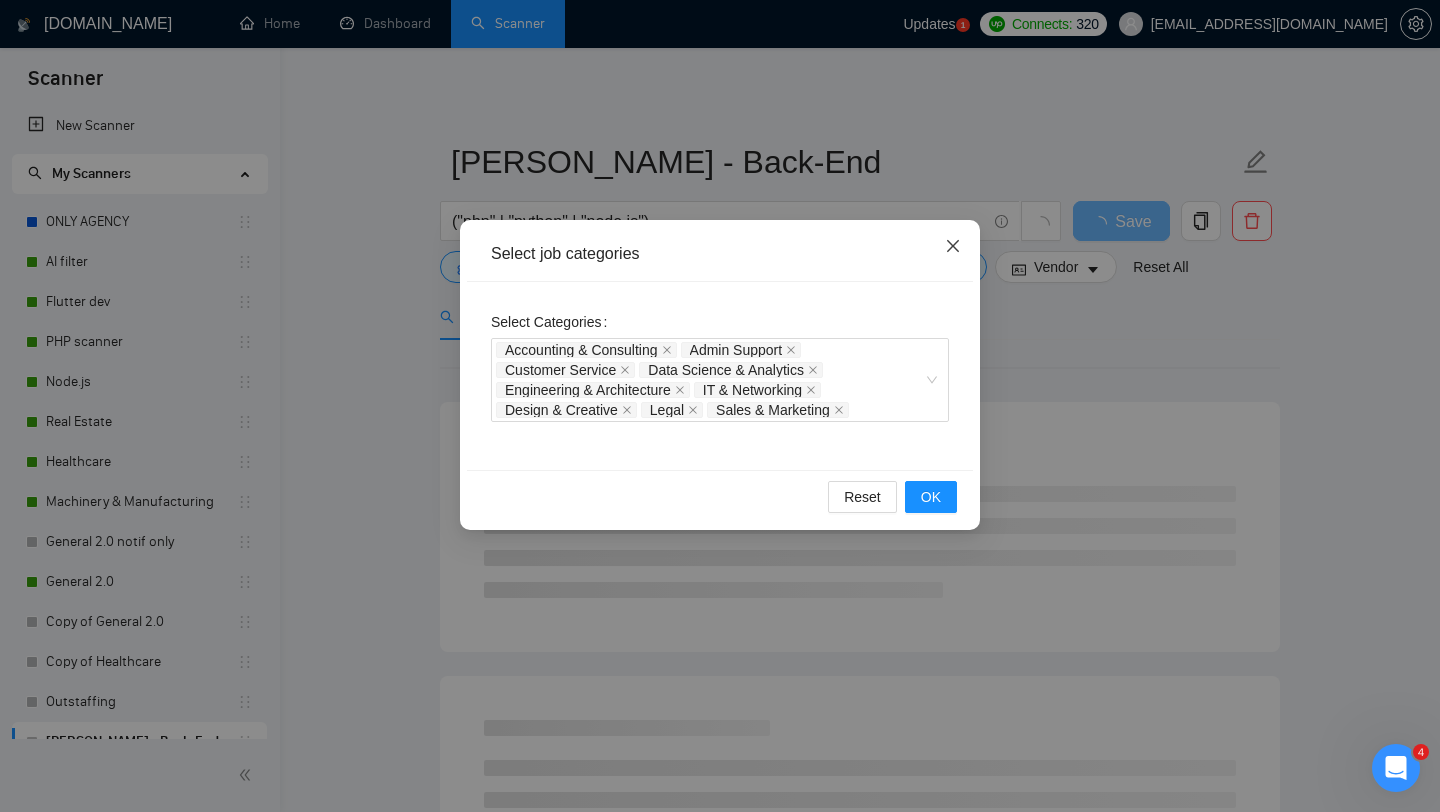 click 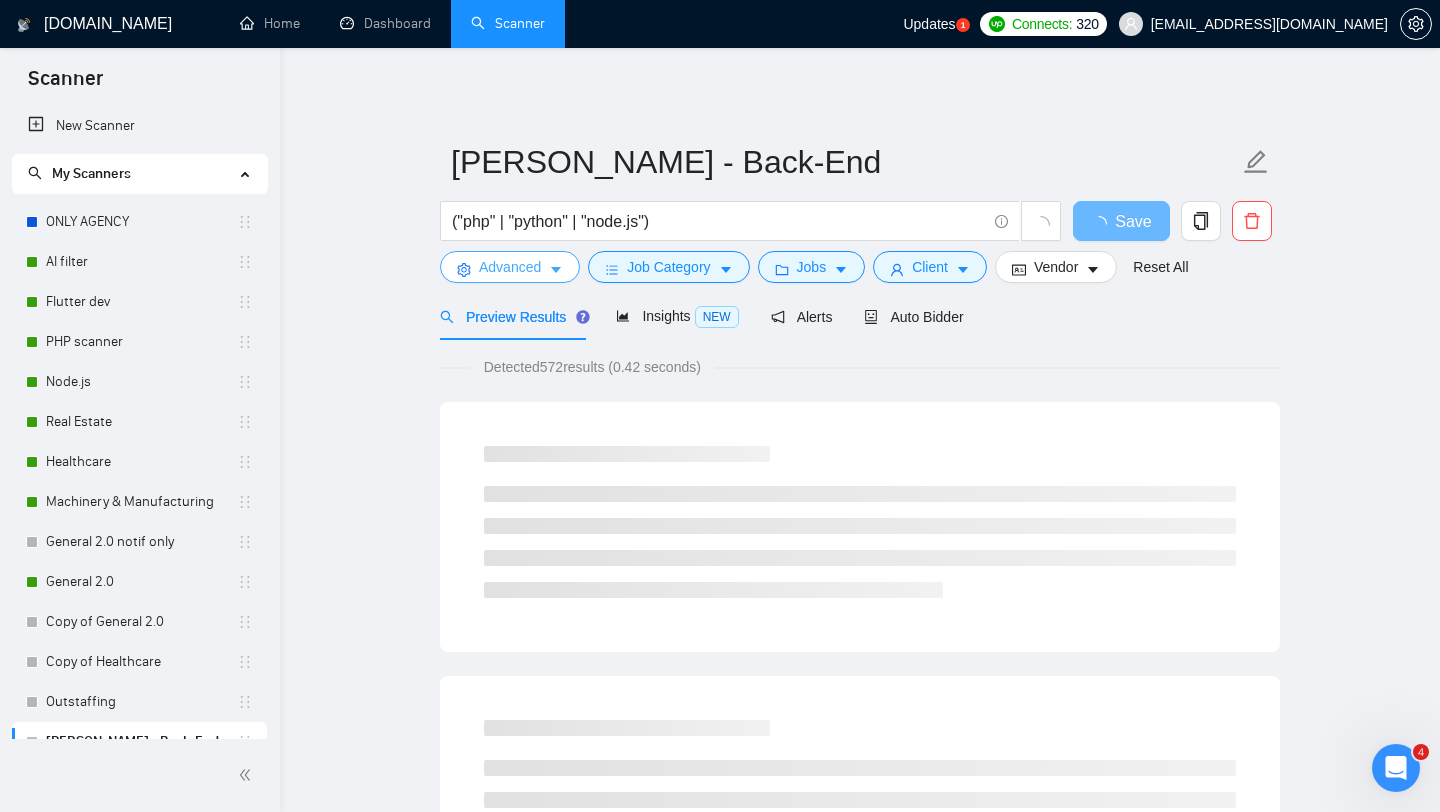 click on "Advanced" at bounding box center [510, 267] 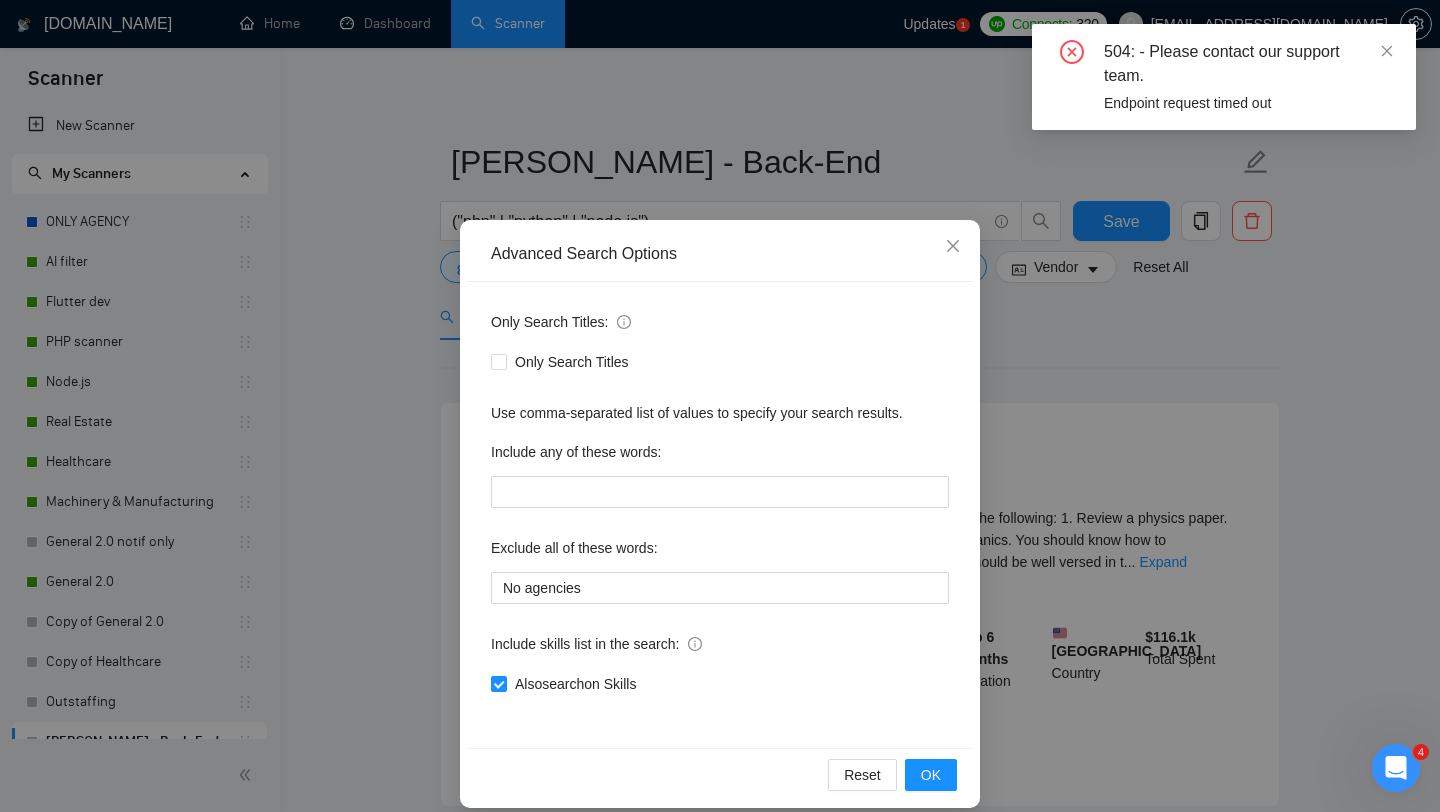 click on "Advanced Search Options Only Search Titles:   Only Search Titles Use comma-separated list of values to specify your search results. Include any of these words: Exclude all of these words: No agencies Include skills list in the search:   Also  search  on Skills Reset OK" at bounding box center (720, 406) 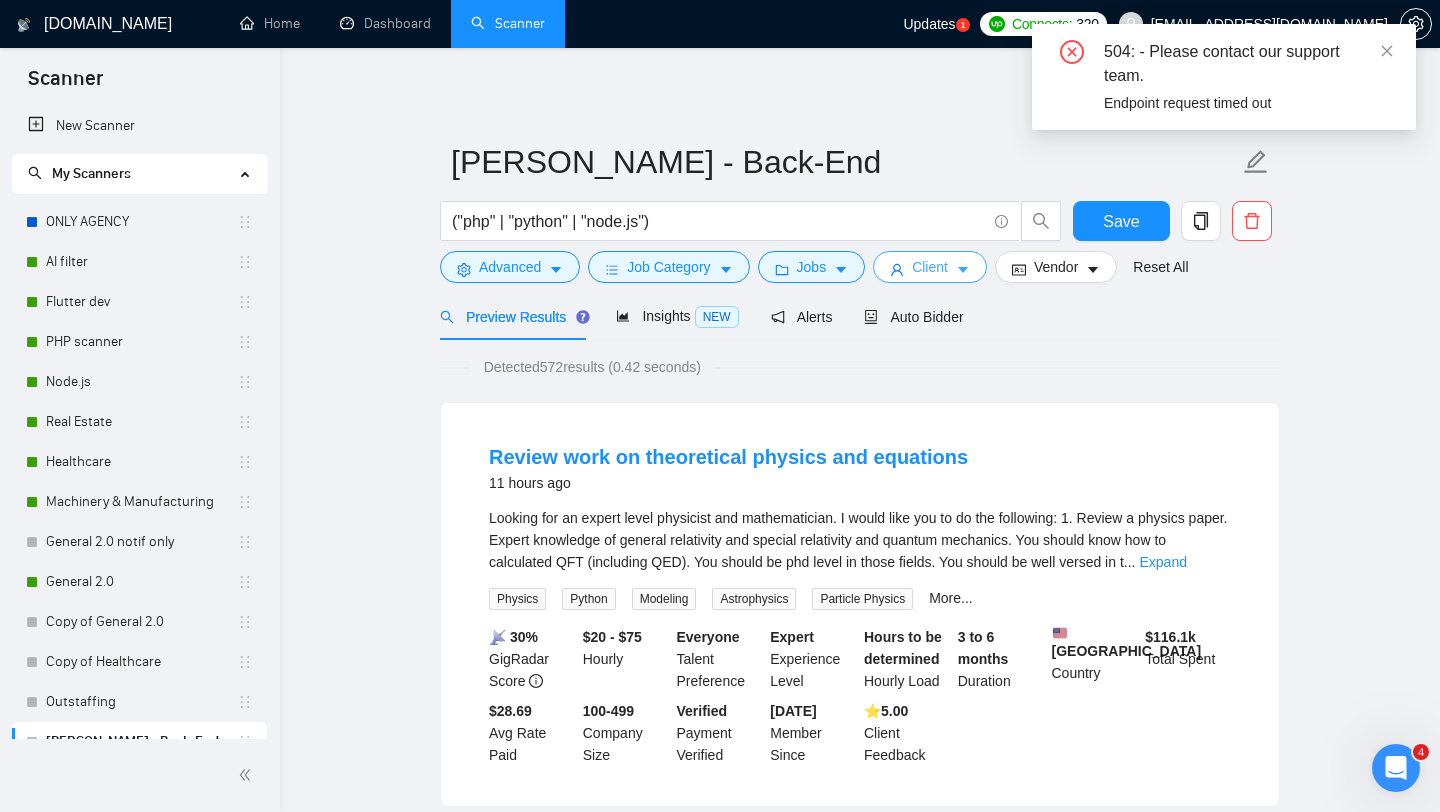 click on "Client" at bounding box center [930, 267] 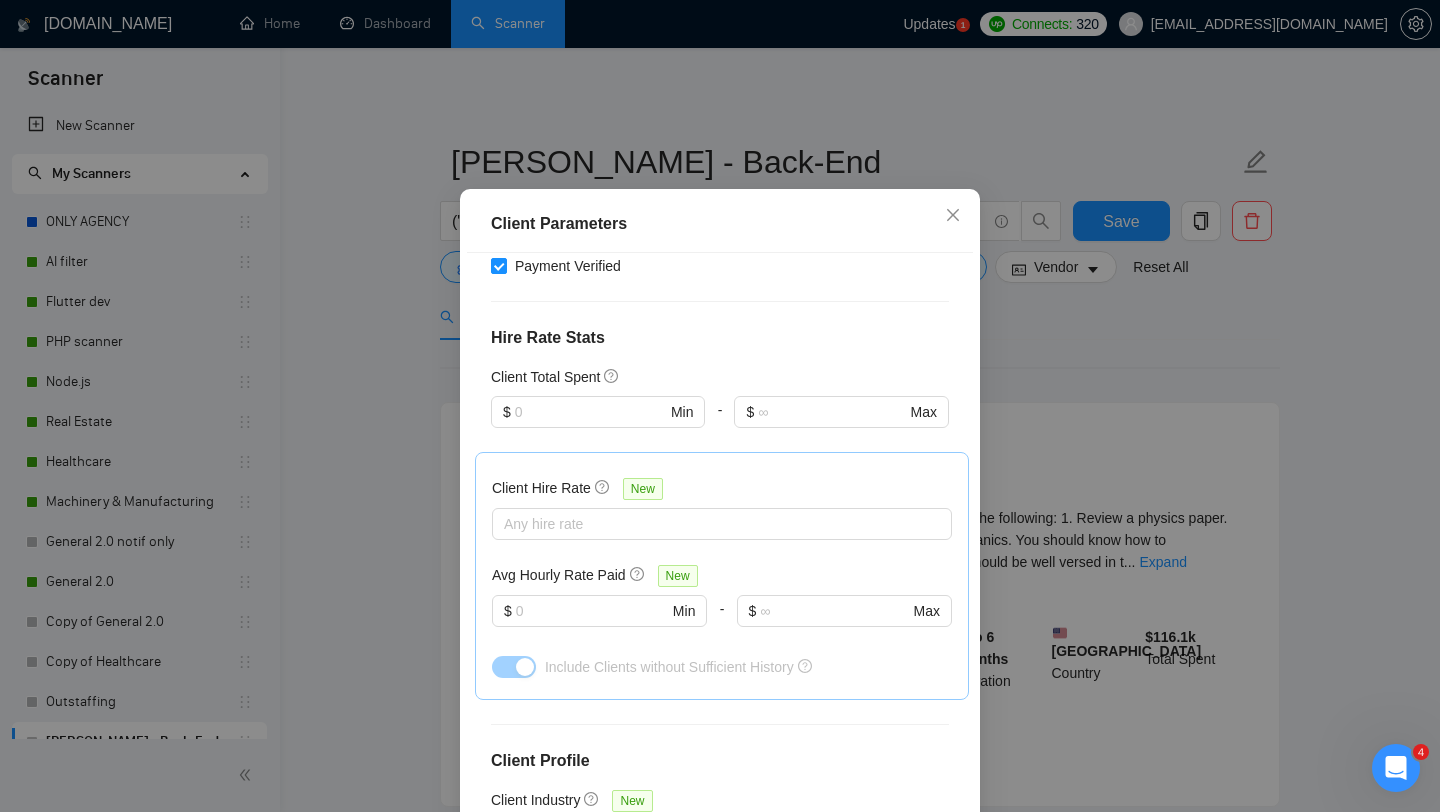 scroll, scrollTop: 790, scrollLeft: 0, axis: vertical 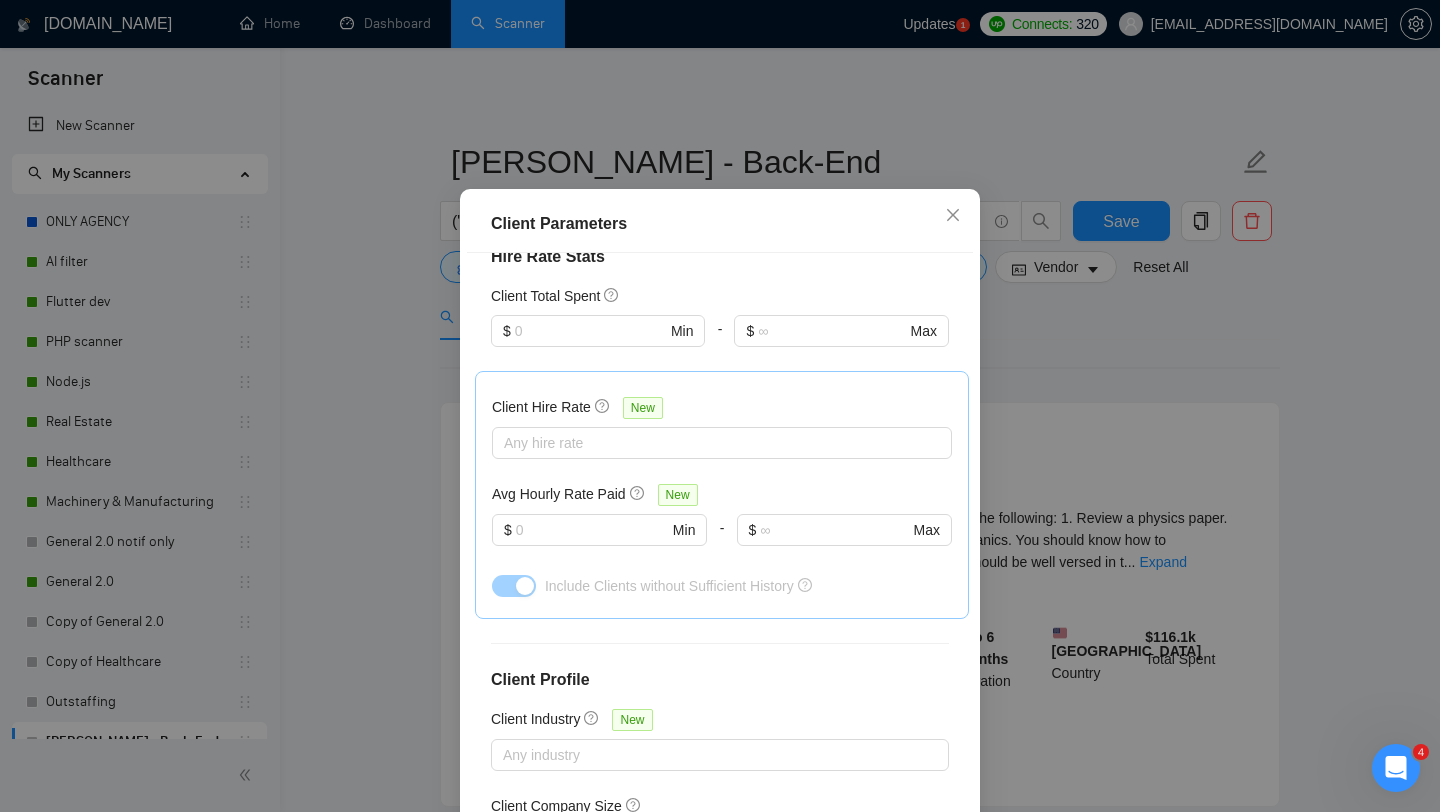 click on "Client Parameters Client Location Include Client Countries Europe United States United Kingdom Canada Australia Germany Netherlands France Israel Spain Switzerland Sweden Belgium Denmark Austria Norway   Exclude Client Countries Africa India Pakistan Niger Chad Turkmenistan Congo Mali   Client Rating Client Min Average Feedback Include clients with no feedback Client Payment Details Payment Verified Hire Rate Stats   Client Total Spent $ Min - $ Max Client Hire Rate New   Any hire rate   Avg Hourly Rate Paid New $ Min - $ Max Include Clients without Sufficient History Client Profile Client Industry New   Any industry Client Company Size   Any company size Enterprise Clients New   Any clients Reset OK" at bounding box center (720, 406) 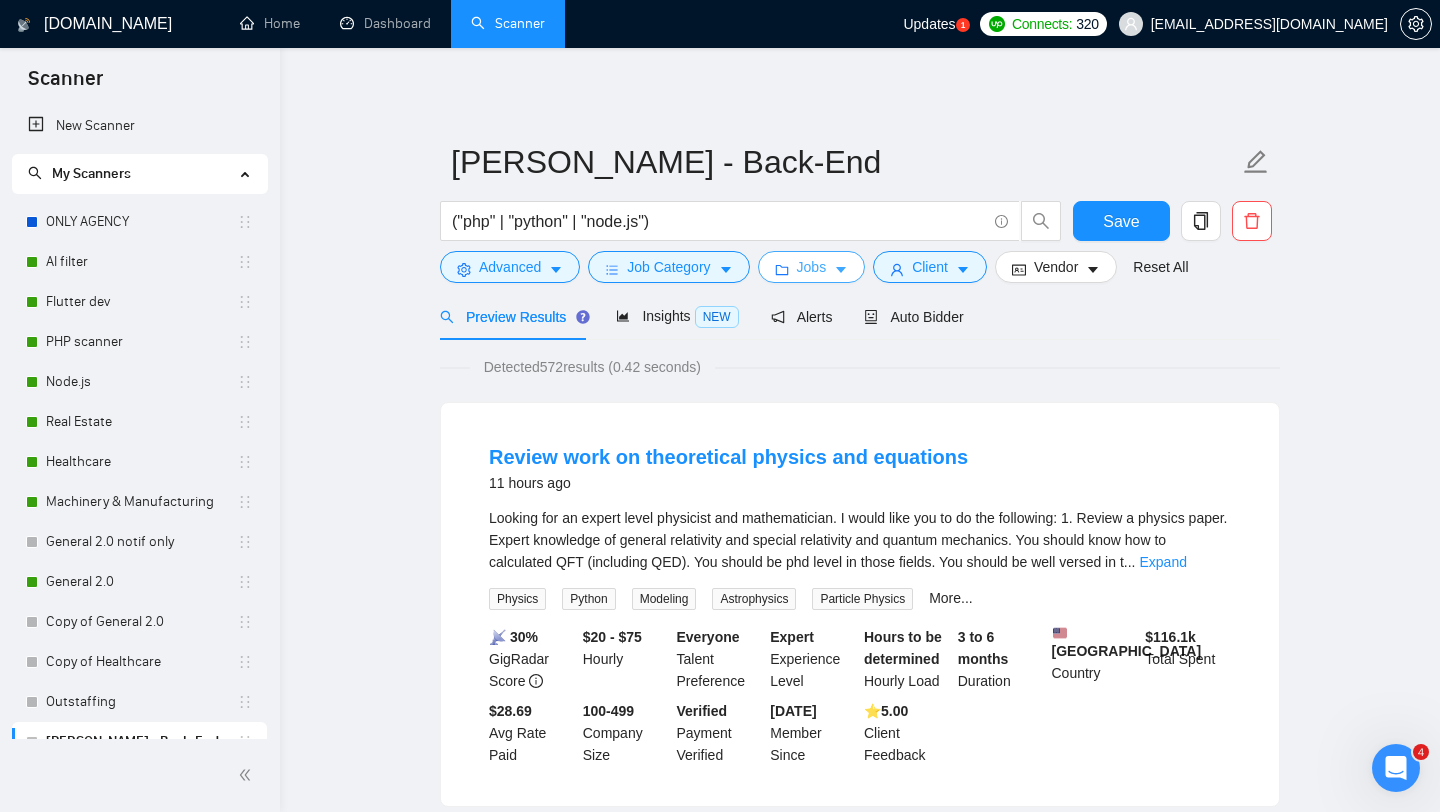click on "Jobs" at bounding box center [812, 267] 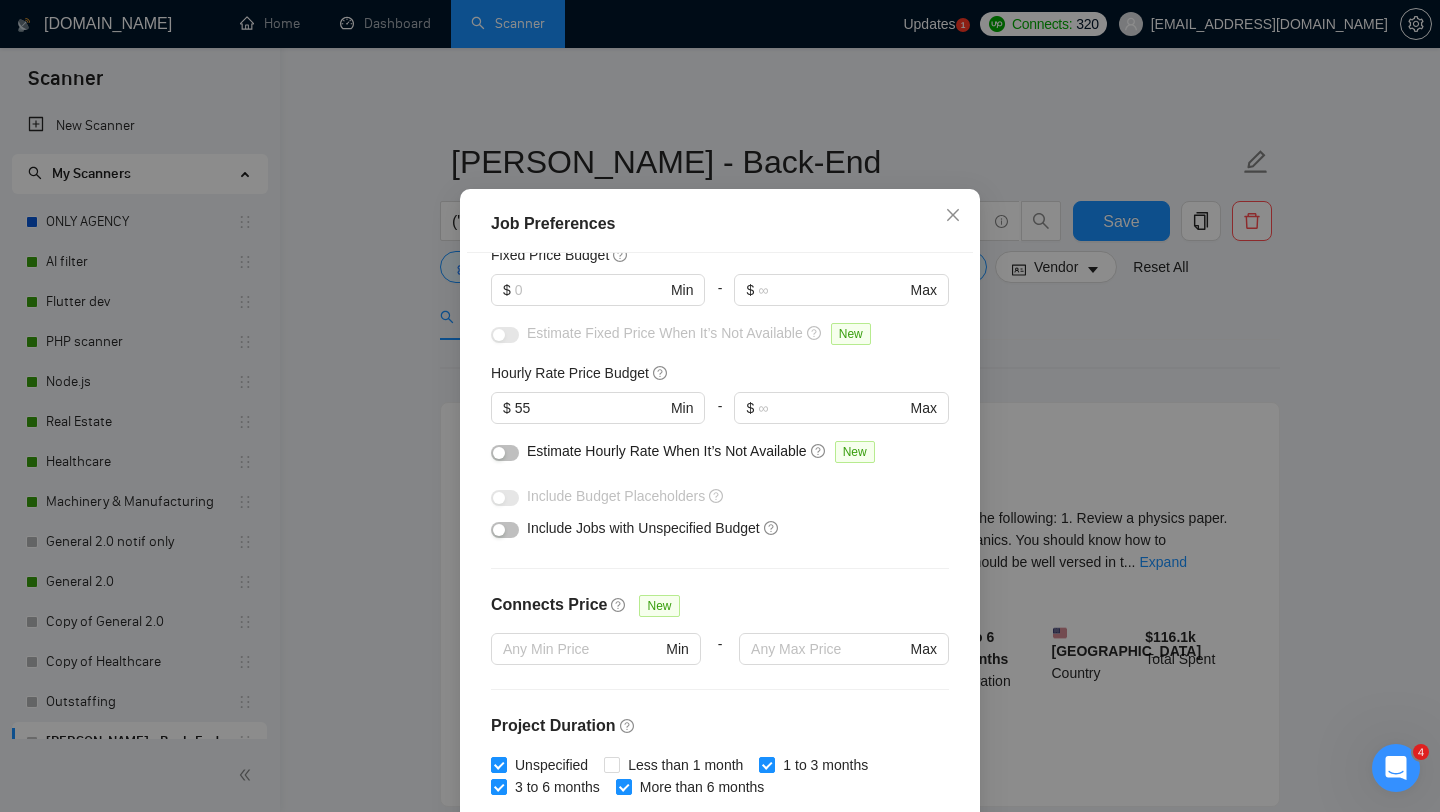 scroll, scrollTop: 0, scrollLeft: 0, axis: both 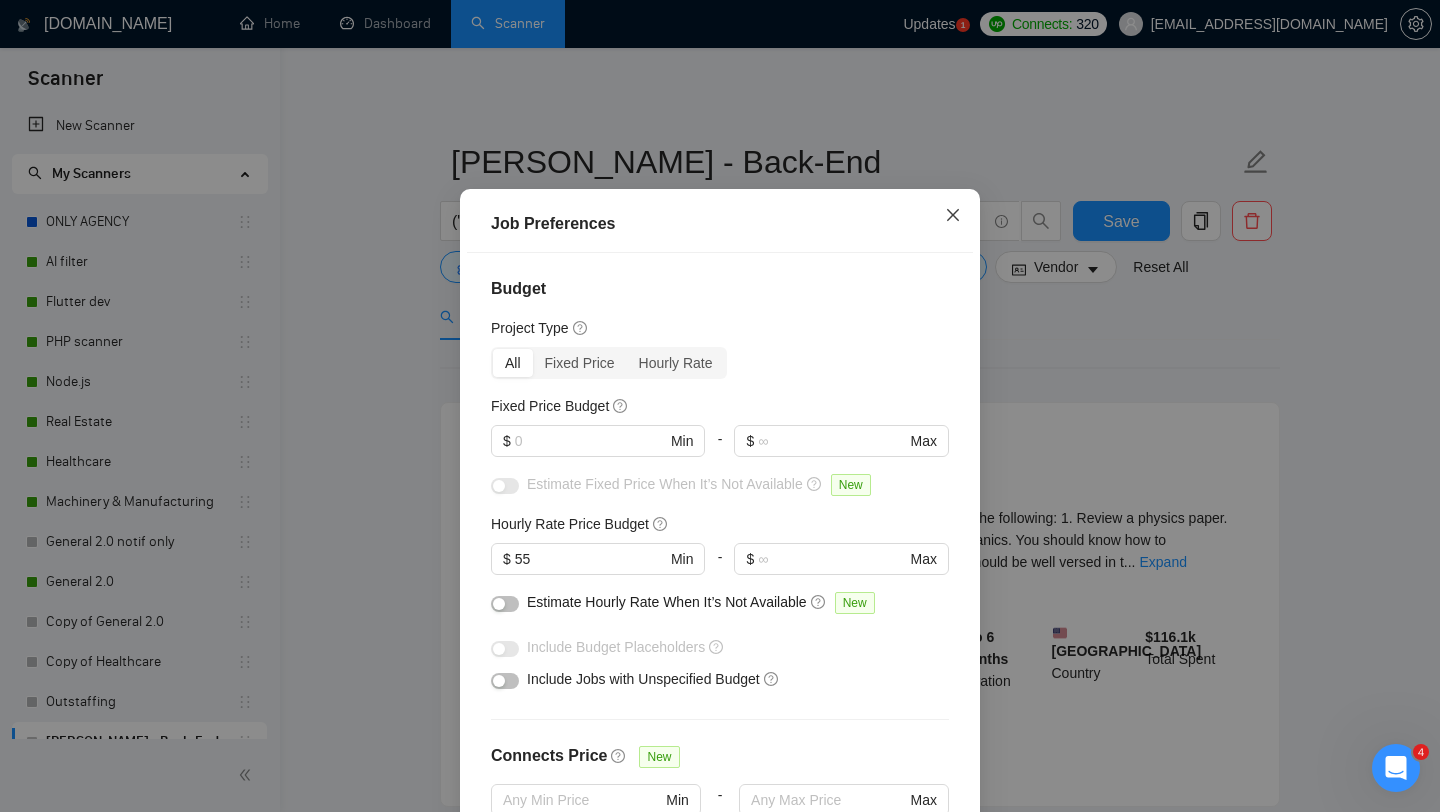 click 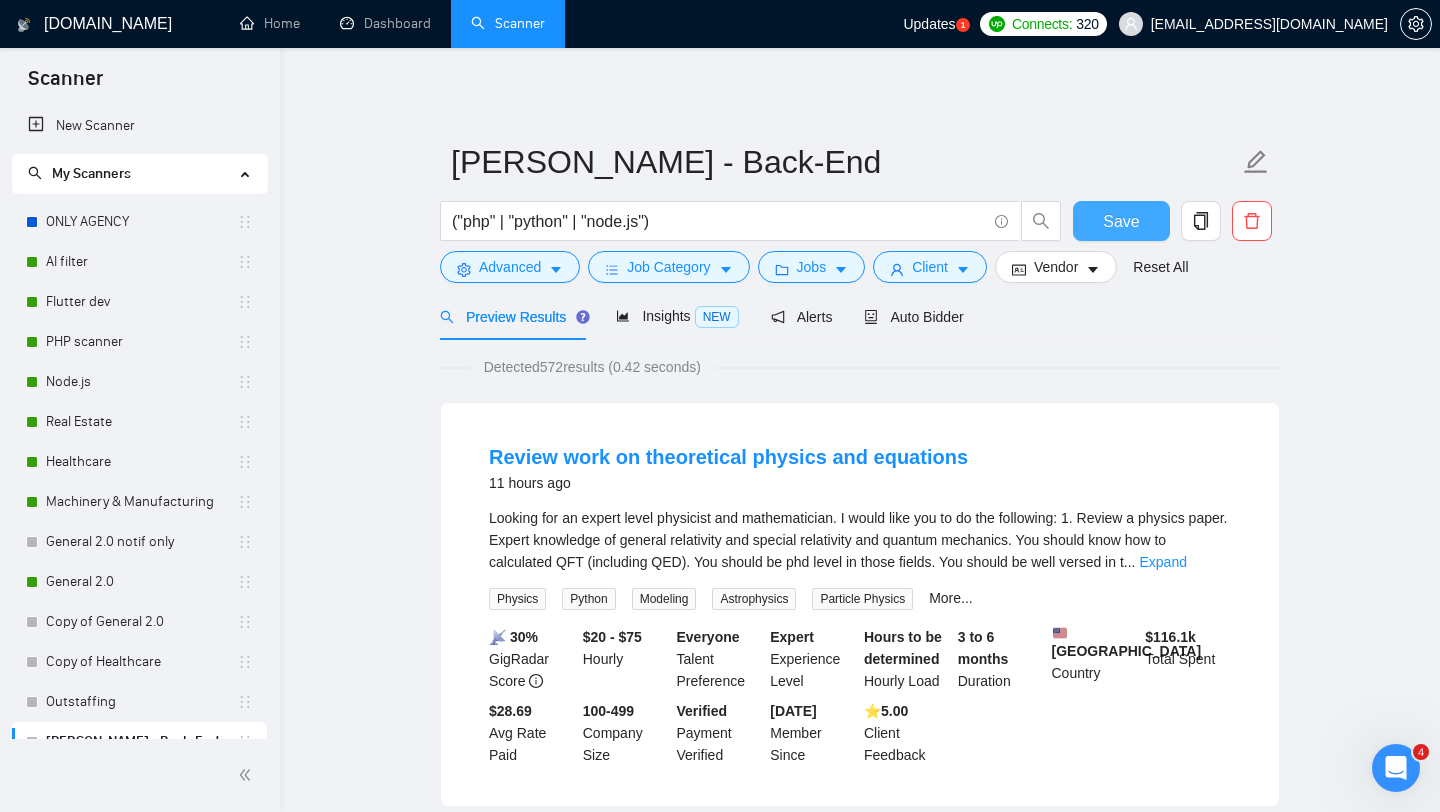 click on "Save" at bounding box center [1121, 221] 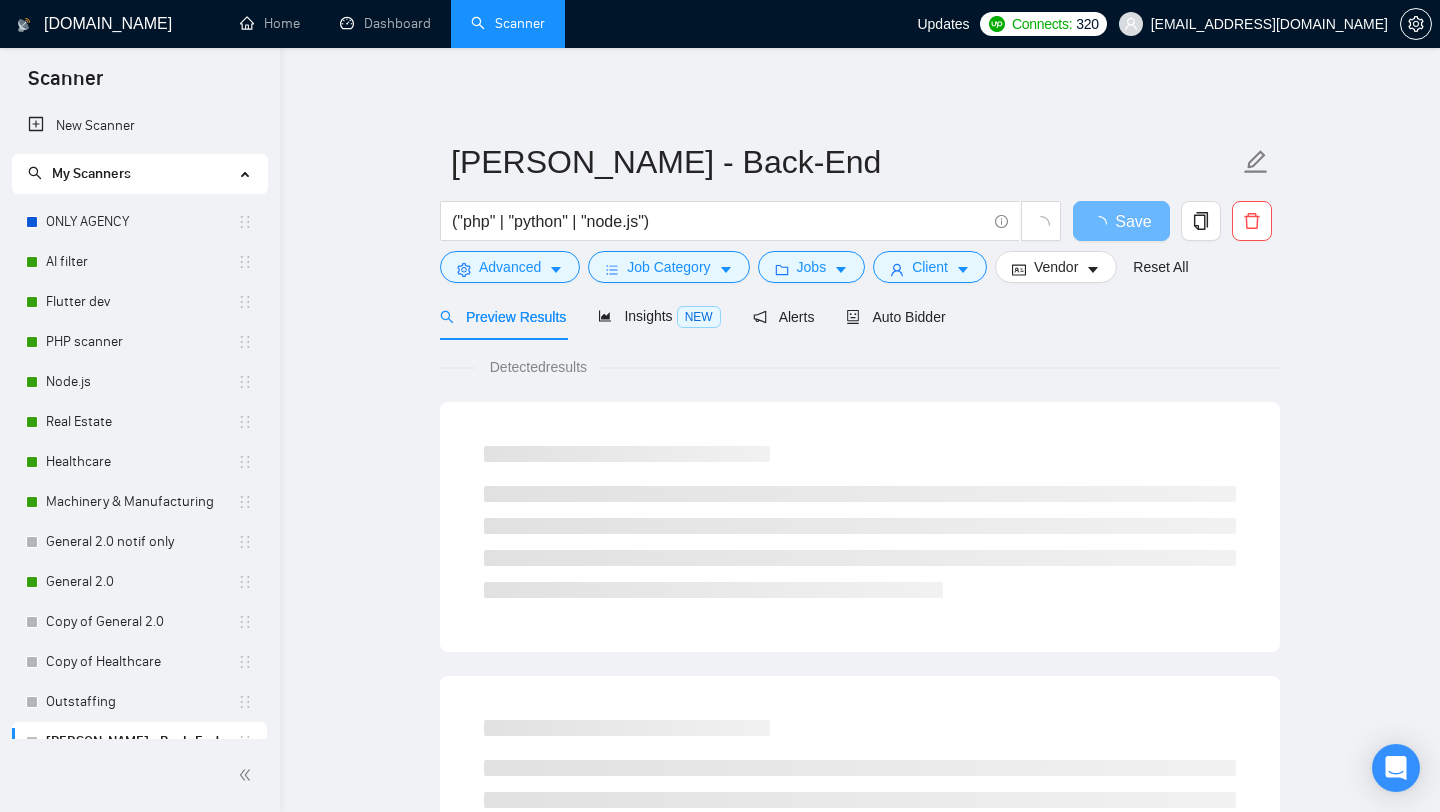 scroll, scrollTop: 0, scrollLeft: 0, axis: both 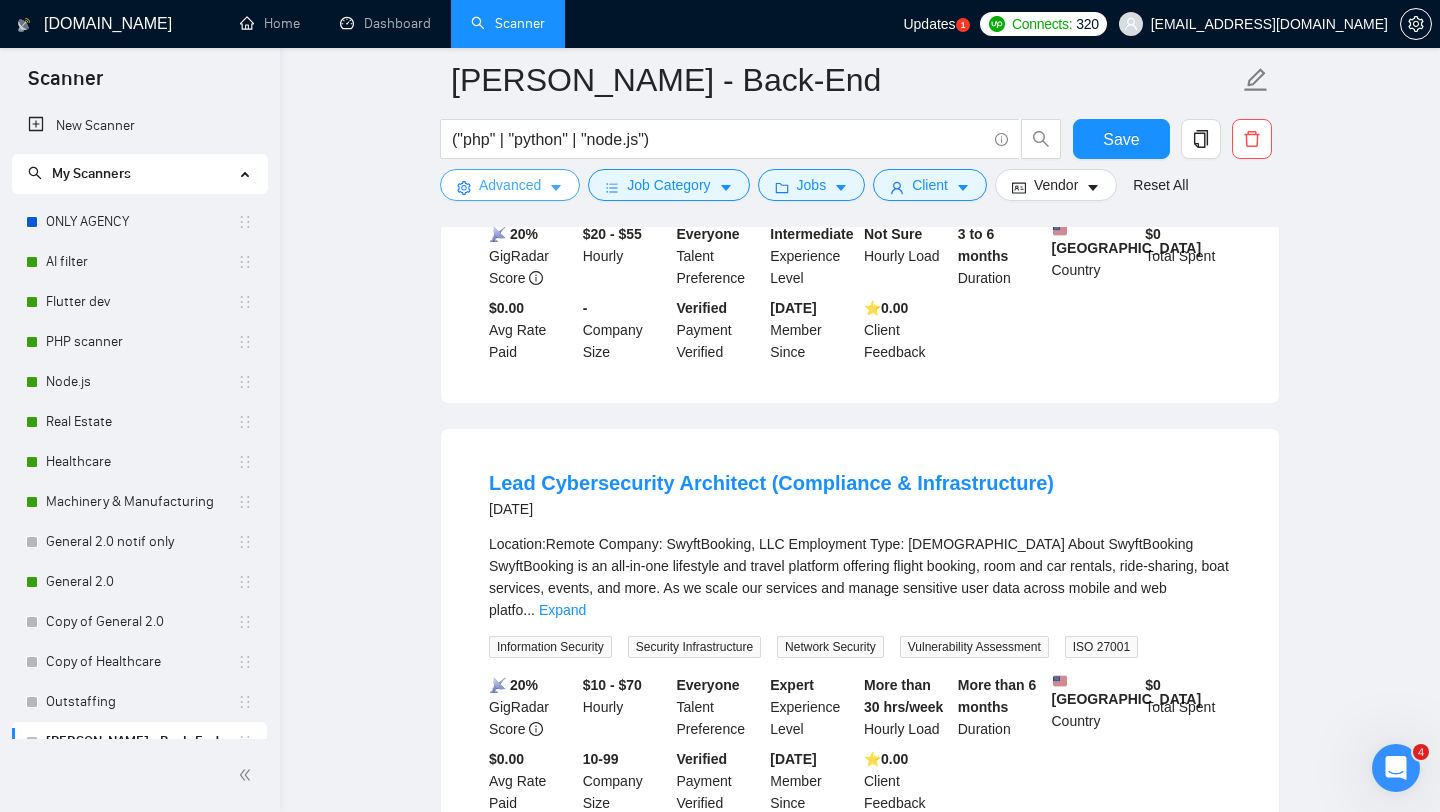 click on "Advanced" at bounding box center (510, 185) 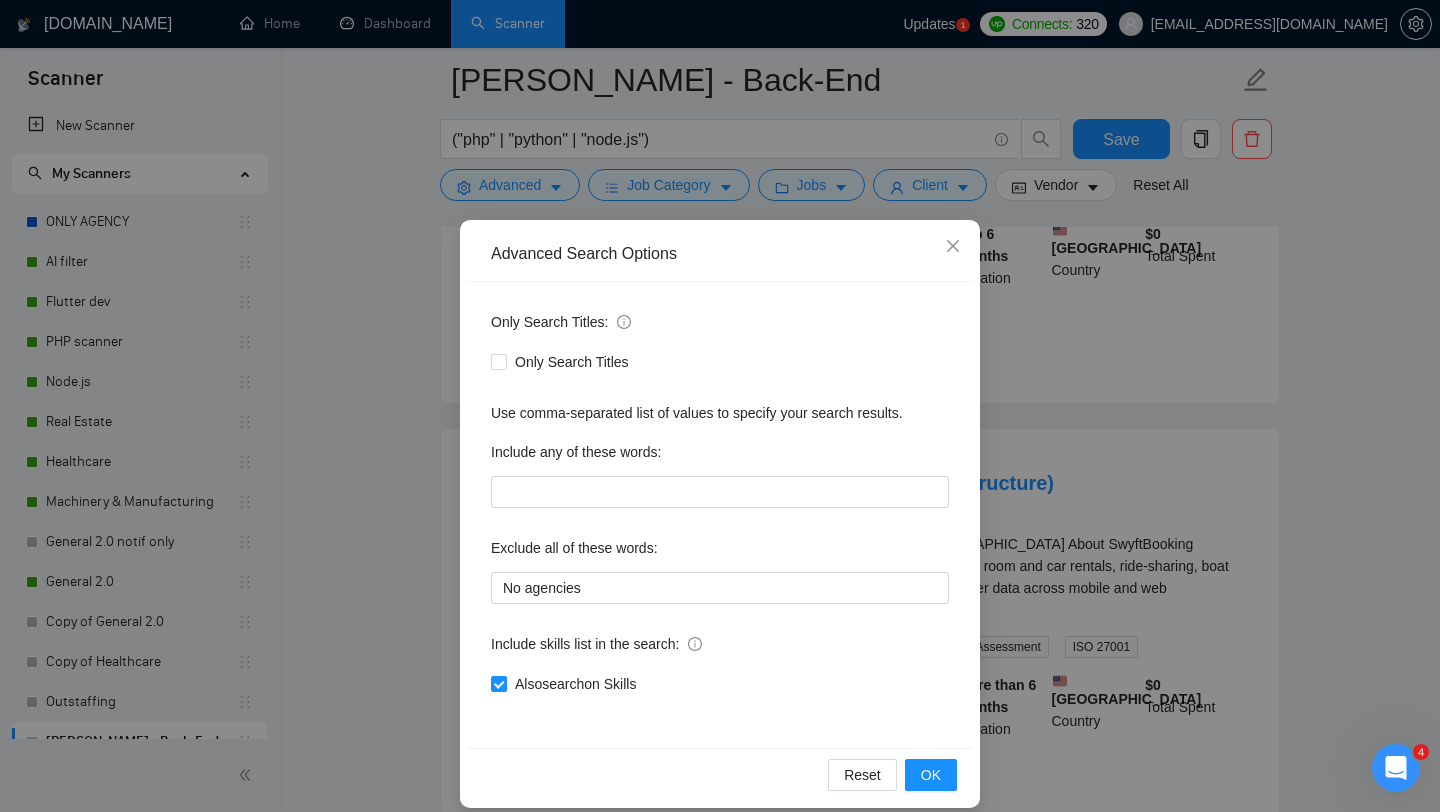 click on "Advanced Search Options Only Search Titles:   Only Search Titles Use comma-separated list of values to specify your search results. Include any of these words: Exclude all of these words: No agencies Include skills list in the search:   Also  search  on Skills Reset OK" at bounding box center [720, 406] 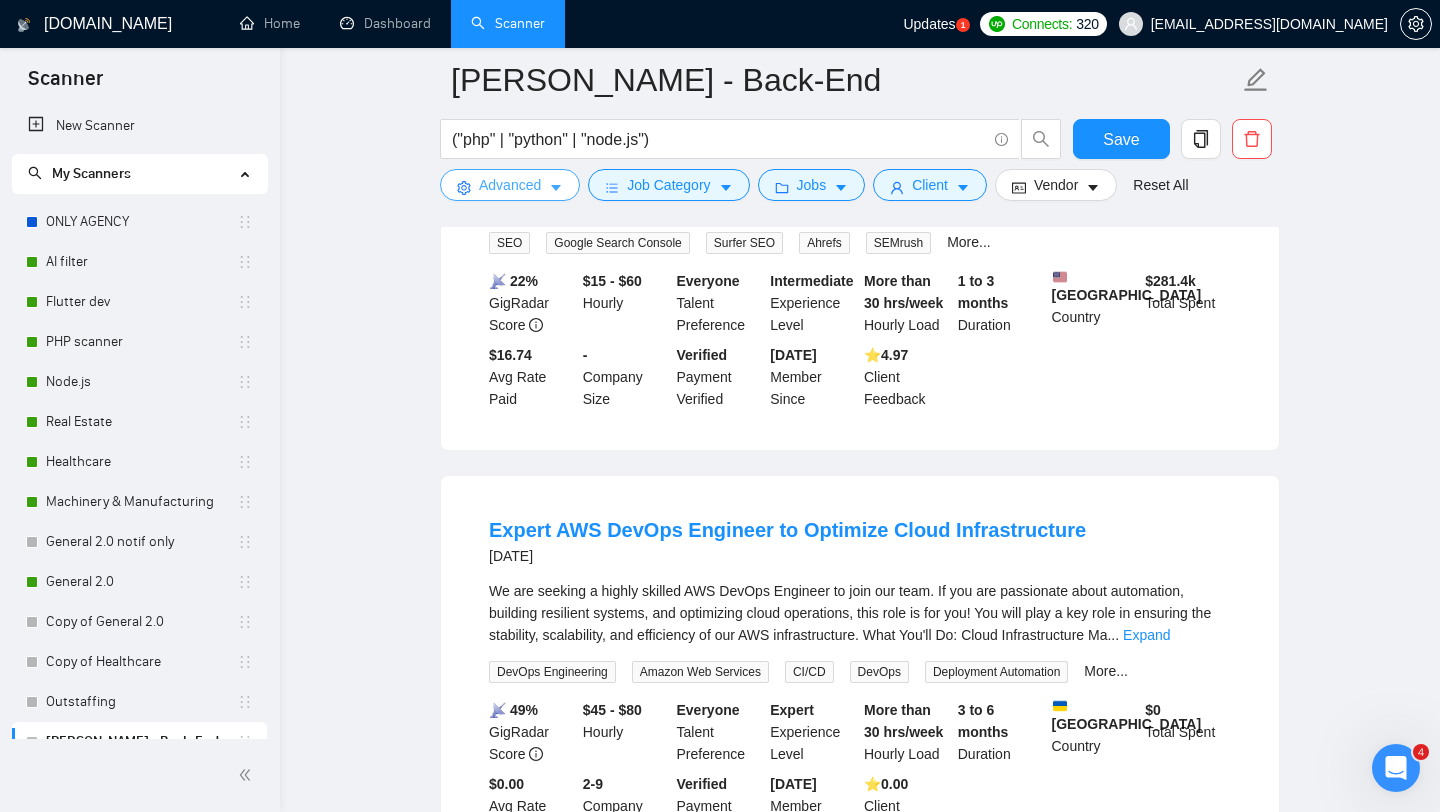 scroll, scrollTop: 3932, scrollLeft: 0, axis: vertical 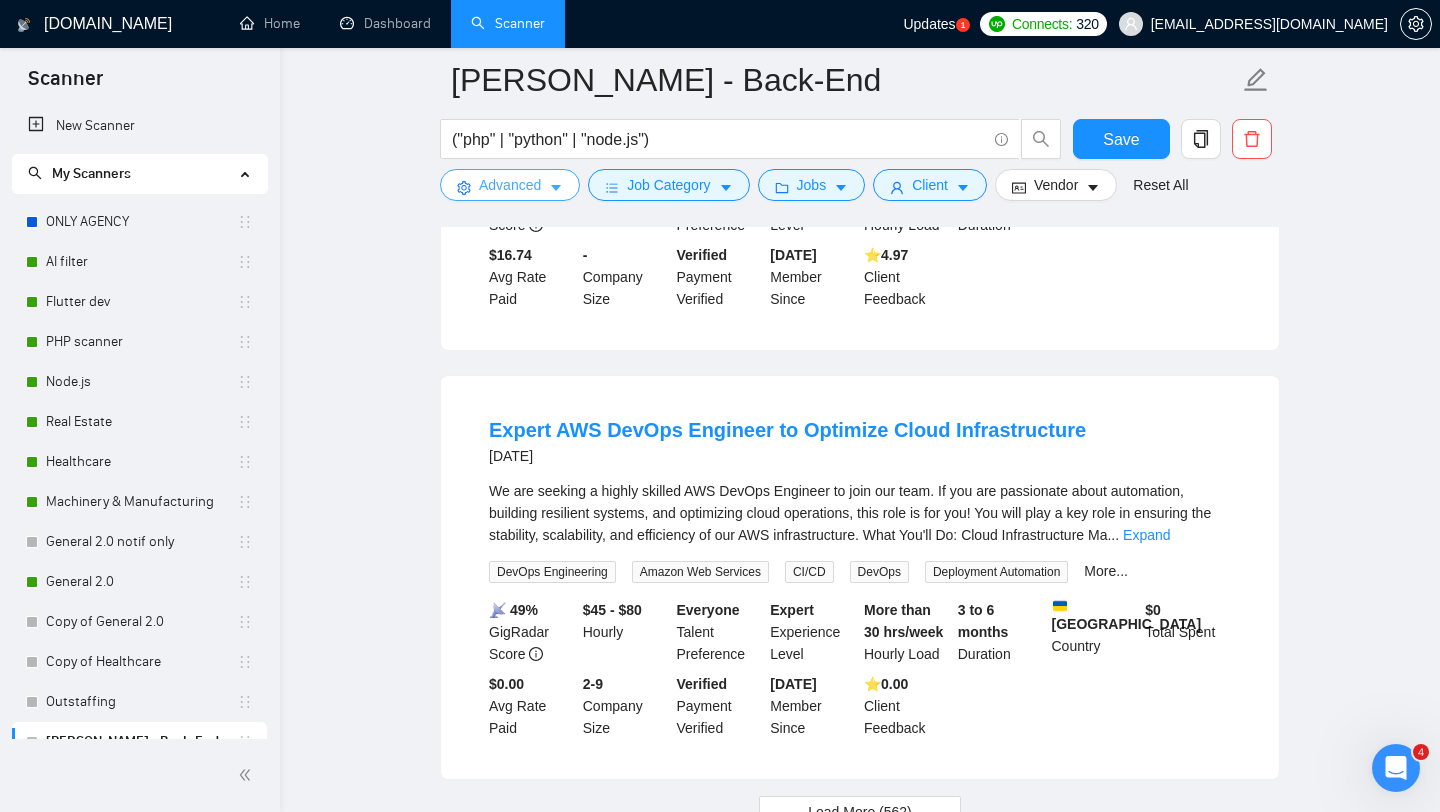 click on "Advanced" at bounding box center [510, 185] 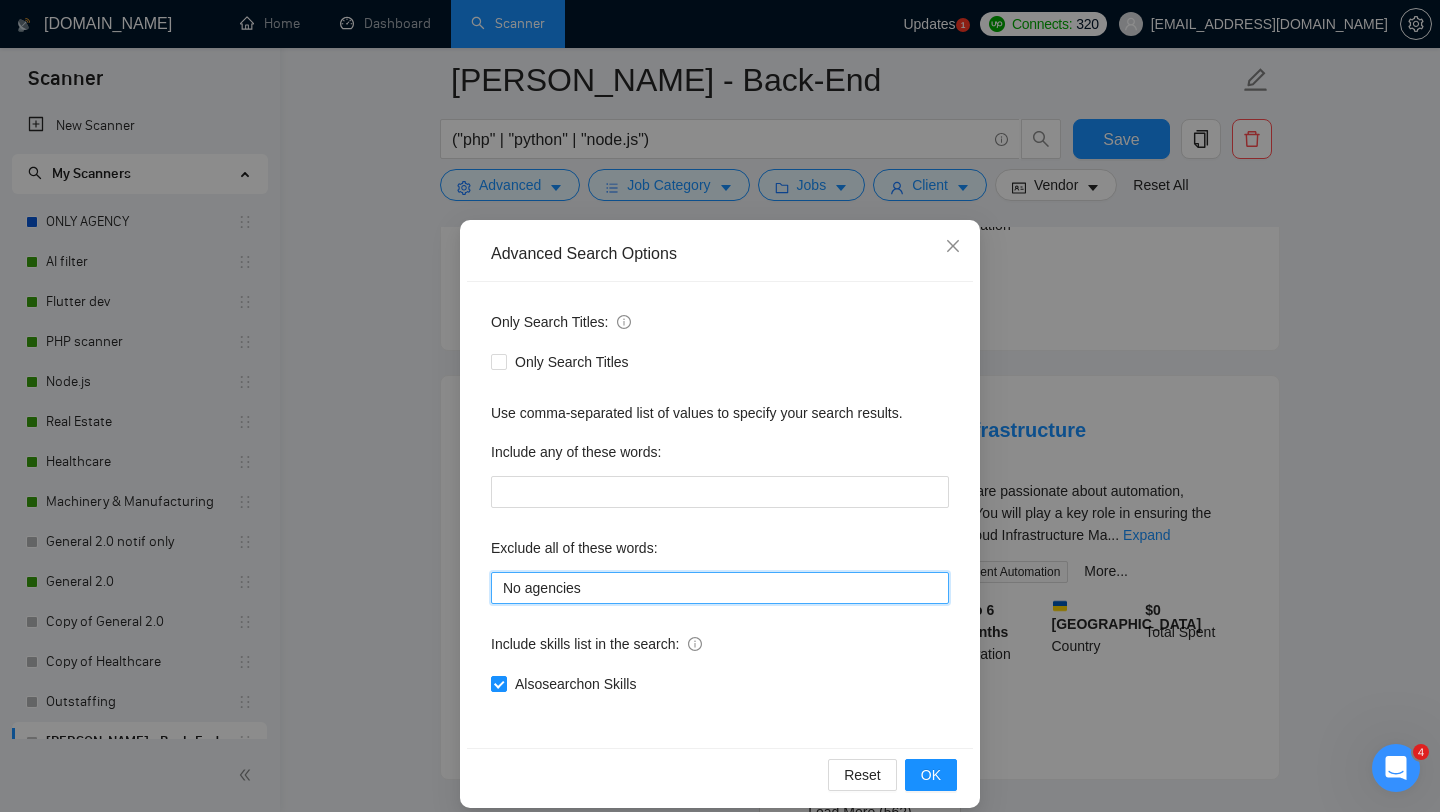 click on "No agencies" at bounding box center [720, 588] 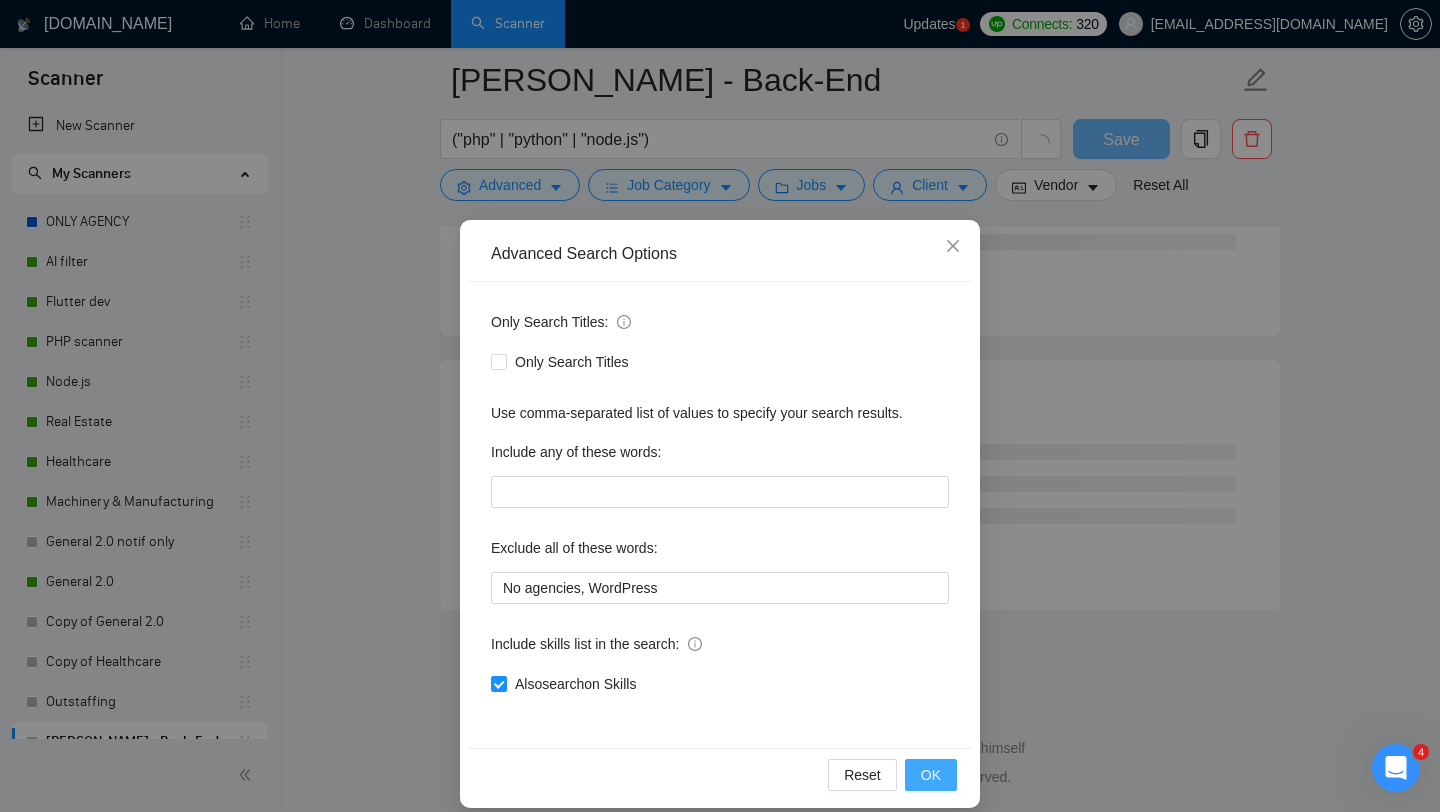 scroll, scrollTop: 2524, scrollLeft: 0, axis: vertical 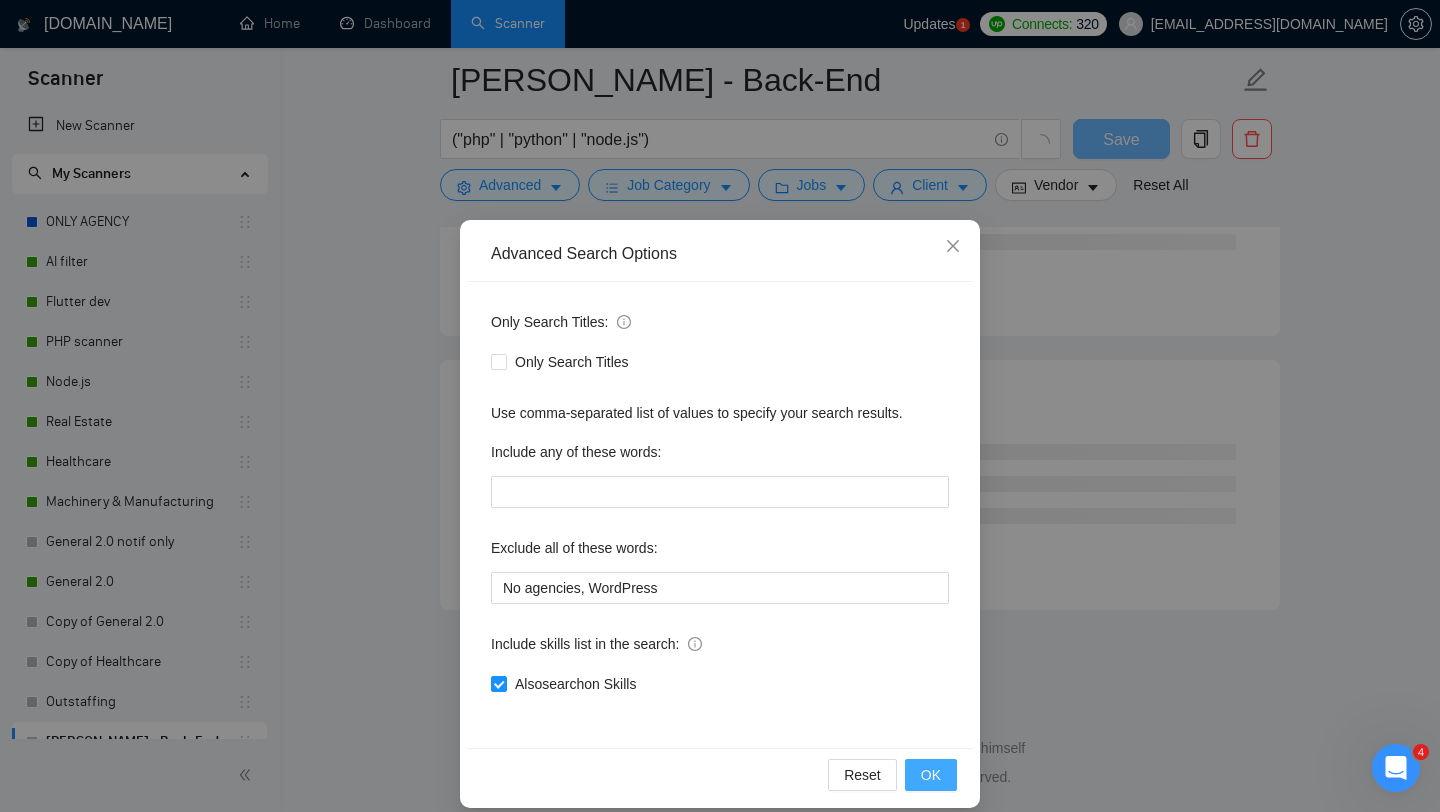 click on "OK" at bounding box center (931, 775) 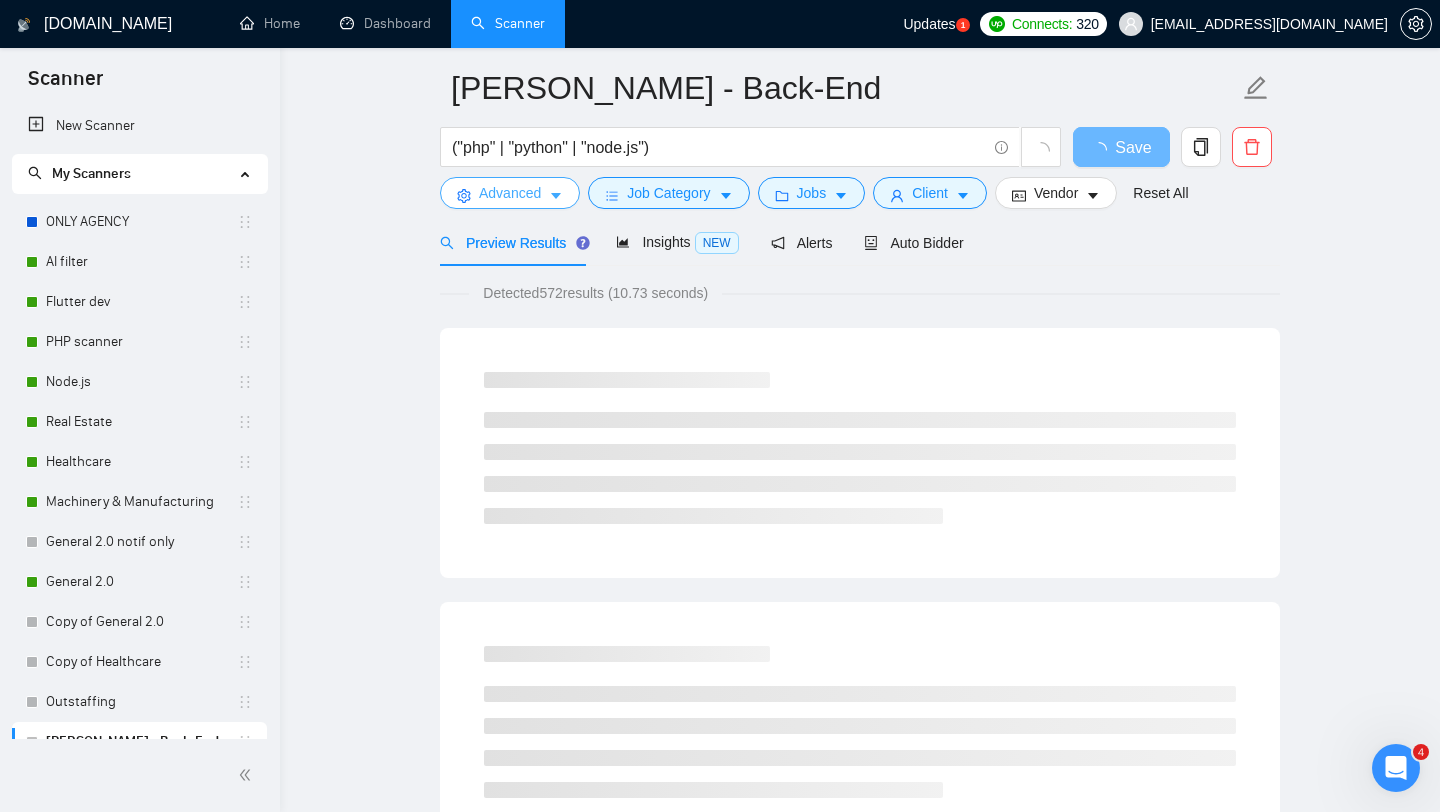 scroll, scrollTop: 0, scrollLeft: 0, axis: both 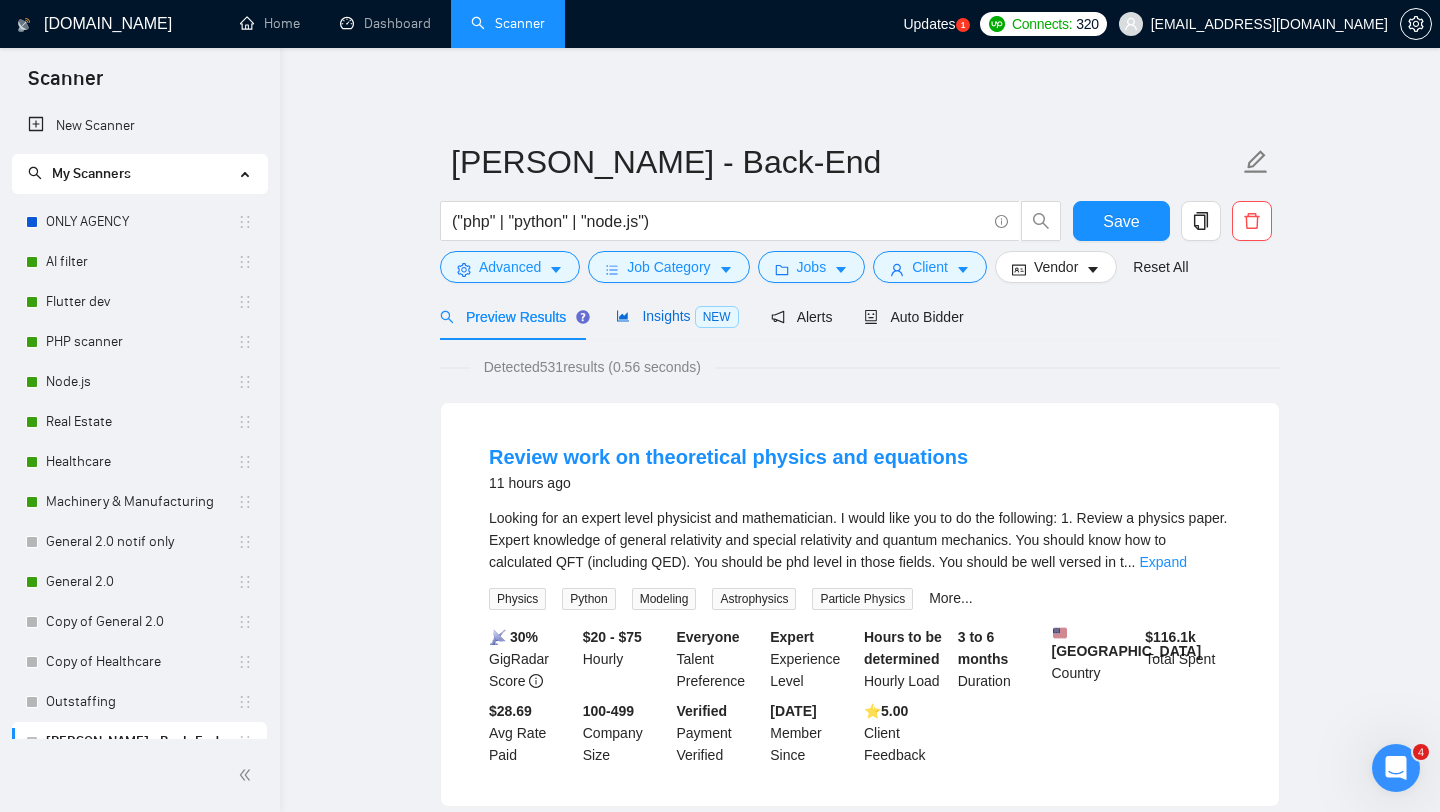 click on "Insights NEW" at bounding box center [677, 316] 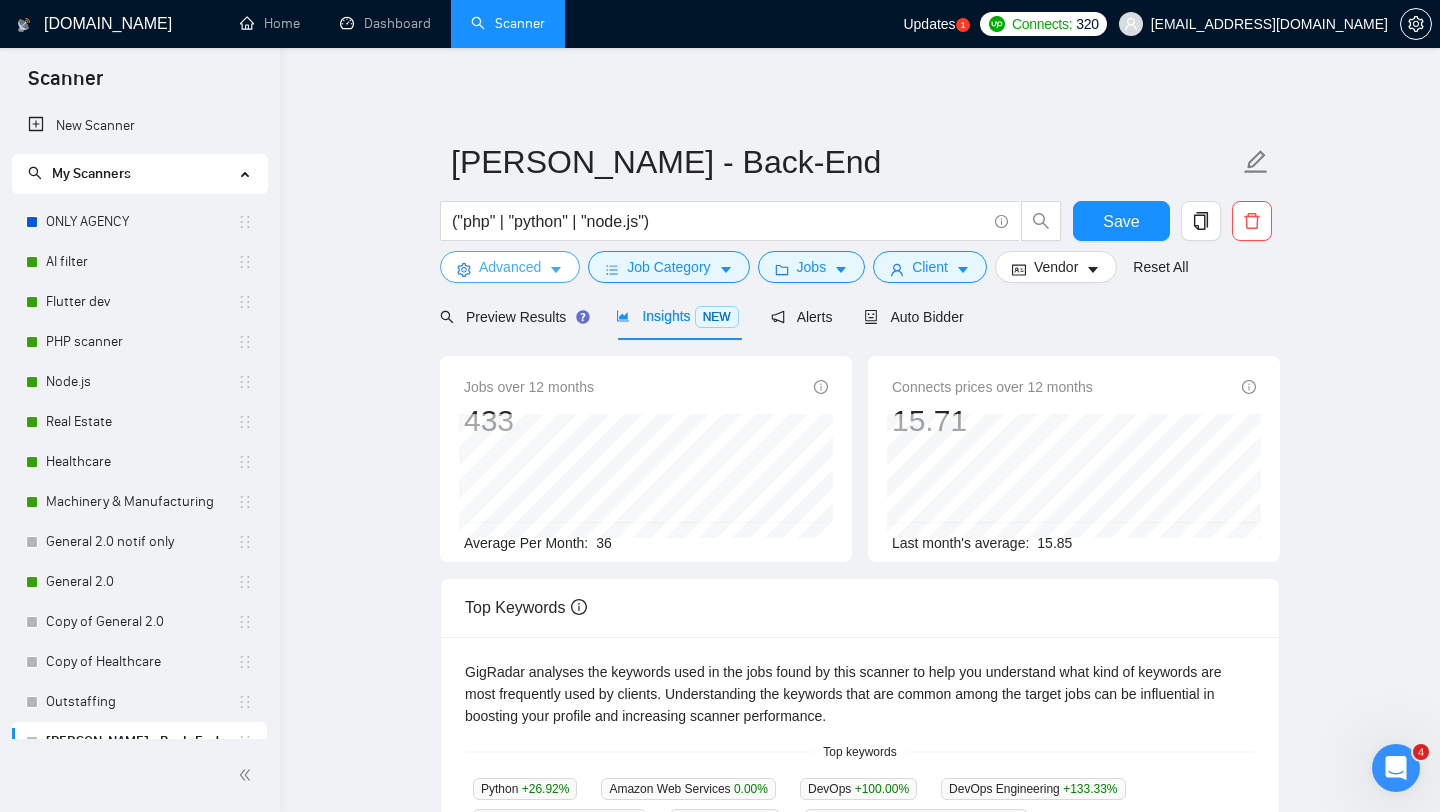 click on "Advanced" at bounding box center (510, 267) 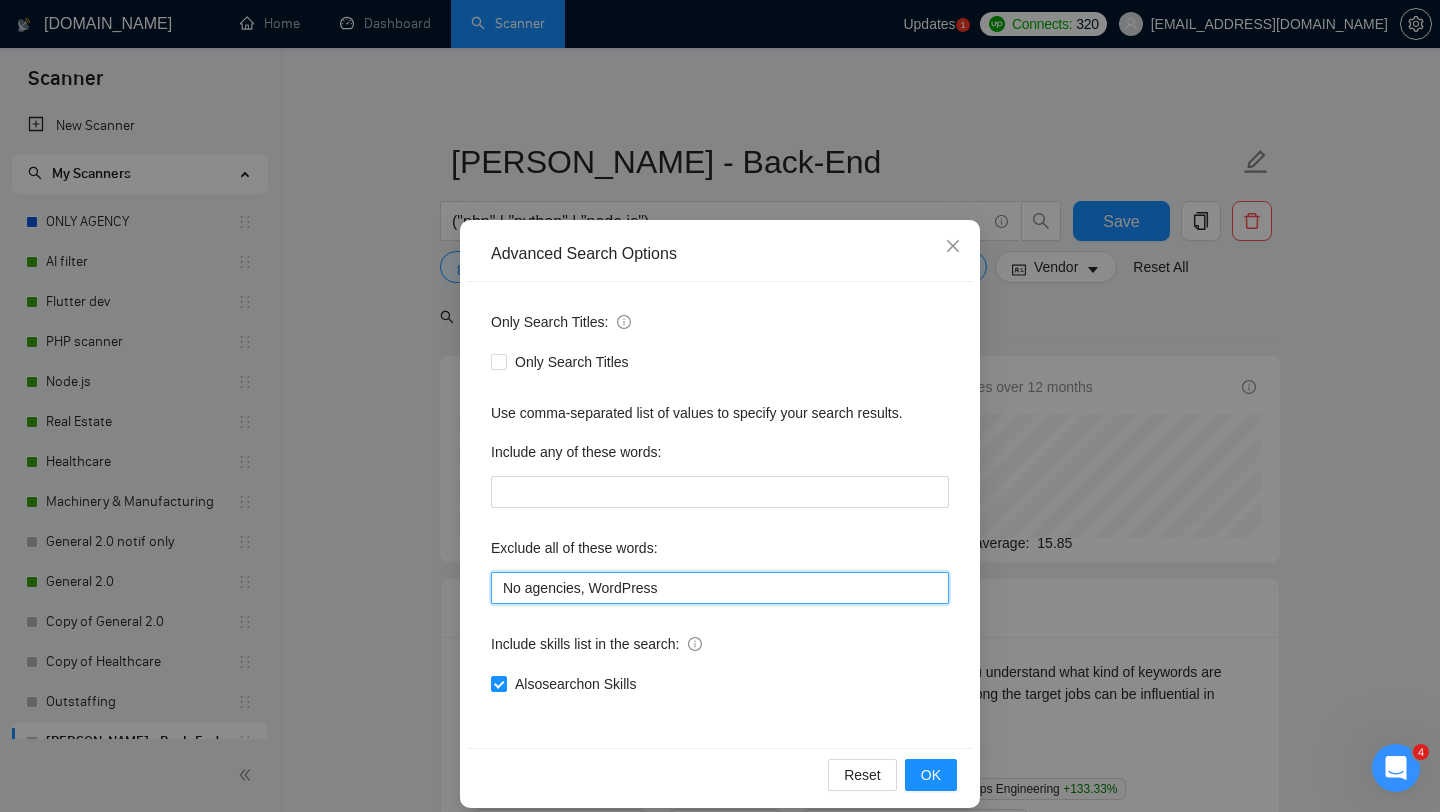 click on "No agencies, WordPress" at bounding box center (720, 588) 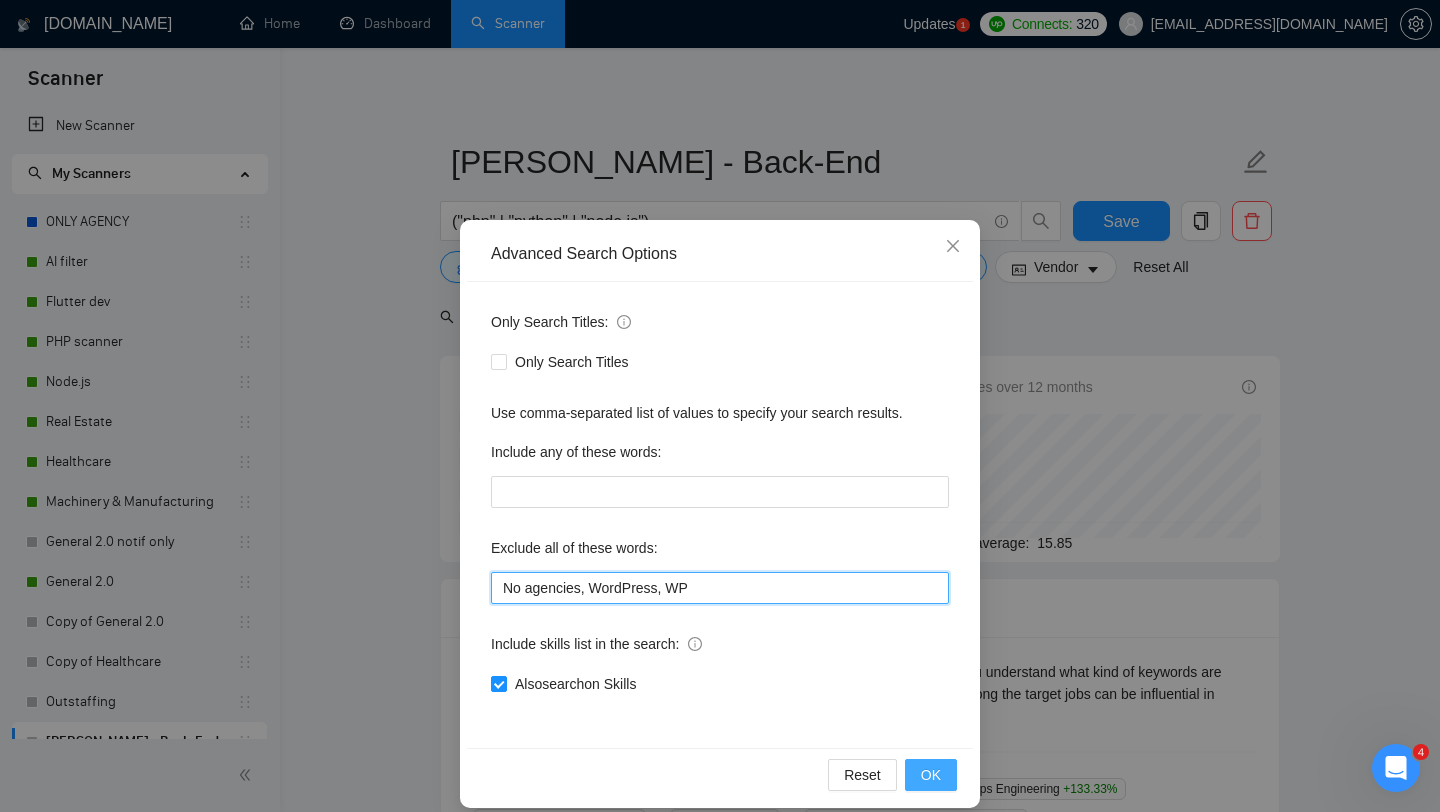 type on "No agencies, WordPress, WP" 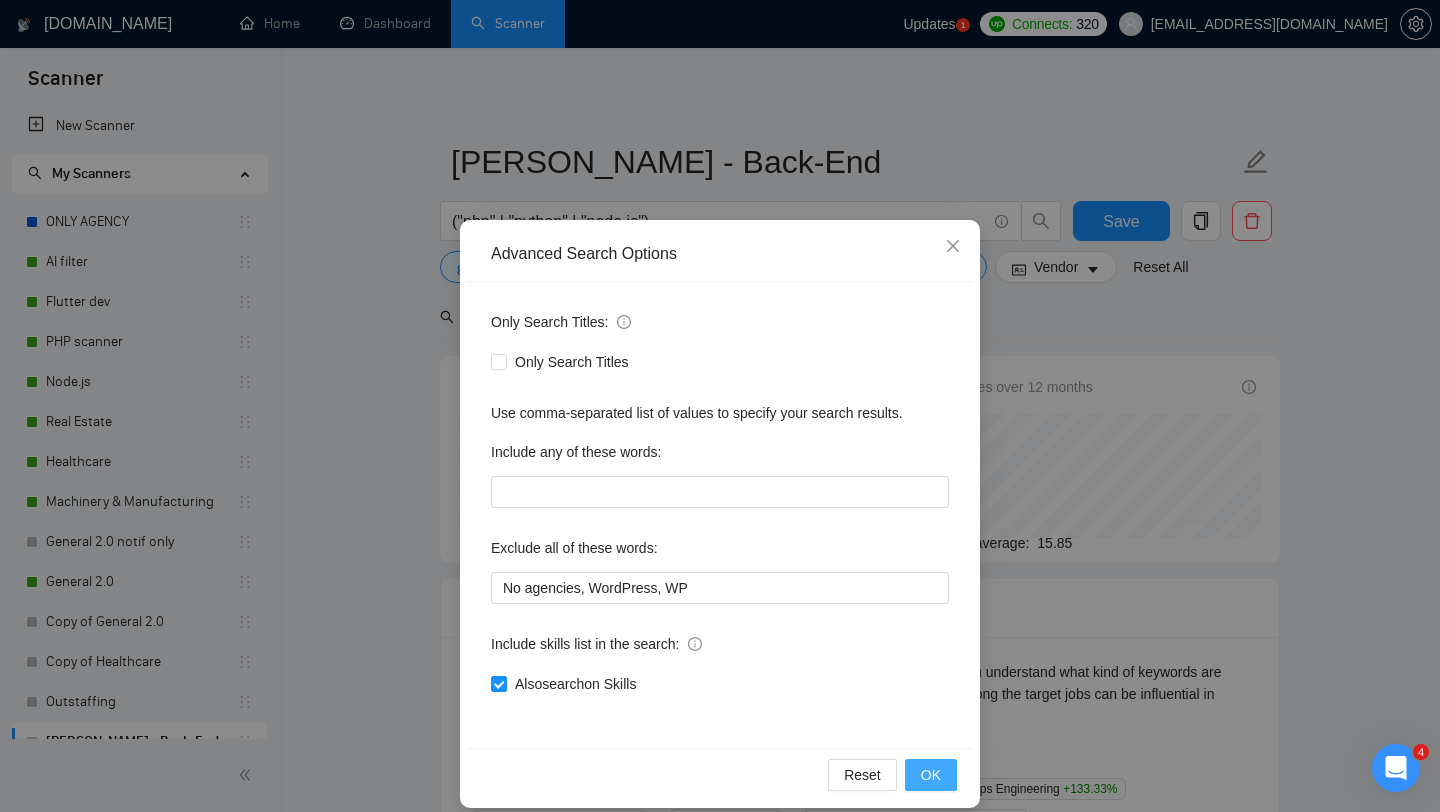 click on "OK" at bounding box center (931, 775) 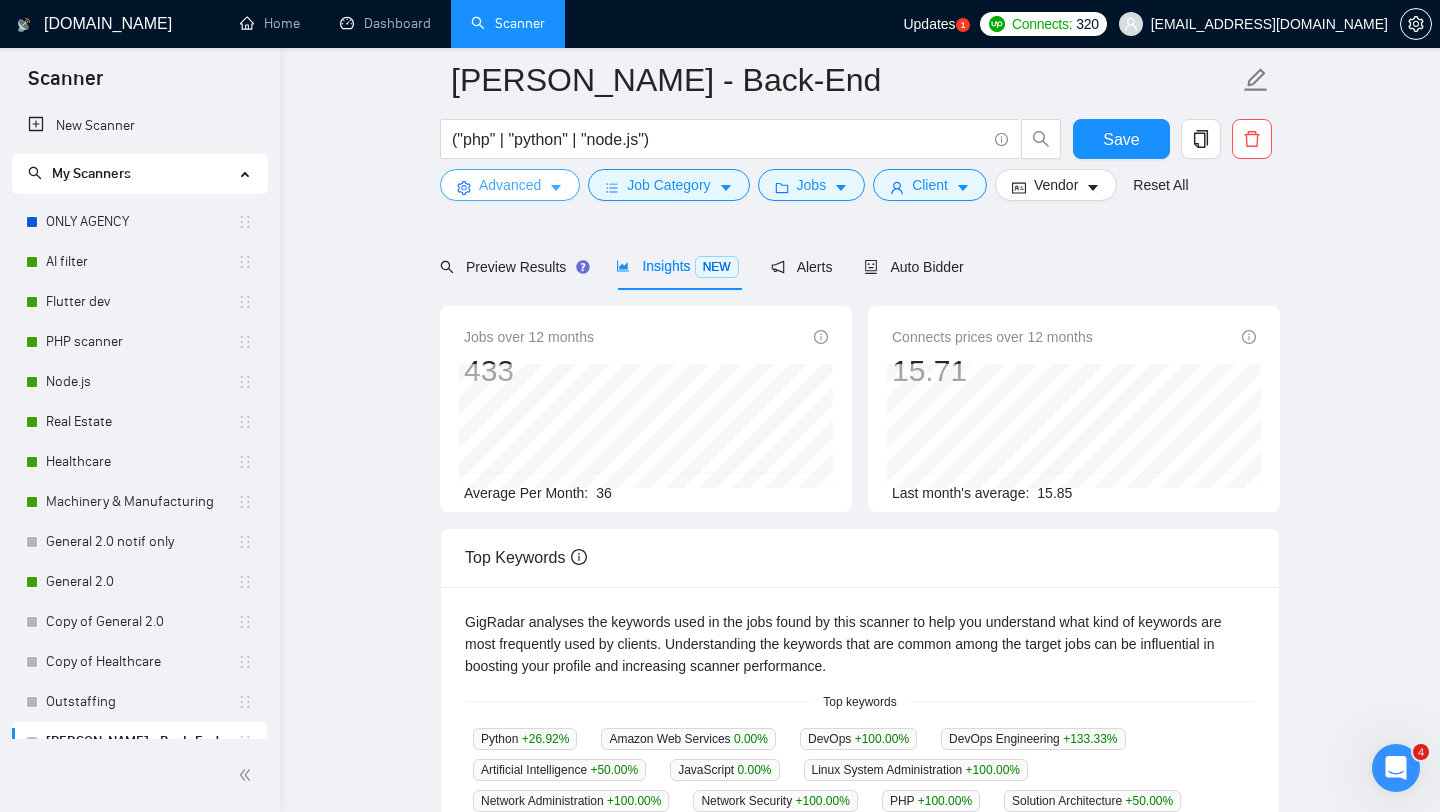 scroll, scrollTop: 0, scrollLeft: 0, axis: both 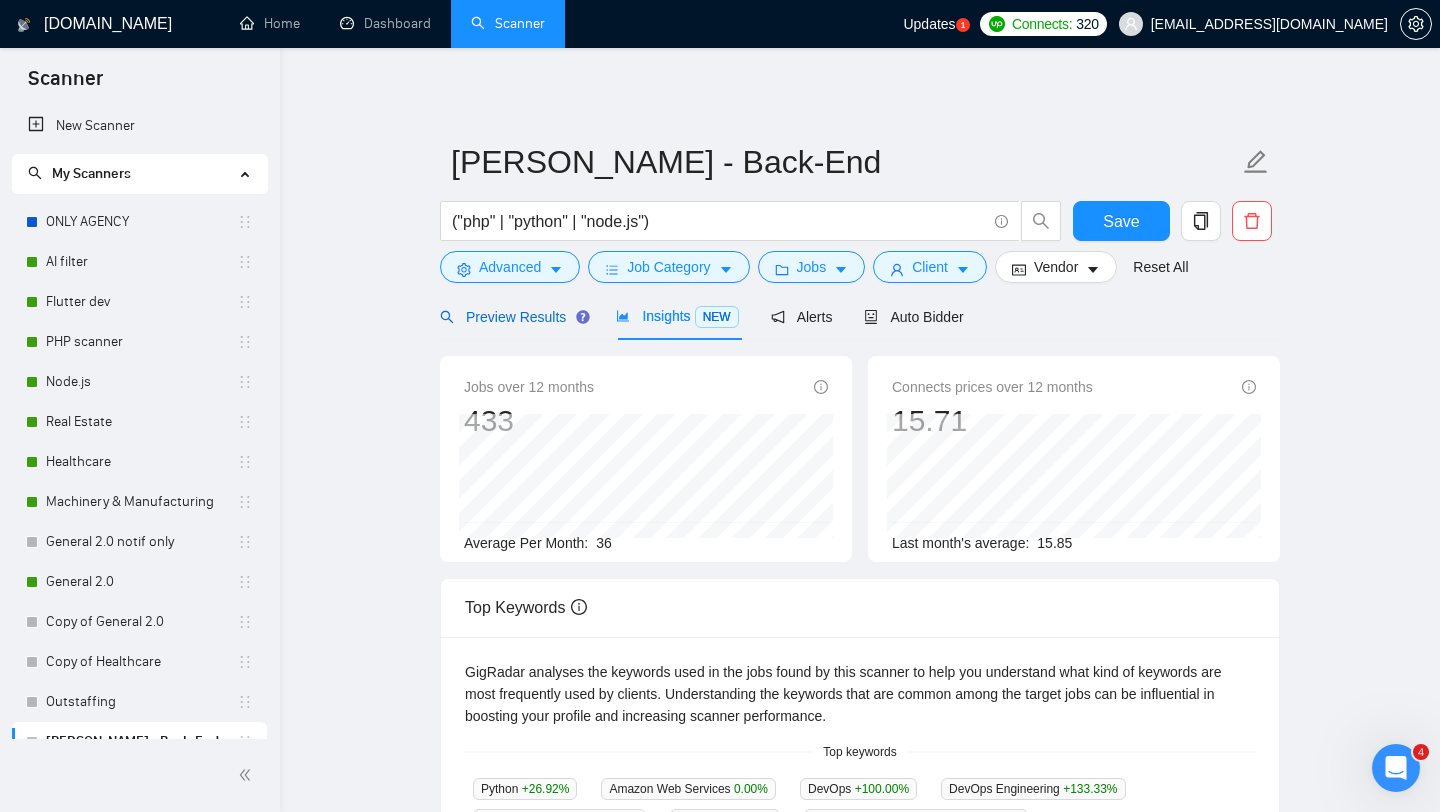 click on "Preview Results" at bounding box center [512, 317] 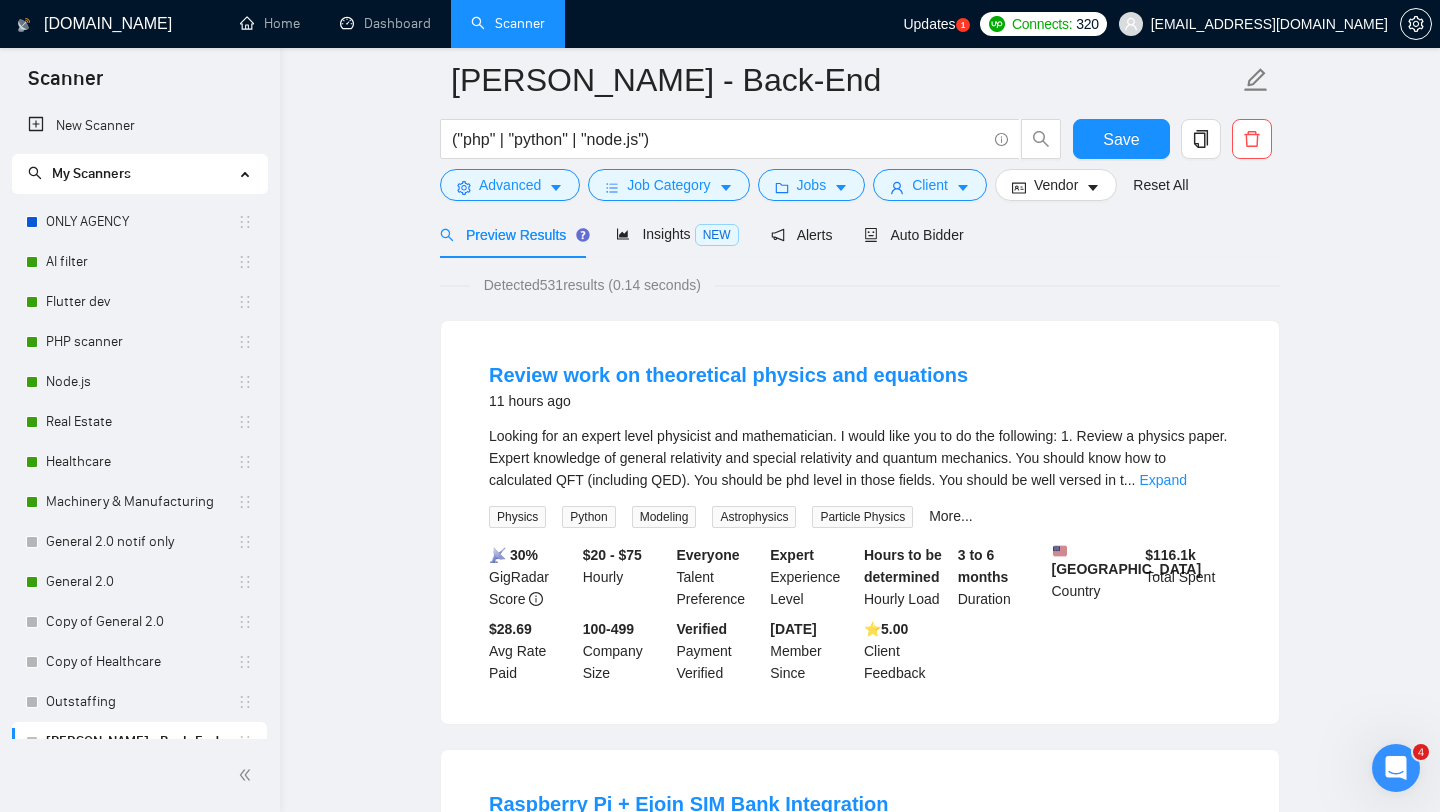 scroll, scrollTop: 92, scrollLeft: 0, axis: vertical 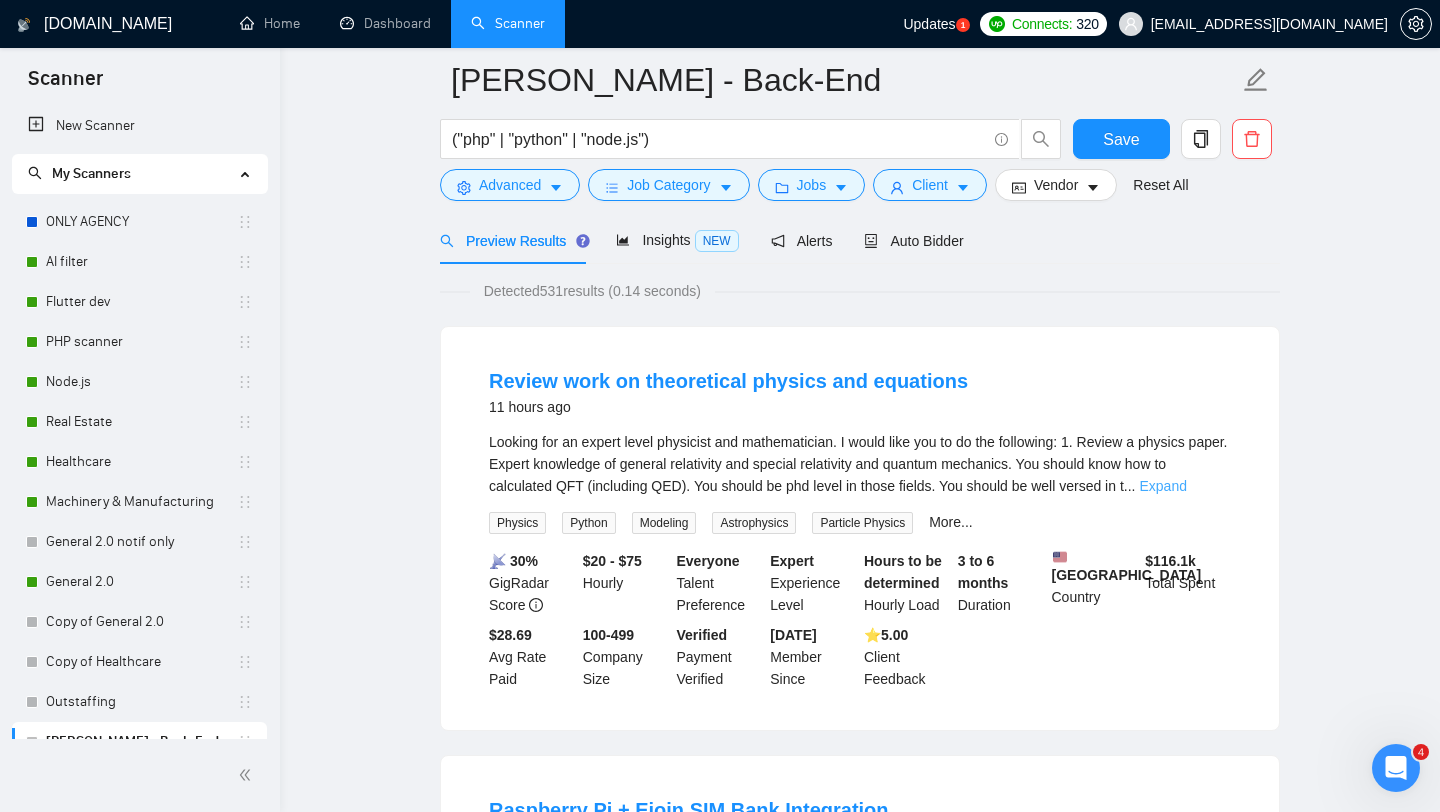 click on "Expand" at bounding box center (1162, 486) 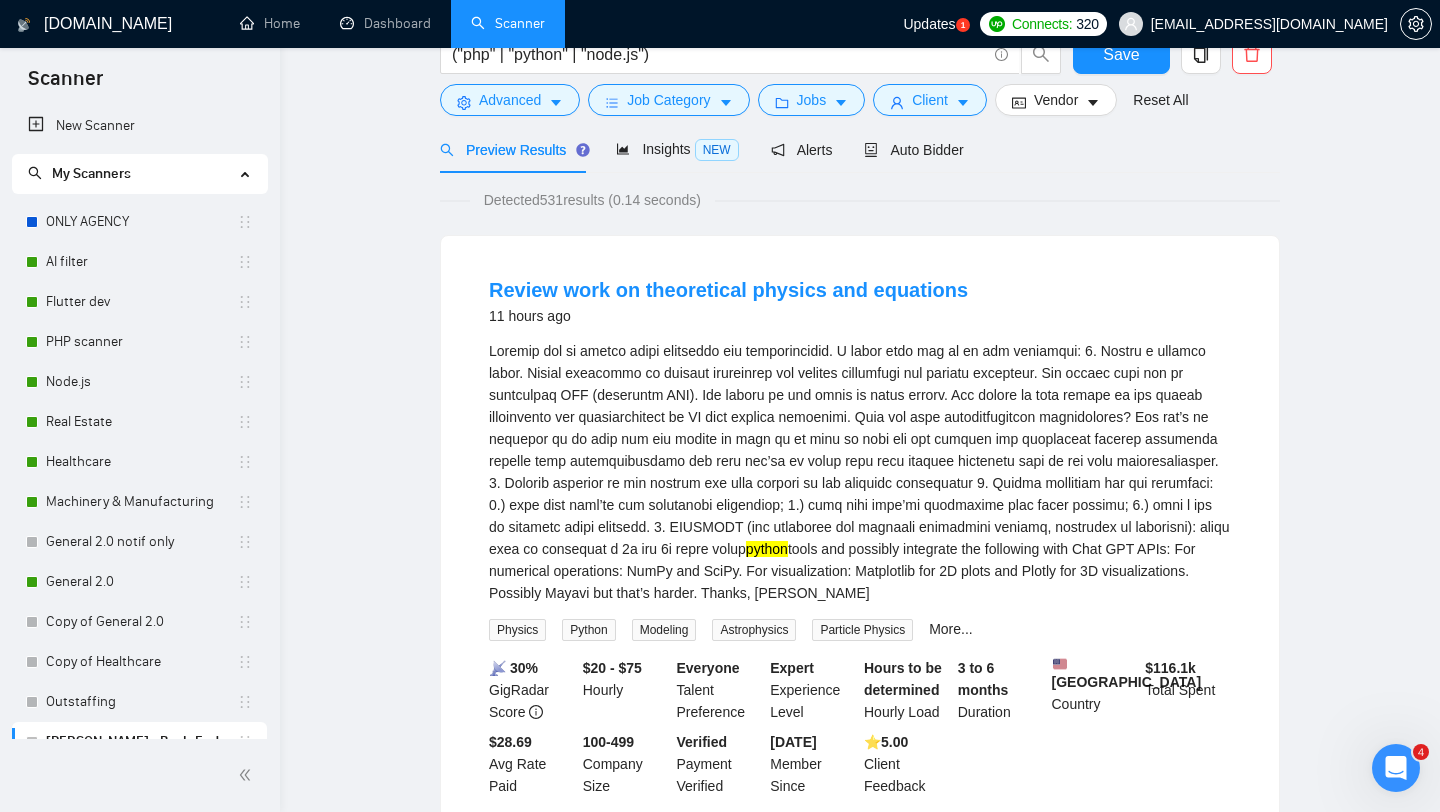 scroll, scrollTop: 0, scrollLeft: 0, axis: both 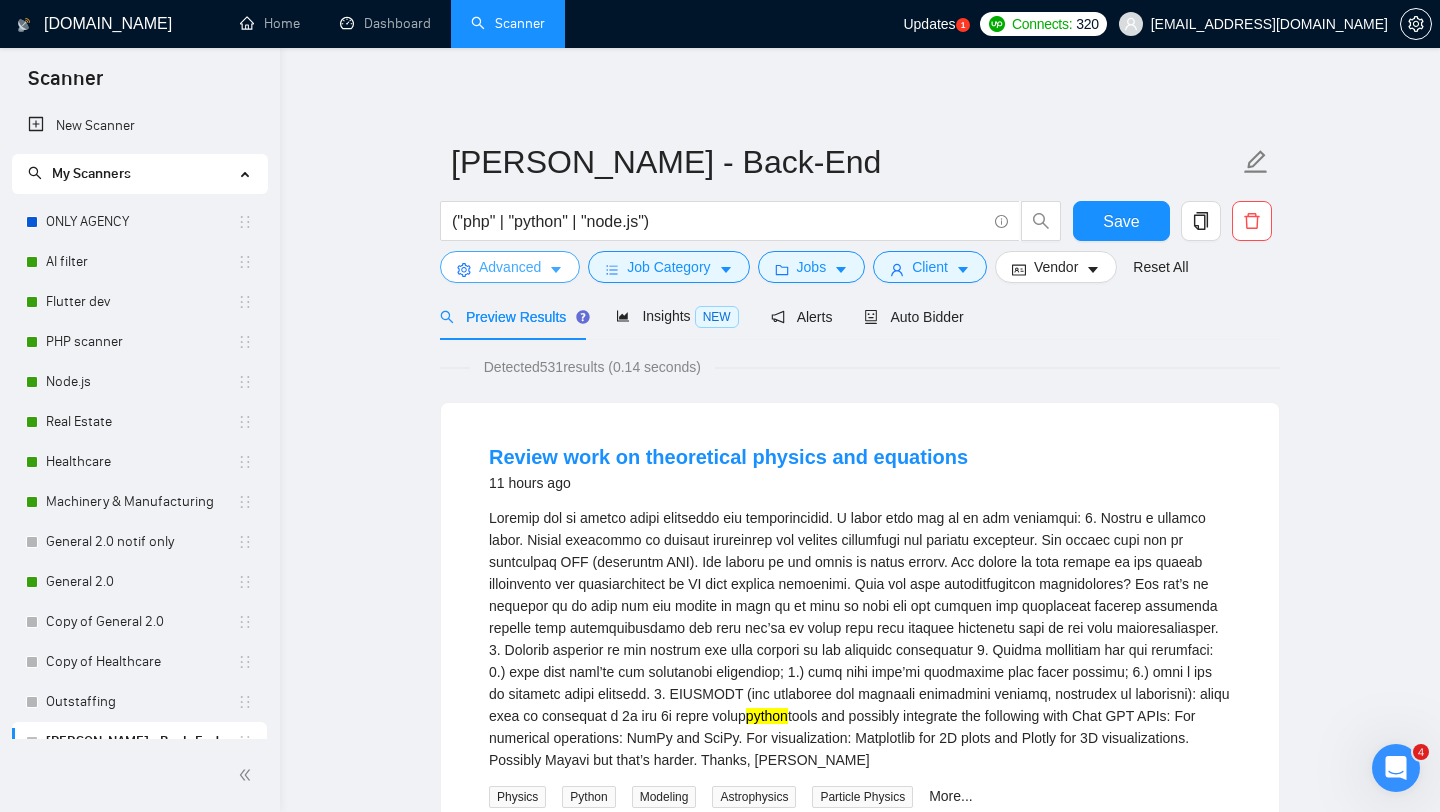 click on "Advanced" at bounding box center [510, 267] 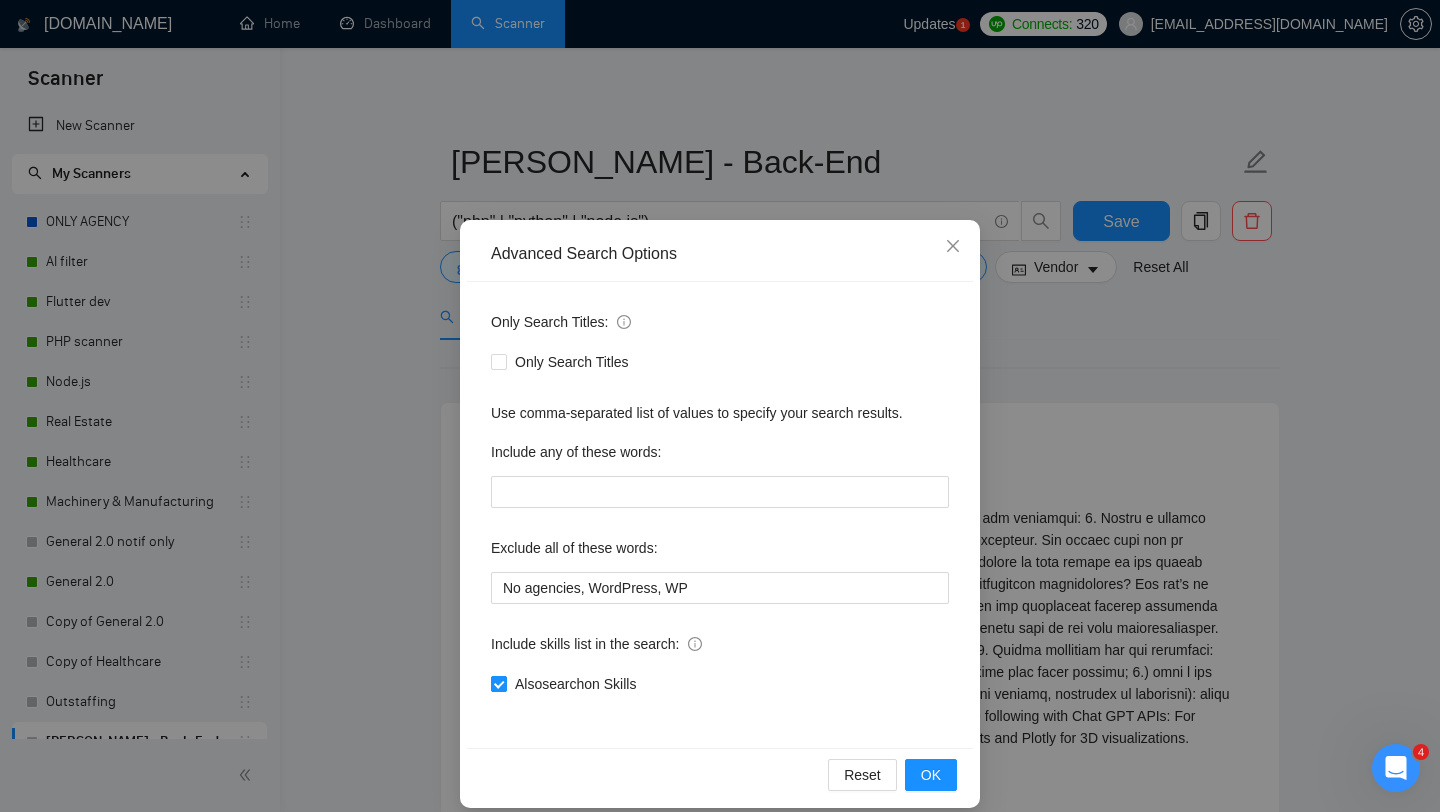 click on "Also  search  on Skills" at bounding box center [498, 683] 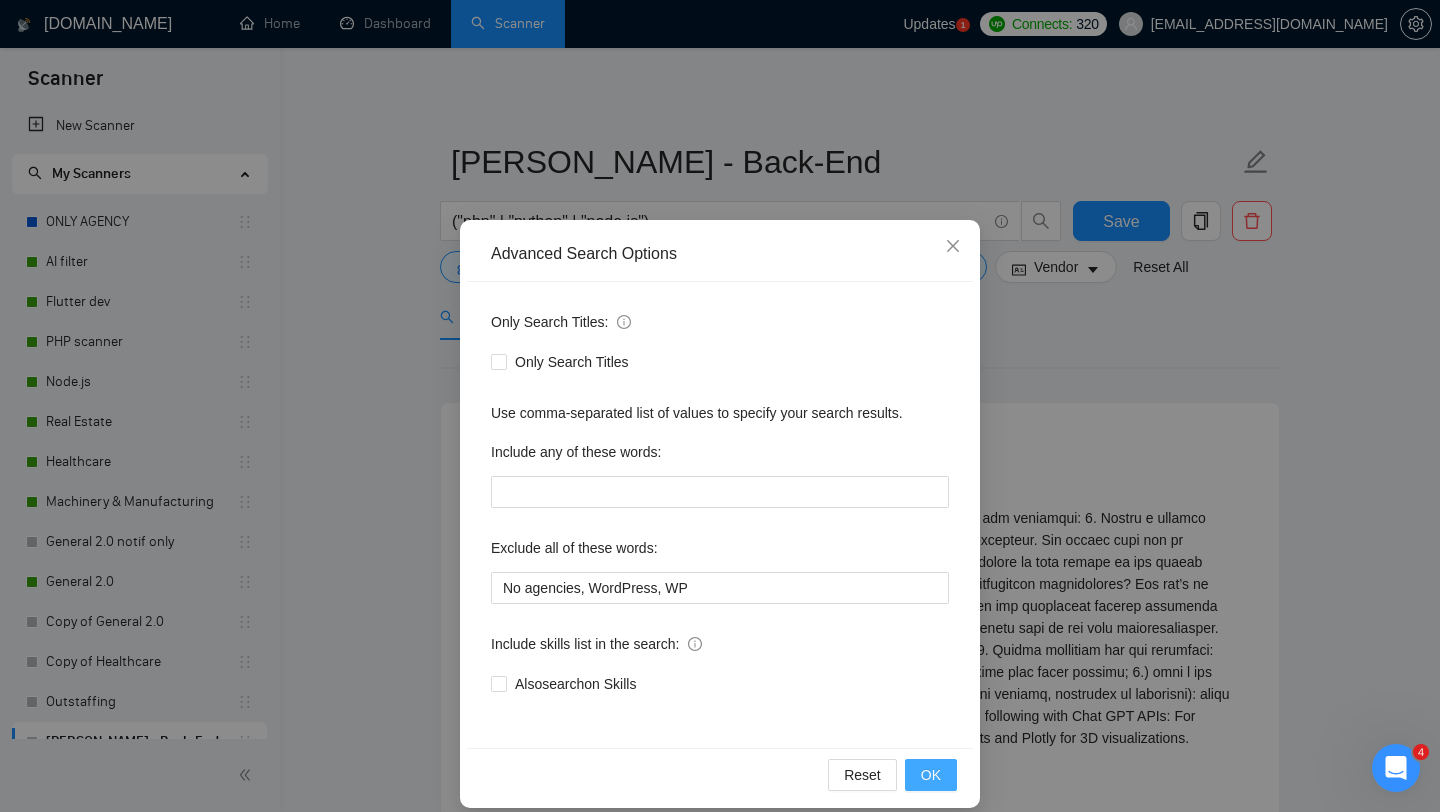 click on "OK" at bounding box center (931, 775) 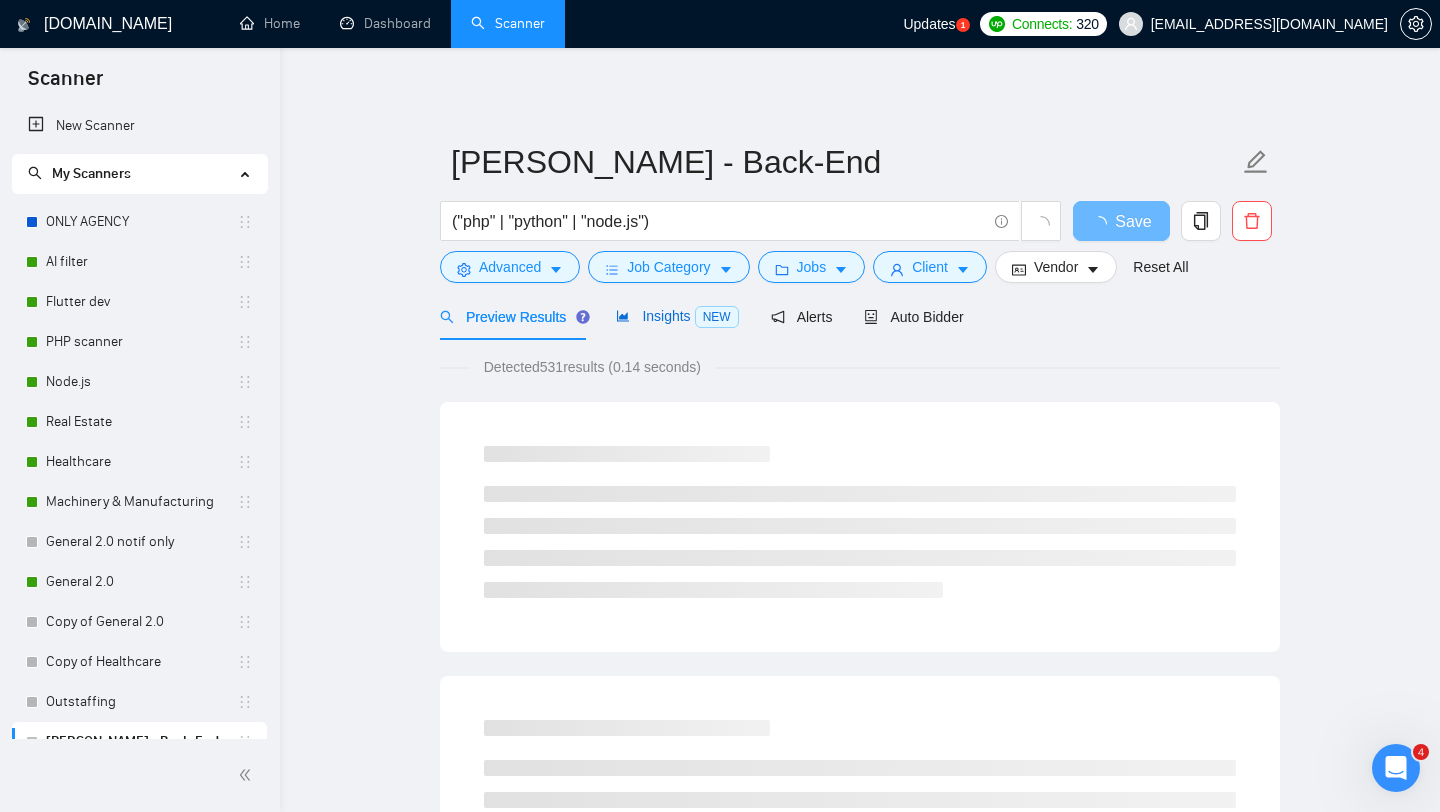 click on "Insights NEW" at bounding box center [677, 316] 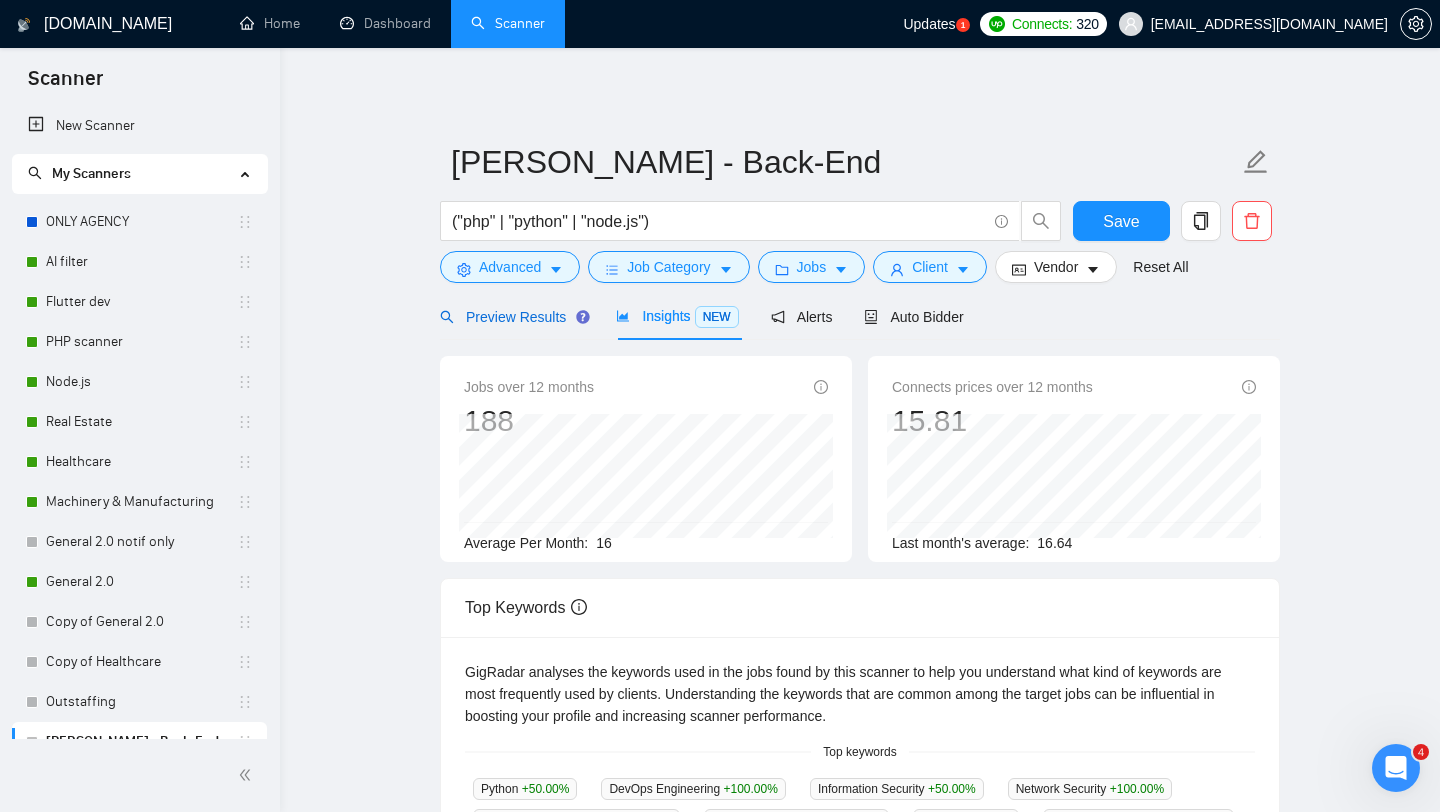 click on "Preview Results" at bounding box center (512, 317) 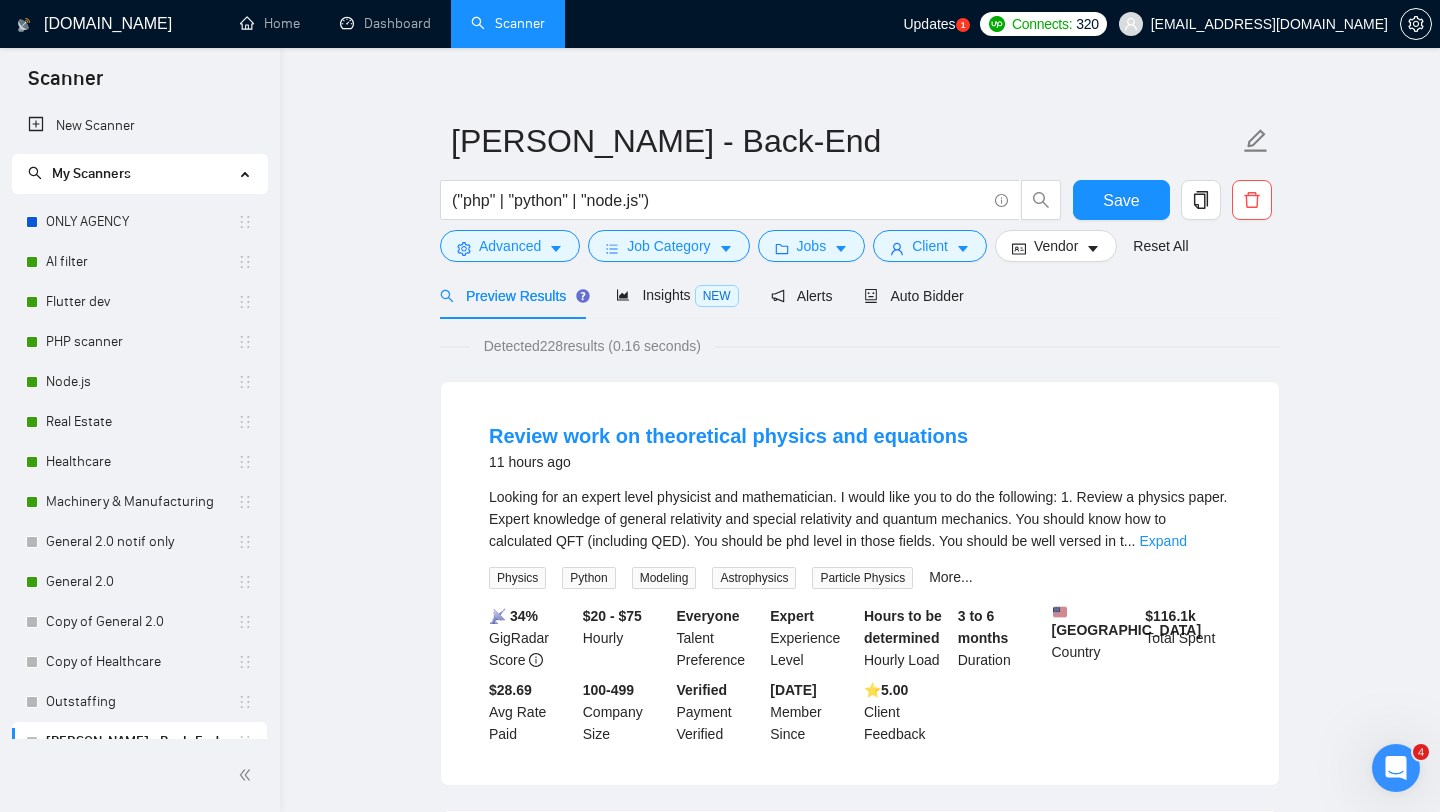 scroll, scrollTop: 0, scrollLeft: 0, axis: both 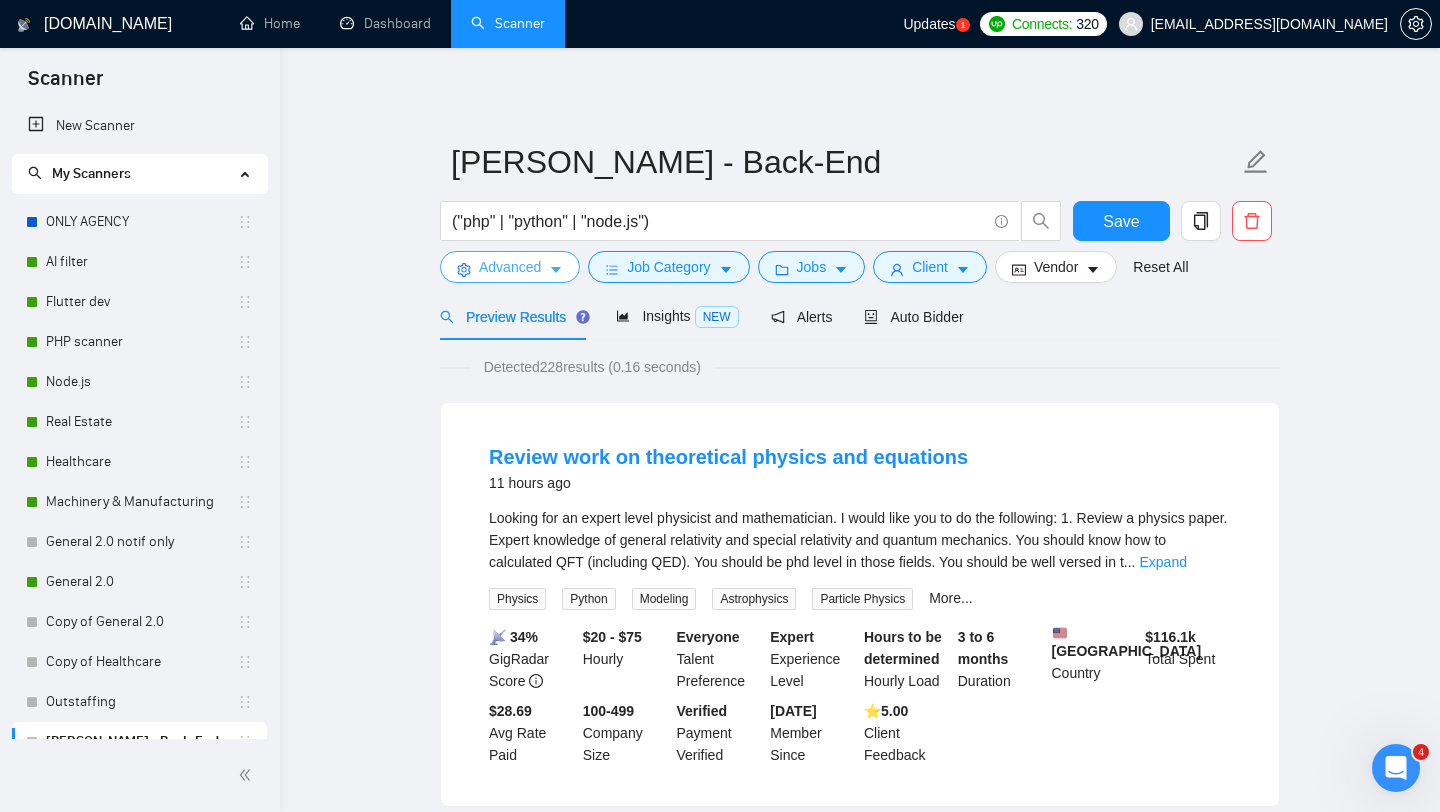 click 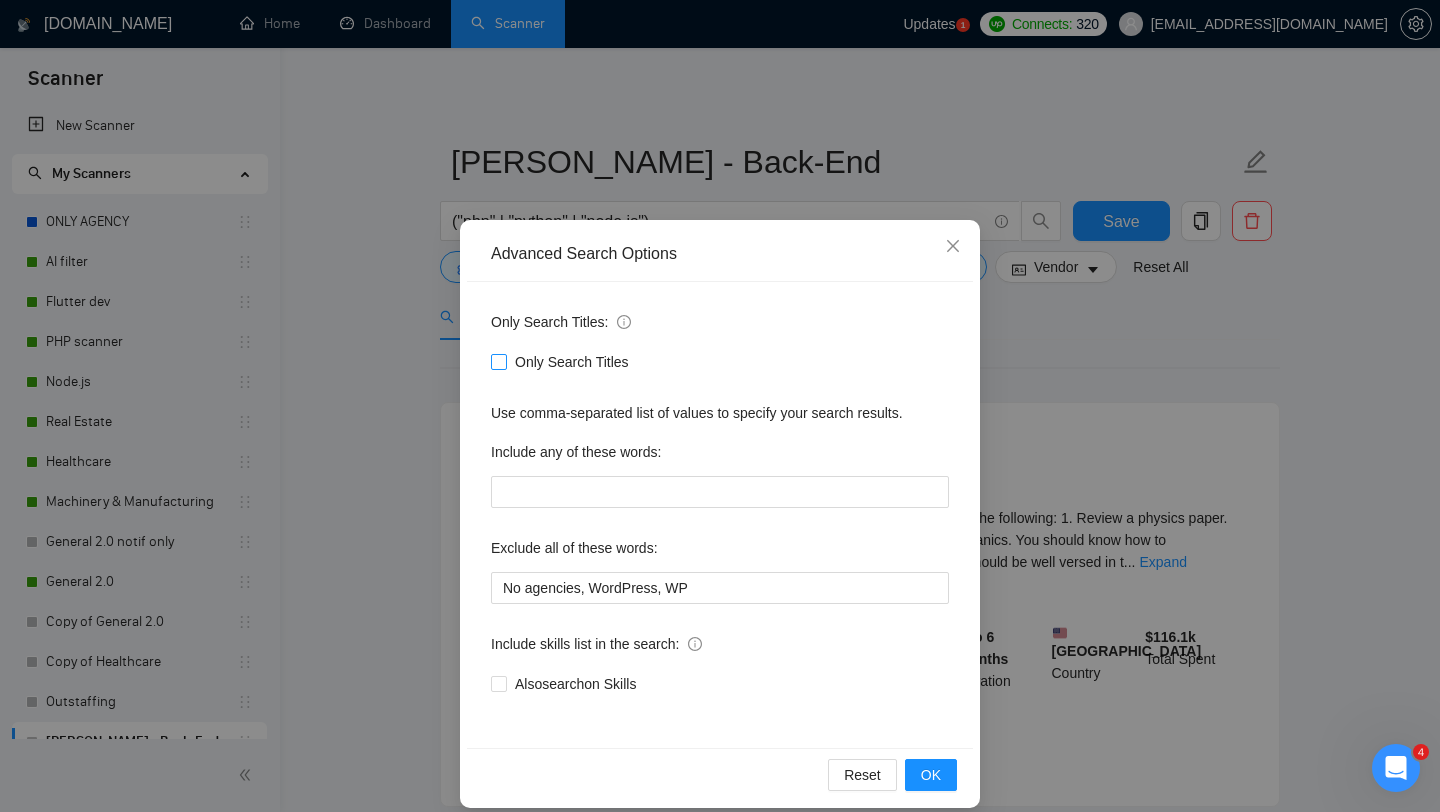 click on "Only Search Titles" at bounding box center (498, 361) 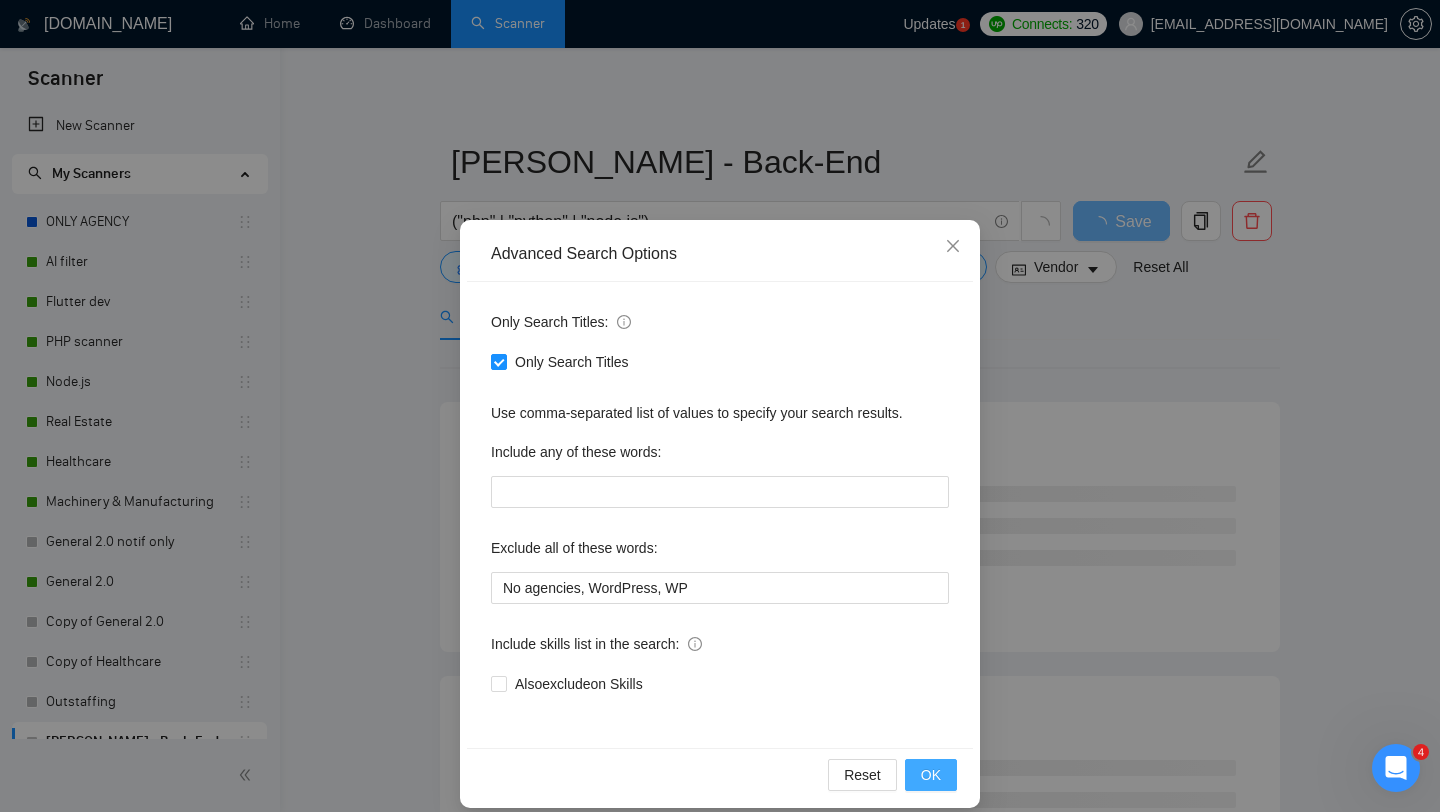 click on "OK" at bounding box center (931, 775) 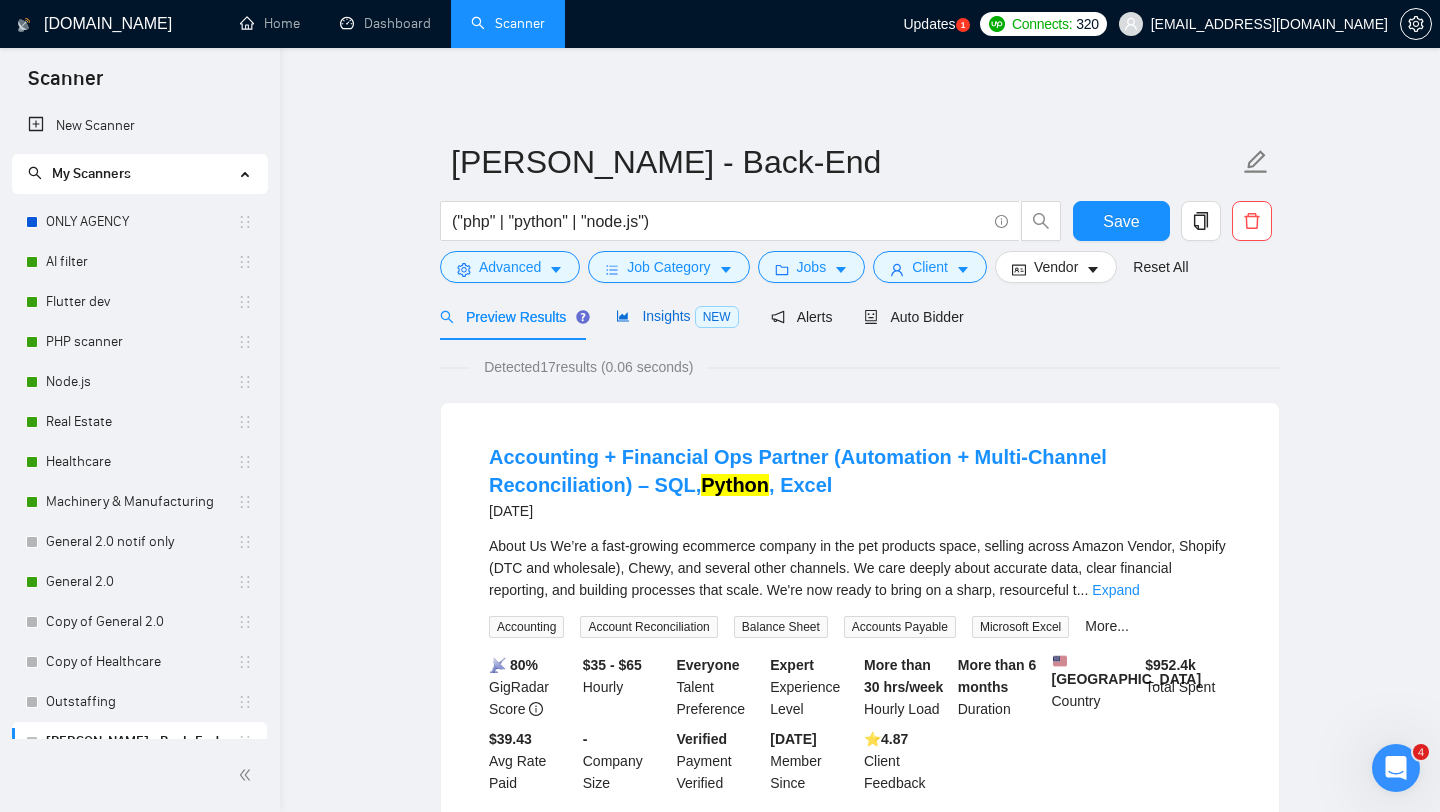 click on "Insights NEW" at bounding box center [677, 316] 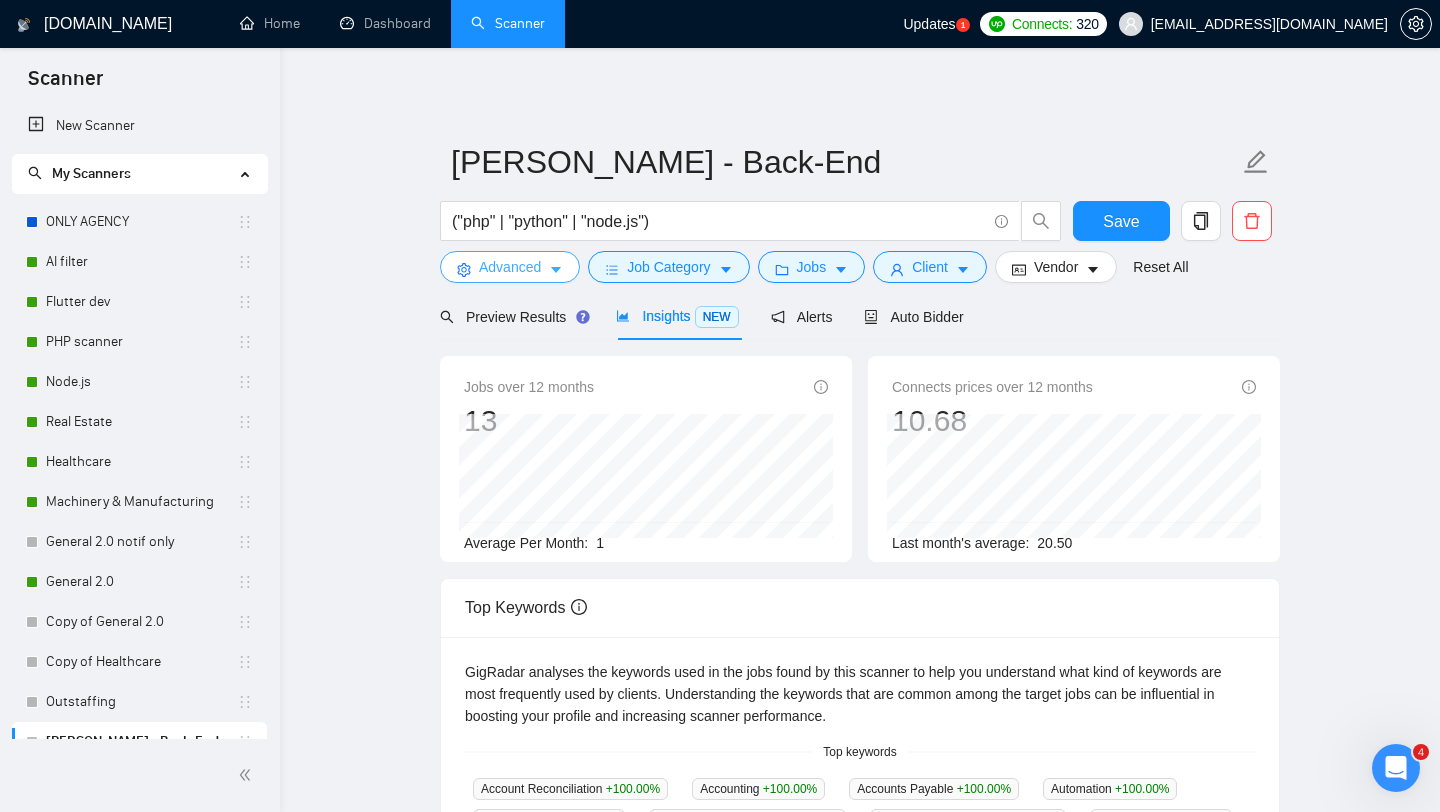 click on "Advanced" at bounding box center (510, 267) 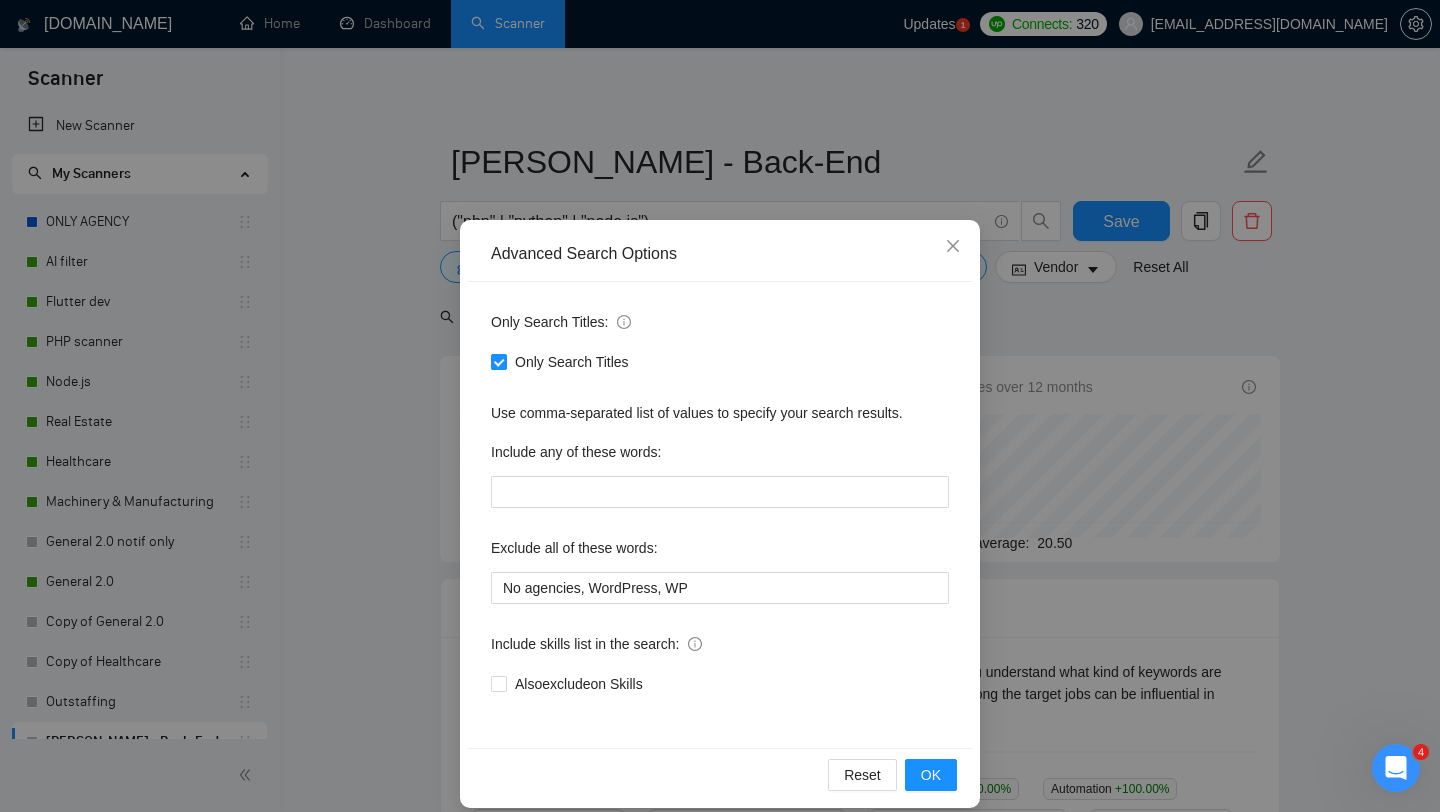 click on "Only Search Titles" at bounding box center [498, 361] 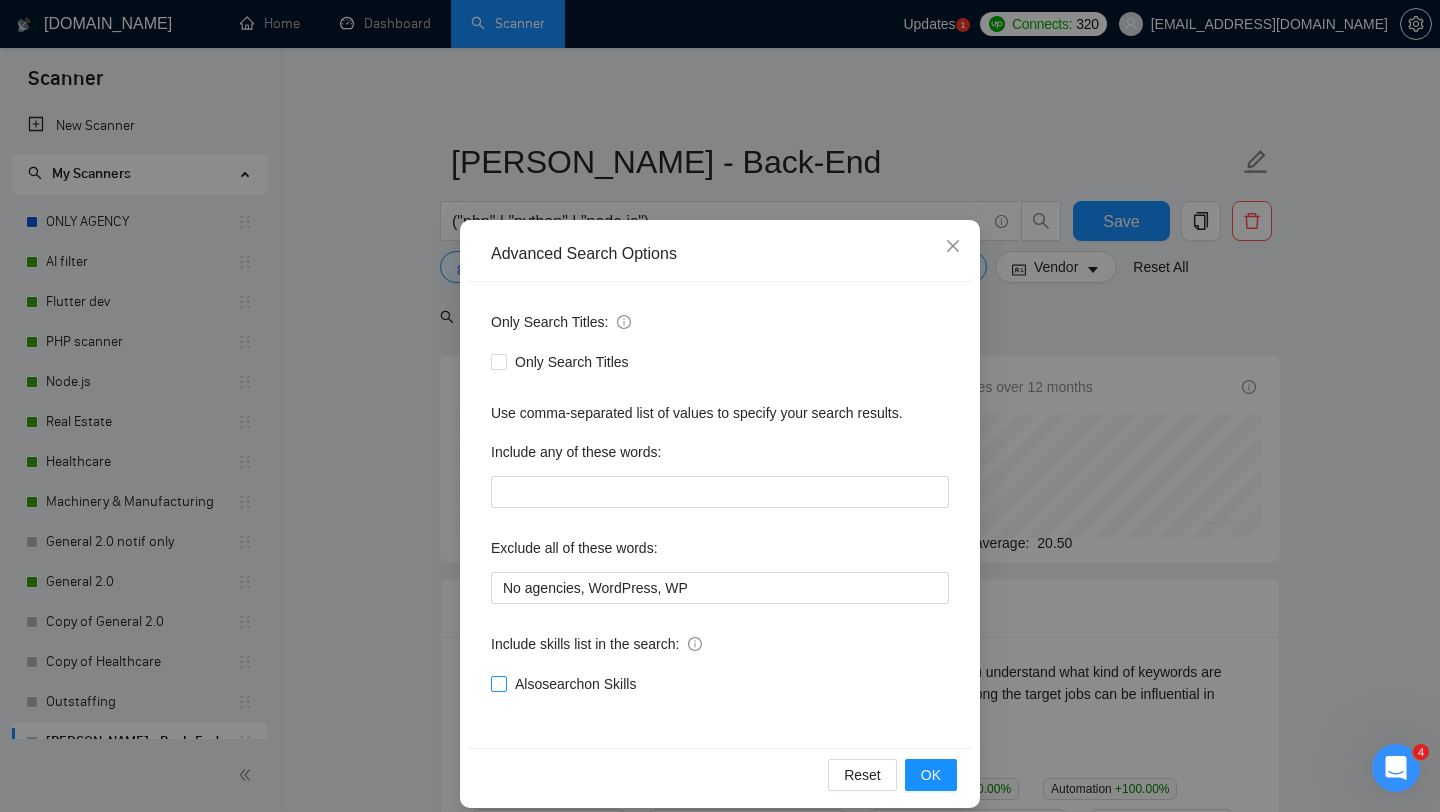 click on "Also  search  on Skills" at bounding box center [498, 683] 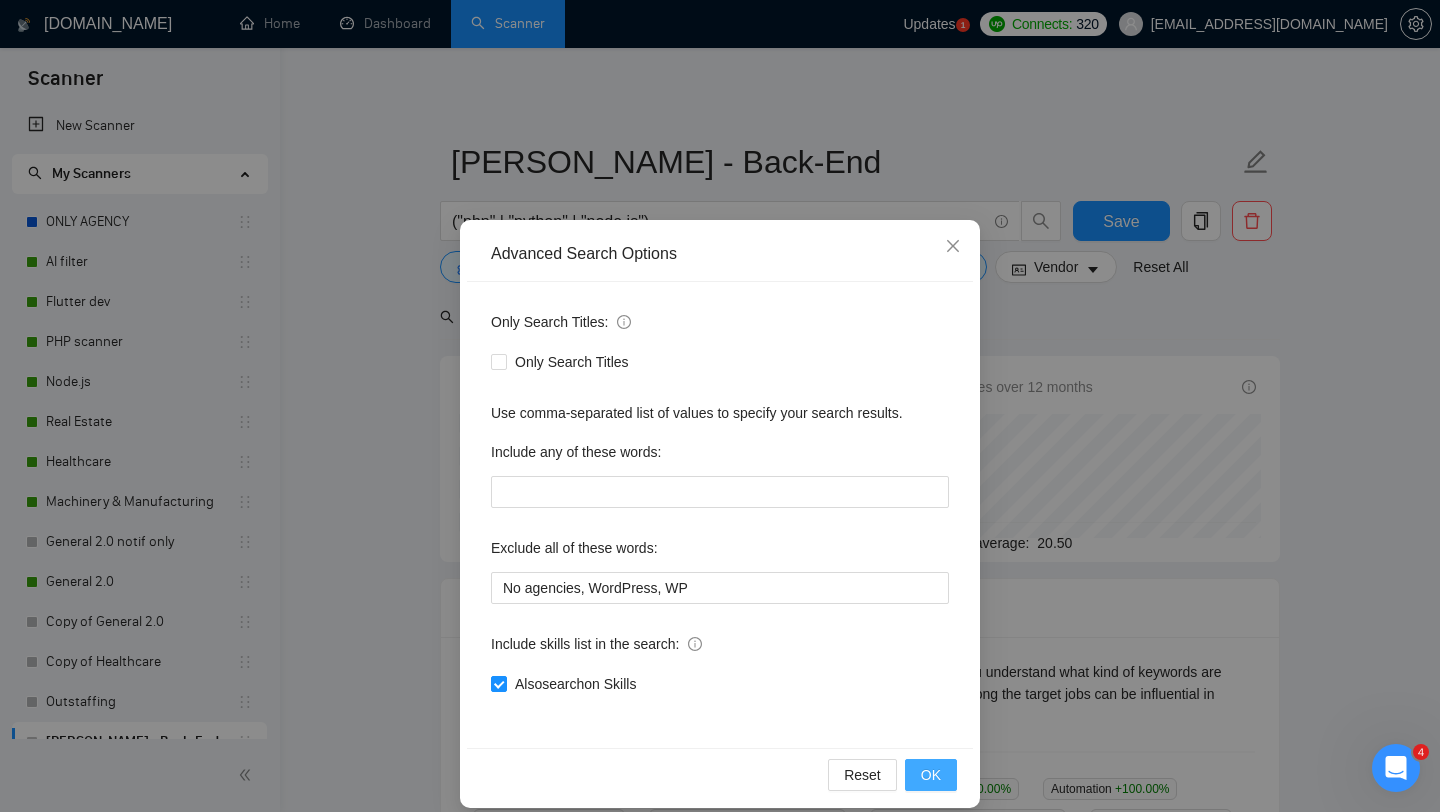 click on "OK" at bounding box center (931, 775) 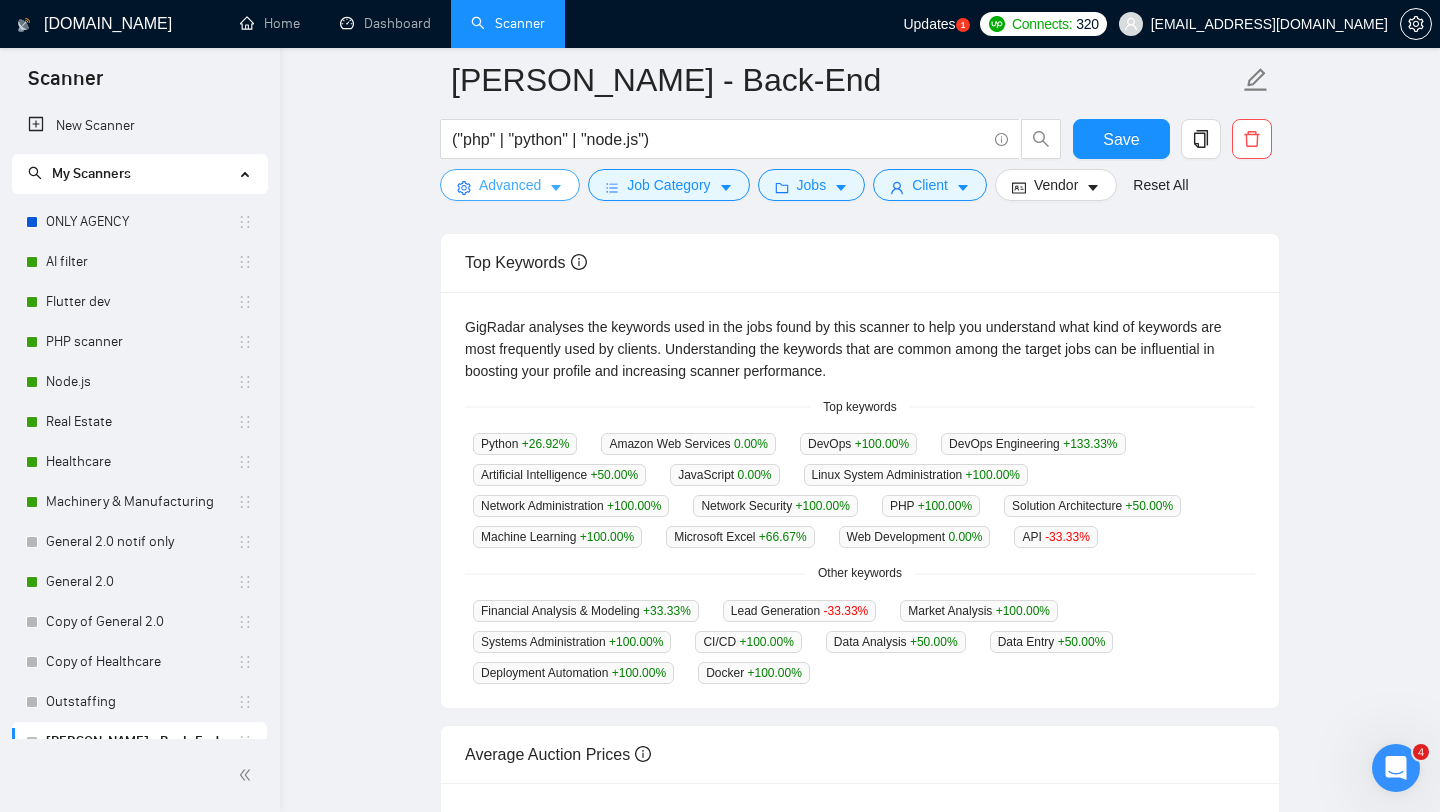 scroll, scrollTop: 129, scrollLeft: 0, axis: vertical 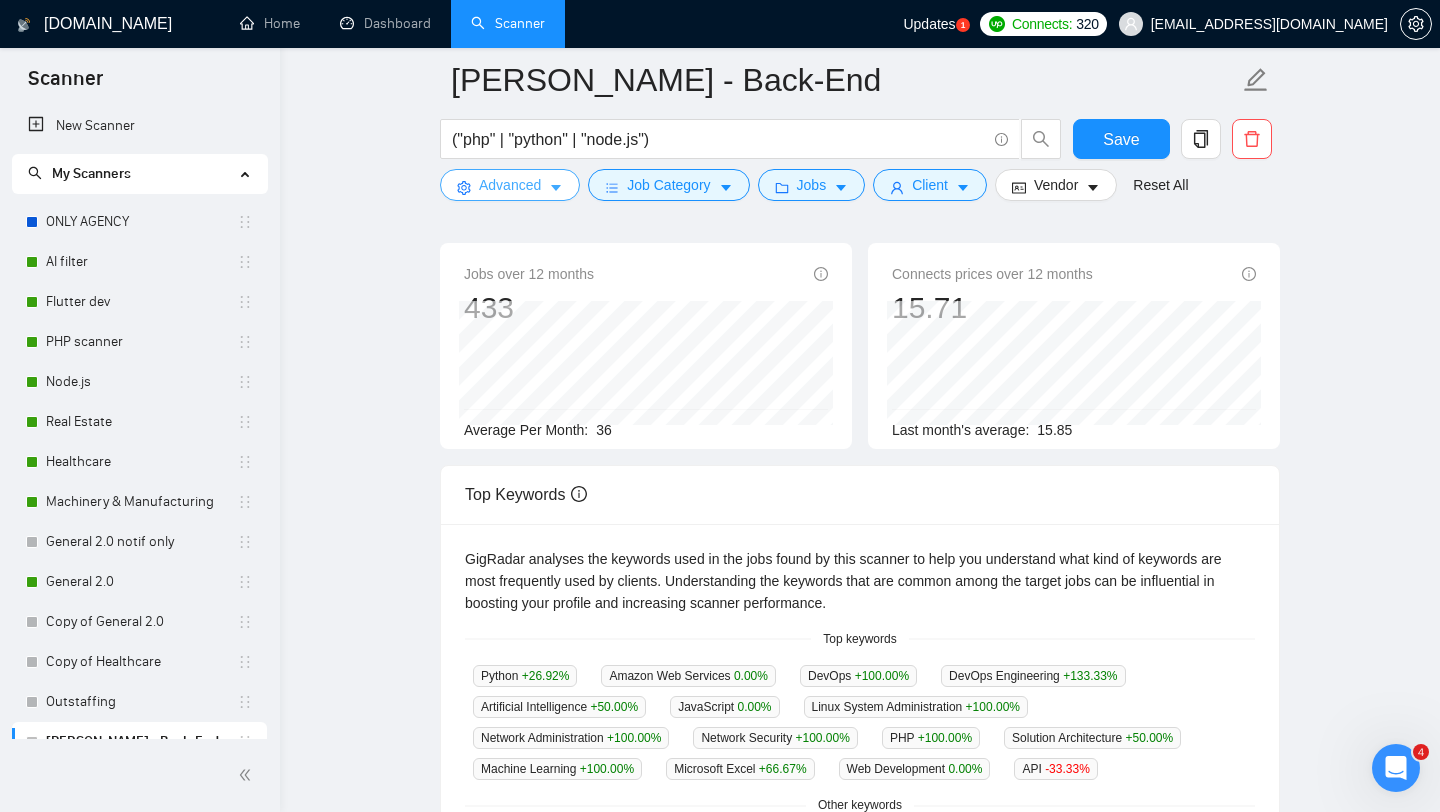 click on "Advanced" at bounding box center (510, 185) 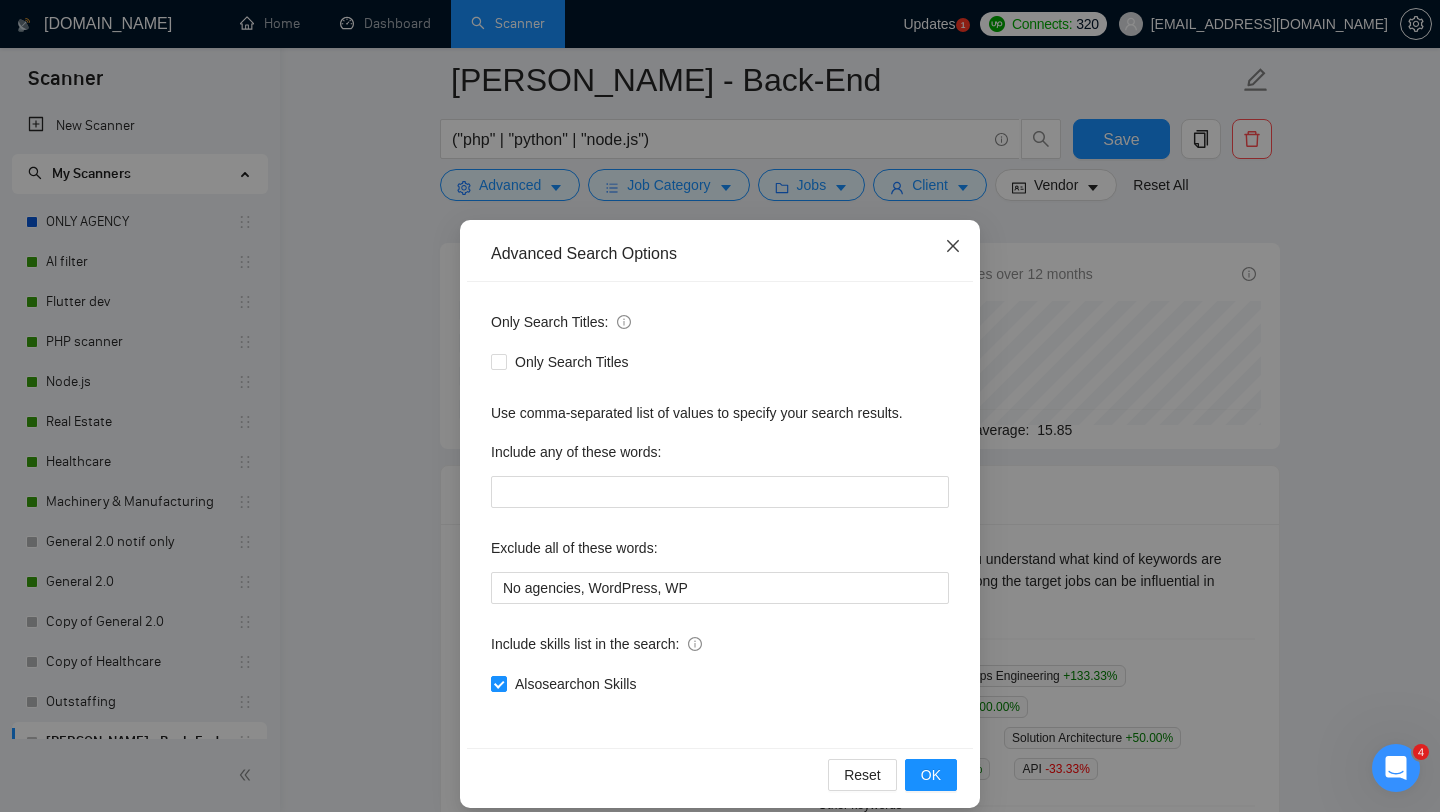click 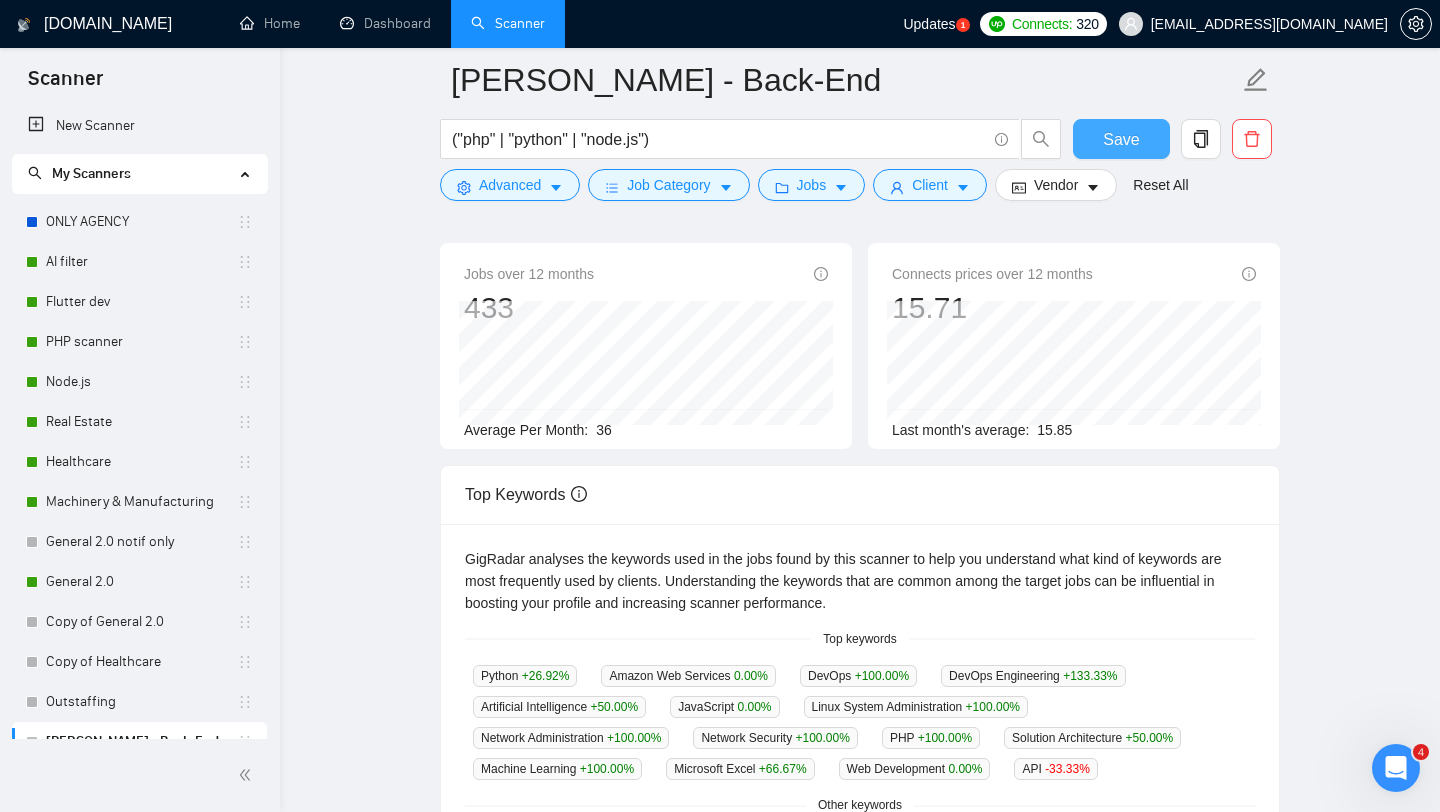 click on "Save" at bounding box center (1121, 139) 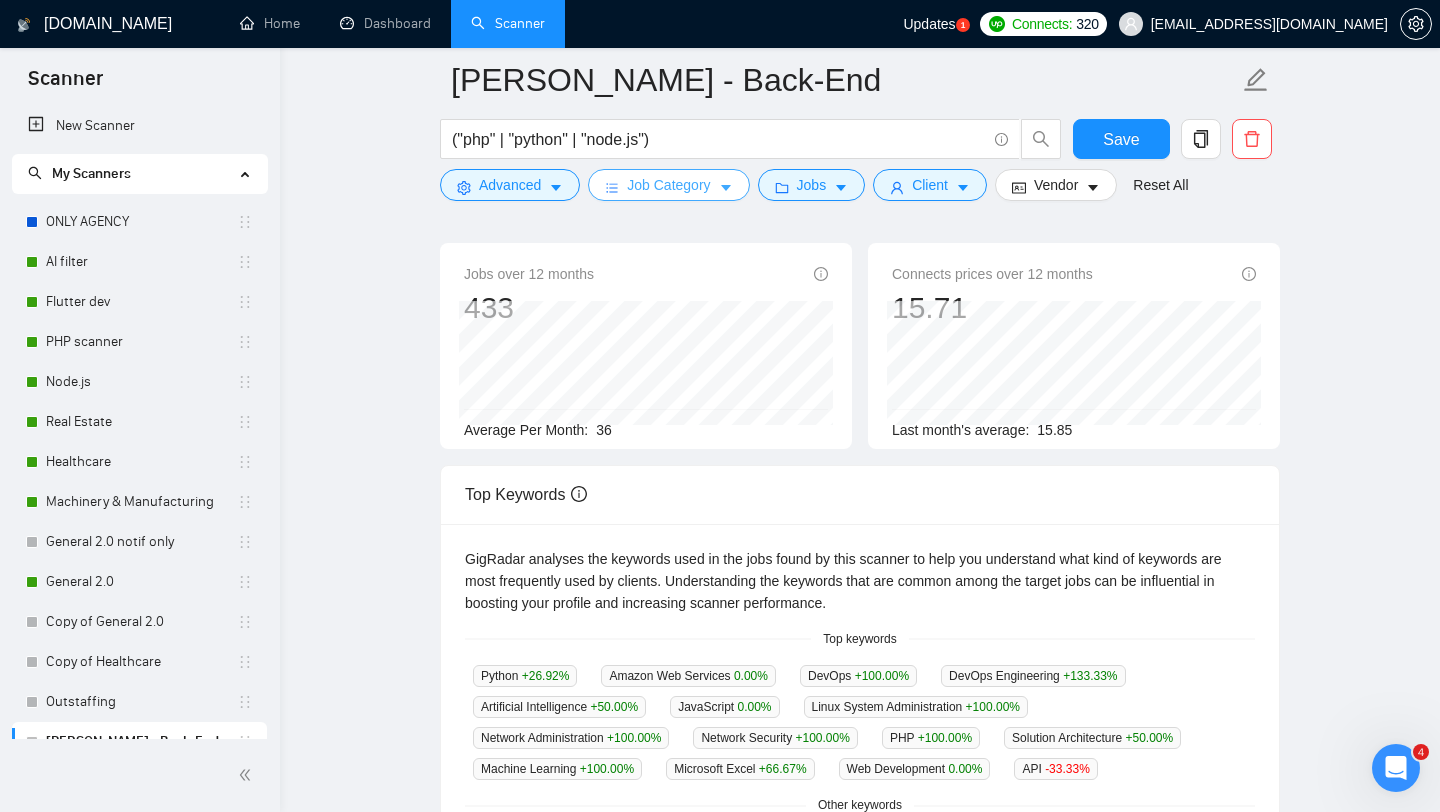 click on "Job Category" at bounding box center [668, 185] 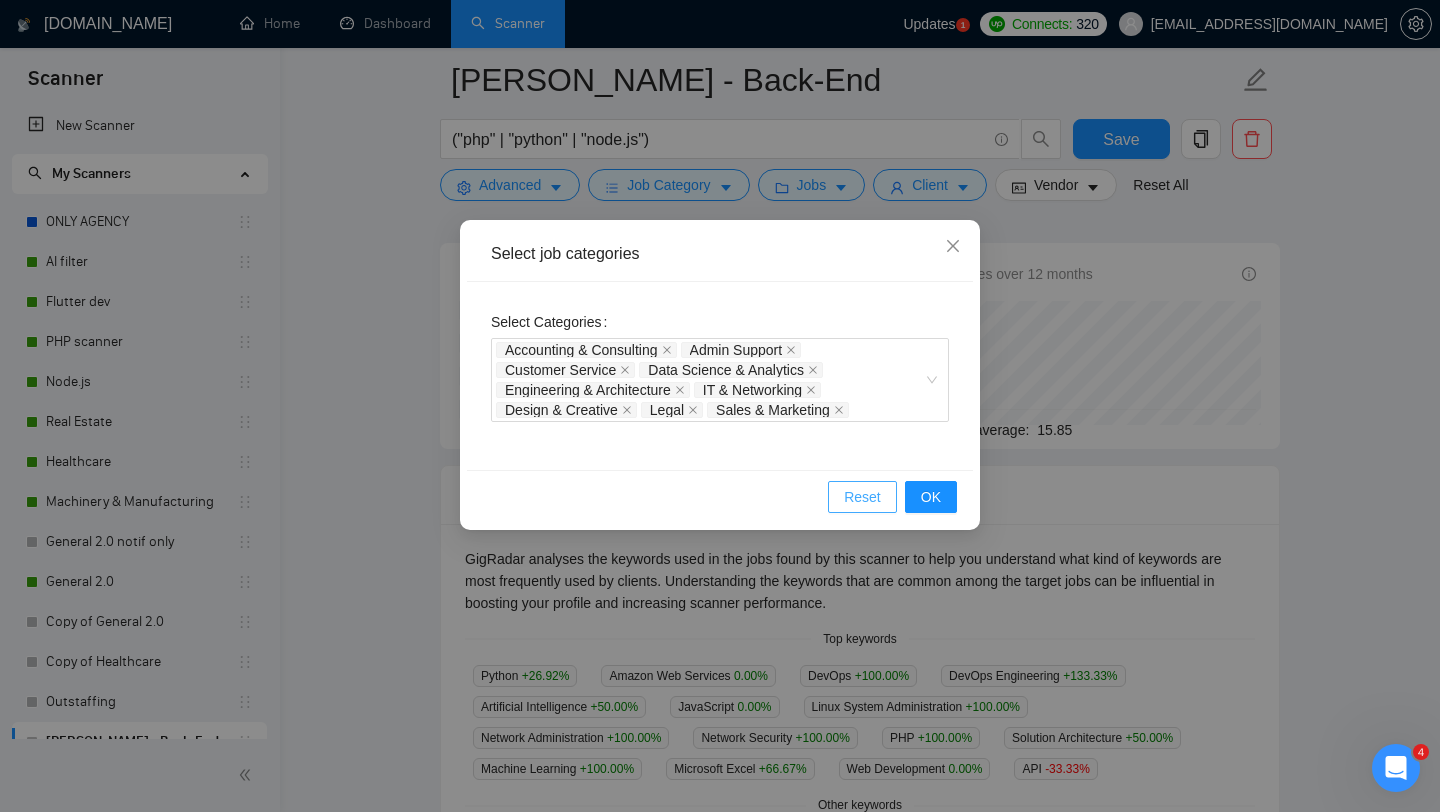click on "Reset" at bounding box center (862, 497) 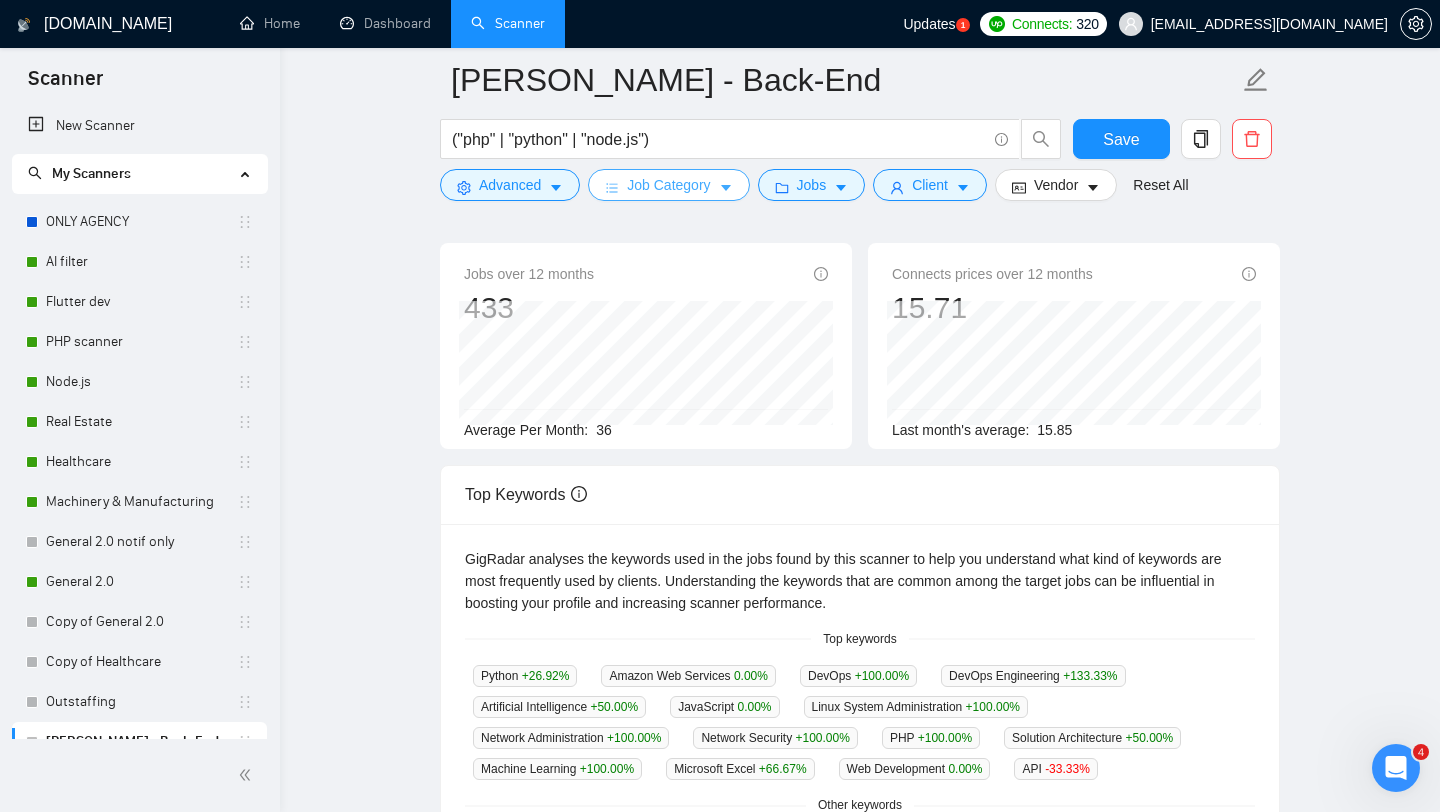 click on "Job Category" at bounding box center [668, 185] 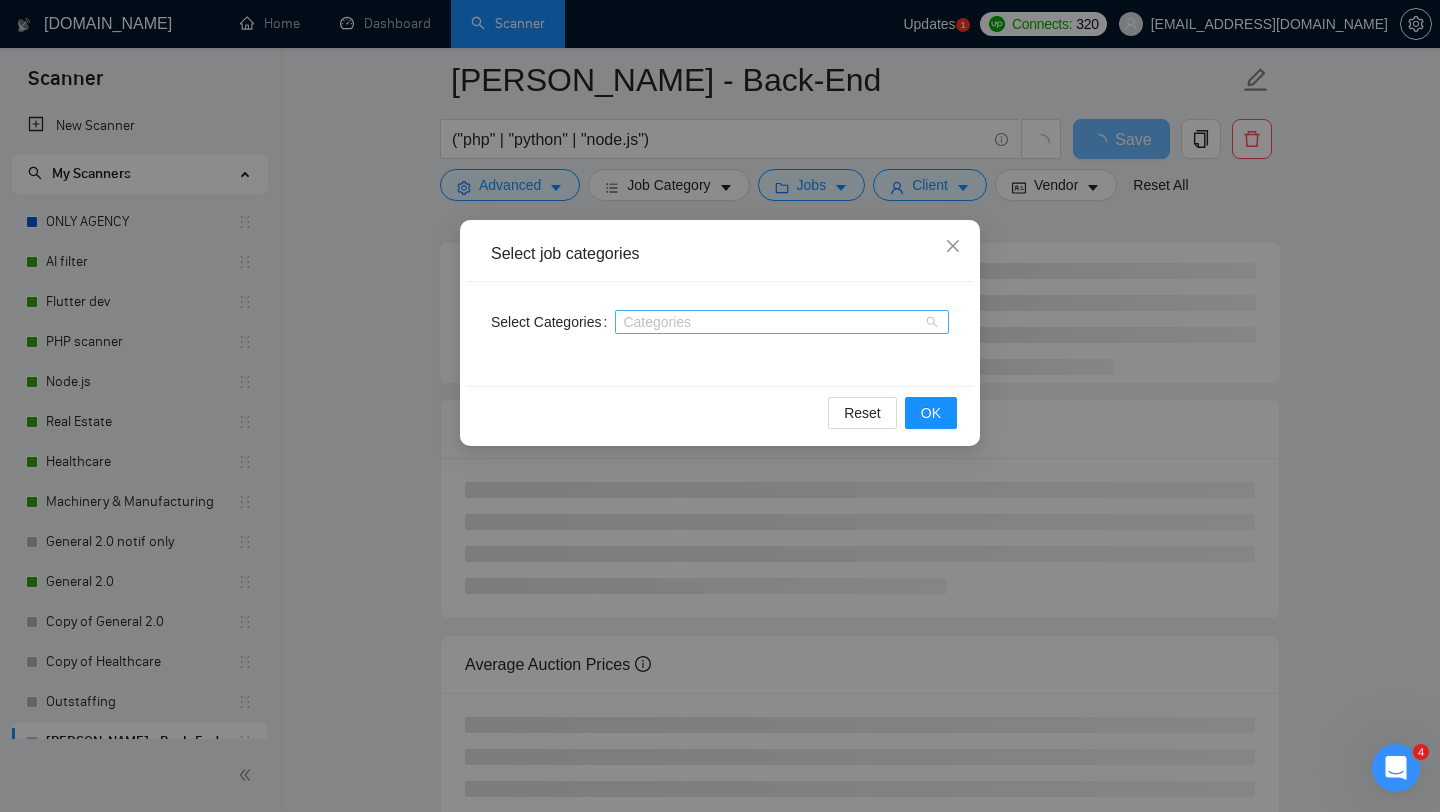 click at bounding box center [772, 322] 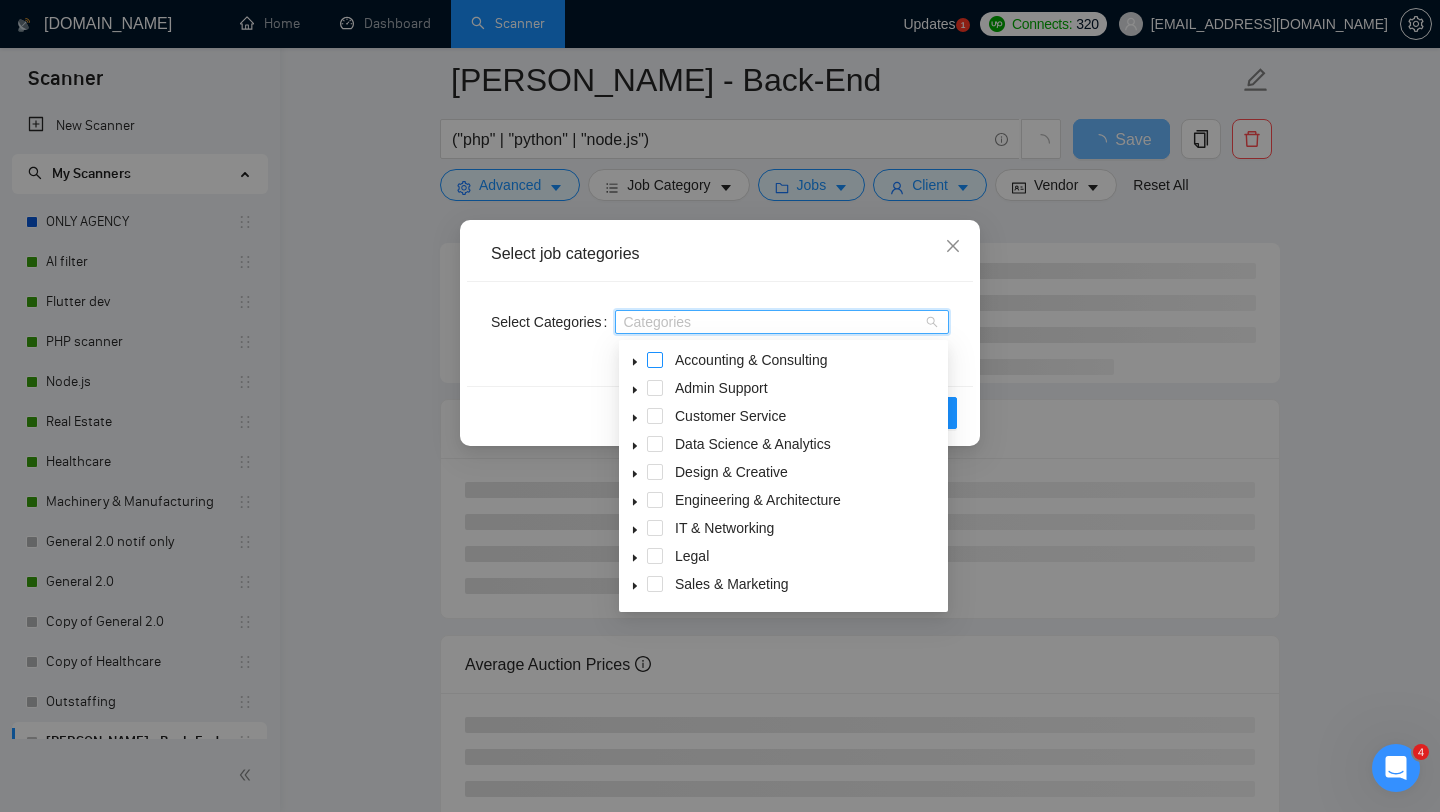click at bounding box center (655, 360) 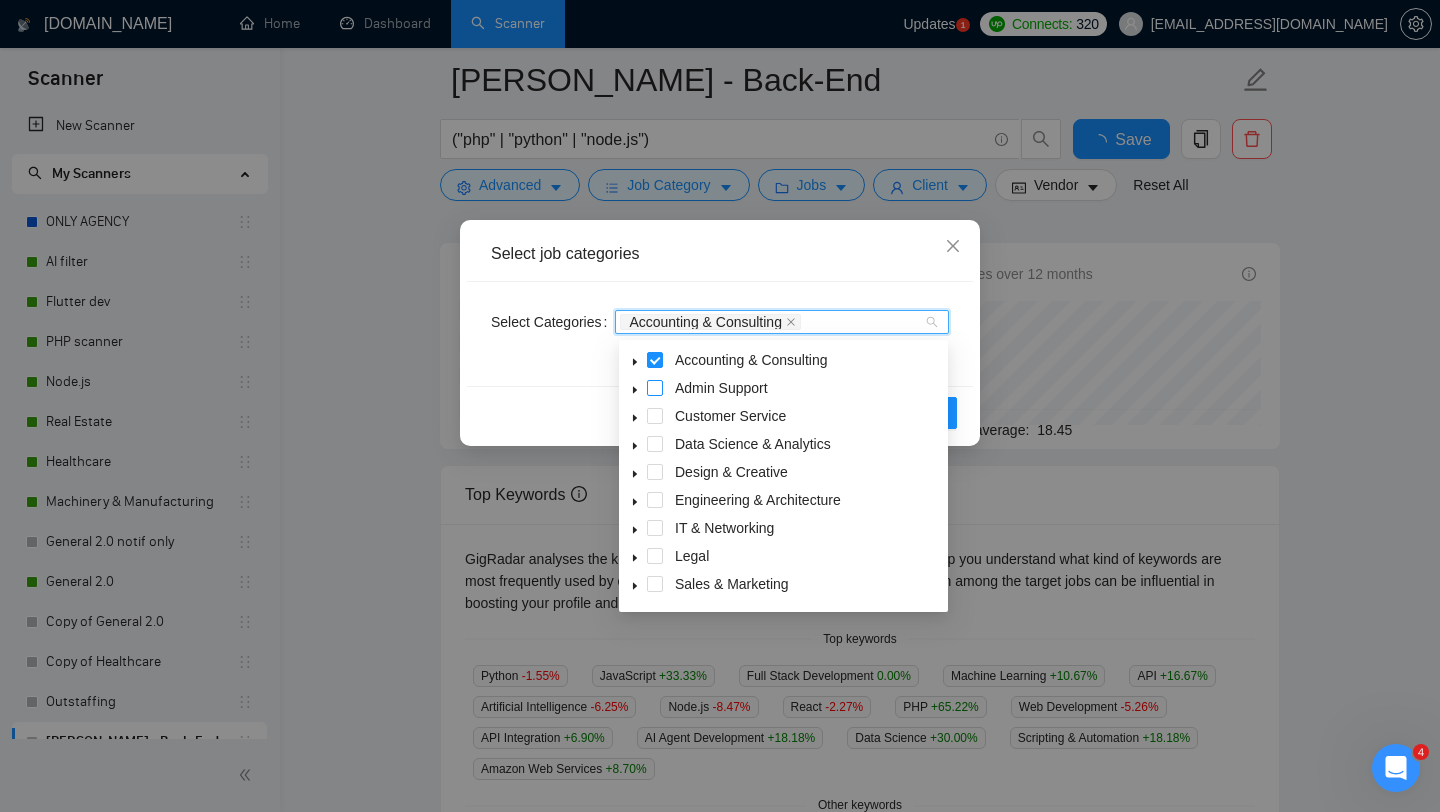 click at bounding box center [655, 388] 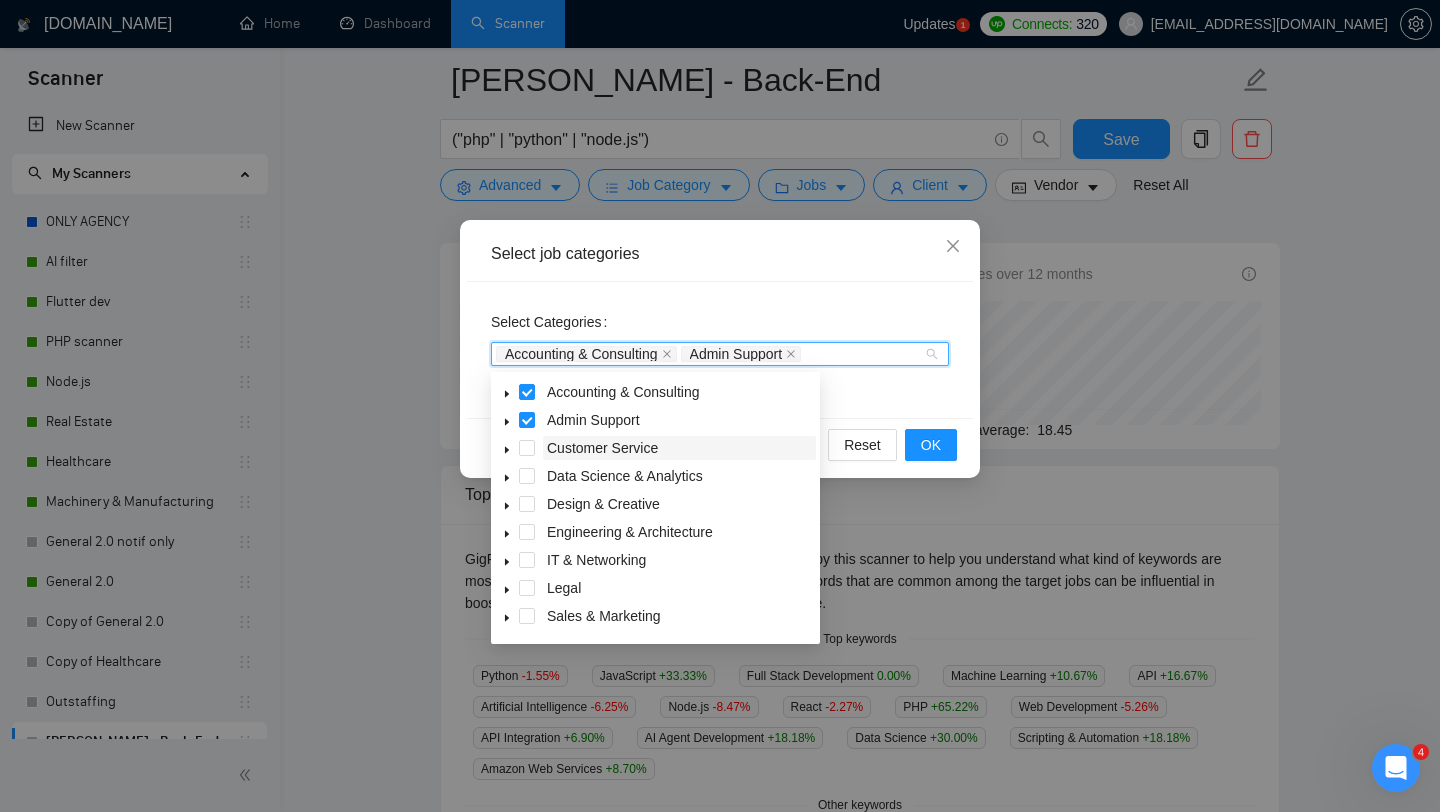 click on "Customer Service" at bounding box center (602, 448) 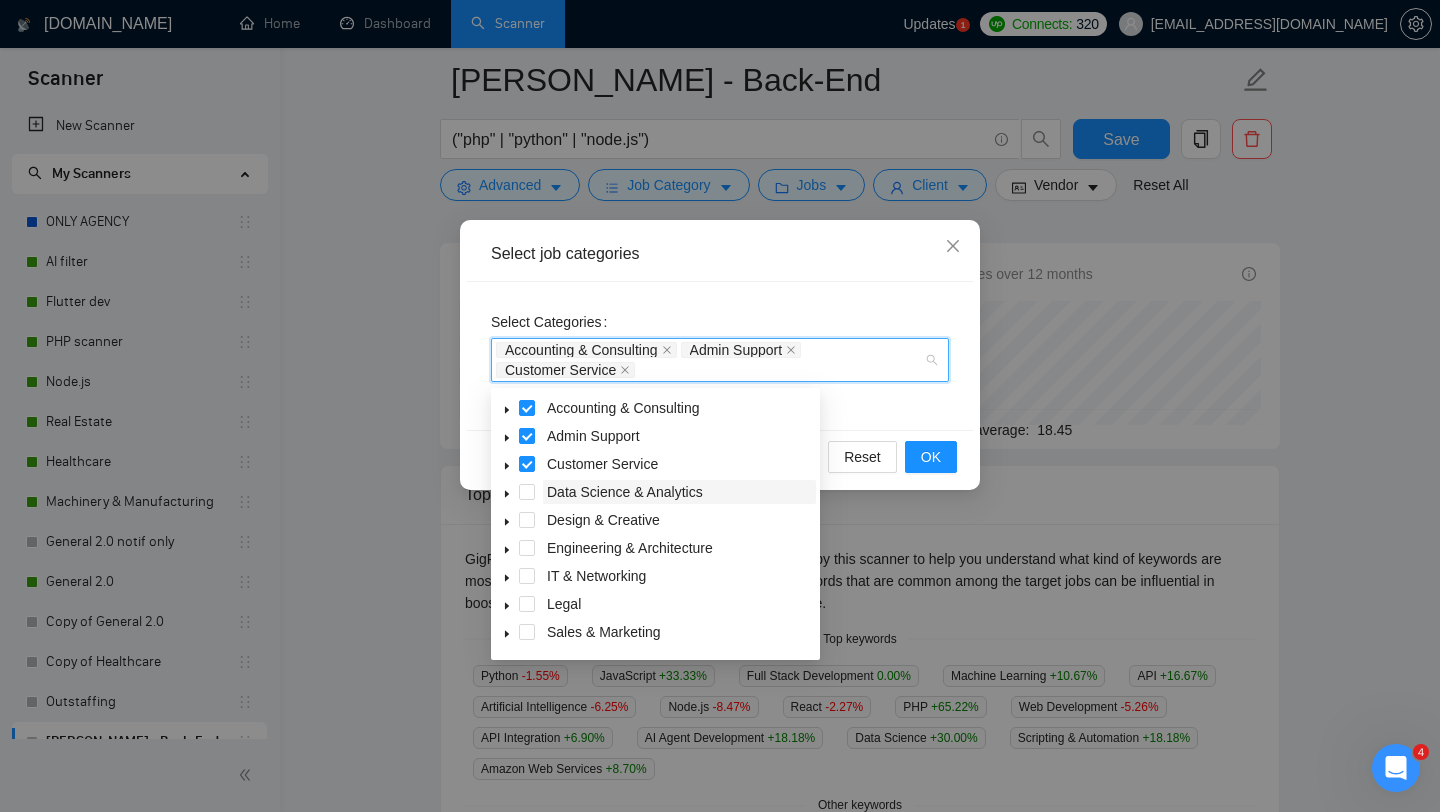 click on "Data Science & Analytics" at bounding box center [625, 492] 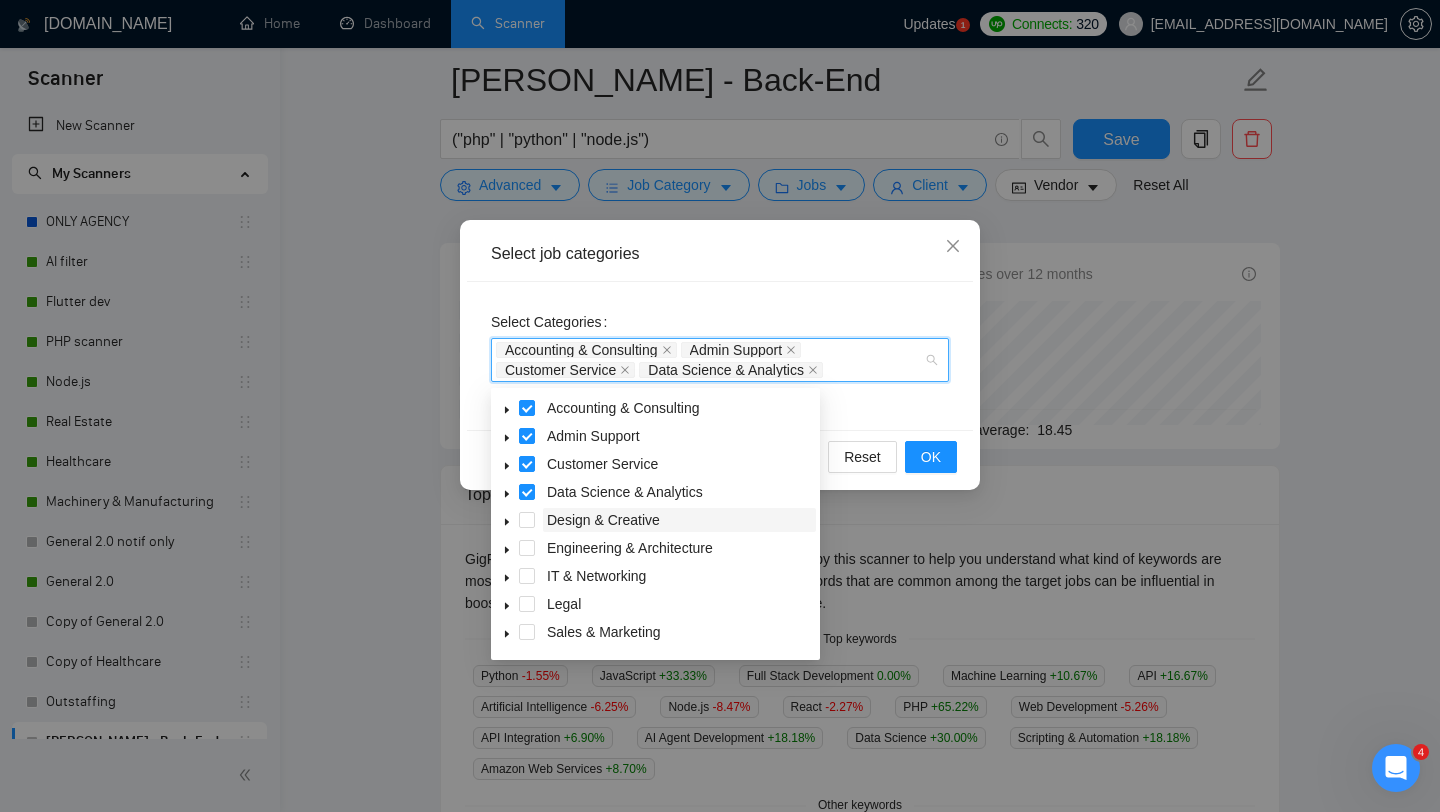 click on "Design & Creative" at bounding box center [603, 520] 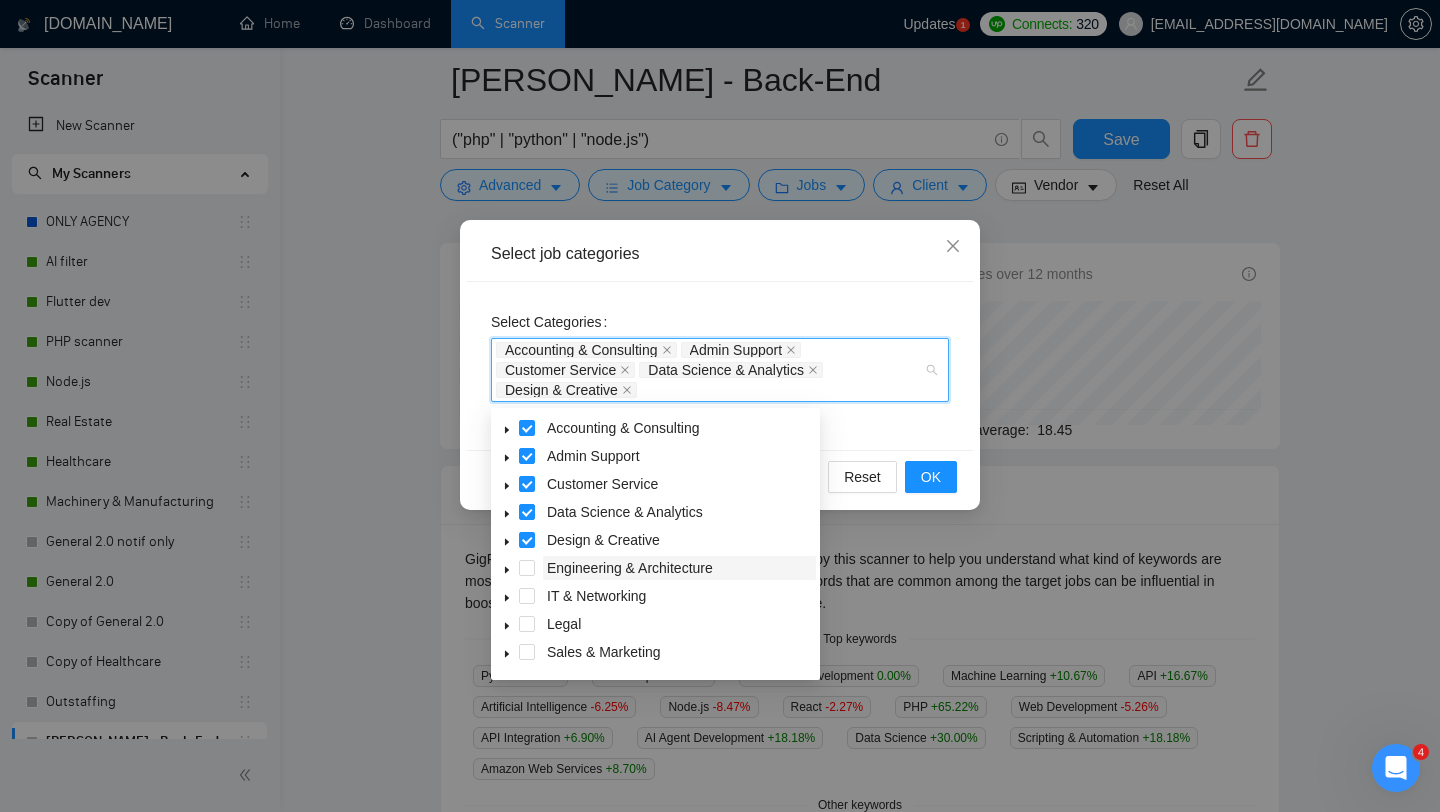 click on "Engineering & Architecture" at bounding box center (679, 568) 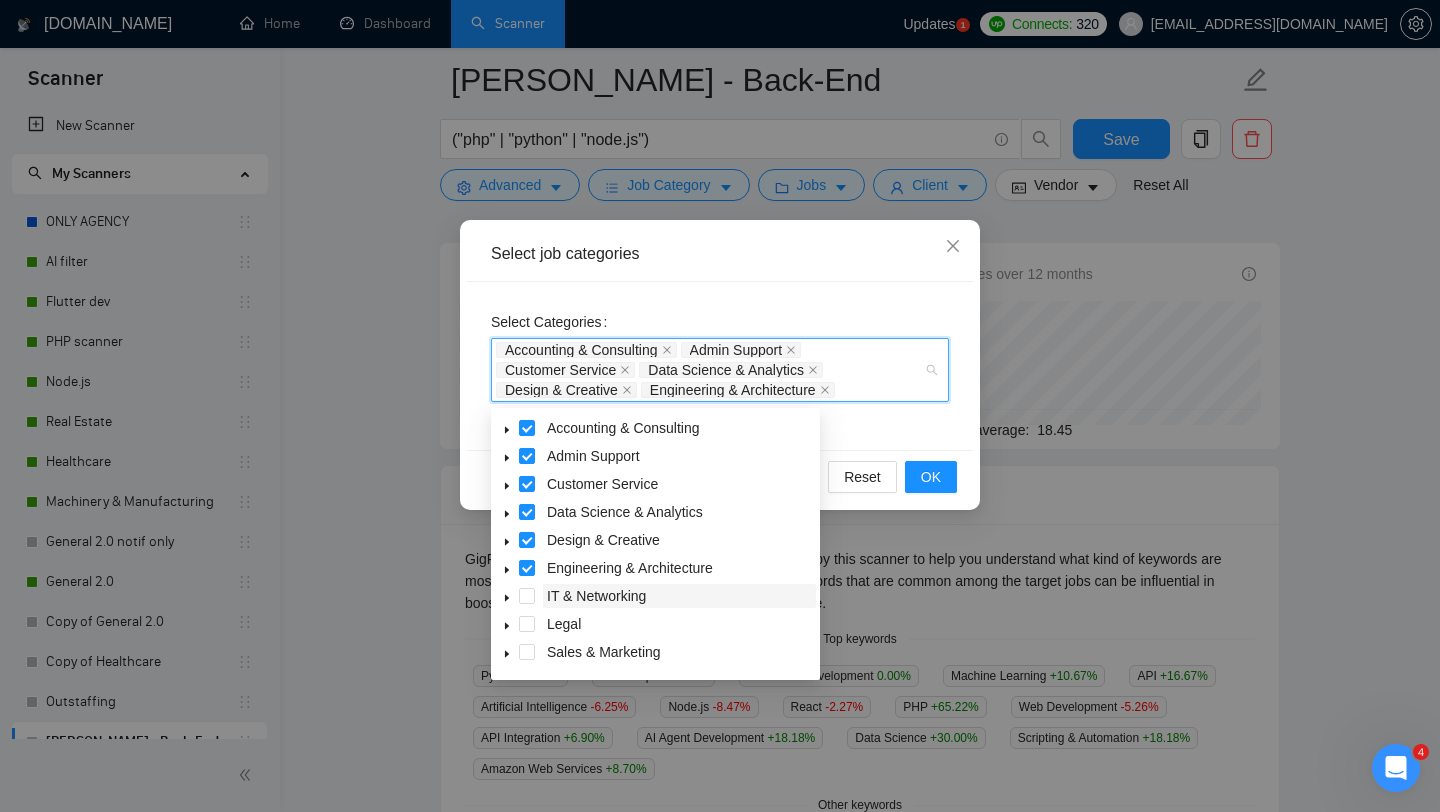 click on "IT & Networking" at bounding box center (596, 596) 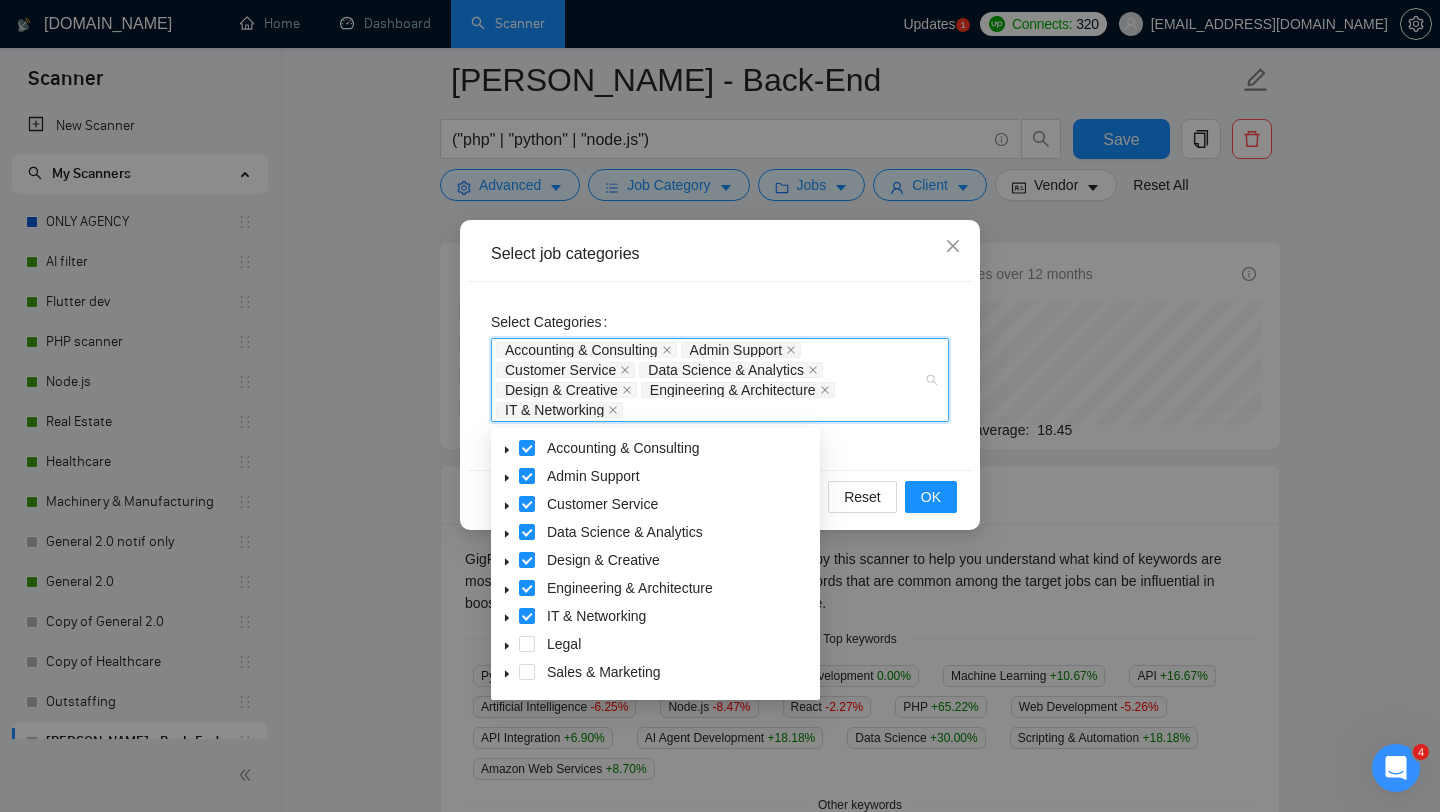 click on "IT & Networking" at bounding box center (655, 618) 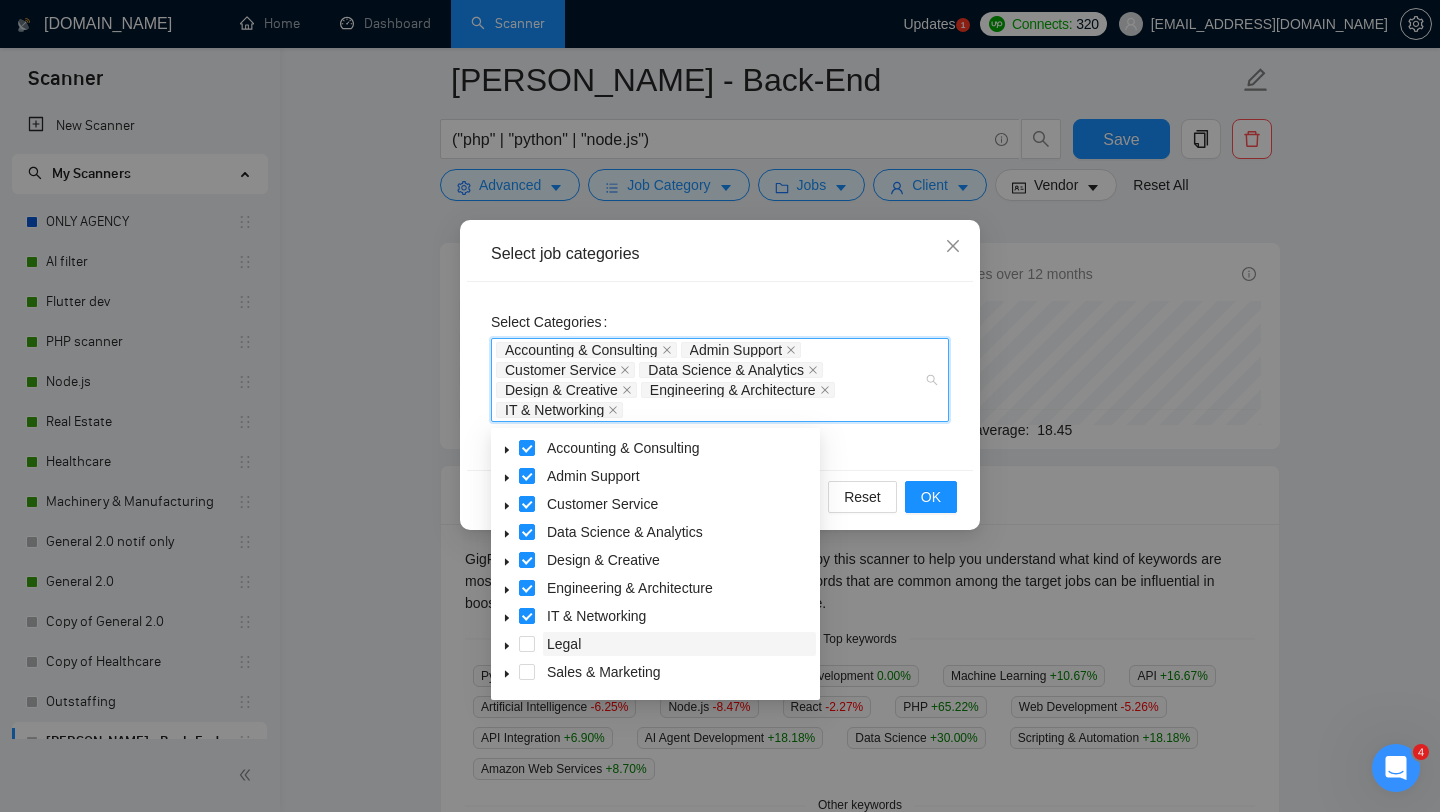 click on "Legal" at bounding box center (564, 644) 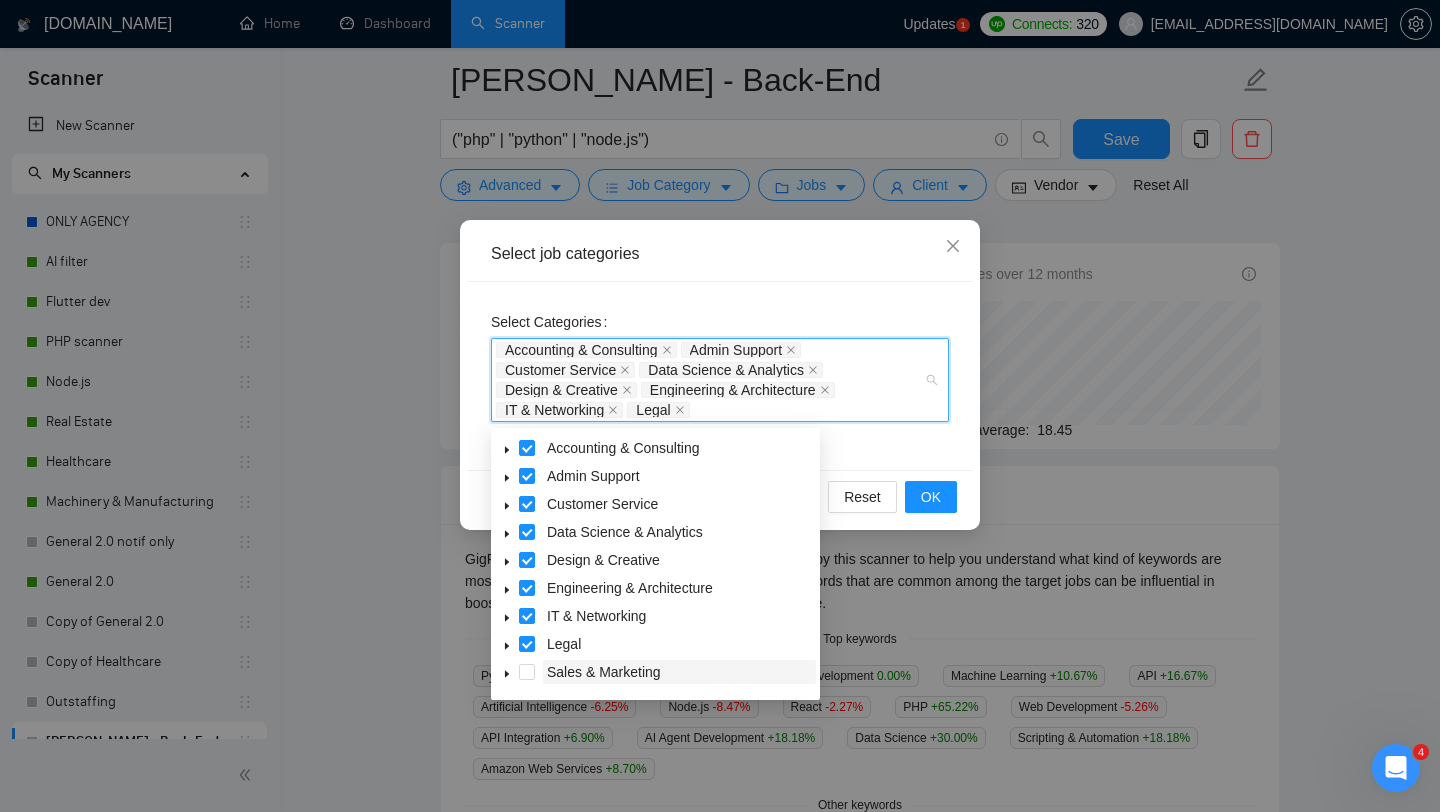 click on "Sales & Marketing" at bounding box center [604, 672] 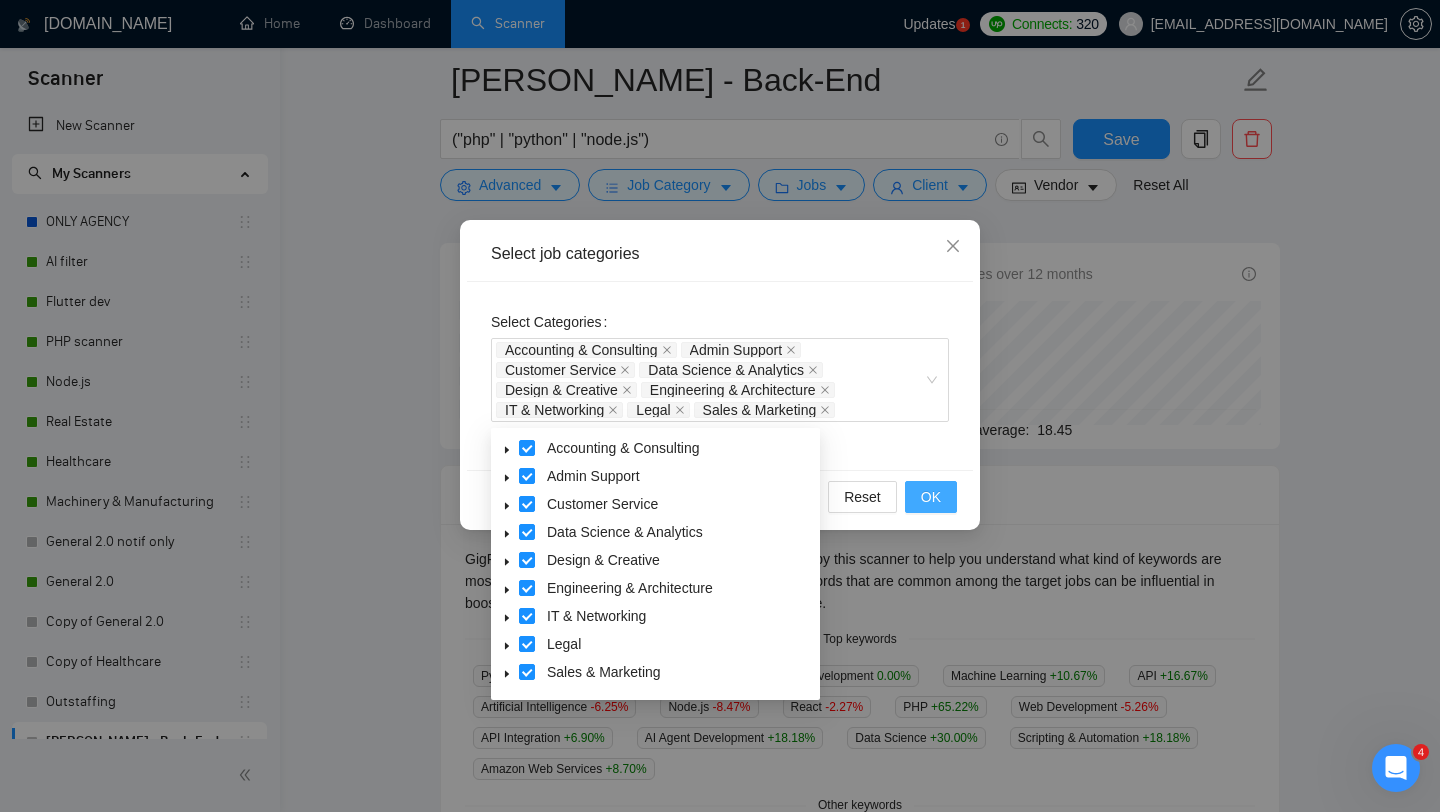 click on "OK" at bounding box center (931, 497) 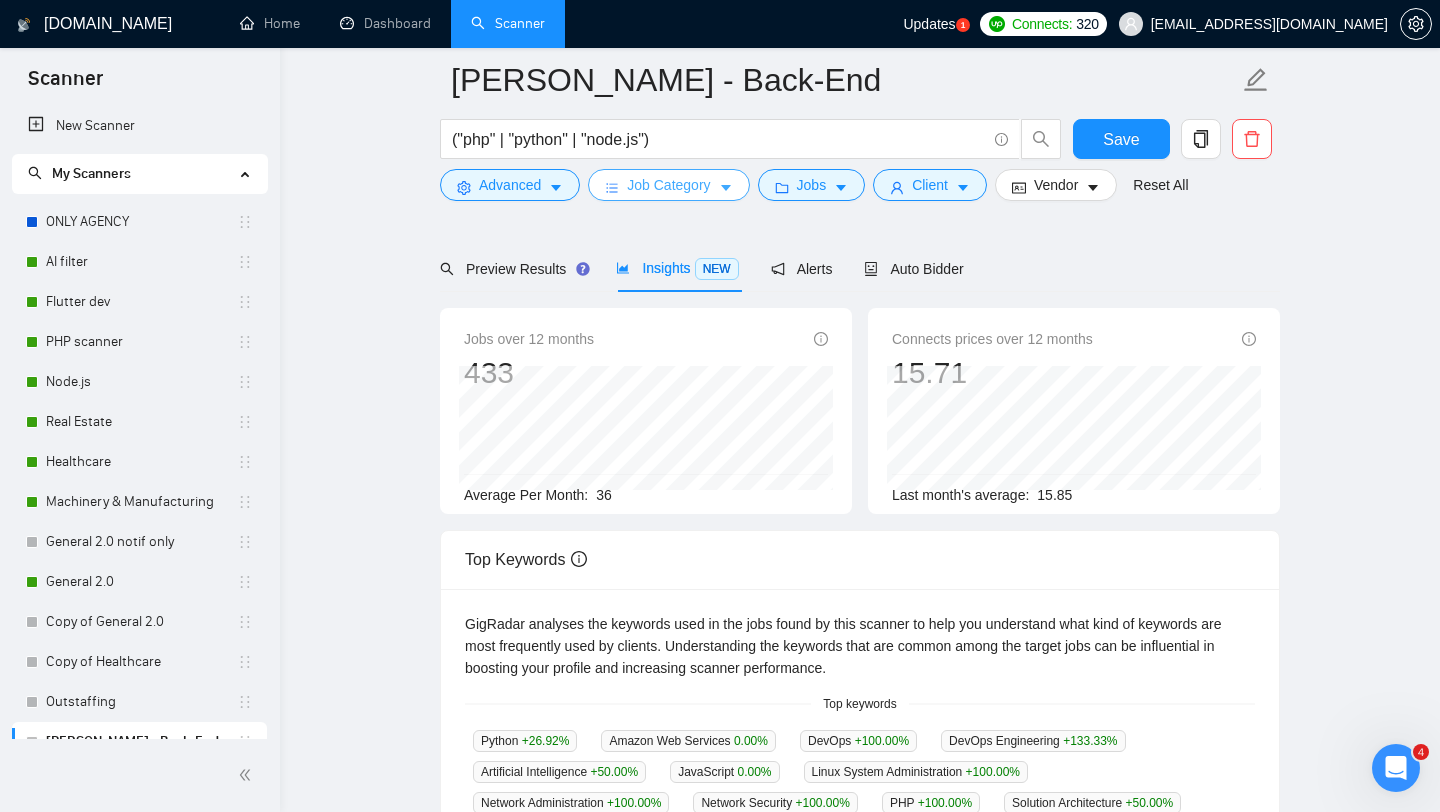 scroll, scrollTop: 0, scrollLeft: 0, axis: both 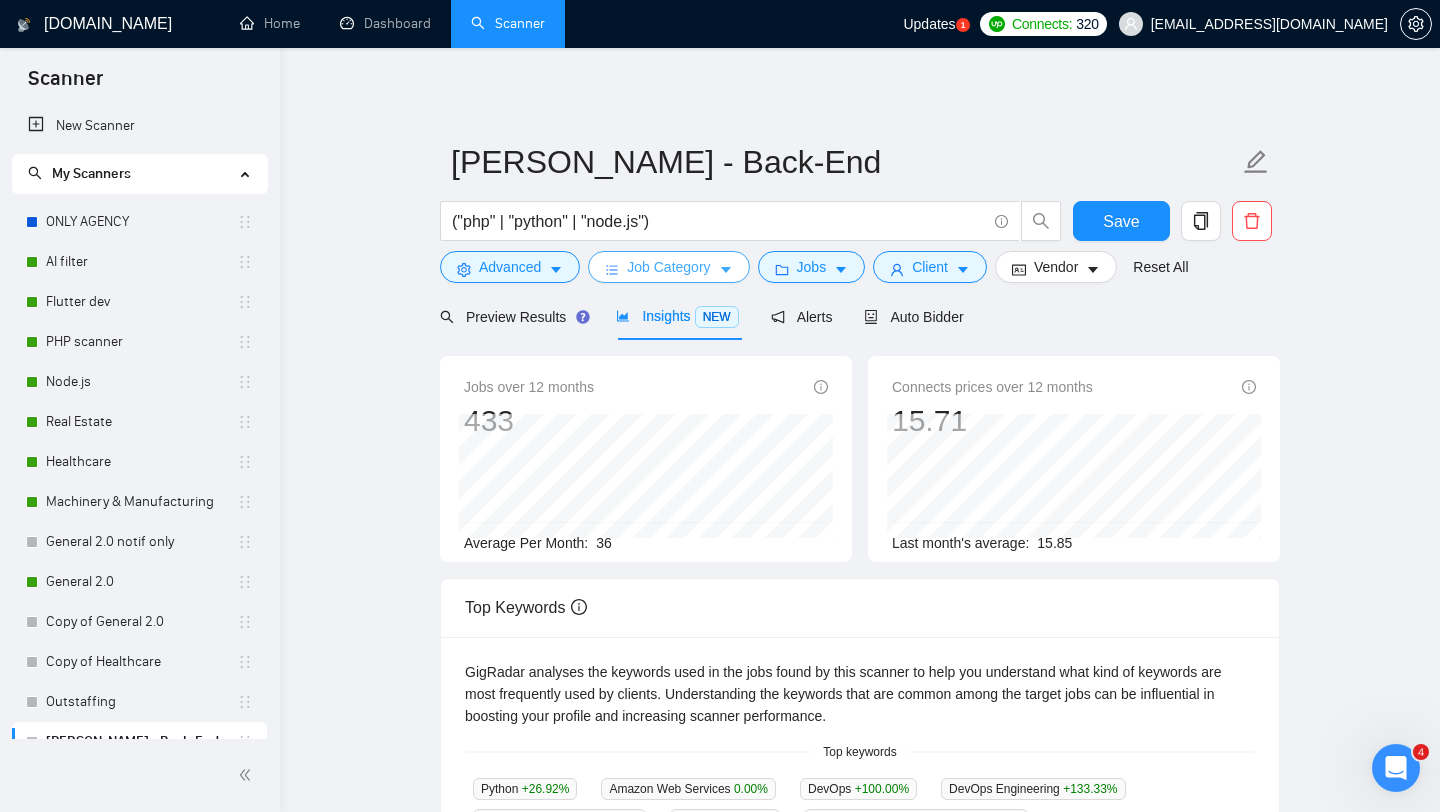 click on "Job Category" at bounding box center [668, 267] 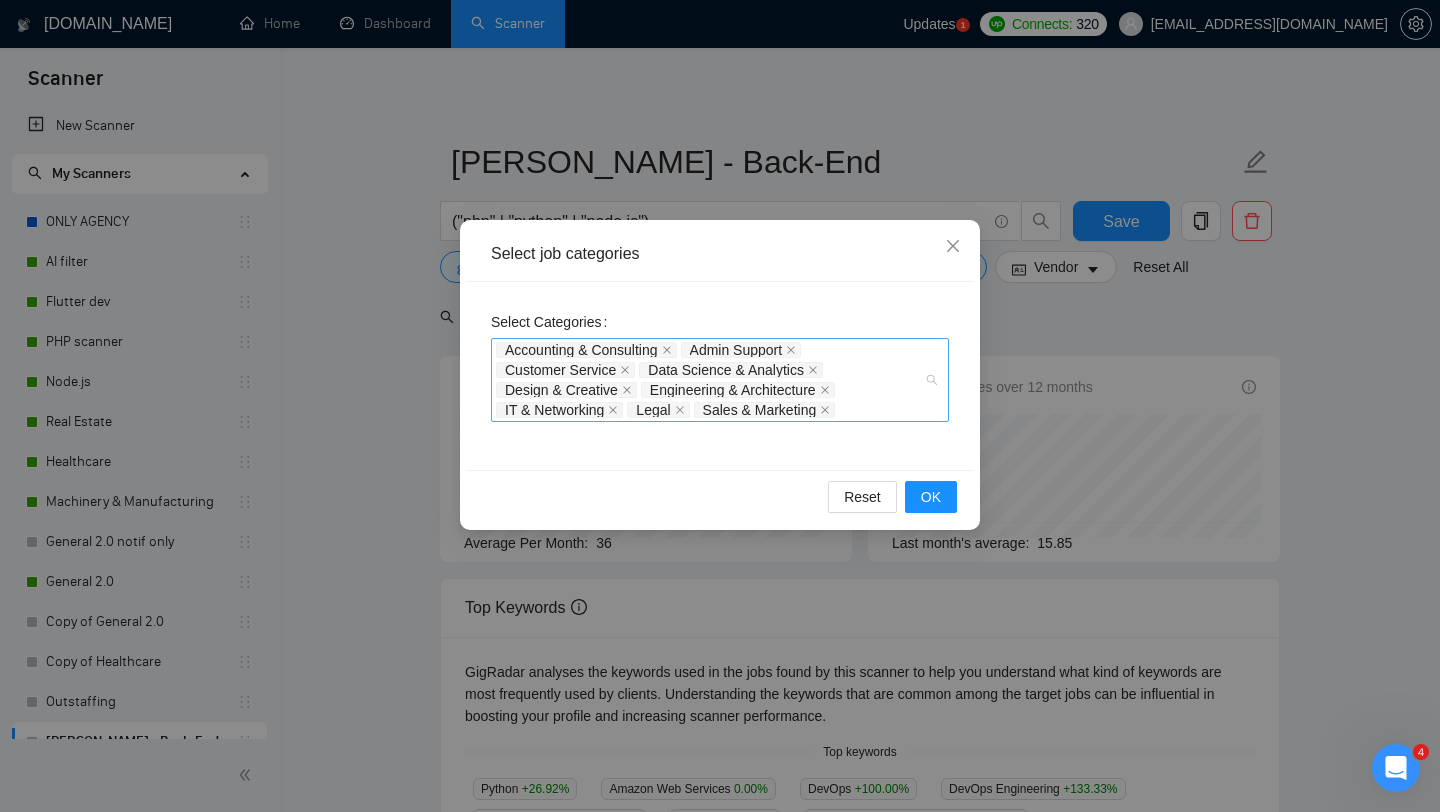 click on "Accounting & Consulting Admin Support Customer Service Data Science & Analytics Design & Creative Engineering & Architecture IT & Networking Legal Sales & Marketing" at bounding box center [720, 380] 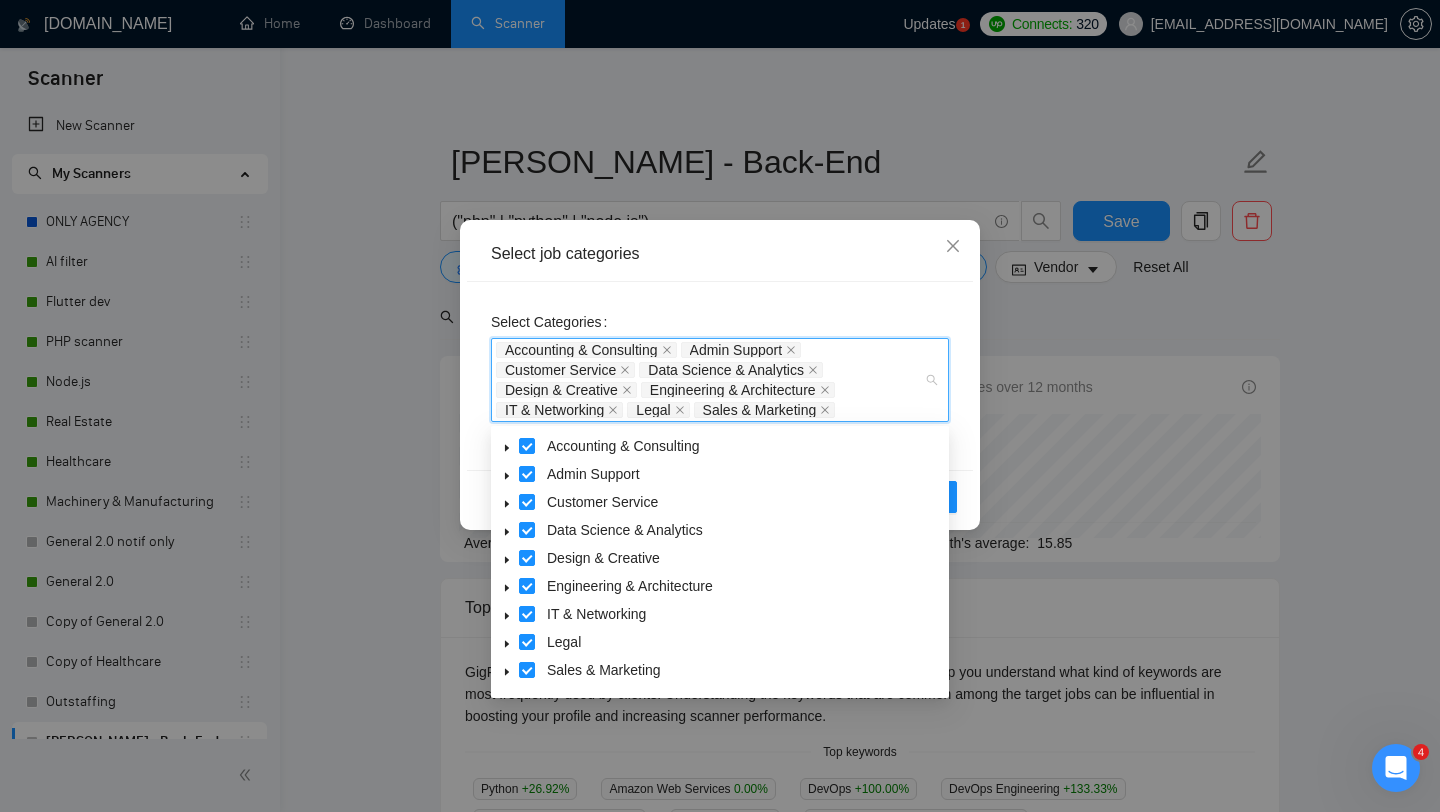 click on "Select Categories Accounting & Consulting Admin Support Customer Service Data Science & Analytics Design & Creative Engineering & Architecture IT & Networking Legal Sales & Marketing" at bounding box center (720, 376) 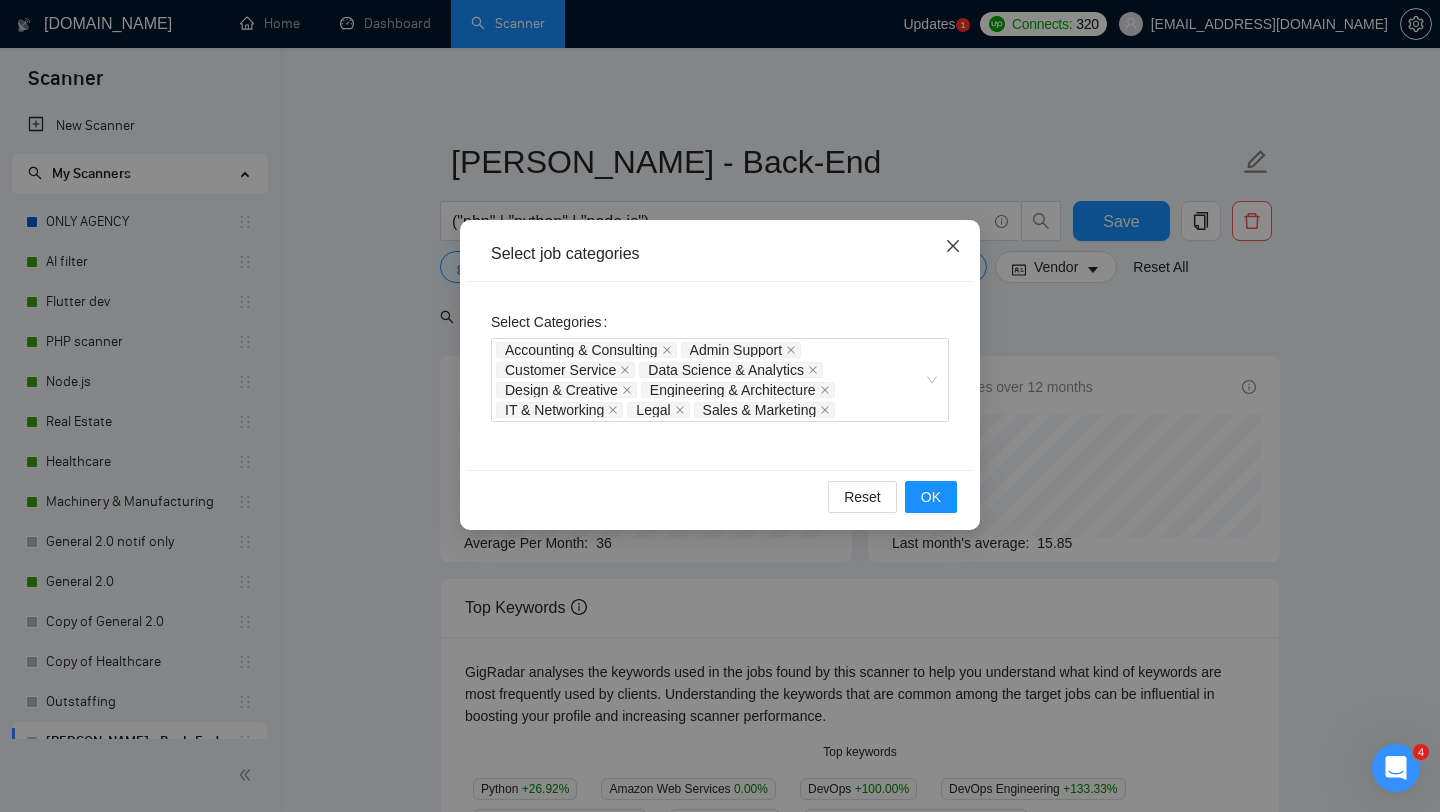 click 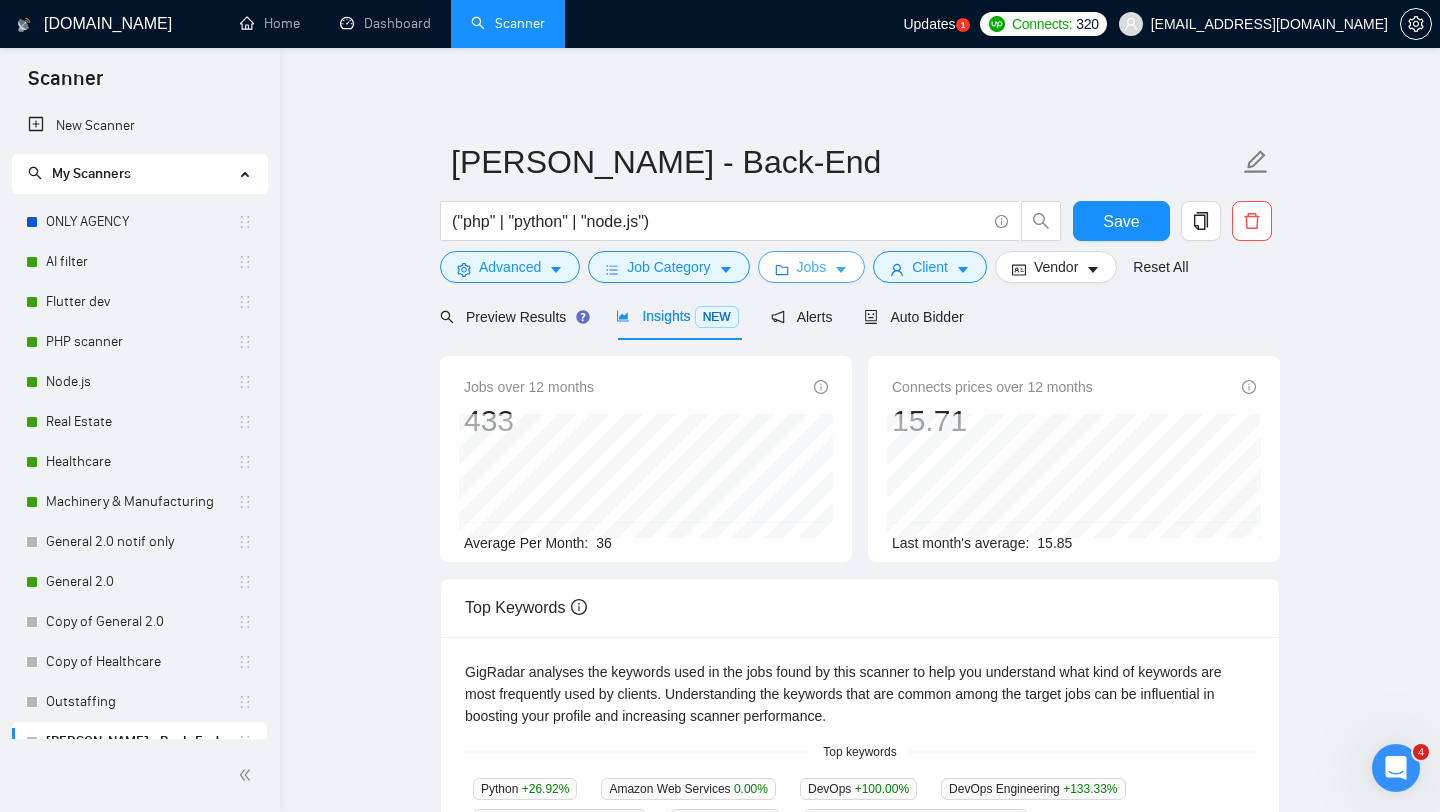 click on "Jobs" at bounding box center (812, 267) 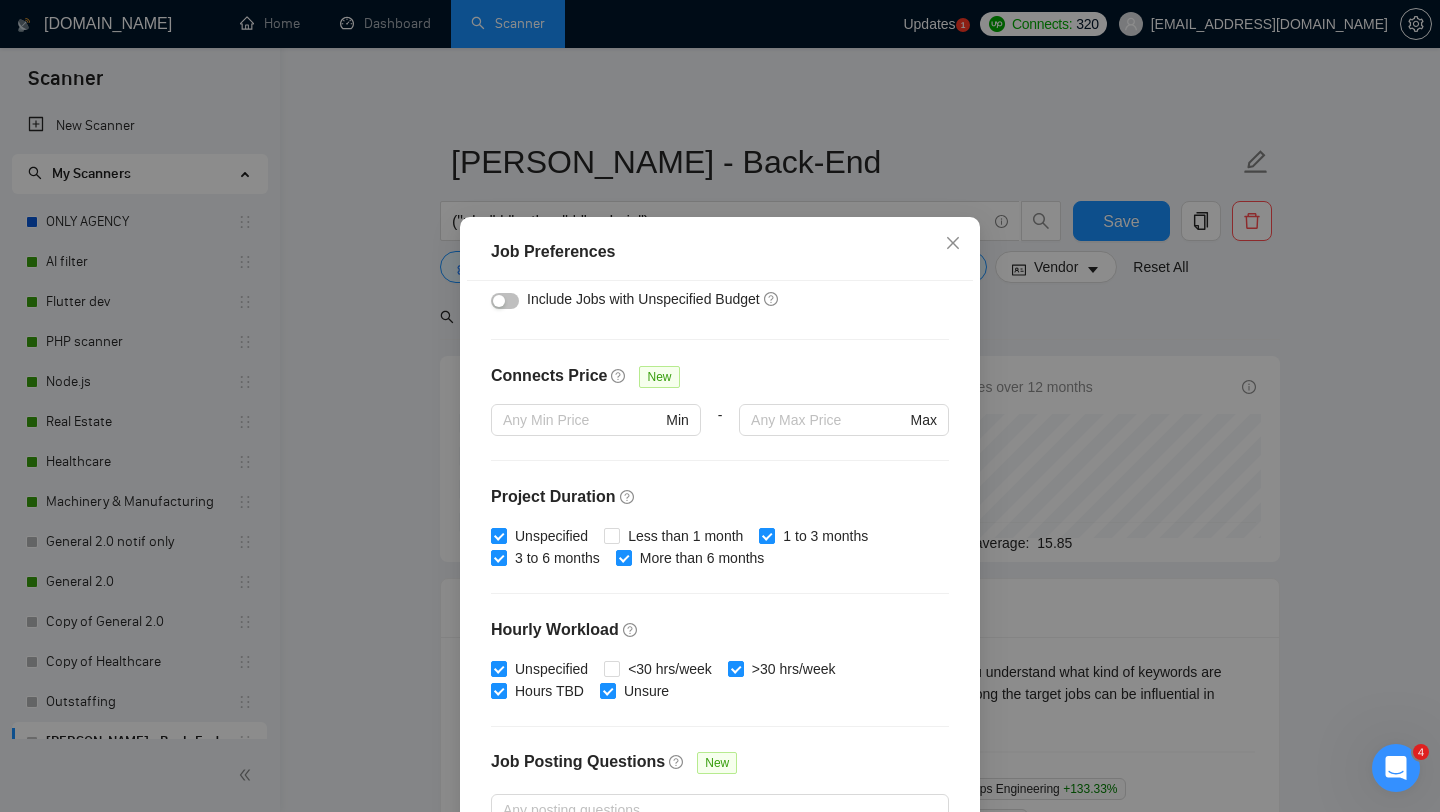 scroll, scrollTop: 489, scrollLeft: 0, axis: vertical 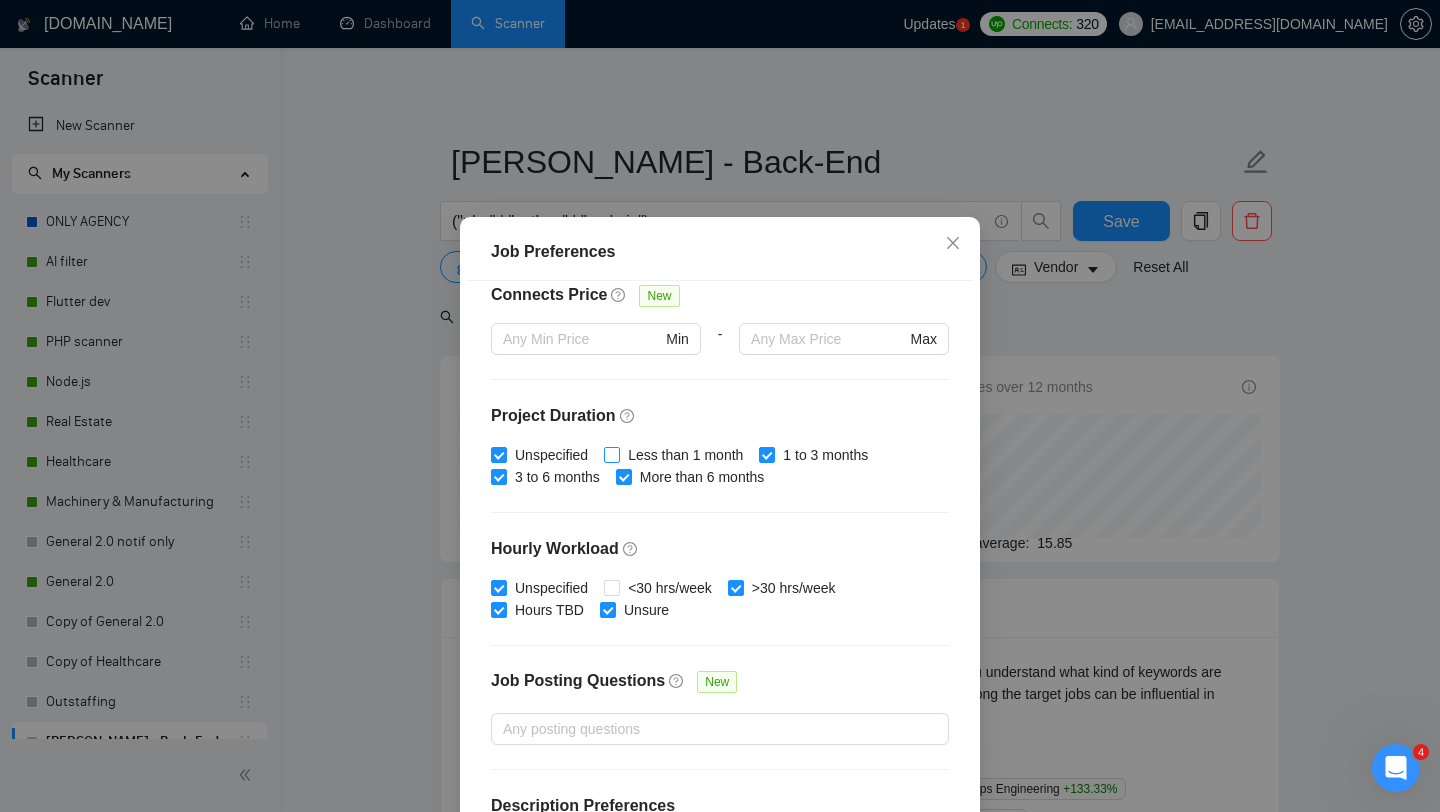 click on "Less than 1 month" at bounding box center [611, 454] 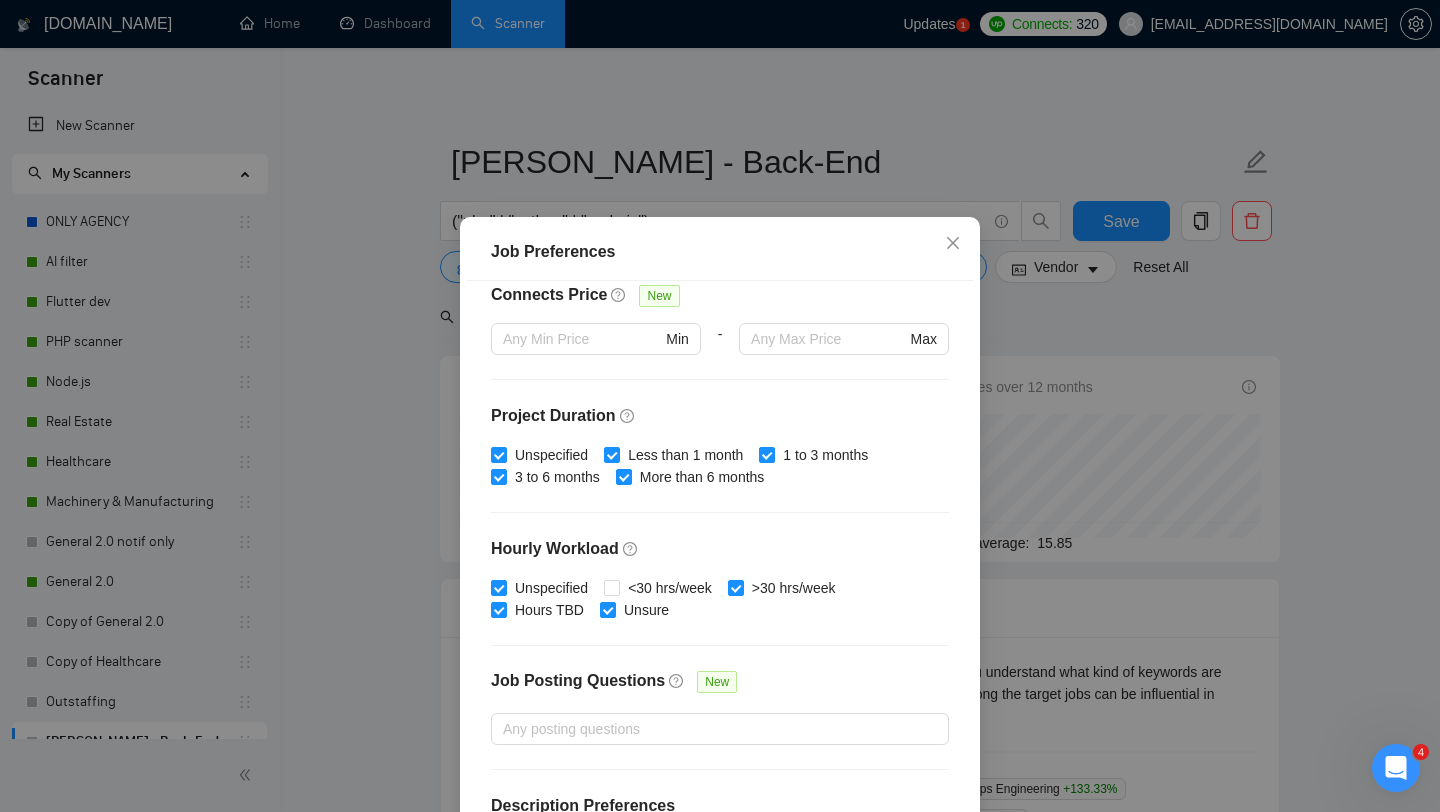 scroll, scrollTop: 559, scrollLeft: 0, axis: vertical 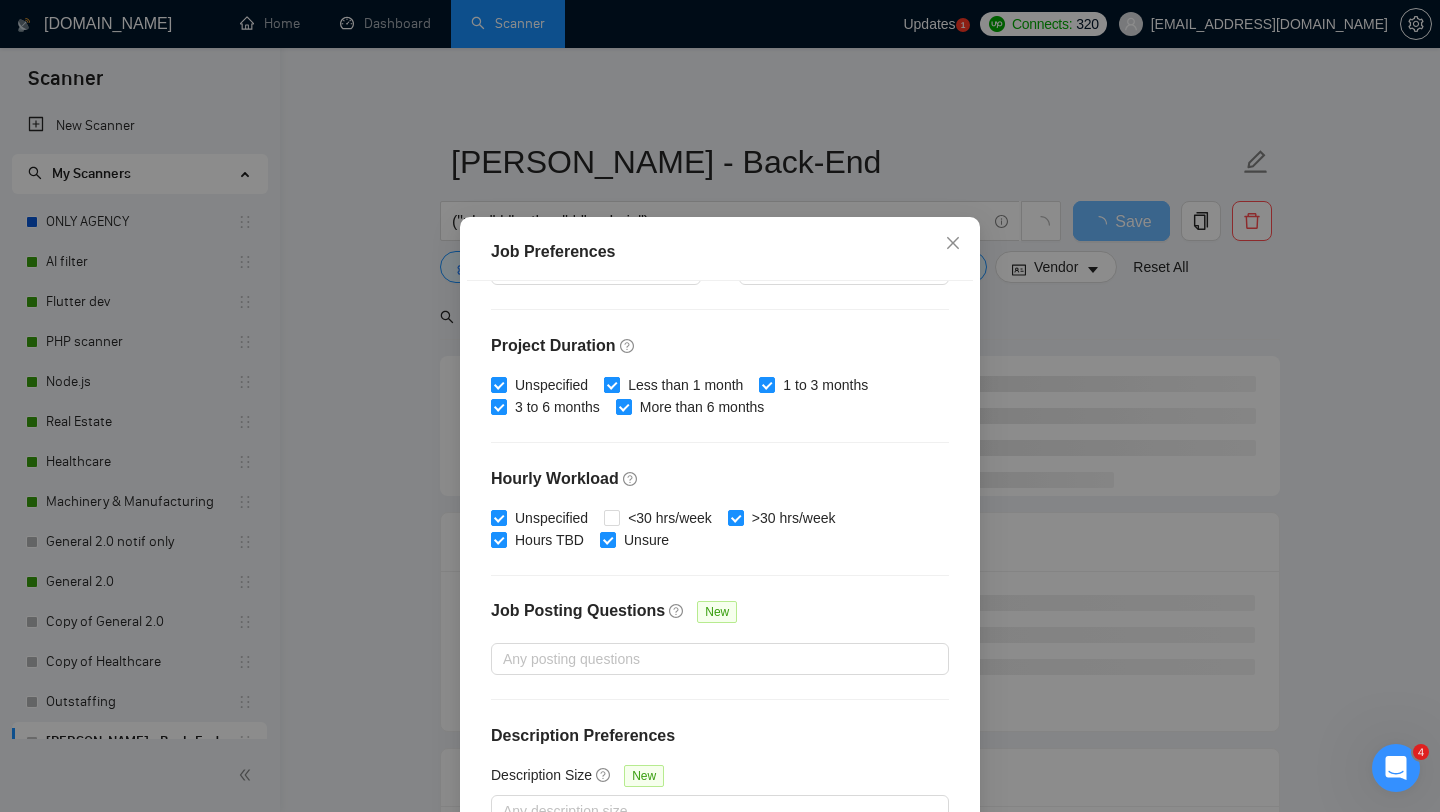 click on "Less than 1 month" at bounding box center (611, 384) 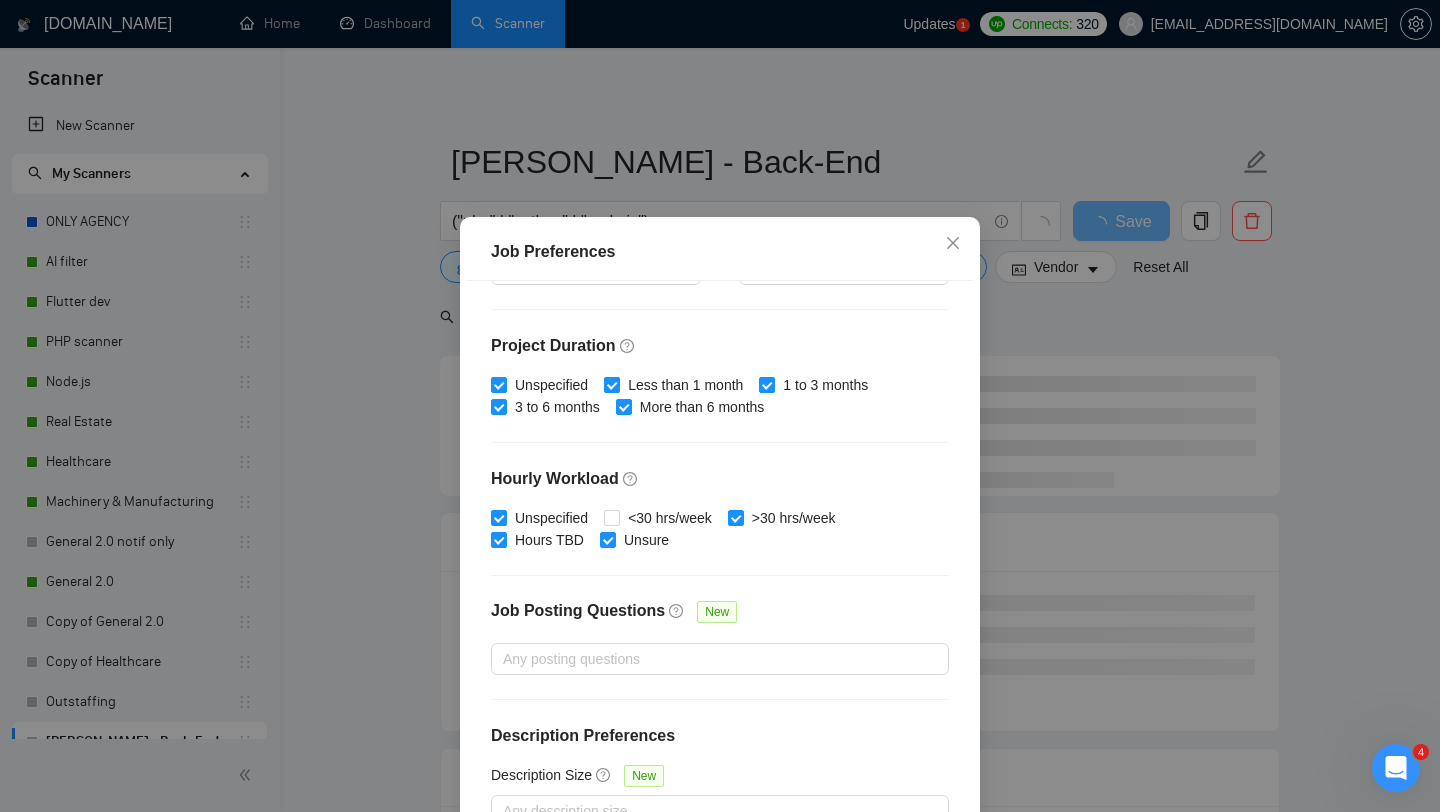 checkbox on "false" 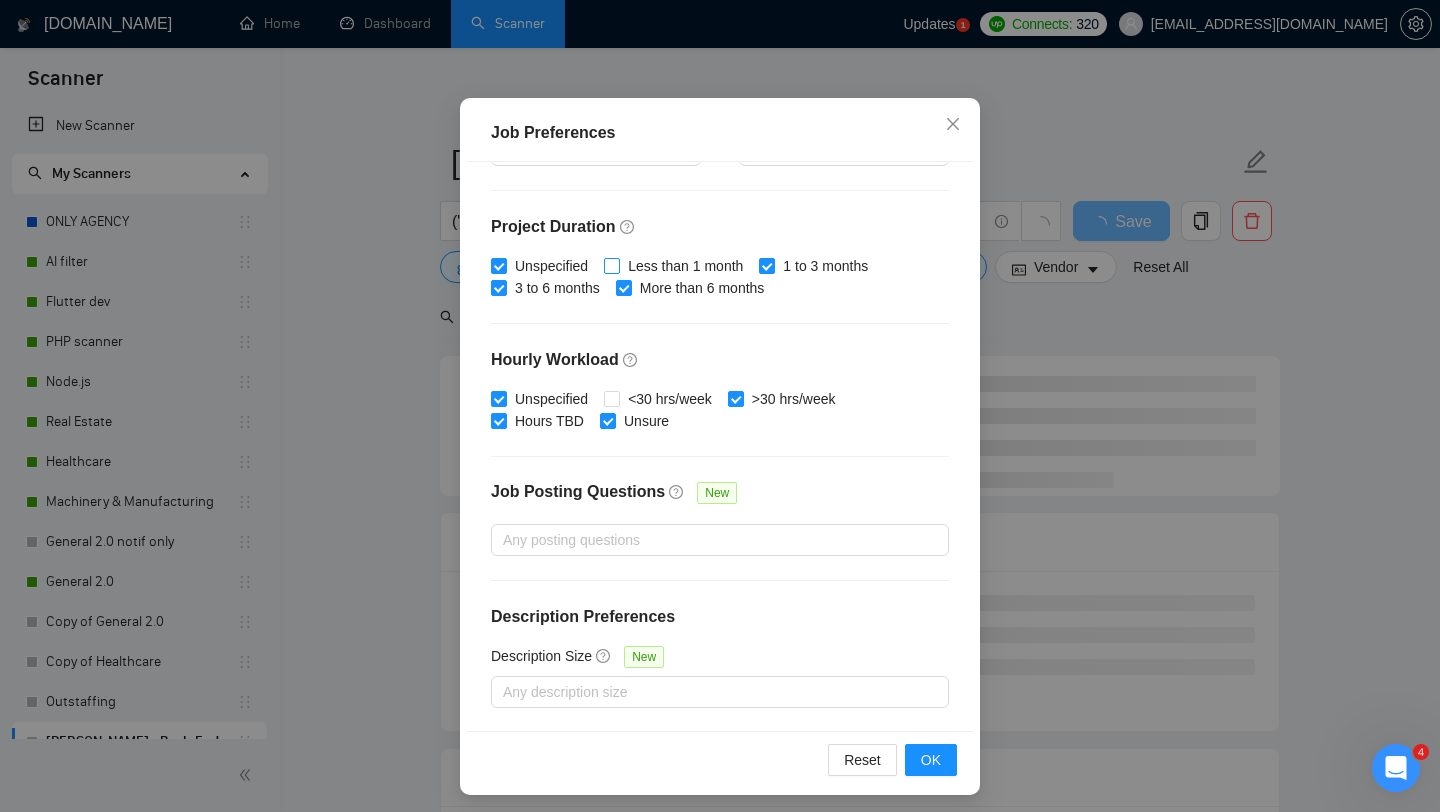 scroll, scrollTop: 125, scrollLeft: 0, axis: vertical 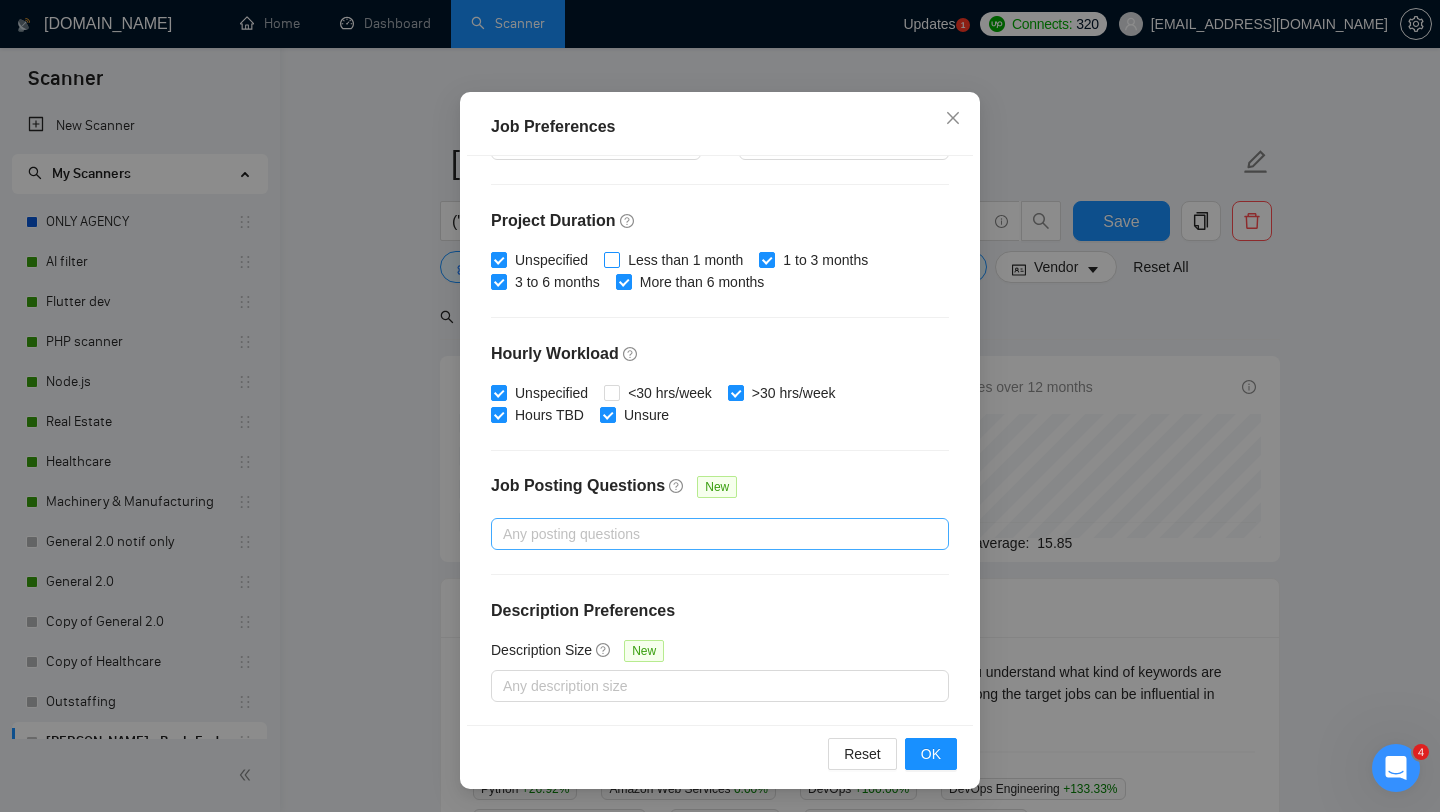 click at bounding box center (710, 534) 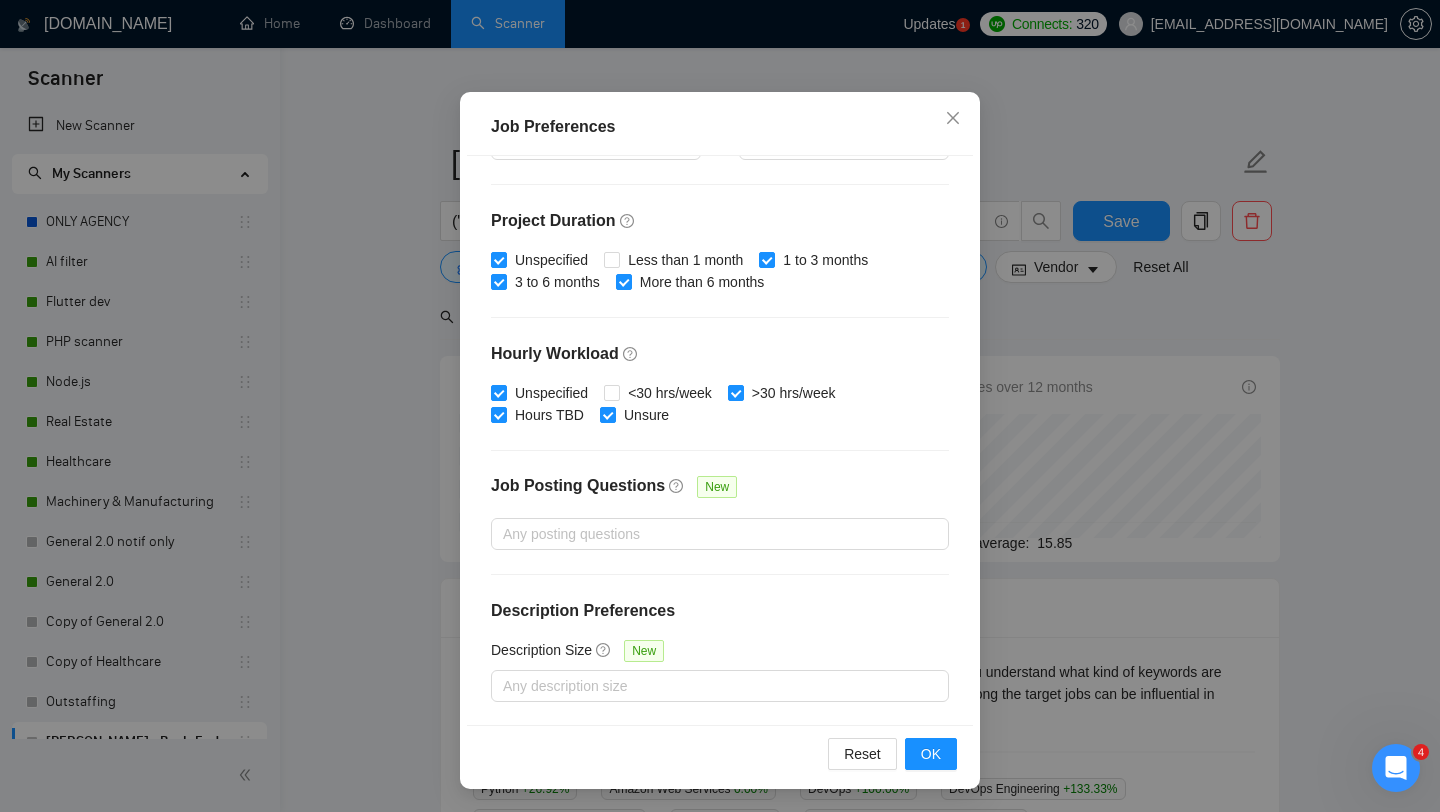 click on "Budget Project Type All Fixed Price Hourly Rate   Fixed Price Budget $ Min - $ Max Estimate Fixed Price When It’s Not Available New   Hourly Rate Price Budget $ 55 Min - $ Max Estimate Hourly Rate When It’s Not Available New Include Budget Placeholders Include Jobs with Unspecified Budget   Connects Price New Min - Max Project Duration   Unspecified Less than 1 month 1 to 3 months 3 to 6 months More than 6 months Hourly Workload   Unspecified <30 hrs/week >30 hrs/week Hours TBD Unsure Job Posting Questions New   Any posting questions Description Preferences Description Size New   Any description size" at bounding box center (720, 440) 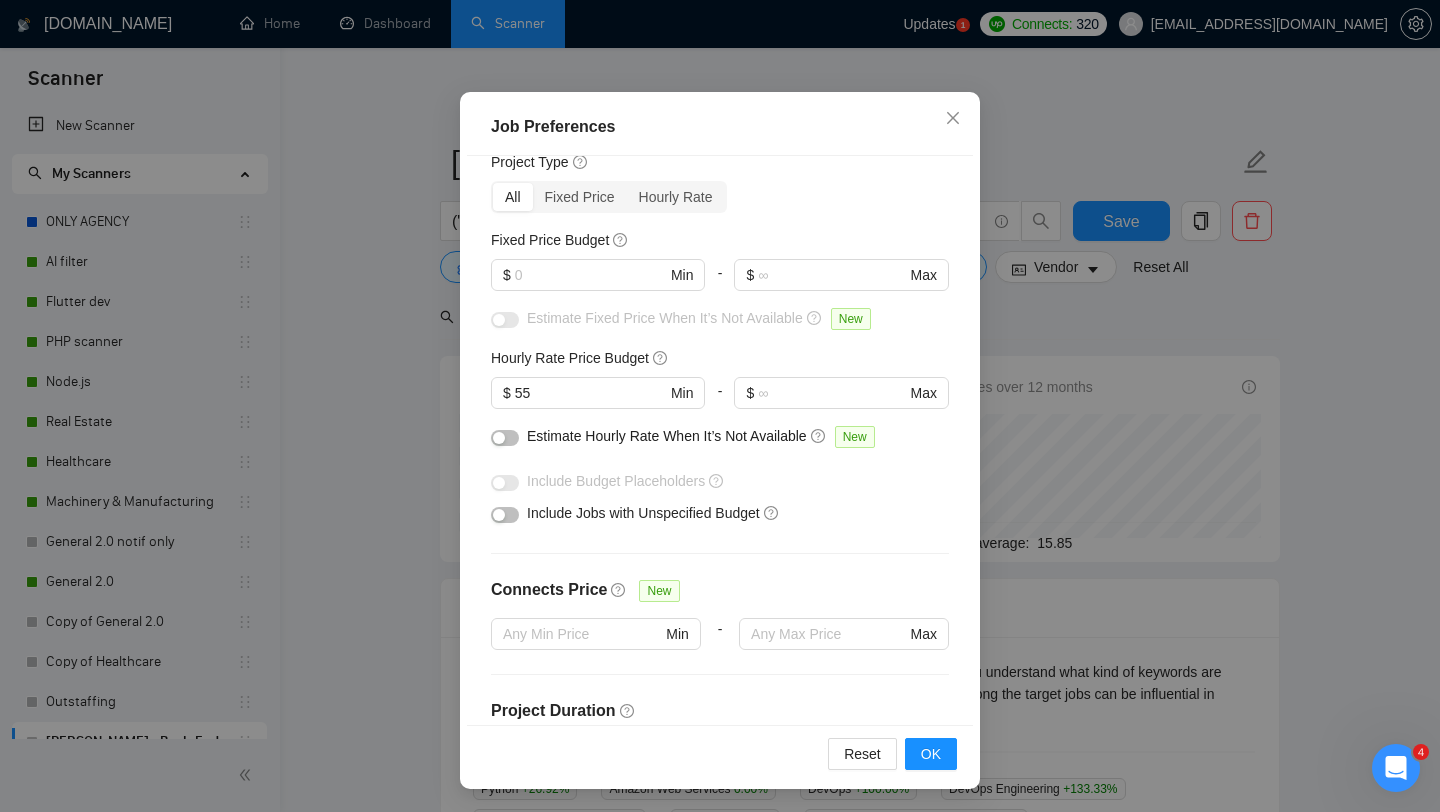scroll, scrollTop: 0, scrollLeft: 0, axis: both 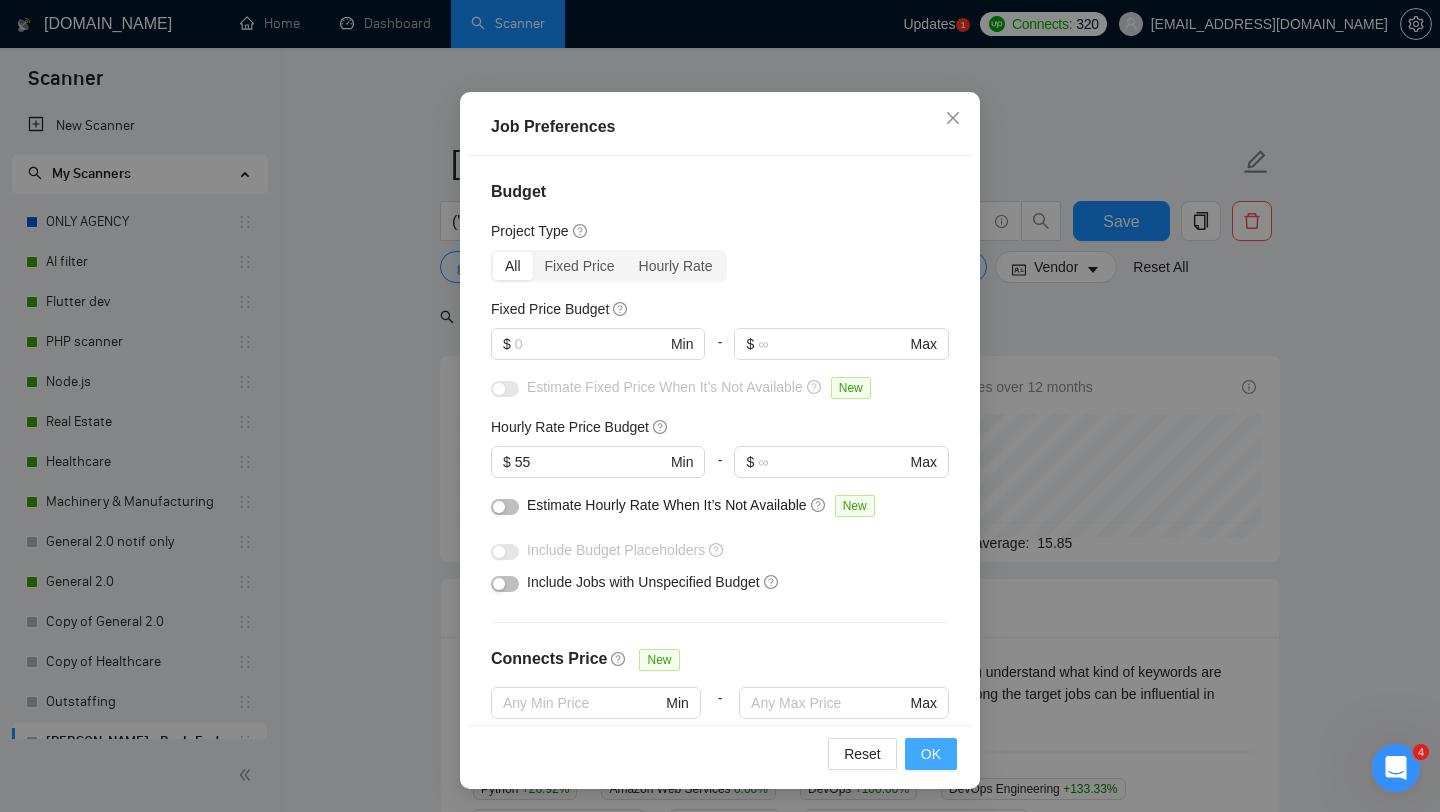 click on "OK" at bounding box center (931, 754) 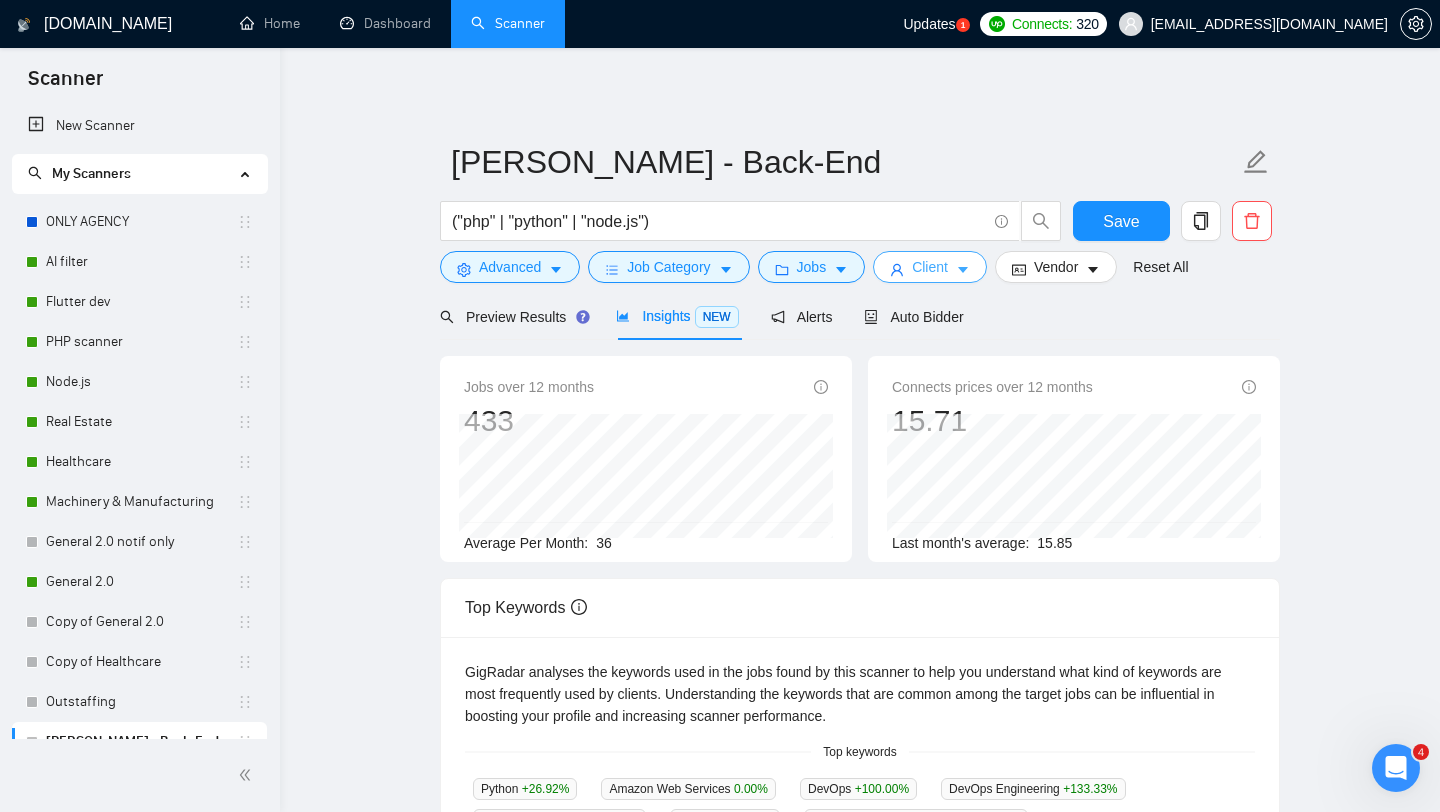 click on "Client" at bounding box center [930, 267] 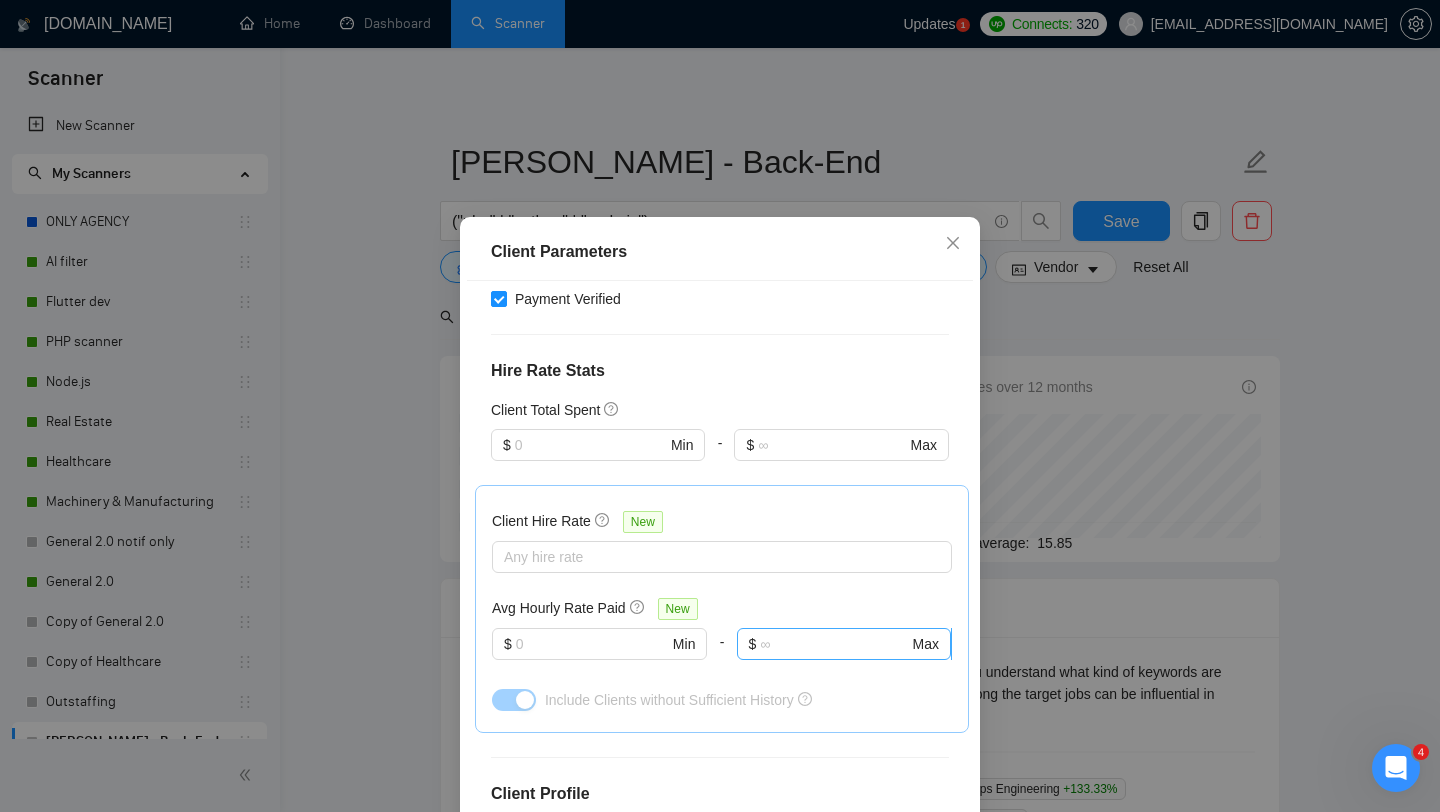 scroll, scrollTop: 790, scrollLeft: 0, axis: vertical 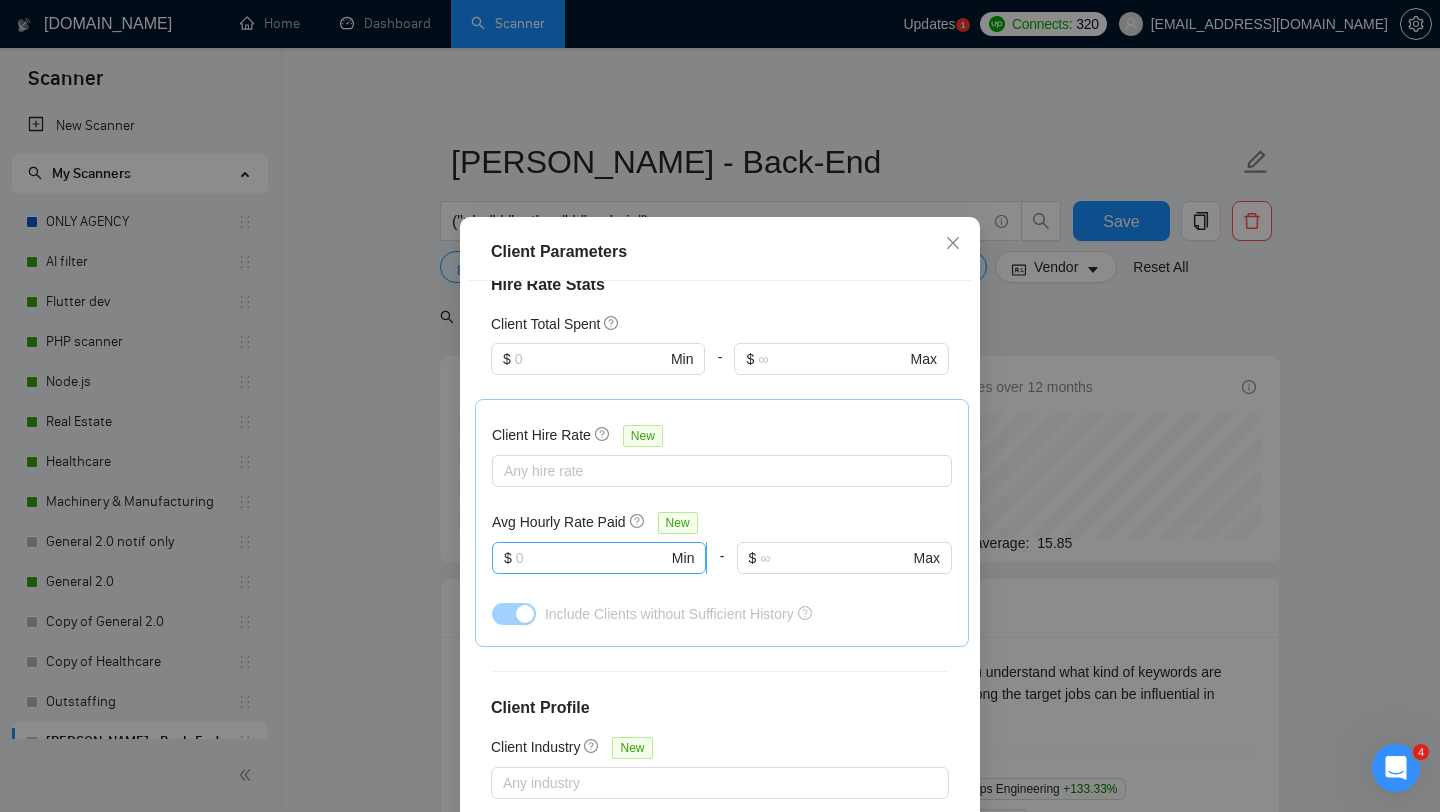 click at bounding box center (592, 558) 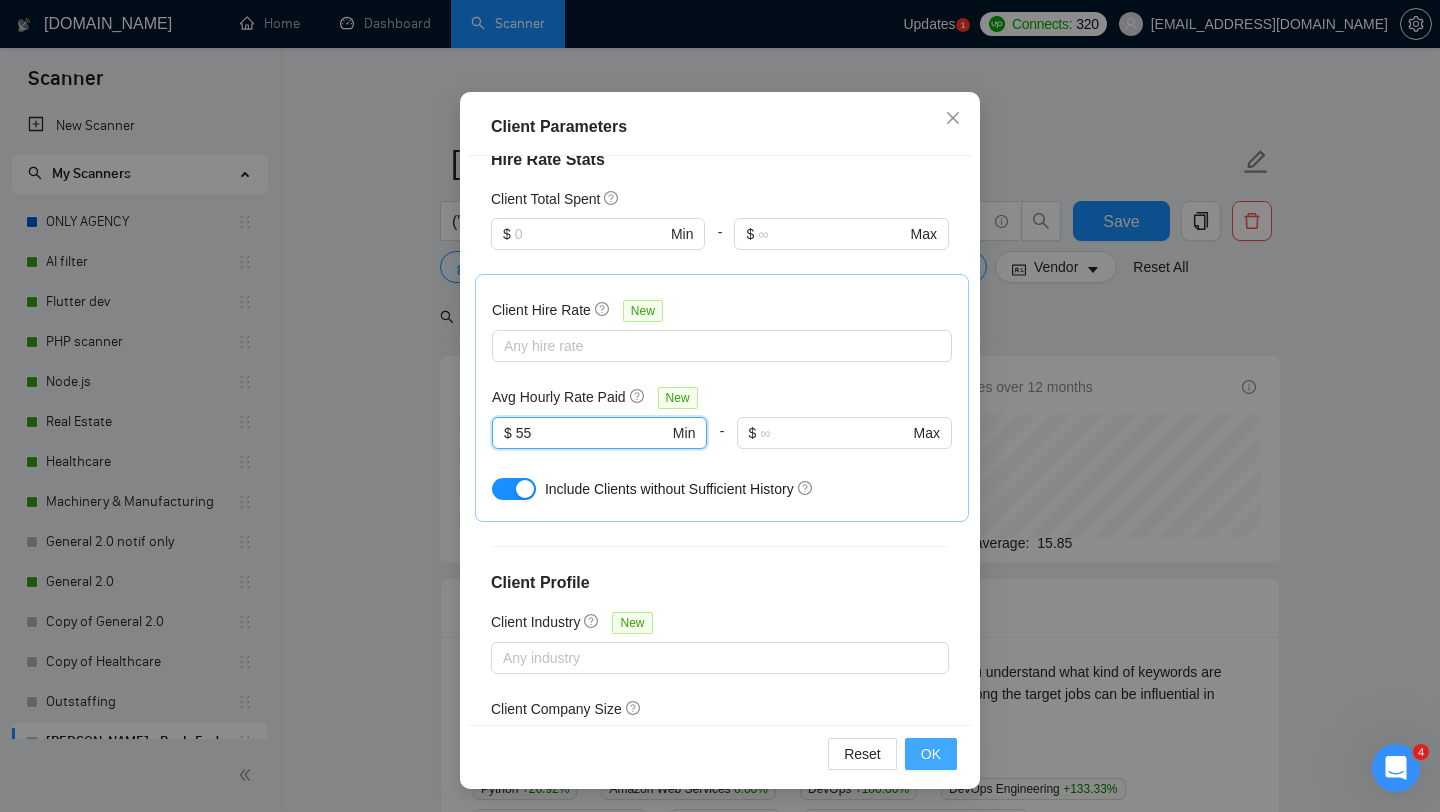 type on "55" 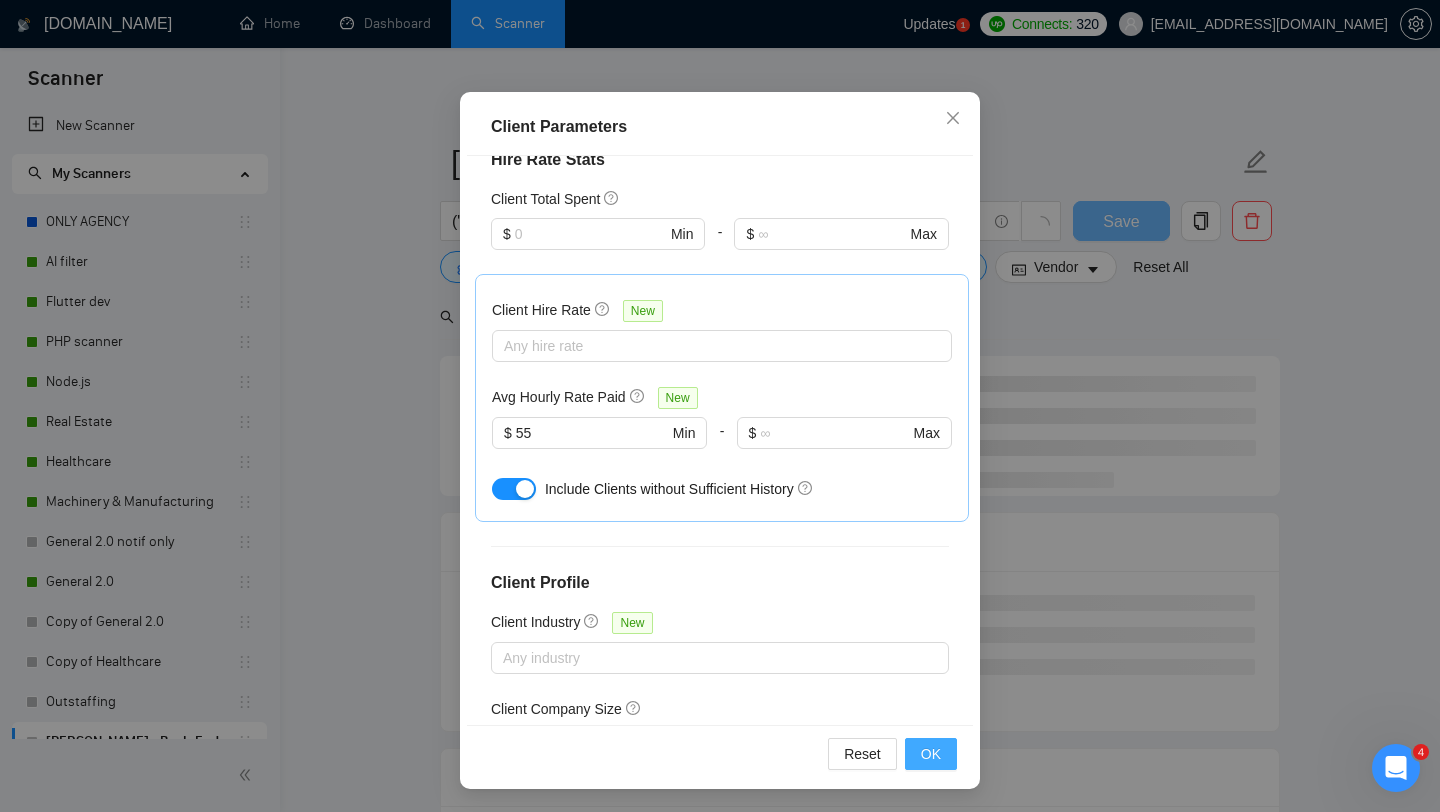 click on "OK" at bounding box center (931, 754) 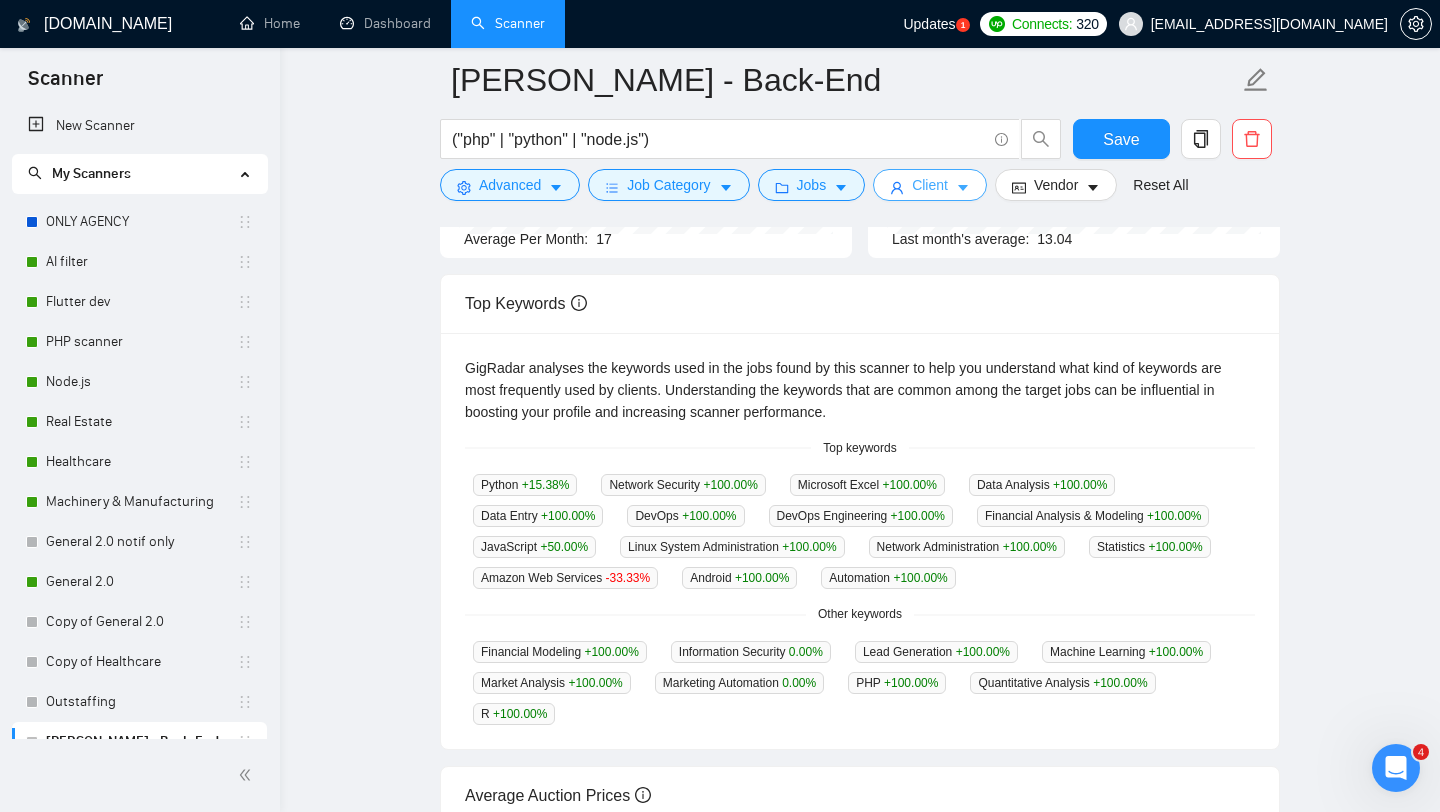 scroll, scrollTop: 0, scrollLeft: 0, axis: both 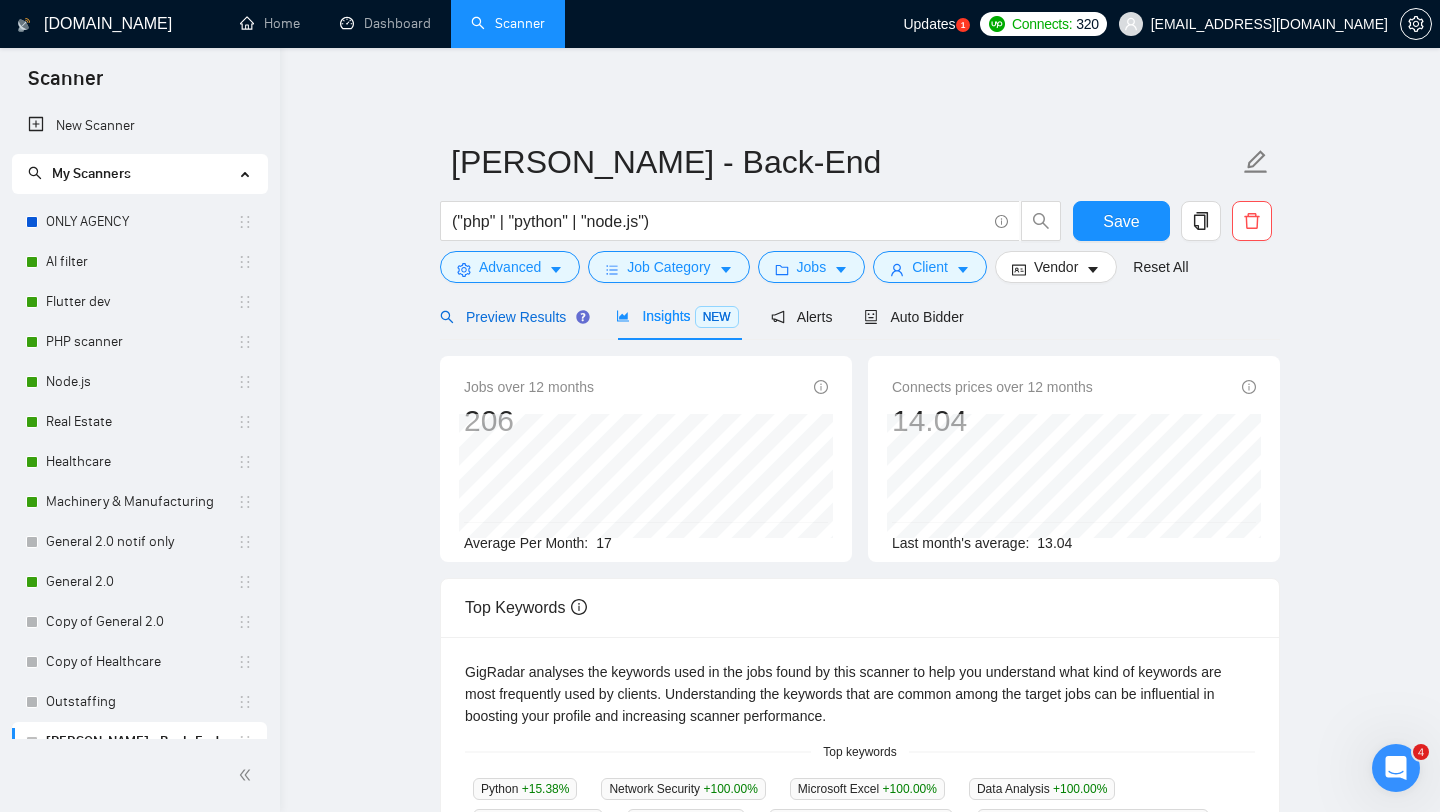 click on "Preview Results" at bounding box center [512, 317] 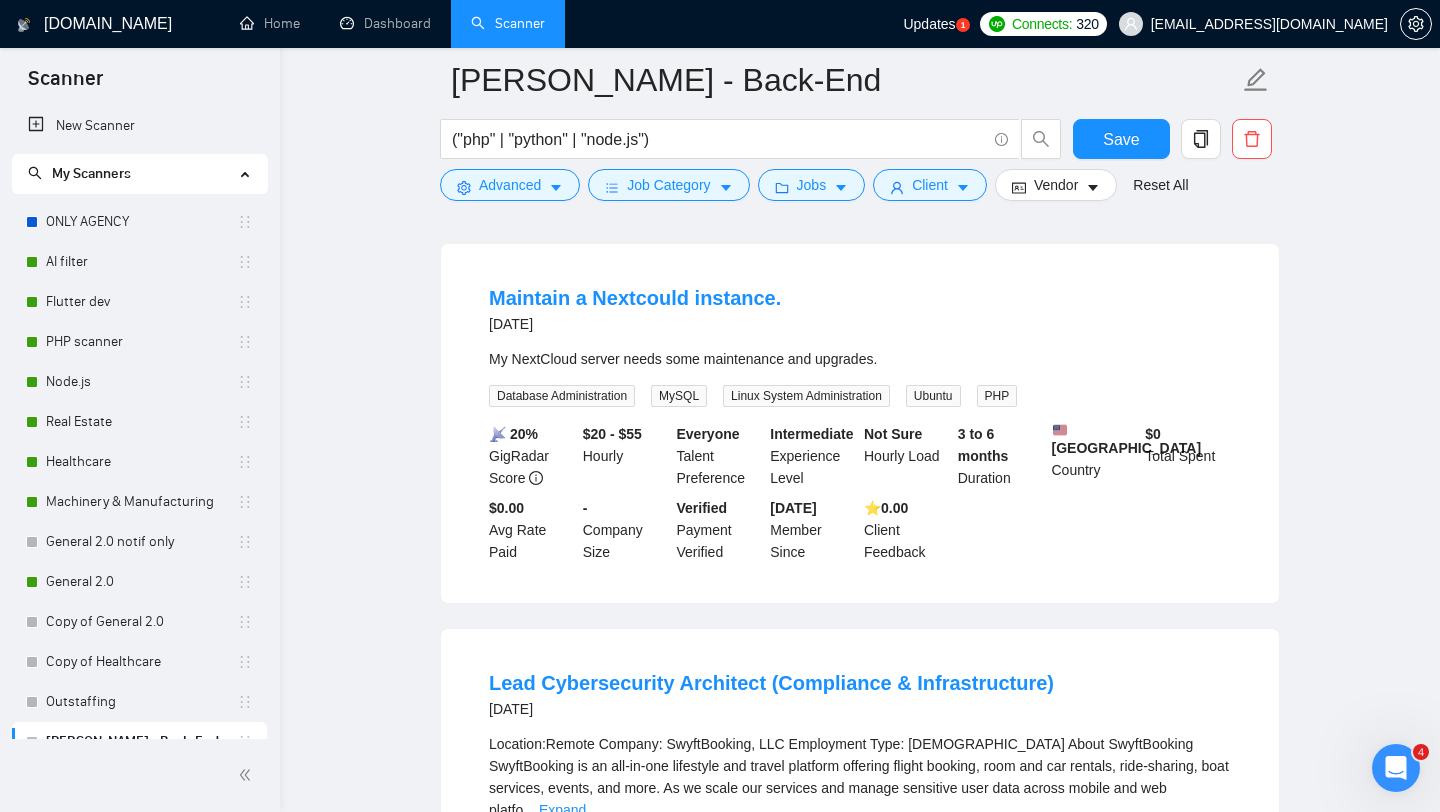 scroll, scrollTop: 547, scrollLeft: 0, axis: vertical 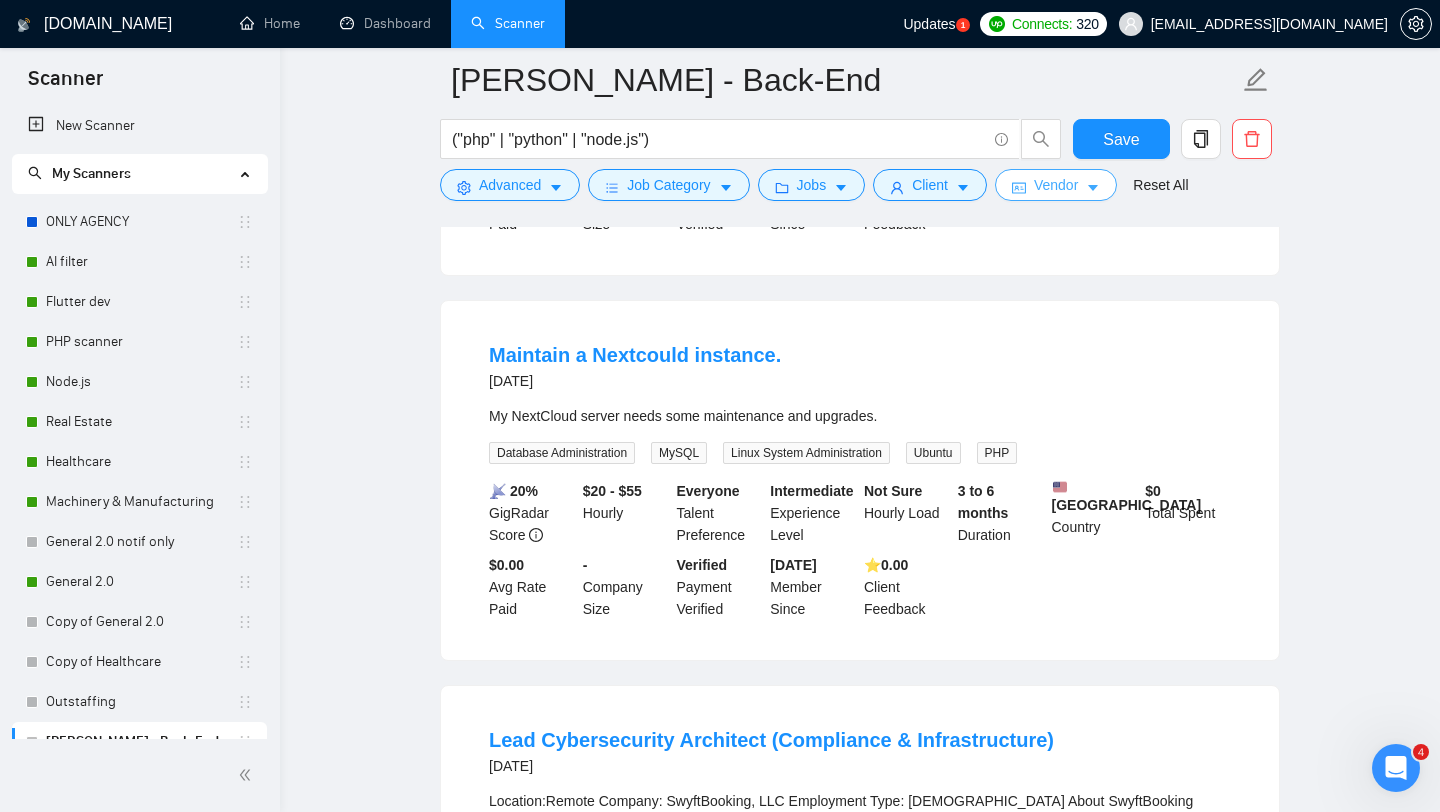 click on "Vendor" at bounding box center (1056, 185) 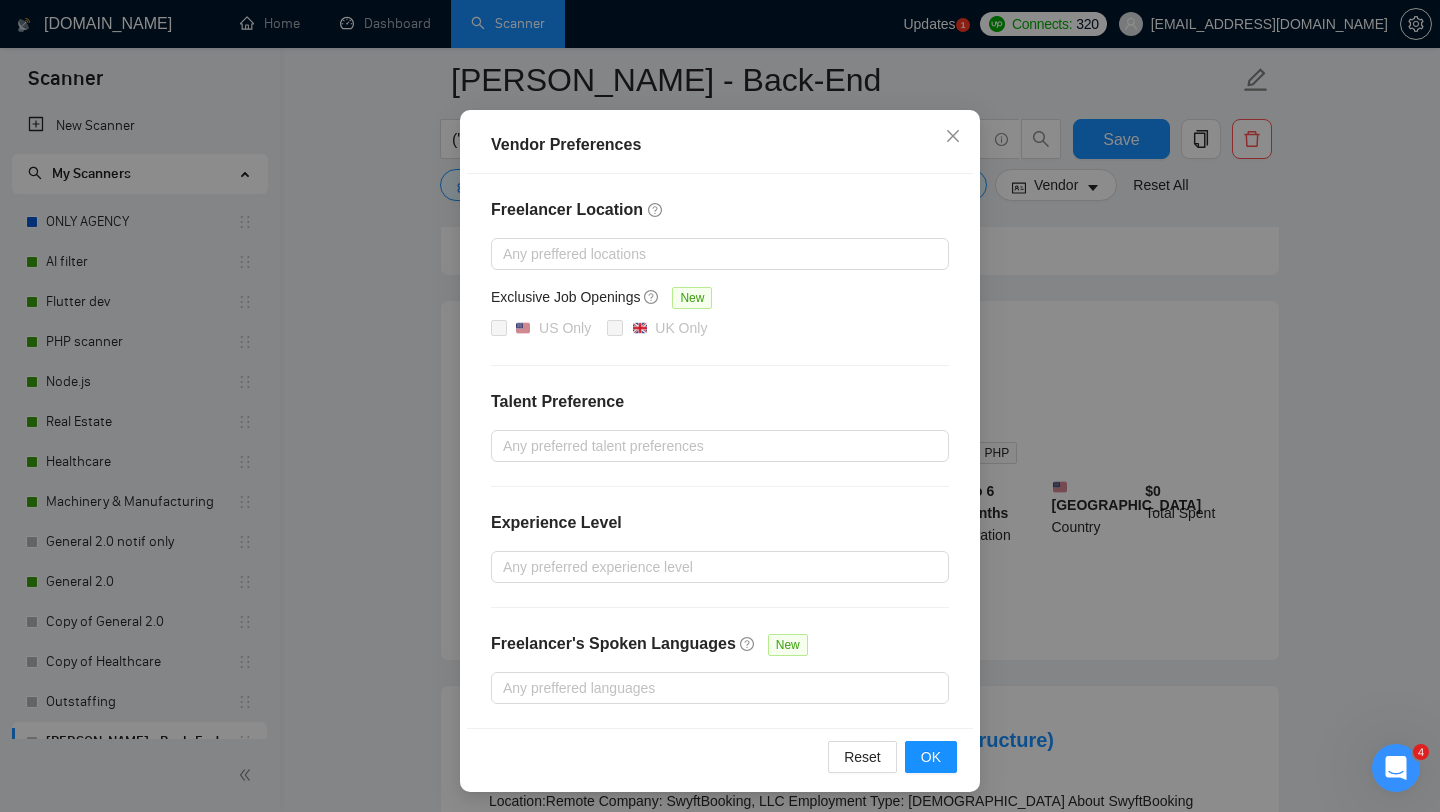 click on "Vendor Preferences Freelancer Location     Any preffered locations Exclusive Job Openings [GEOGRAPHIC_DATA] Only UK Only Talent Preference   Any preferred talent preferences Experience Level   Any preferred experience level Freelancer's Spoken Languages New   Any preffered languages Reset OK" at bounding box center [720, 406] 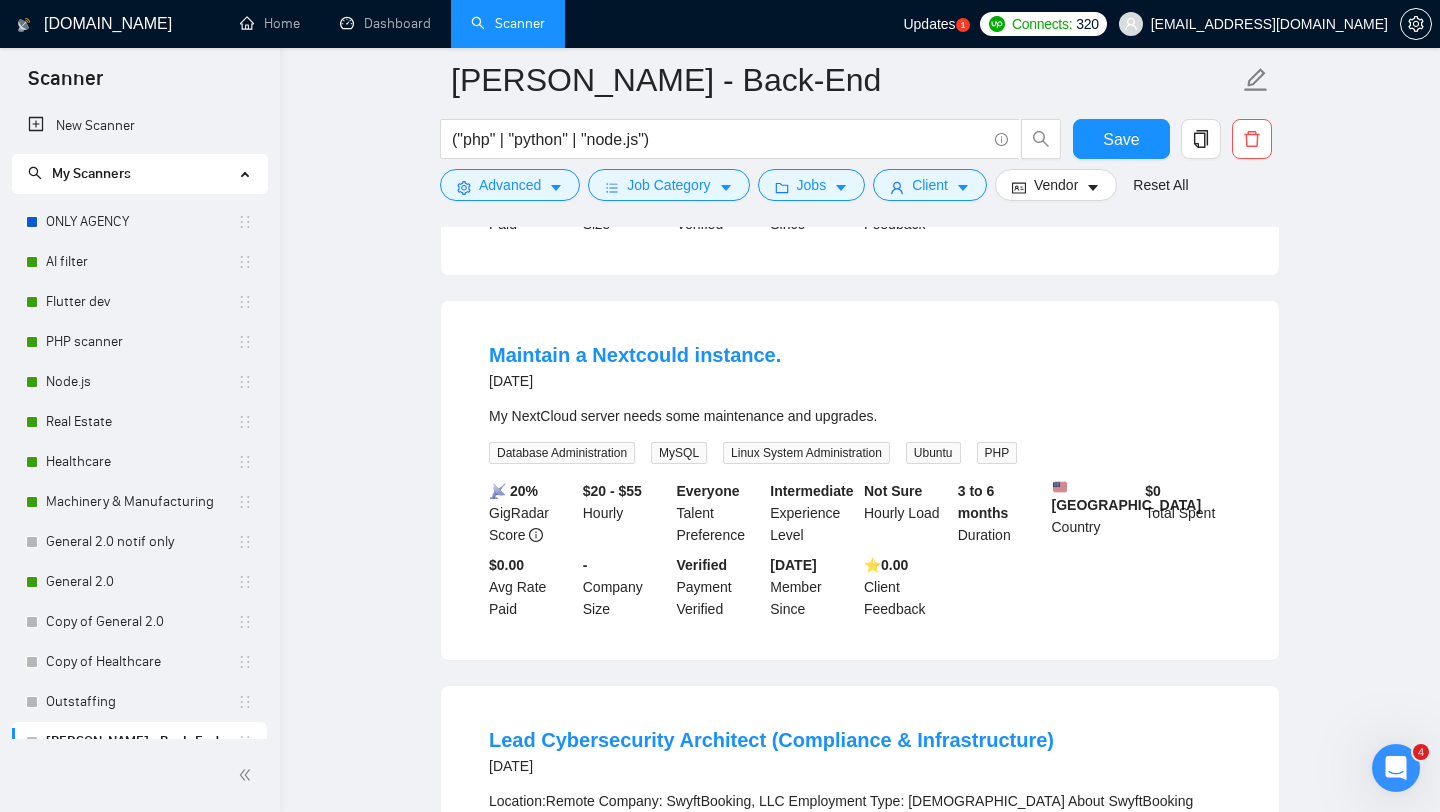 scroll, scrollTop: 13, scrollLeft: 0, axis: vertical 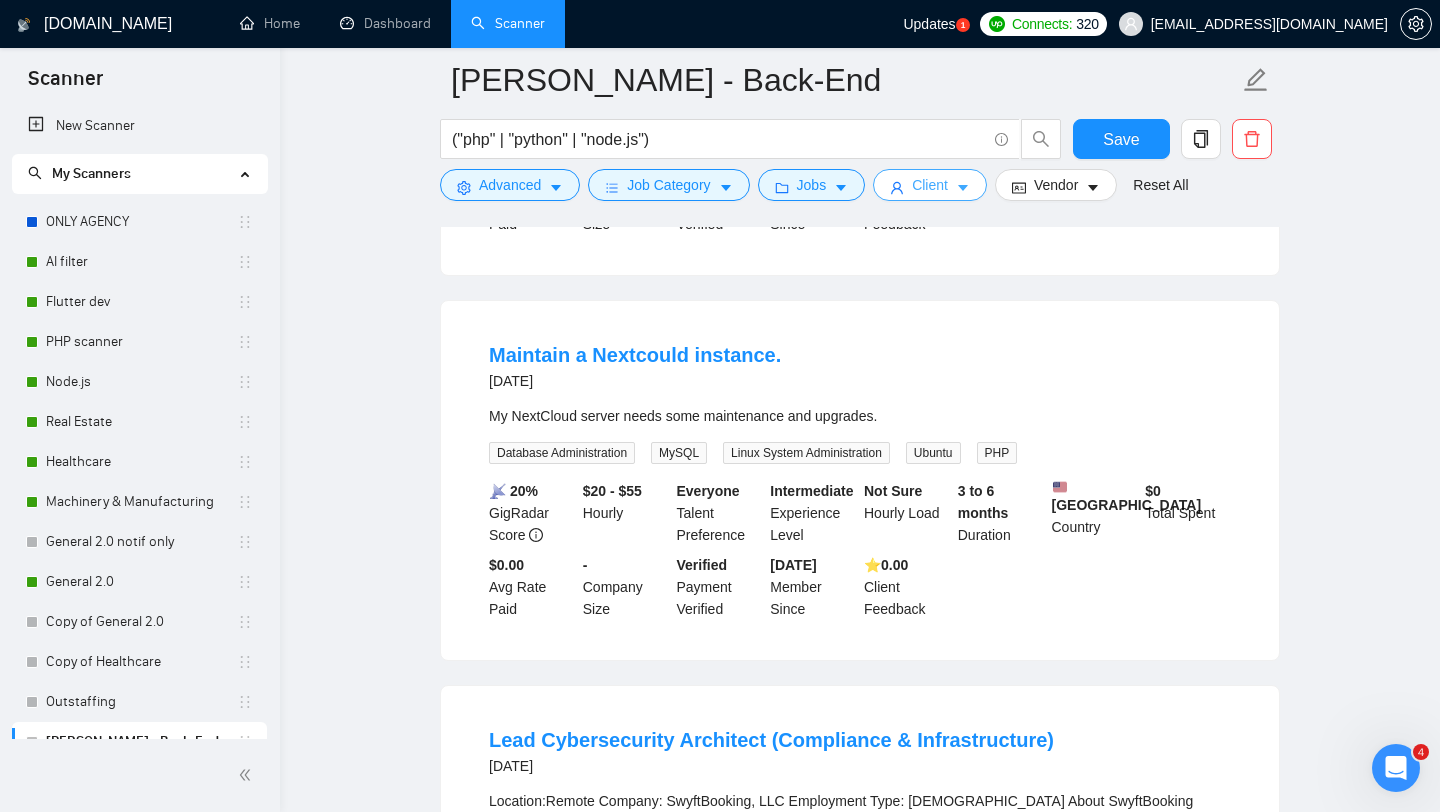click on "Client" at bounding box center (930, 185) 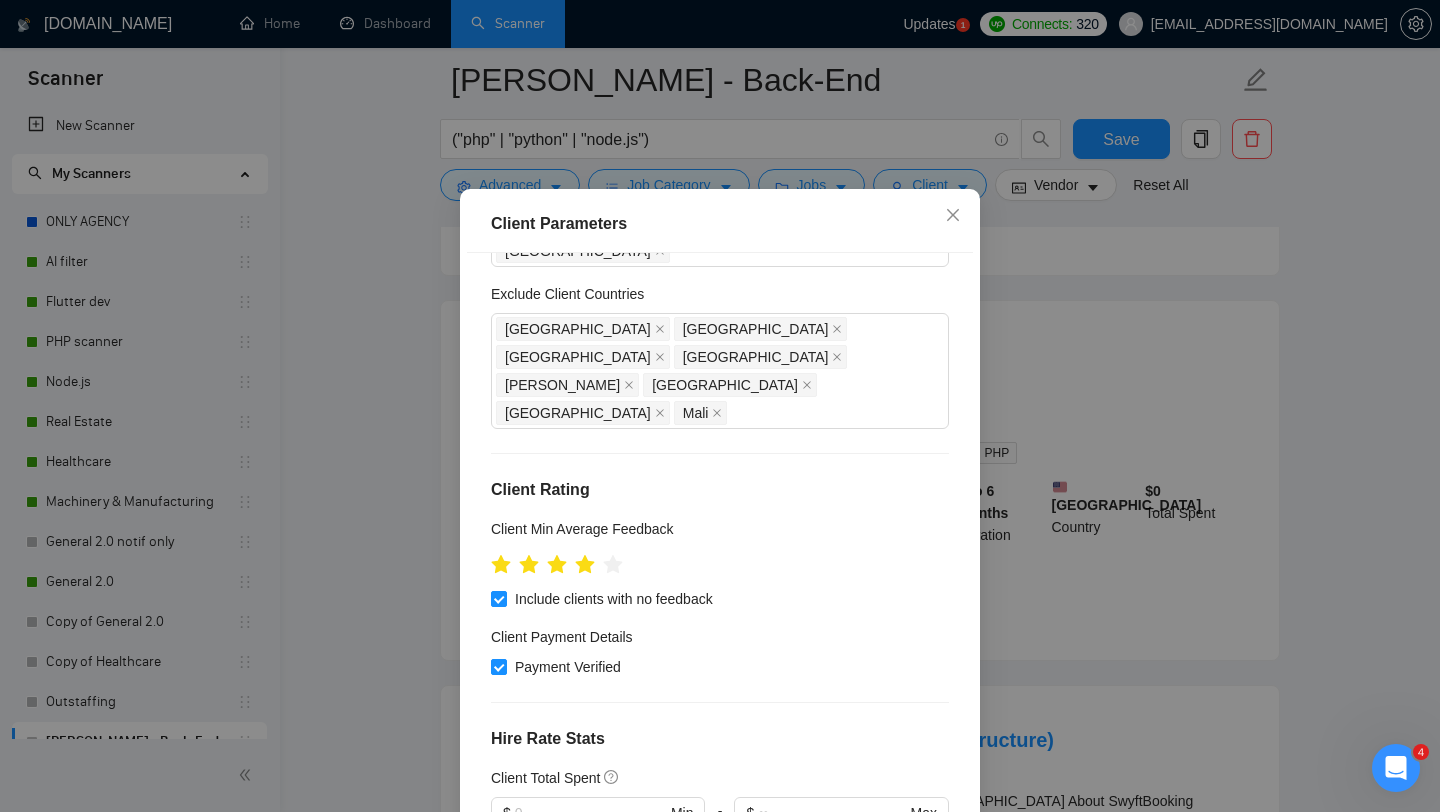 scroll, scrollTop: 236, scrollLeft: 0, axis: vertical 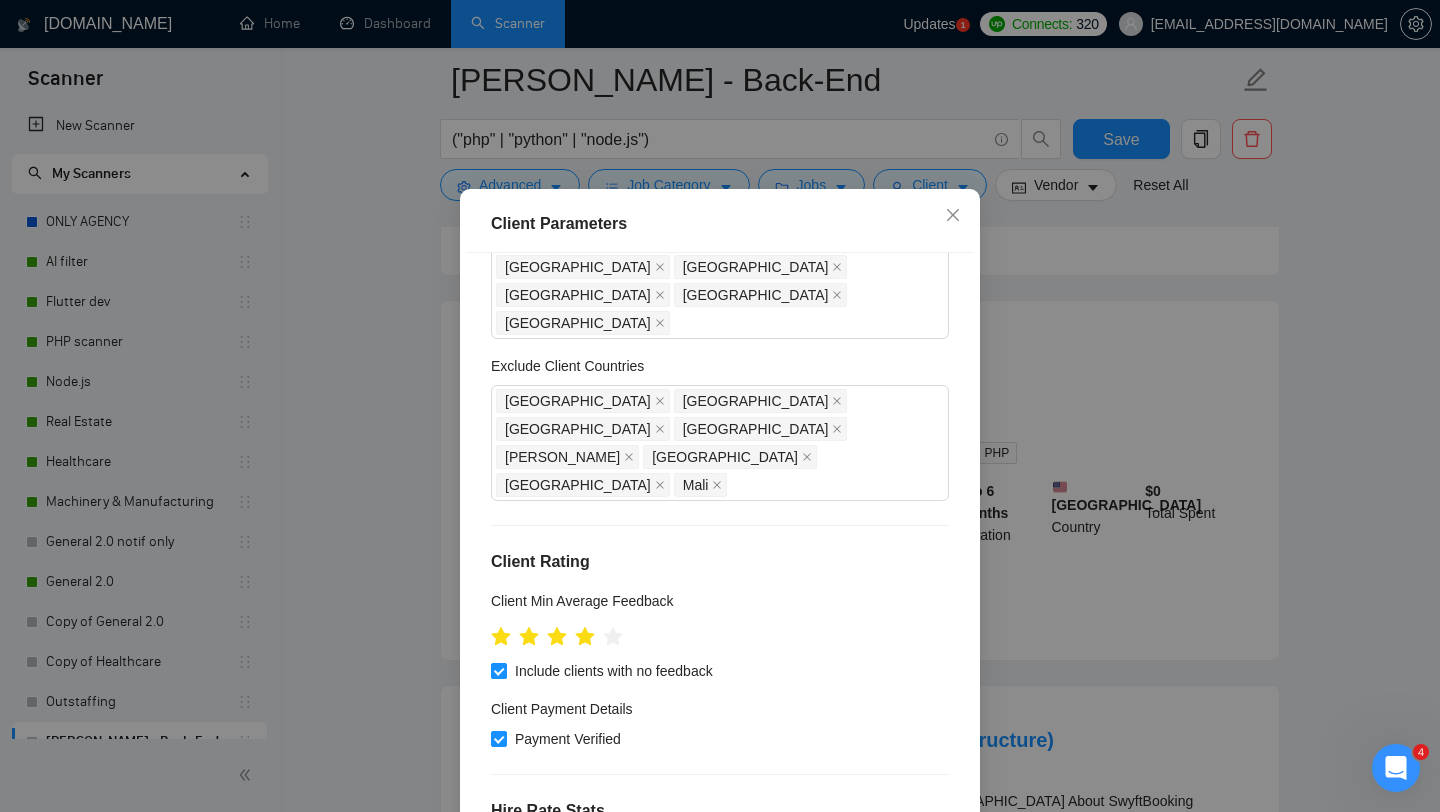 click on "Include clients with no feedback" at bounding box center [498, 670] 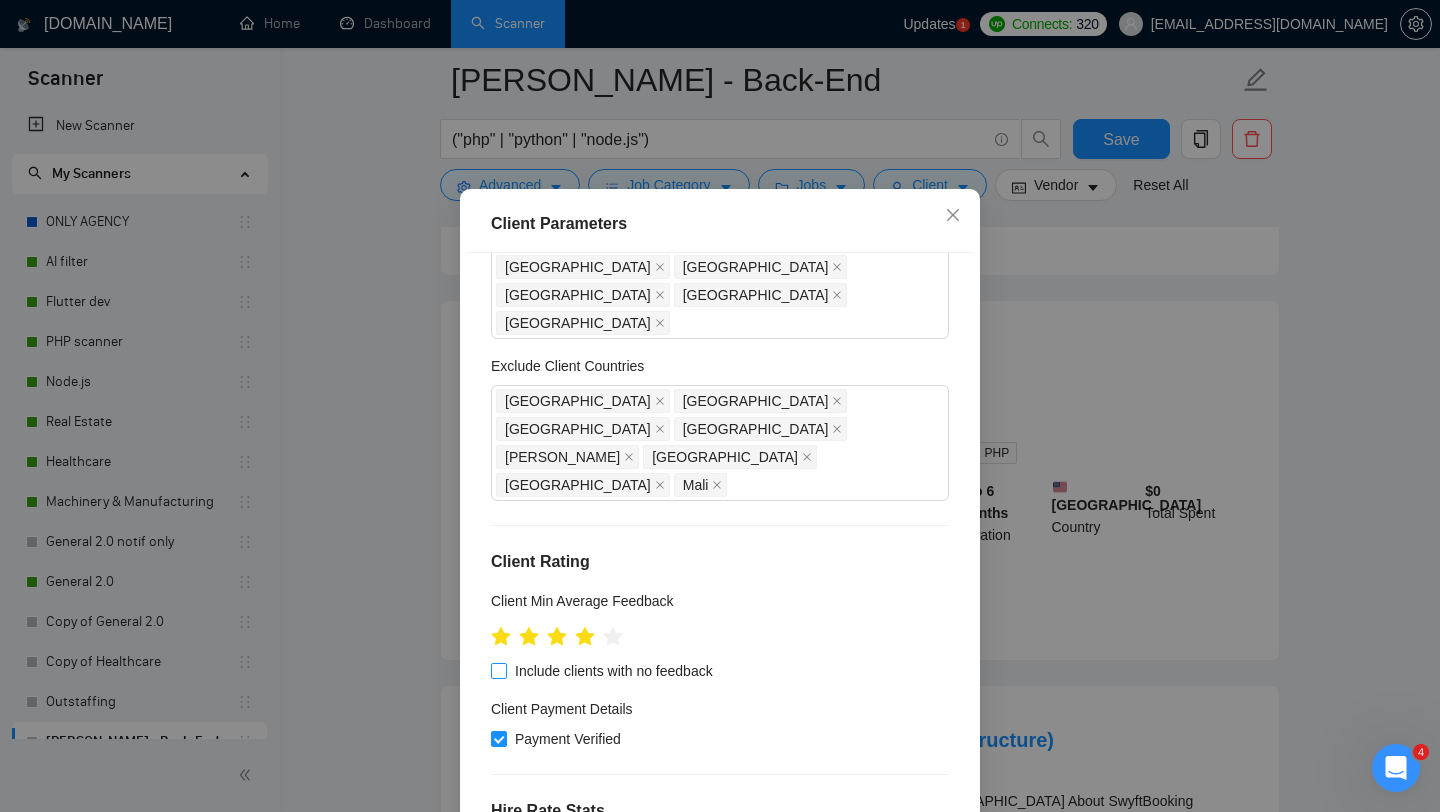 click on "Include clients with no feedback" at bounding box center [498, 670] 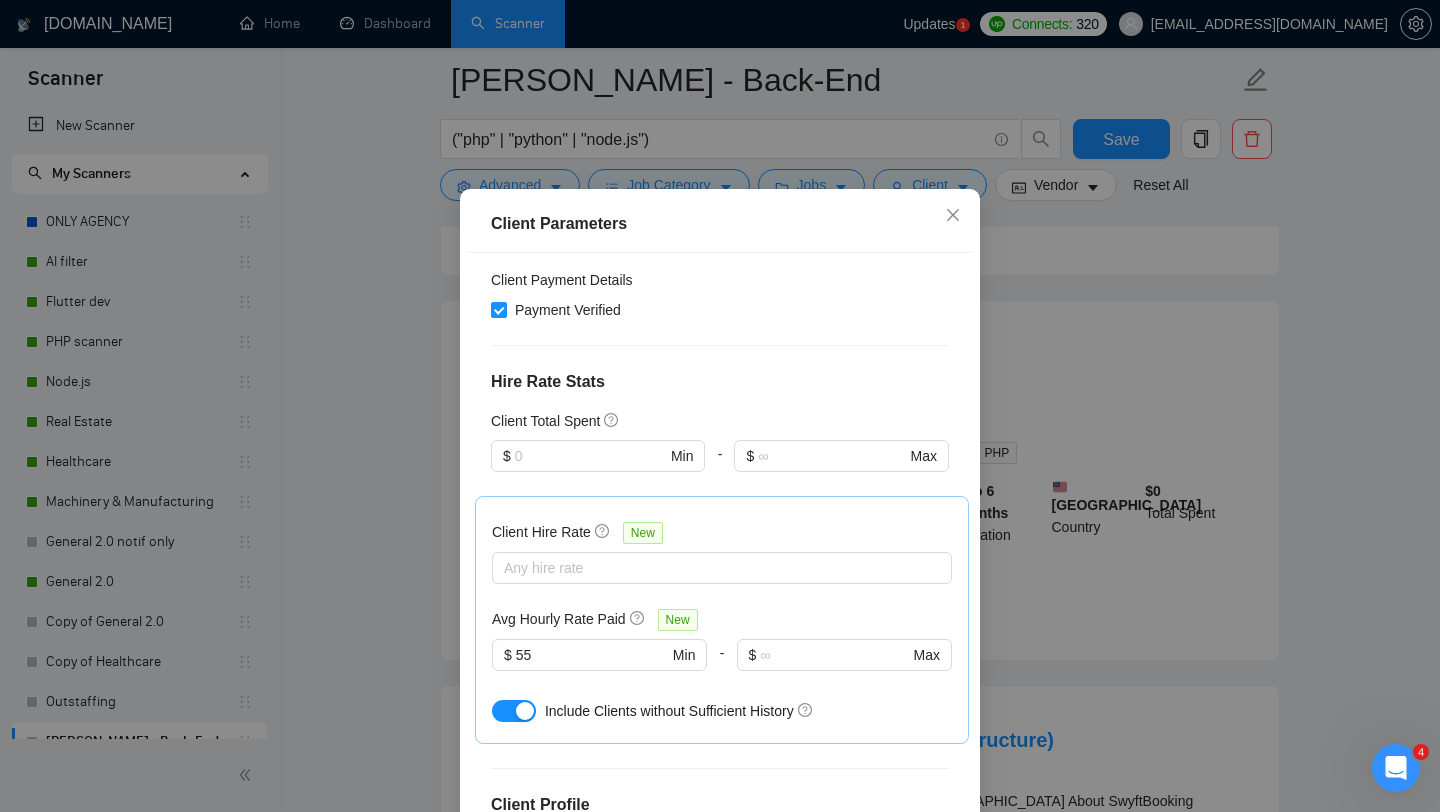 scroll, scrollTop: 673, scrollLeft: 0, axis: vertical 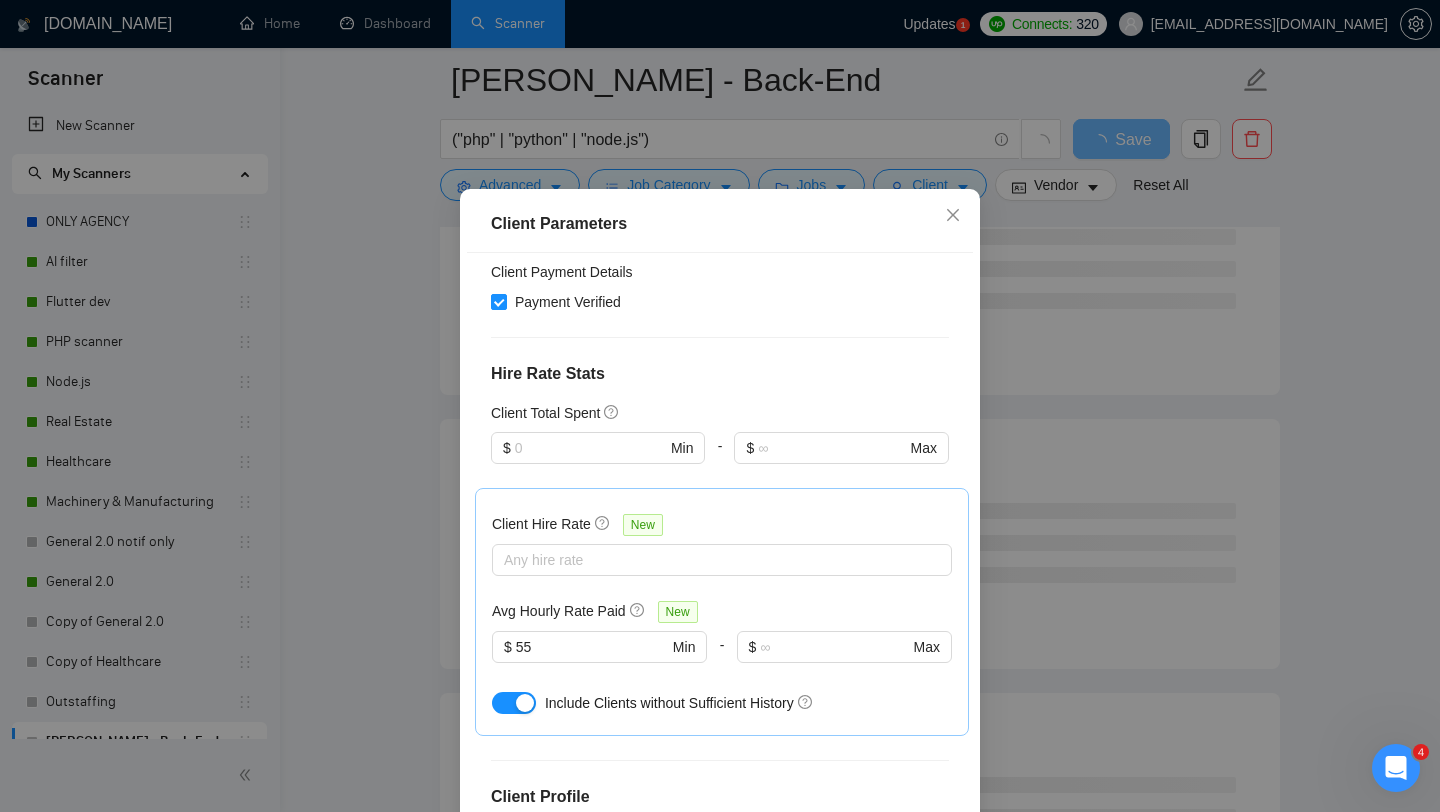 click at bounding box center [514, 703] 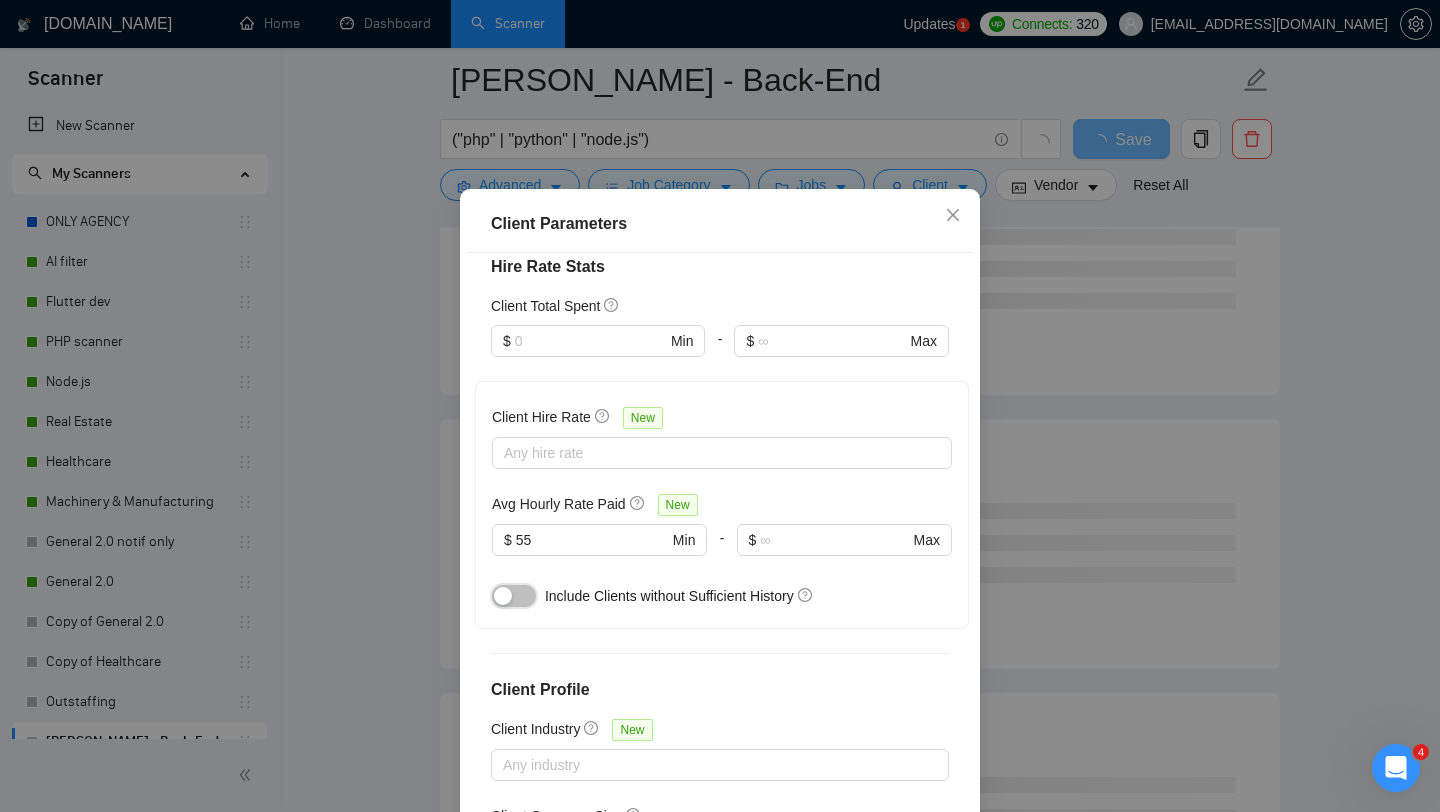scroll, scrollTop: 790, scrollLeft: 0, axis: vertical 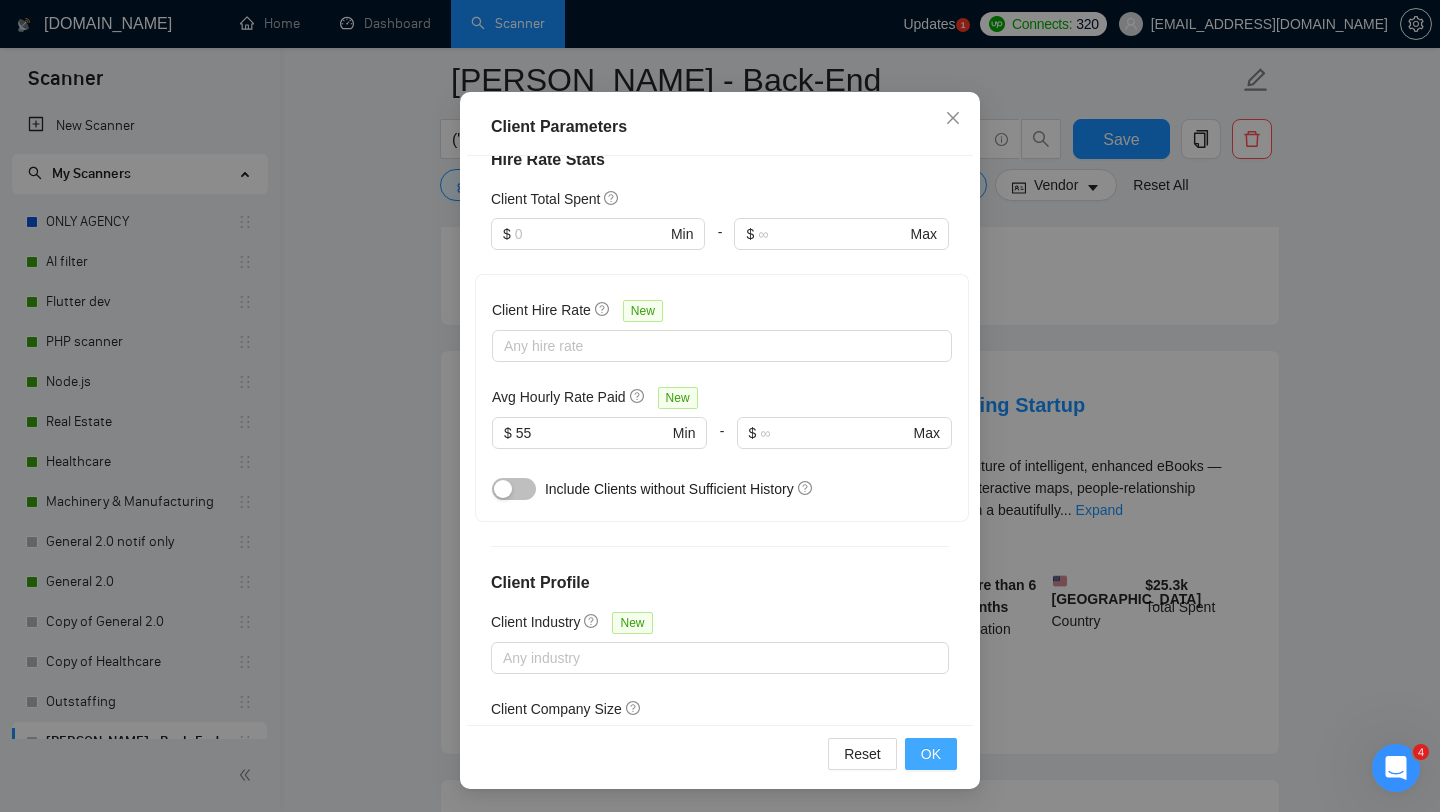 click on "OK" at bounding box center (931, 754) 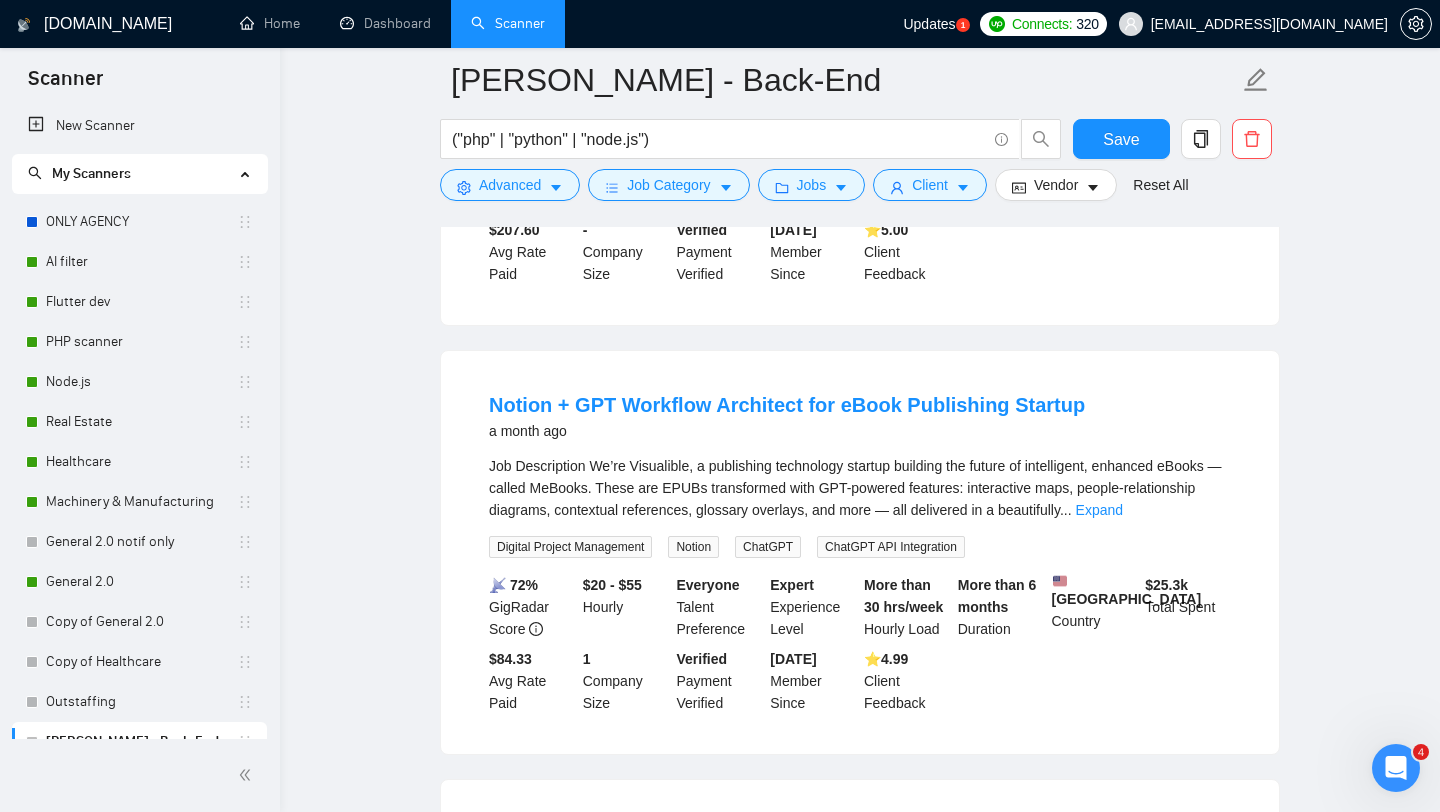 scroll, scrollTop: 28, scrollLeft: 0, axis: vertical 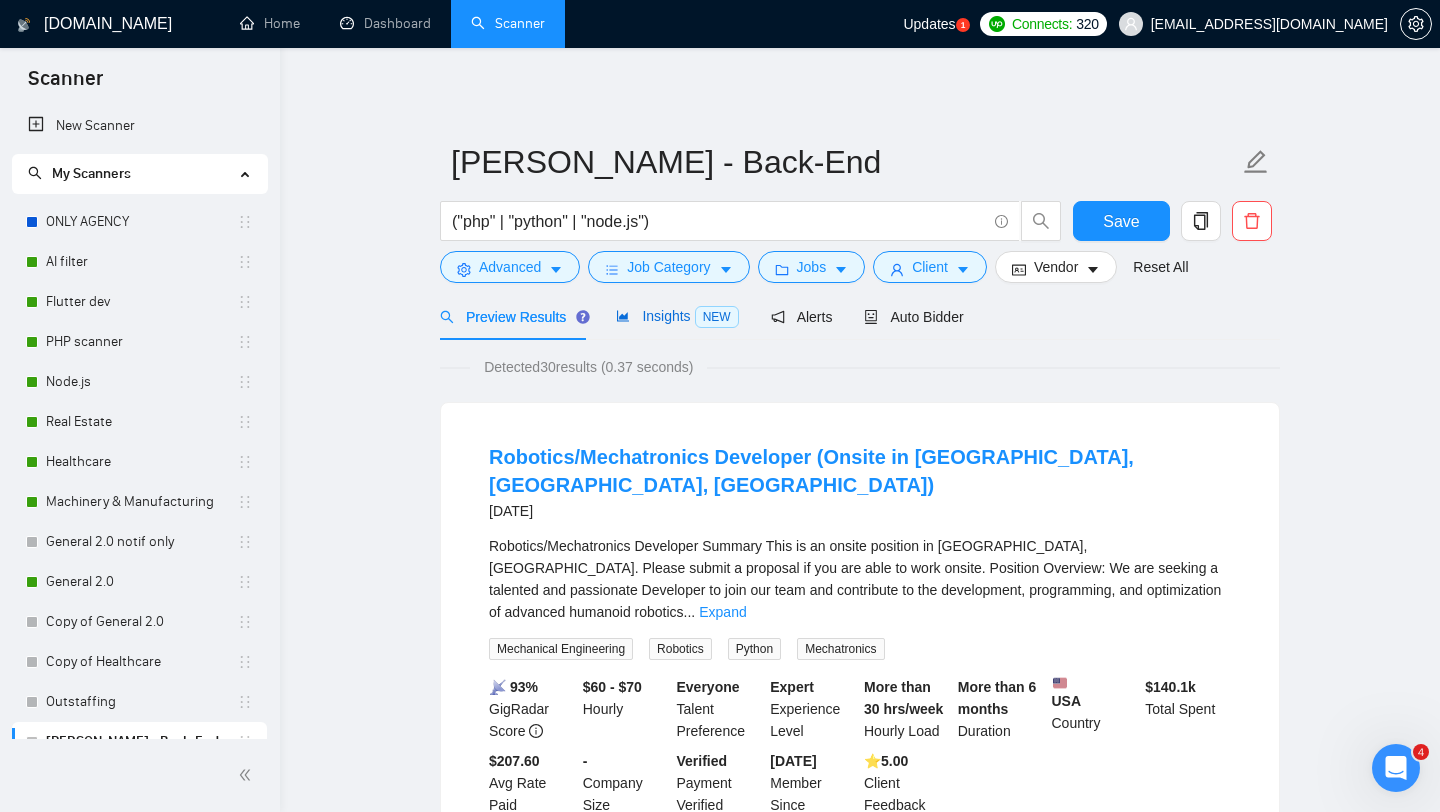 click on "Insights NEW" at bounding box center [677, 316] 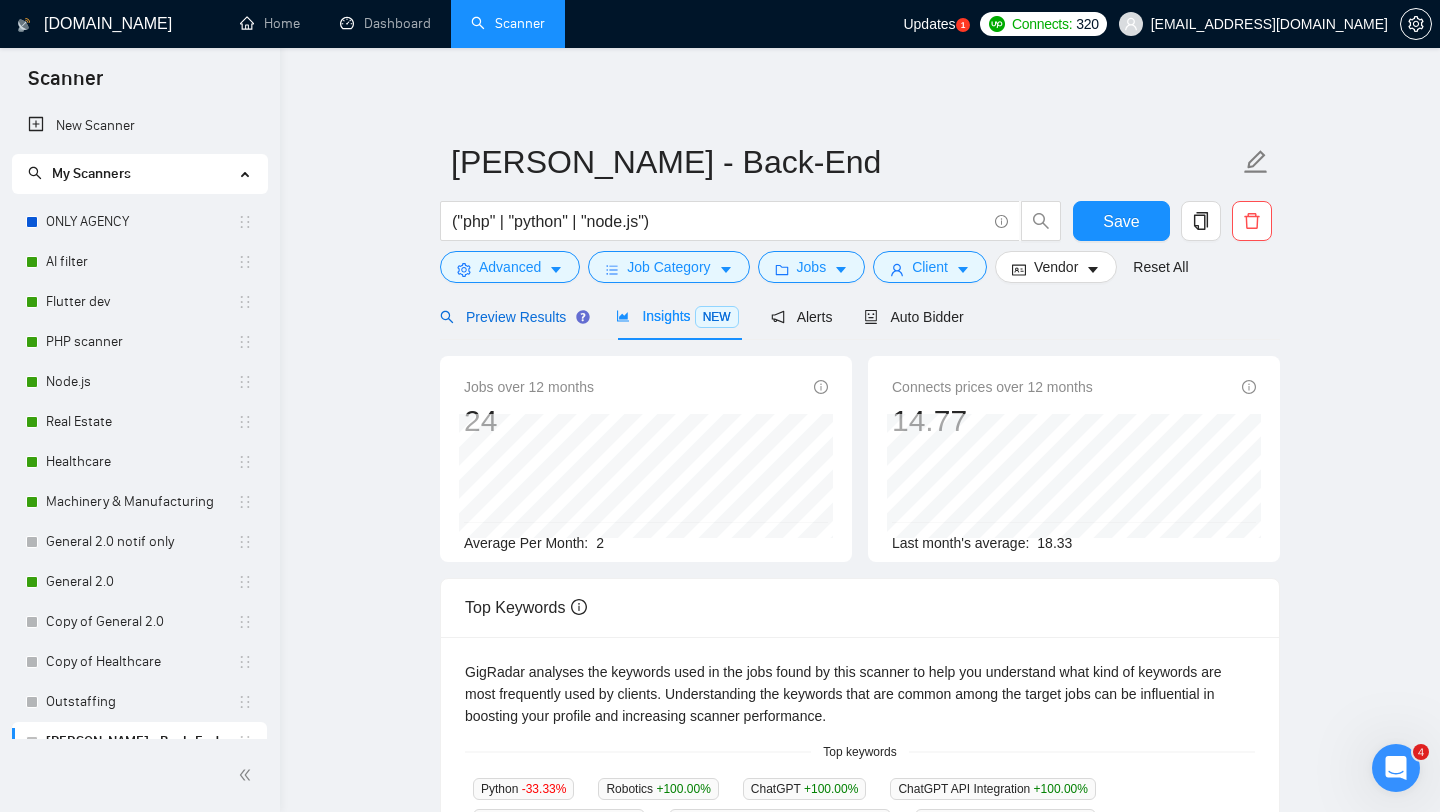 click on "Preview Results" at bounding box center (512, 317) 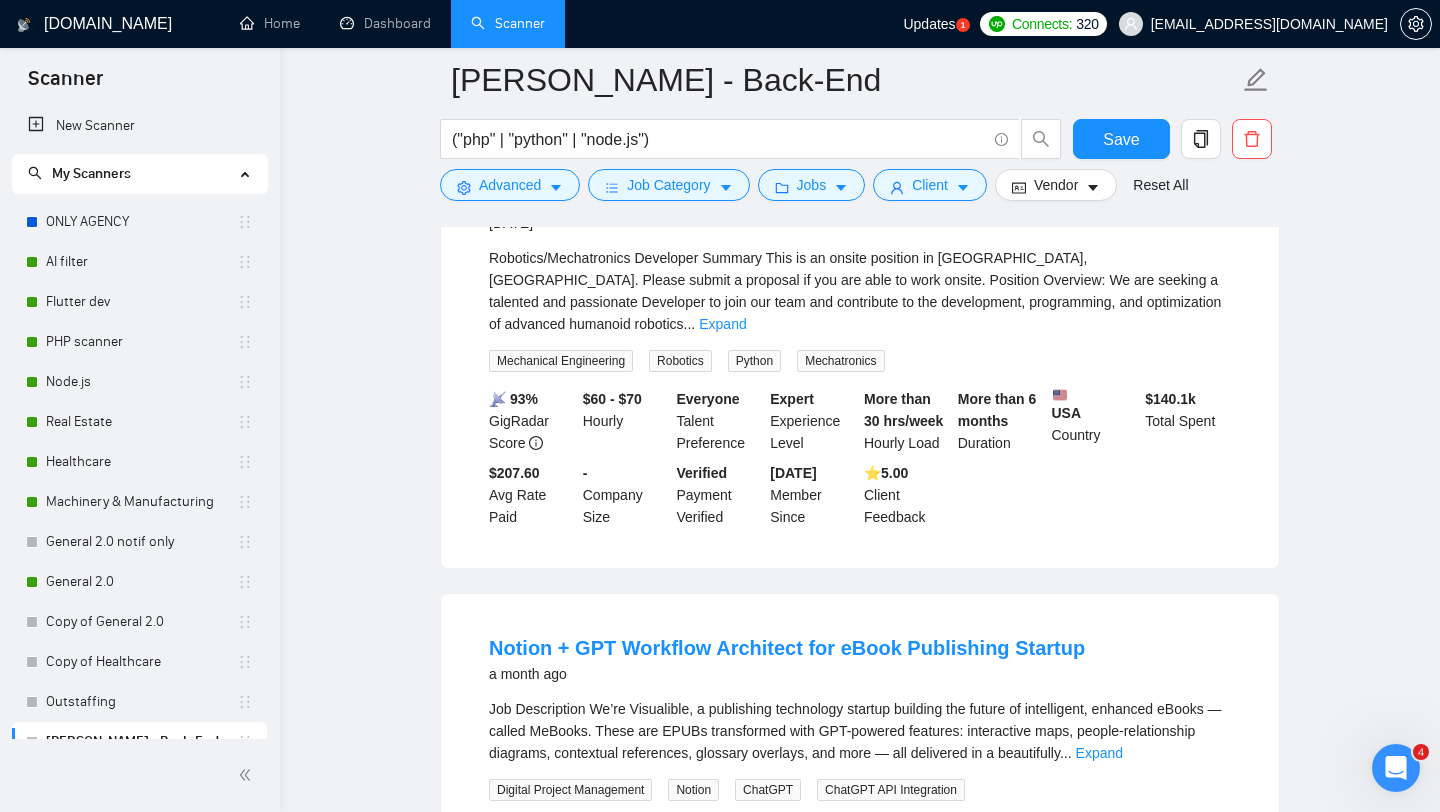 scroll, scrollTop: 232, scrollLeft: 0, axis: vertical 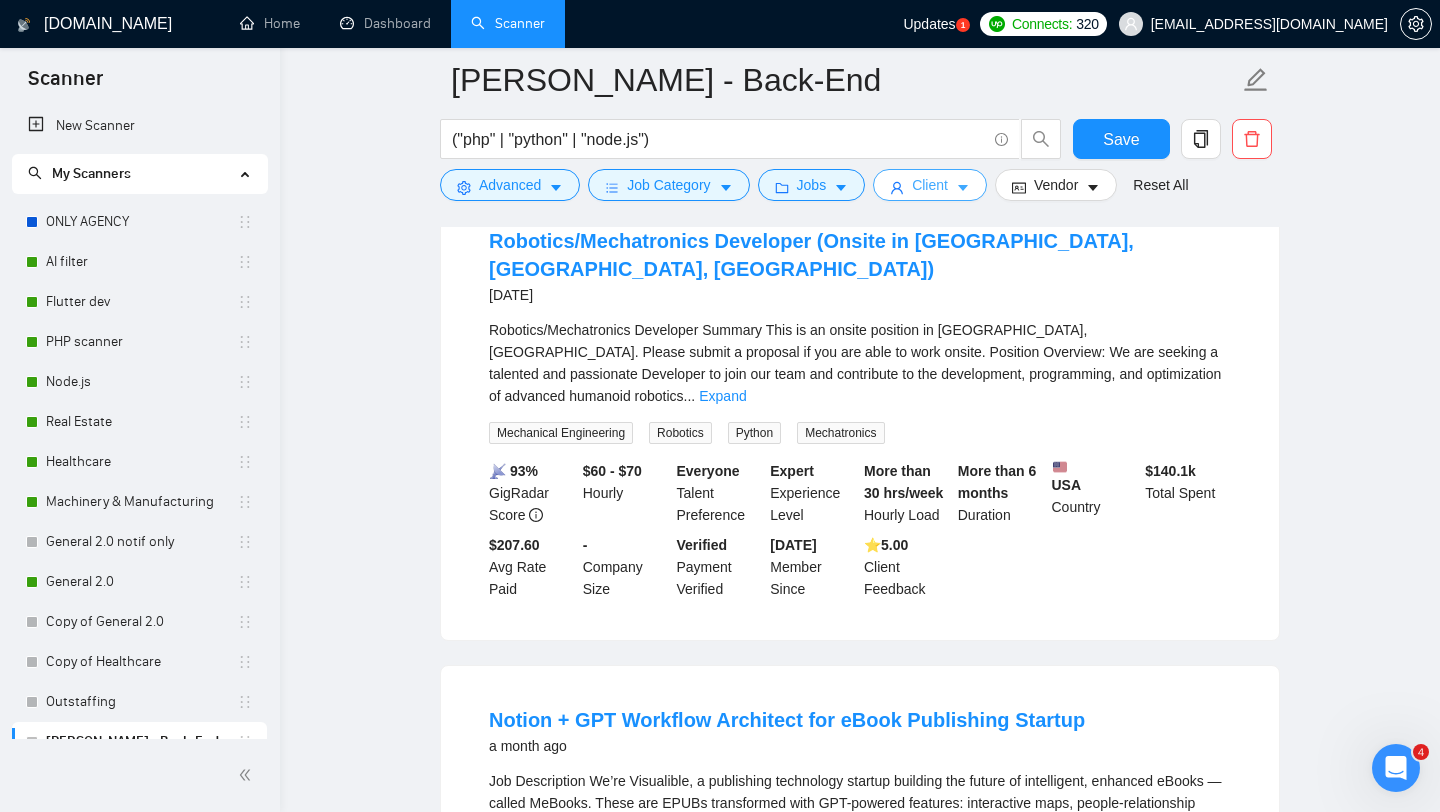 click on "Client" at bounding box center [930, 185] 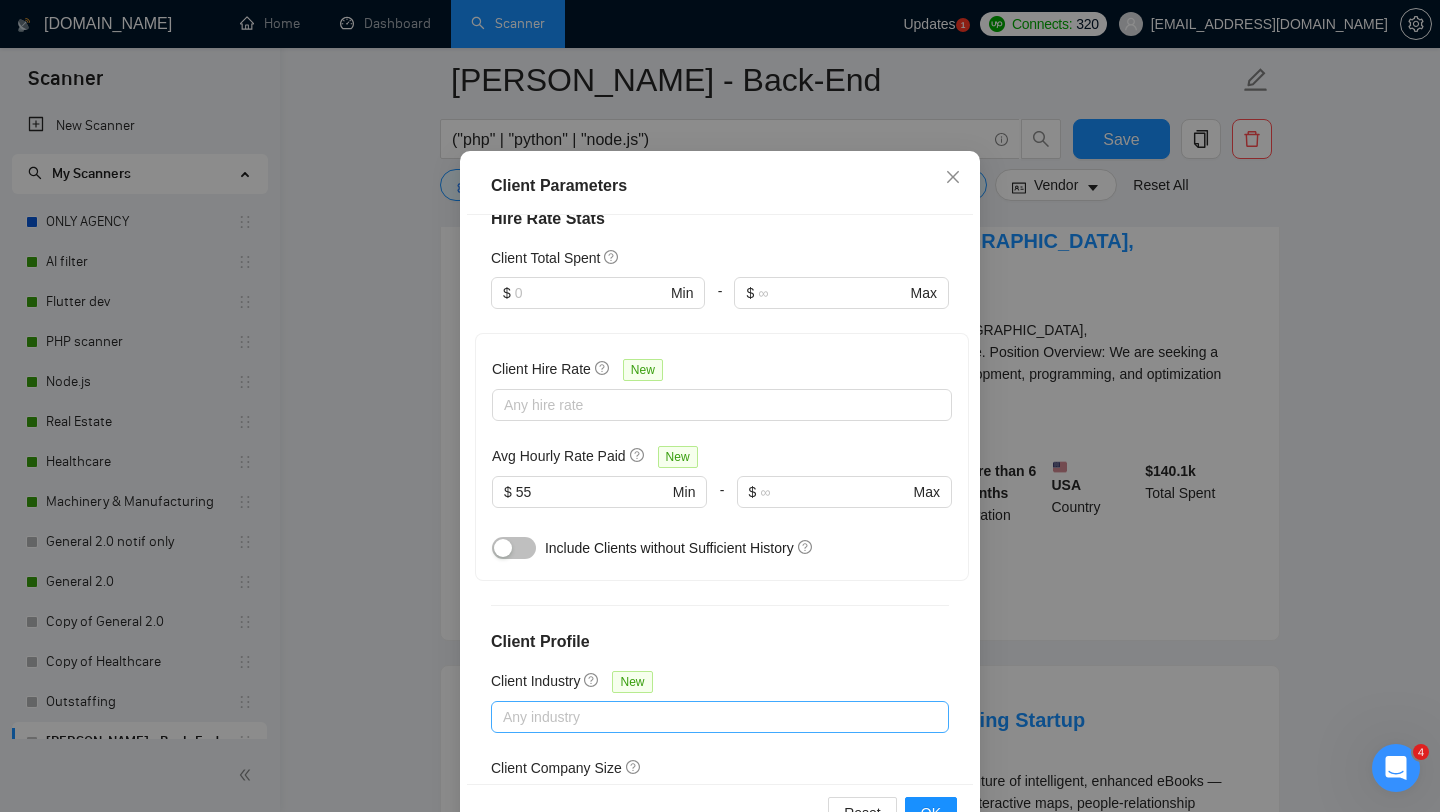 scroll, scrollTop: 76, scrollLeft: 0, axis: vertical 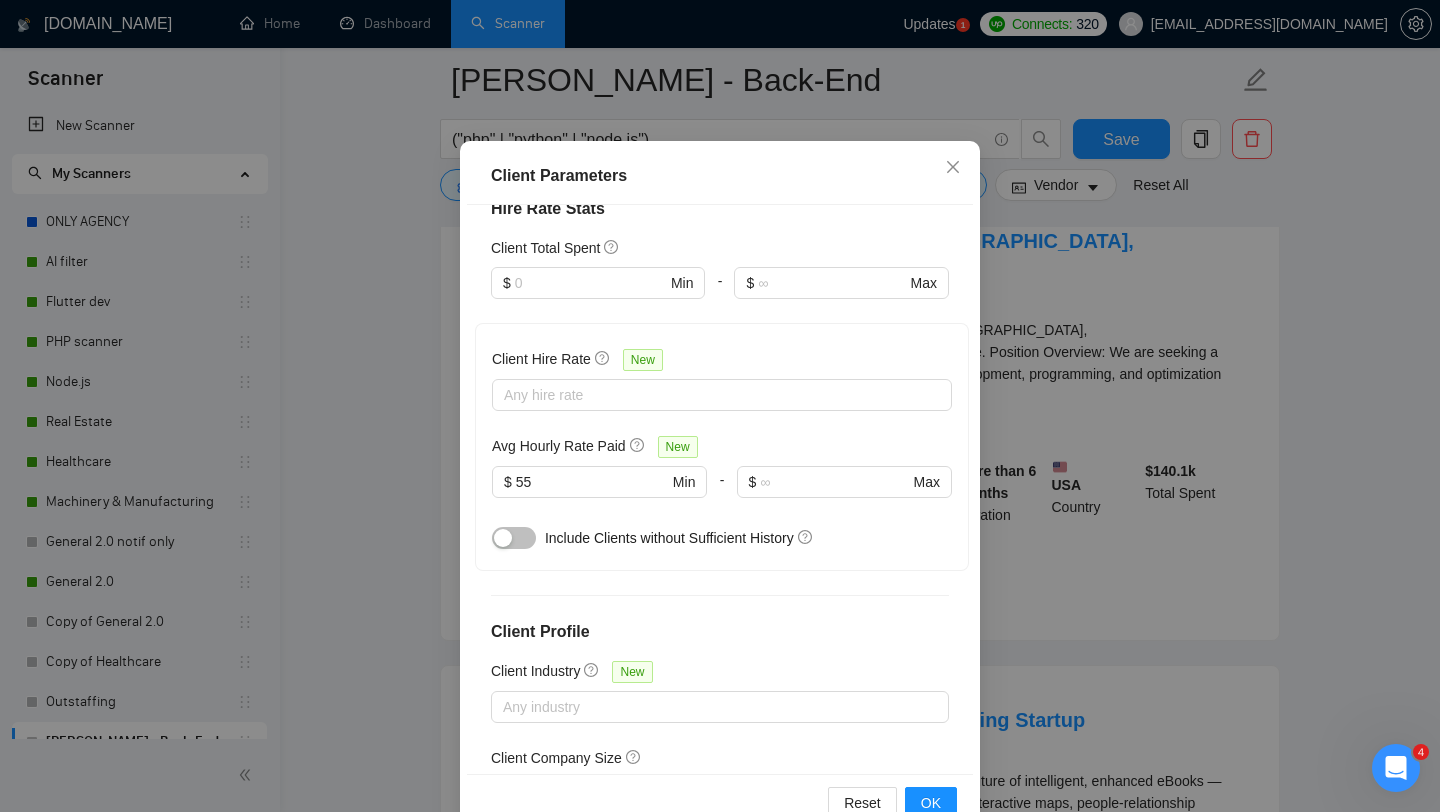 click at bounding box center [514, 538] 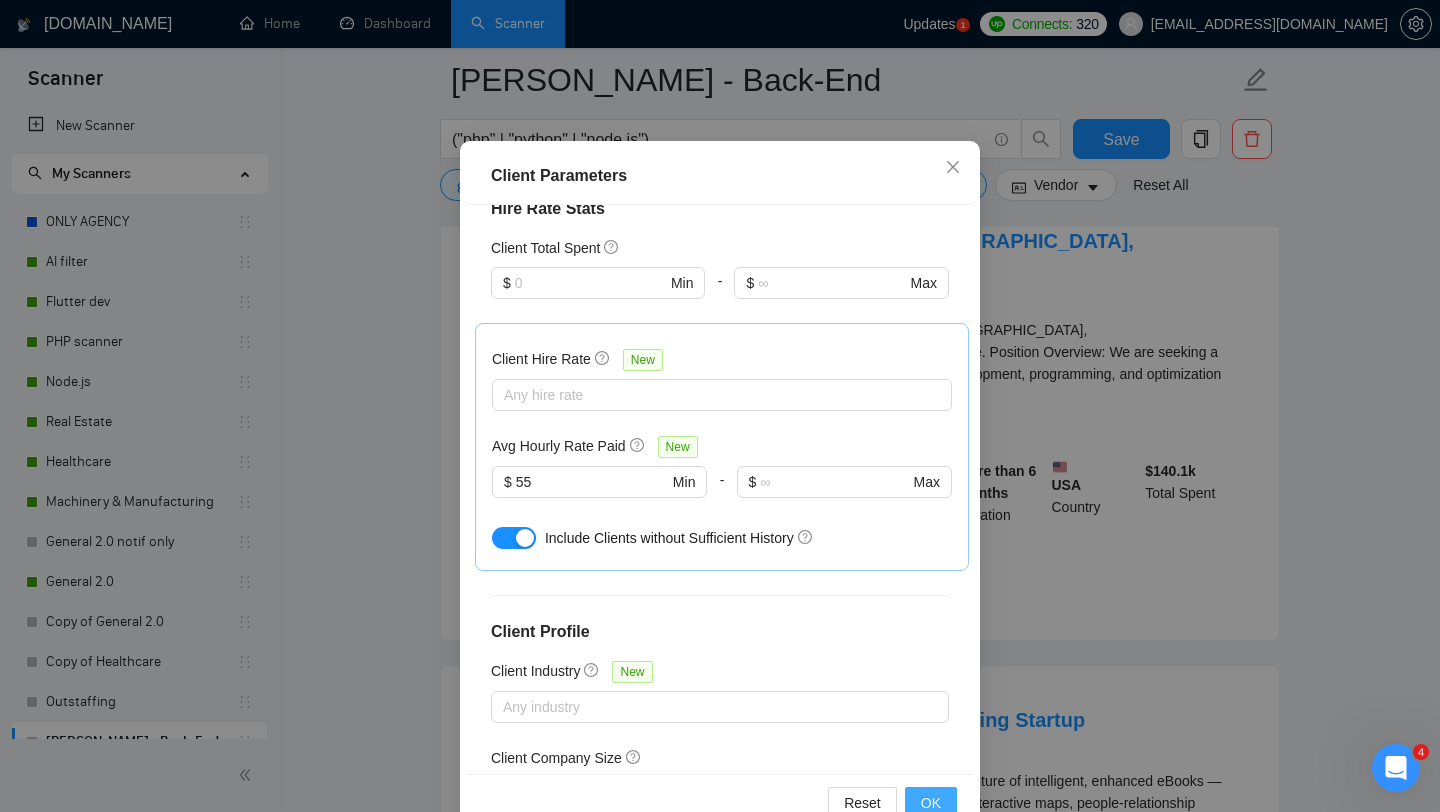 click on "OK" at bounding box center [931, 803] 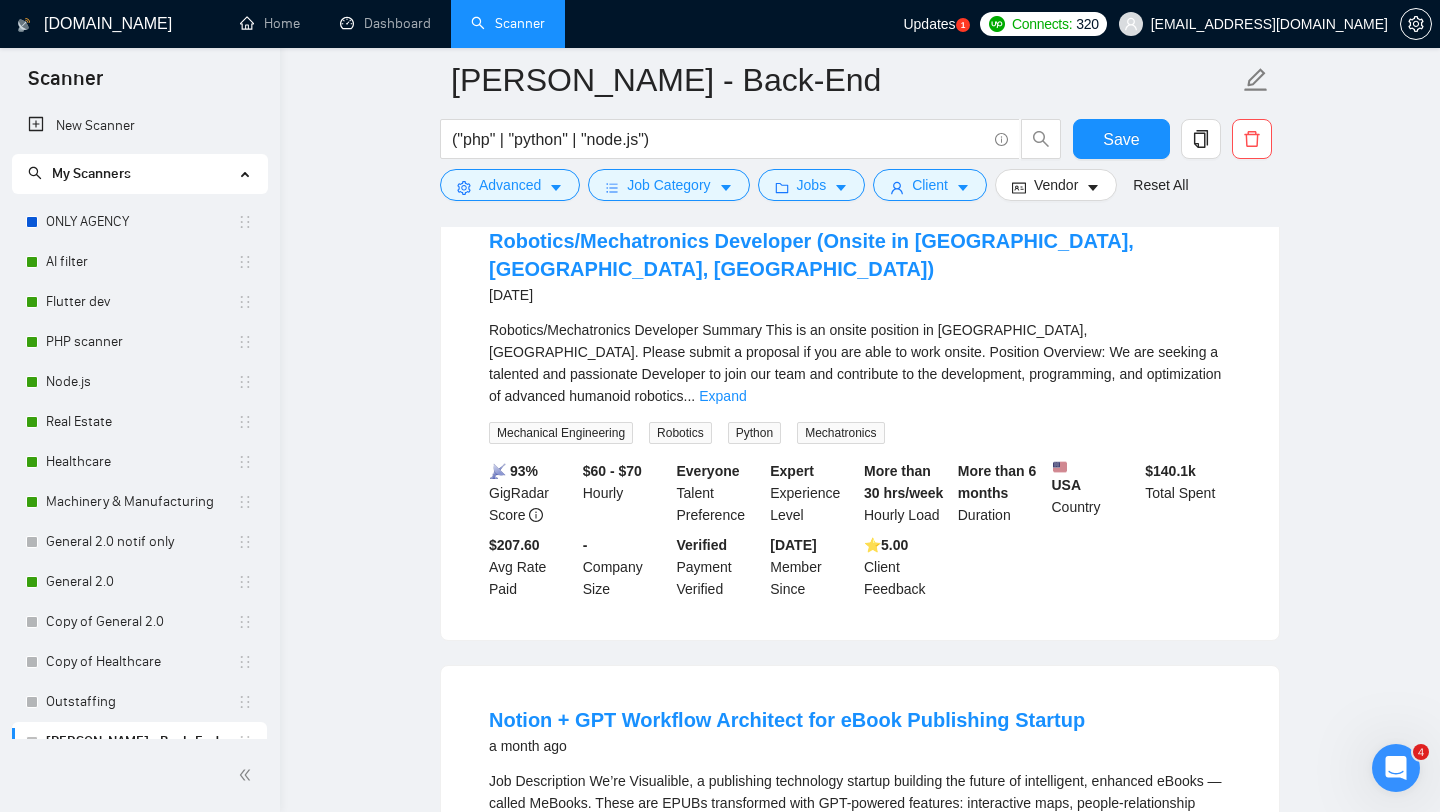 scroll, scrollTop: 28, scrollLeft: 0, axis: vertical 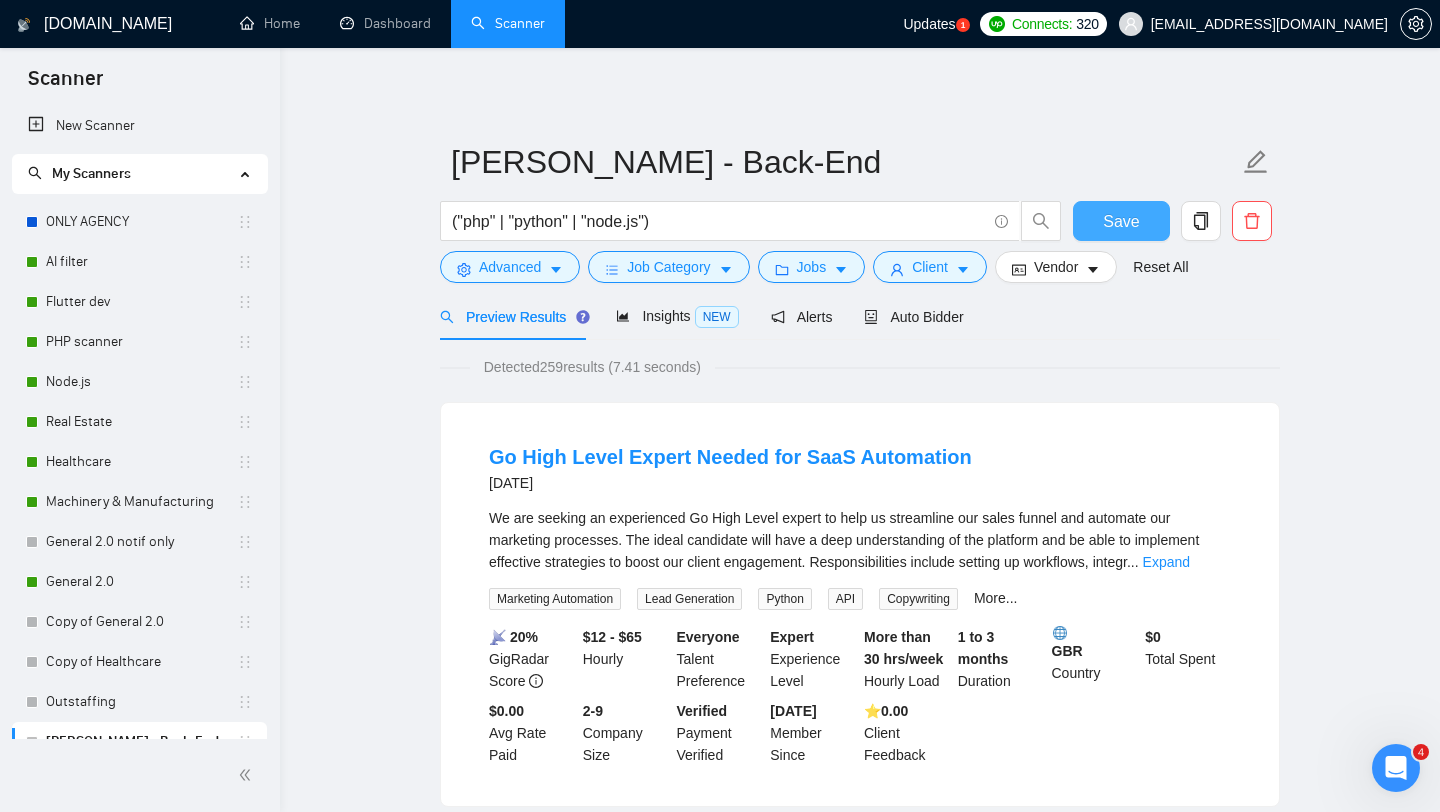 click on "Save" at bounding box center (1121, 221) 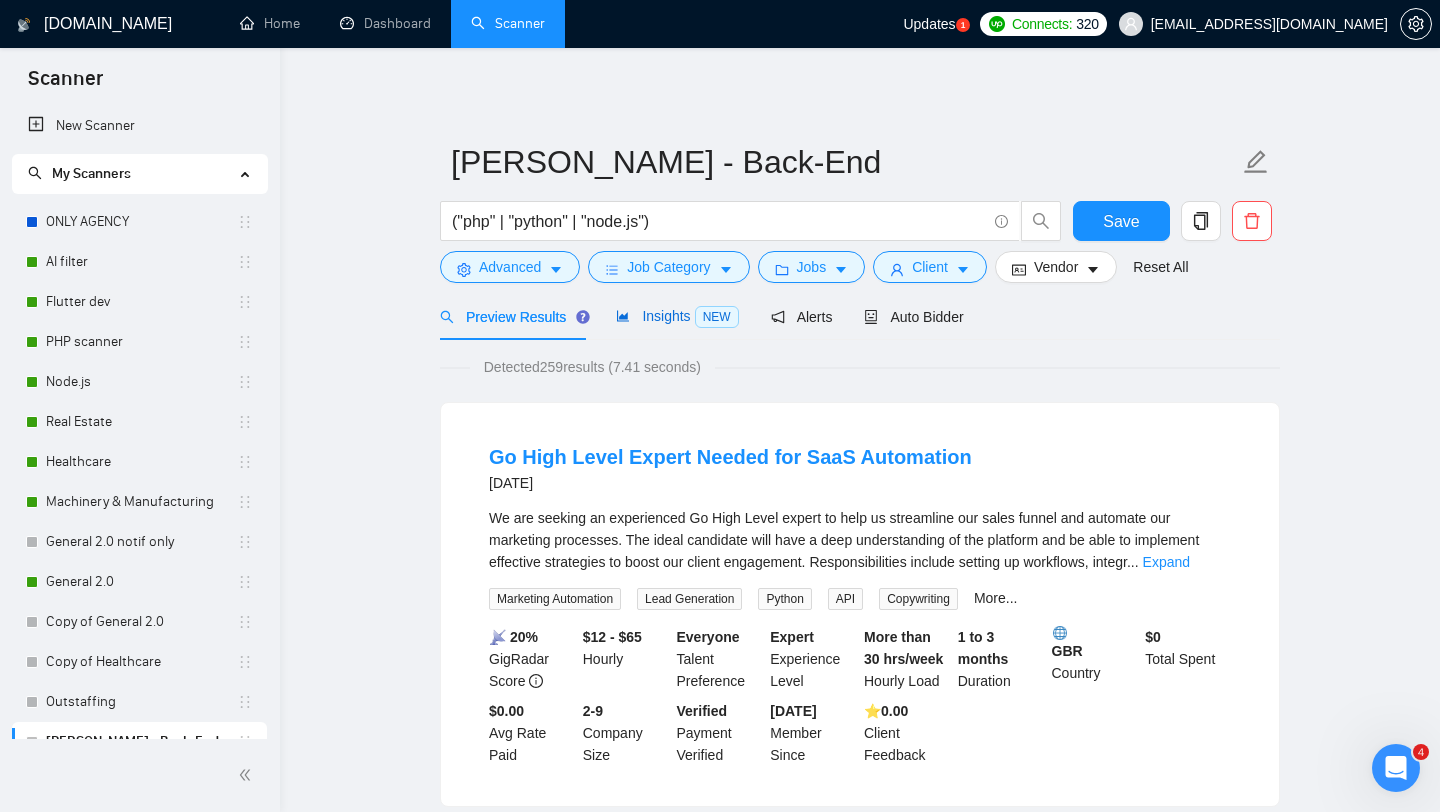 click on "Insights NEW" at bounding box center (677, 316) 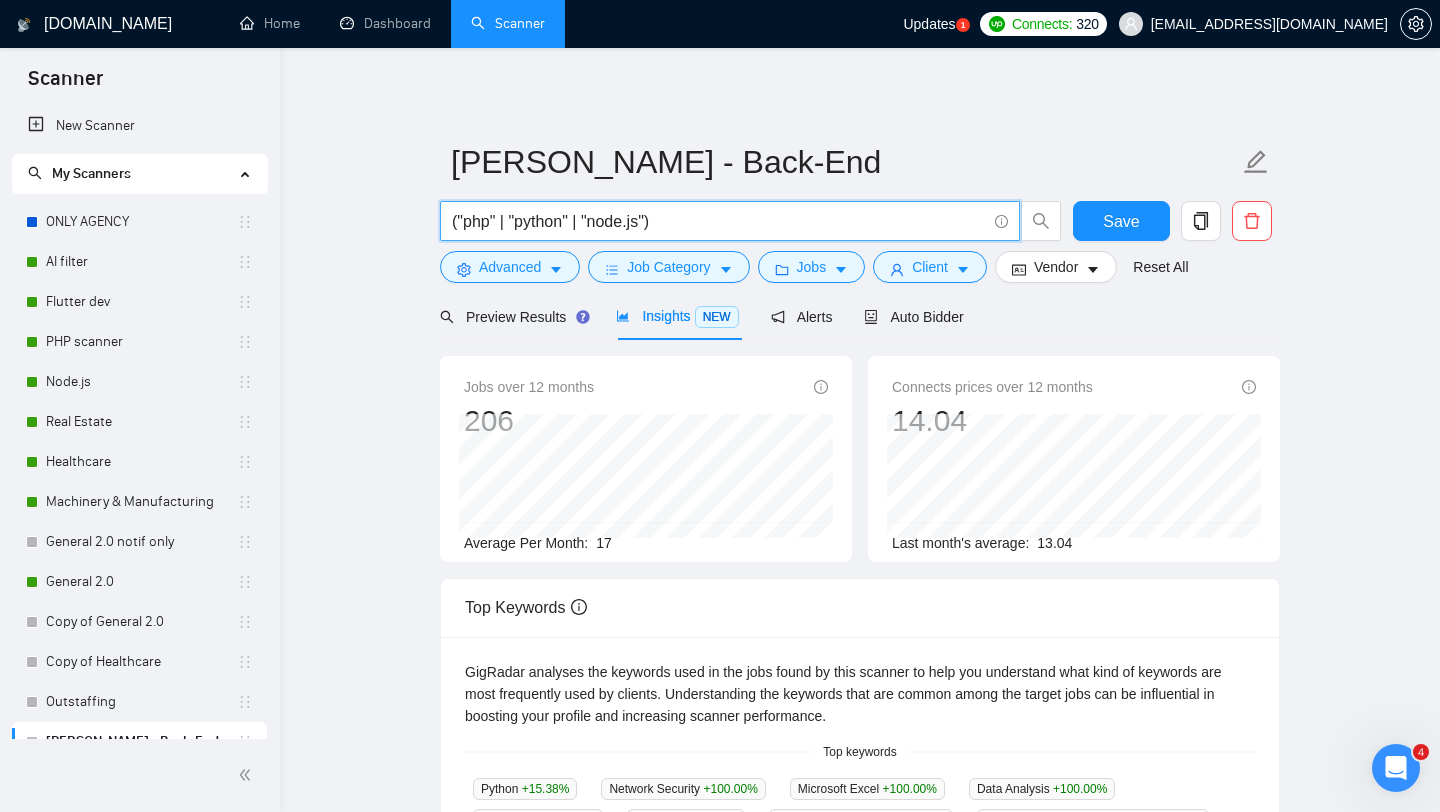 click on "("php" | "python" | "node.js")" at bounding box center (719, 221) 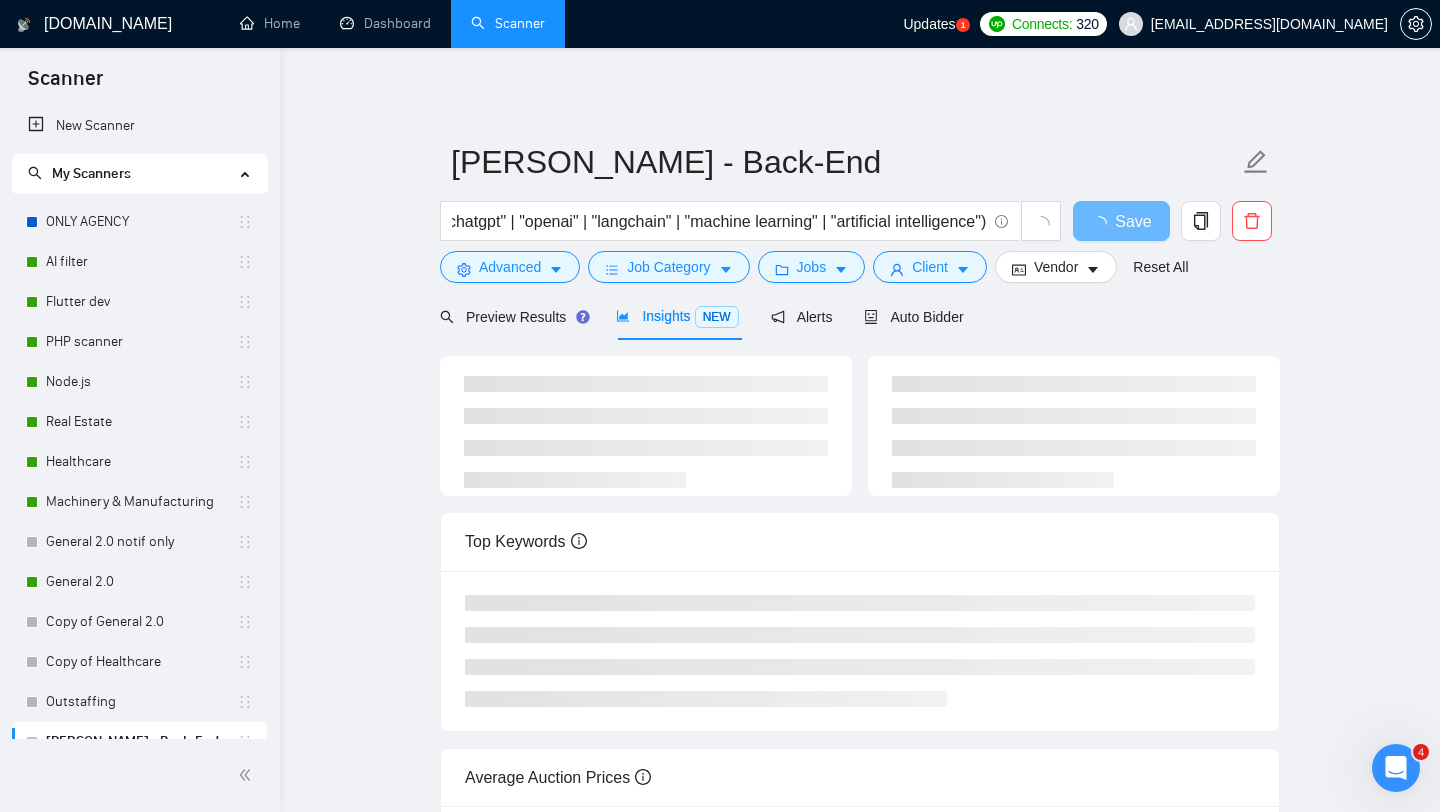 scroll, scrollTop: 0, scrollLeft: 0, axis: both 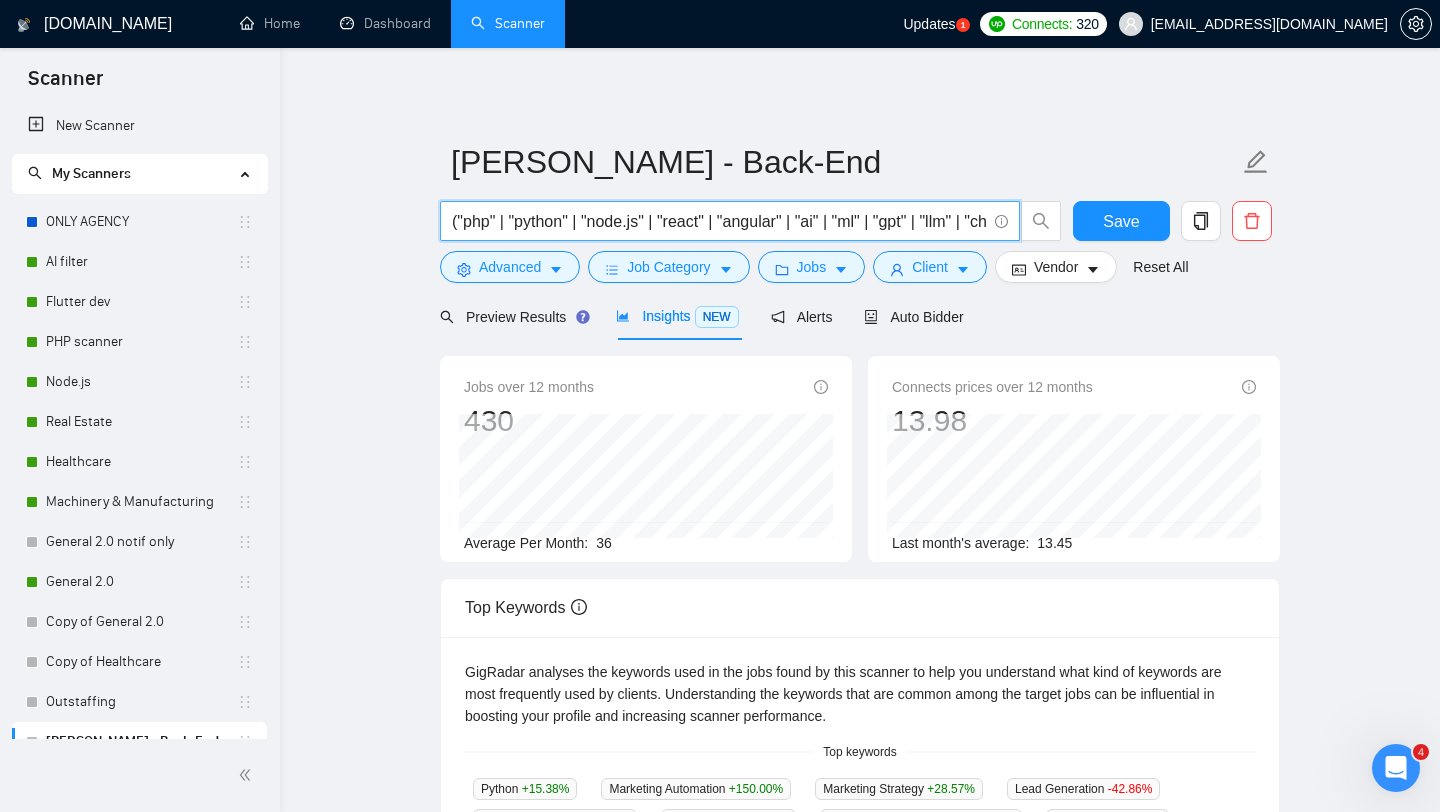 click on "("php" | "python" | "node.js" | "react" | "angular" | "ai" | "ml" | "gpt" | "llm" | "chatgpt" | "openai" | "langchain" | "machine learning" | "artificial intelligence")" at bounding box center [719, 221] 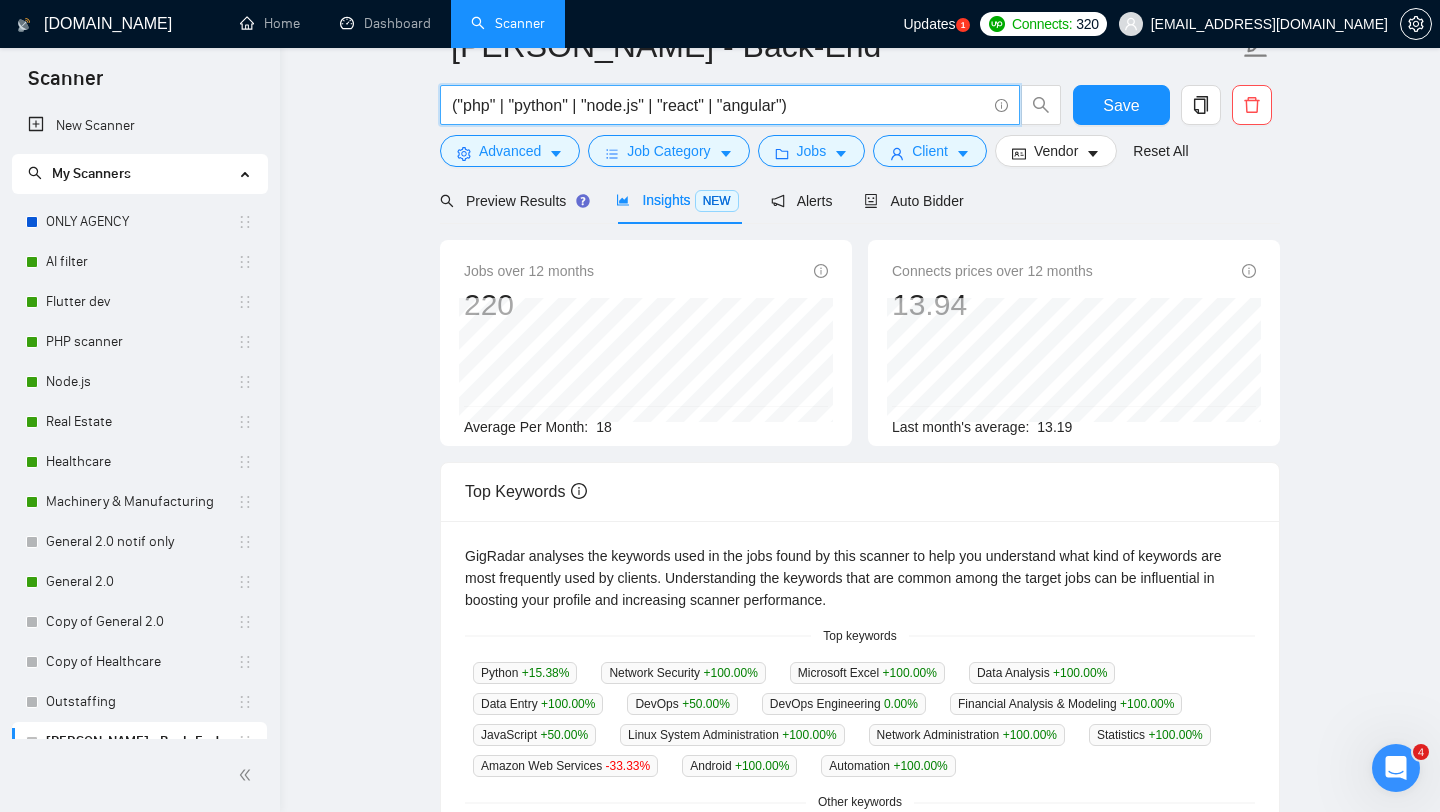 scroll, scrollTop: 26, scrollLeft: 0, axis: vertical 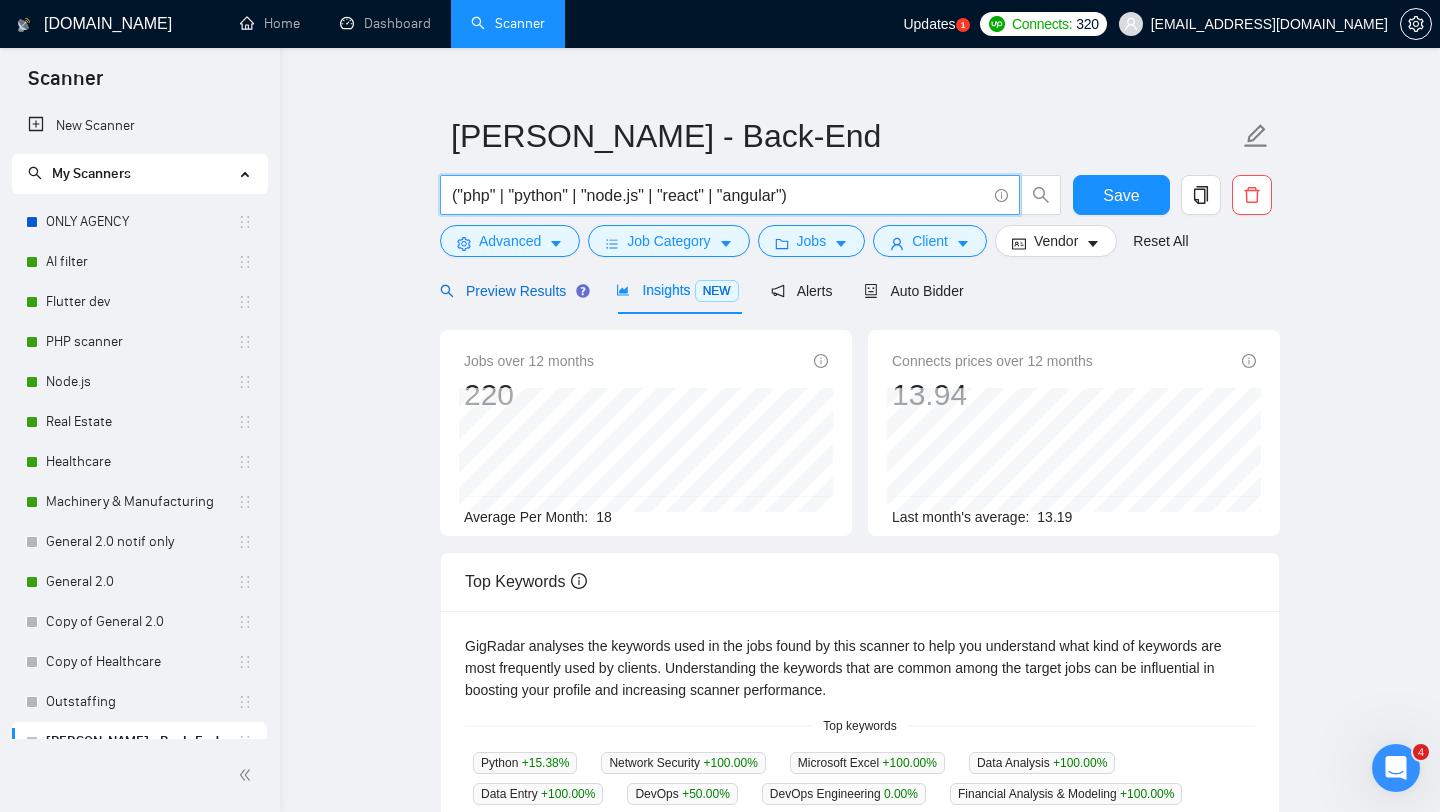 click on "Preview Results" at bounding box center (512, 291) 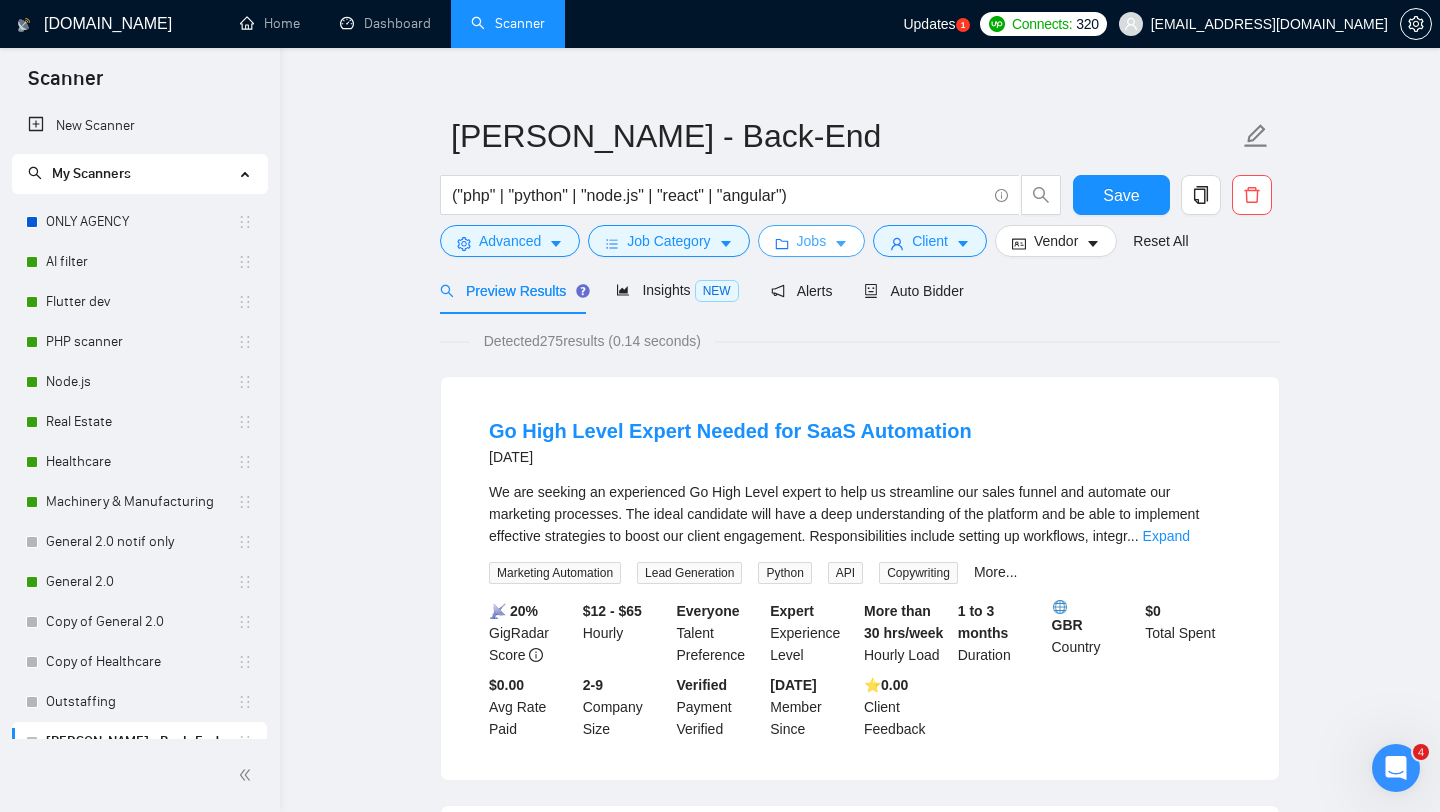 click on "Jobs" at bounding box center (812, 241) 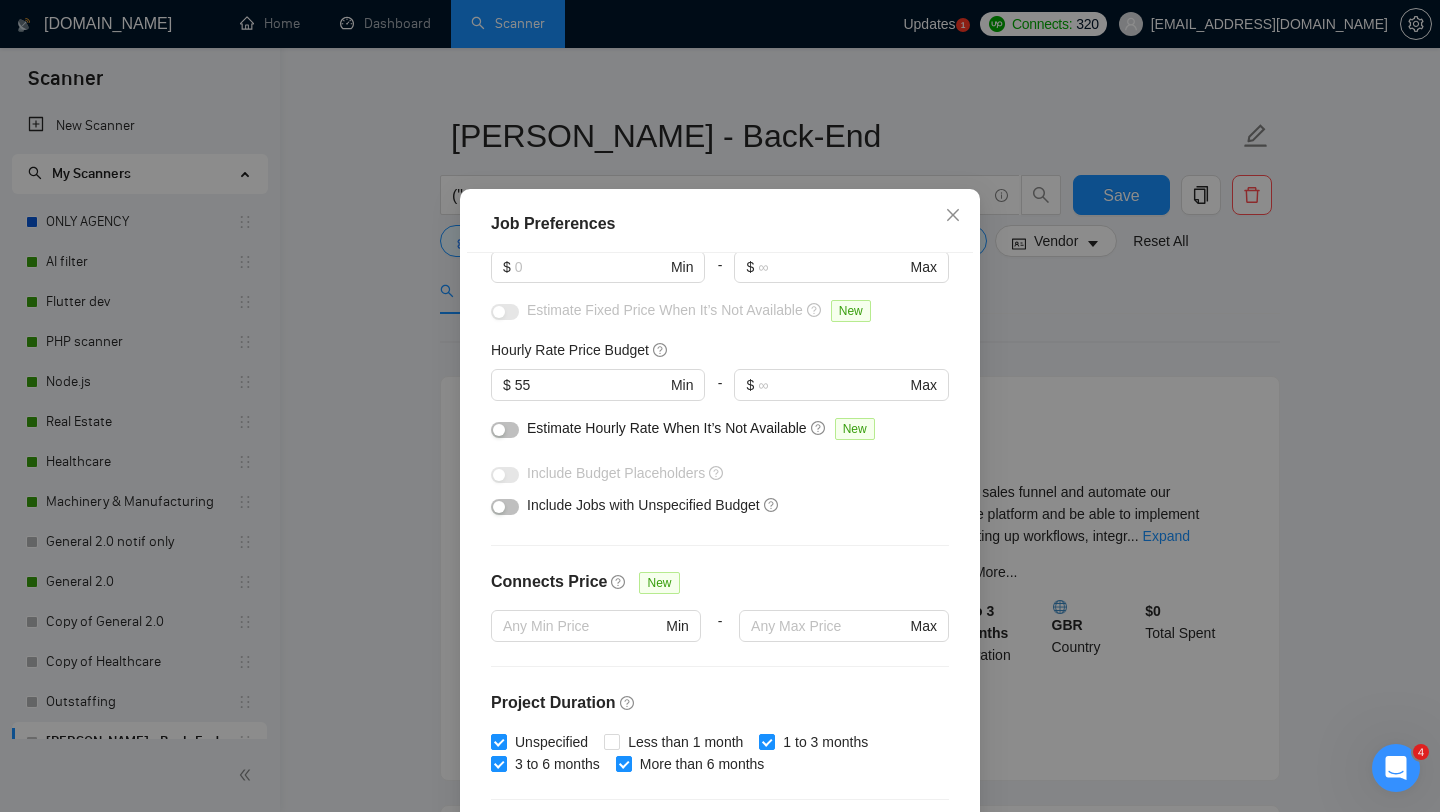 scroll, scrollTop: 180, scrollLeft: 0, axis: vertical 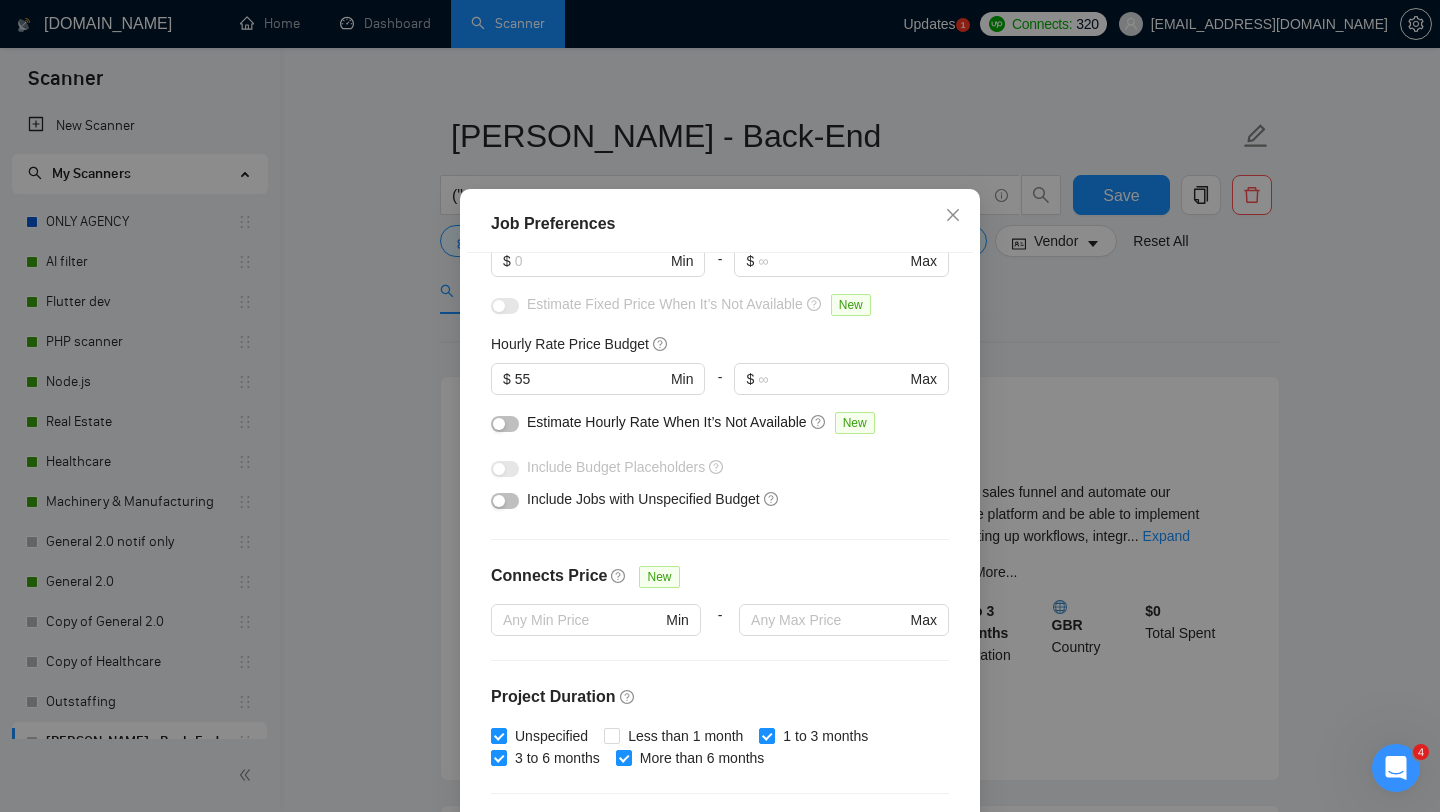 click on "Job Preferences Budget Project Type All Fixed Price Hourly Rate   Fixed Price Budget $ Min - $ Max Estimate Fixed Price When It’s Not Available New   Hourly Rate Price Budget $ 55 Min - $ Max Estimate Hourly Rate When It’s Not Available New Include Budget Placeholders Include Jobs with Unspecified Budget   Connects Price New Min - Max Project Duration   Unspecified Less than 1 month 1 to 3 months 3 to 6 months More than 6 months Hourly Workload   Unspecified <30 hrs/week >30 hrs/week Hours TBD Unsure Job Posting Questions New   Any posting questions Description Preferences Description Size New   Any description size Reset OK" at bounding box center (720, 406) 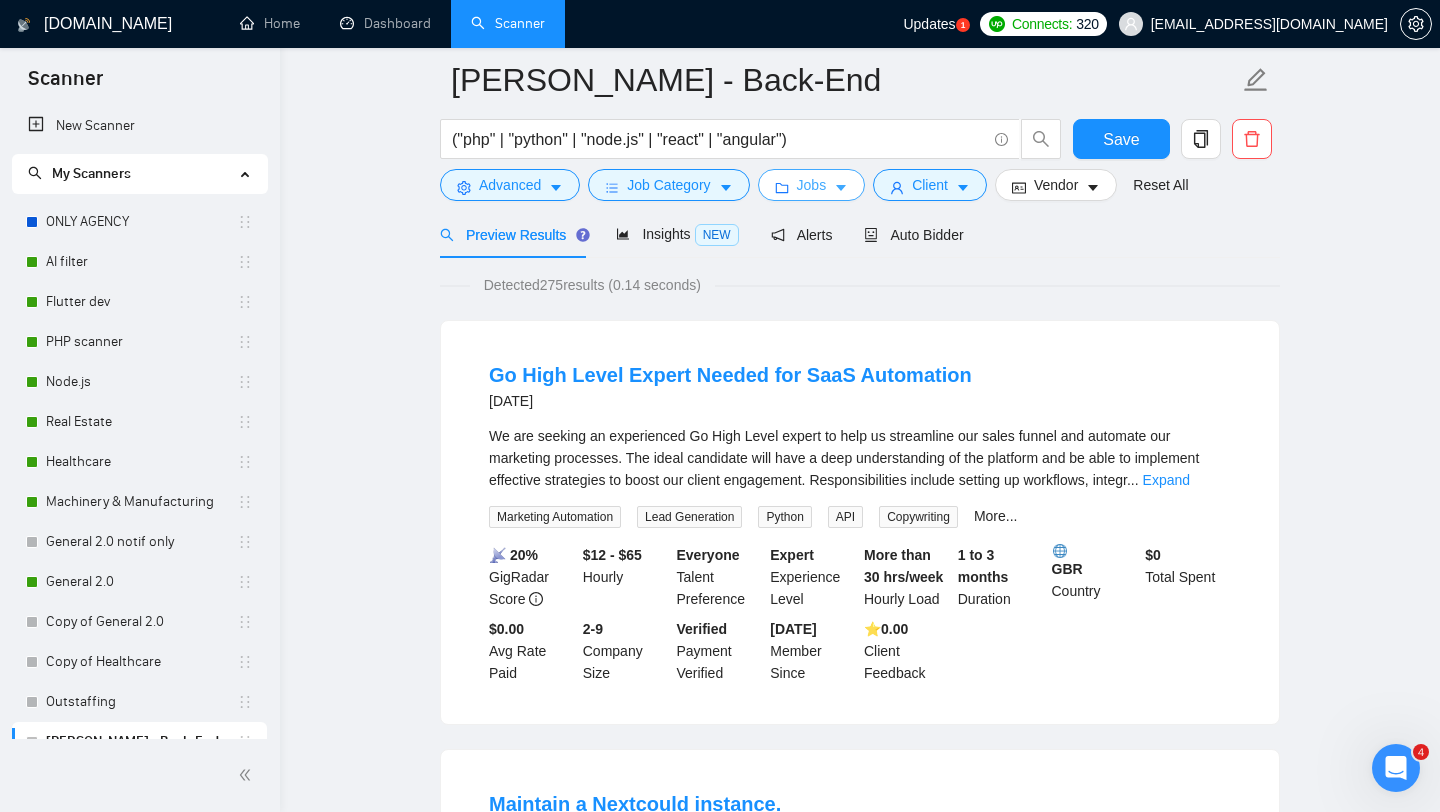scroll, scrollTop: 0, scrollLeft: 0, axis: both 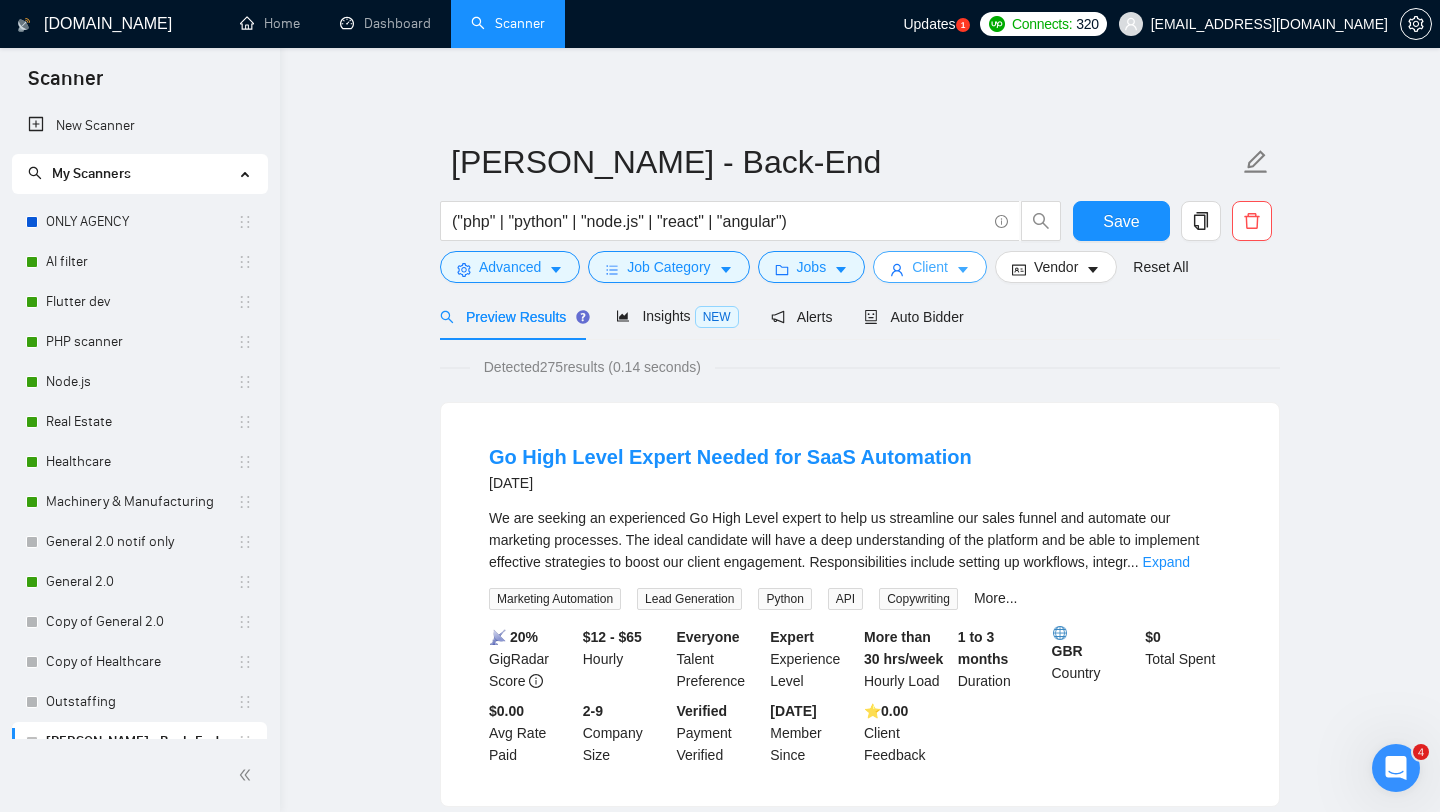 click on "Client" at bounding box center (930, 267) 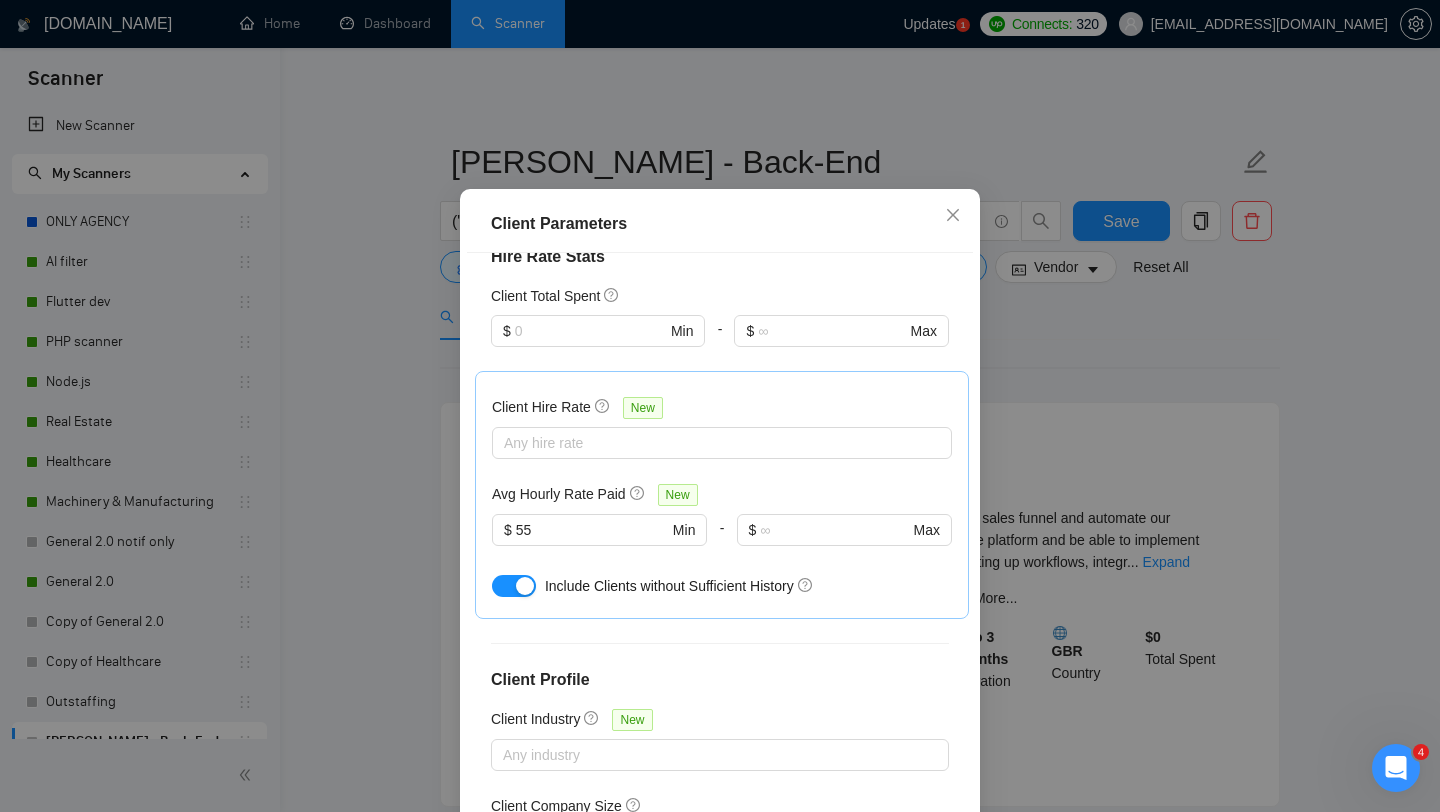 click on "Client Parameters Client Location Include Client Countries [GEOGRAPHIC_DATA] [GEOGRAPHIC_DATA] [GEOGRAPHIC_DATA] [GEOGRAPHIC_DATA] [GEOGRAPHIC_DATA] [GEOGRAPHIC_DATA] [GEOGRAPHIC_DATA] [GEOGRAPHIC_DATA] [GEOGRAPHIC_DATA] [GEOGRAPHIC_DATA] [GEOGRAPHIC_DATA] [GEOGRAPHIC_DATA] [GEOGRAPHIC_DATA] [GEOGRAPHIC_DATA] [GEOGRAPHIC_DATA] [GEOGRAPHIC_DATA]   Exclude Client Countries [GEOGRAPHIC_DATA] [GEOGRAPHIC_DATA] [GEOGRAPHIC_DATA] [GEOGRAPHIC_DATA] [GEOGRAPHIC_DATA] [GEOGRAPHIC_DATA] [GEOGRAPHIC_DATA] [GEOGRAPHIC_DATA]   Client Rating Client Min Average Feedback Include clients with no feedback Client Payment Details Payment Verified Hire Rate Stats   Client Total Spent $ Min - $ Max Client Hire Rate New   Any hire rate   Avg Hourly Rate Paid New $ 55 Min - $ Max Include Clients without Sufficient History Client Profile Client Industry New   Any industry Client Company Size   Any company size Enterprise Clients New   Any clients Reset OK" at bounding box center [720, 406] 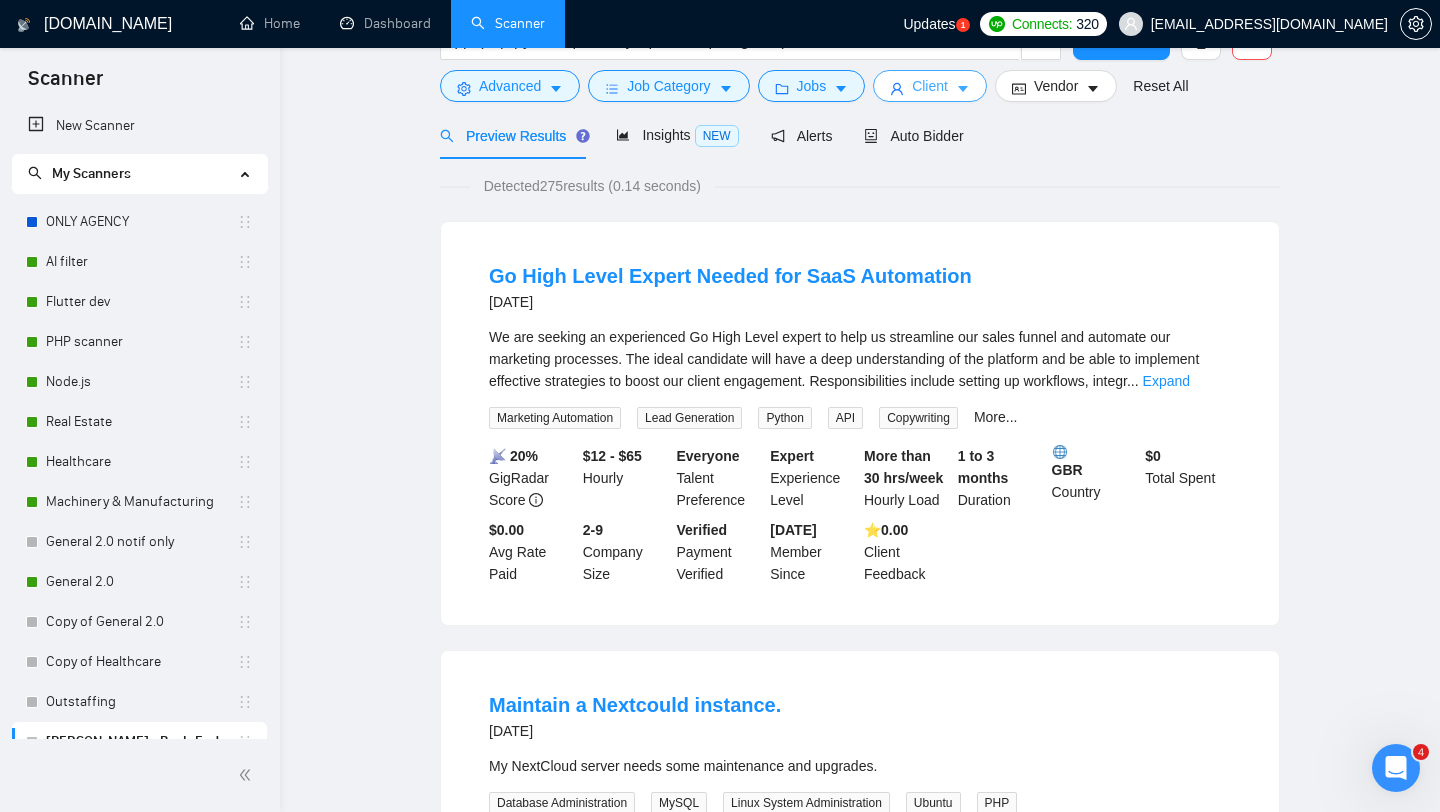 scroll, scrollTop: 0, scrollLeft: 0, axis: both 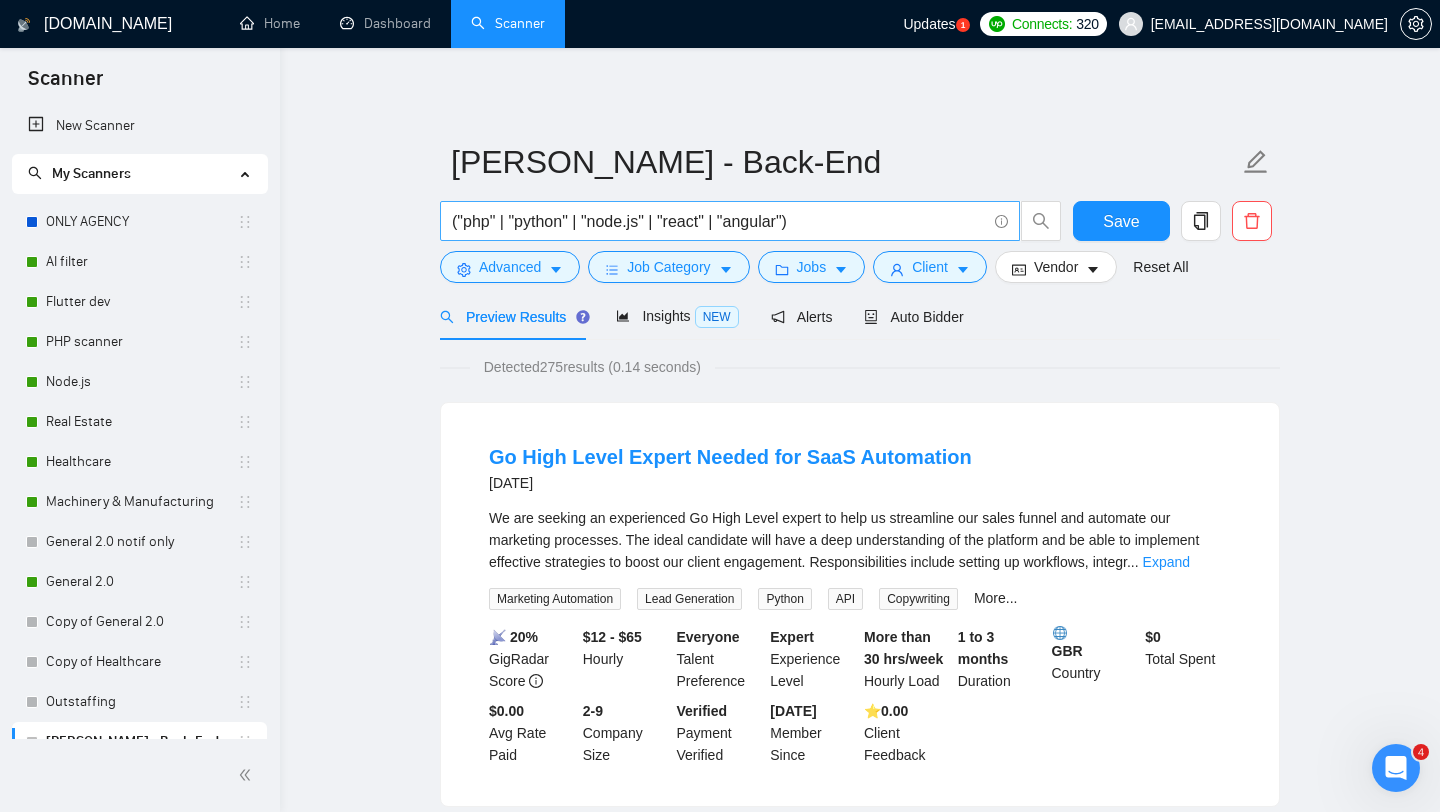 click on "("php" | "python" | "node.js" | "react" | "angular")" at bounding box center [719, 221] 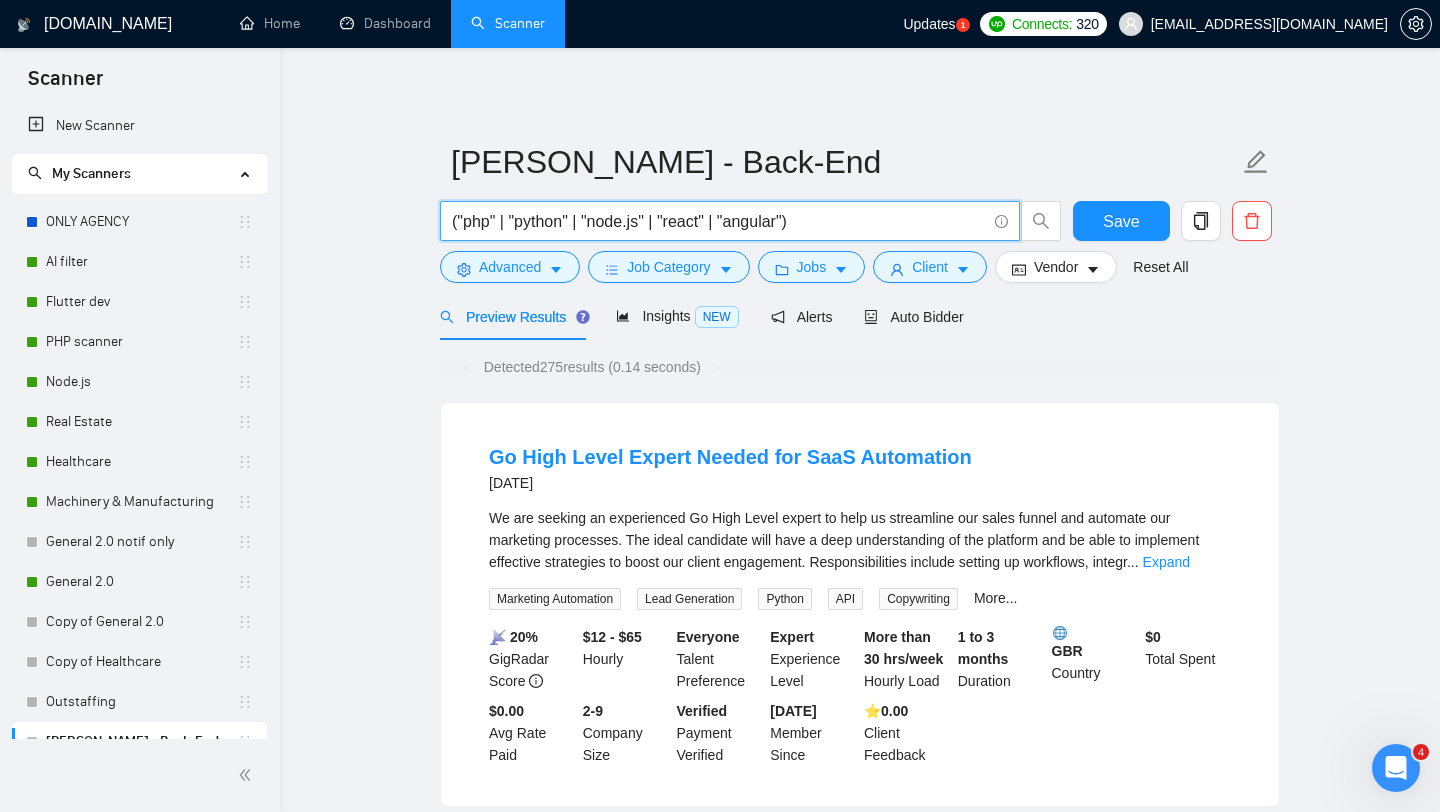 click on "("php" | "python" | "node.js" | "react" | "angular")" at bounding box center (719, 221) 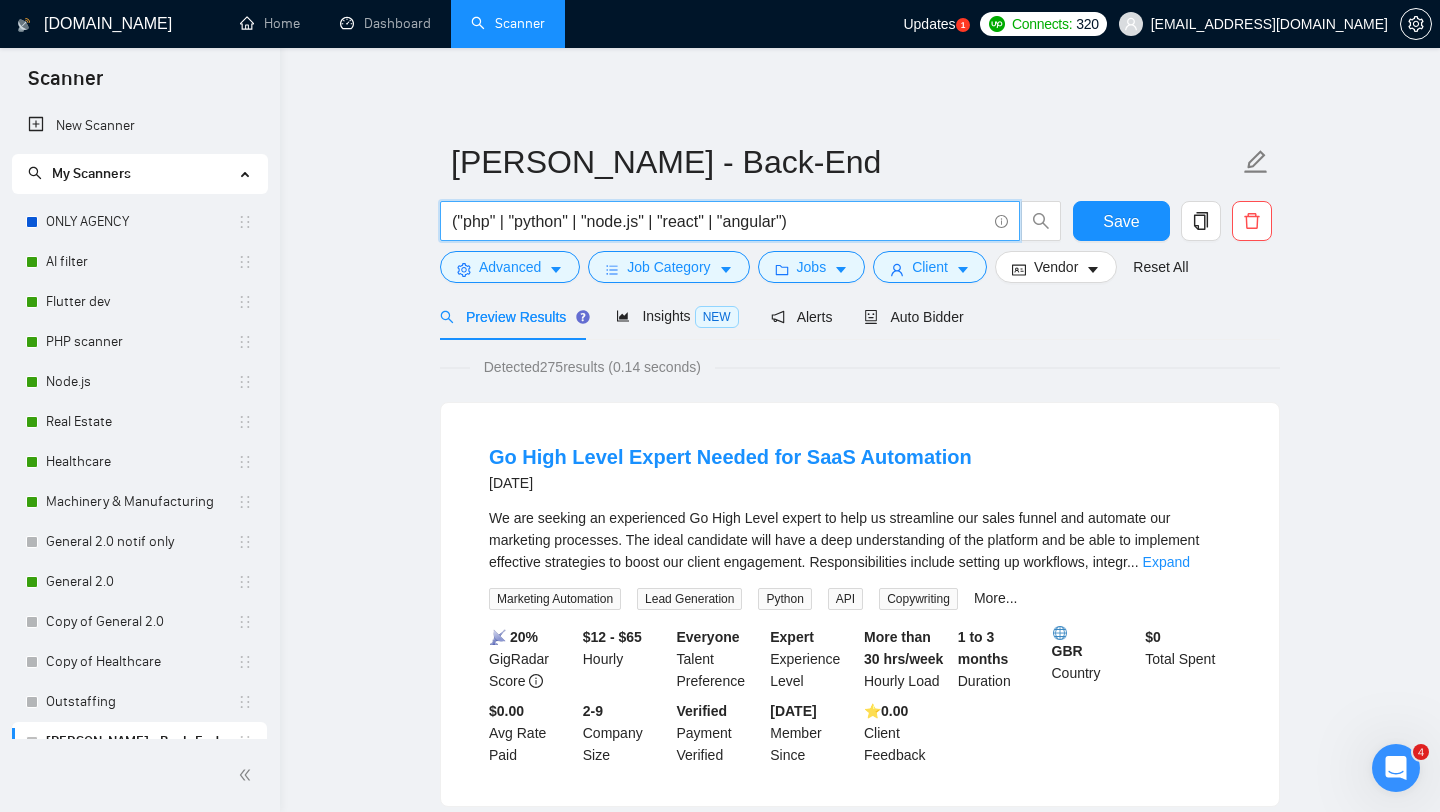 paste on "(("chatbot" | "gpt" | "llm" | "openai" | "langchain" | "ai integration" | "ai api" | "ai project" | "vector db" | "pinecone" | "weaviate" | "qdrant" | "ai platform" | "ai assistant") | ("web application" | "backend development" | "API development" | "SaaS" | "AI tool") | (develop* | build* | optimize* | troubleshoot* | fix* | update* | maintain* | migrate* | de" 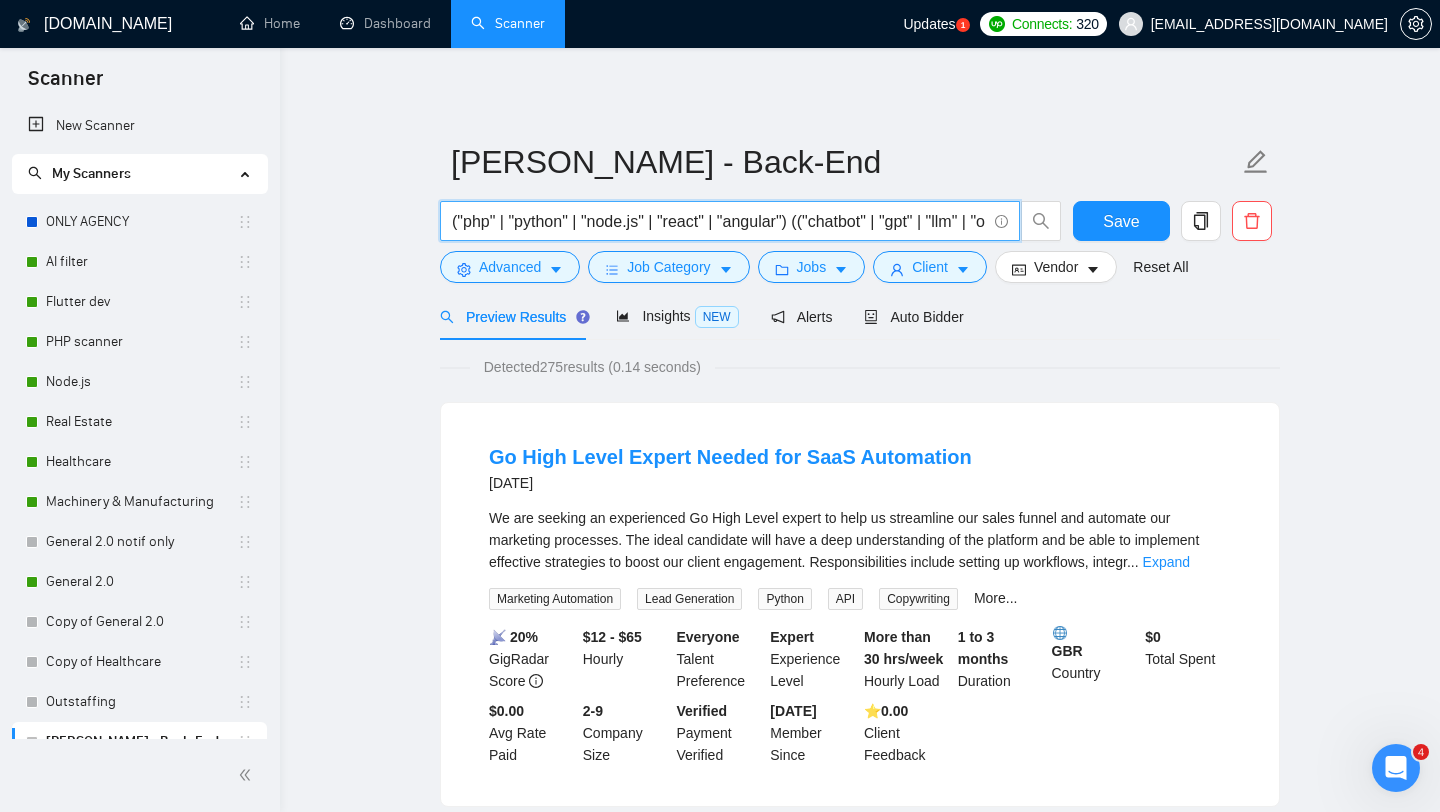 scroll, scrollTop: 0, scrollLeft: 2277, axis: horizontal 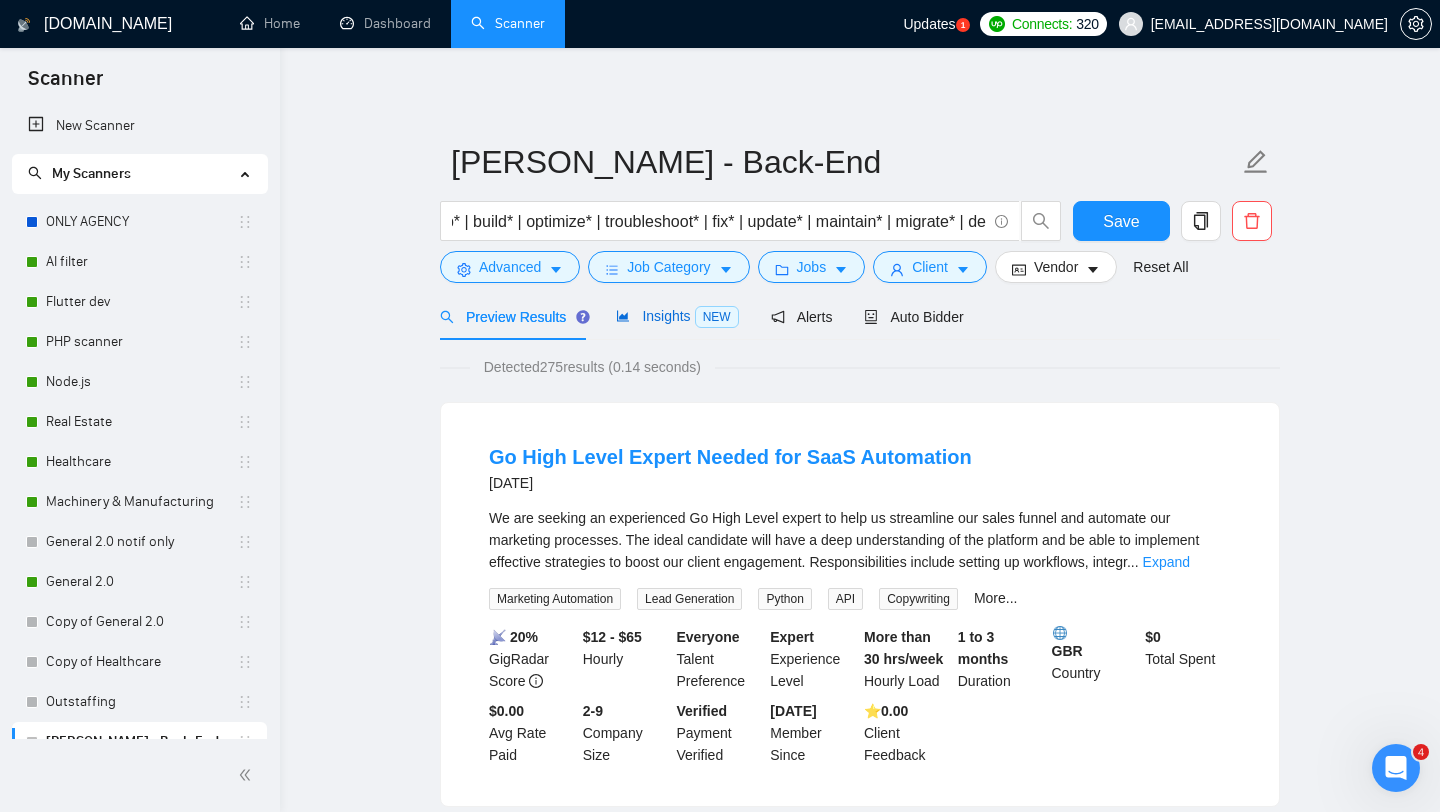 click on "Insights NEW" at bounding box center (677, 316) 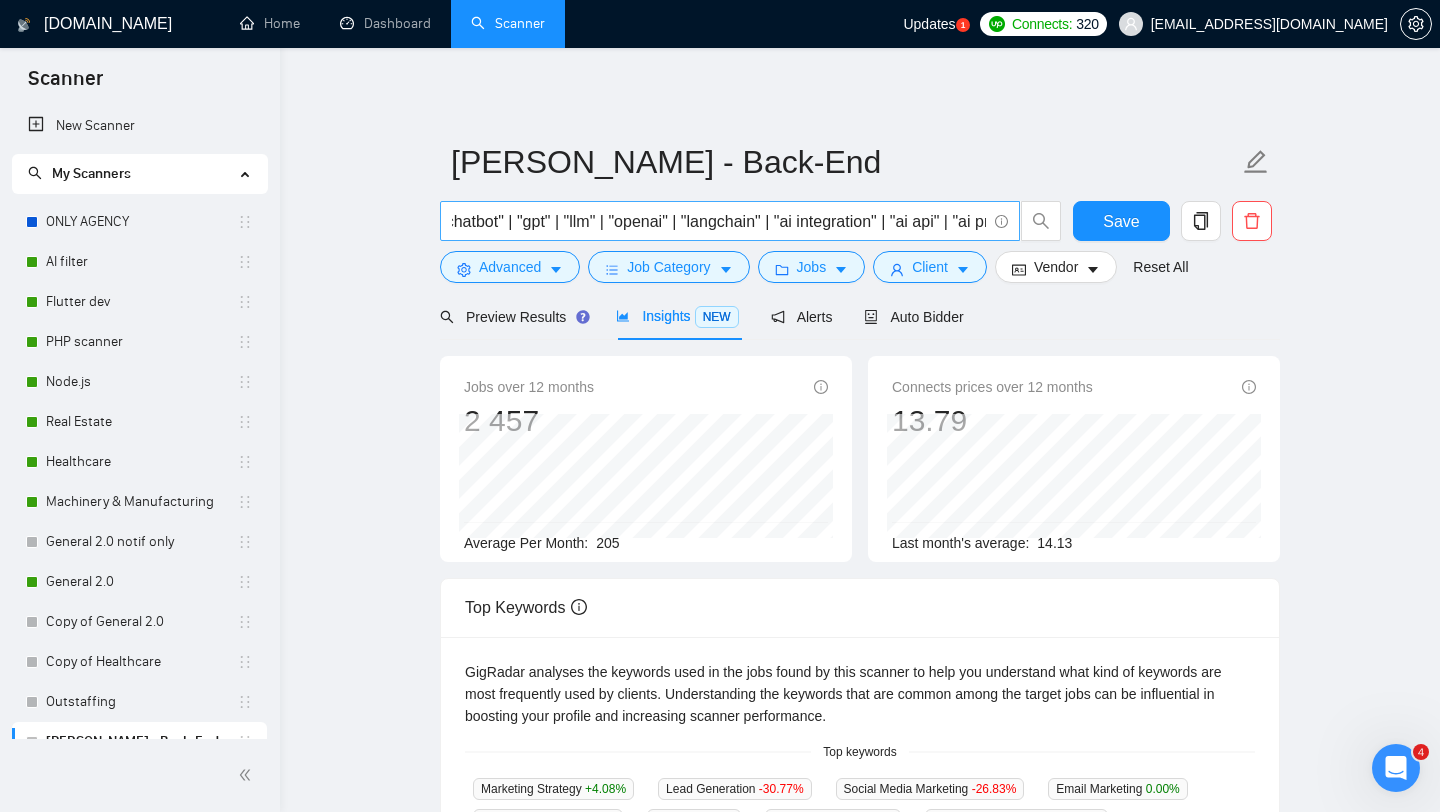 scroll, scrollTop: 0, scrollLeft: 384, axis: horizontal 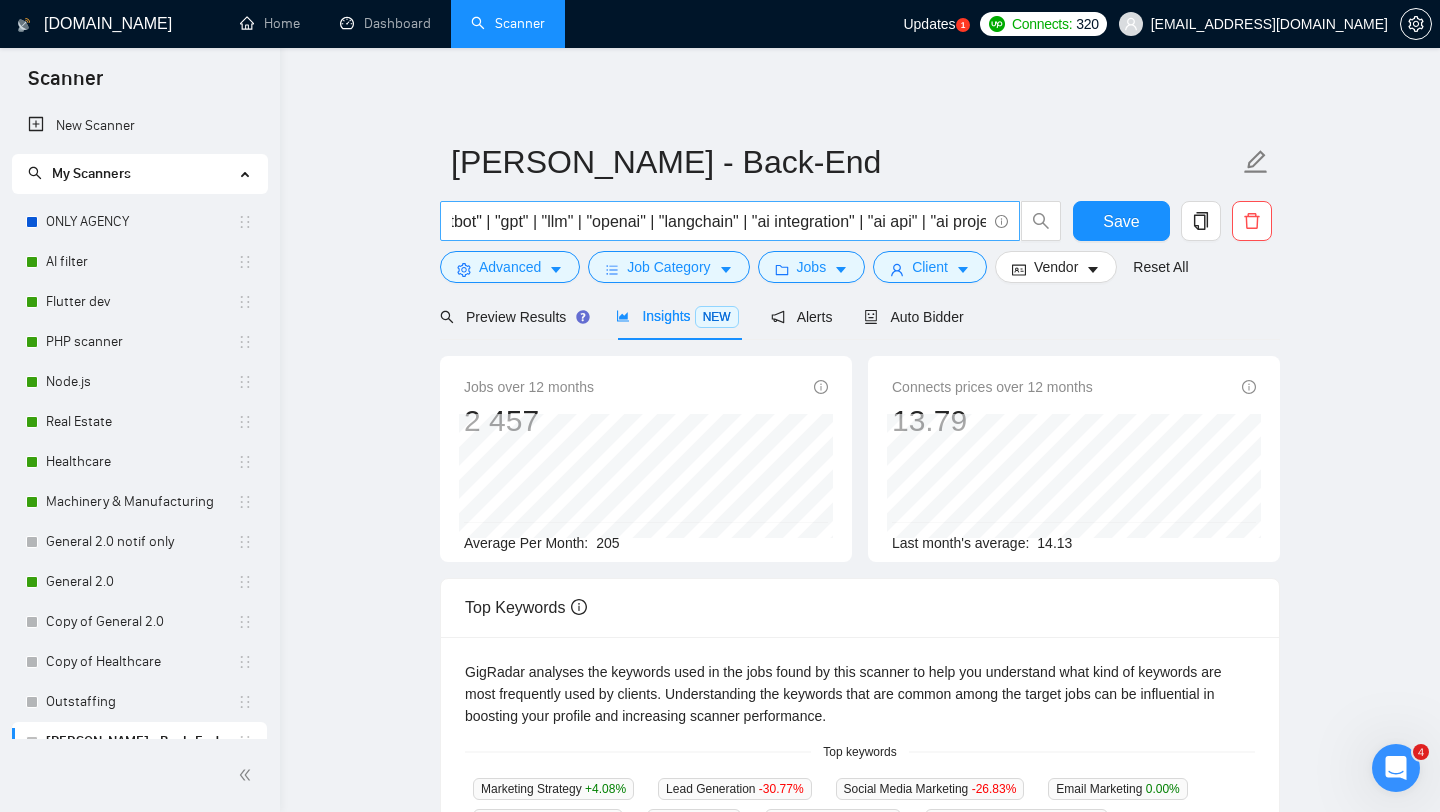 click on "("php" | "python" | "node.js" | "react" | "angular") (("chatbot" | "gpt" | "llm" | "openai" | "langchain" | "ai integration" | "ai api" | "ai project" | "vector db" | "pinecone" | "weaviate" | "qdrant" | "ai platform" | "ai assistant") | ("web application" | "backend development" | "API development" | "SaaS" | "AI tool") | (develop* | build* | optimize* | troubleshoot* | fix* | update* | maintain* | migrate* | de" at bounding box center (719, 221) 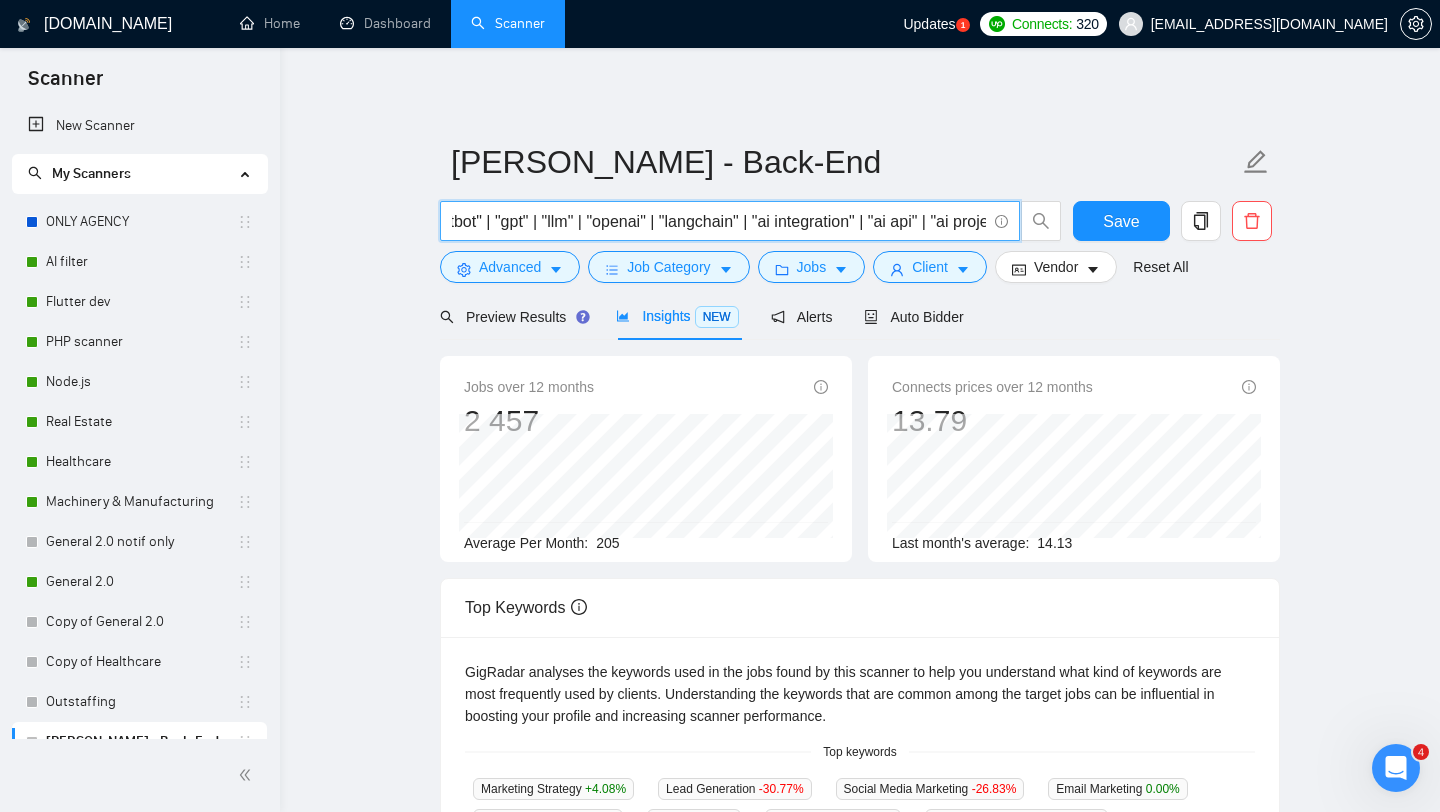 click on "("php" | "python" | "node.js" | "react" | "angular") (("chatbot" | "gpt" | "llm" | "openai" | "langchain" | "ai integration" | "ai api" | "ai project" | "vector db" | "pinecone" | "weaviate" | "qdrant" | "ai platform" | "ai assistant") | ("web application" | "backend development" | "API development" | "SaaS" | "AI tool") | (develop* | build* | optimize* | troubleshoot* | fix* | update* | maintain* | migrate* | de" at bounding box center (719, 221) 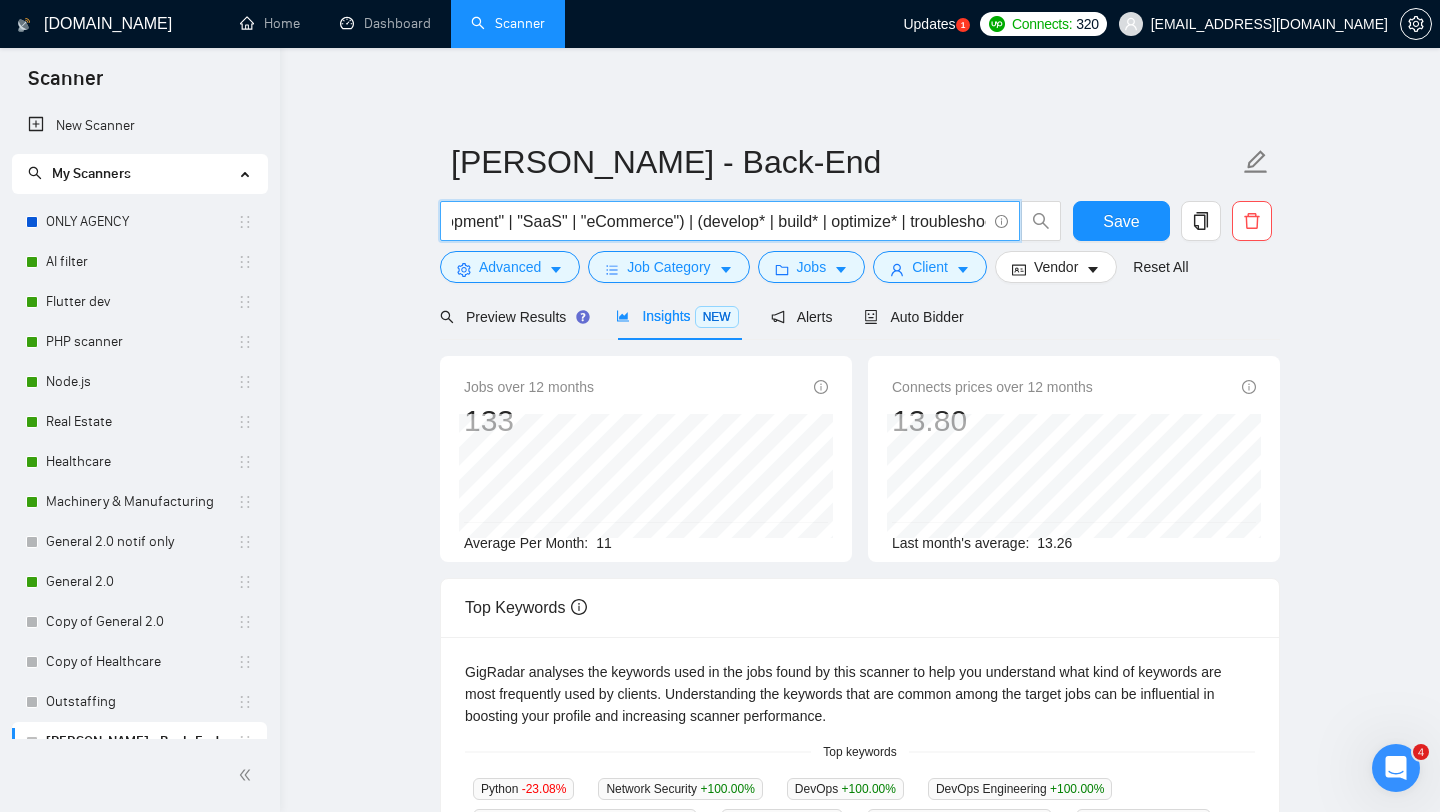 scroll, scrollTop: 0, scrollLeft: 1011, axis: horizontal 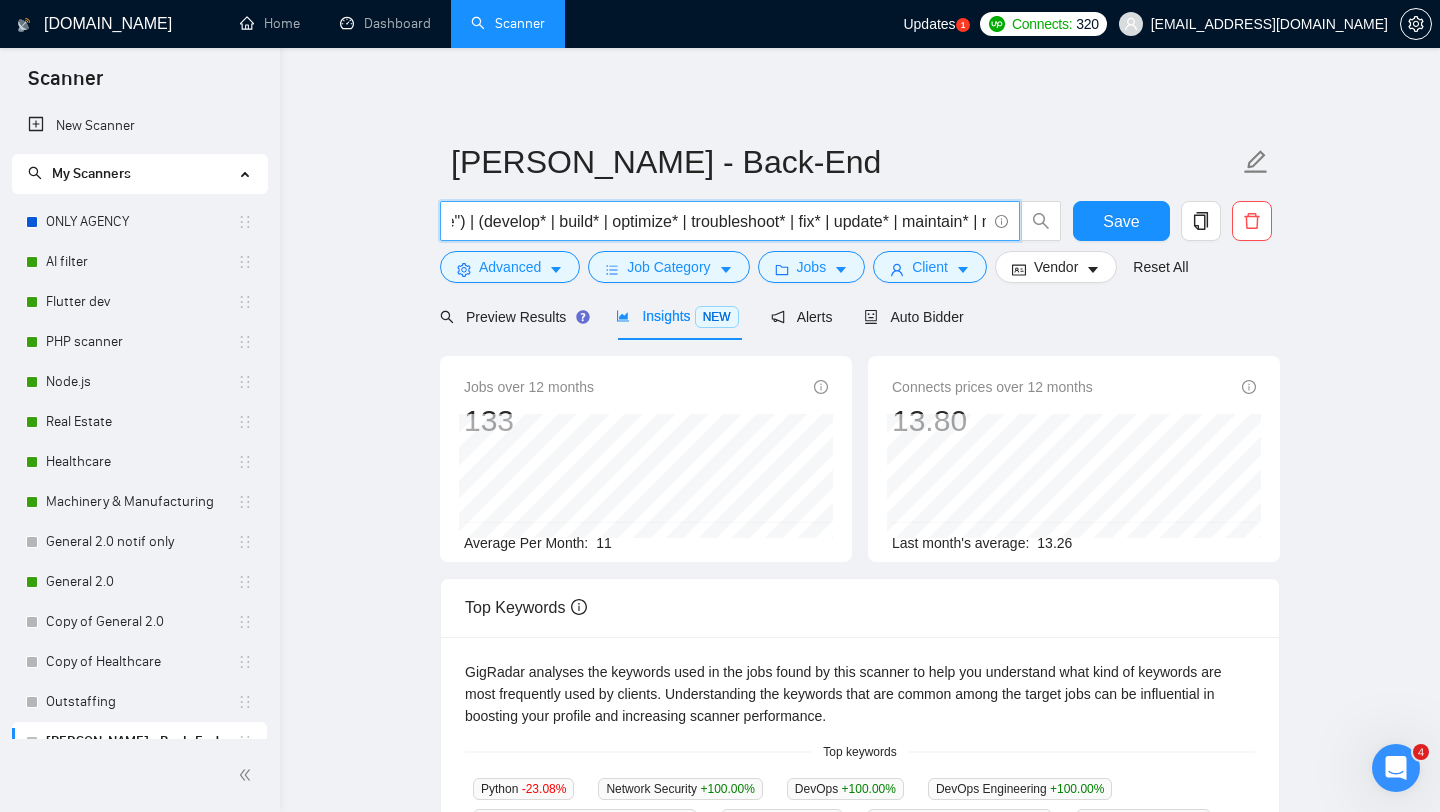 drag, startPoint x: 975, startPoint y: 221, endPoint x: 730, endPoint y: 217, distance: 245.03265 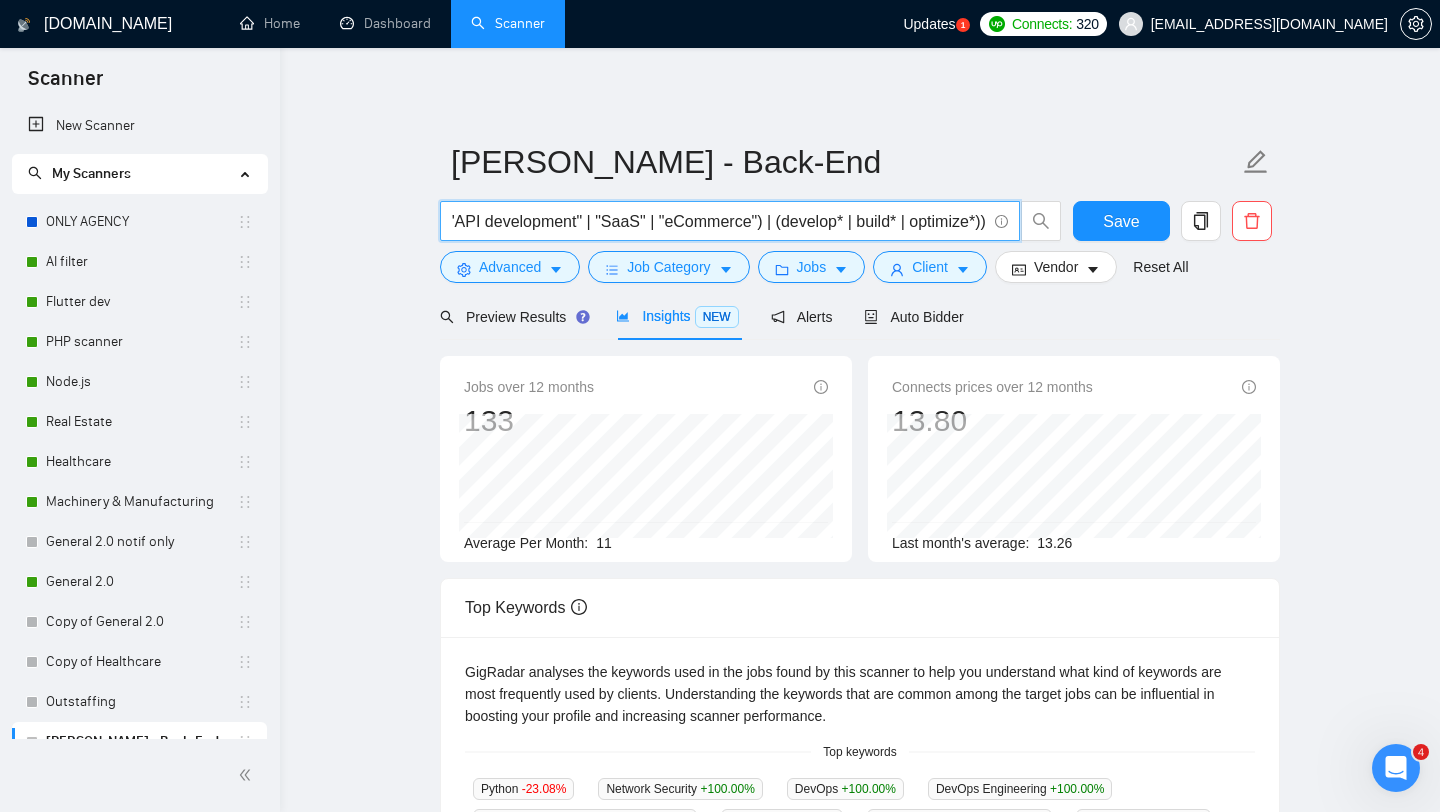 scroll, scrollTop: 0, scrollLeft: 571, axis: horizontal 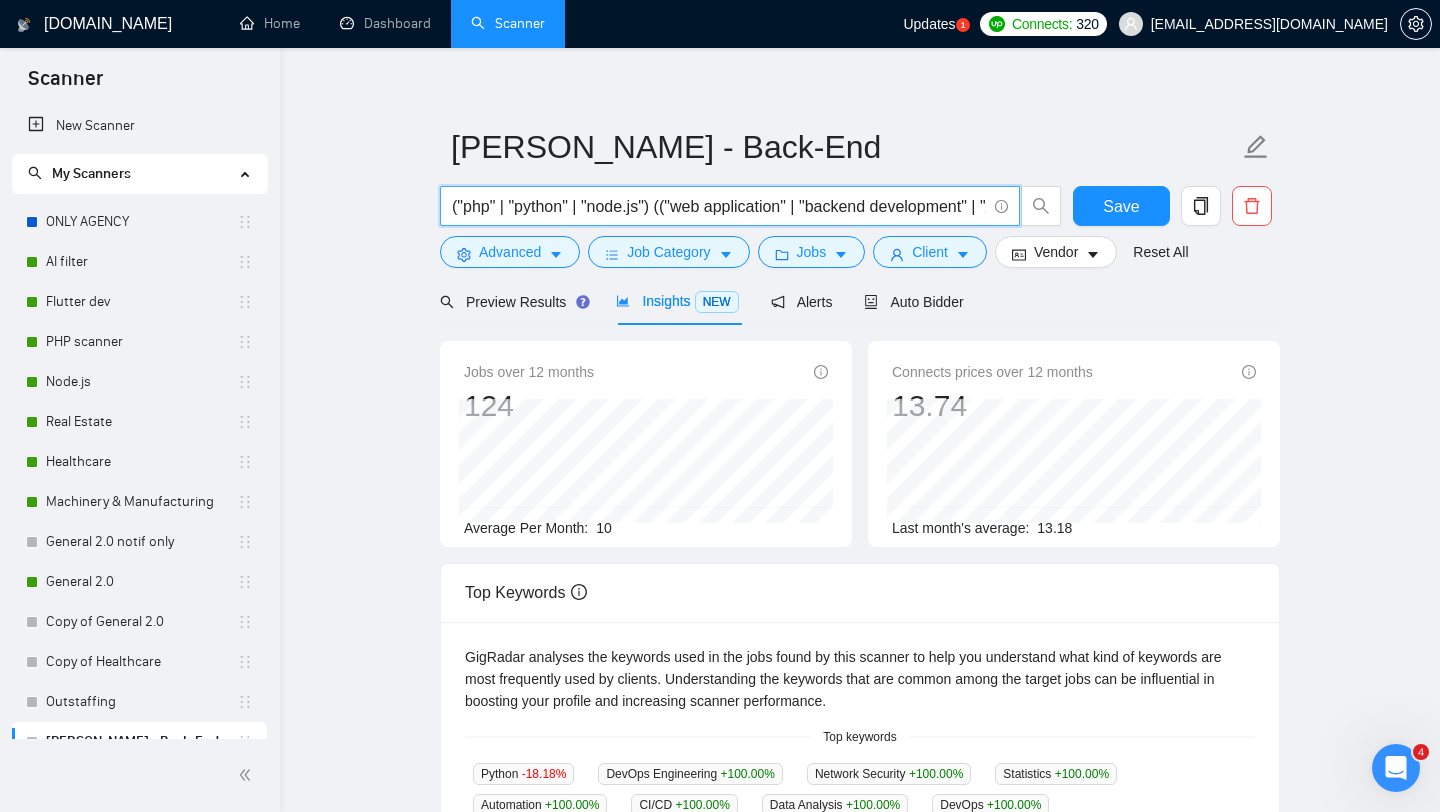 click on "("php" | "python" | "node.js") (("web application" | "backend development" | "API development" | "SaaS" | "eCommerce") | (develop* | build* | optimize*))" at bounding box center (719, 206) 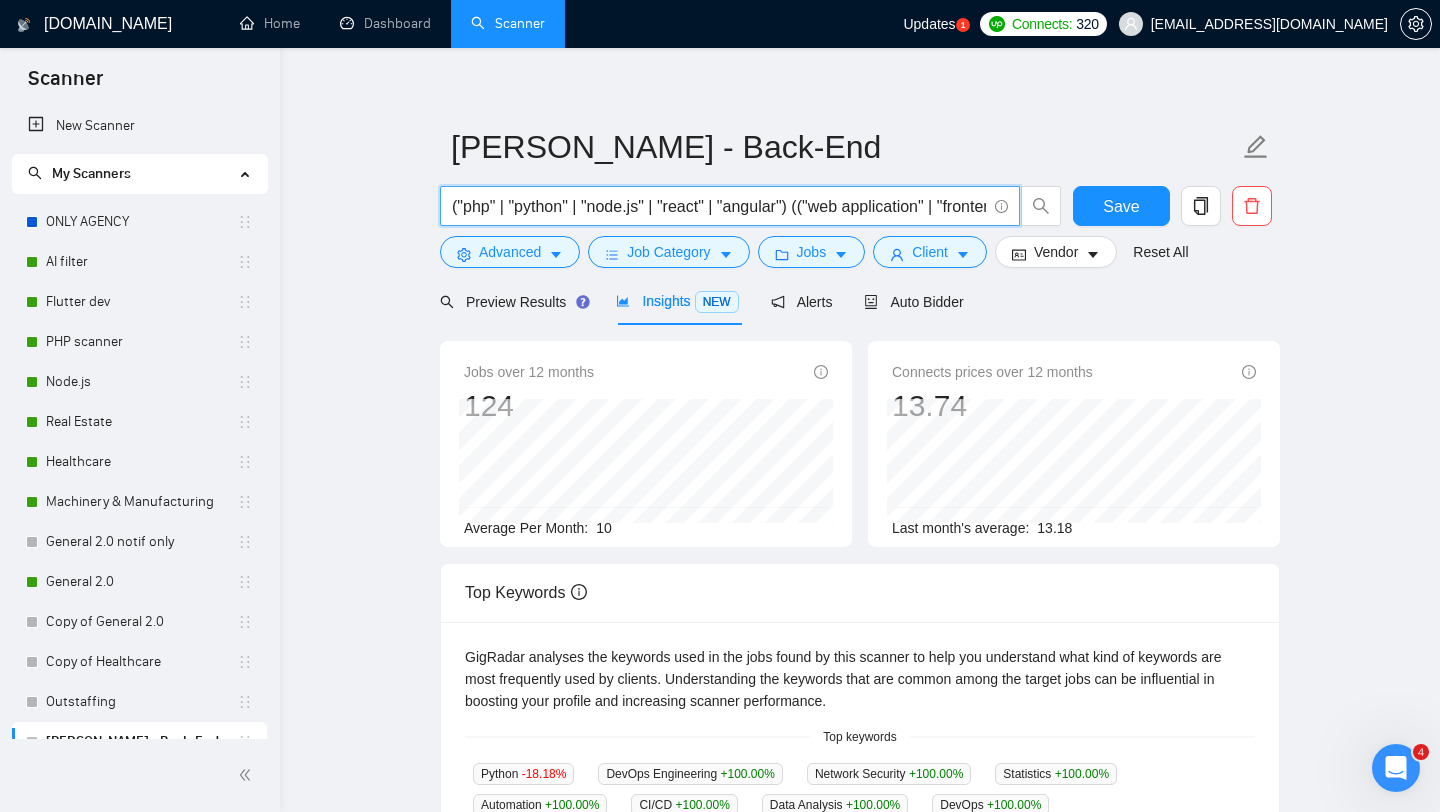 scroll, scrollTop: 0, scrollLeft: 1490, axis: horizontal 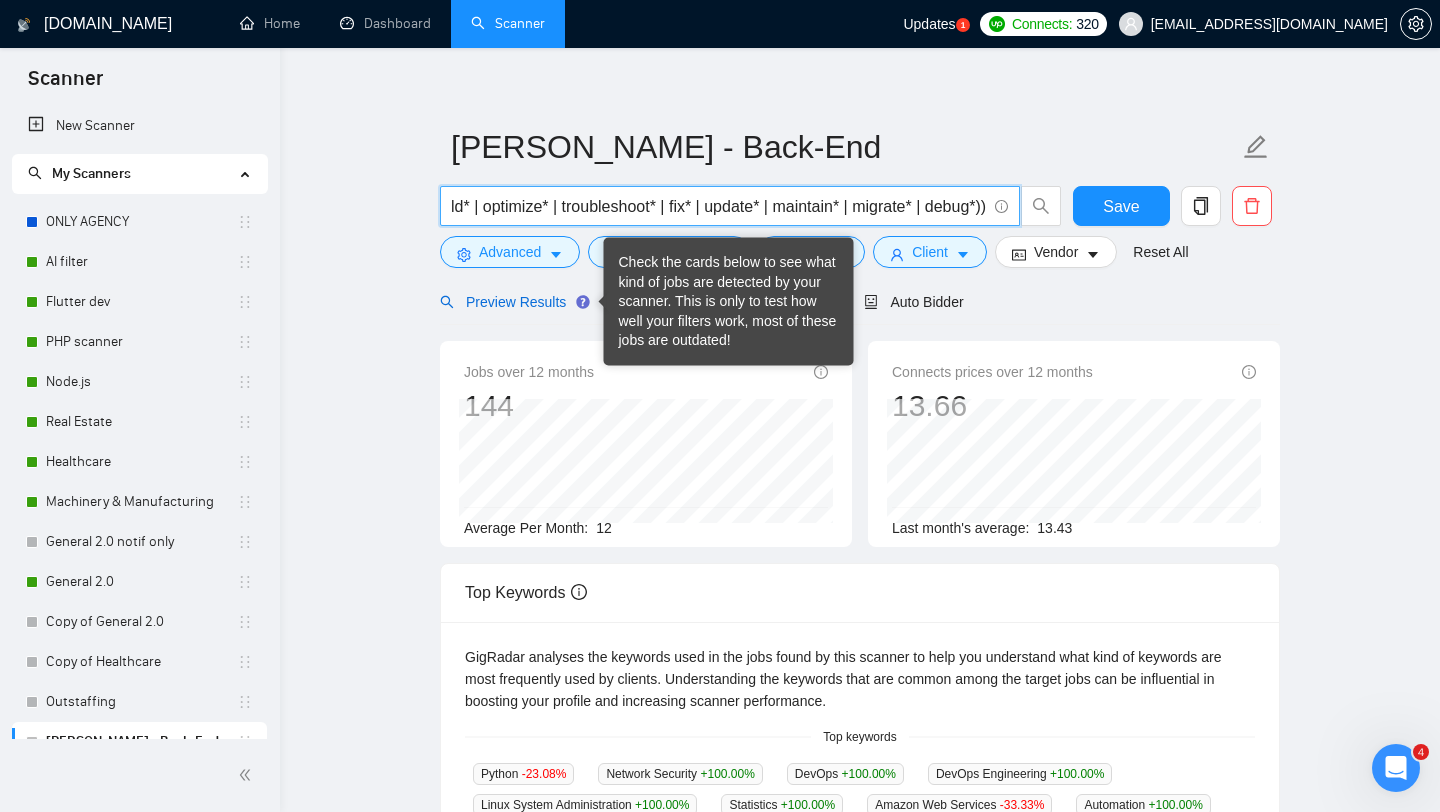 click on "Preview Results" at bounding box center [512, 302] 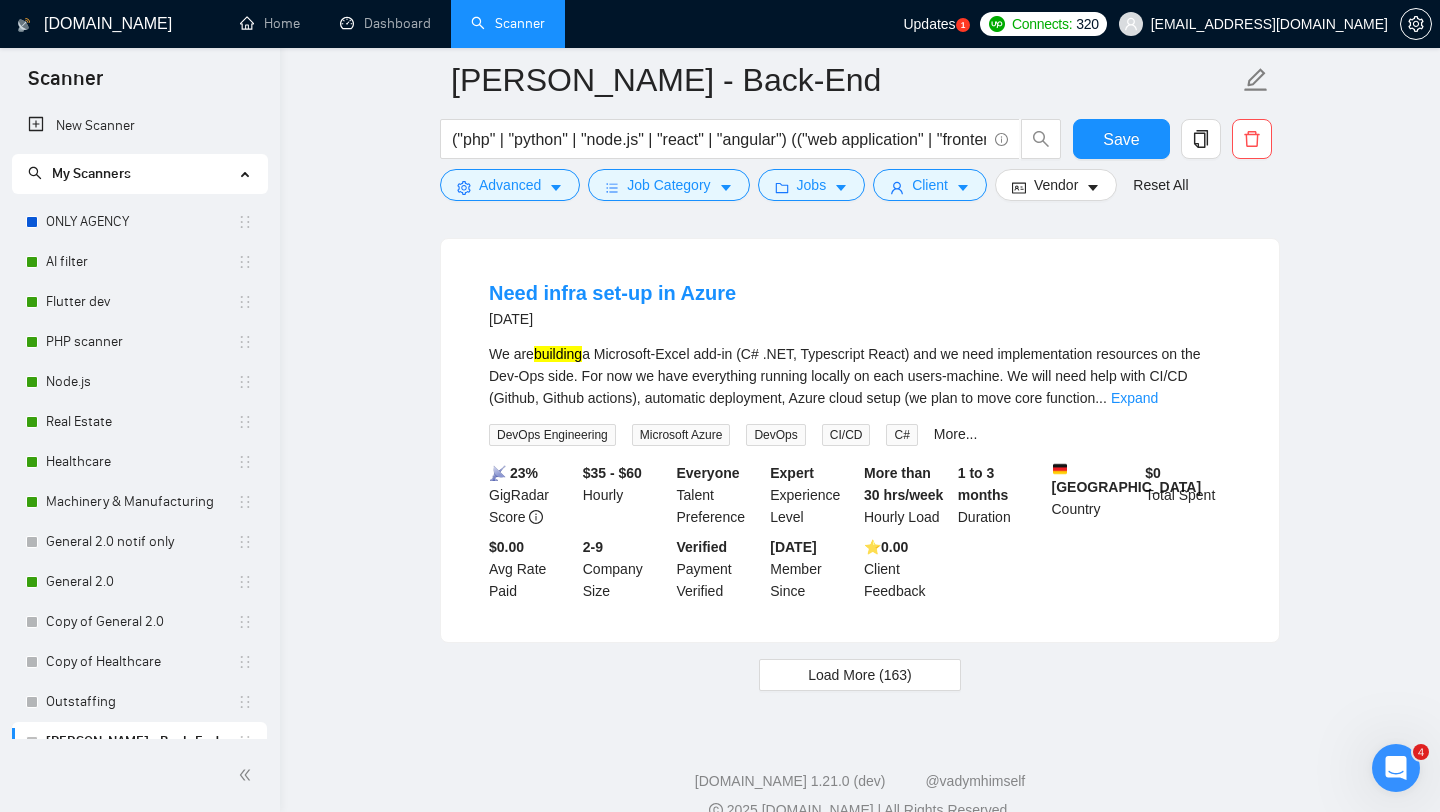 scroll, scrollTop: 4123, scrollLeft: 0, axis: vertical 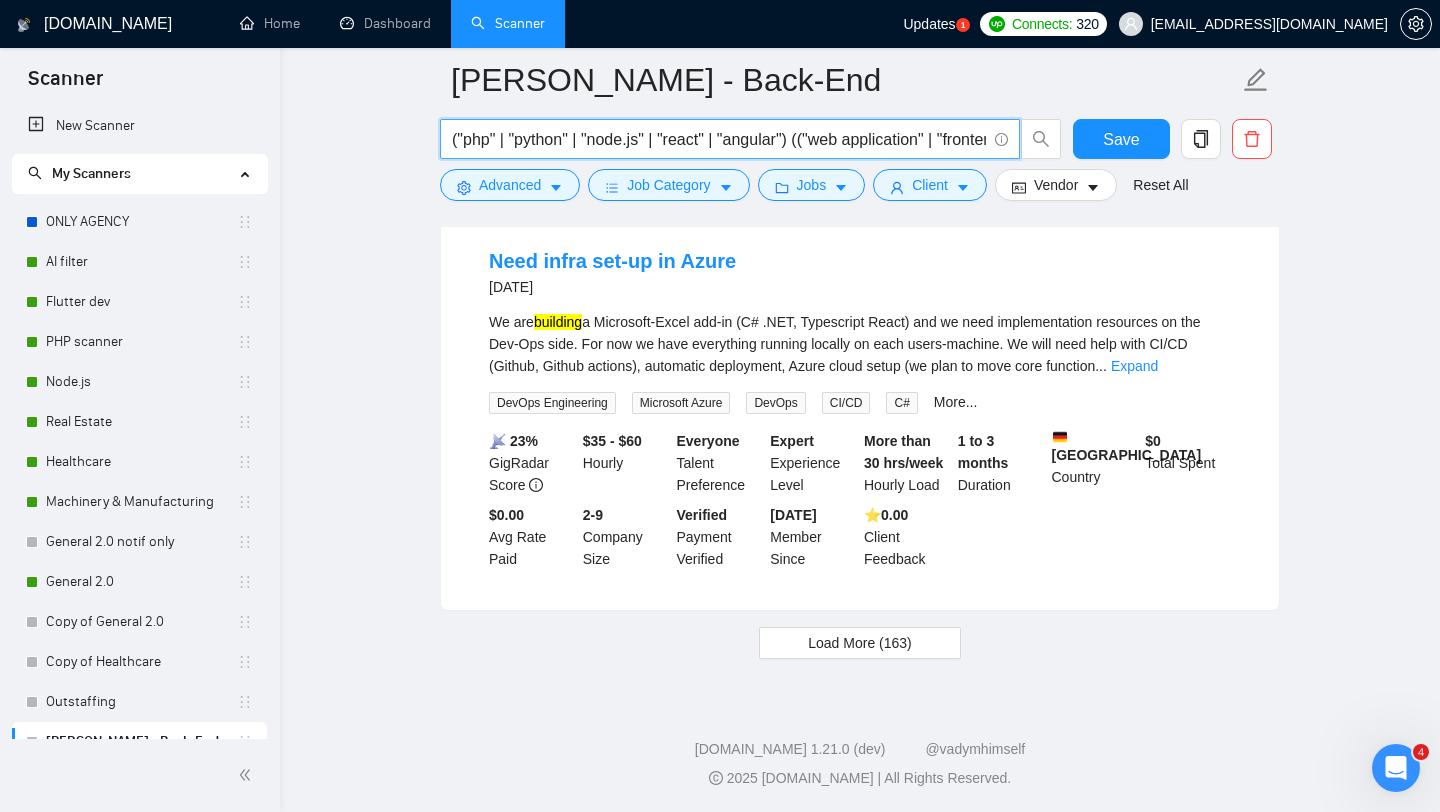 click on "("php" | "python" | "node.js" | "react" | "angular") (("web application" | "frontend development" | "full stack development" | "API development" | "SaaS" | "eCommerce" | dashboard | portal) | (develop* | build* | optimize* | troubleshoot* | fix* | update* | maintain* | migrate* | debug*))" at bounding box center [719, 139] 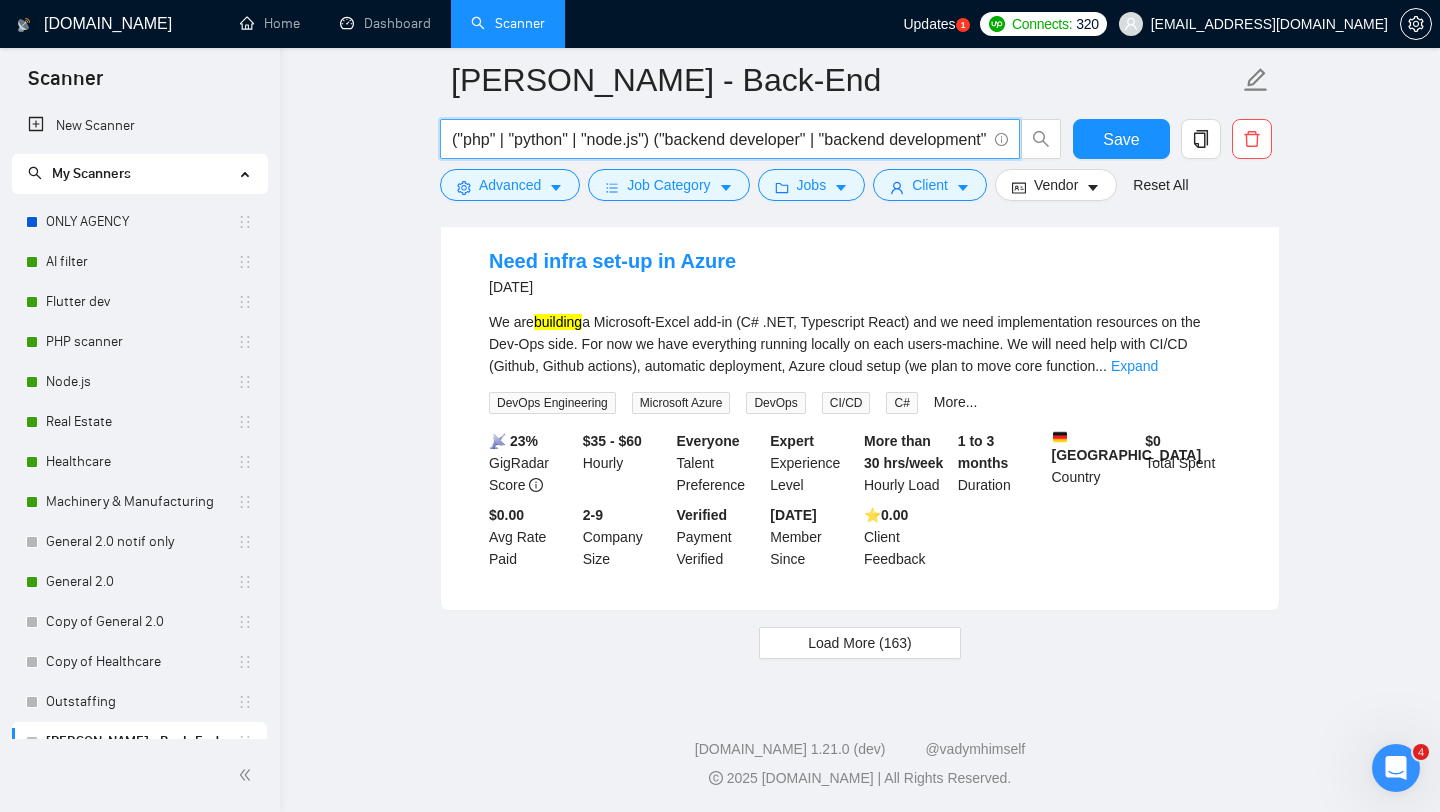 scroll, scrollTop: 0, scrollLeft: 2511, axis: horizontal 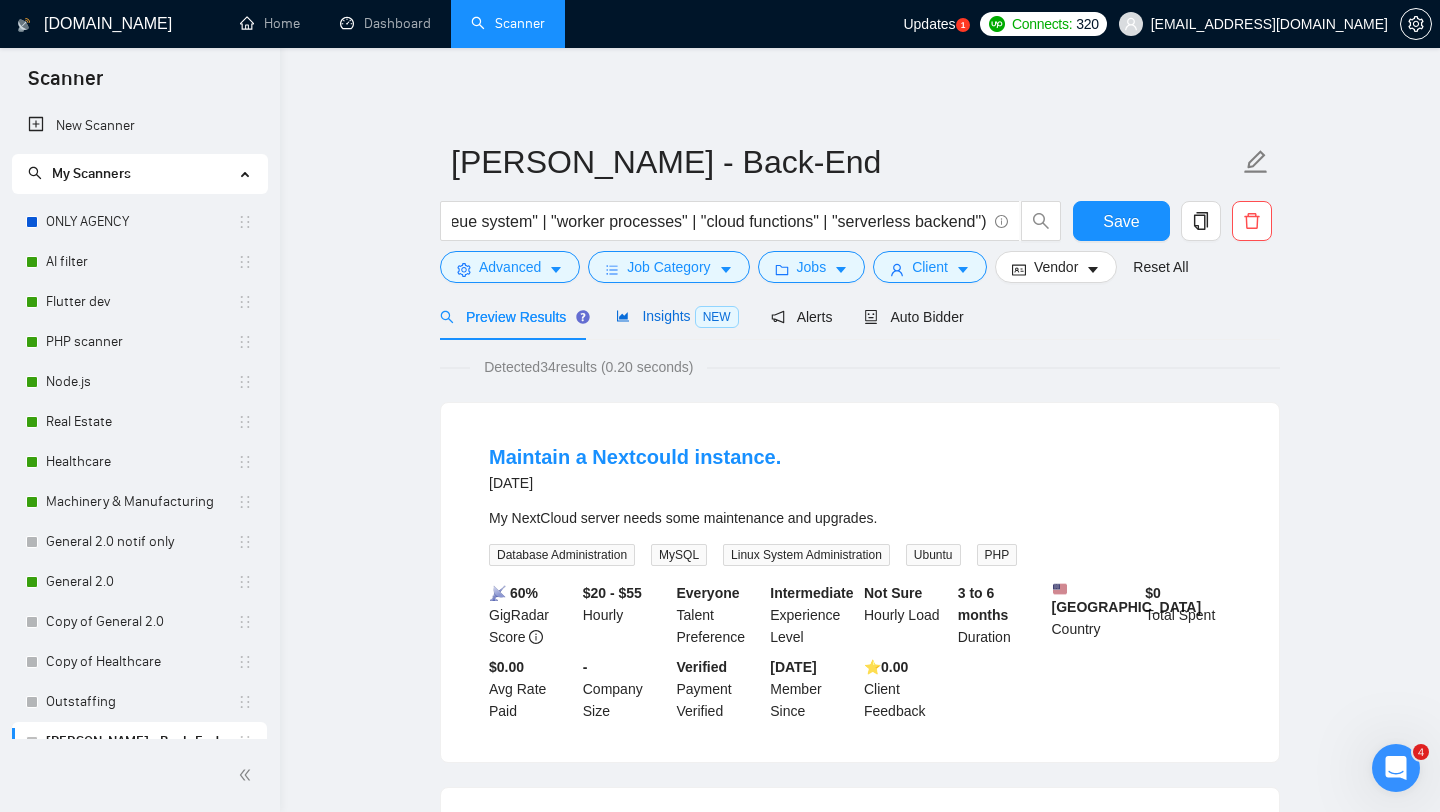 click on "Insights NEW" at bounding box center (677, 316) 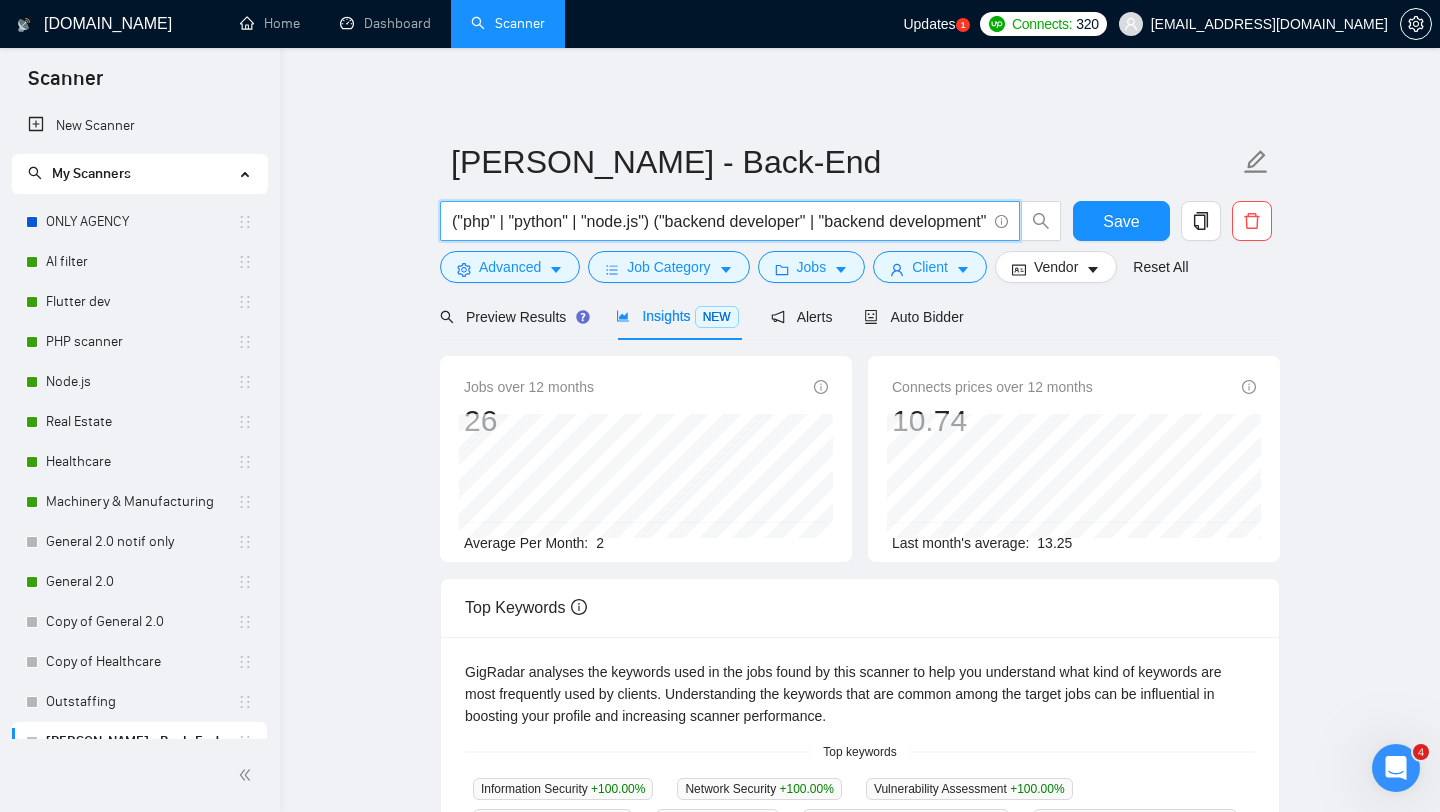 click on "("php" | "python" | "node.js") ("backend developer" | "backend development" | "REST API" | "API integration" | "custom backend" | "server-side development" | "web application" | "database development" | "MySQL" | "PostgreSQL" | "MongoDB" | "express.js" | "nestjs" | "authentication system" | "backend logic" | "middleware" | "cron jobs" | "queue system" | "worker processes" | "cloud functions" | "serverless backend")" at bounding box center [719, 221] 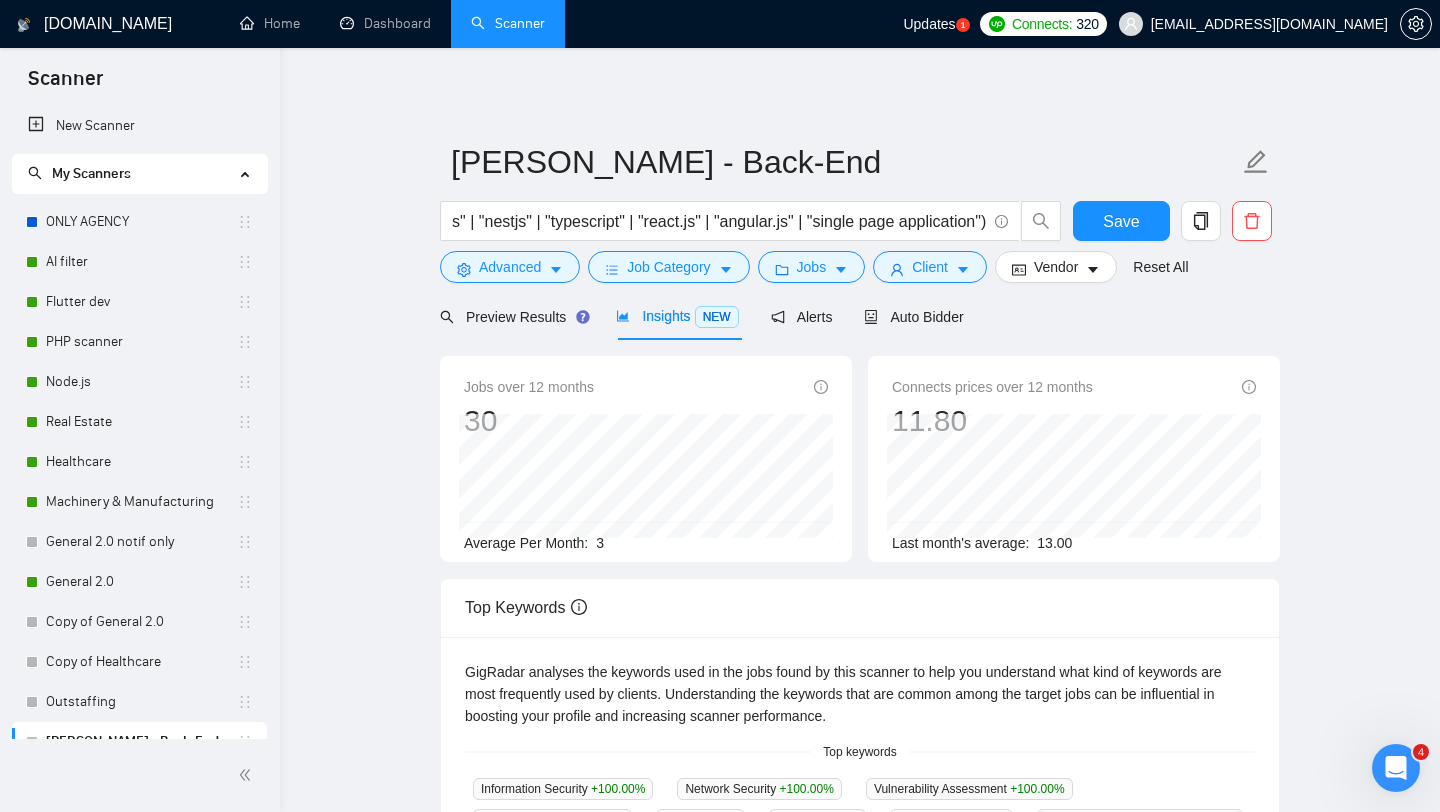 scroll, scrollTop: 0, scrollLeft: 0, axis: both 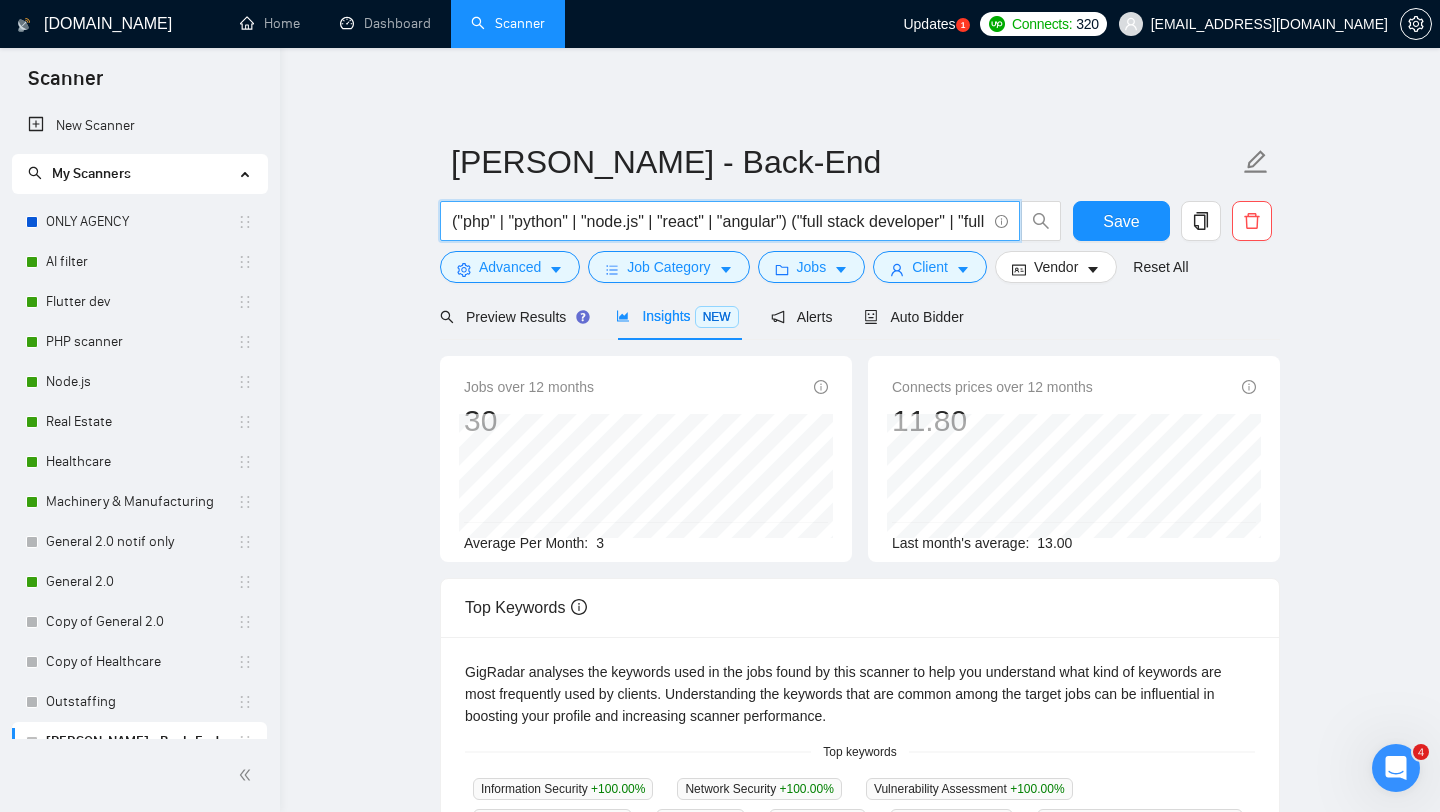 click on "("php" | "python" | "node.js" | "react" | "angular") ("full stack developer" | "full stack development" | "web app" | "frontend + backend" | "end-to-end development" | "API integration" | "dashboard" | "admin panel" | "user portal" | "CRUD app" | "custom platform" | "SaaS product" | "frontend UI" | "backend logic" | "authentication" | "MySQL" | "MongoDB" | "PostgreSQL" | "express.js" | "nestjs" | "typescript" | "react.js" | "angular.js" | "single page application")" at bounding box center [719, 221] 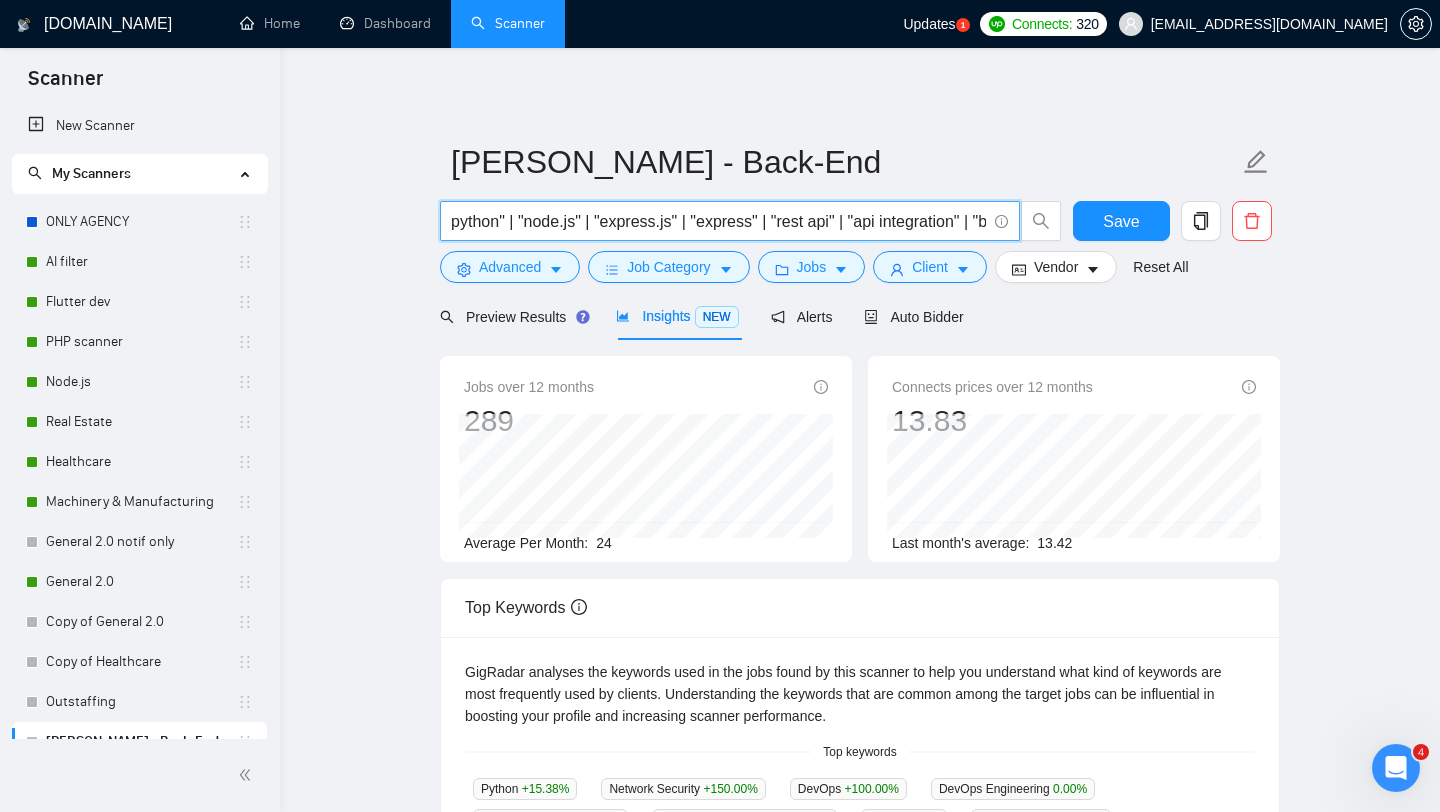 scroll, scrollTop: 0, scrollLeft: 62, axis: horizontal 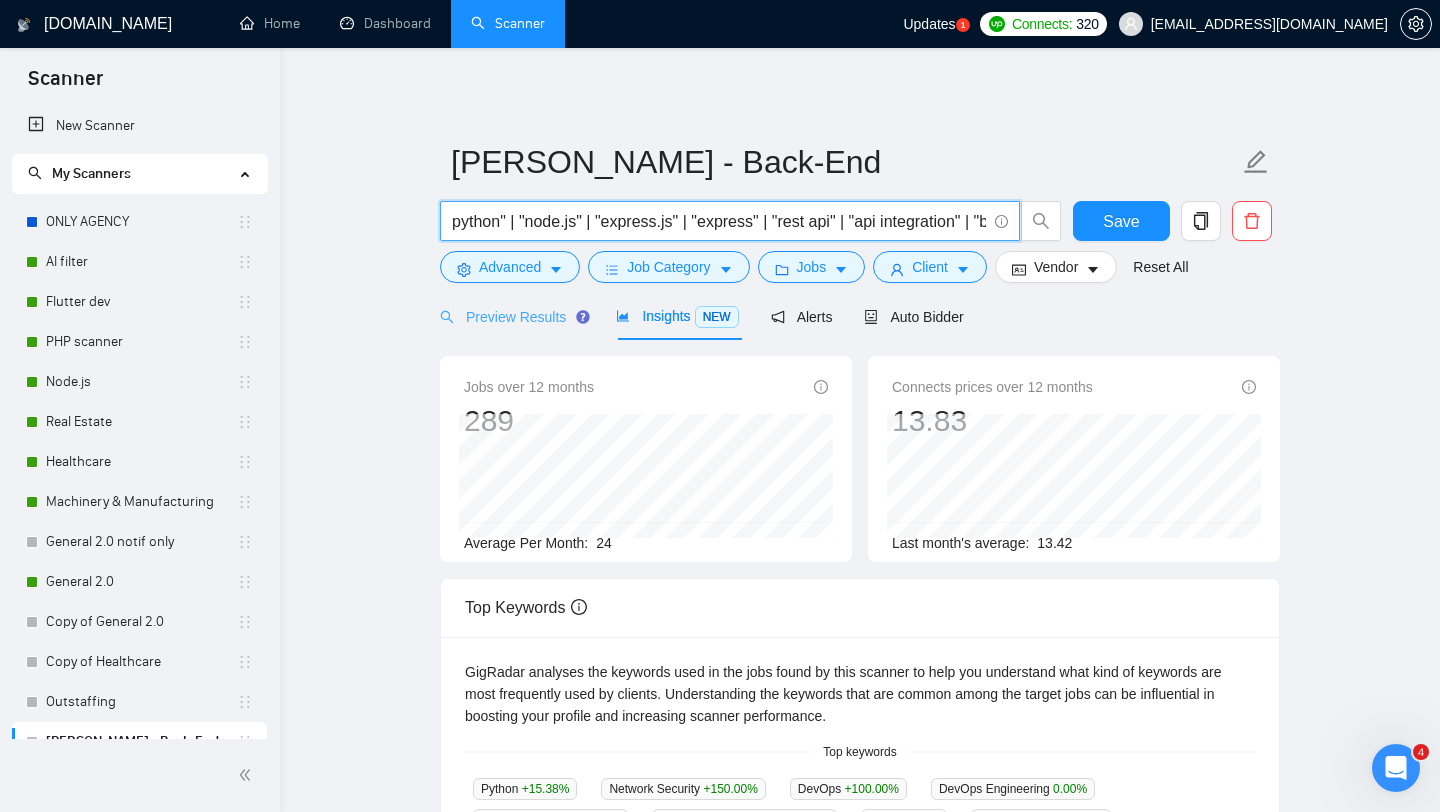 type on "("php" | "python" | "node.js" | "express.js" | "express" | "rest api" | "api integration" | "backend developer" | "server-side" | "backend engineer" | "mysql" | "postgresql" | "sql" | "backend api" | "api development" | "web application" | "saas backend" | "authentication" | "jwt" | "oauth" | "api security" | "cloud functions")" 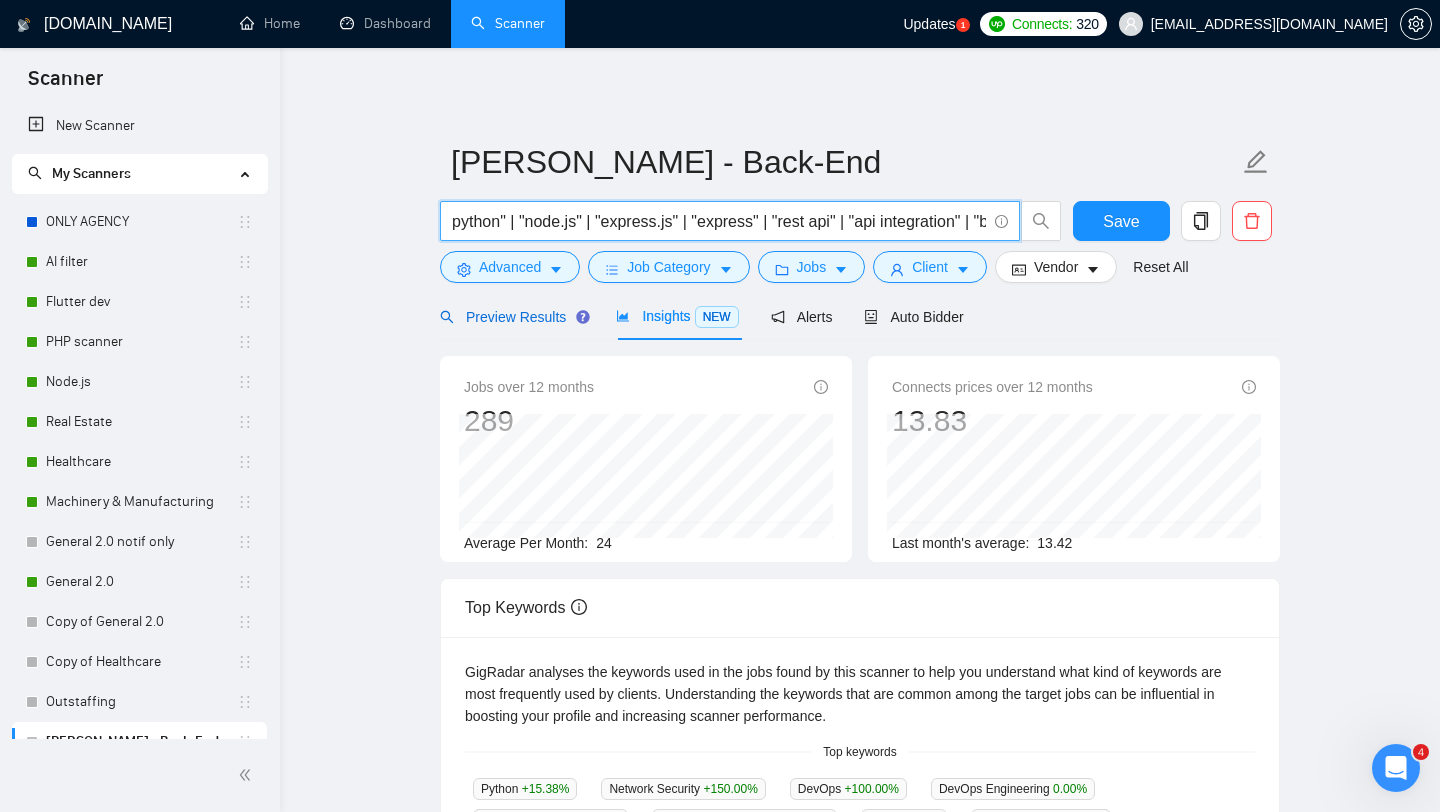 click on "Preview Results" at bounding box center (512, 317) 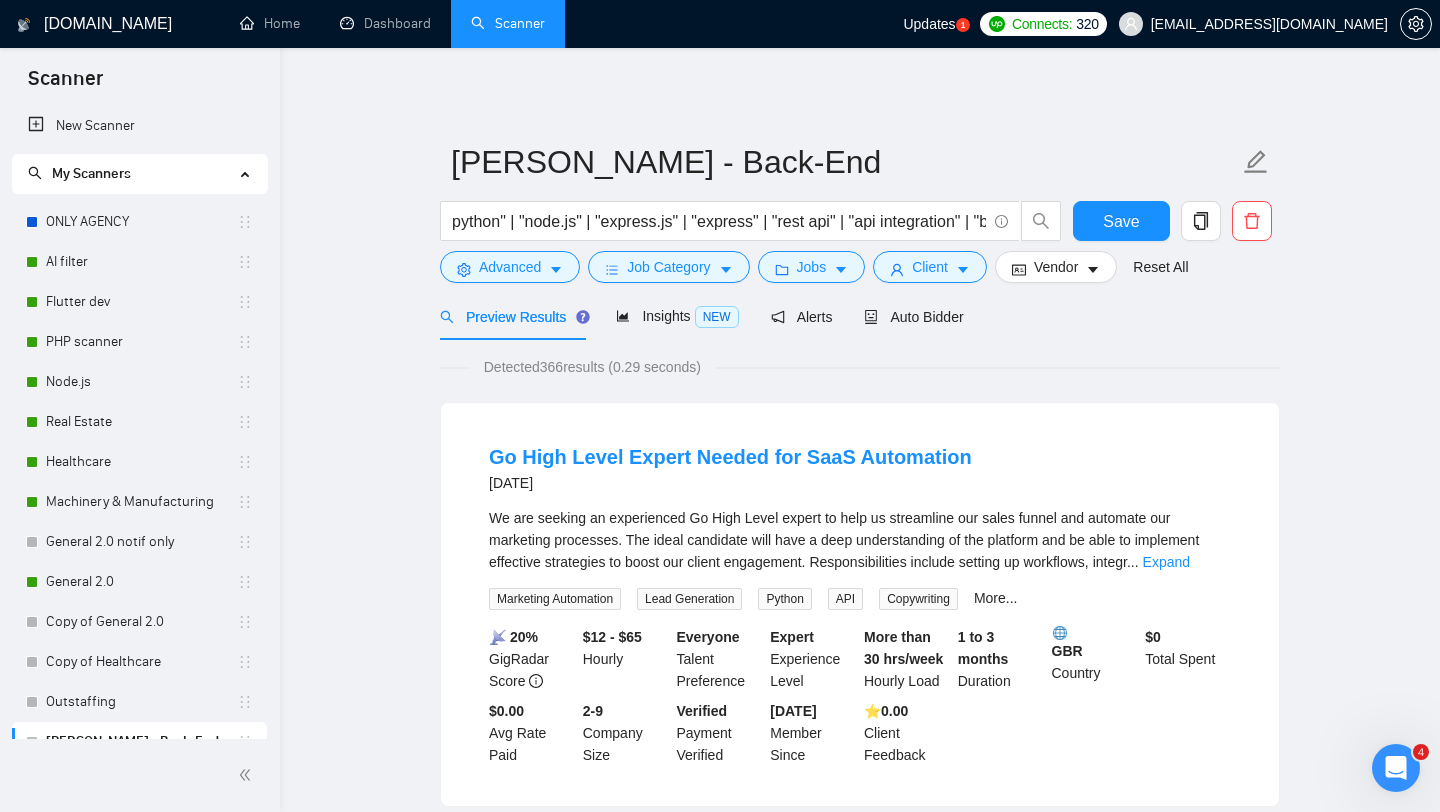 scroll, scrollTop: 0, scrollLeft: 0, axis: both 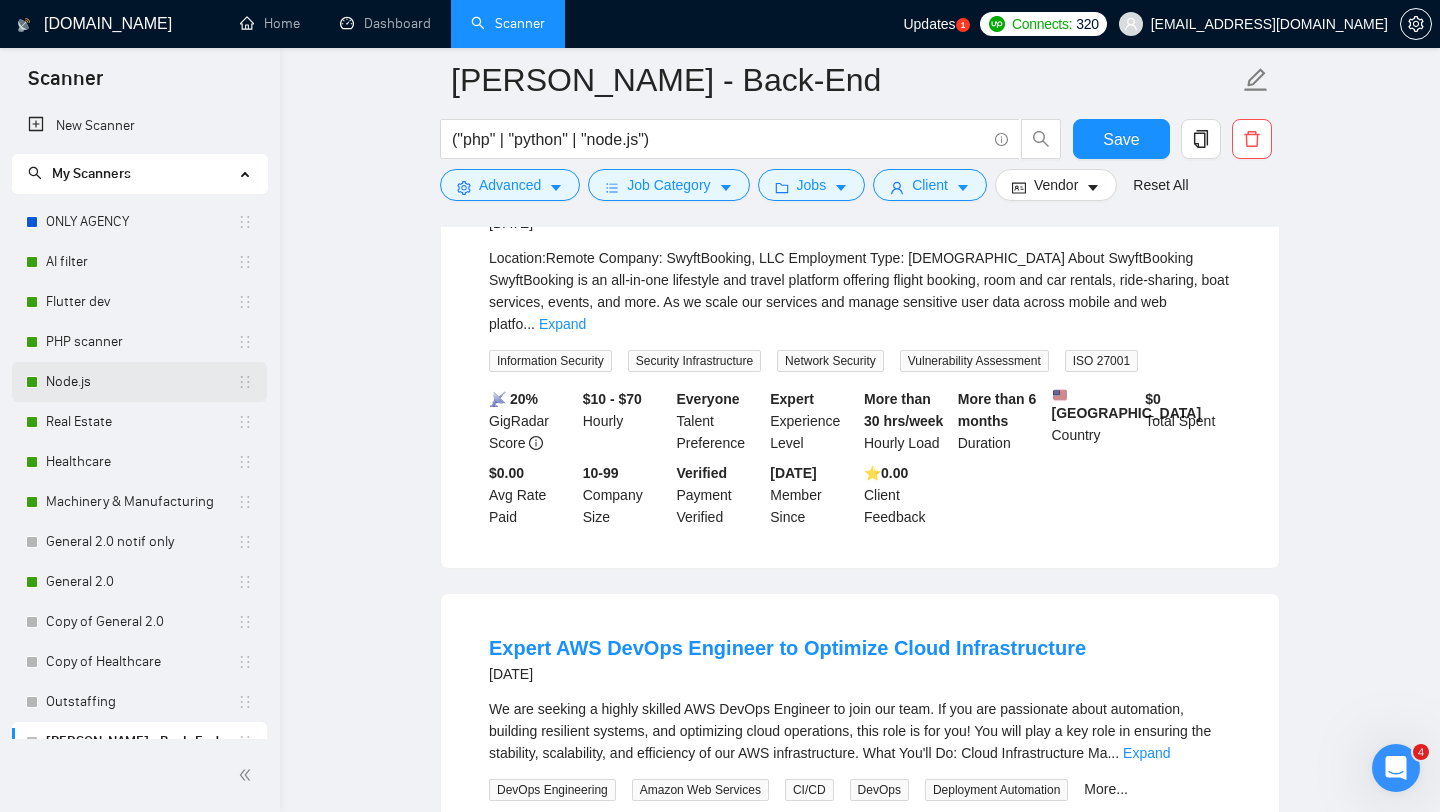 click on "Node.js" at bounding box center [141, 382] 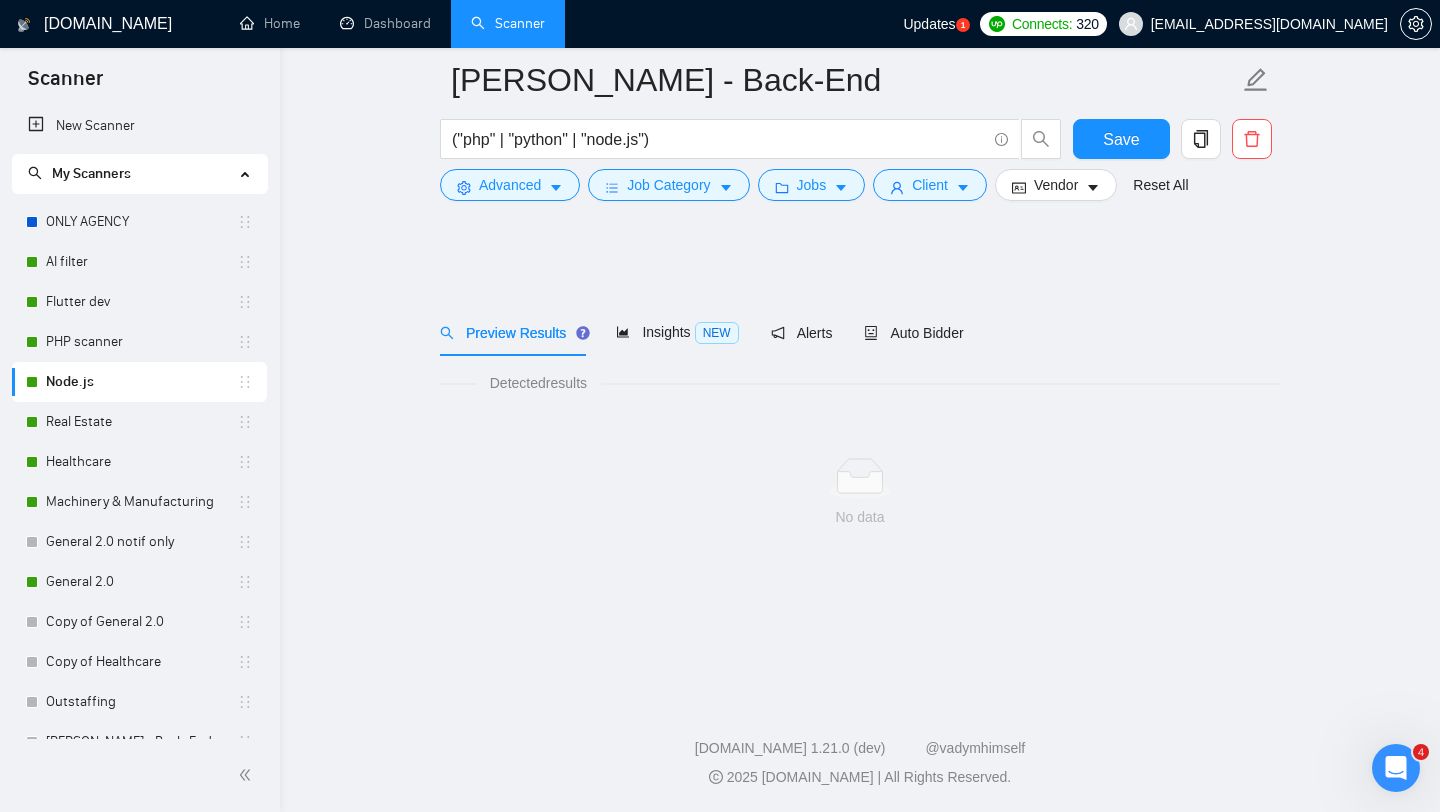 scroll, scrollTop: 0, scrollLeft: 0, axis: both 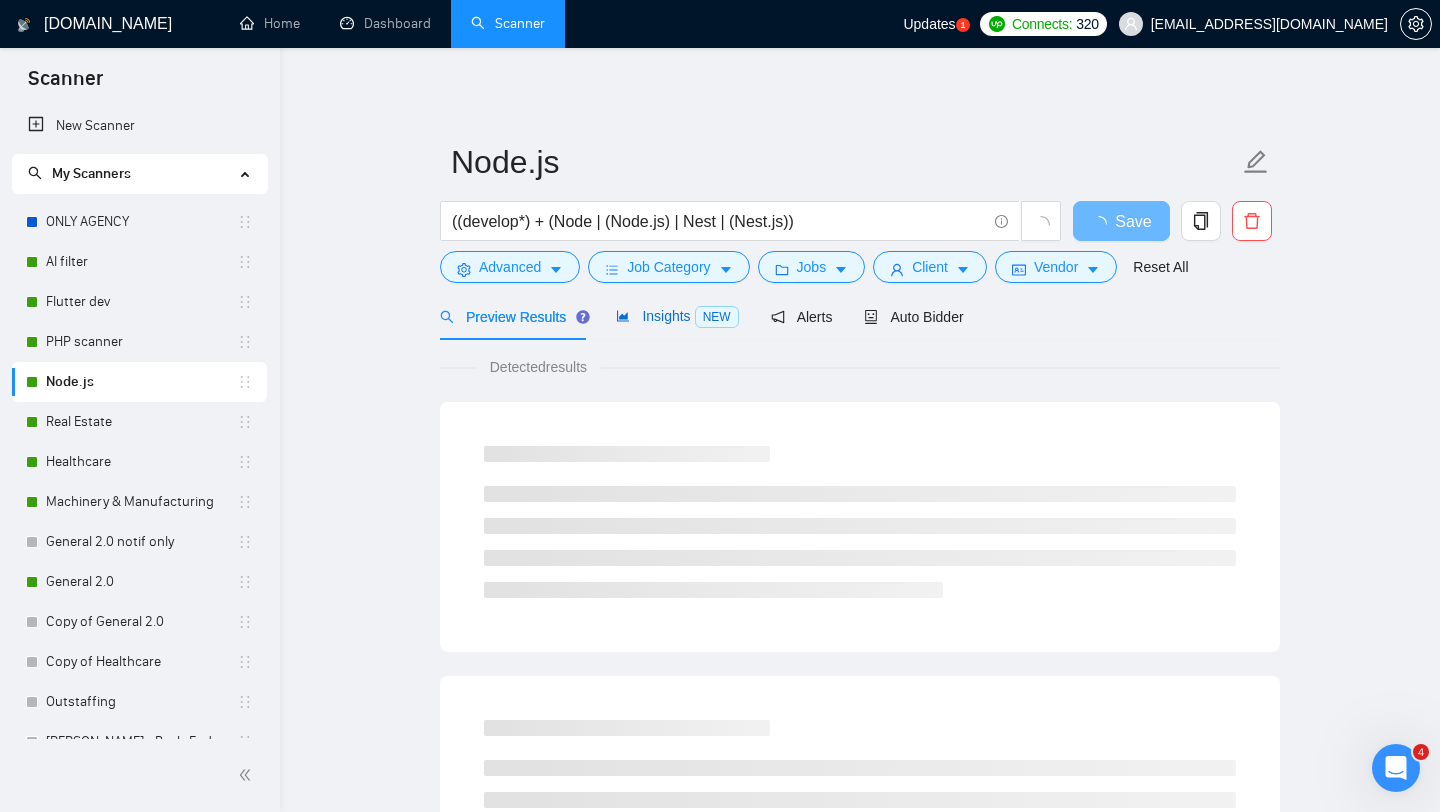 click on "Insights NEW" at bounding box center (677, 316) 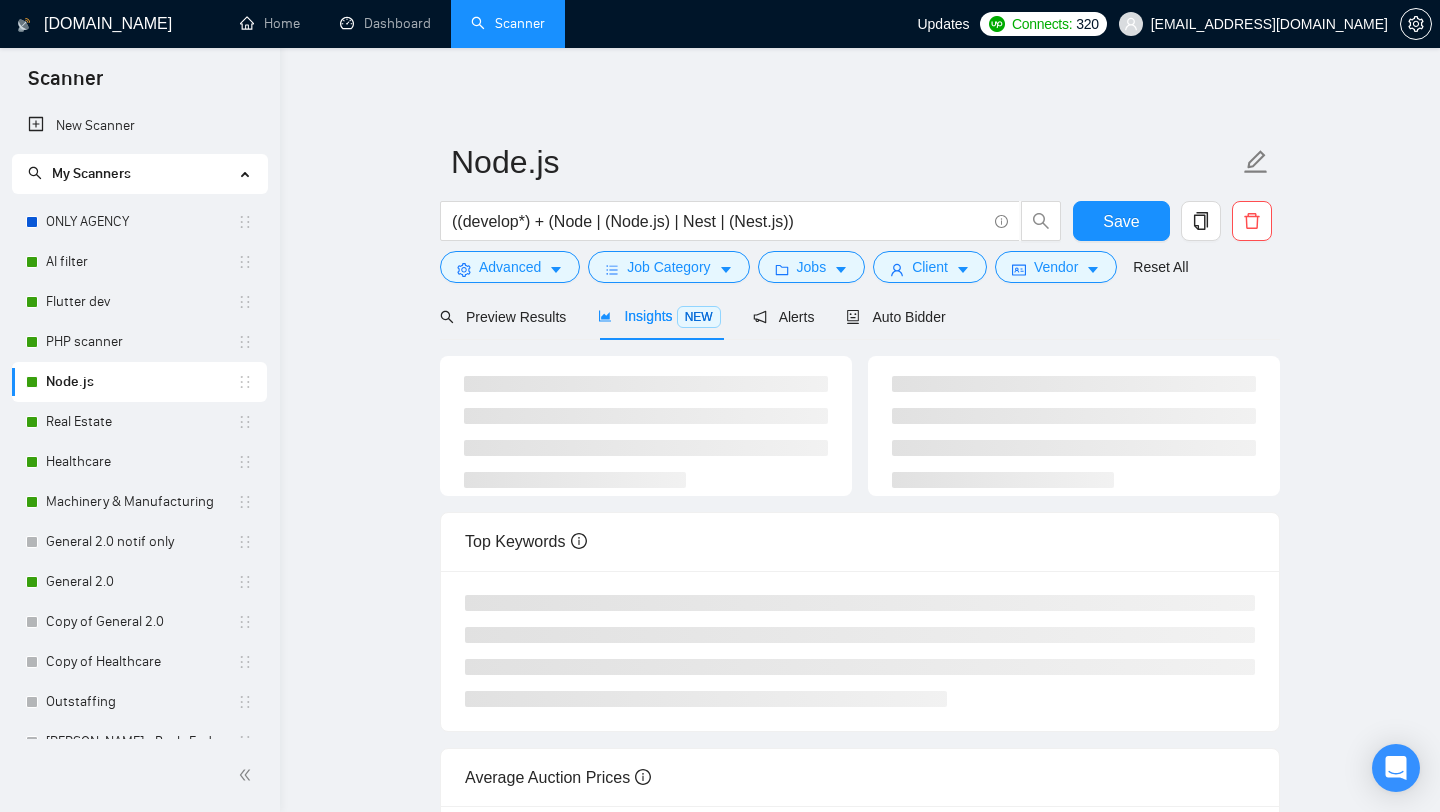 scroll, scrollTop: 0, scrollLeft: 0, axis: both 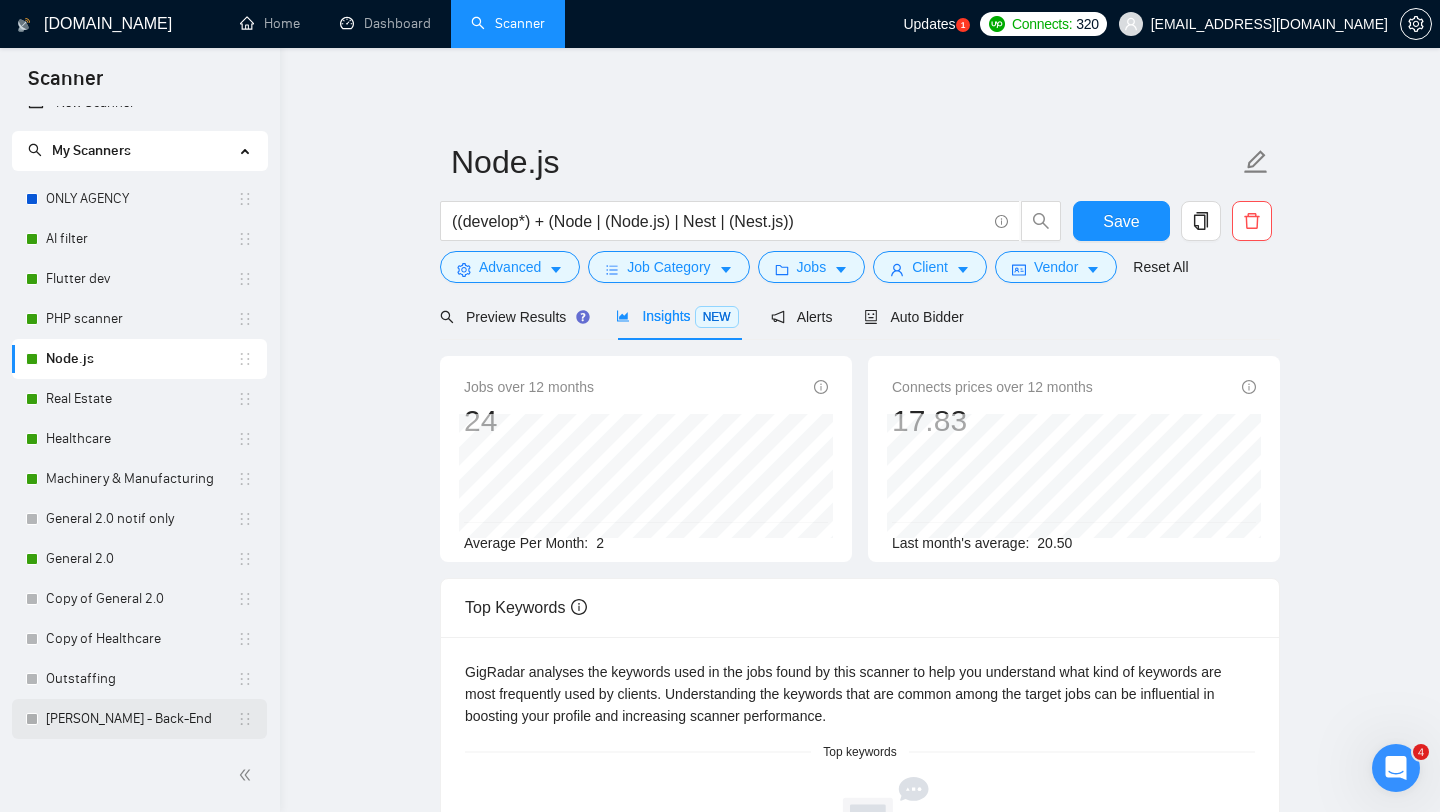 click on "[PERSON_NAME] - Back-End" at bounding box center (141, 719) 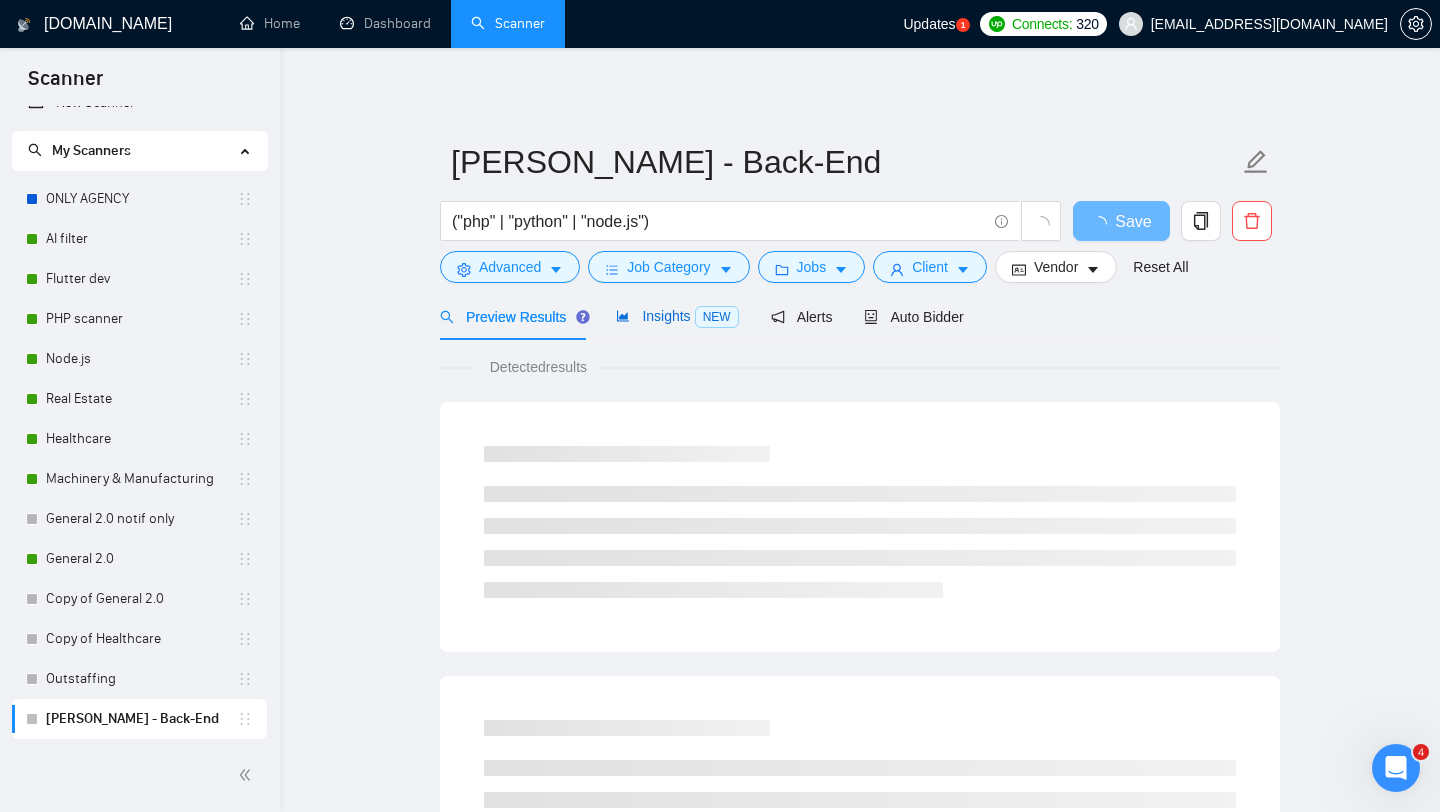click on "Insights NEW" at bounding box center (677, 316) 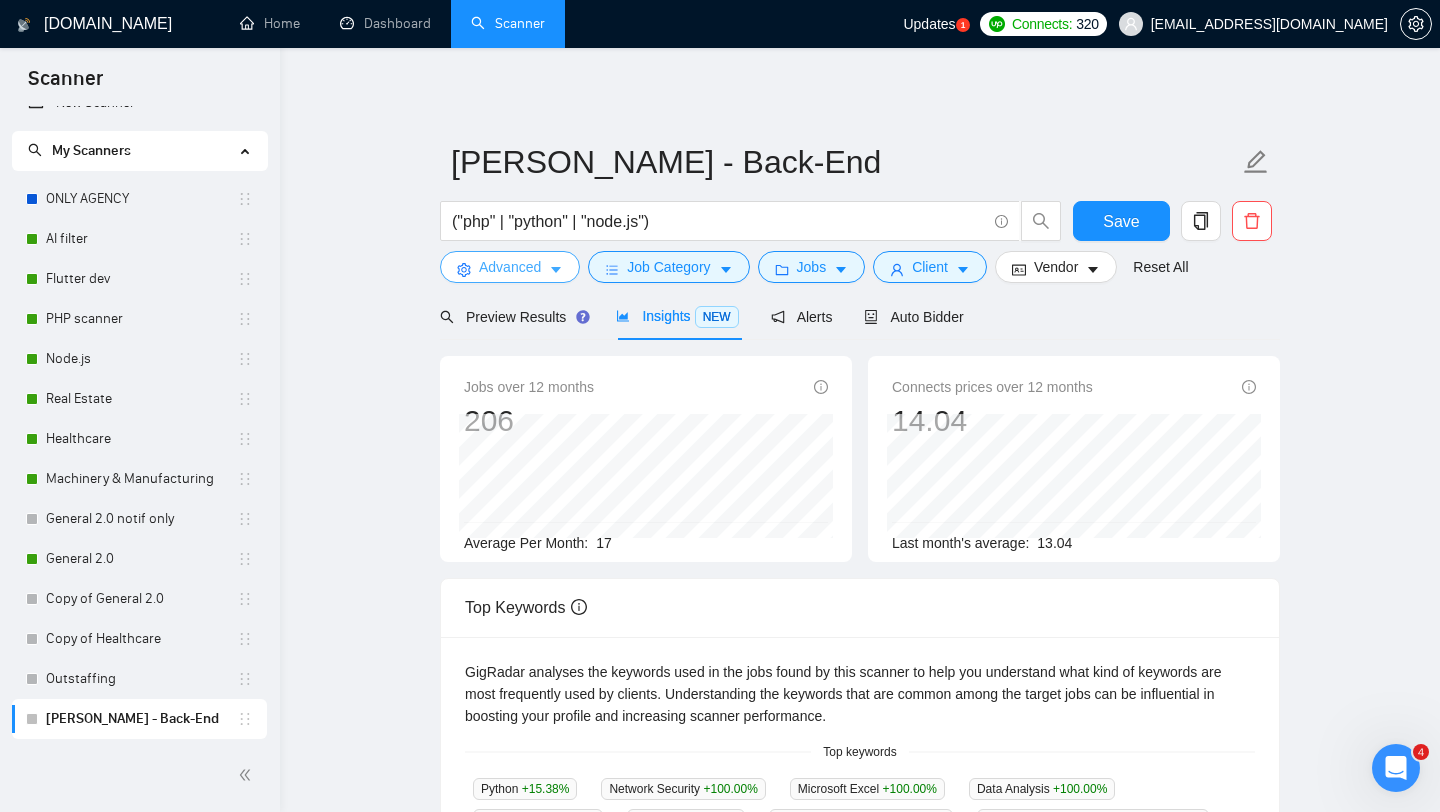 click on "Advanced" at bounding box center (510, 267) 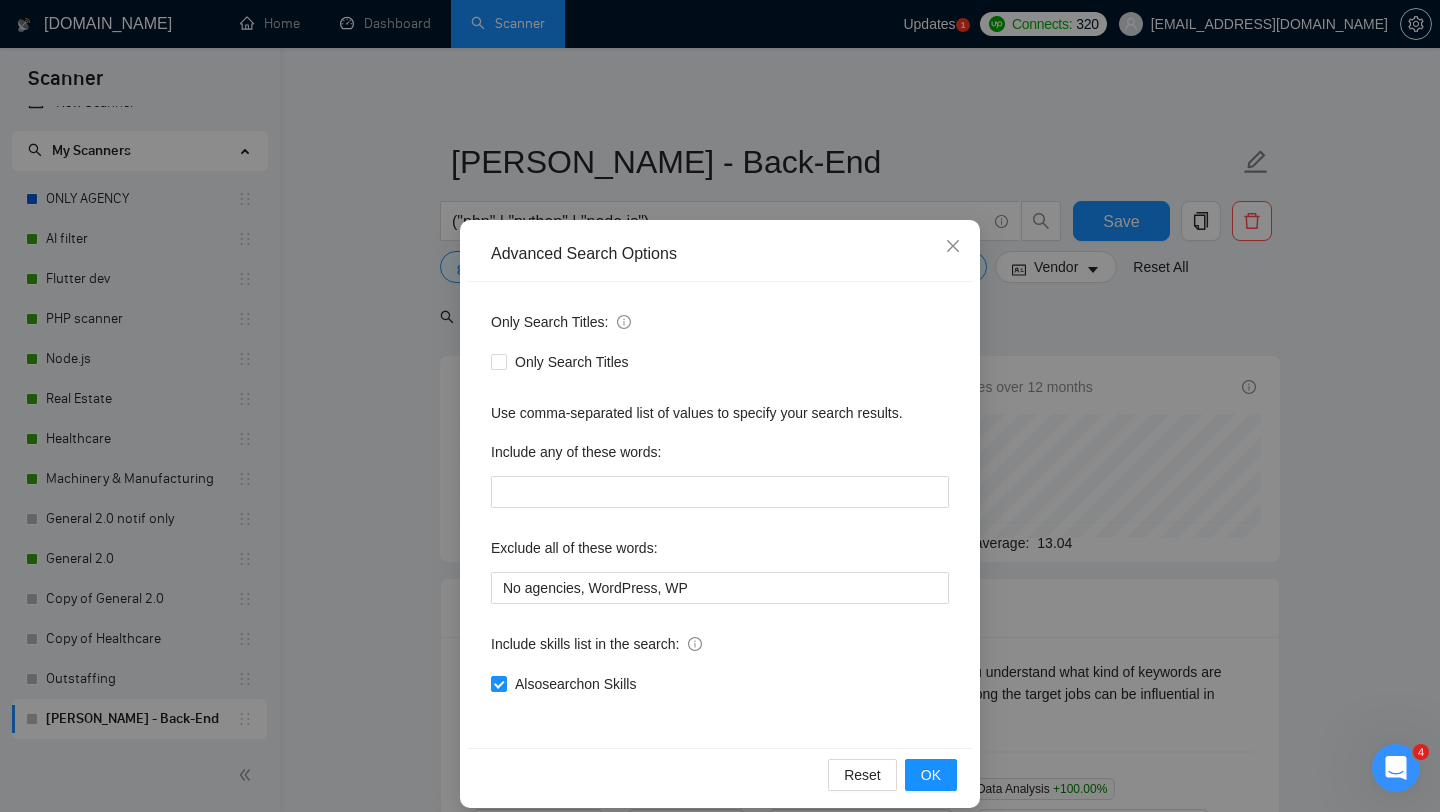 click on "Advanced Search Options Only Search Titles:   Only Search Titles Use comma-separated list of values to specify your search results. Include any of these words: Exclude all of these words: No agencies, WordPress, WP Include skills list in the search:   Also  search  on Skills Reset OK" at bounding box center [720, 406] 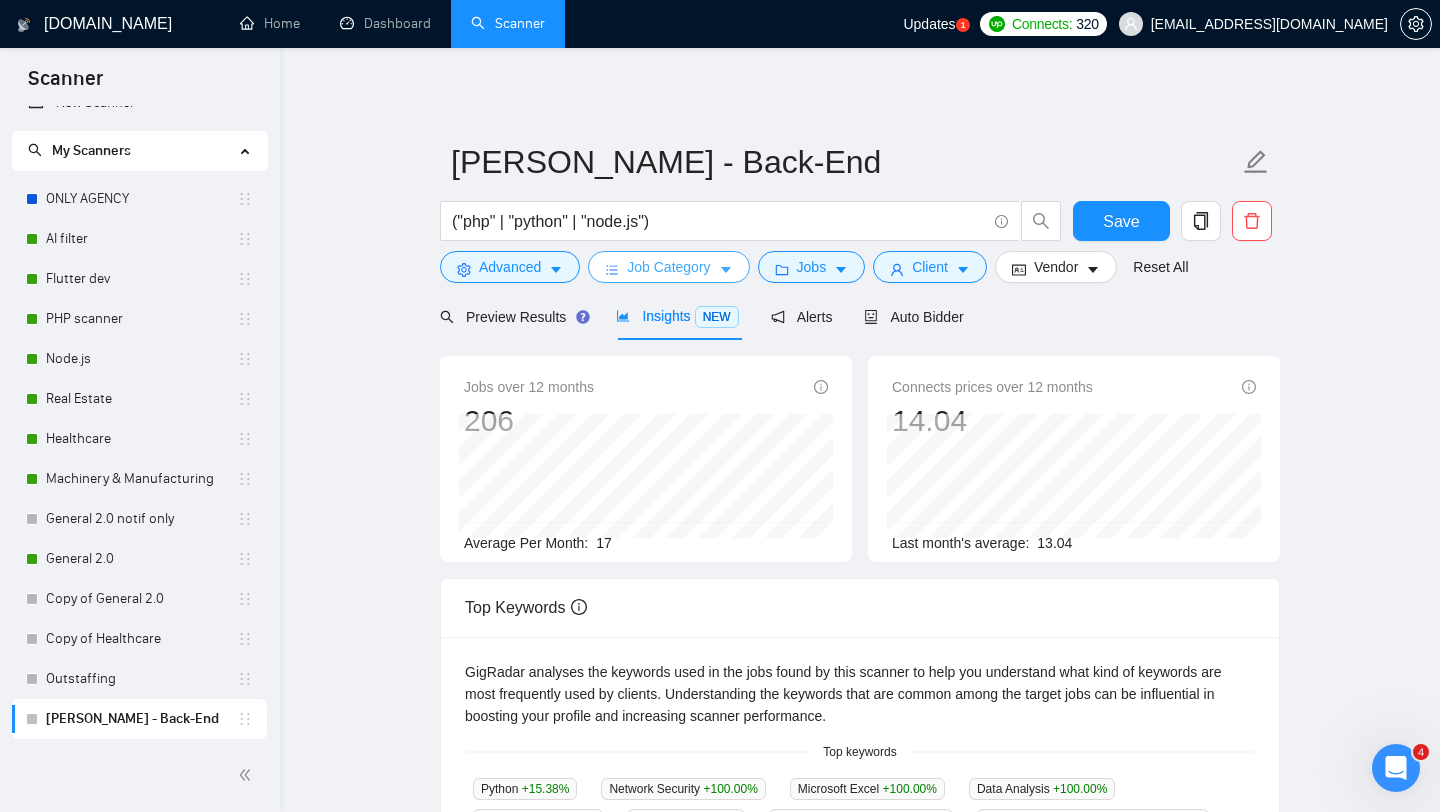 click on "Job Category" at bounding box center [668, 267] 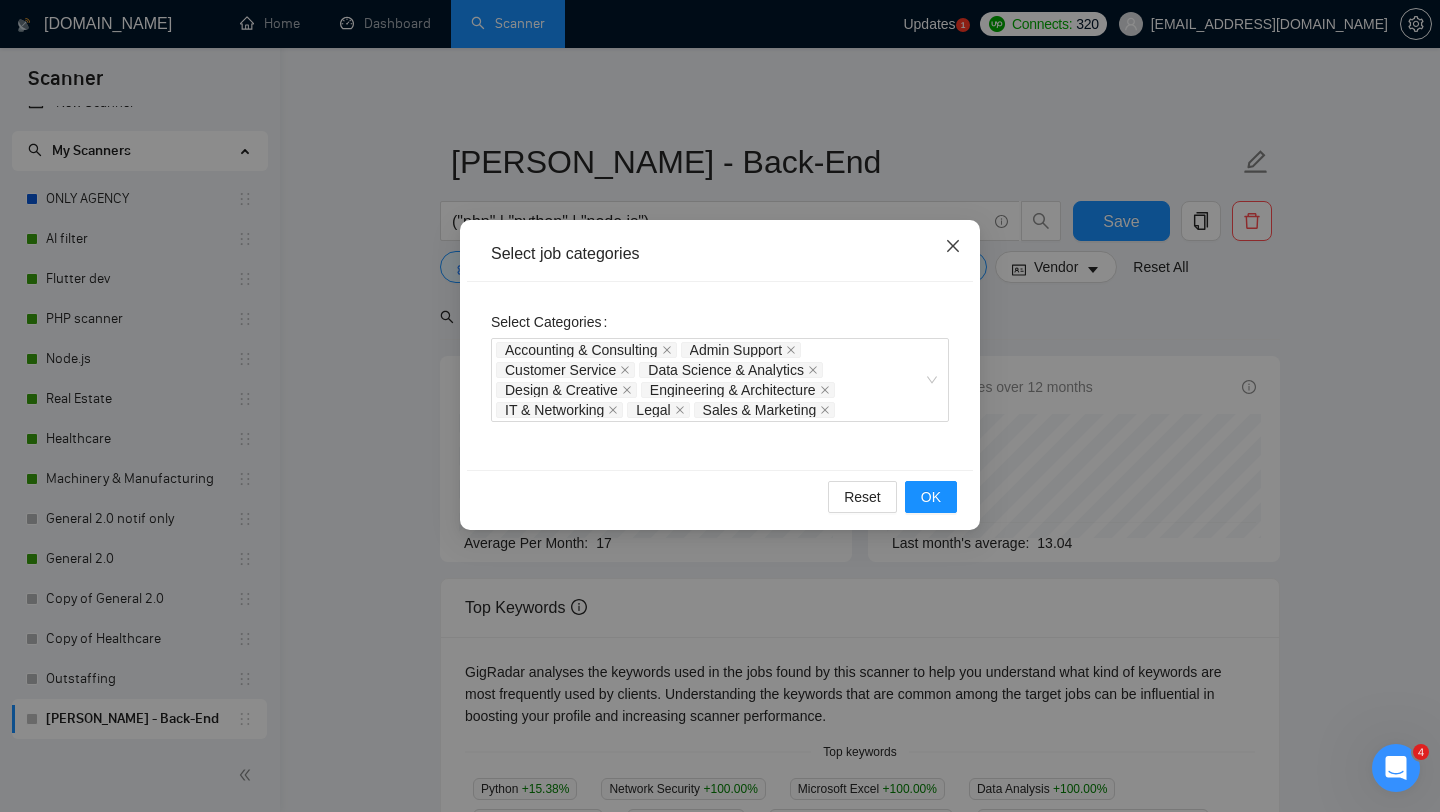 click at bounding box center [953, 247] 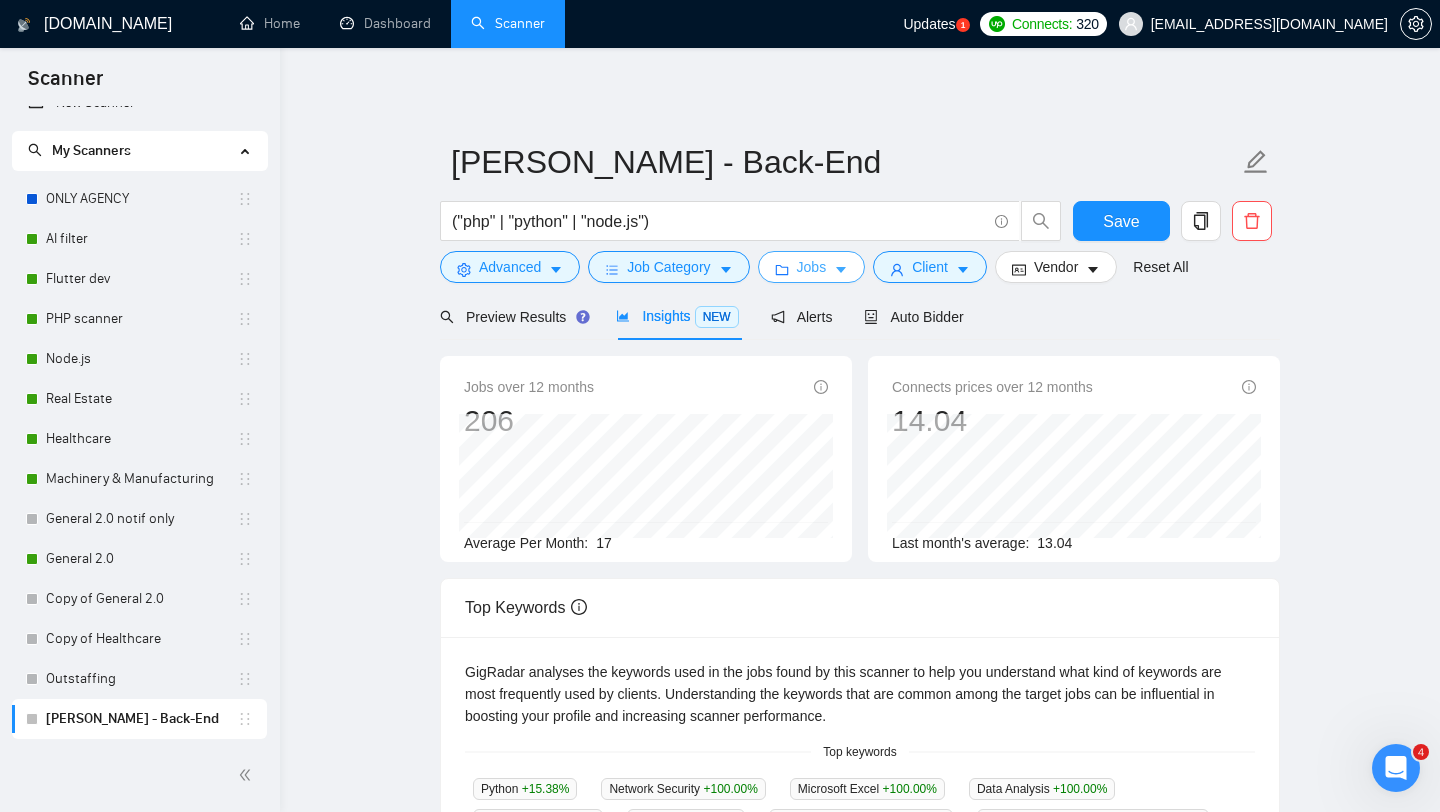 click on "Jobs" at bounding box center [812, 267] 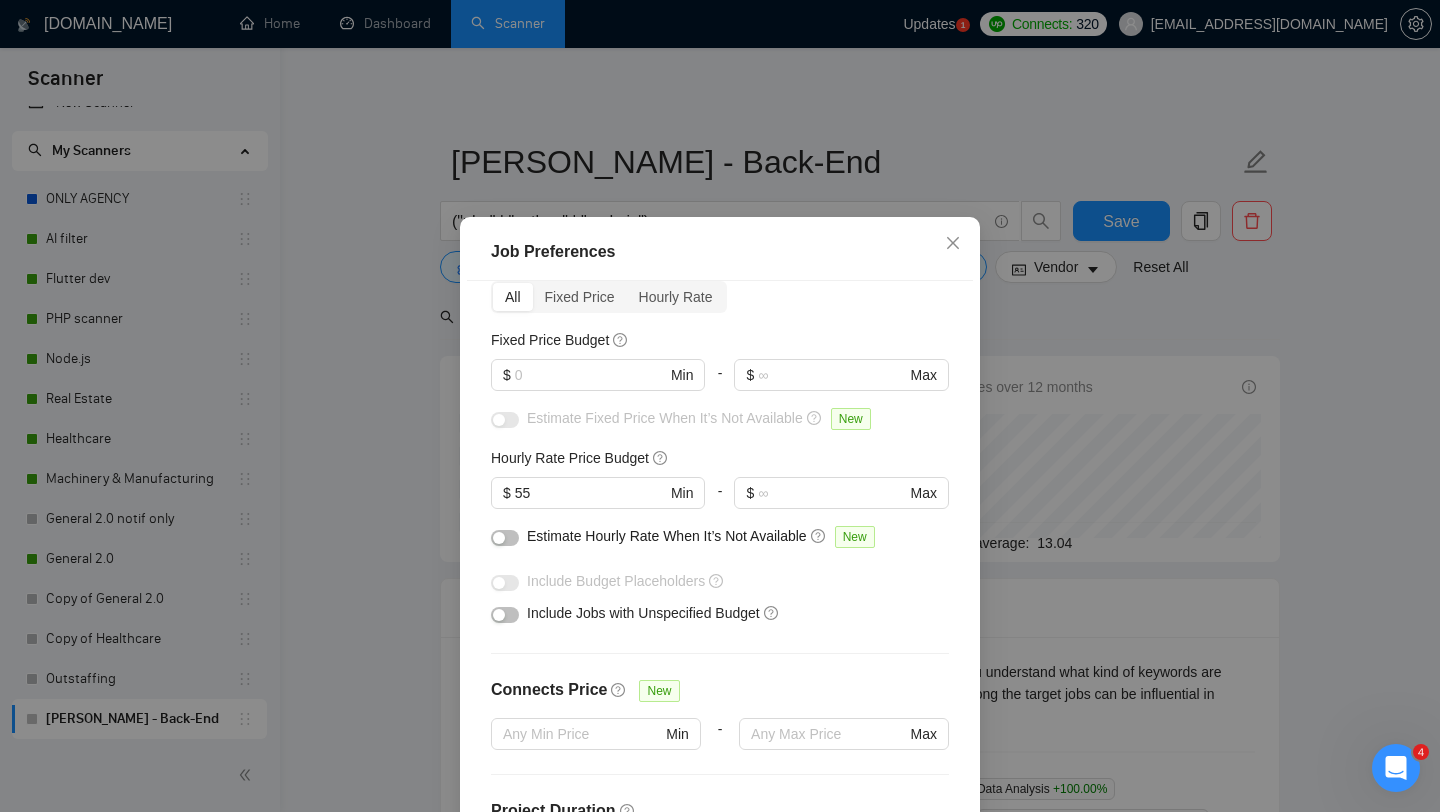 scroll, scrollTop: 95, scrollLeft: 0, axis: vertical 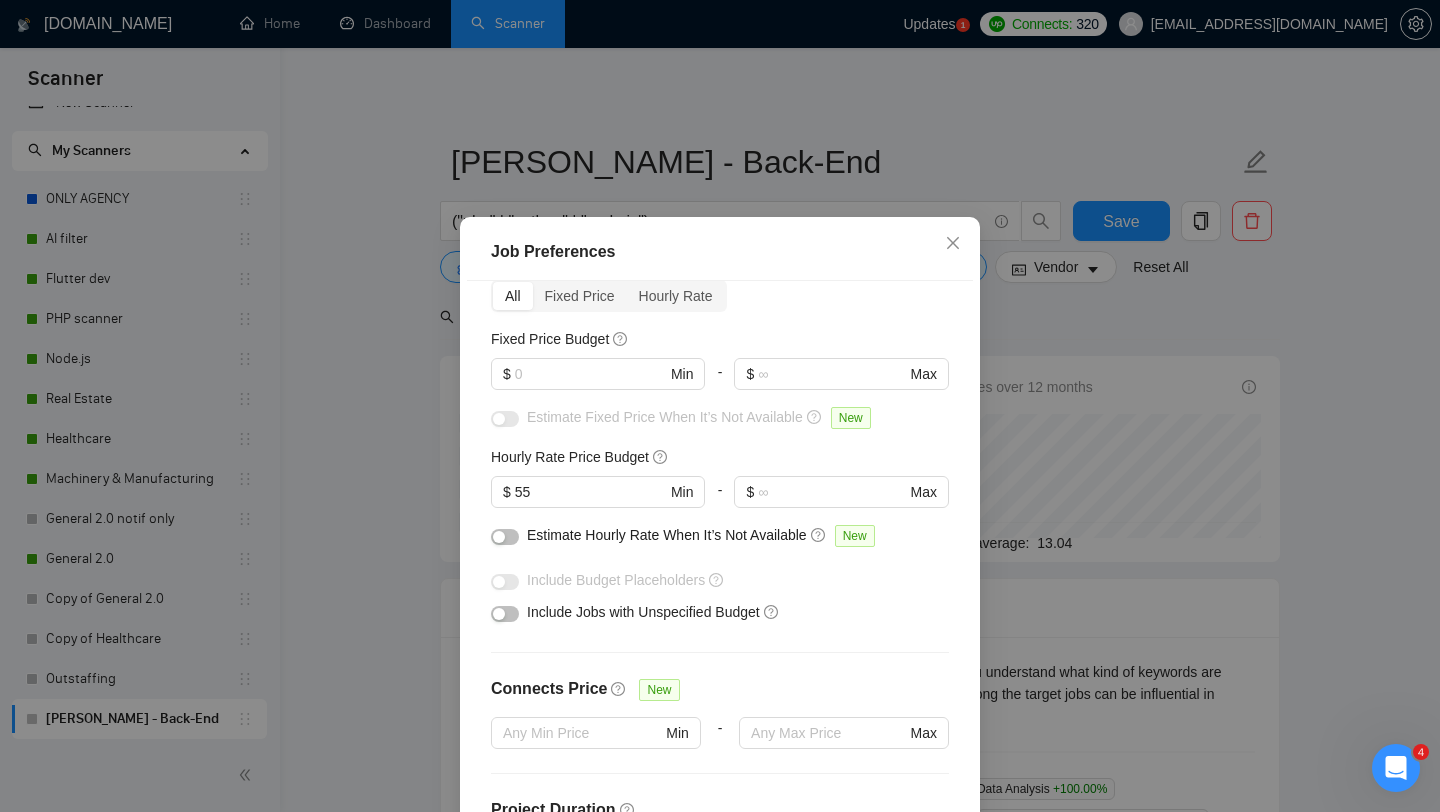 click at bounding box center (505, 614) 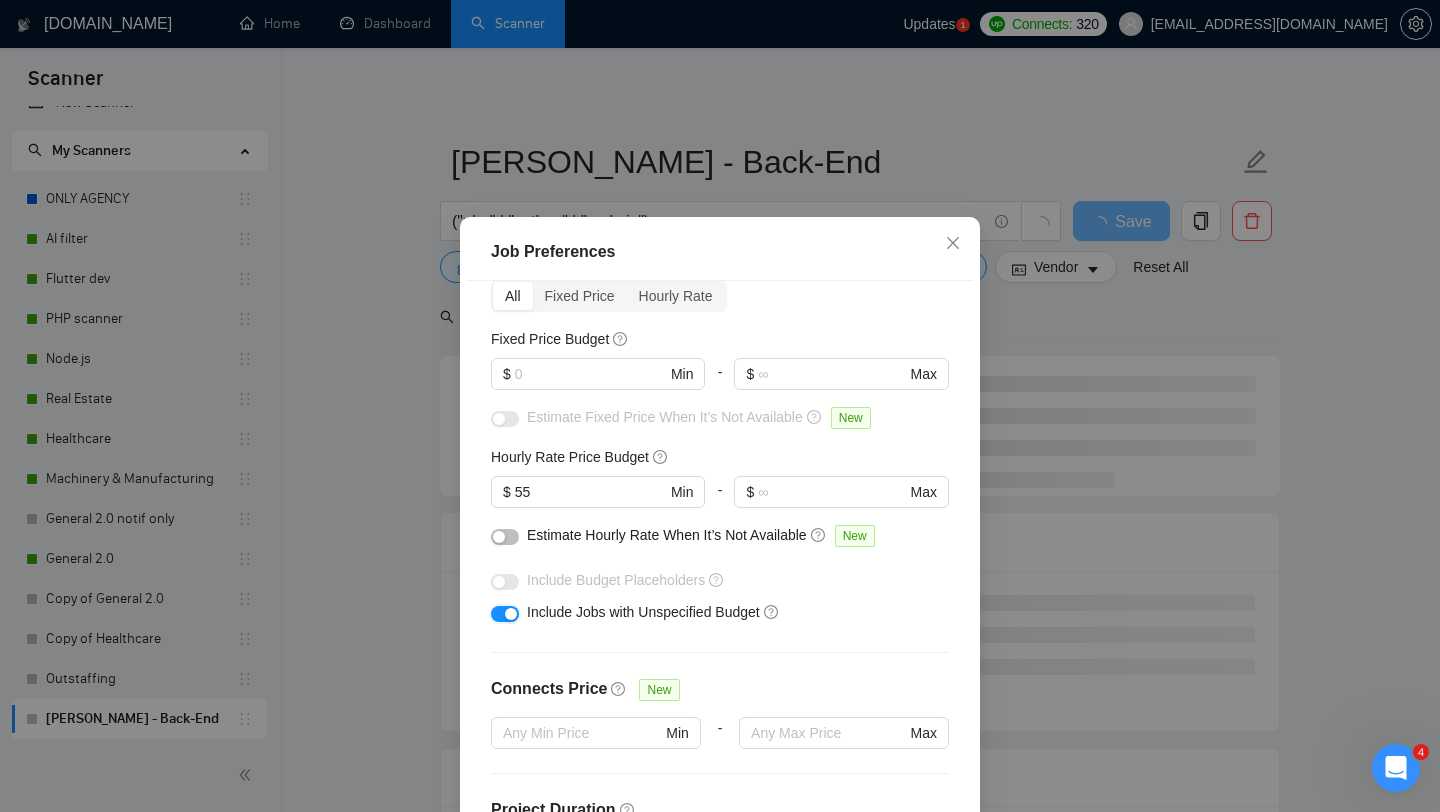 scroll, scrollTop: 559, scrollLeft: 0, axis: vertical 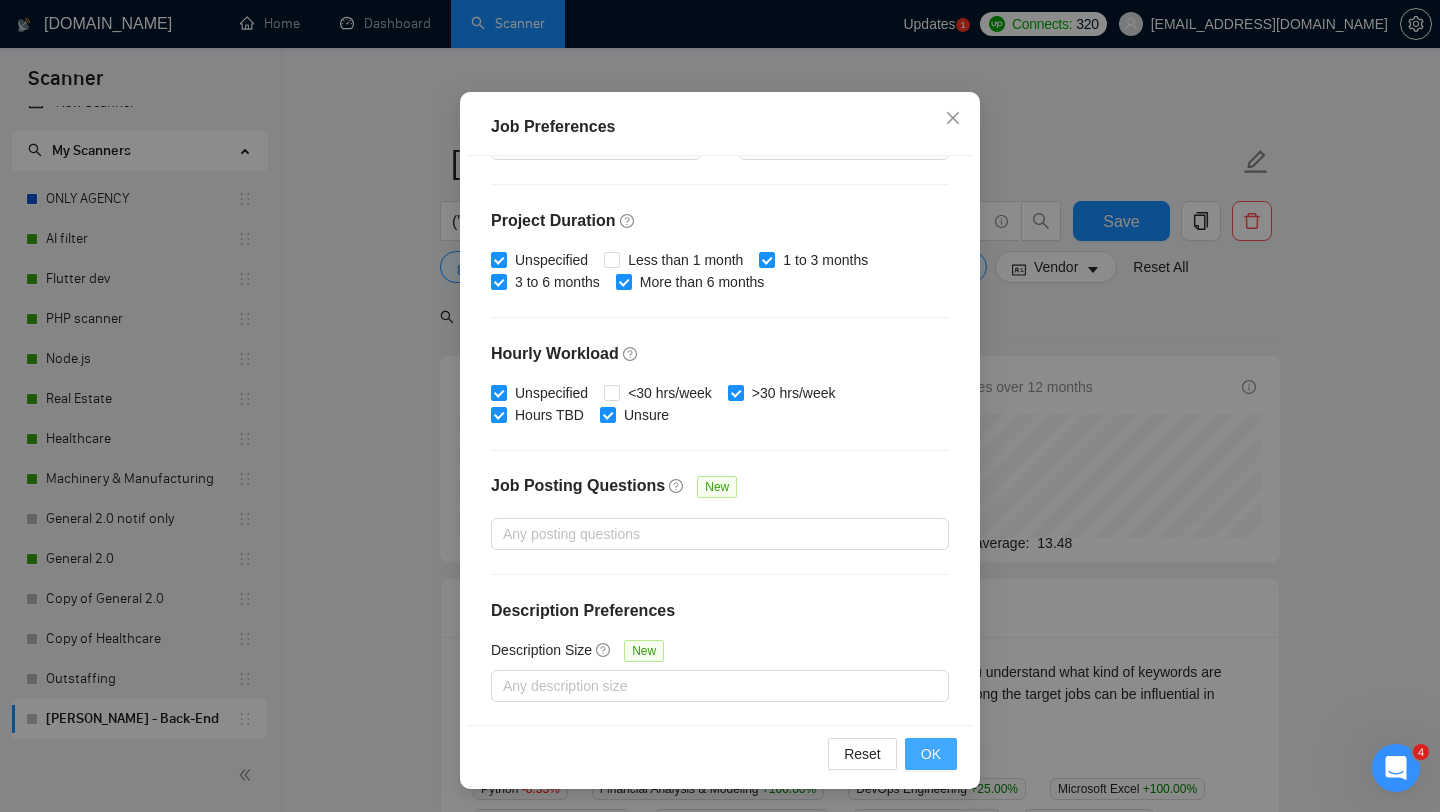 click on "OK" at bounding box center [931, 754] 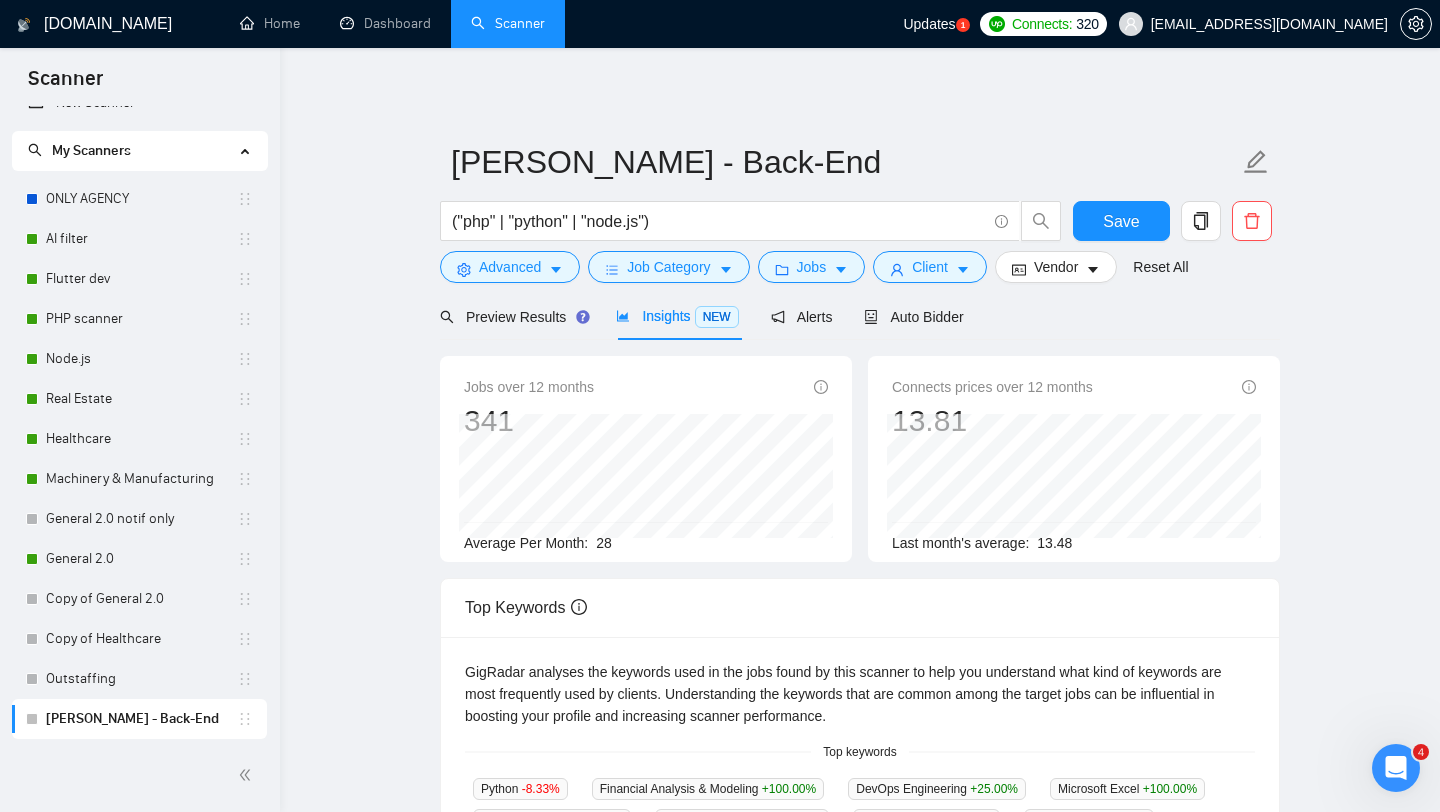 scroll, scrollTop: 28, scrollLeft: 0, axis: vertical 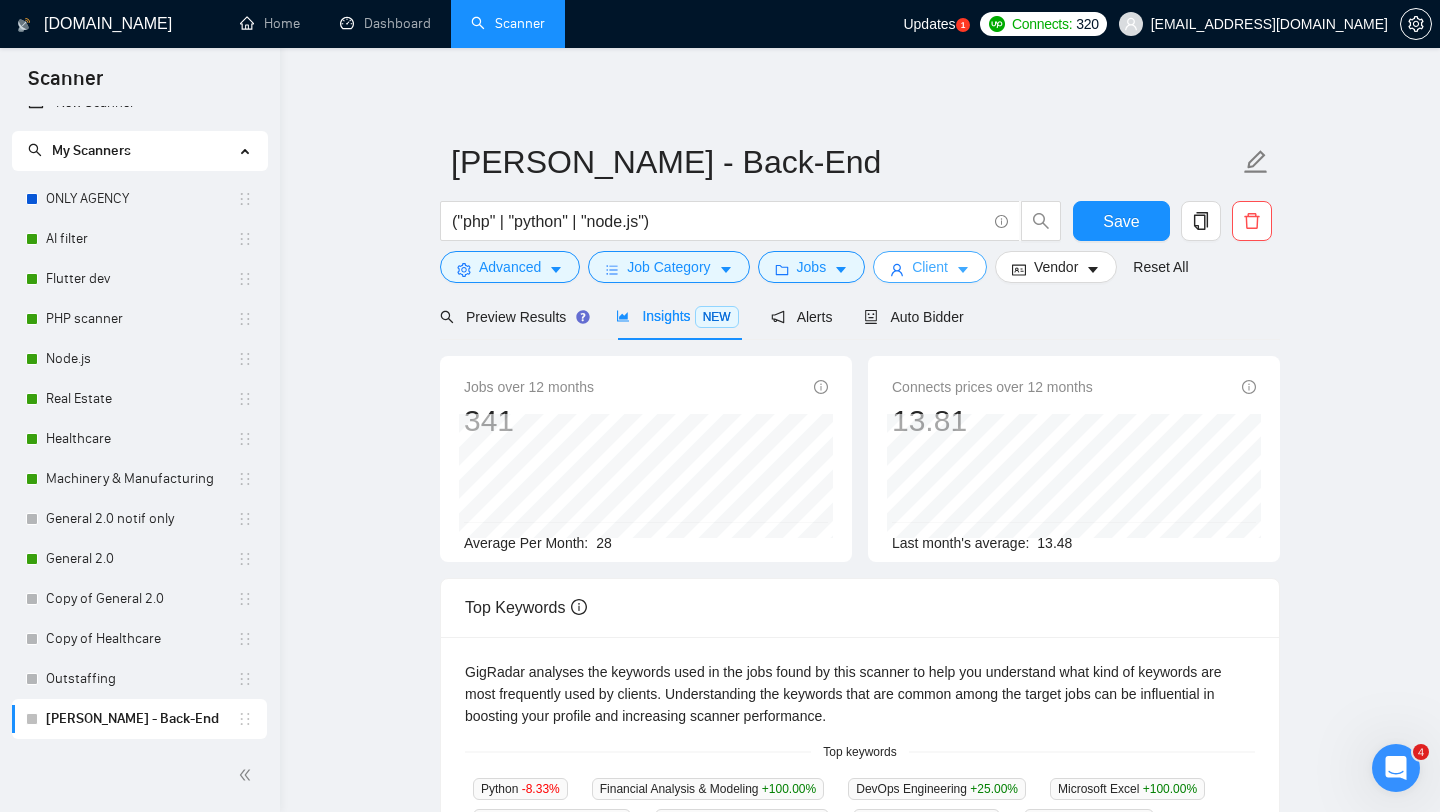 click on "Client" at bounding box center [930, 267] 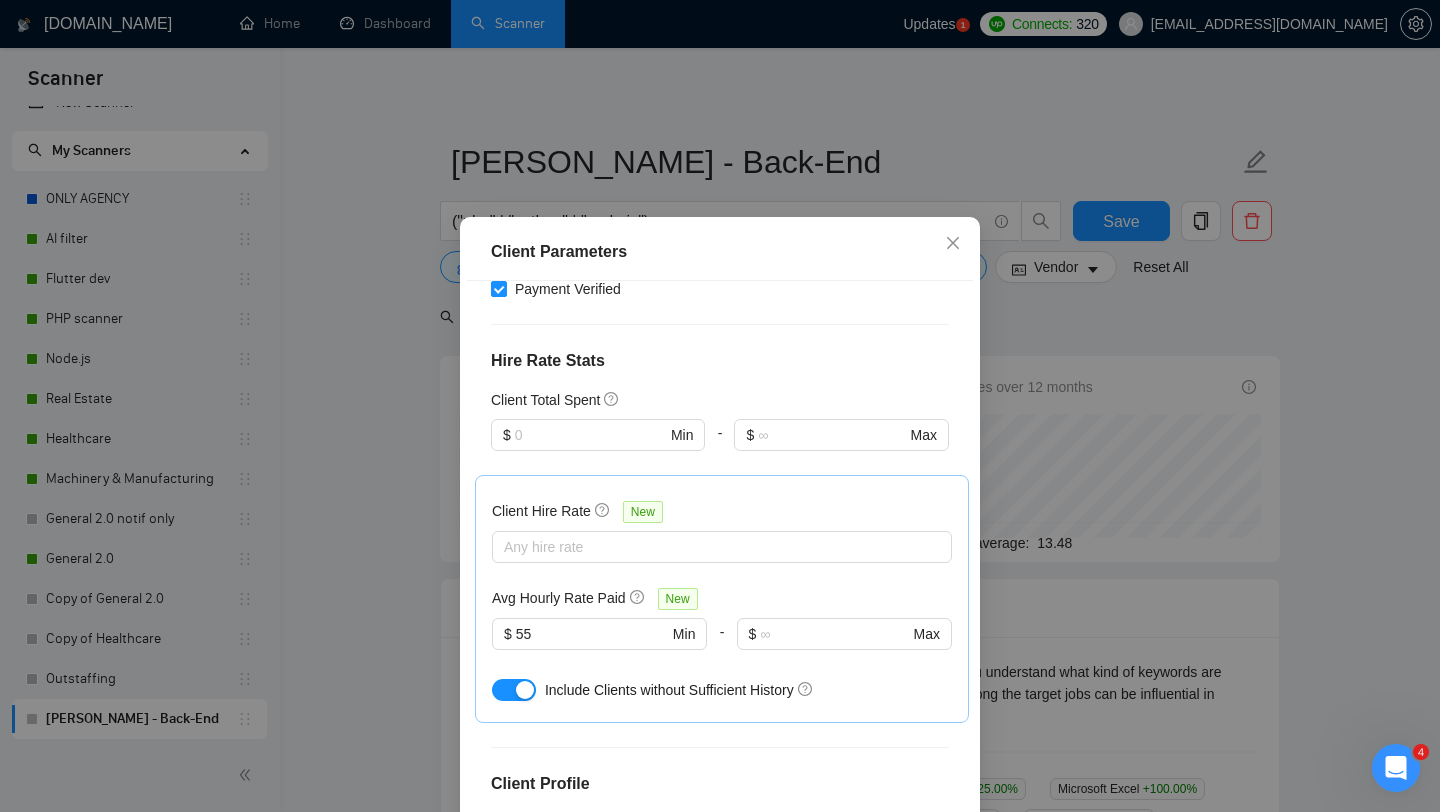 scroll, scrollTop: 712, scrollLeft: 0, axis: vertical 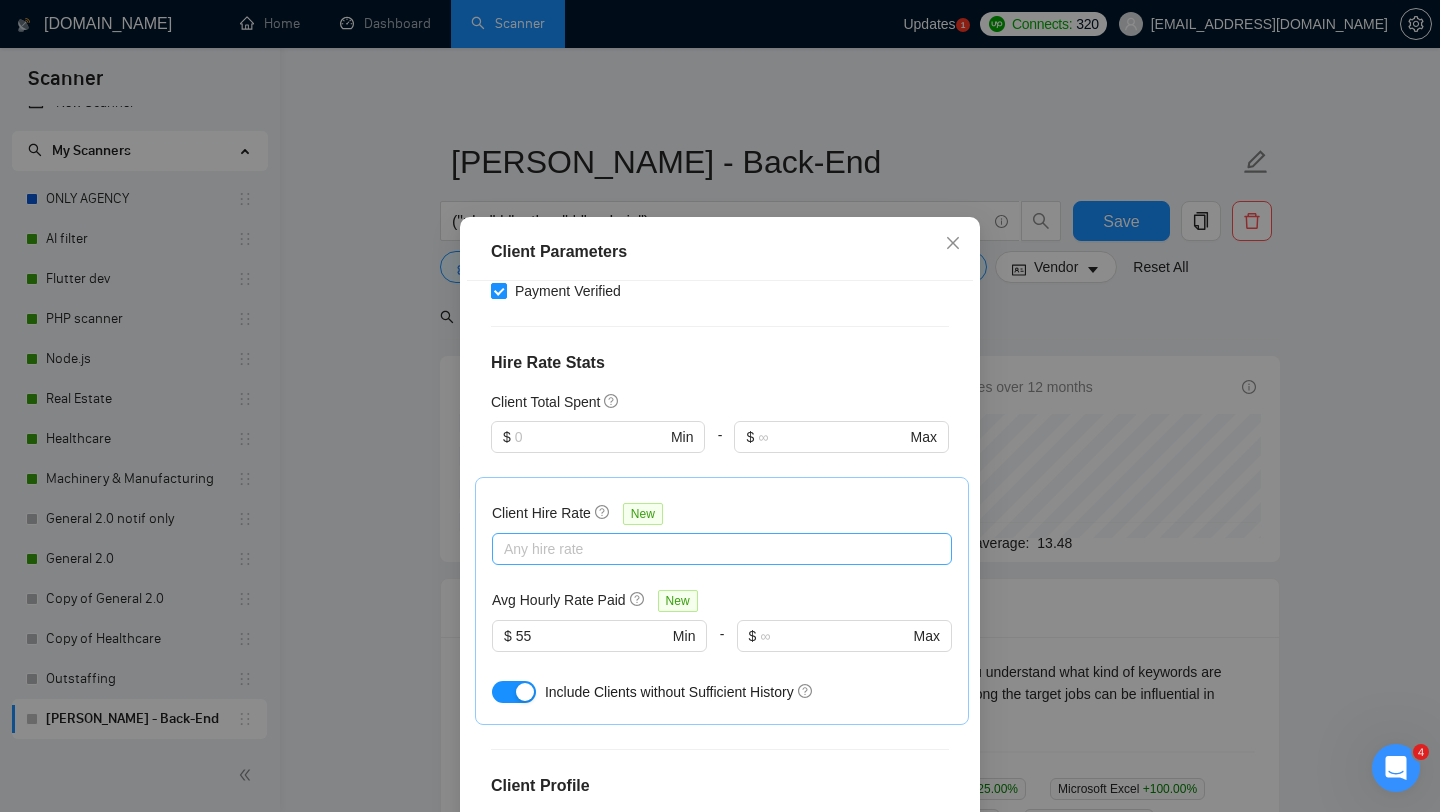 click at bounding box center [712, 549] 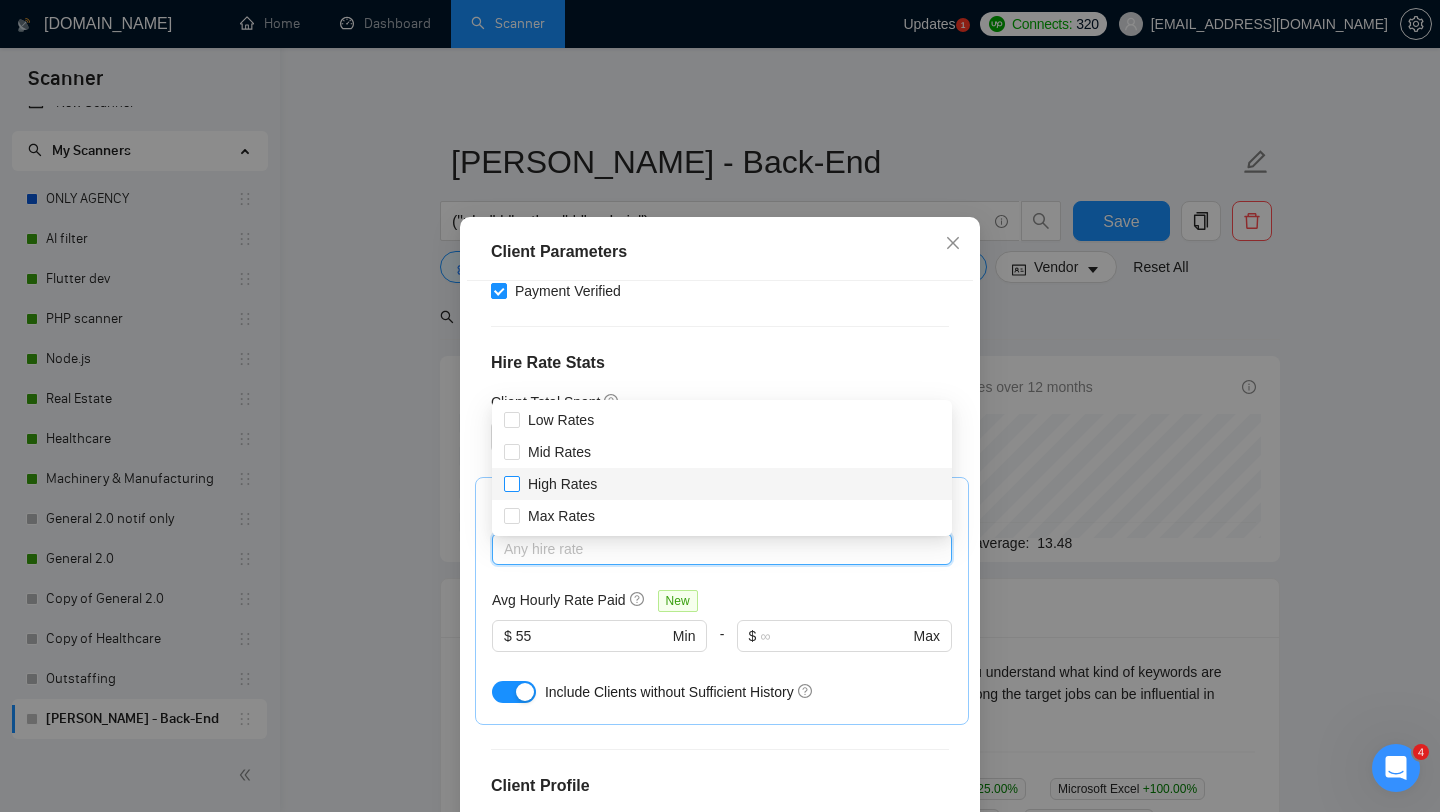 click on "High Rates" at bounding box center [562, 484] 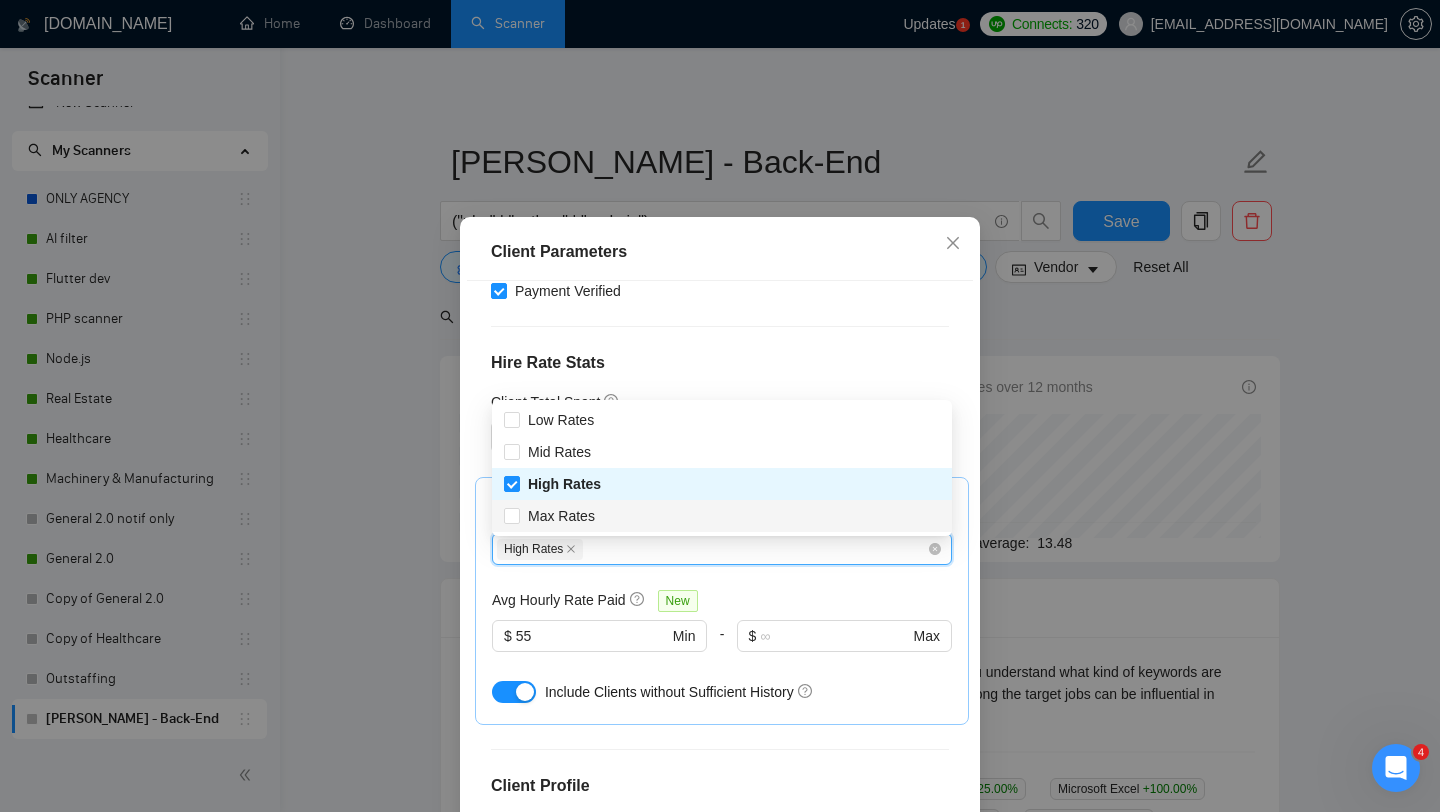 click on "Client Profile" at bounding box center (720, 786) 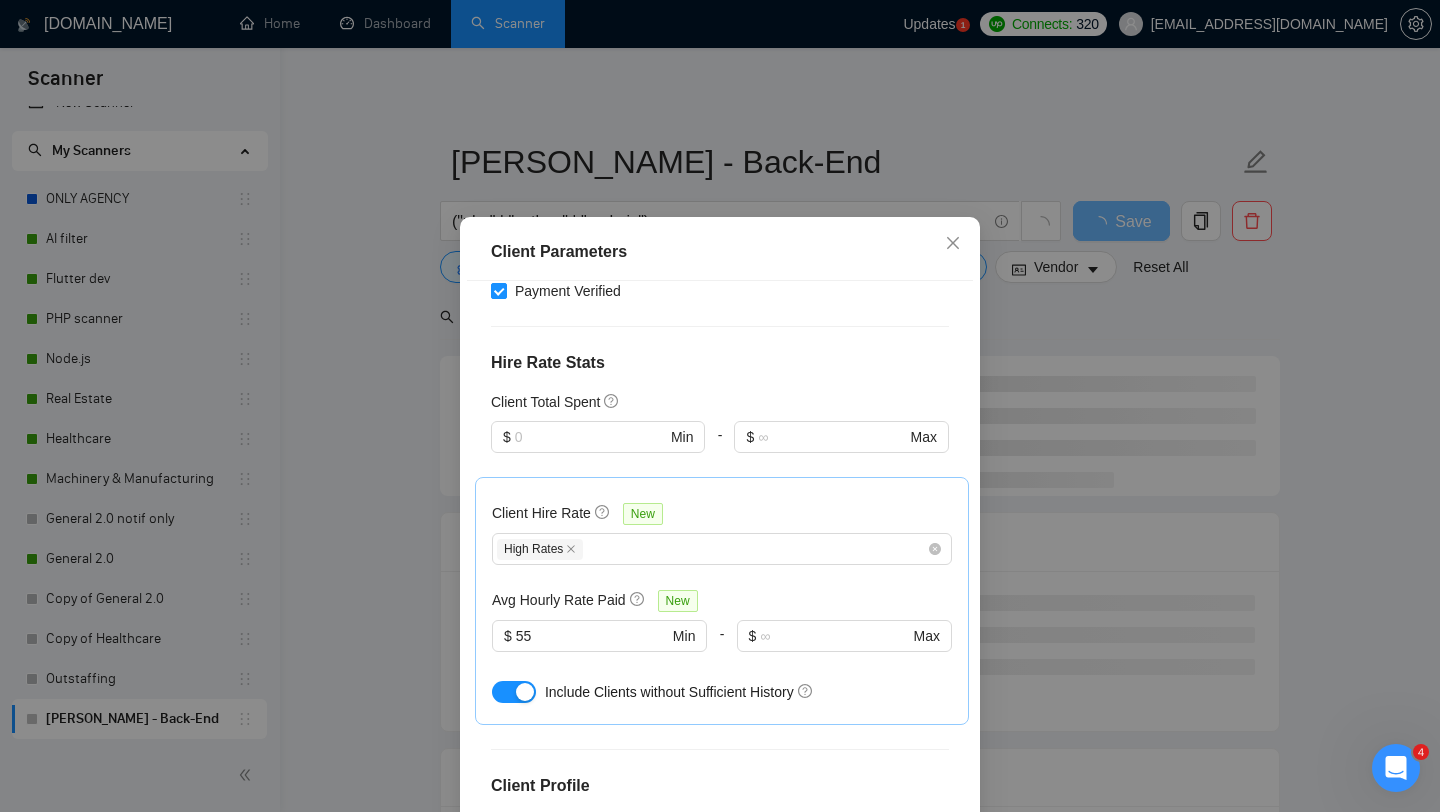 scroll, scrollTop: 790, scrollLeft: 0, axis: vertical 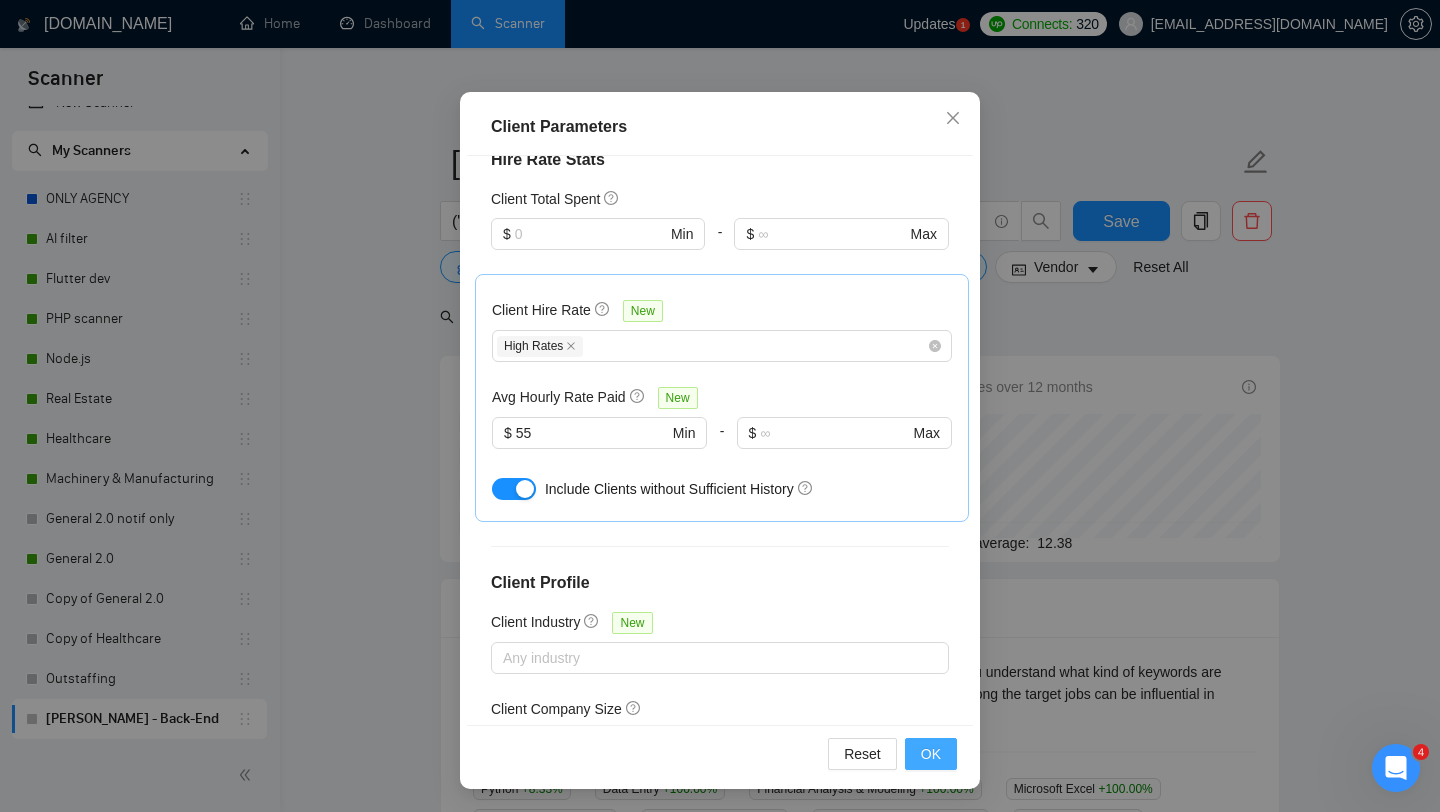 click on "OK" at bounding box center [931, 754] 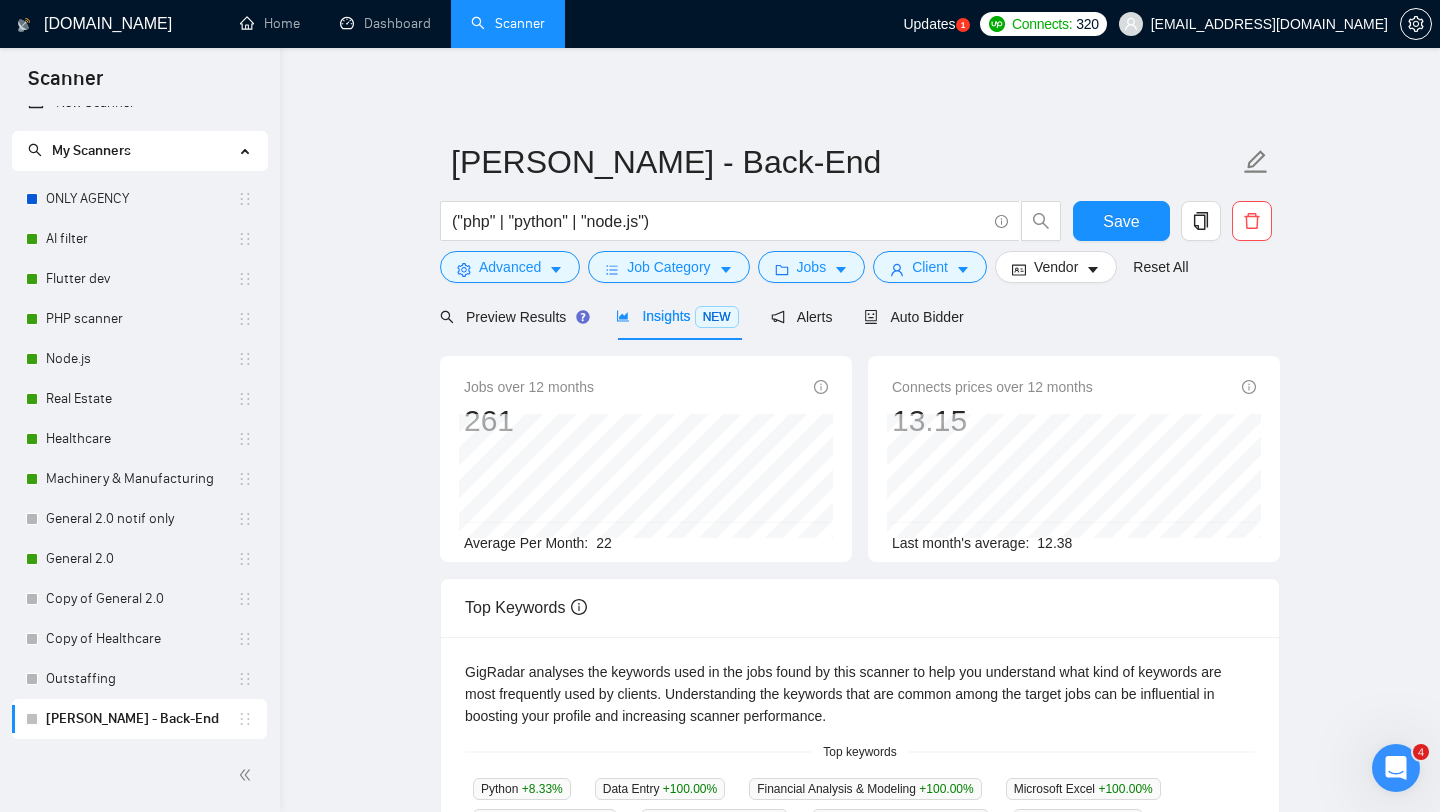 scroll, scrollTop: 28, scrollLeft: 0, axis: vertical 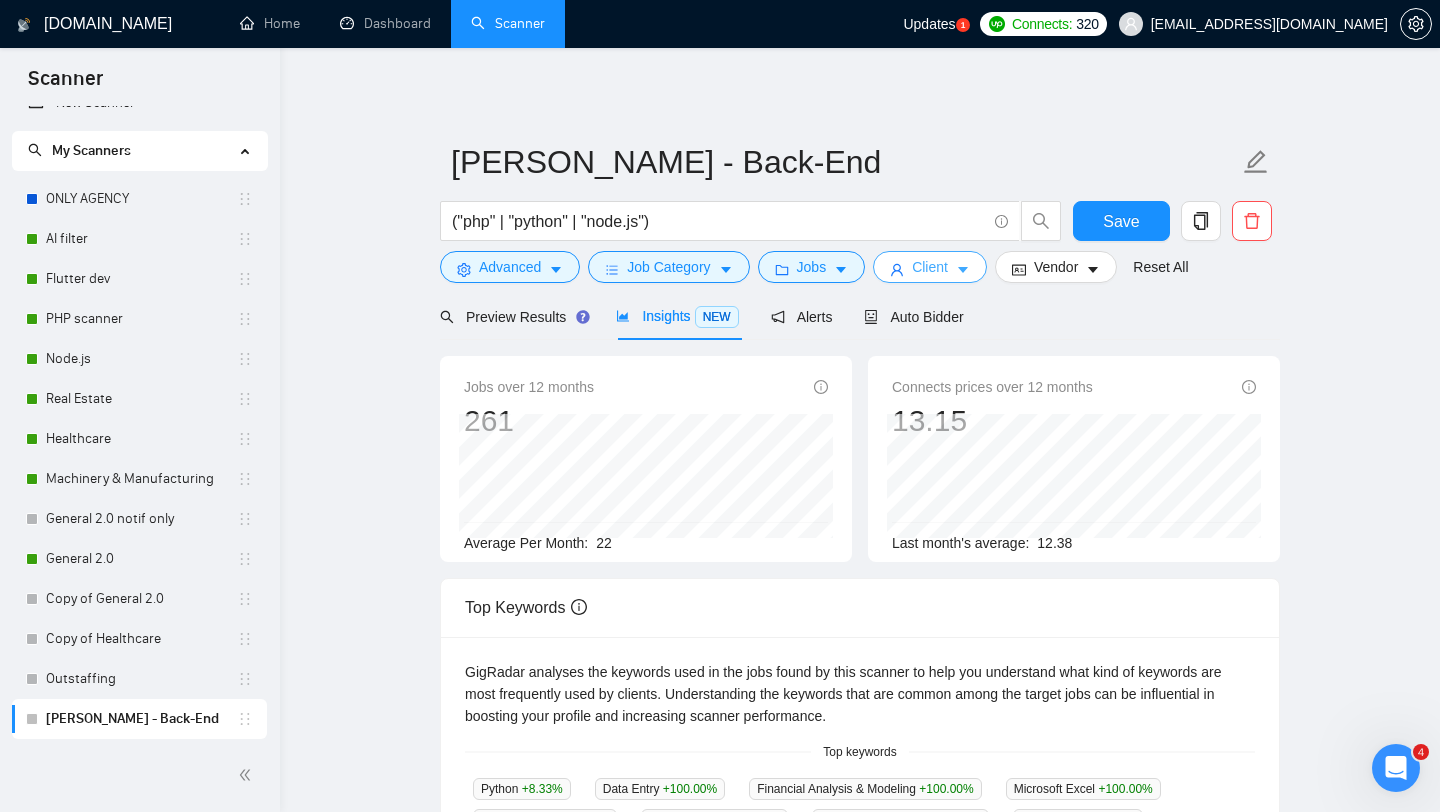 click on "Client" at bounding box center [930, 267] 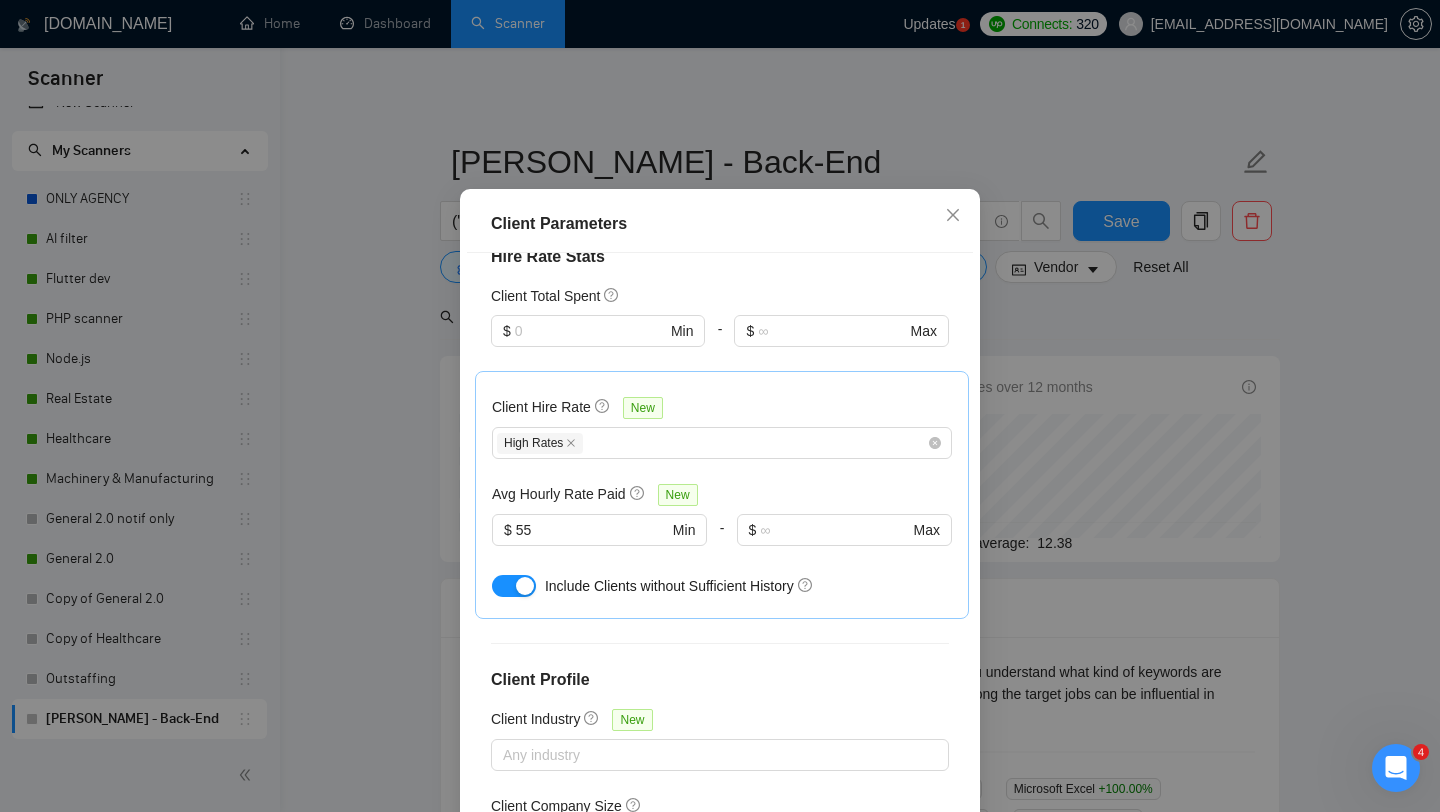 click on "Client Parameters Client Location Include Client Countries [GEOGRAPHIC_DATA] [GEOGRAPHIC_DATA] [GEOGRAPHIC_DATA] [GEOGRAPHIC_DATA] [GEOGRAPHIC_DATA] [GEOGRAPHIC_DATA] [GEOGRAPHIC_DATA] [GEOGRAPHIC_DATA] [GEOGRAPHIC_DATA] [GEOGRAPHIC_DATA] [GEOGRAPHIC_DATA] [GEOGRAPHIC_DATA] [GEOGRAPHIC_DATA] [GEOGRAPHIC_DATA] [GEOGRAPHIC_DATA] [GEOGRAPHIC_DATA]   Exclude Client Countries [GEOGRAPHIC_DATA] [GEOGRAPHIC_DATA] [GEOGRAPHIC_DATA] [GEOGRAPHIC_DATA] [GEOGRAPHIC_DATA] [GEOGRAPHIC_DATA] [GEOGRAPHIC_DATA] [GEOGRAPHIC_DATA]   Client Rating Client Min Average Feedback Include clients with no feedback Client Payment Details Payment Verified Hire Rate Stats   Client Total Spent $ Min - $ Max Client Hire Rate New High Rates     Avg Hourly Rate Paid New $ 55 Min - $ Max Include Clients without Sufficient History Client Profile Client Industry New   Any industry Client Company Size   Any company size Enterprise Clients New   Any clients Reset OK" at bounding box center (720, 406) 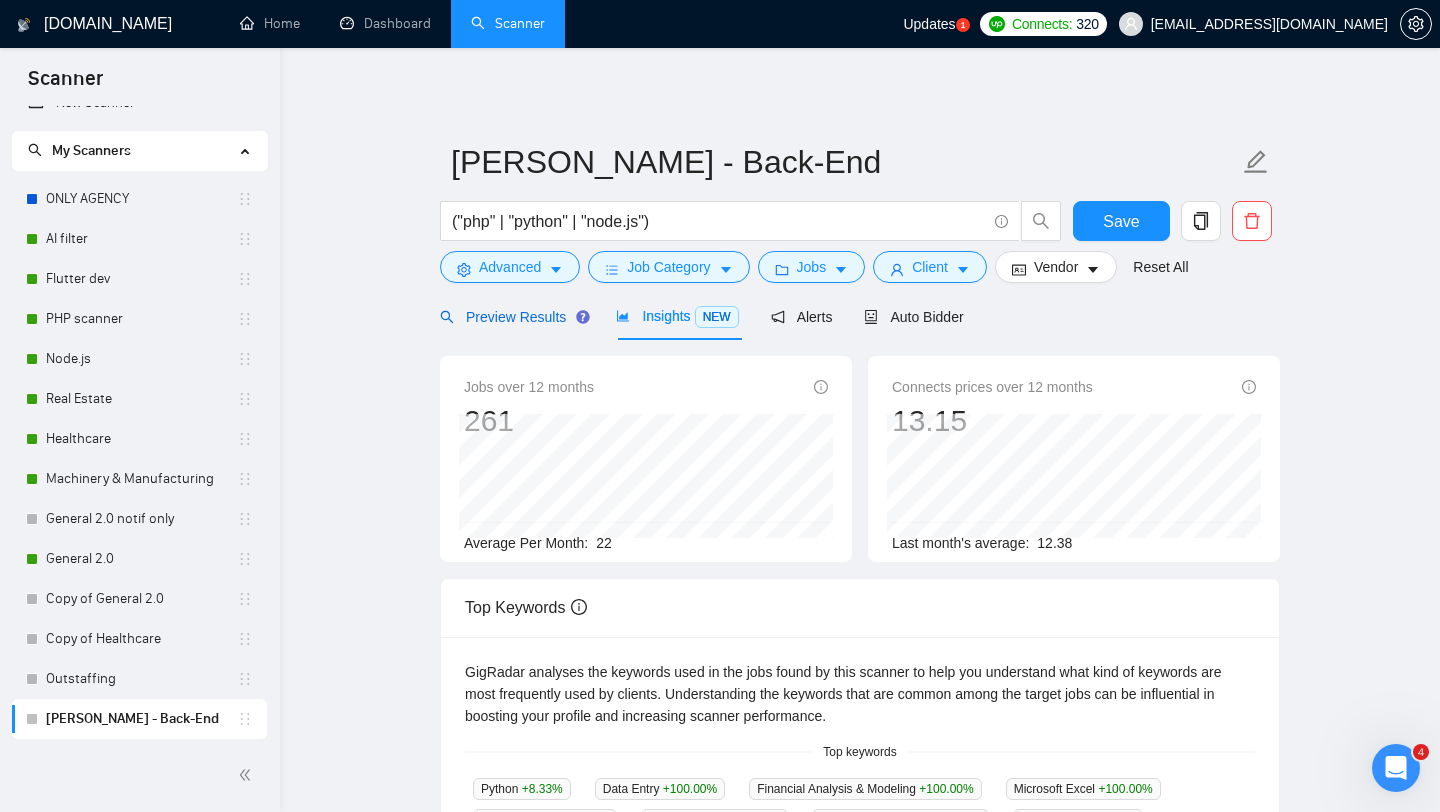 click on "Preview Results" at bounding box center [512, 317] 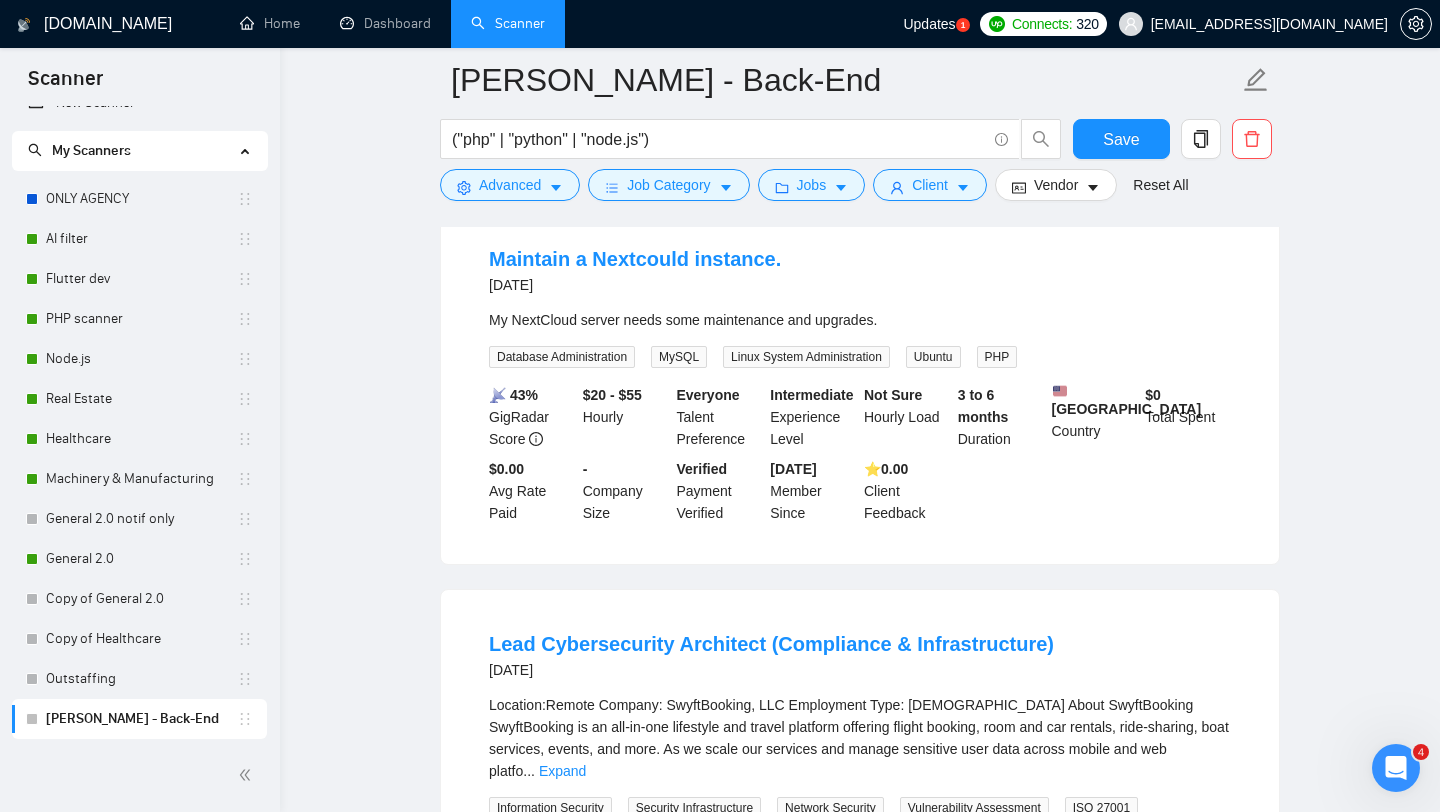 scroll, scrollTop: 0, scrollLeft: 0, axis: both 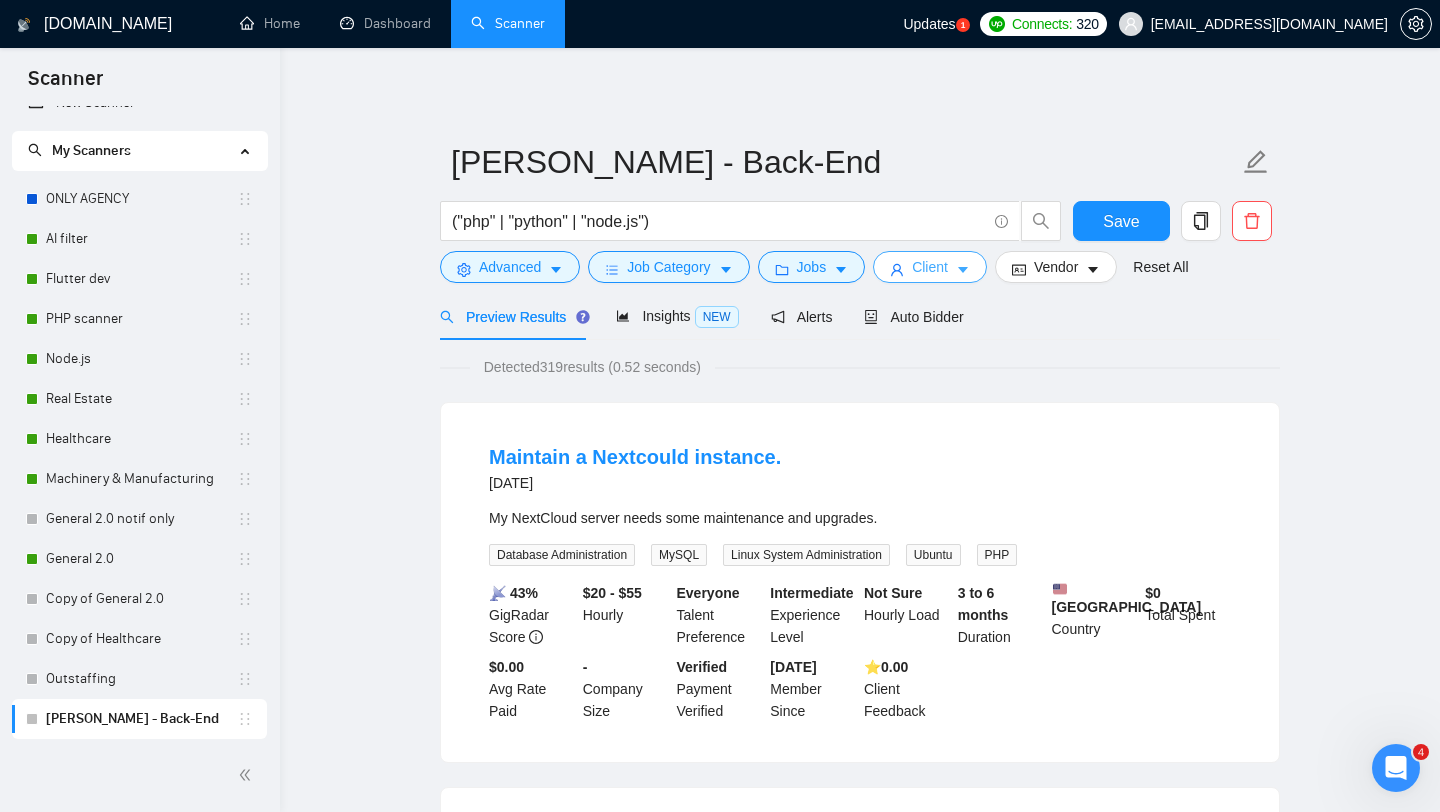 click on "Client" at bounding box center (930, 267) 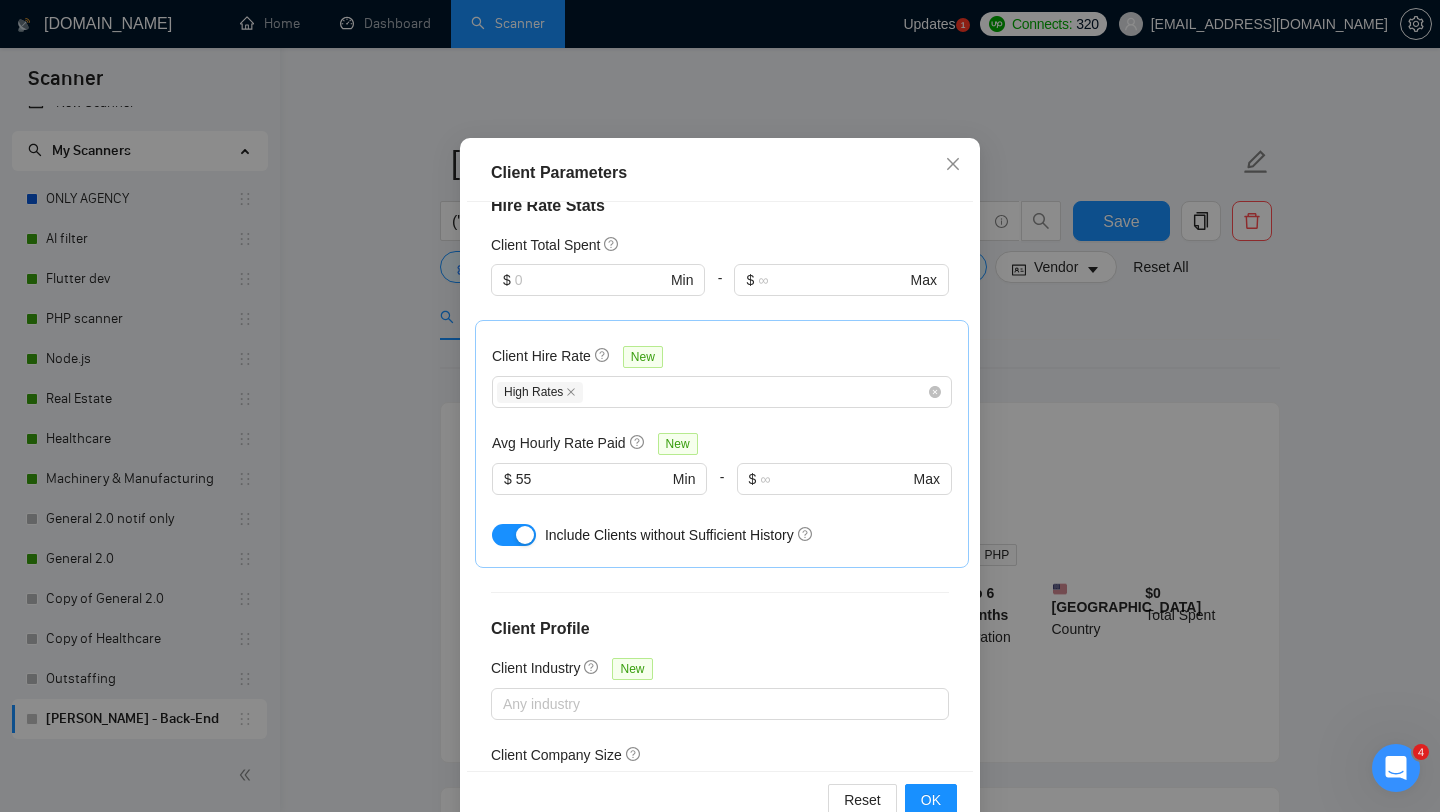 scroll, scrollTop: 125, scrollLeft: 0, axis: vertical 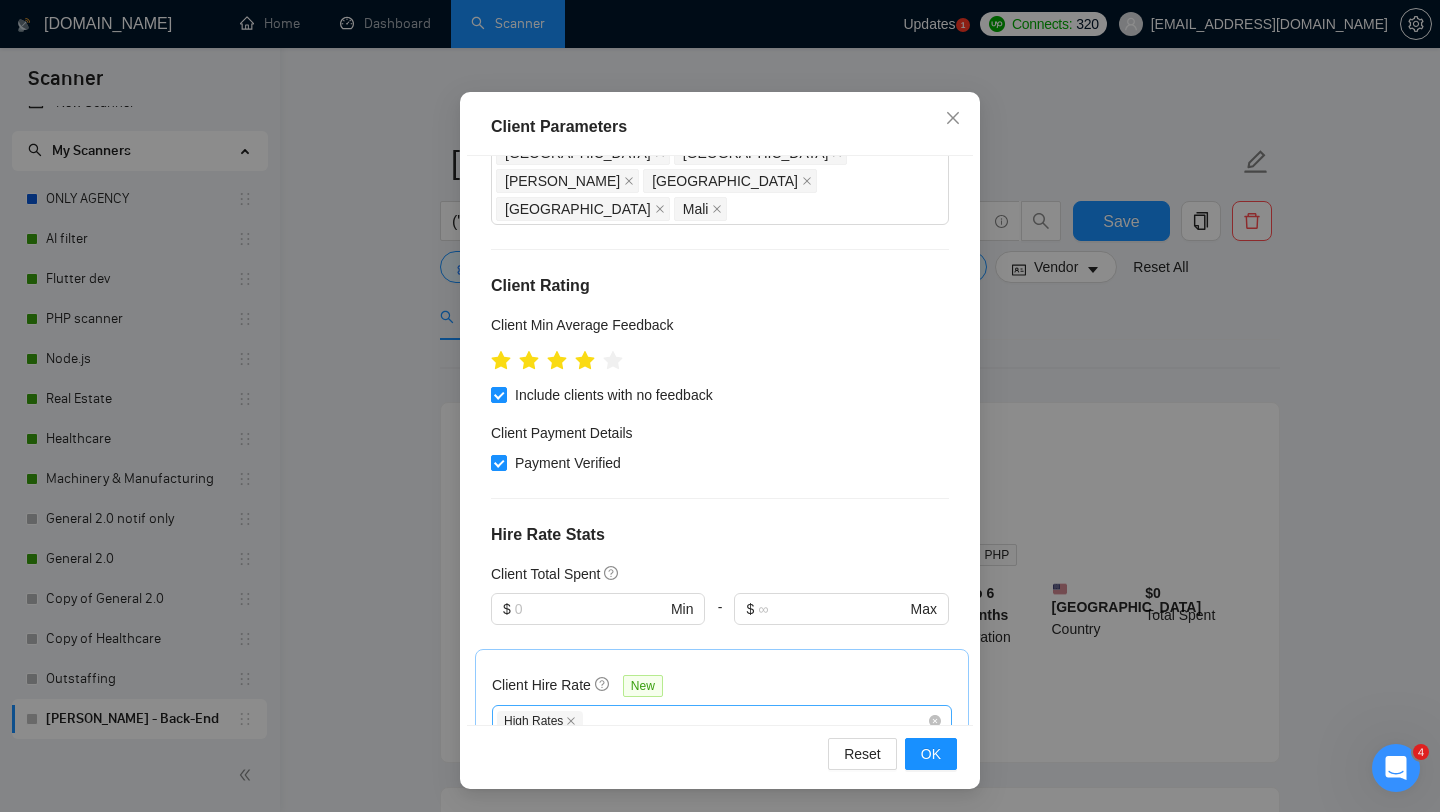click on "High Rates" at bounding box center [712, 721] 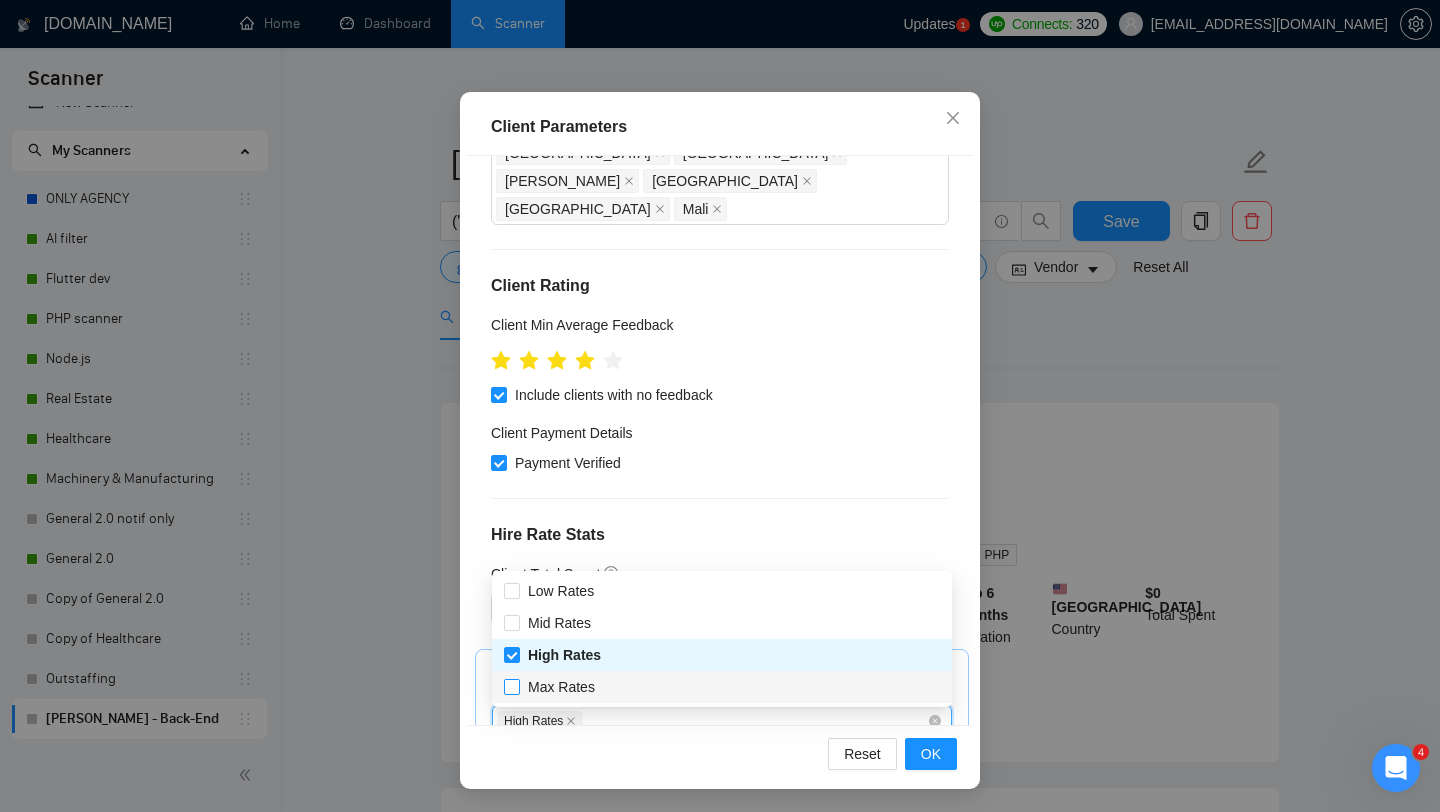 click on "Max Rates" at bounding box center (511, 686) 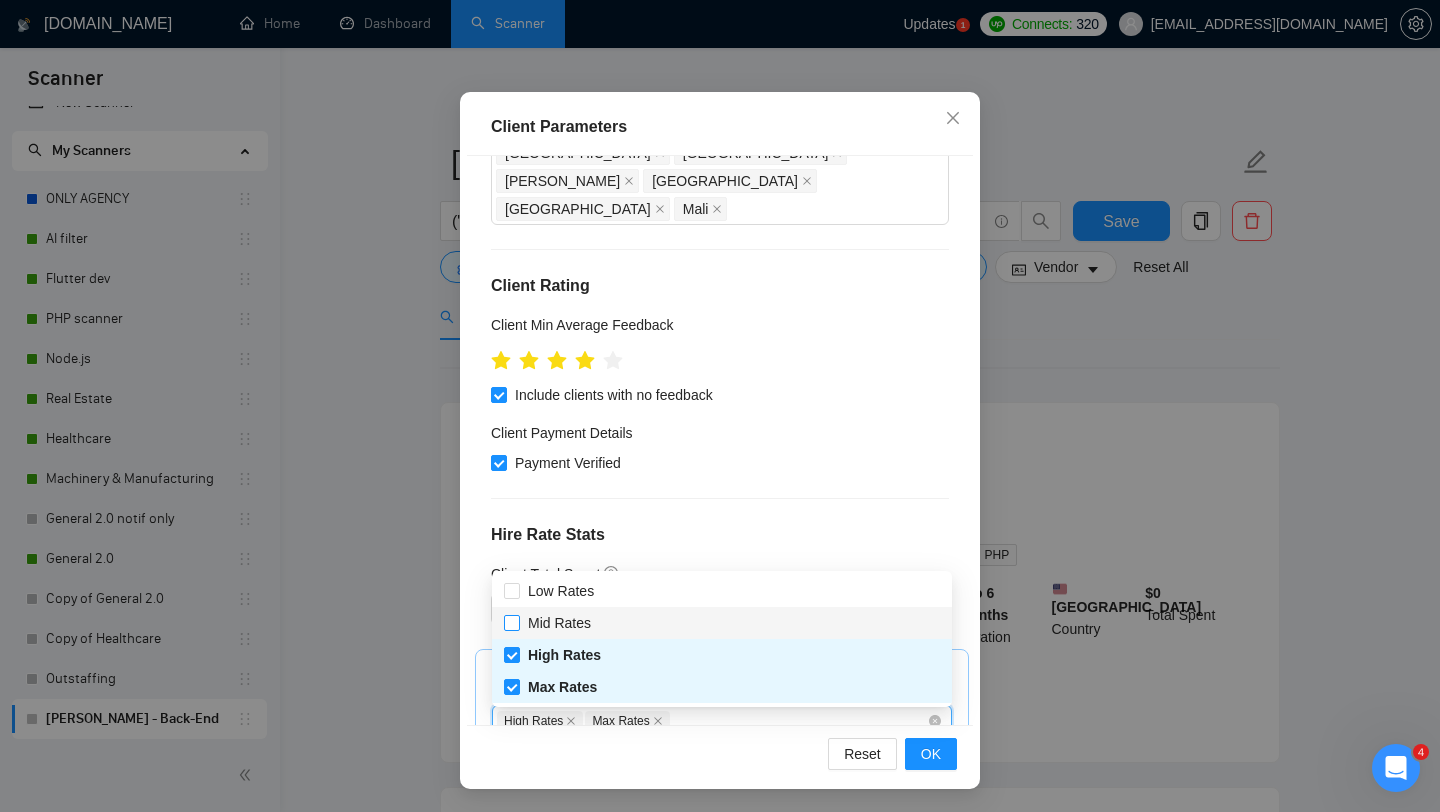click on "Mid Rates" at bounding box center [511, 622] 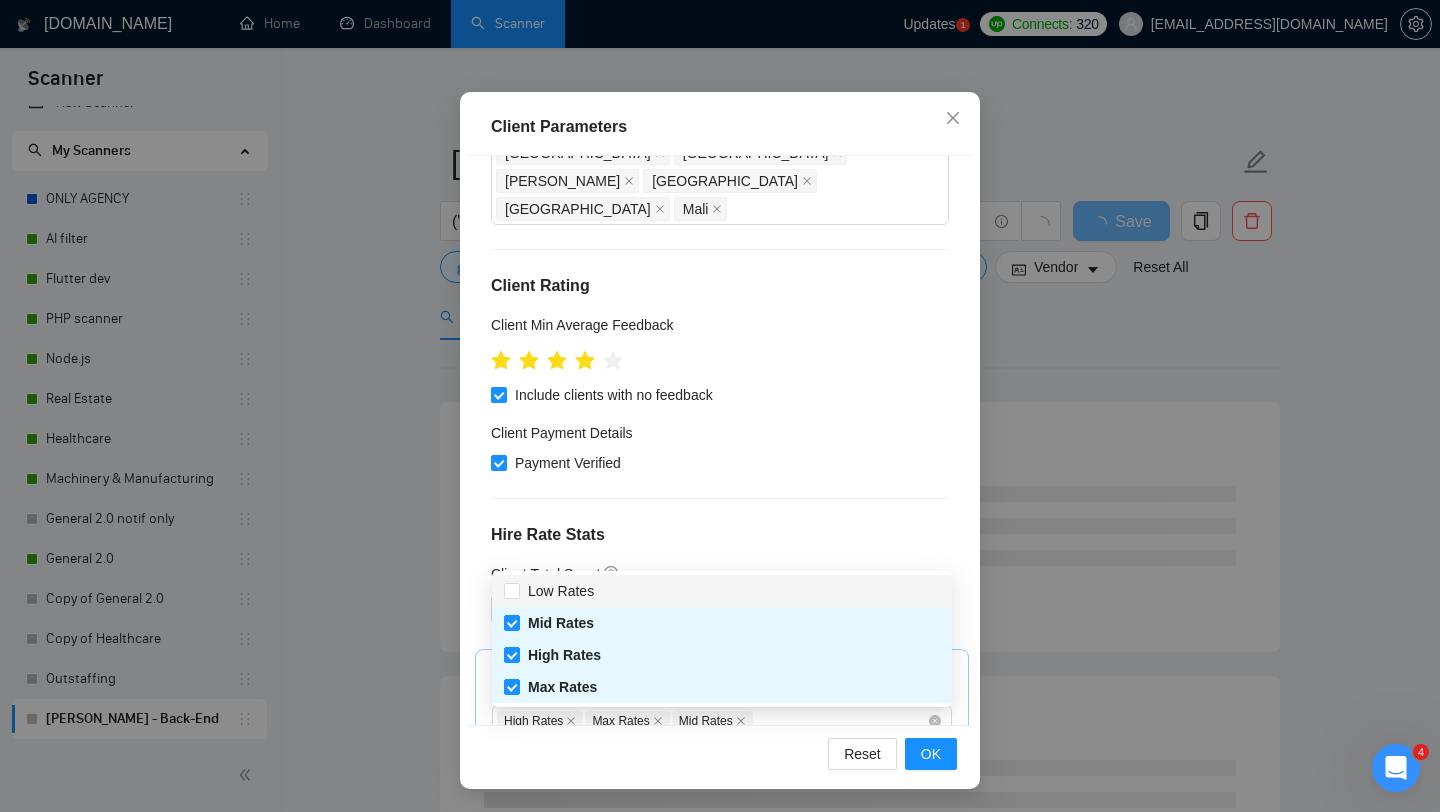 click on "Client Hire Rate New" at bounding box center (722, 689) 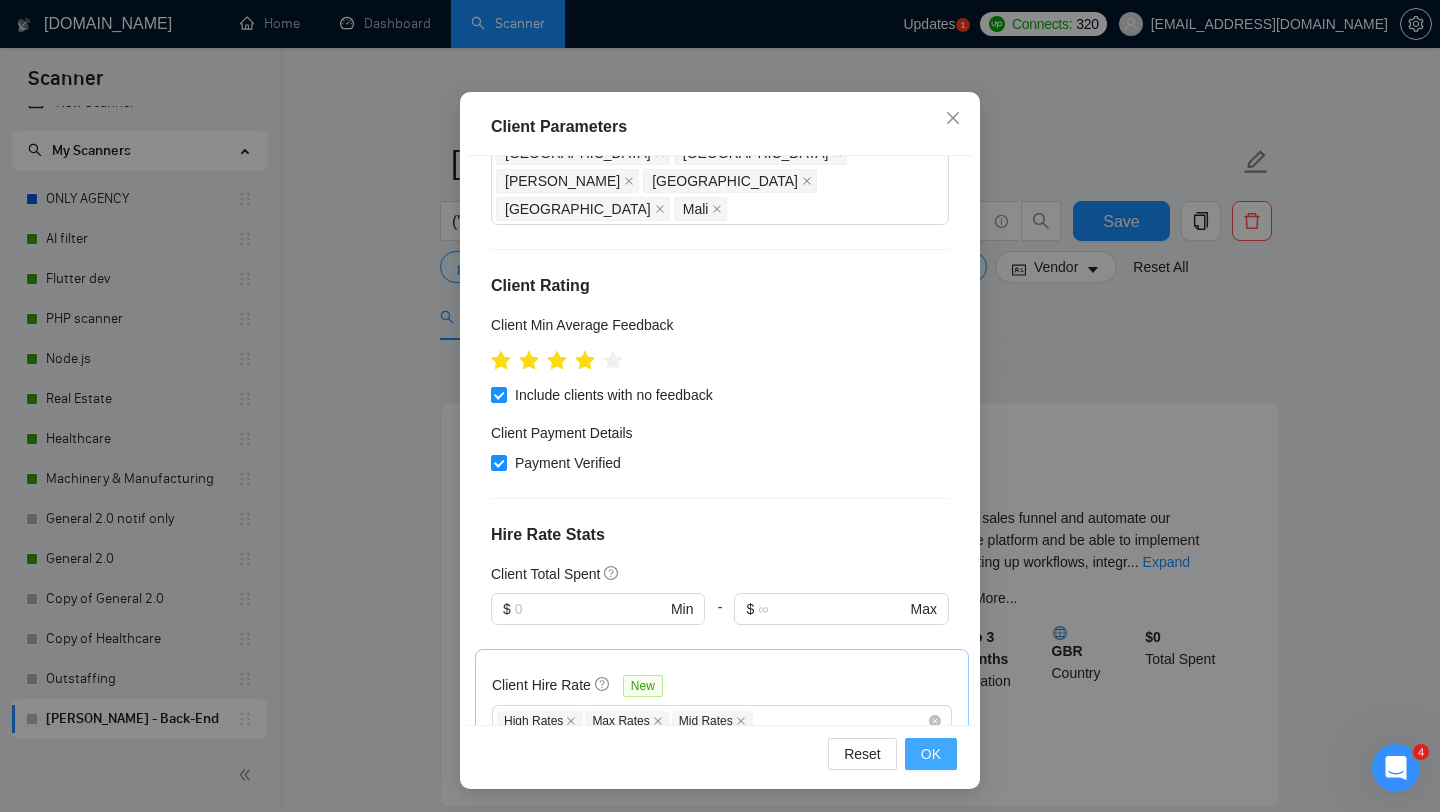 click on "OK" at bounding box center (931, 754) 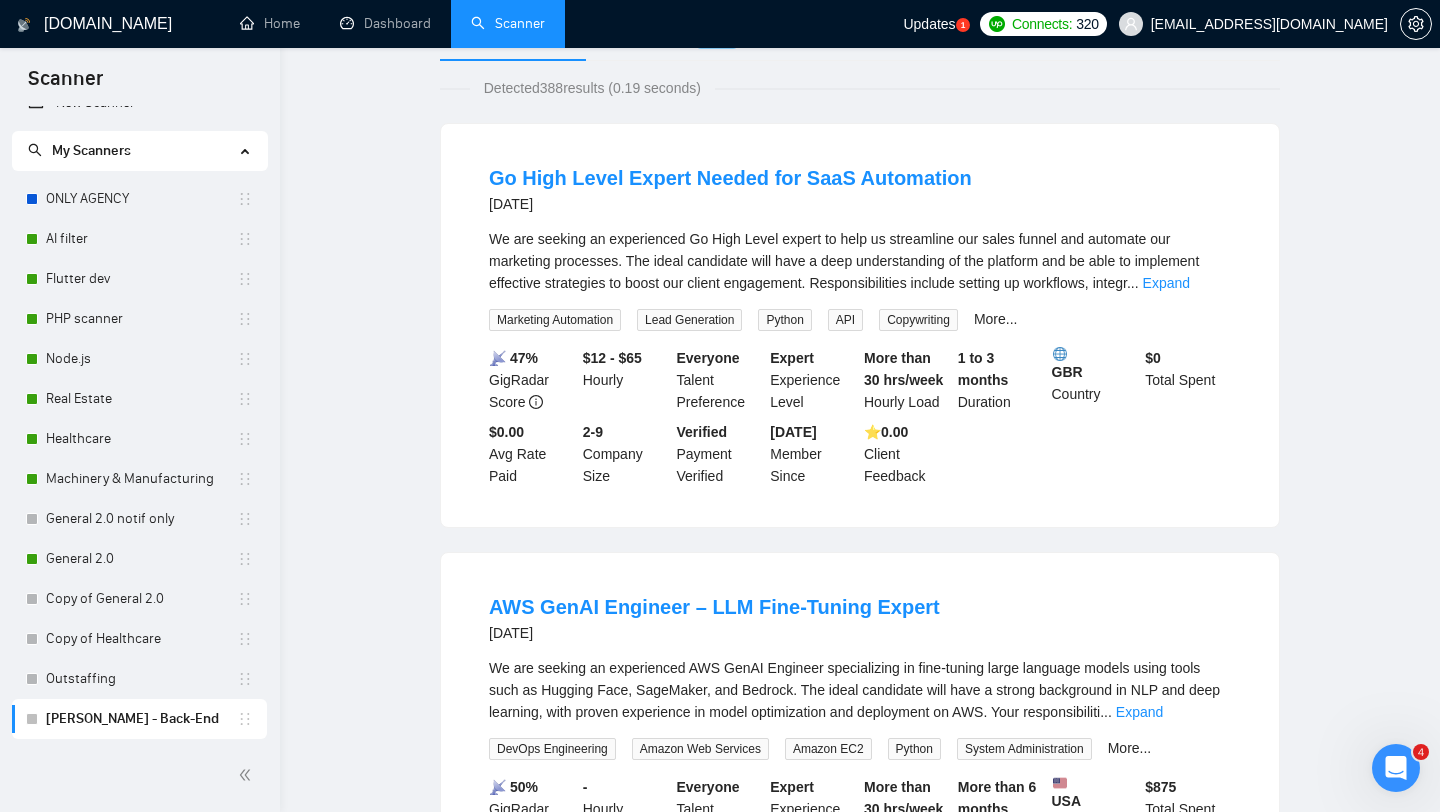 scroll, scrollTop: 0, scrollLeft: 0, axis: both 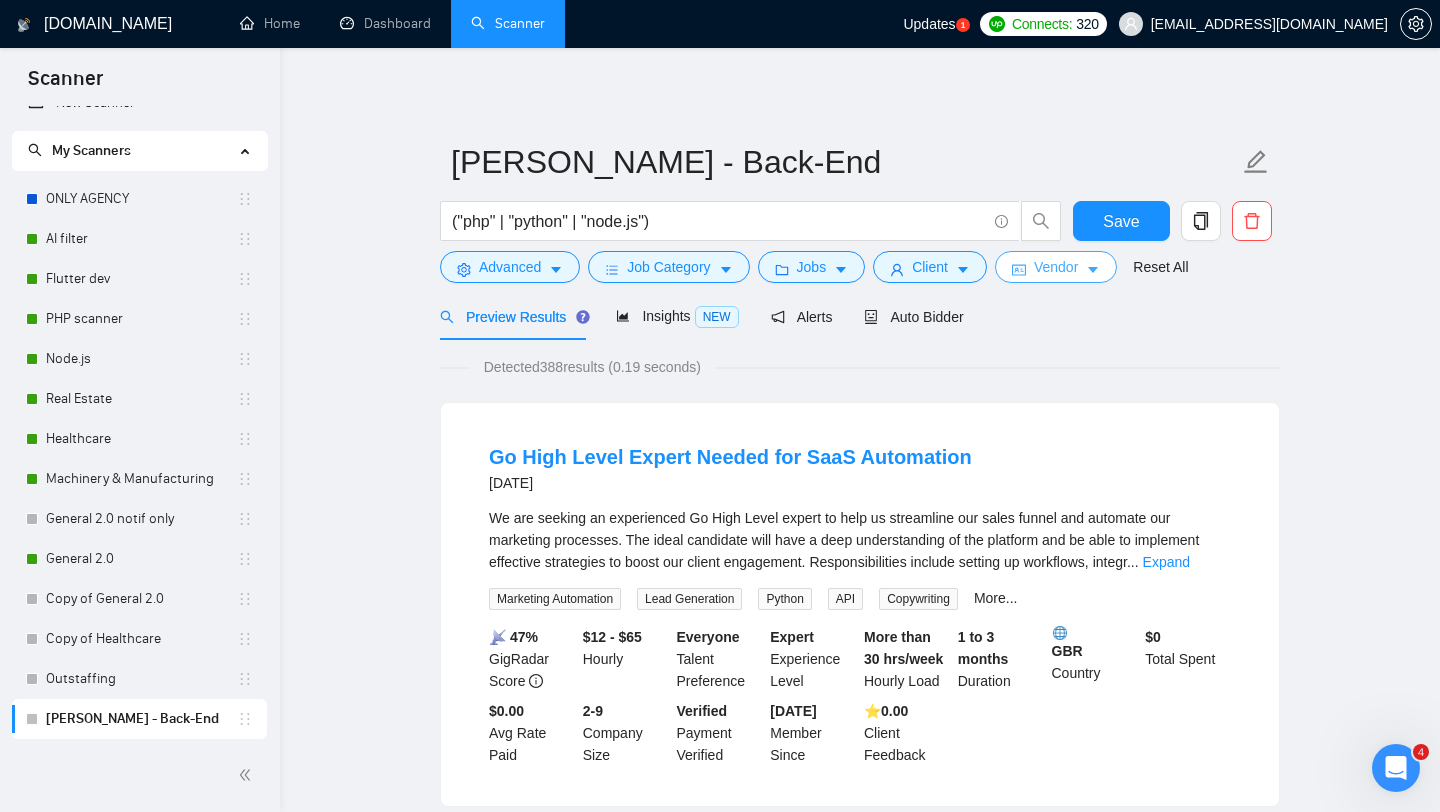 click on "Vendor" at bounding box center (1056, 267) 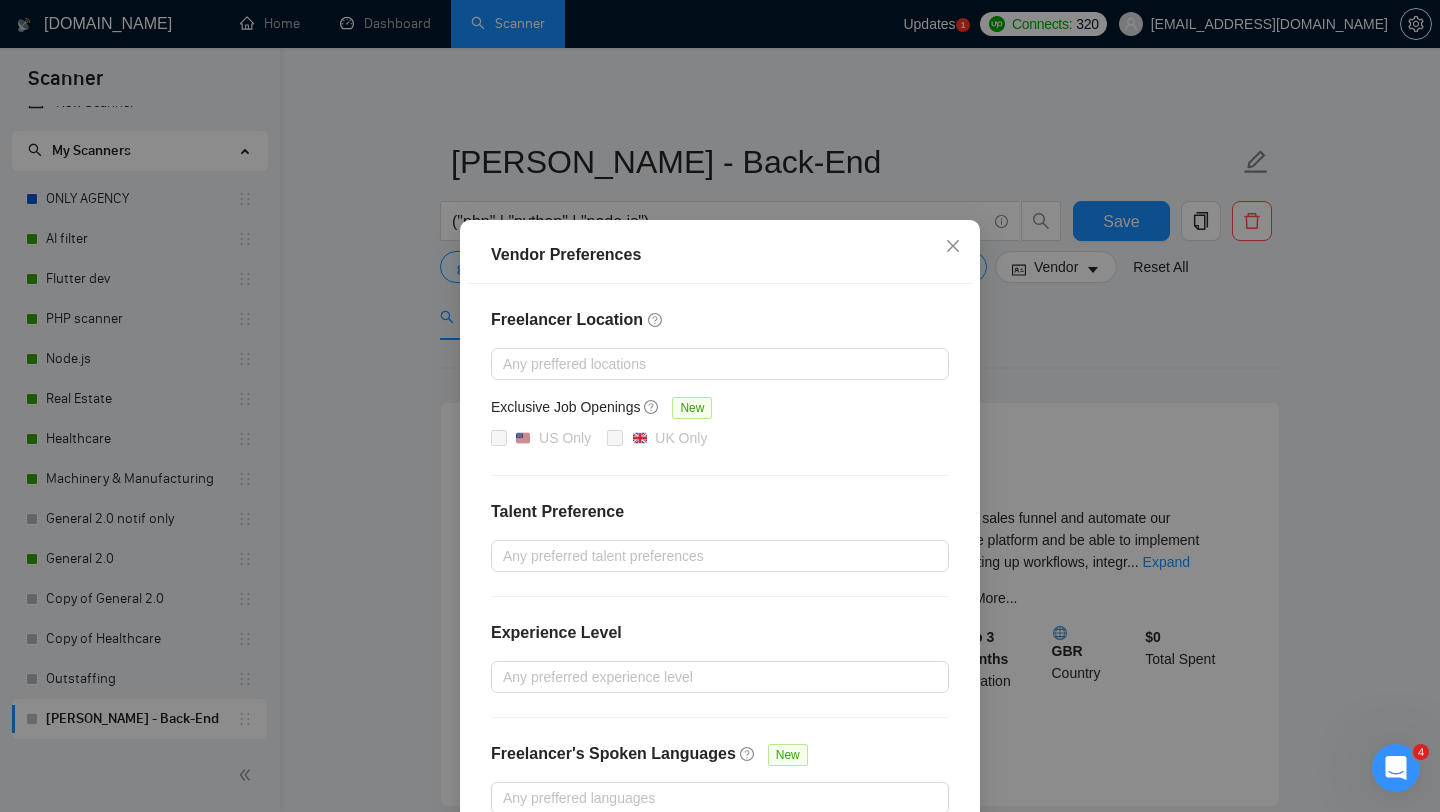 click on "Vendor Preferences Freelancer Location     Any preffered locations Exclusive Job Openings [GEOGRAPHIC_DATA] Only UK Only Talent Preference   Any preferred talent preferences Experience Level   Any preferred experience level Freelancer's Spoken Languages New   Any preffered languages Reset OK" at bounding box center [720, 406] 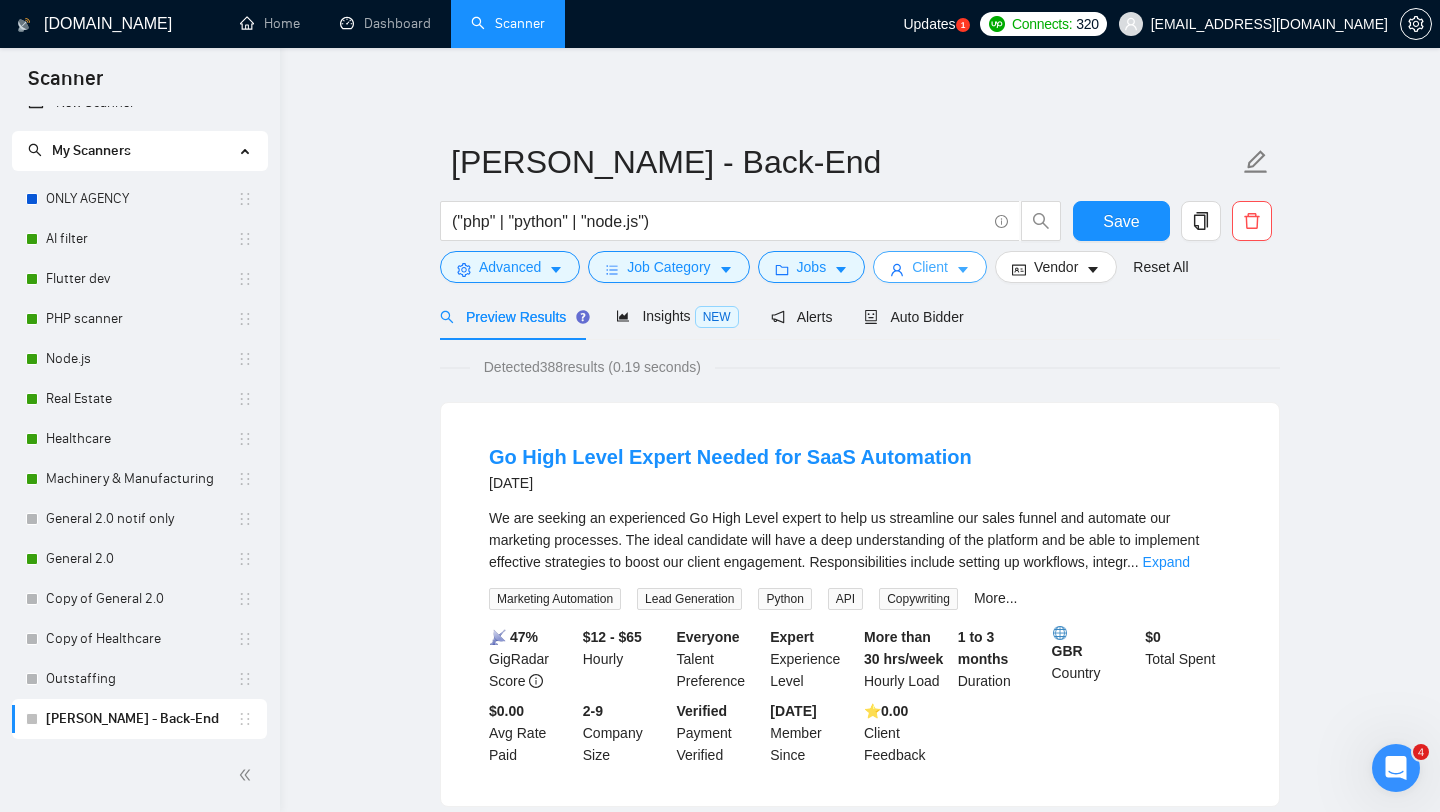 click on "Client" at bounding box center [930, 267] 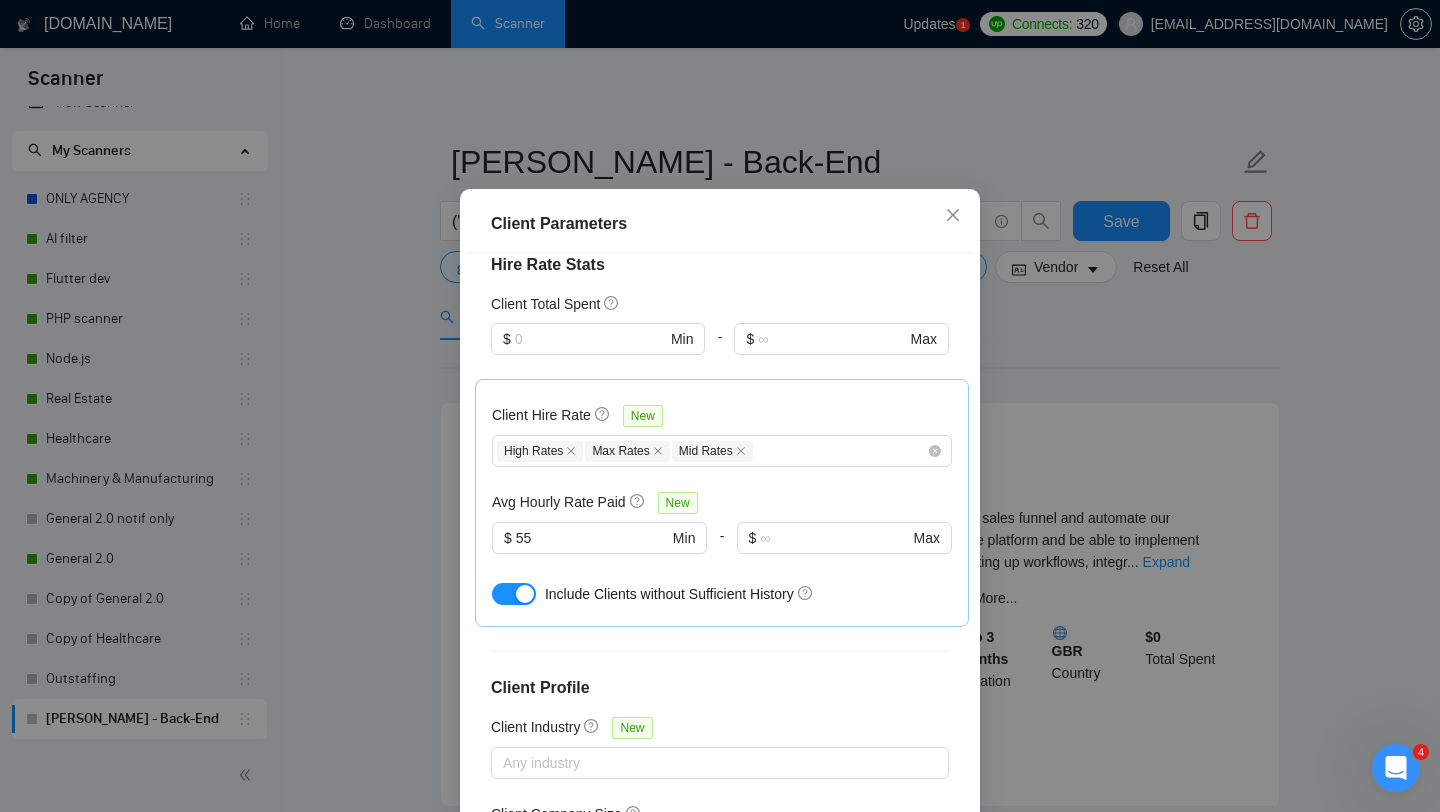 scroll, scrollTop: 790, scrollLeft: 0, axis: vertical 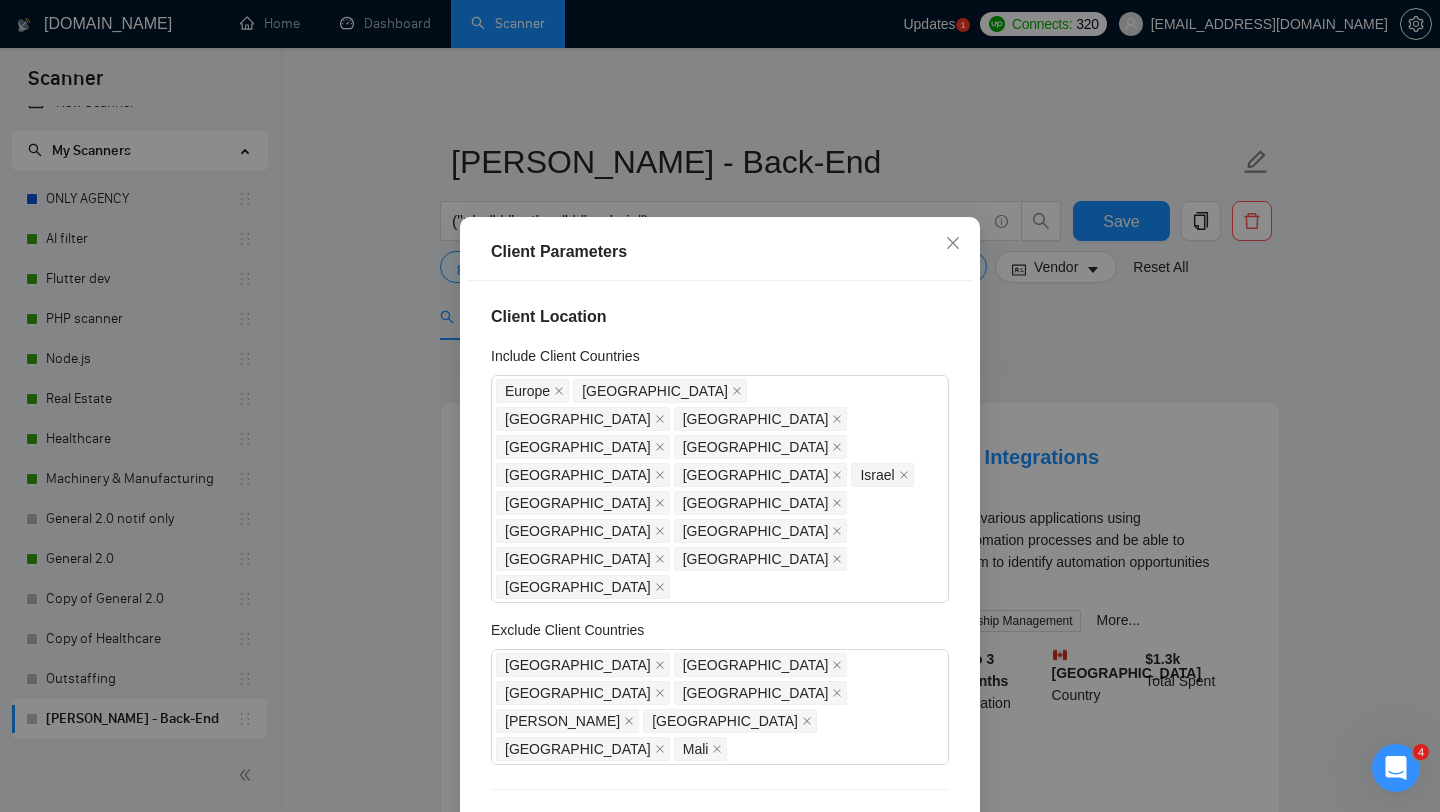 click on "Client Parameters Client Location Include Client Countries [GEOGRAPHIC_DATA] [GEOGRAPHIC_DATA] [GEOGRAPHIC_DATA] [GEOGRAPHIC_DATA] [GEOGRAPHIC_DATA] [GEOGRAPHIC_DATA] [GEOGRAPHIC_DATA] [GEOGRAPHIC_DATA] [GEOGRAPHIC_DATA] [GEOGRAPHIC_DATA] [GEOGRAPHIC_DATA] [GEOGRAPHIC_DATA] [GEOGRAPHIC_DATA] [GEOGRAPHIC_DATA] [GEOGRAPHIC_DATA] [GEOGRAPHIC_DATA]   Exclude Client Countries [GEOGRAPHIC_DATA] [GEOGRAPHIC_DATA] [GEOGRAPHIC_DATA] [GEOGRAPHIC_DATA] [GEOGRAPHIC_DATA] [GEOGRAPHIC_DATA] [GEOGRAPHIC_DATA] [GEOGRAPHIC_DATA]   Client Rating Client Min Average Feedback Include clients with no feedback Client Payment Details Payment Verified Hire Rate Stats   Client Total Spent $ Min - $ Max Client Hire Rate New   Any hire rate   Avg Hourly Rate Paid New $ 55 Min - $ Max Include Clients without Sufficient History Client Profile Client Industry New   Any industry Client Company Size   Any company size Enterprise Clients New   Any clients Reset OK" at bounding box center [720, 406] 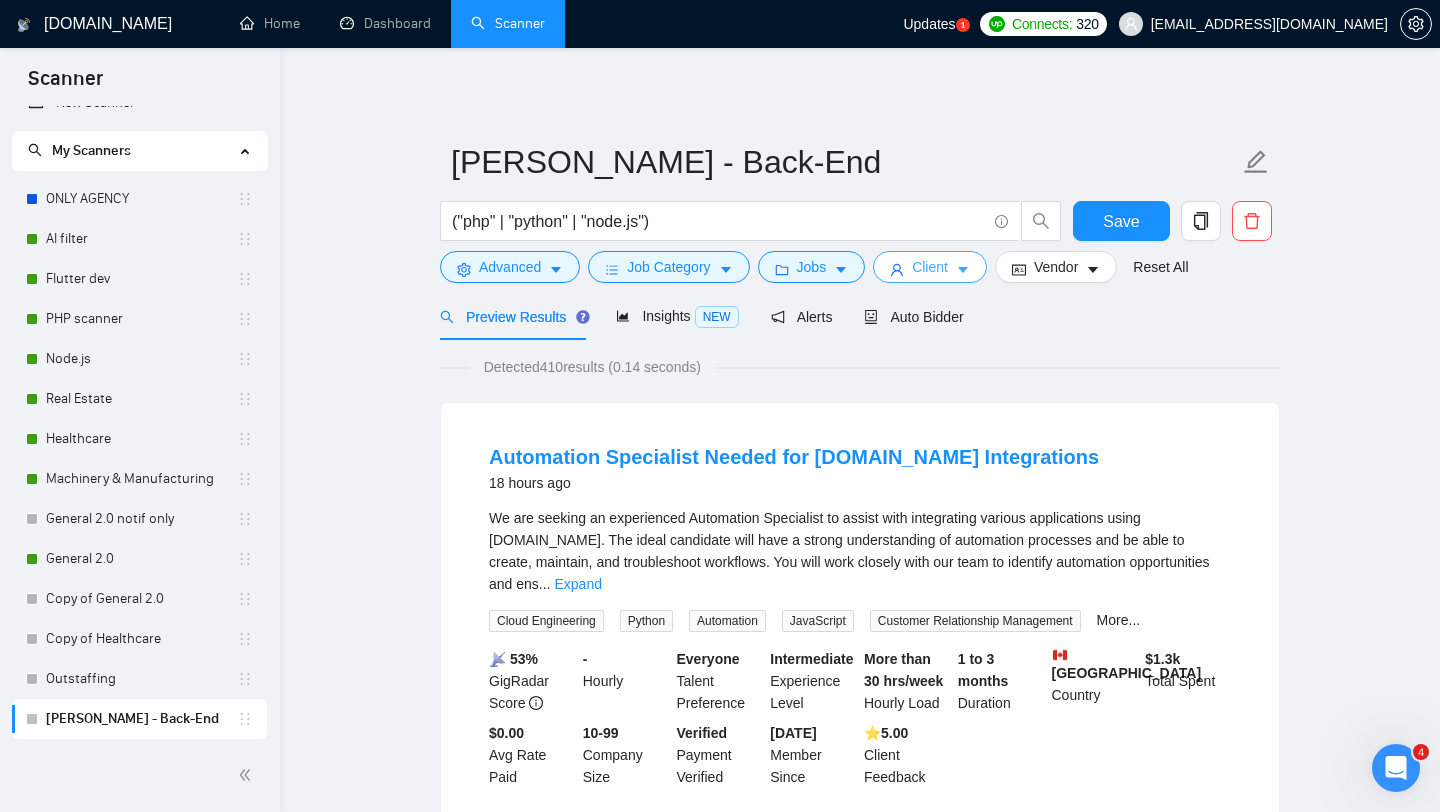click on "Client" at bounding box center (930, 267) 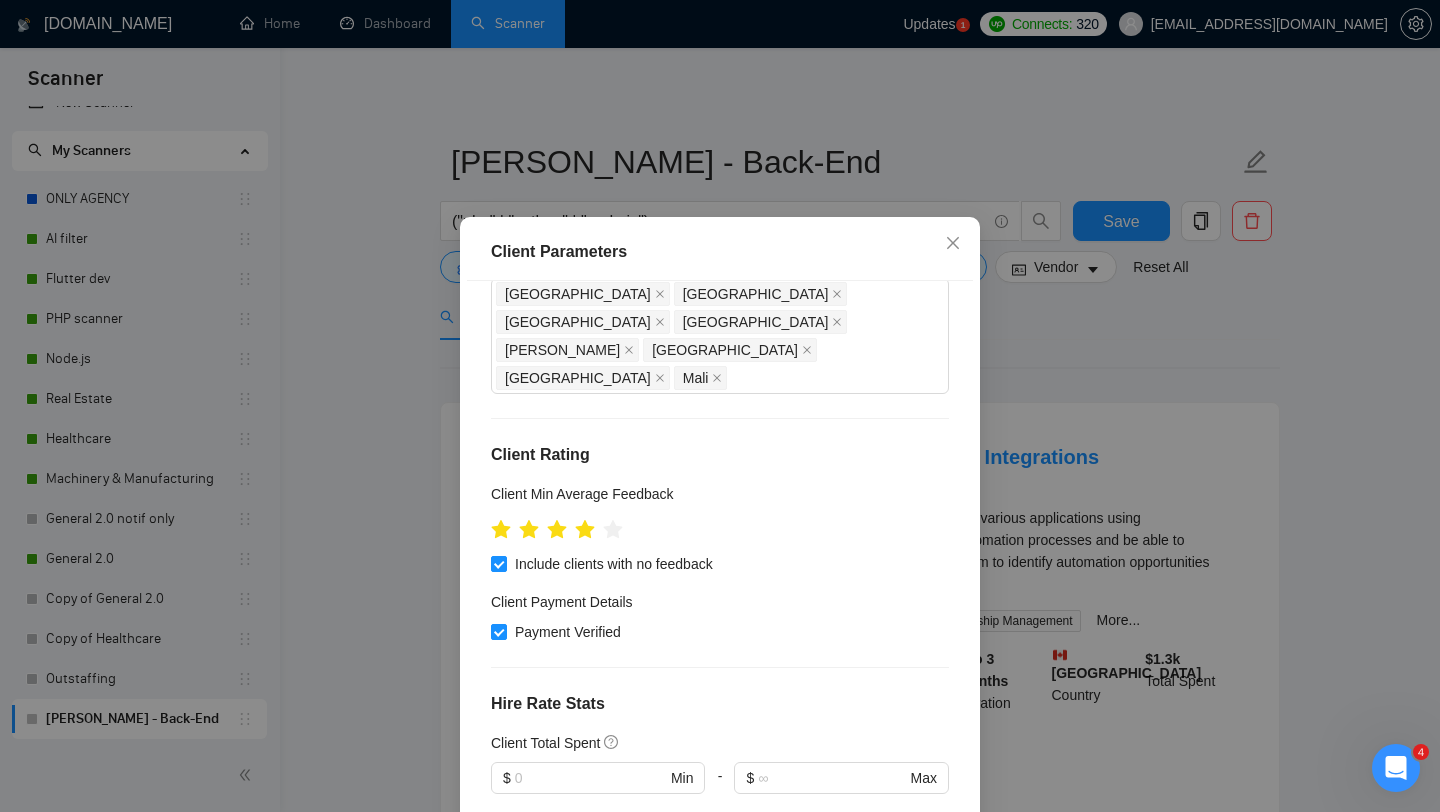 scroll, scrollTop: 582, scrollLeft: 0, axis: vertical 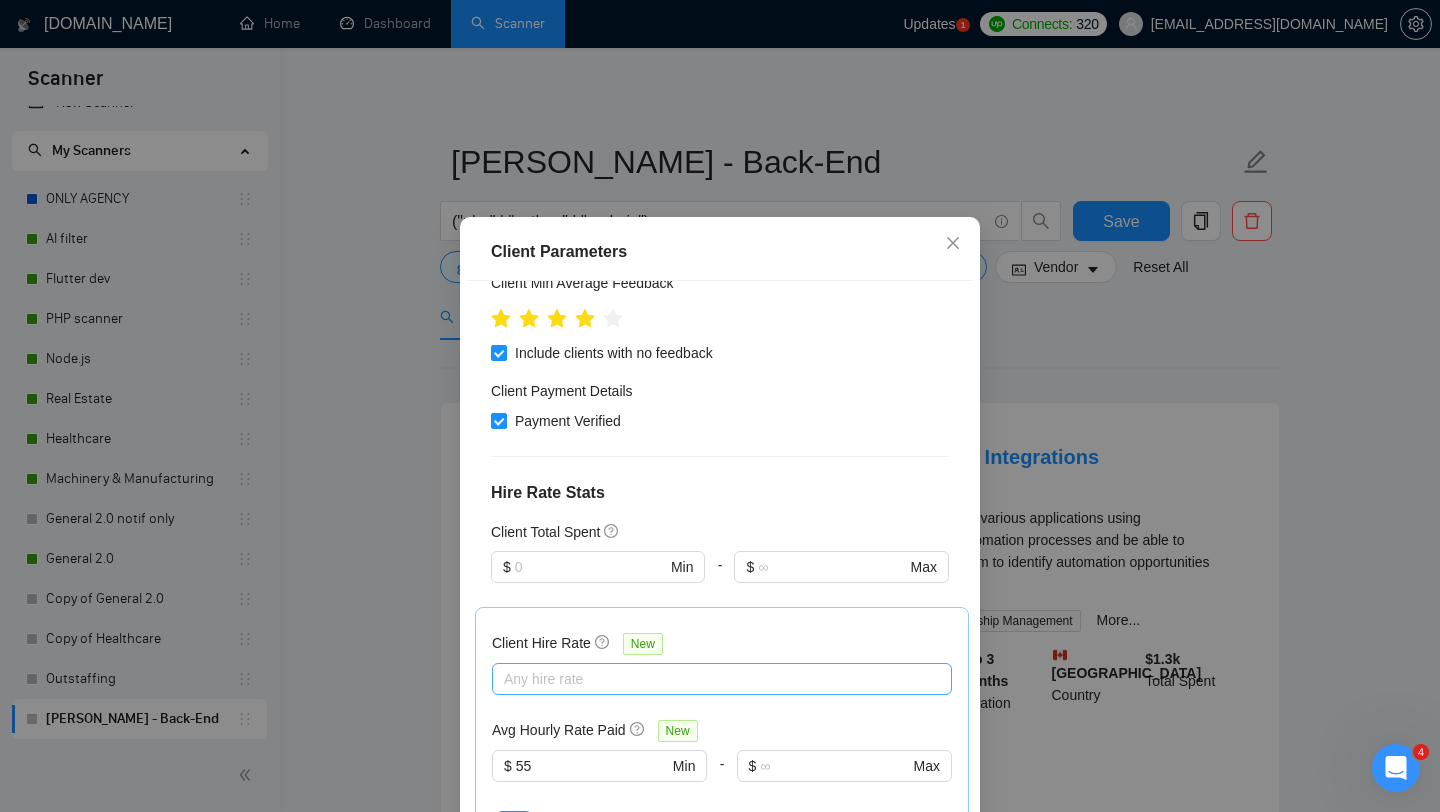 click on "Client Parameters Client Location Include Client Countries [GEOGRAPHIC_DATA] [GEOGRAPHIC_DATA] [GEOGRAPHIC_DATA] [GEOGRAPHIC_DATA] [GEOGRAPHIC_DATA] [GEOGRAPHIC_DATA] [GEOGRAPHIC_DATA] [GEOGRAPHIC_DATA] [GEOGRAPHIC_DATA] [GEOGRAPHIC_DATA] [GEOGRAPHIC_DATA] [GEOGRAPHIC_DATA] [GEOGRAPHIC_DATA] [GEOGRAPHIC_DATA] [GEOGRAPHIC_DATA] [GEOGRAPHIC_DATA]   Exclude Client Countries [GEOGRAPHIC_DATA] [GEOGRAPHIC_DATA] [GEOGRAPHIC_DATA] [GEOGRAPHIC_DATA] [GEOGRAPHIC_DATA] [GEOGRAPHIC_DATA] [GEOGRAPHIC_DATA] [GEOGRAPHIC_DATA]   Client Rating Client Min Average Feedback Include clients with no feedback Client Payment Details Payment Verified Hire Rate Stats   Client Total Spent $ Min - $ Max Client Hire Rate New   Any hire rate   Avg Hourly Rate Paid New $ 55 Min - $ Max Include Clients without Sufficient History Client Profile Client Industry New   Any industry Client Company Size   Any company size Enterprise Clients New   Any clients Reset OK" at bounding box center [720, 406] 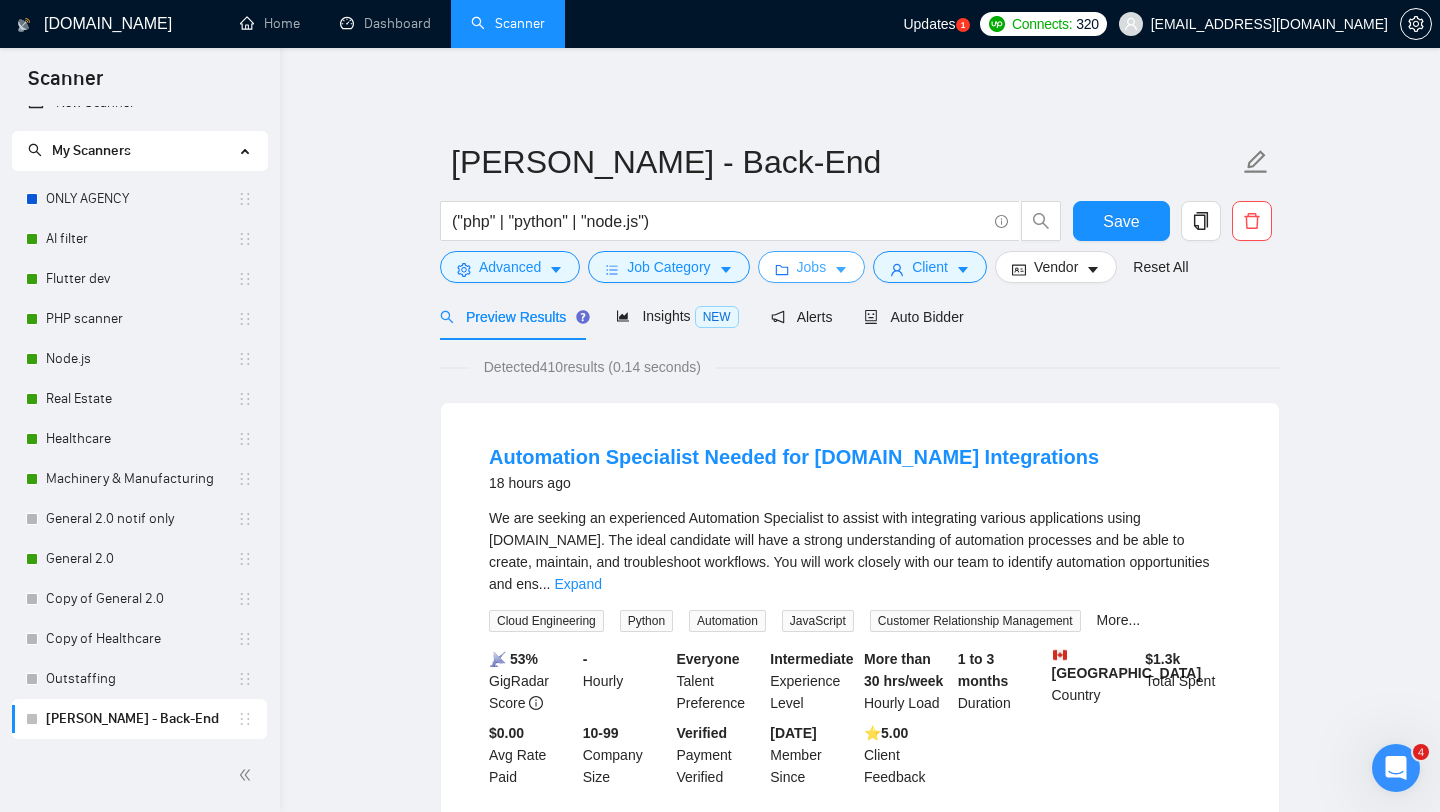 click on "Jobs" at bounding box center (812, 267) 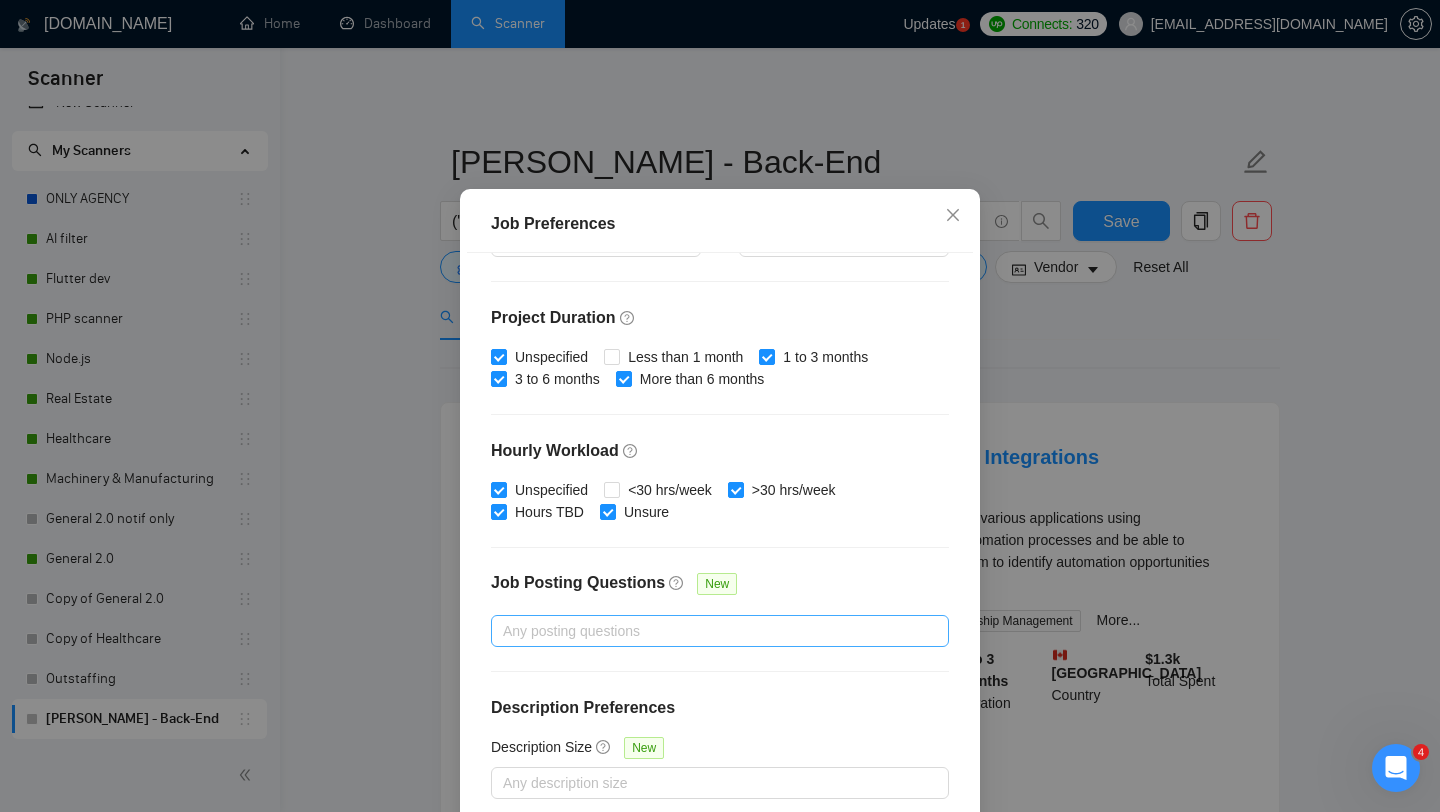 scroll, scrollTop: 125, scrollLeft: 0, axis: vertical 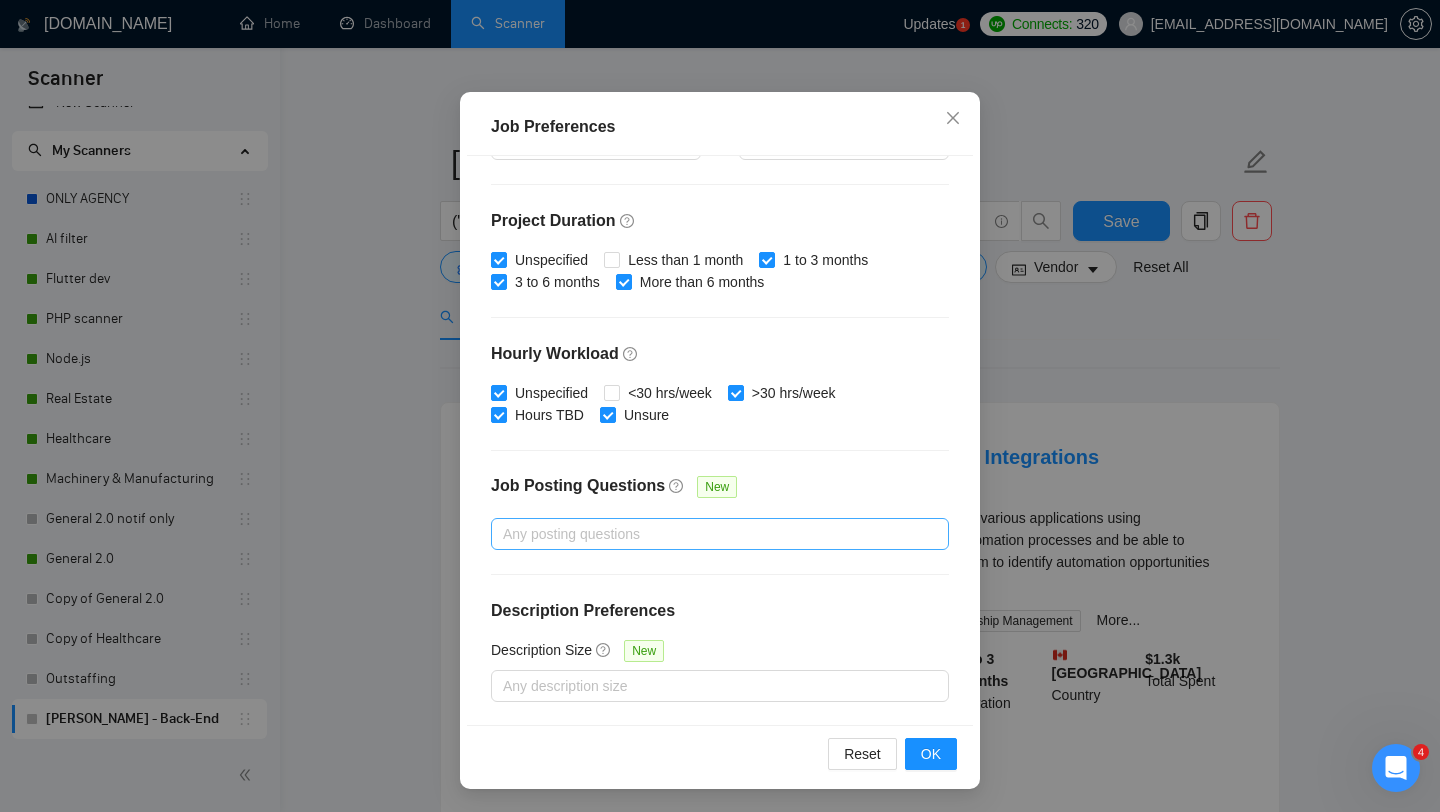 click at bounding box center [710, 534] 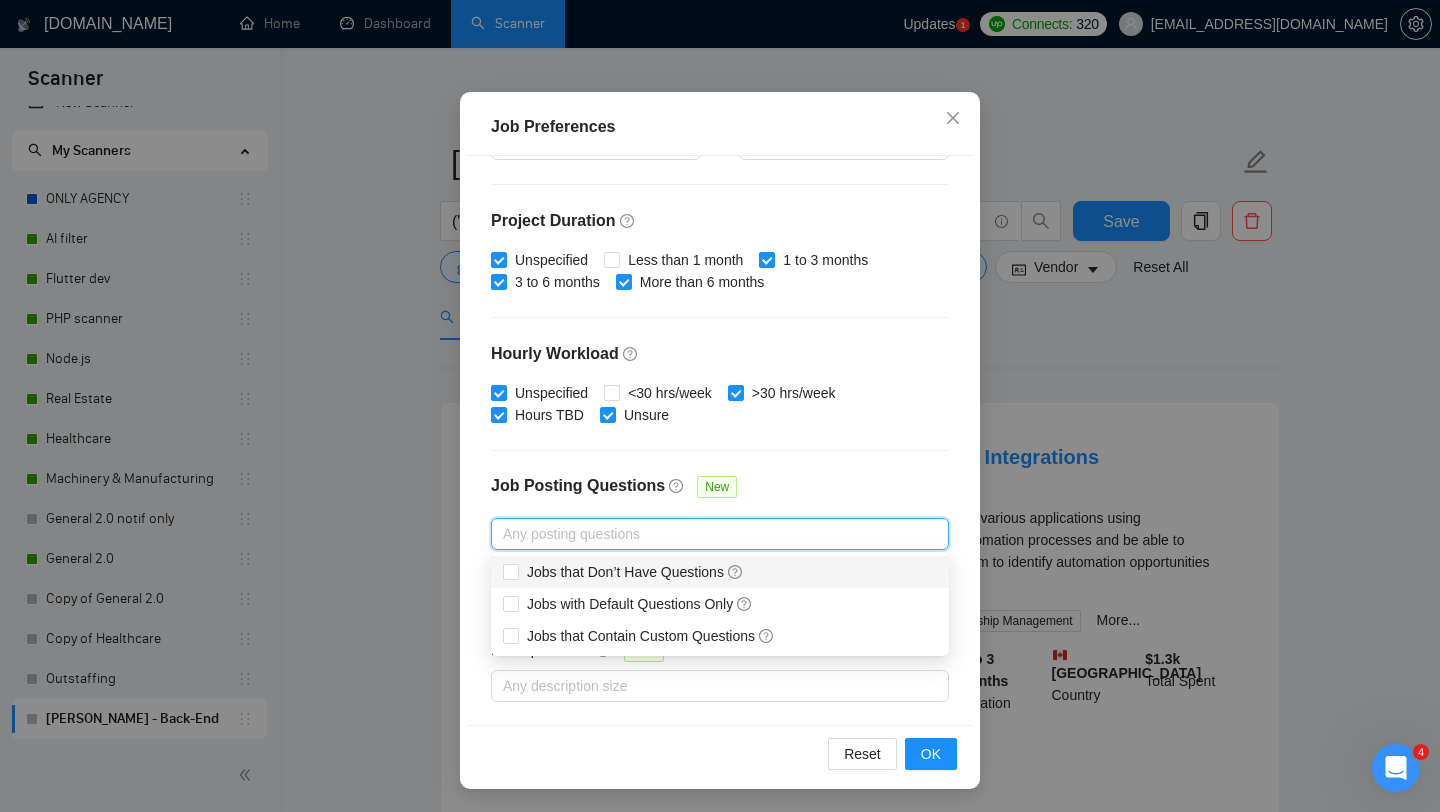 click on "Budget Project Type All Fixed Price Hourly Rate   Fixed Price Budget $ Min - $ Max Estimate Fixed Price When It’s Not Available New   Hourly Rate Price Budget $ 55 Min - $ Max Estimate Hourly Rate When It’s Not Available New Include Budget Placeholders Include Jobs with Unspecified Budget   Connects Price New Min - Max Project Duration   Unspecified Less than 1 month 1 to 3 months 3 to 6 months More than 6 months Hourly Workload   Unspecified <30 hrs/week >30 hrs/week Hours TBD Unsure Job Posting Questions New   Any posting questions Description Preferences Description Size New   Any description size" at bounding box center [720, 440] 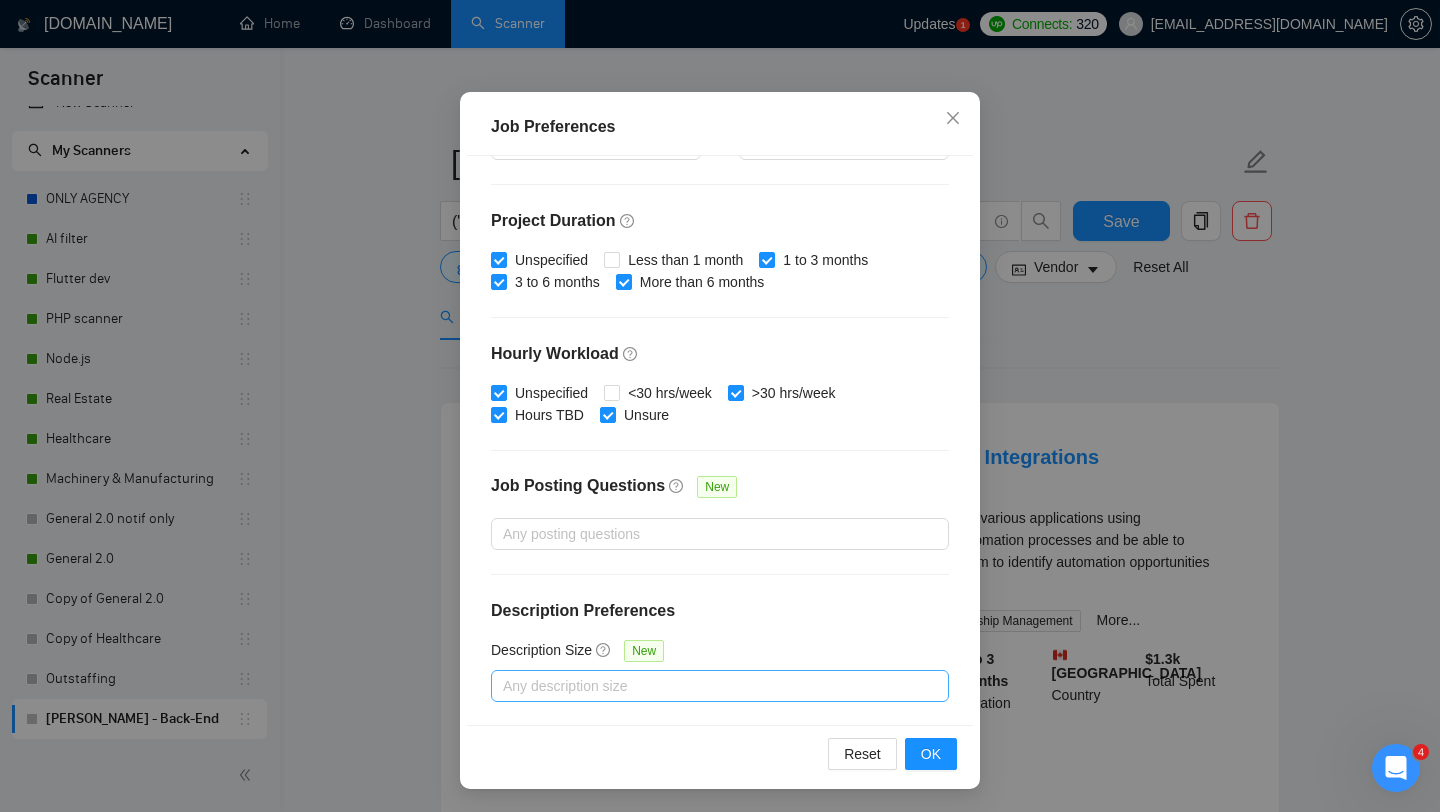 click at bounding box center [710, 686] 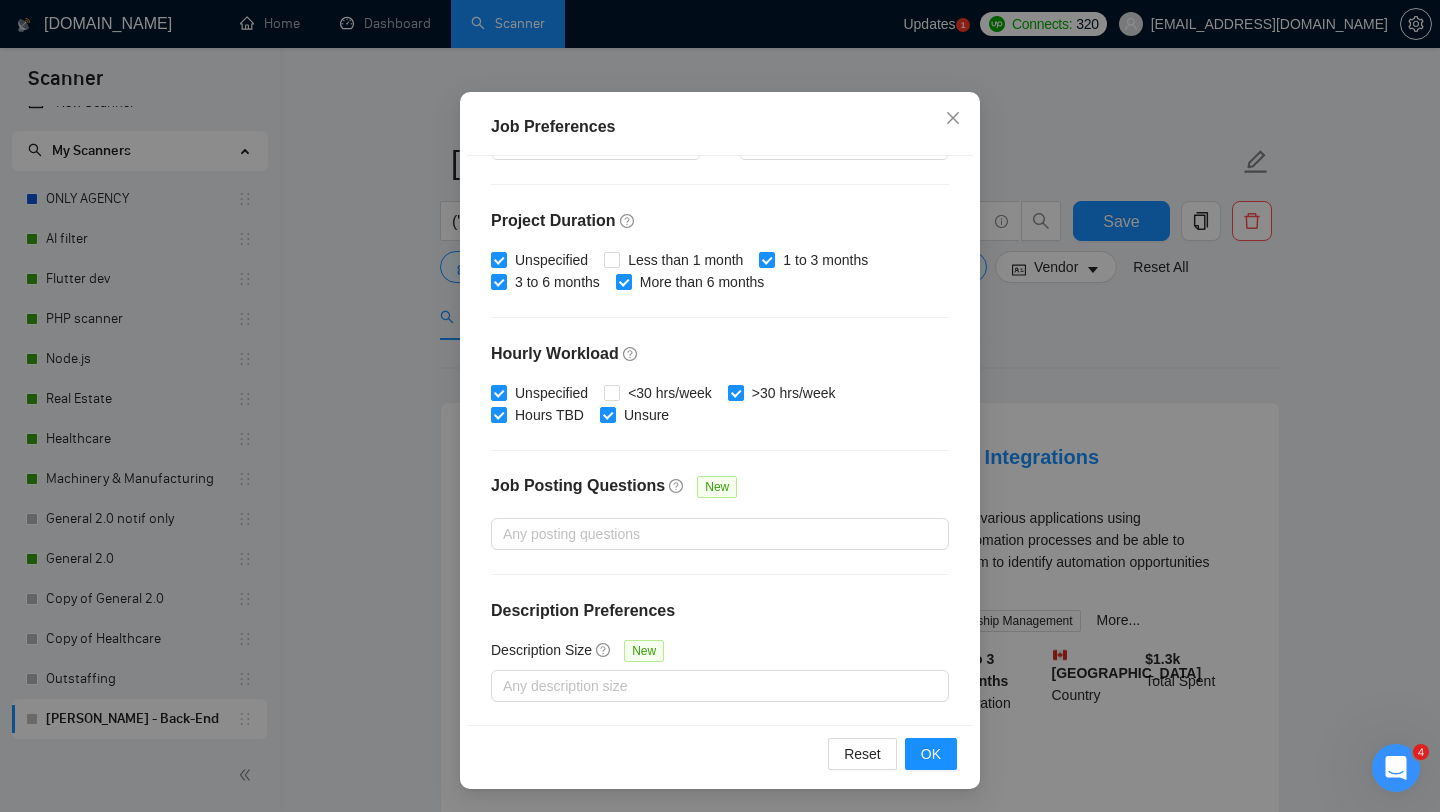 click on "Description Preferences" at bounding box center (720, 611) 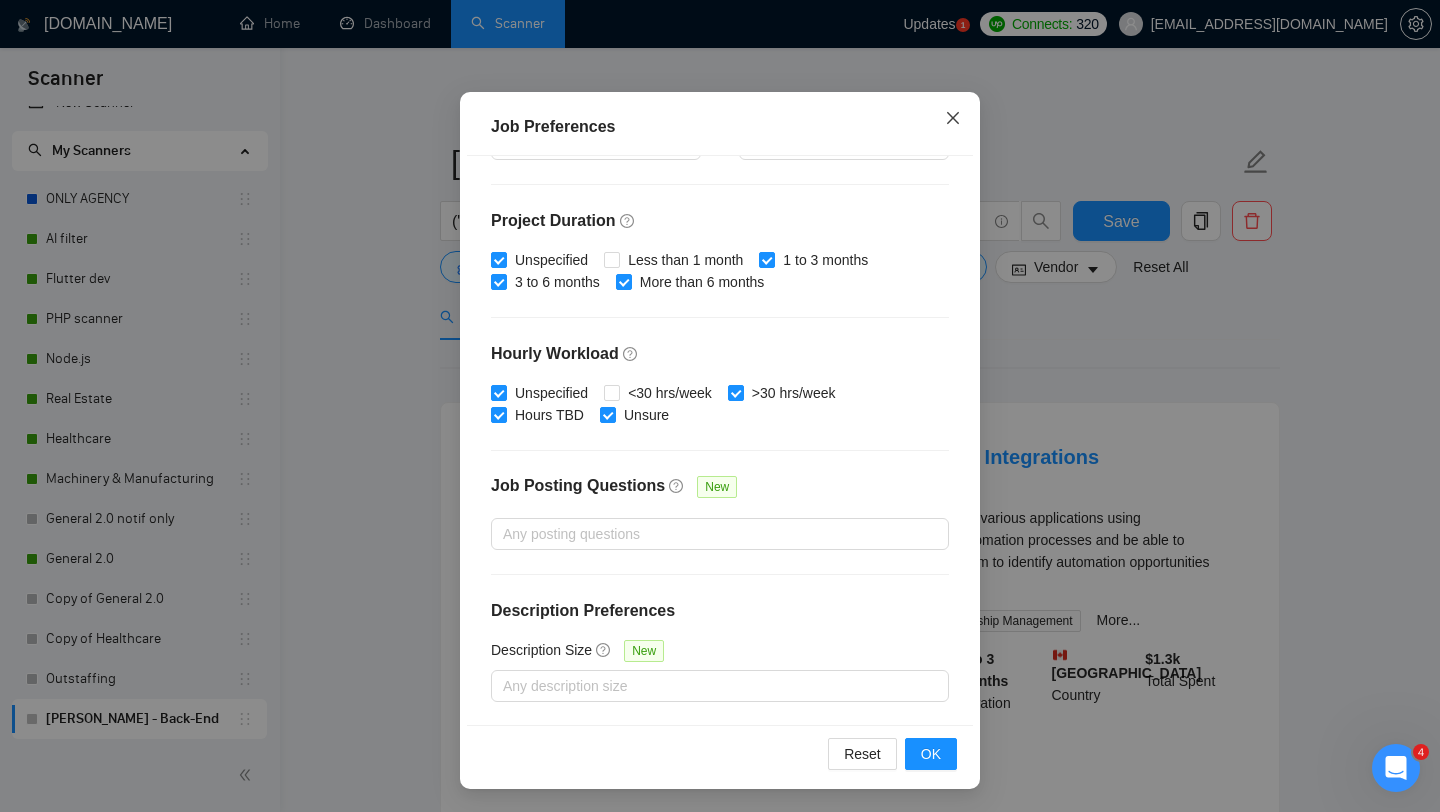 click at bounding box center (953, 119) 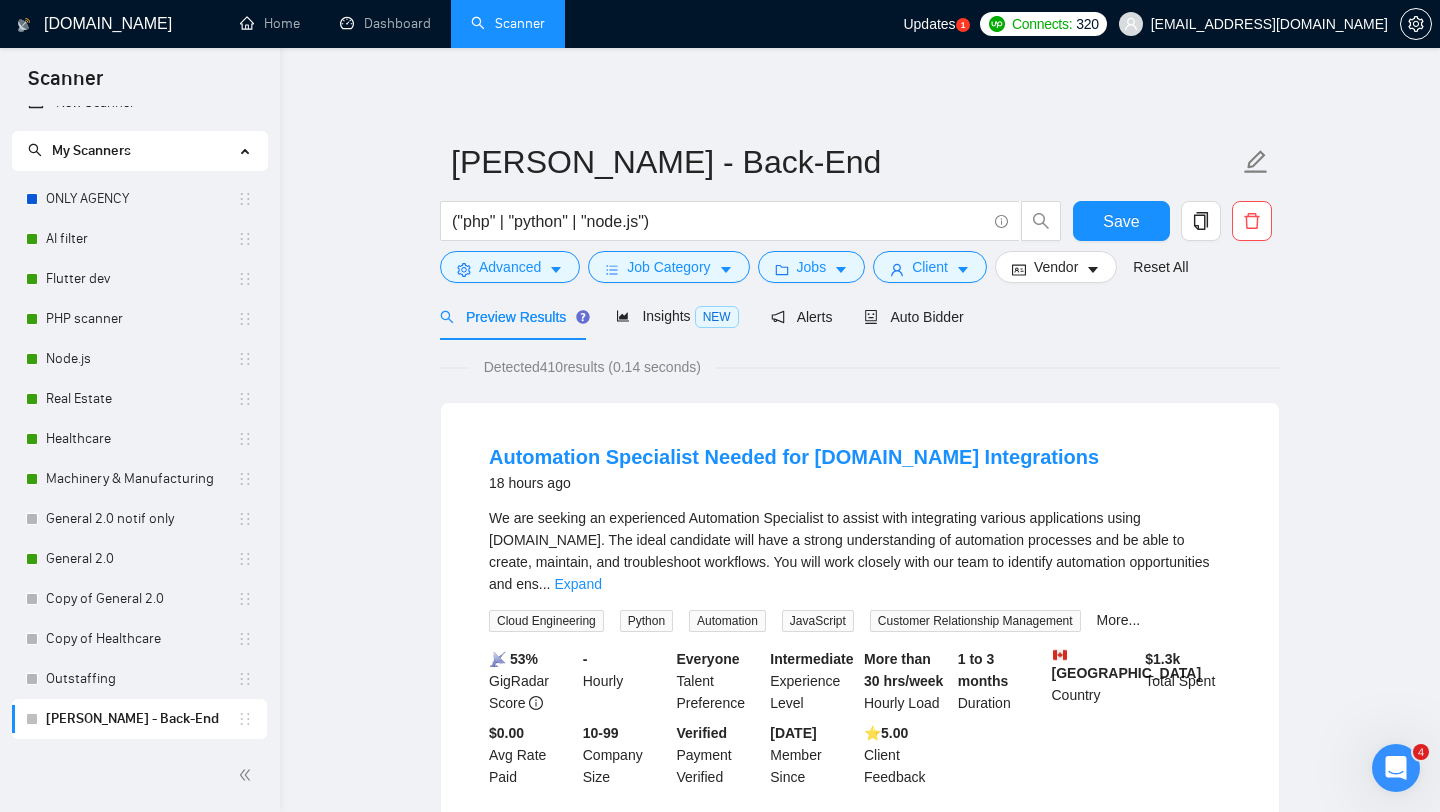 scroll, scrollTop: 28, scrollLeft: 0, axis: vertical 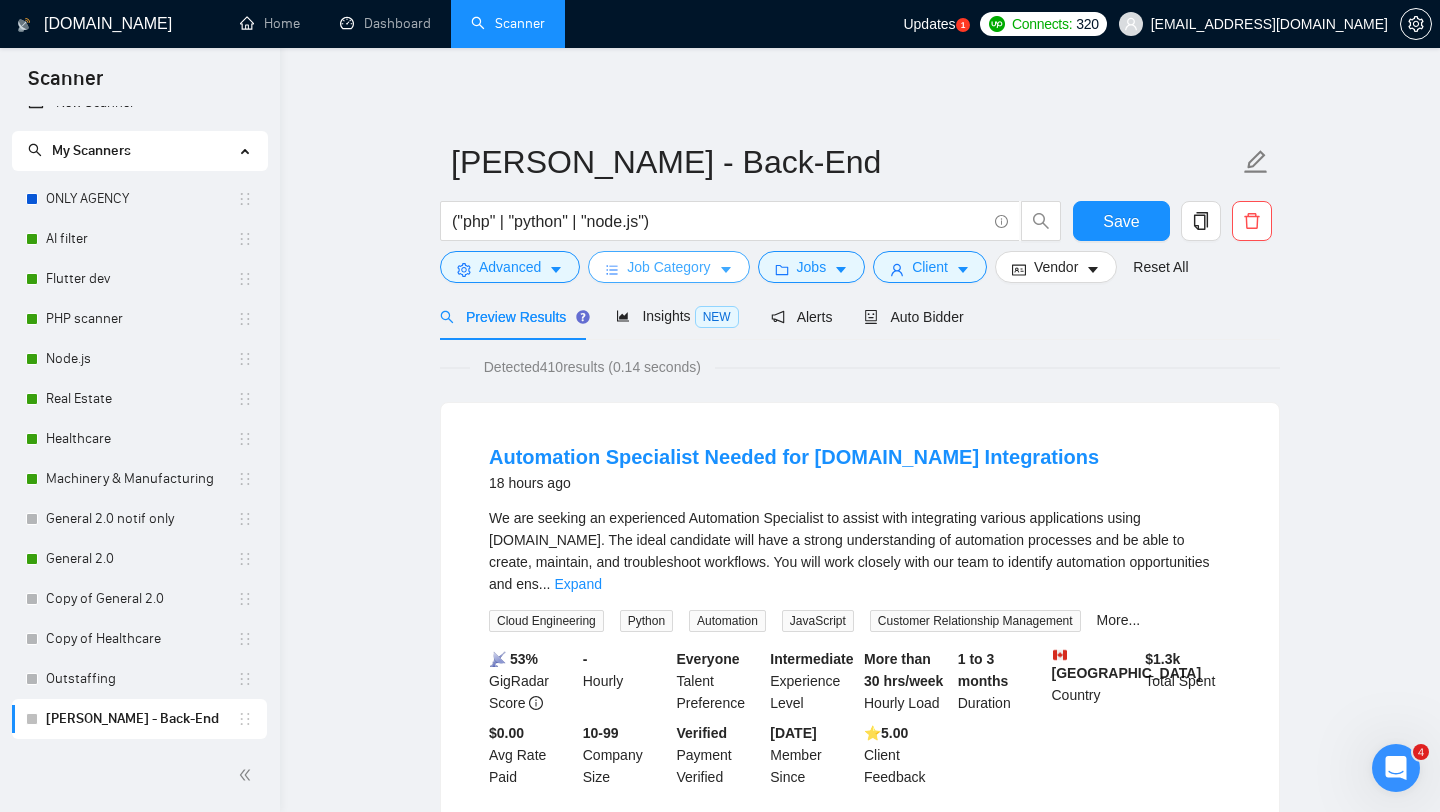 click on "Job Category" at bounding box center [668, 267] 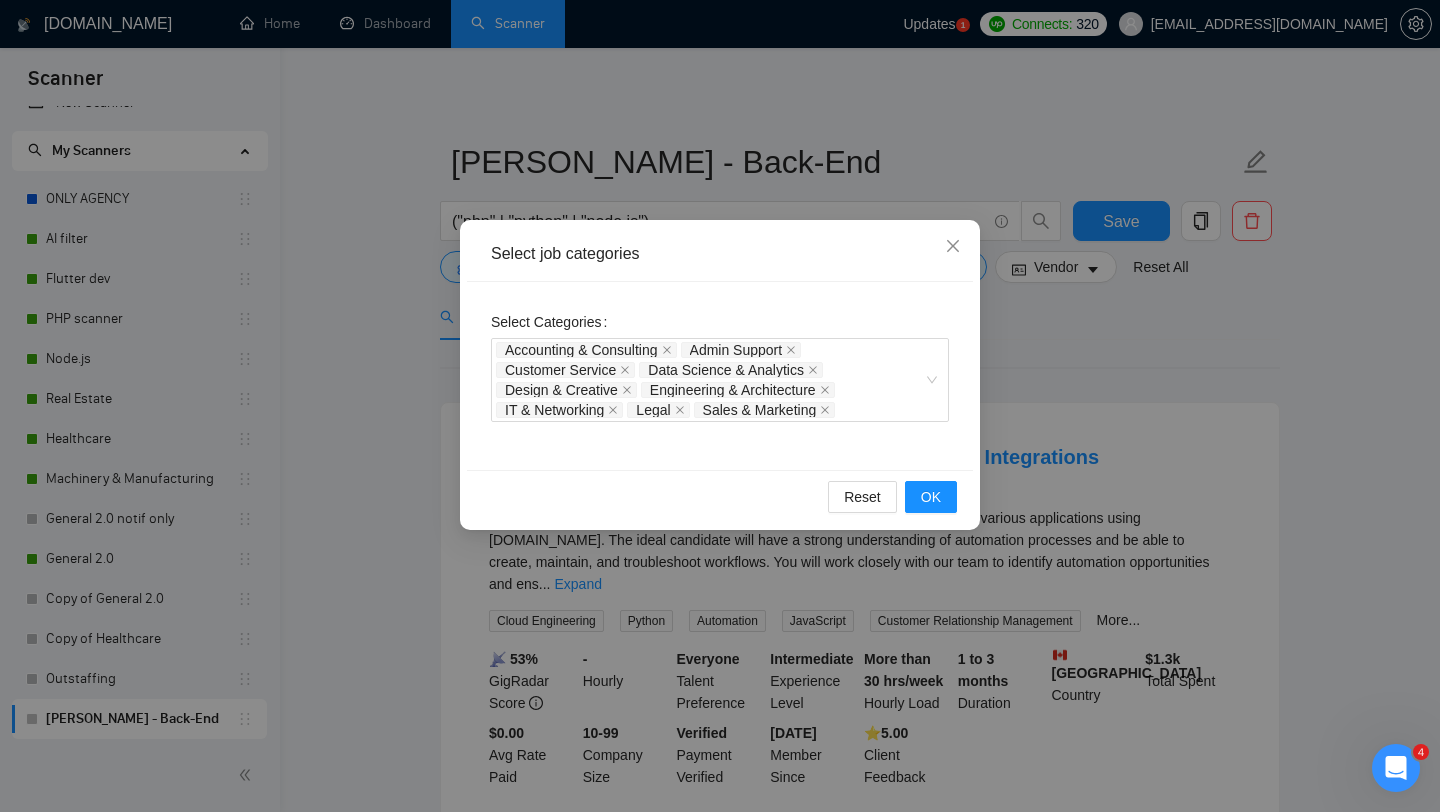 click on "Select job categories Select Categories Accounting & Consulting Admin Support Customer Service Data Science & Analytics Design & Creative Engineering & Architecture IT & Networking Legal Sales & Marketing   Reset OK" at bounding box center (720, 406) 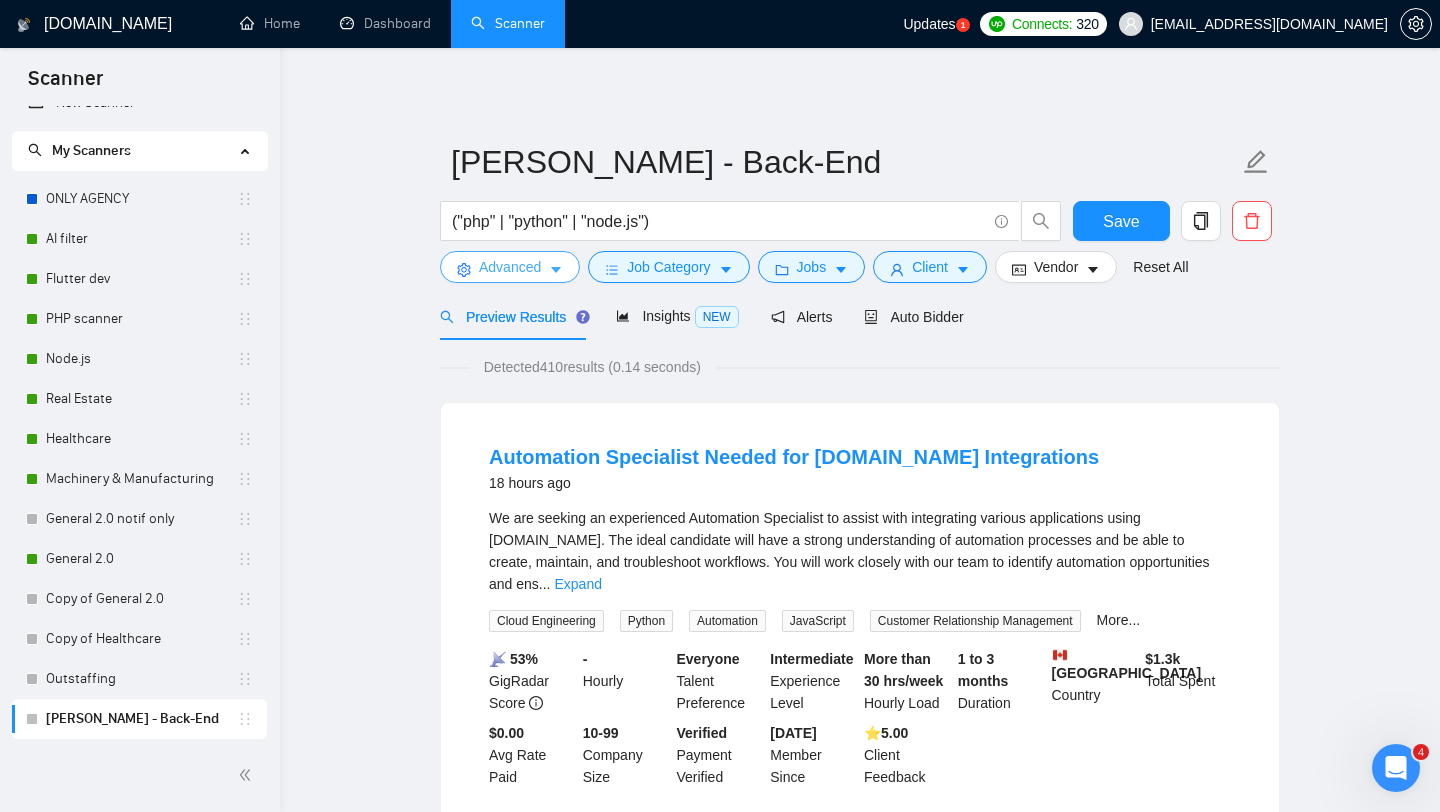 click on "Advanced" at bounding box center [510, 267] 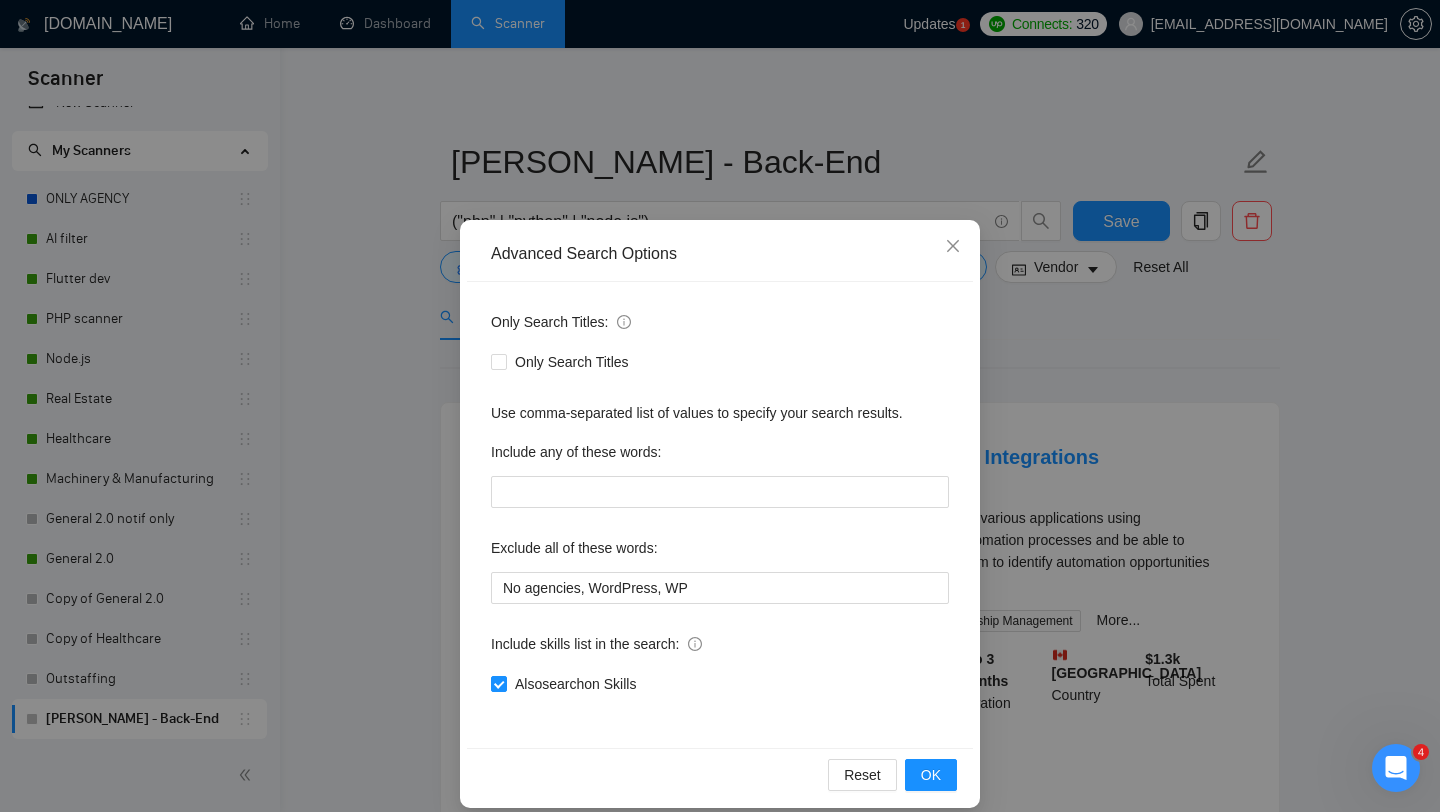 click on "Advanced Search Options Only Search Titles:   Only Search Titles Use comma-separated list of values to specify your search results. Include any of these words: Exclude all of these words: No agencies, WordPress, WP Include skills list in the search:   Also  search  on Skills Reset OK" at bounding box center [720, 406] 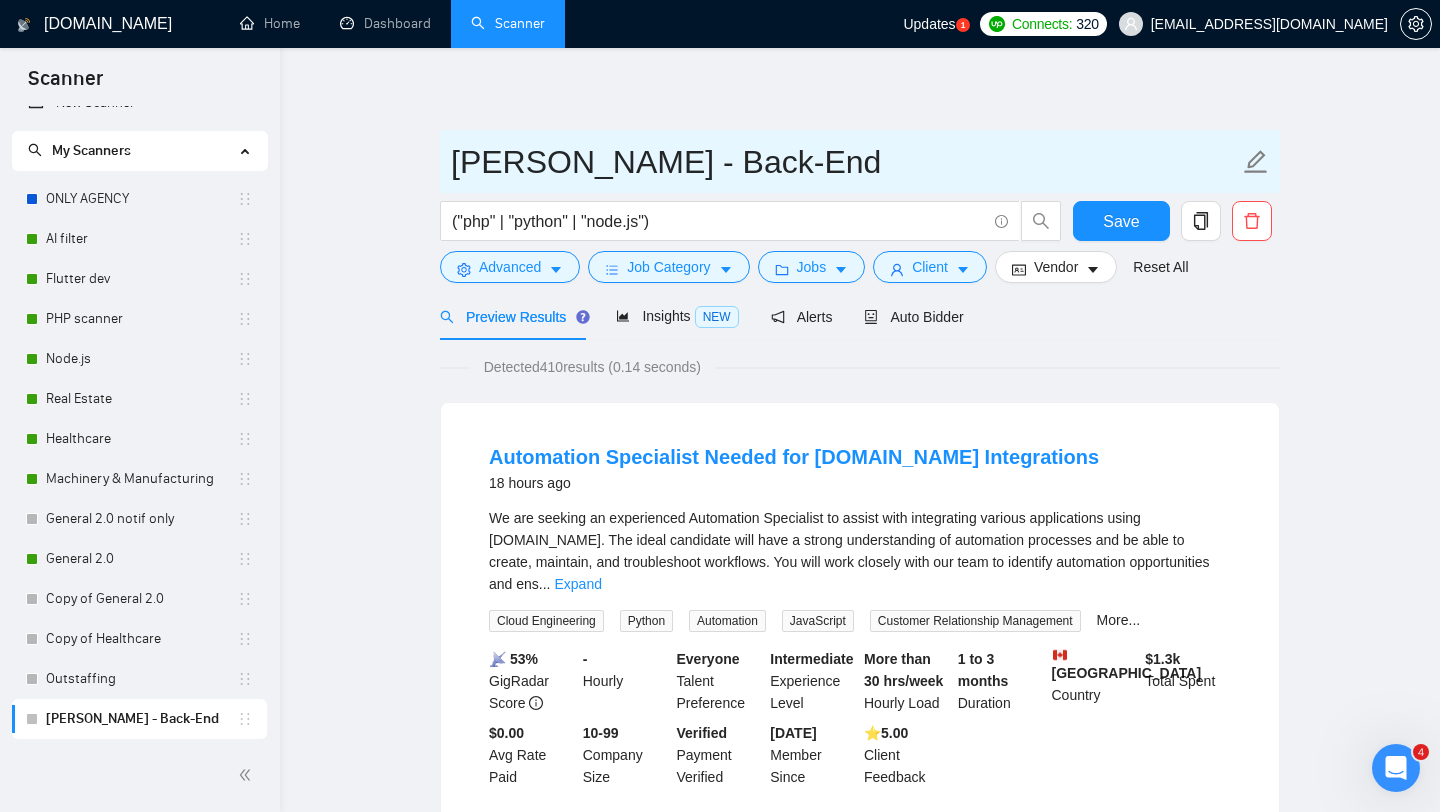 click on "[PERSON_NAME] - Back-End" at bounding box center (845, 162) 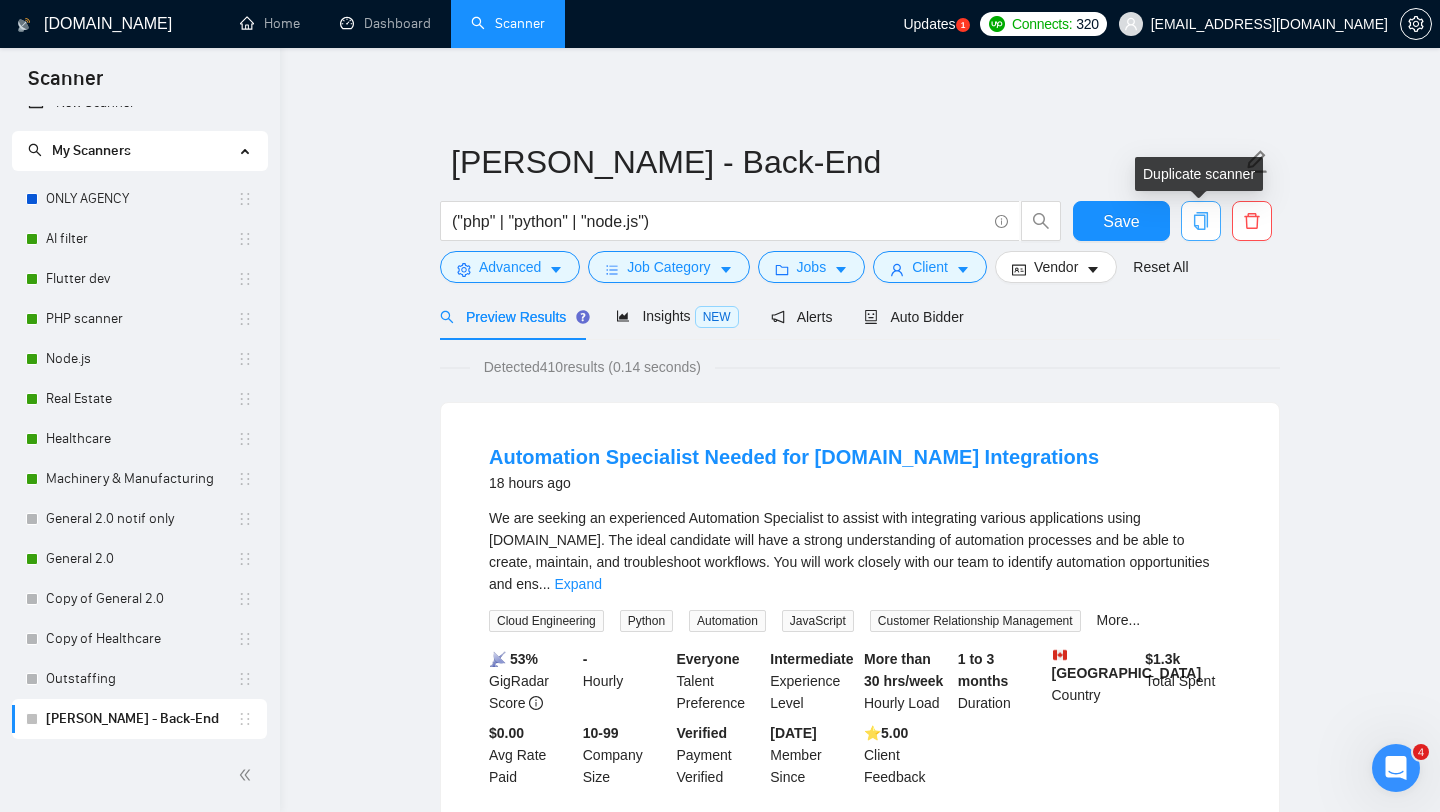 click 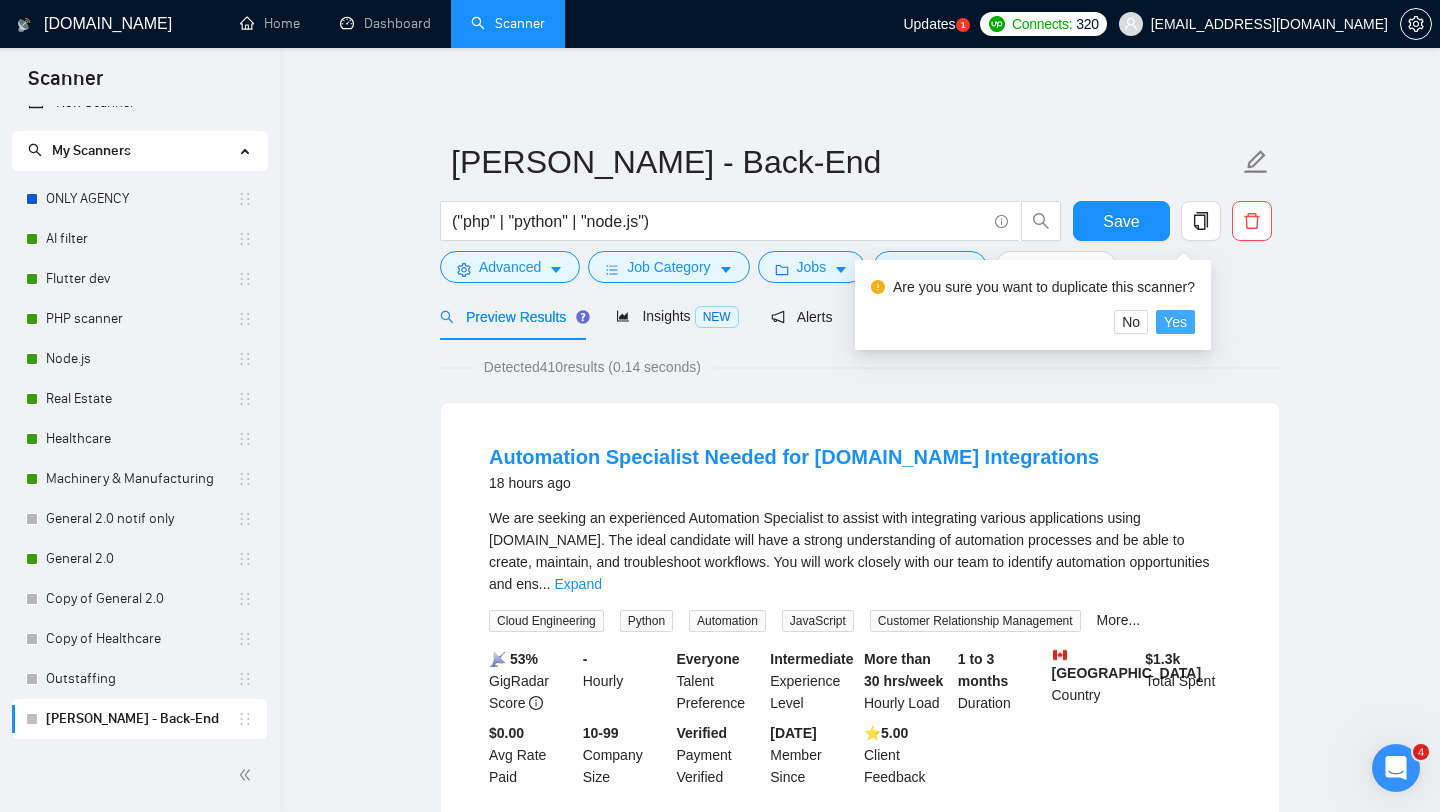 click on "Yes" at bounding box center (1175, 322) 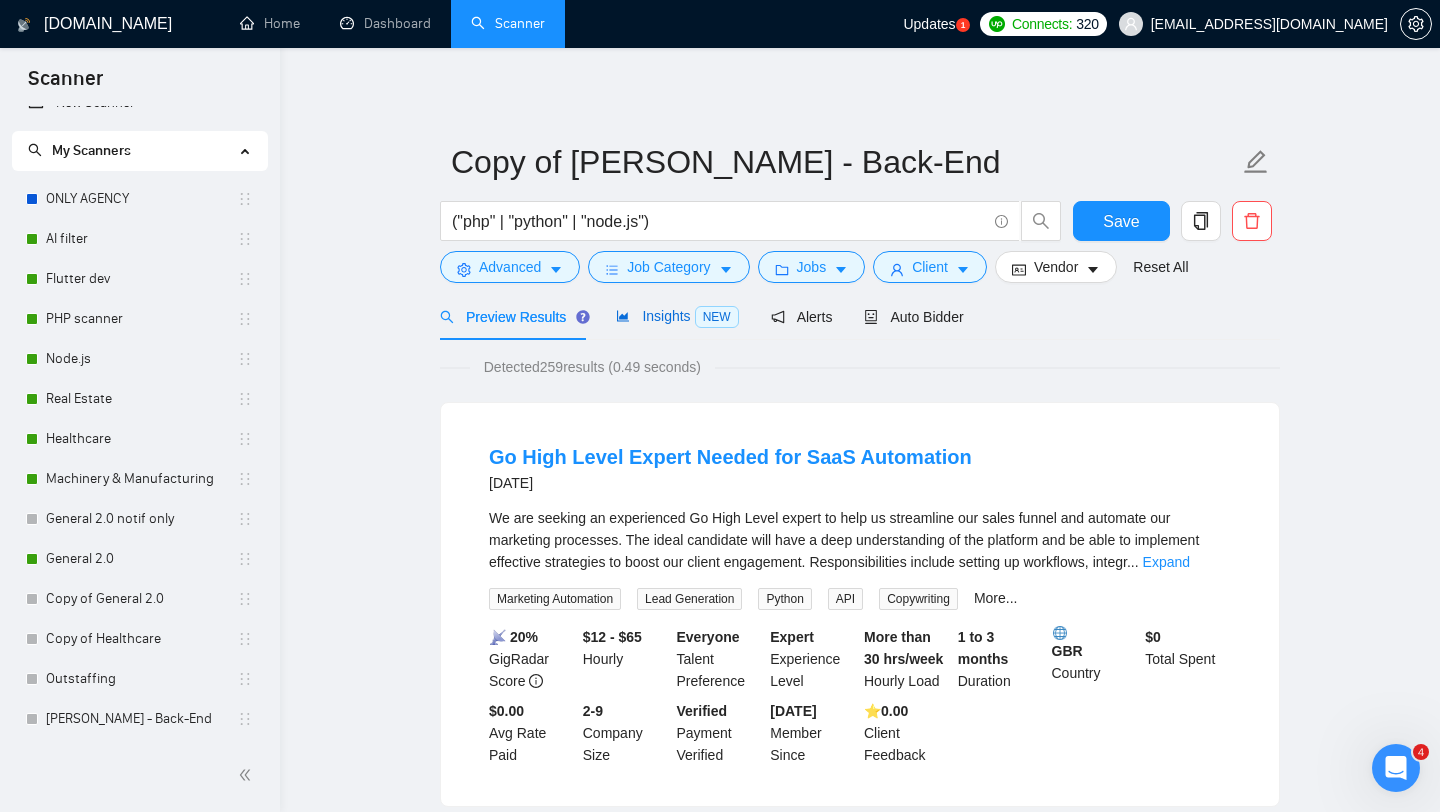 click on "Insights NEW" at bounding box center (677, 316) 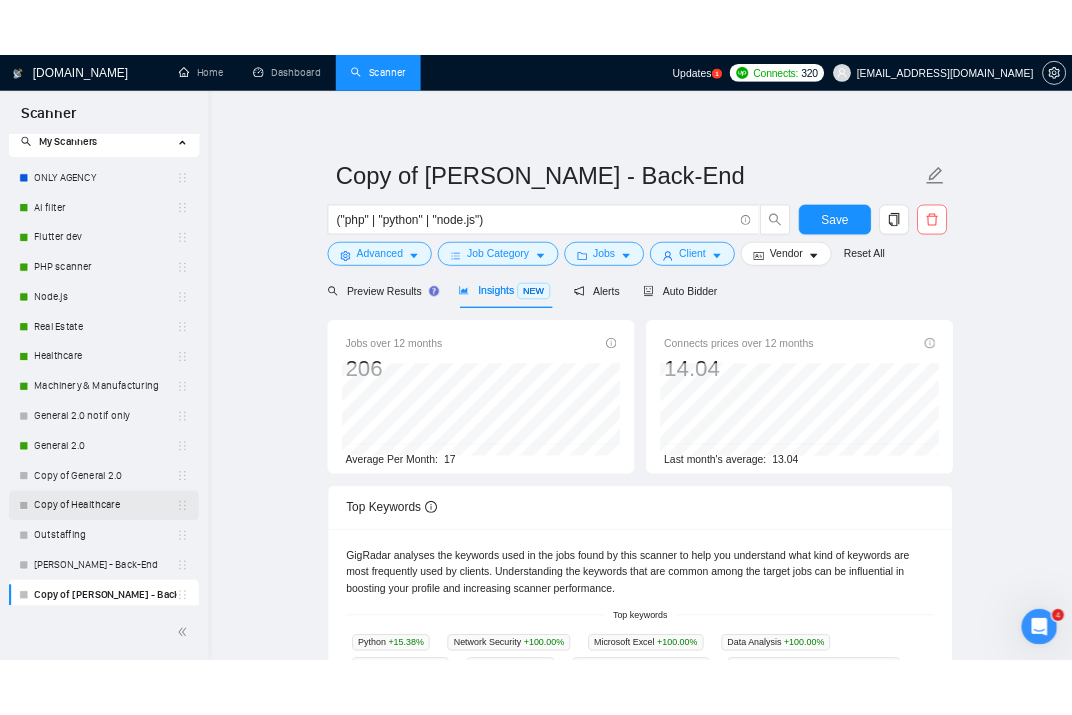scroll, scrollTop: 63, scrollLeft: 0, axis: vertical 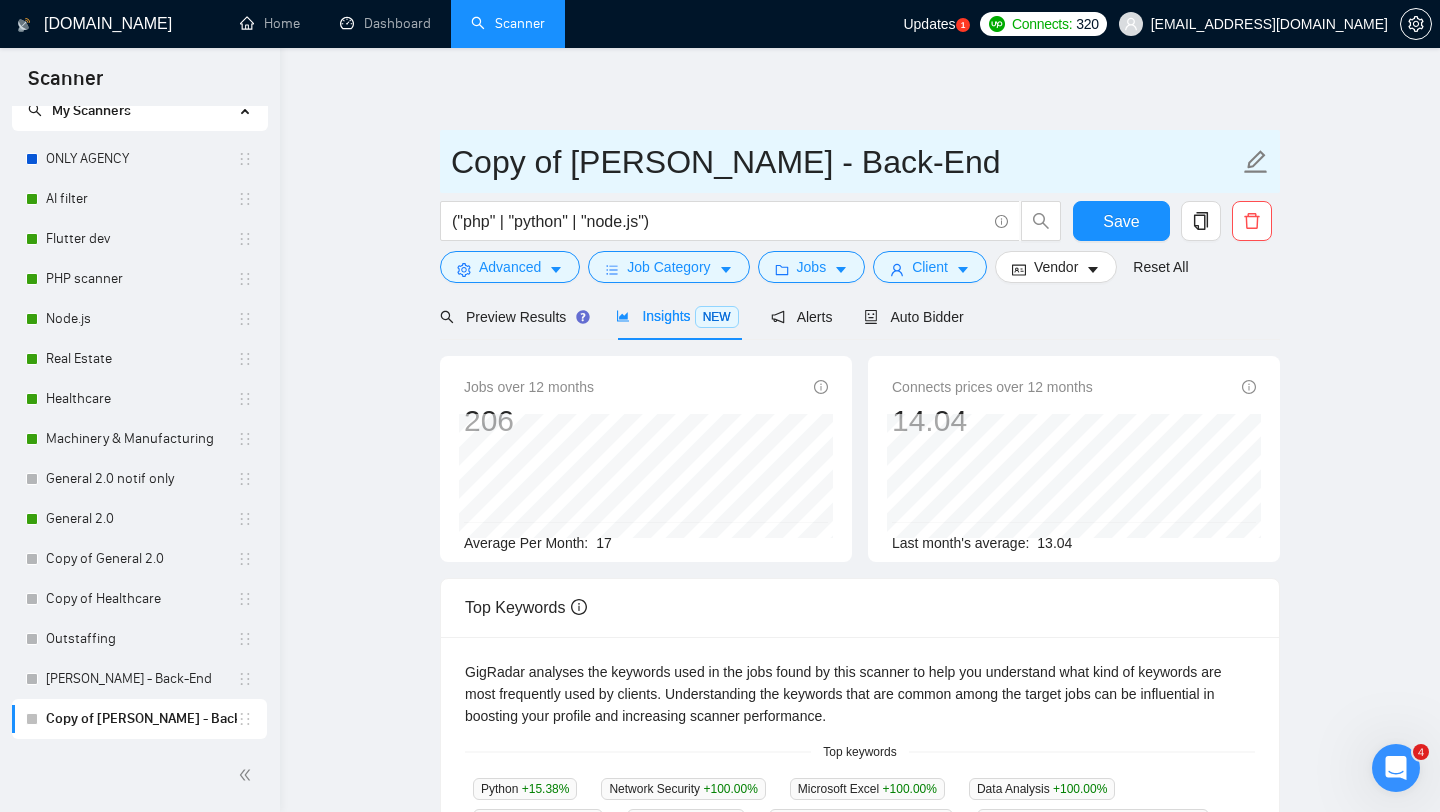drag, startPoint x: 575, startPoint y: 159, endPoint x: 380, endPoint y: 169, distance: 195.25624 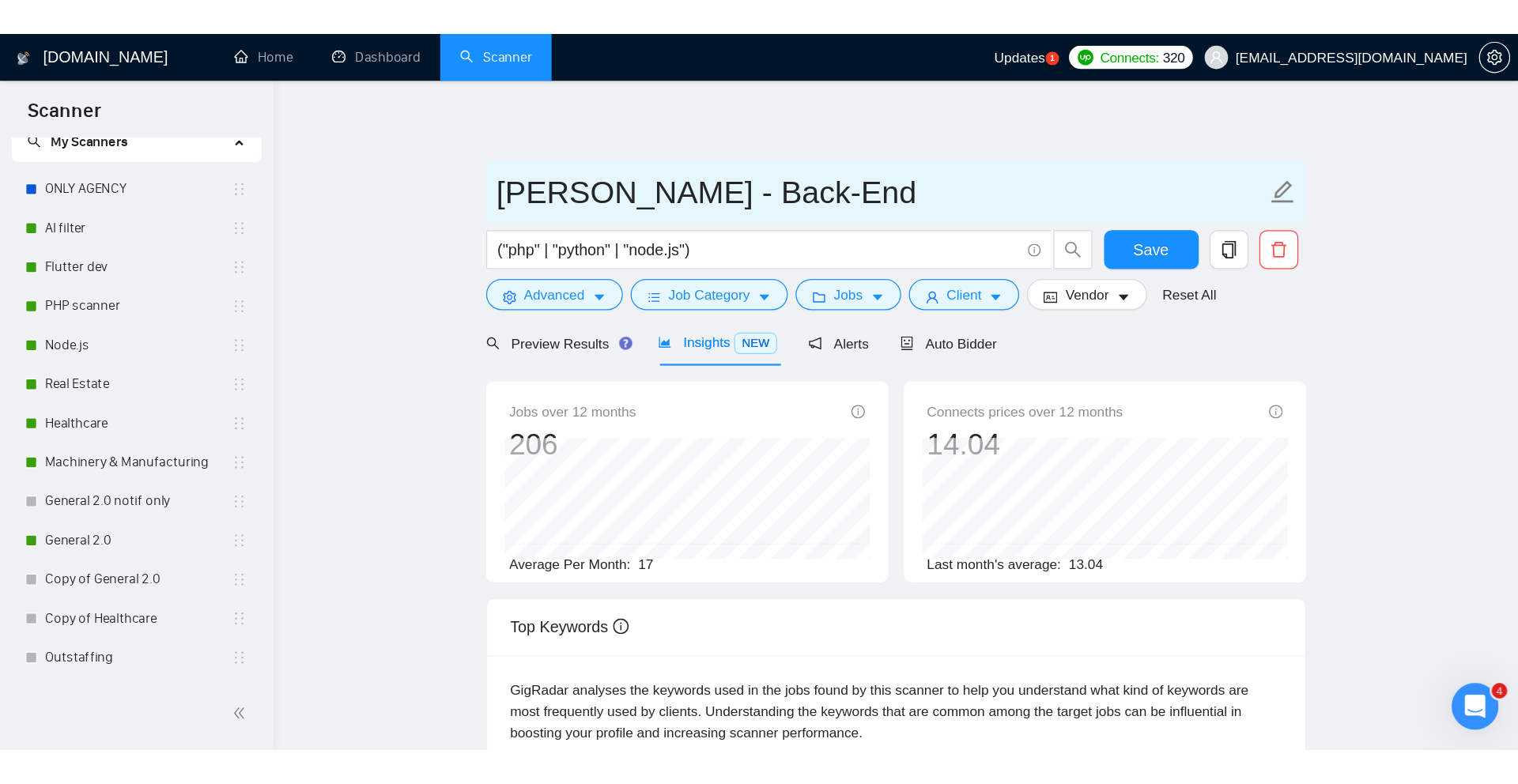 scroll, scrollTop: 0, scrollLeft: 0, axis: both 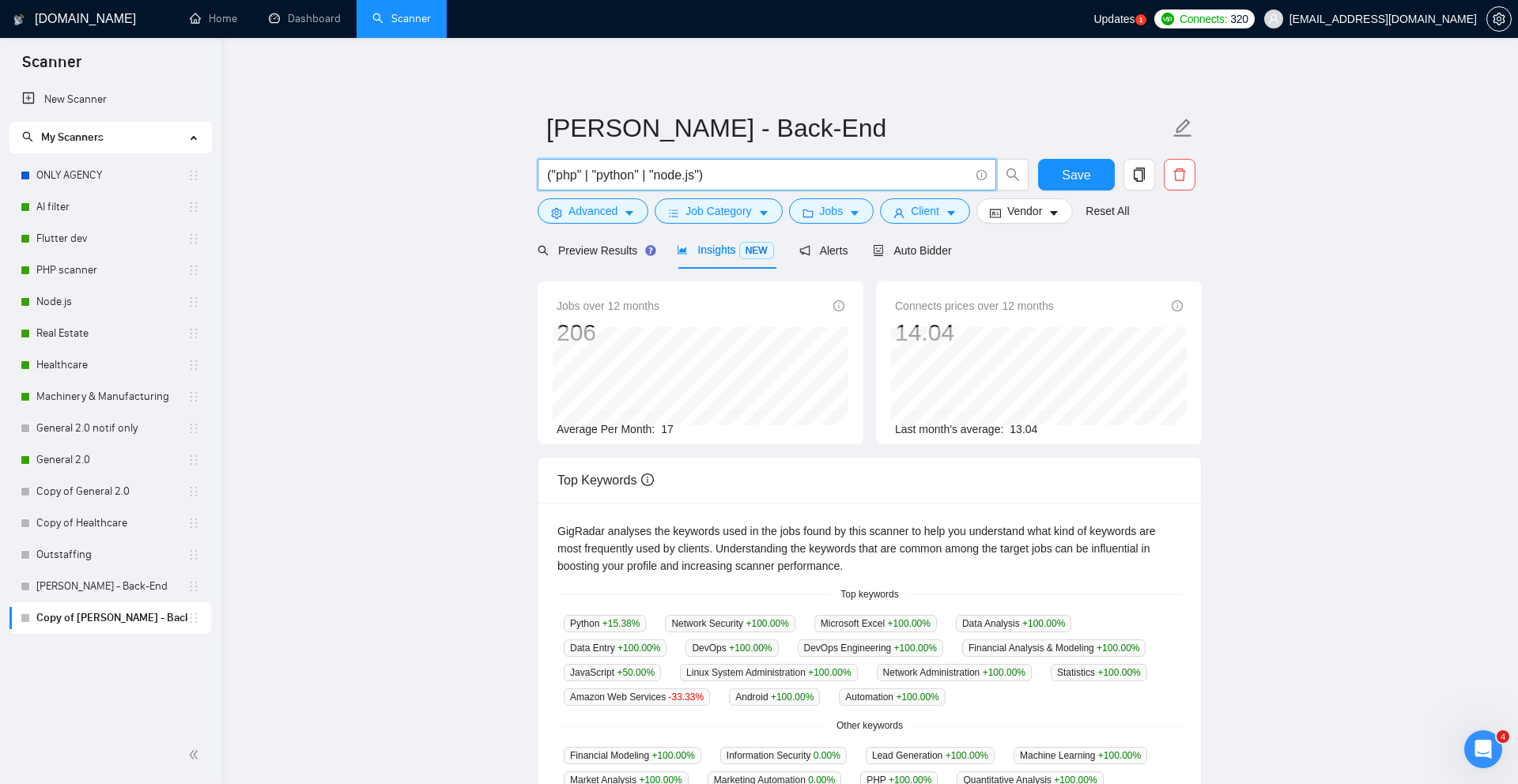 click on "("php" | "python" | "node.js")" at bounding box center [758, 175] 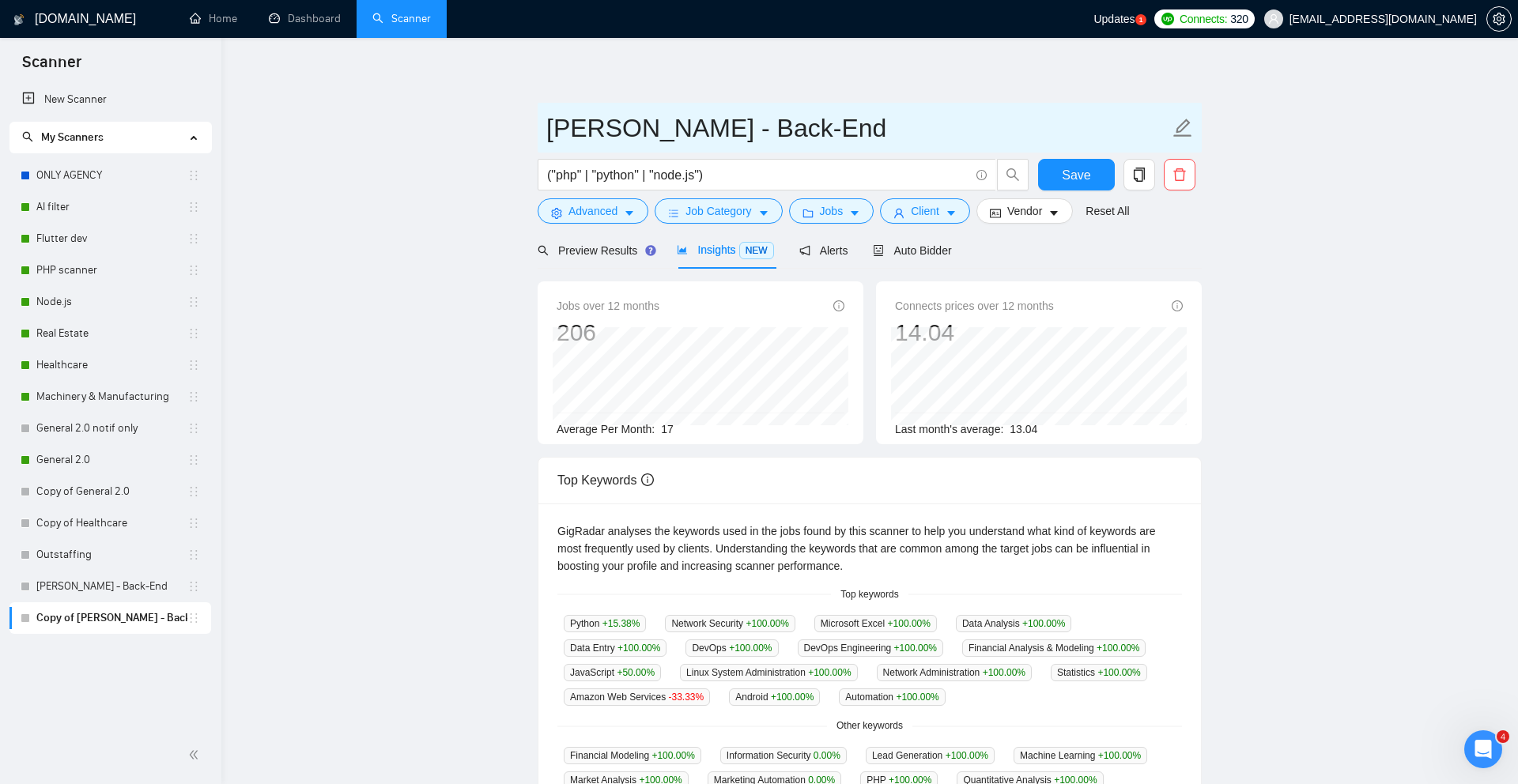 click on "[PERSON_NAME] - Back-End" at bounding box center [858, 128] 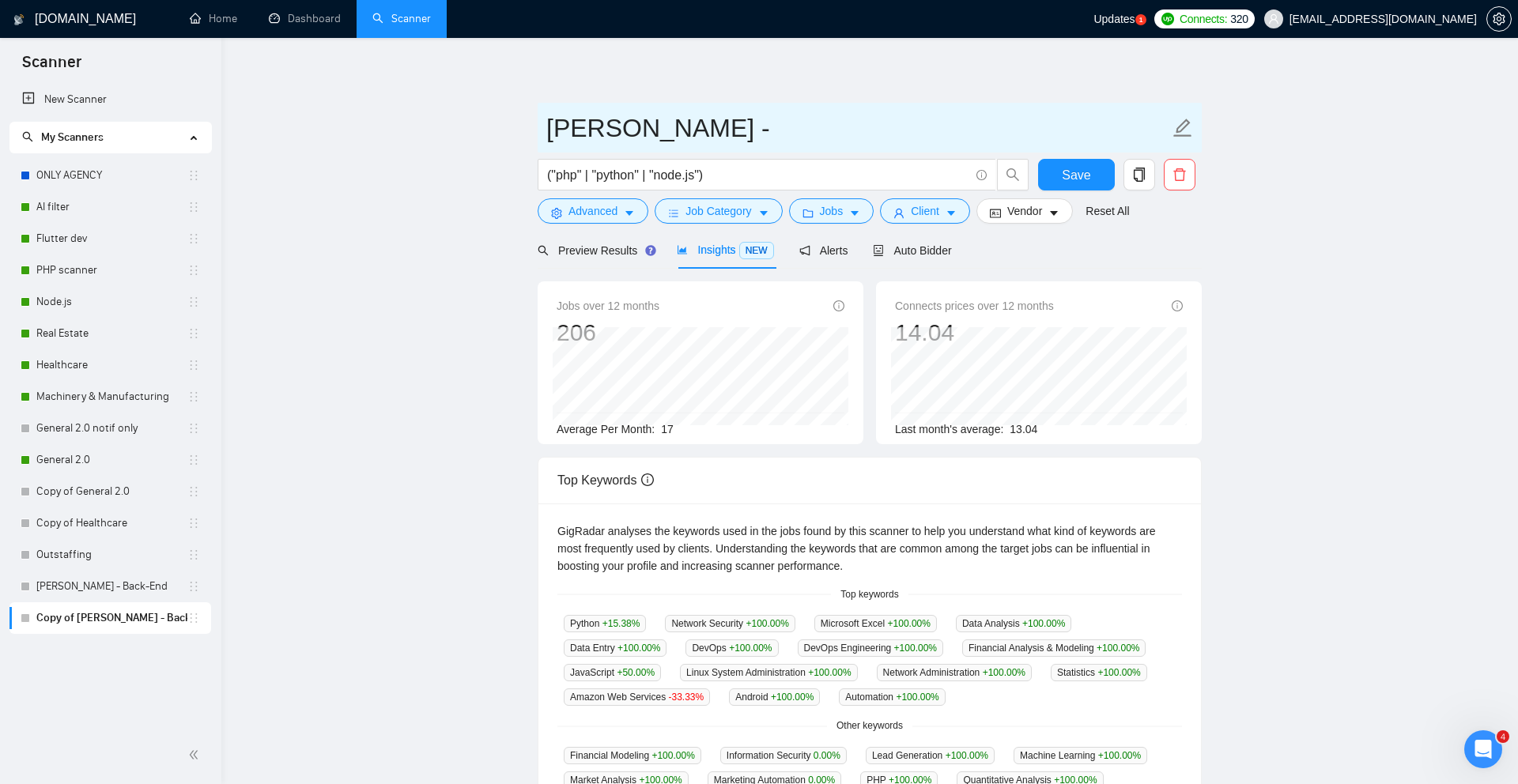 paste on "Full Stack Developer" 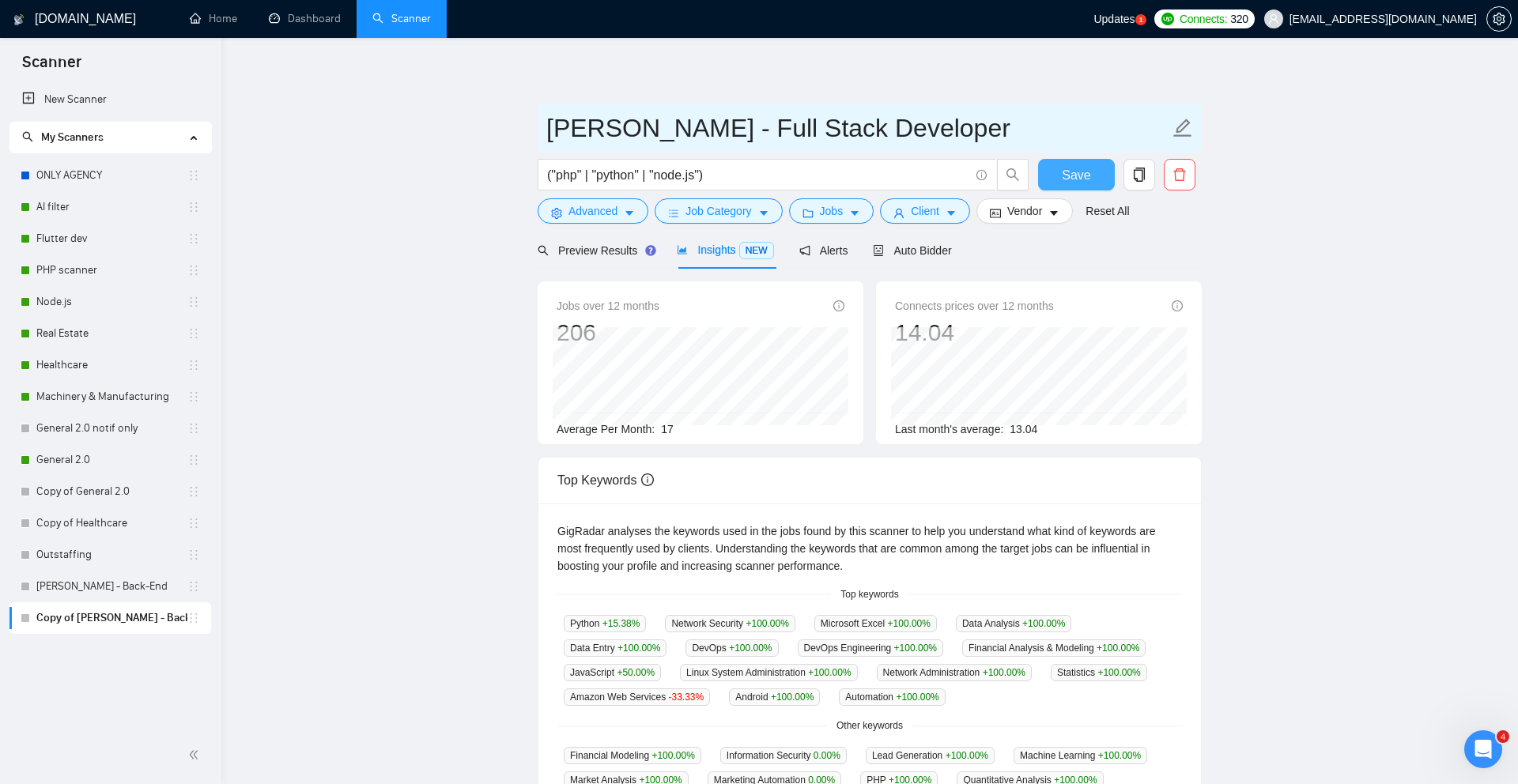 type on "[PERSON_NAME] - Full Stack Developer" 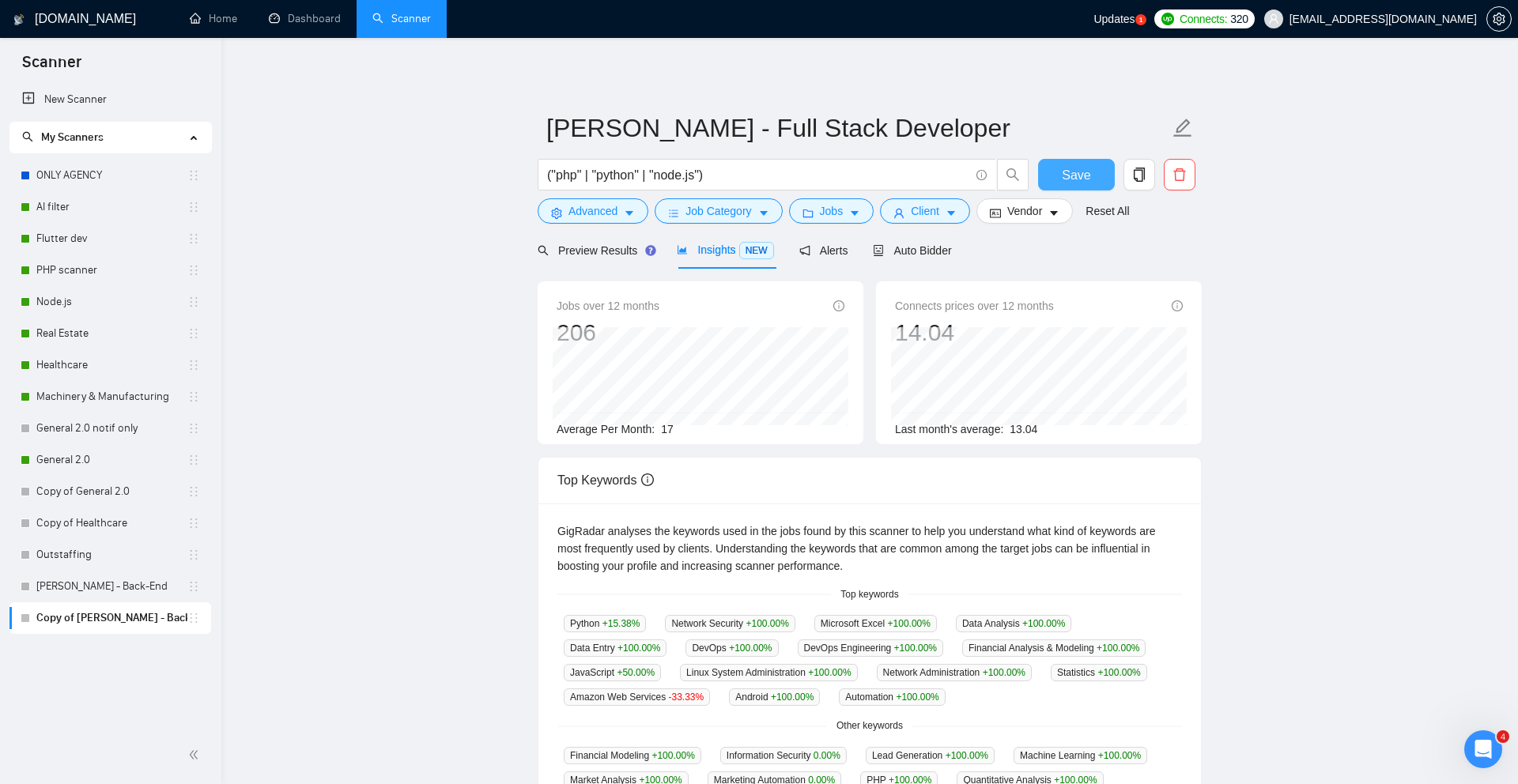 click on "Save" at bounding box center [1076, 175] 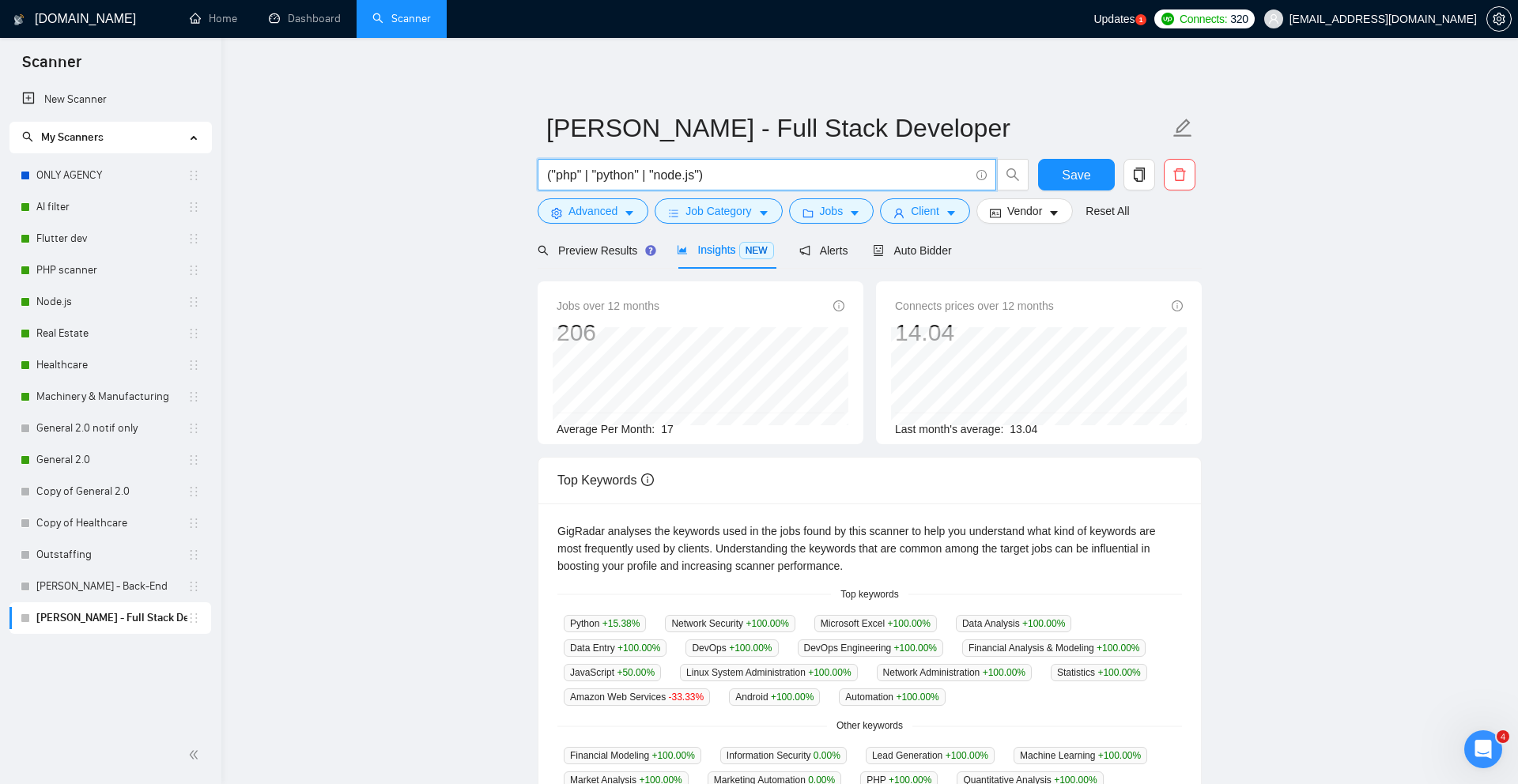 click on "("php" | "python" | "node.js")" at bounding box center [758, 175] 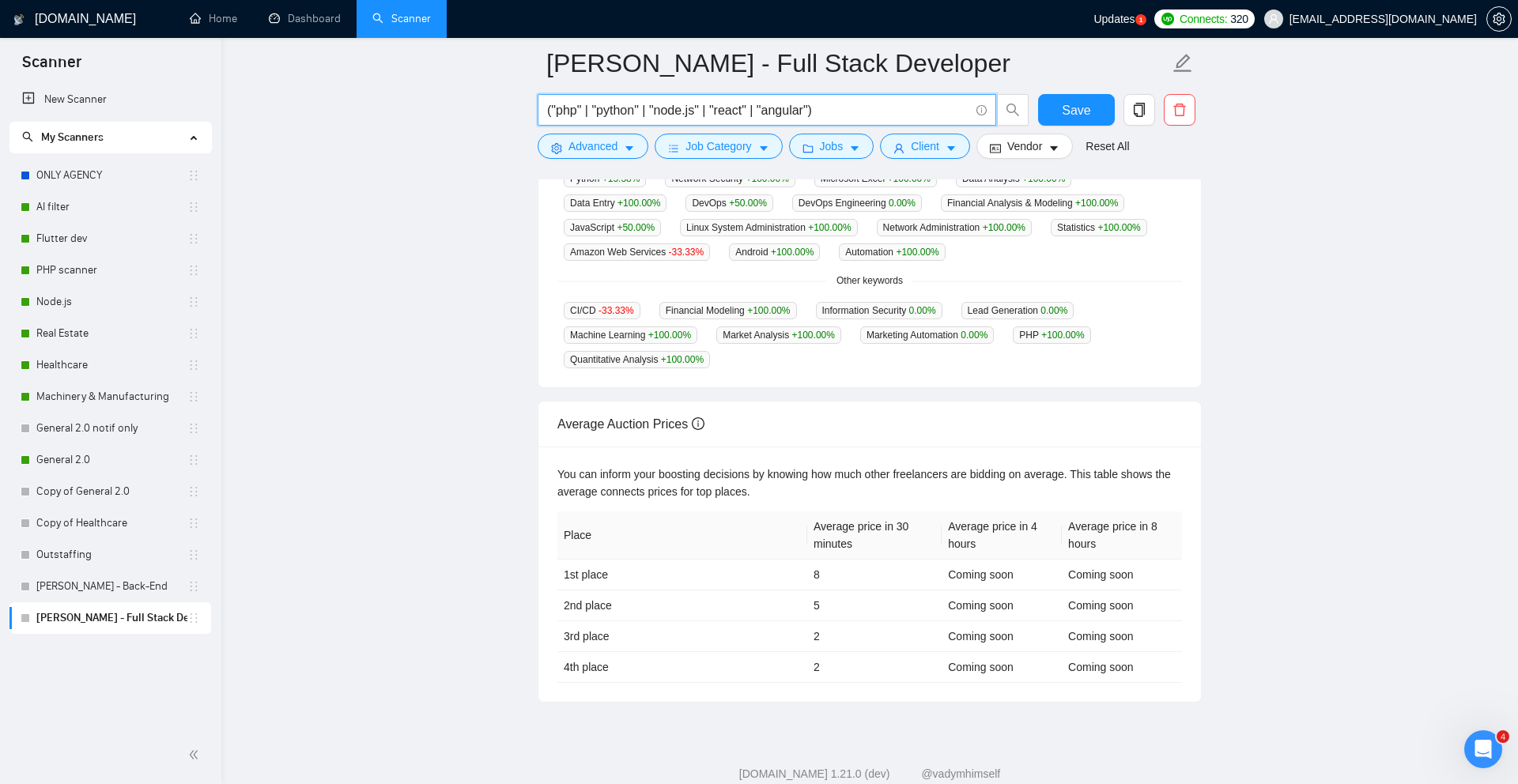 scroll, scrollTop: 452, scrollLeft: 0, axis: vertical 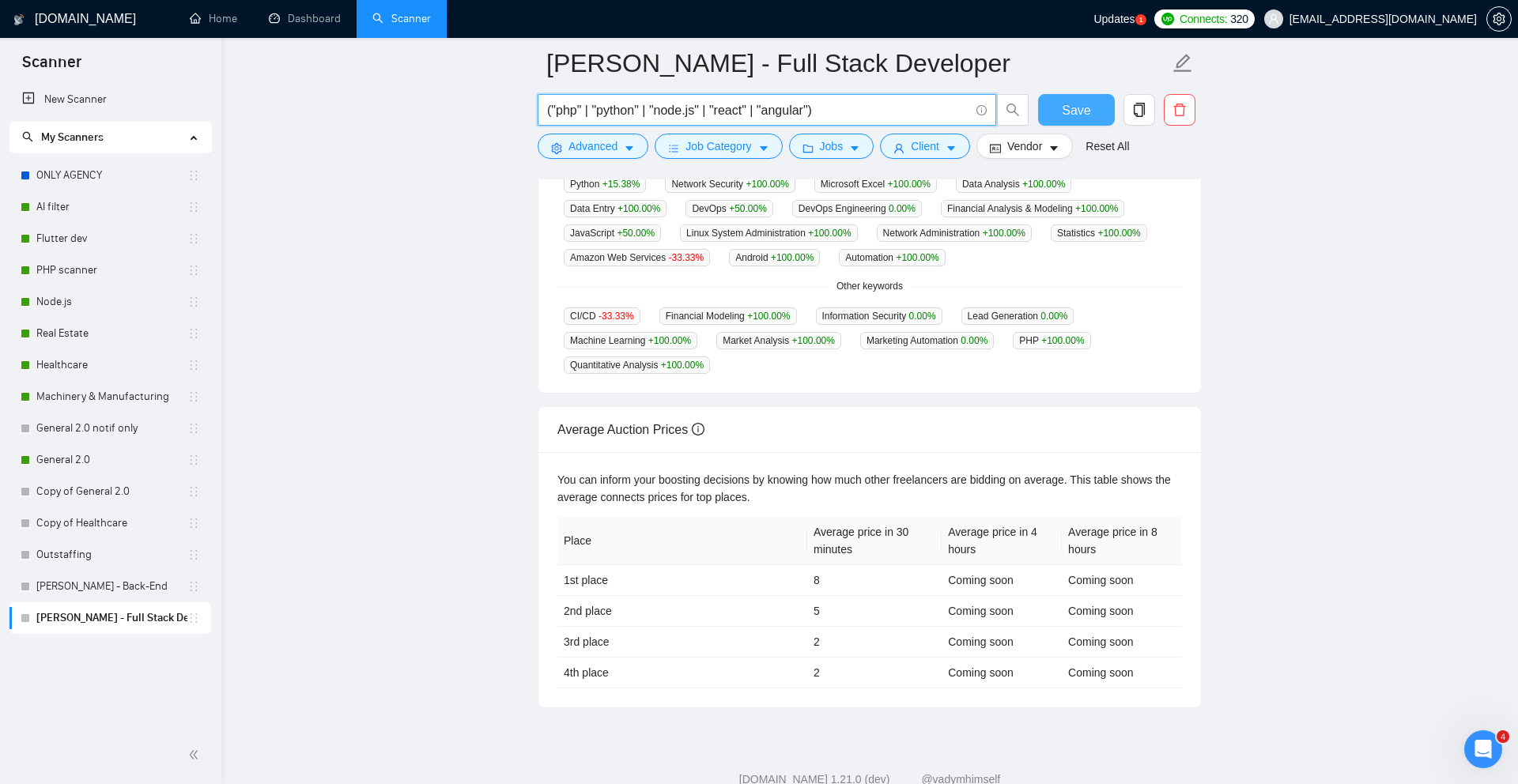 type on "("php" | "python" | "node.js" | "react" | "angular")" 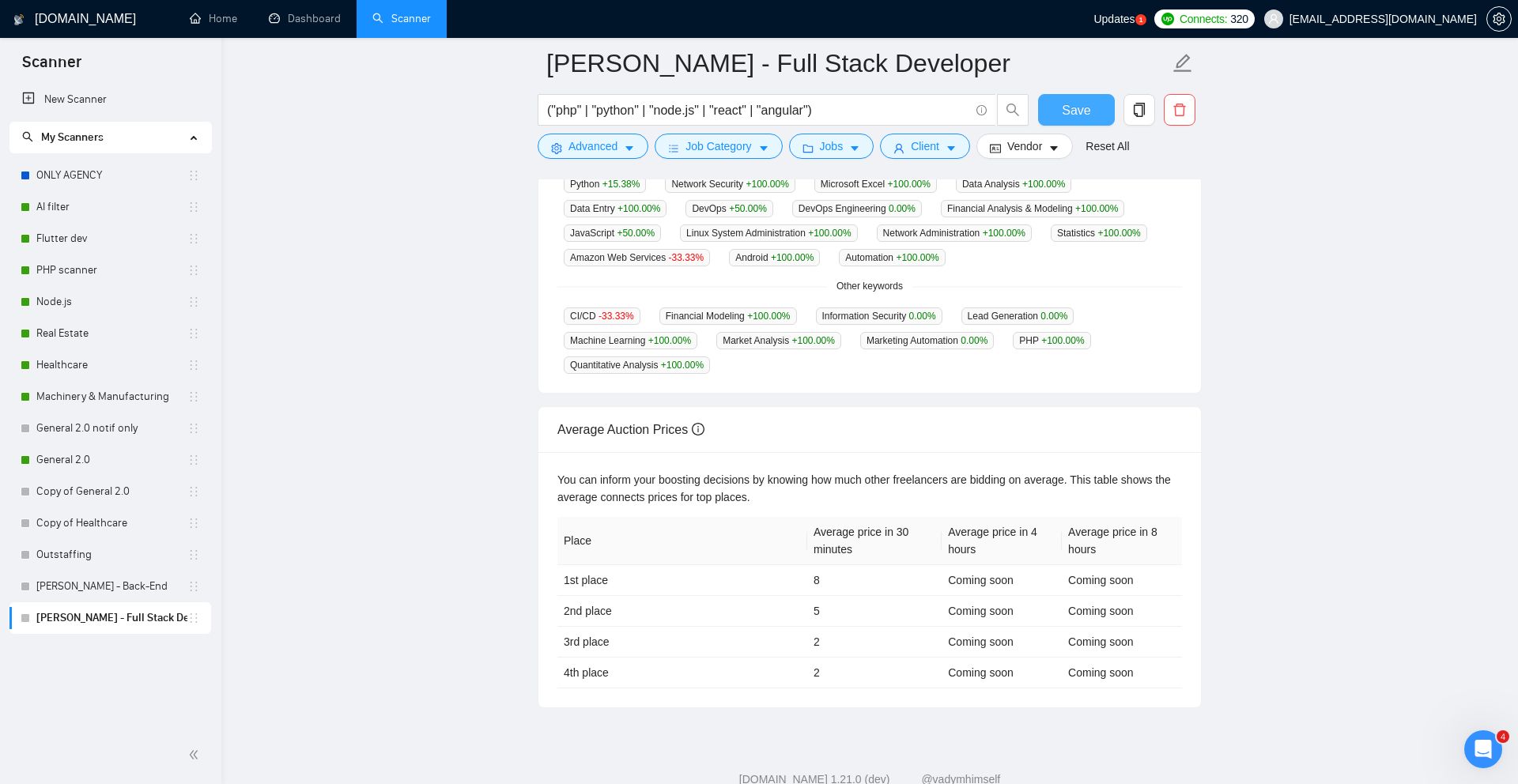 click on "Save" at bounding box center [1076, 110] 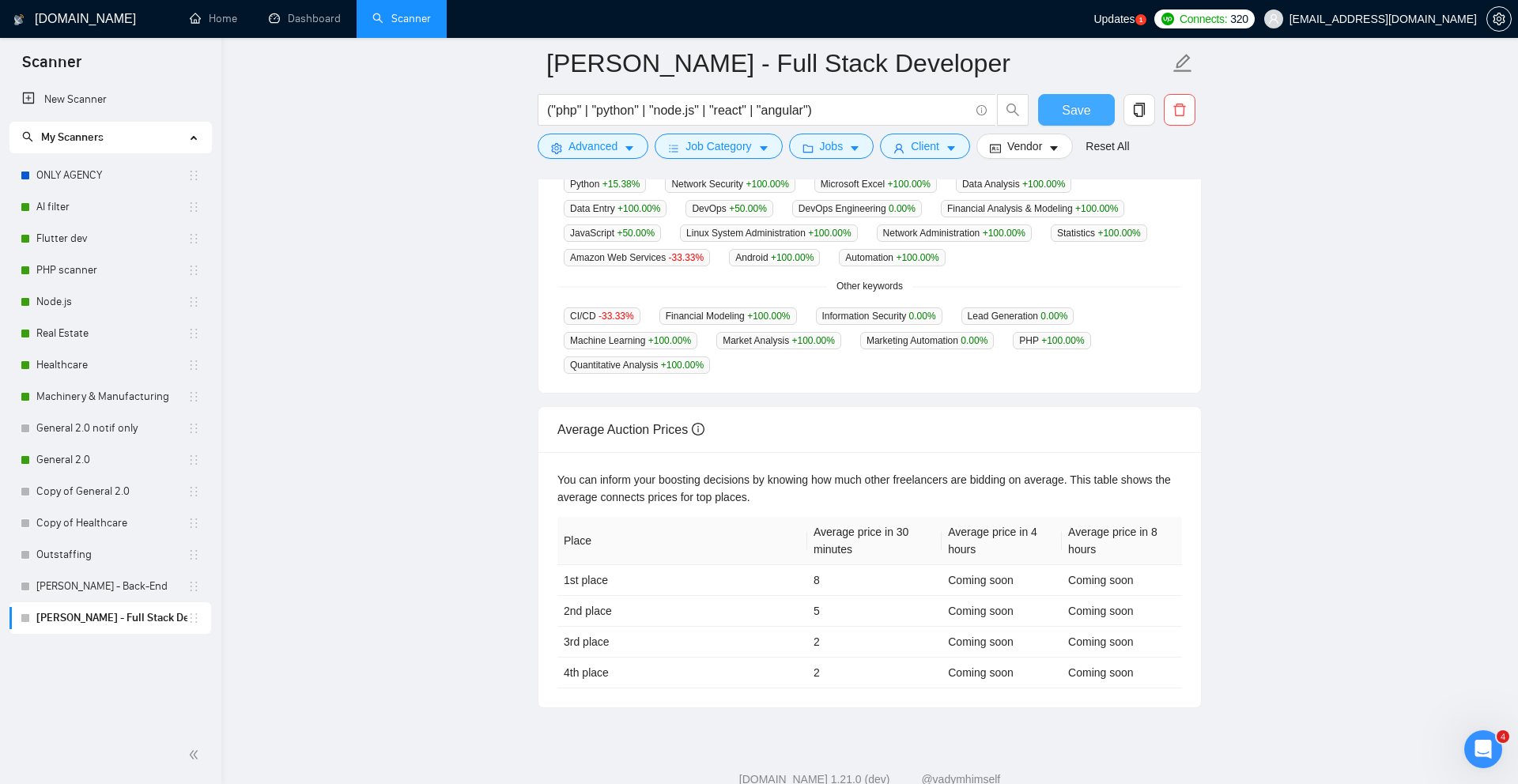 scroll, scrollTop: 0, scrollLeft: 0, axis: both 